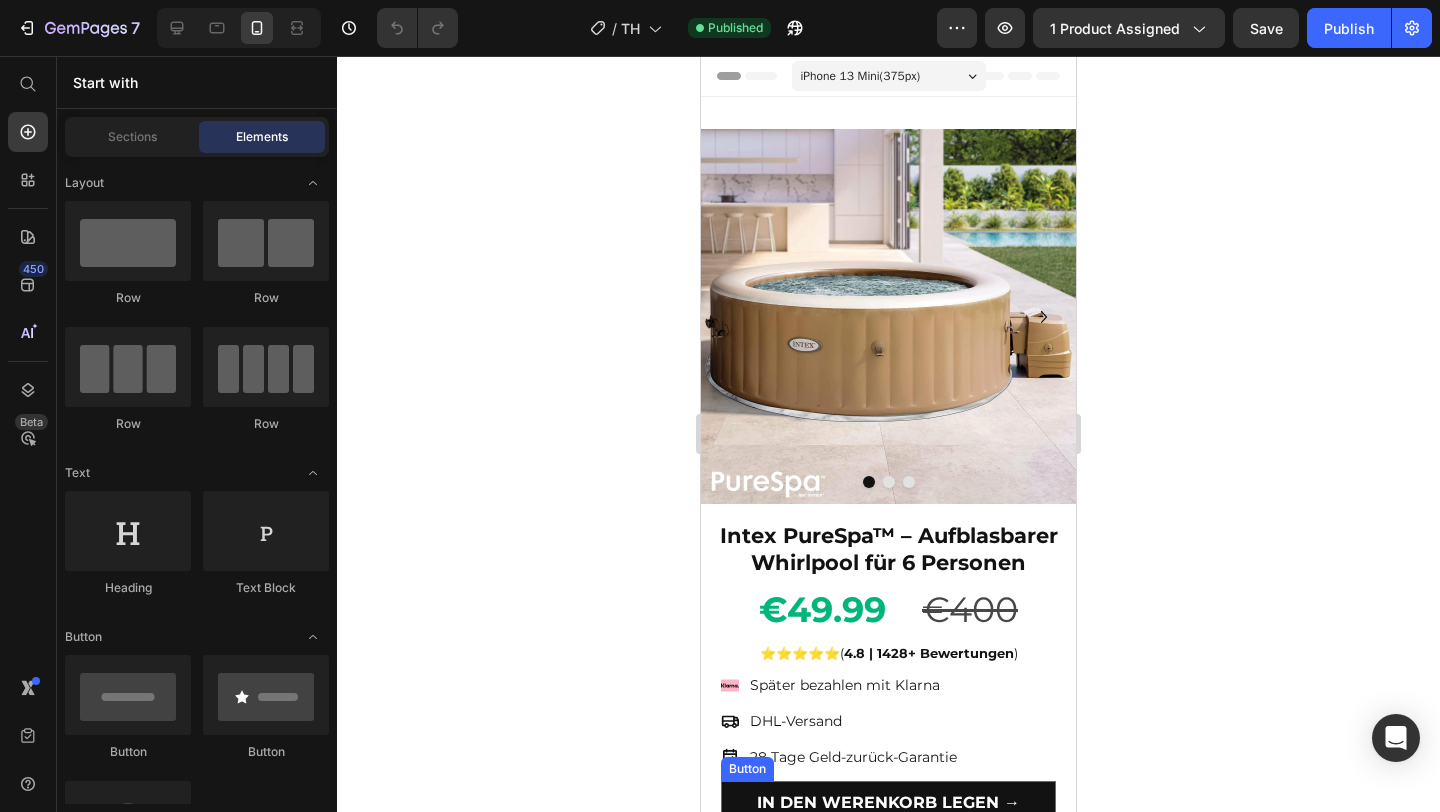 scroll, scrollTop: 0, scrollLeft: 0, axis: both 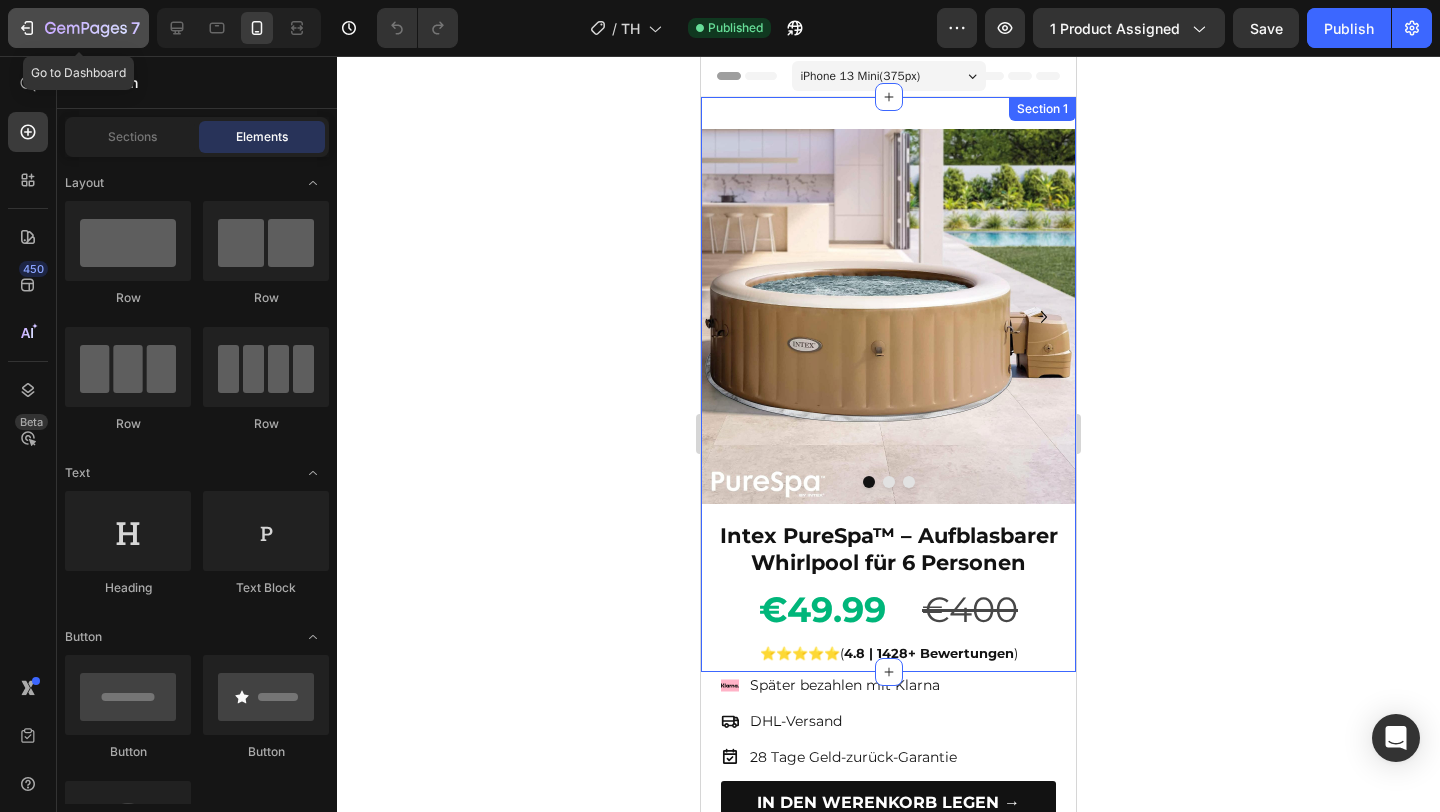 click on "7" at bounding box center (78, 28) 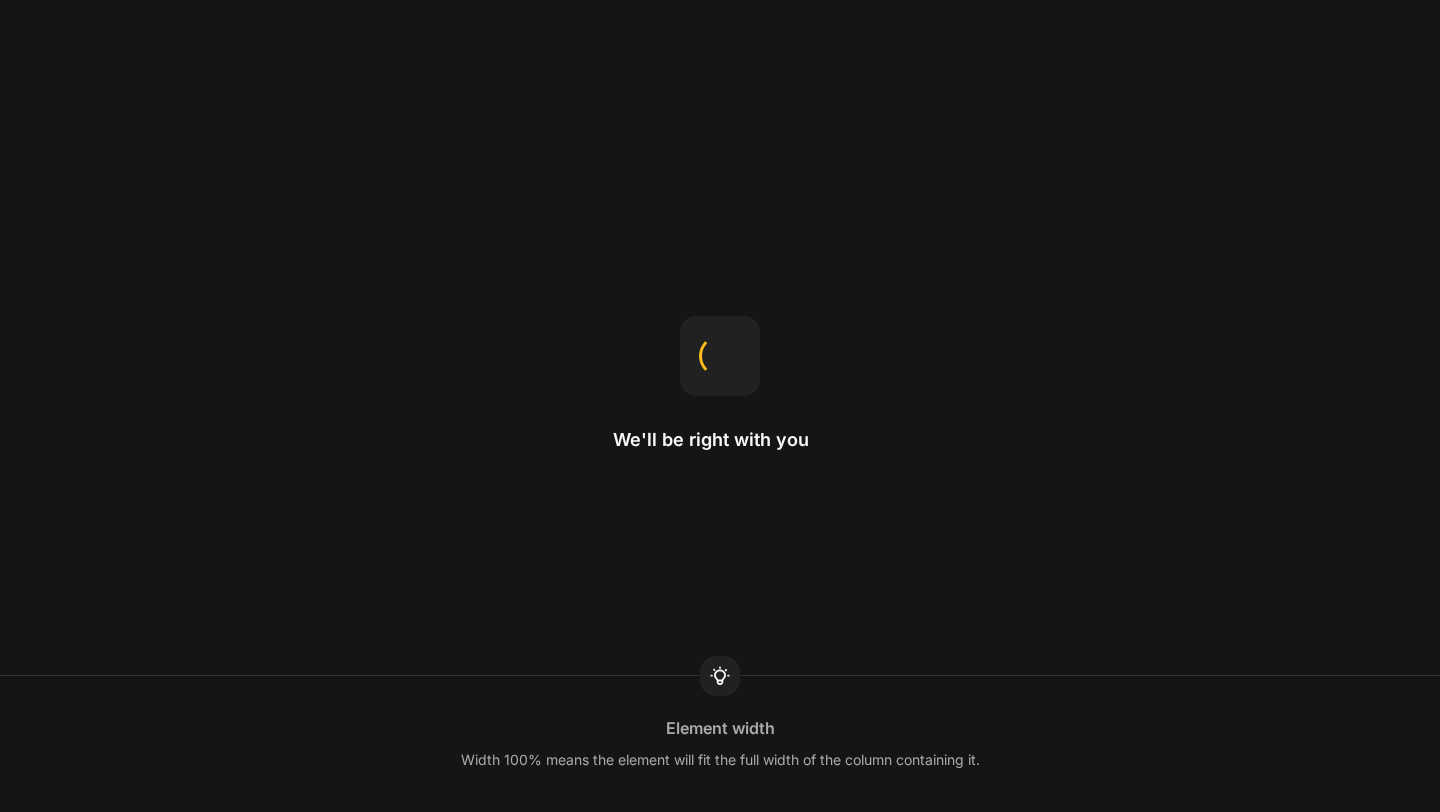 scroll, scrollTop: 0, scrollLeft: 0, axis: both 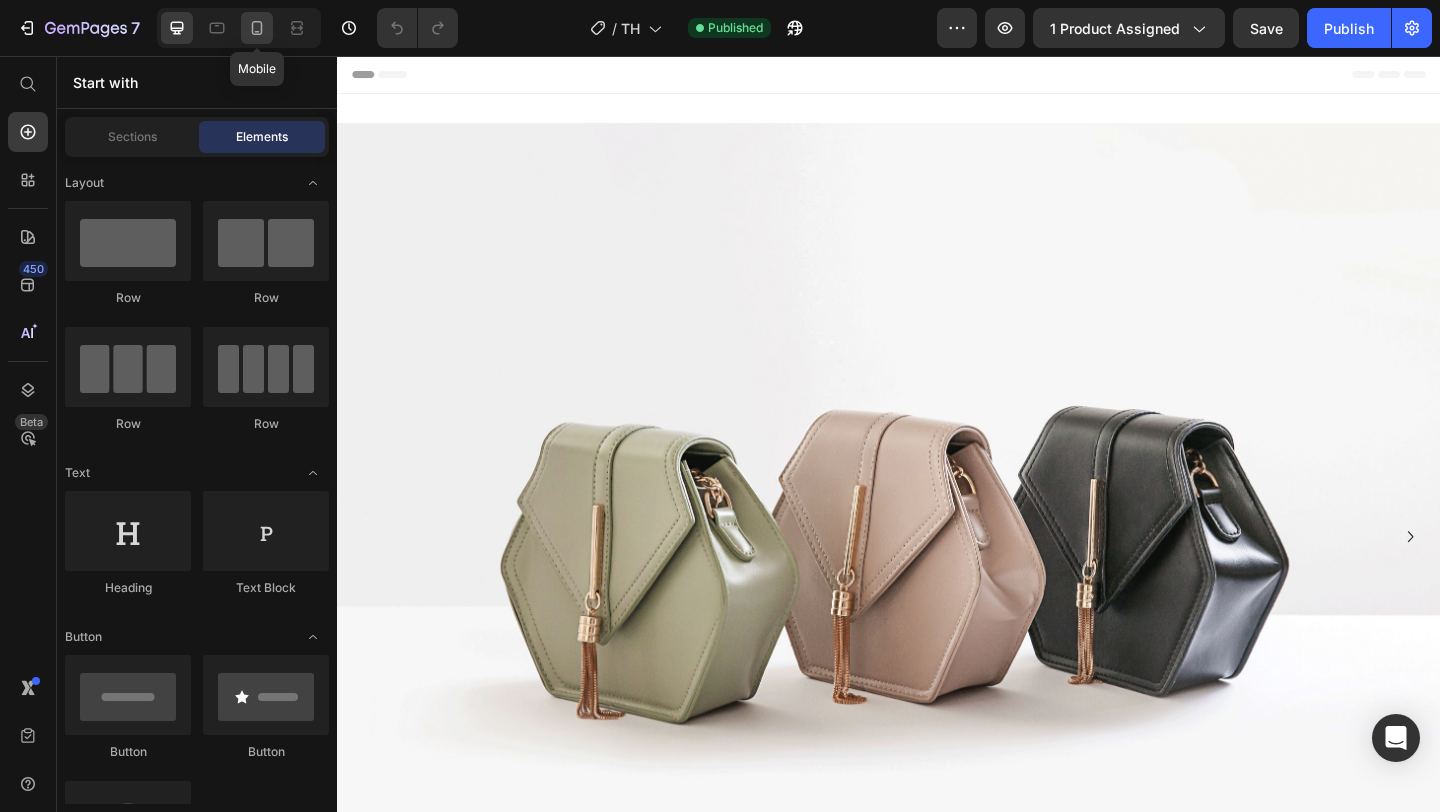 click 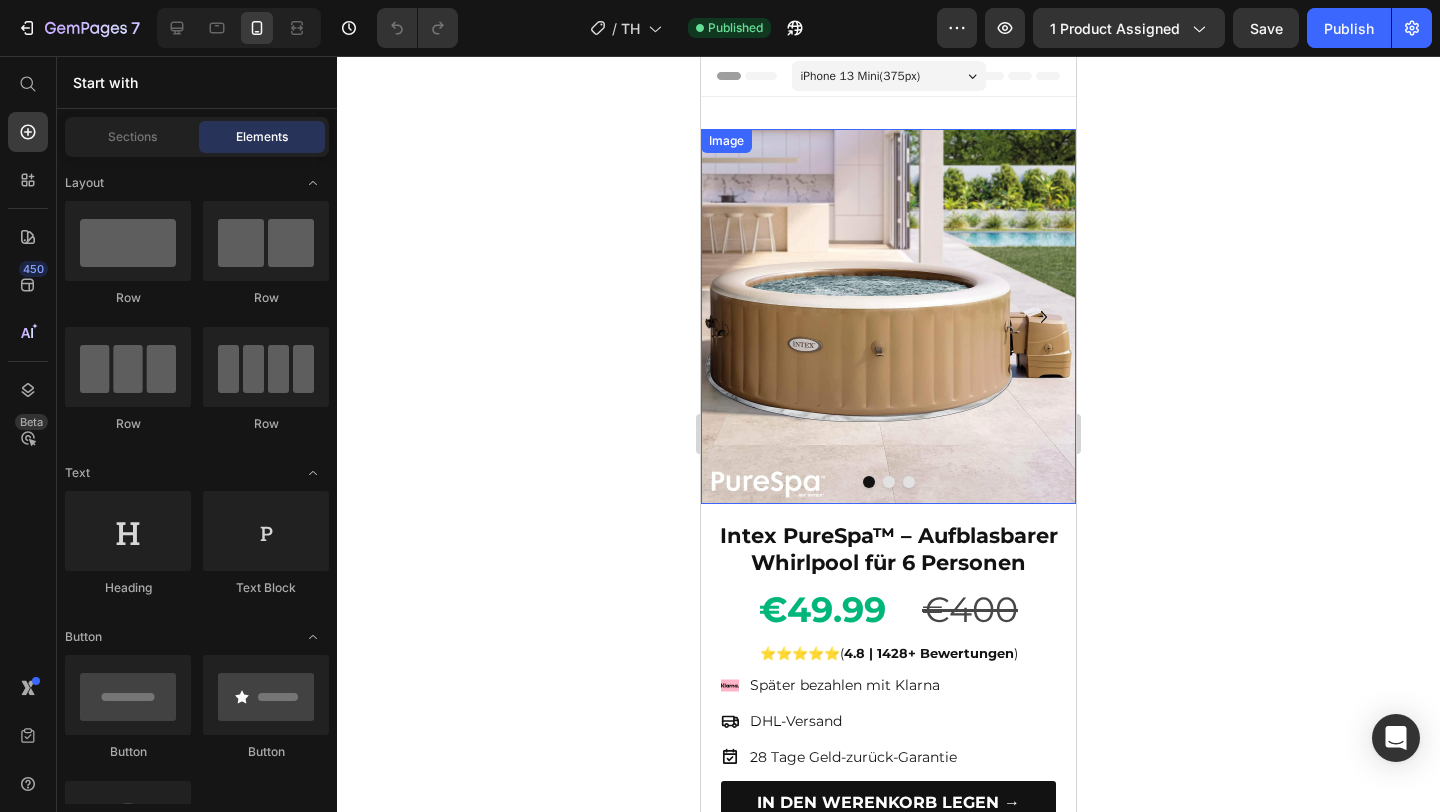 click at bounding box center [888, 316] 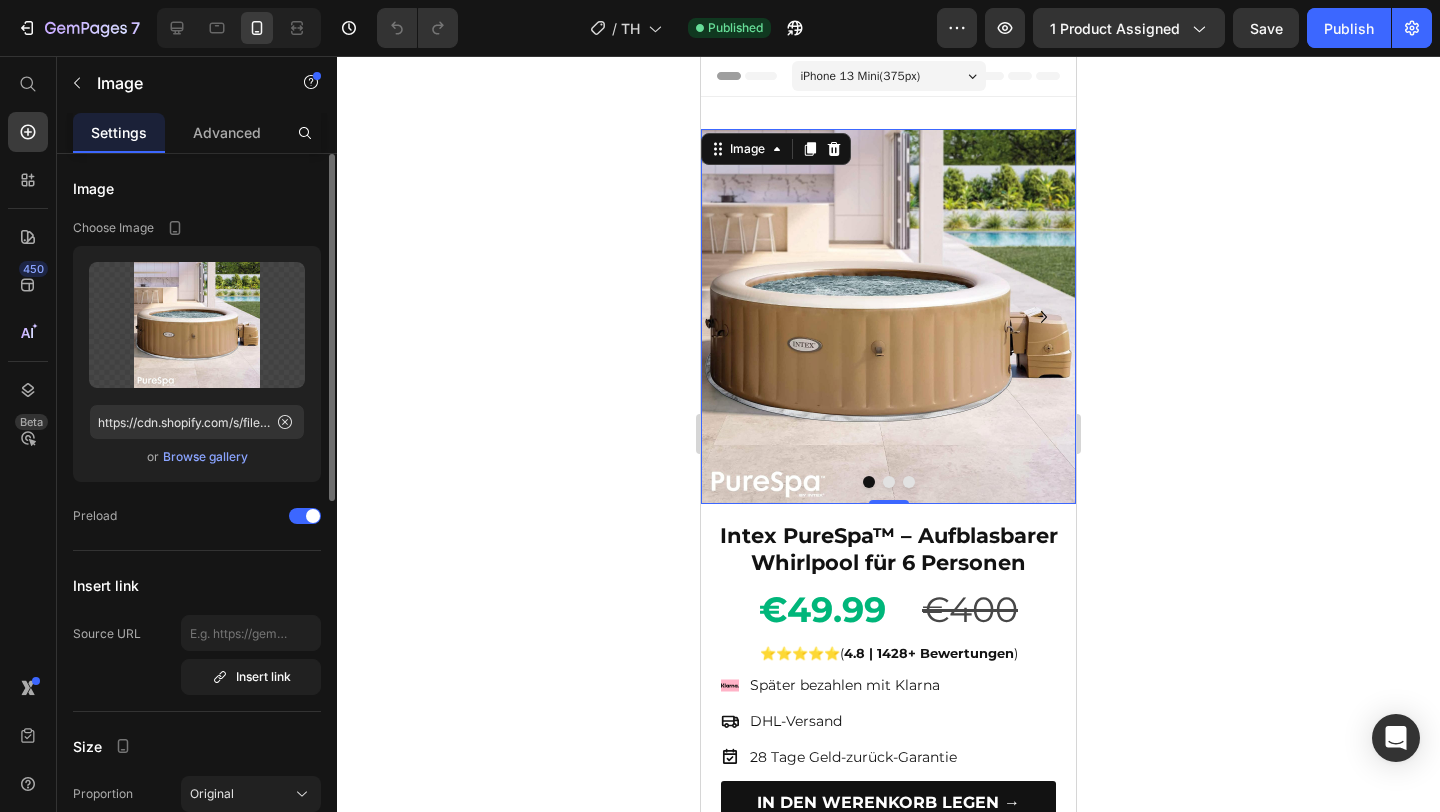 click on "Browse gallery" at bounding box center (205, 457) 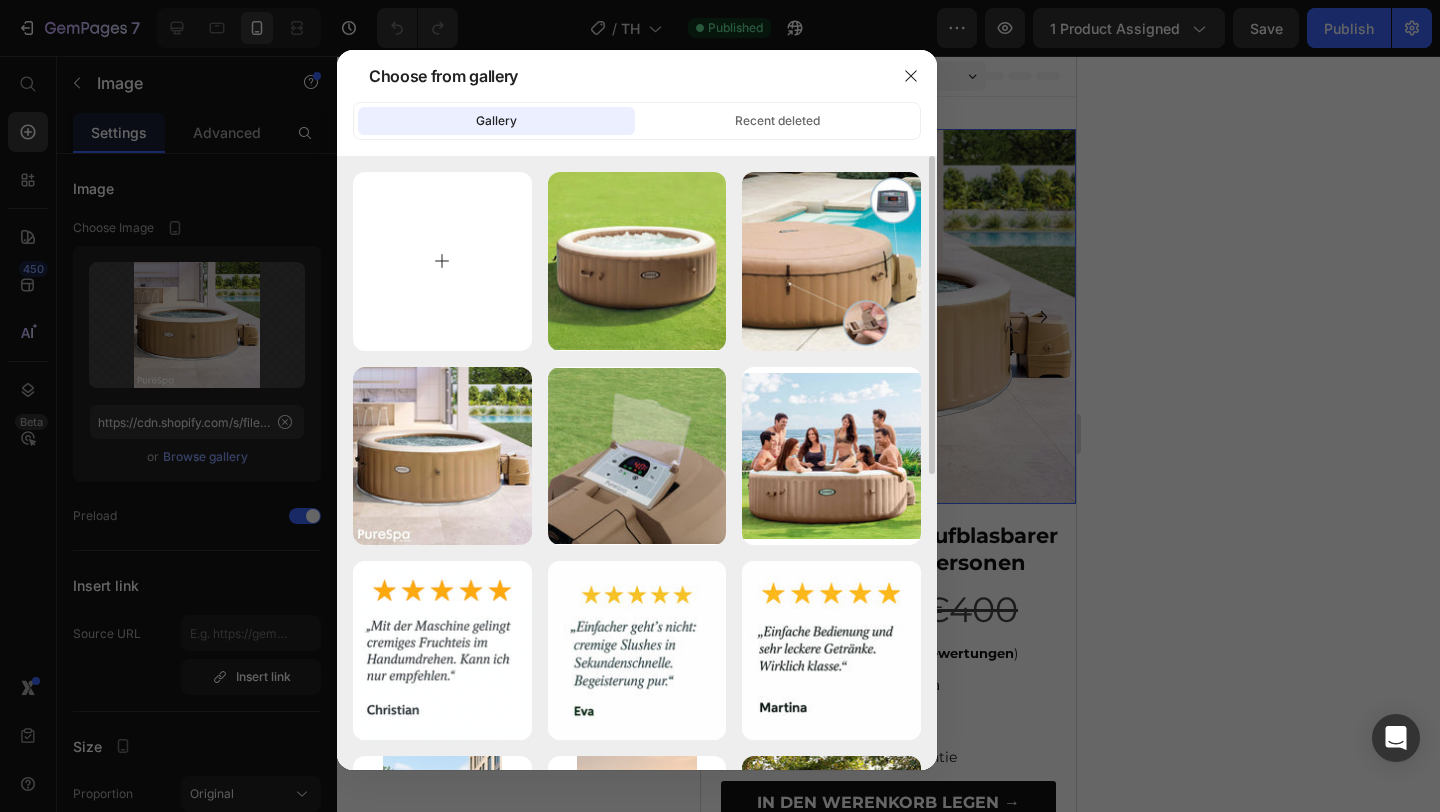 click at bounding box center (442, 261) 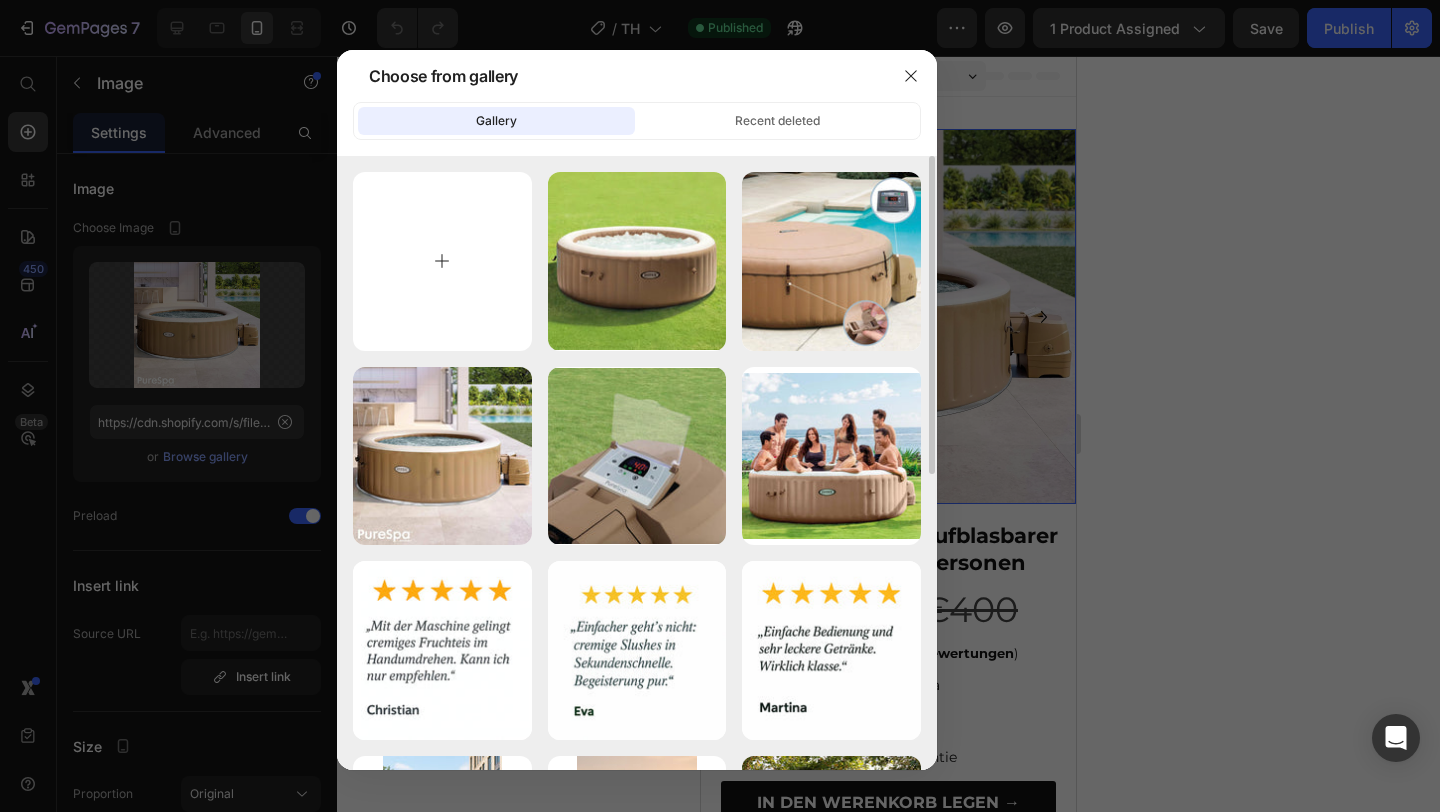 type on "C:\fakepath\1.png" 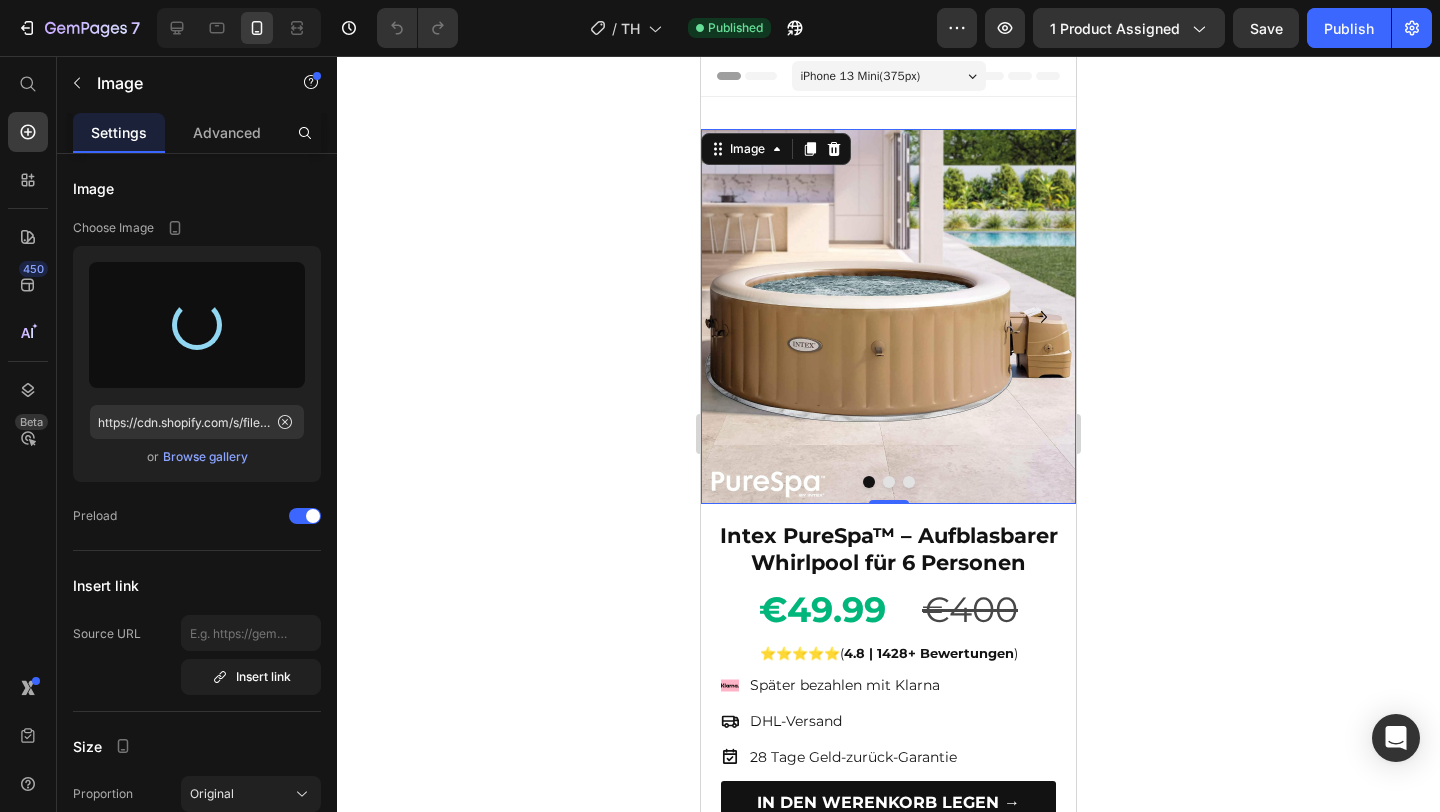 type on "https://cdn.shopify.com/s/files/1/0922/4916/2105/files/gempages_573517901714162595-cf90d6d8-6dd7-43d9-85a9-22531fb00a43.png" 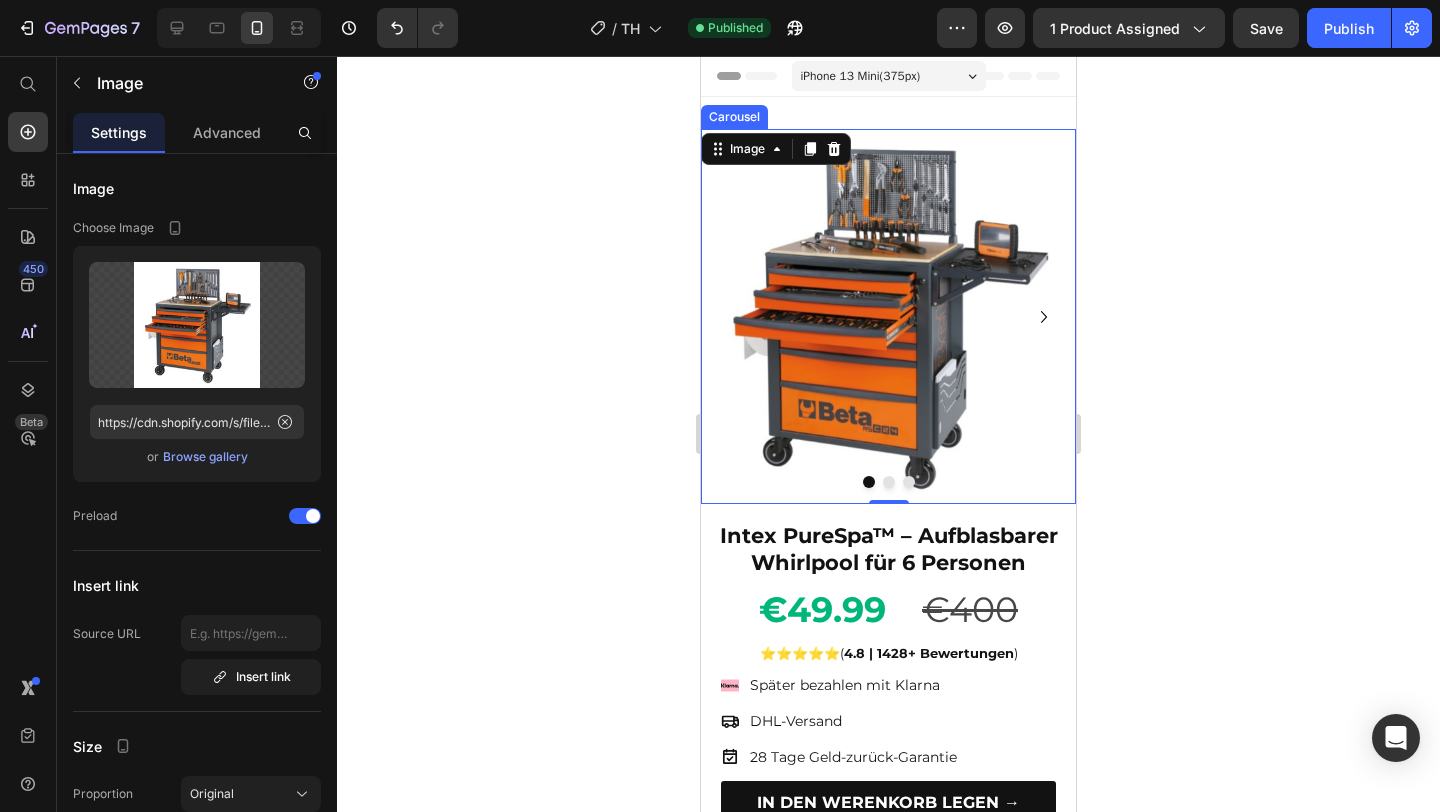 click at bounding box center [889, 482] 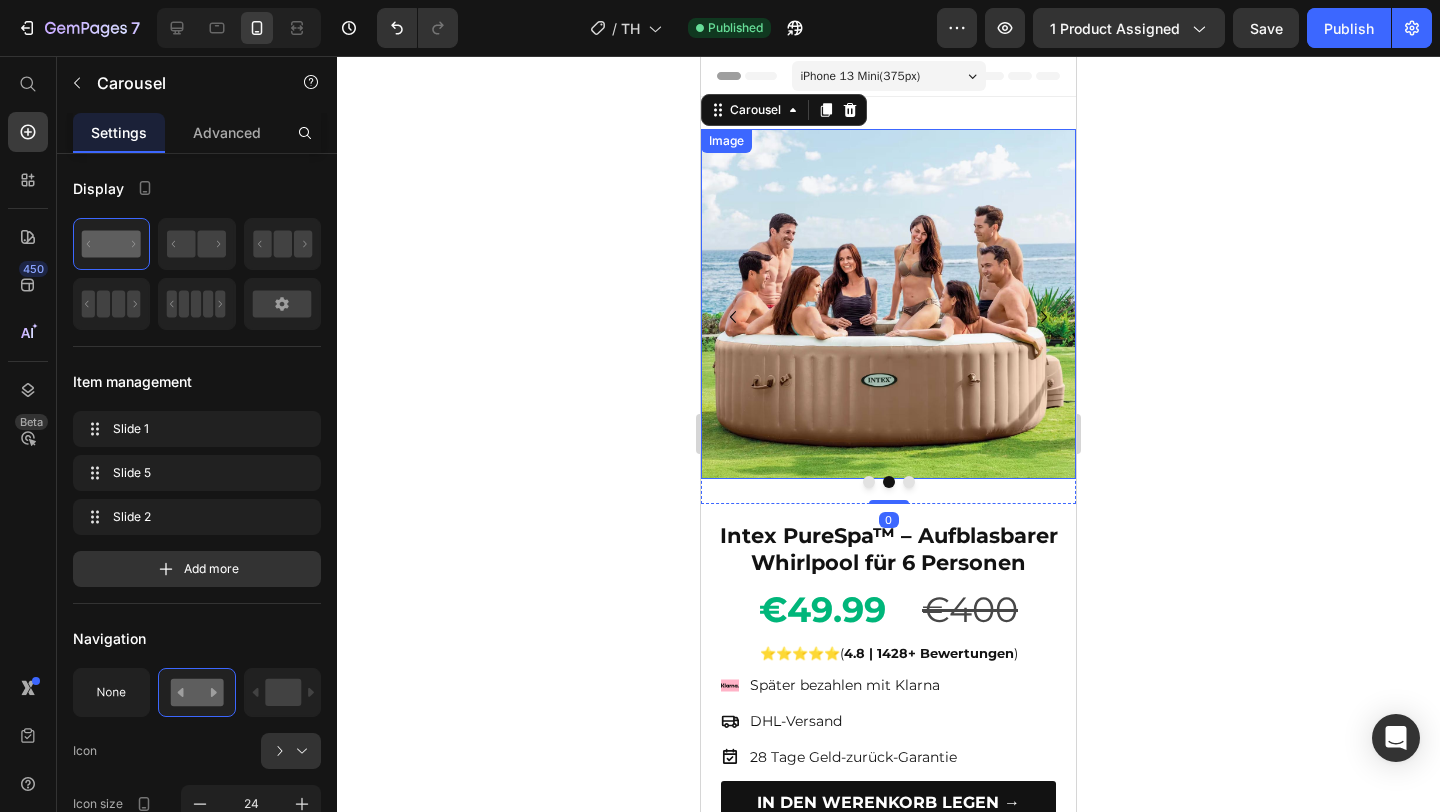 click at bounding box center (888, 304) 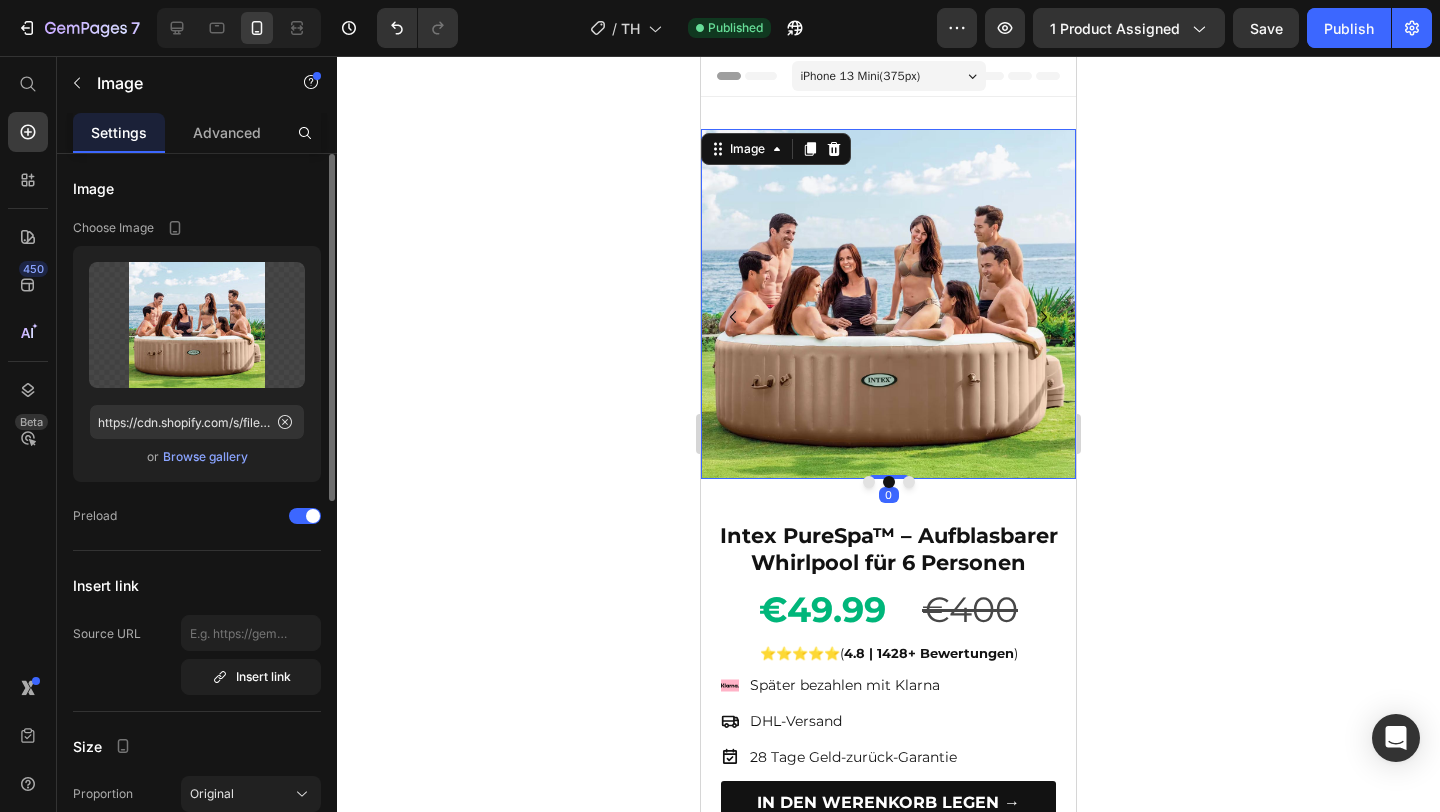 click on "Upload Image https://cdn.shopify.com/s/files/1/0922/4916/2105/files/gempages_573517901714162595-78ac49bc-d681-4ac0-9ad6-33faf28d61ae.jpg  or   Browse gallery" 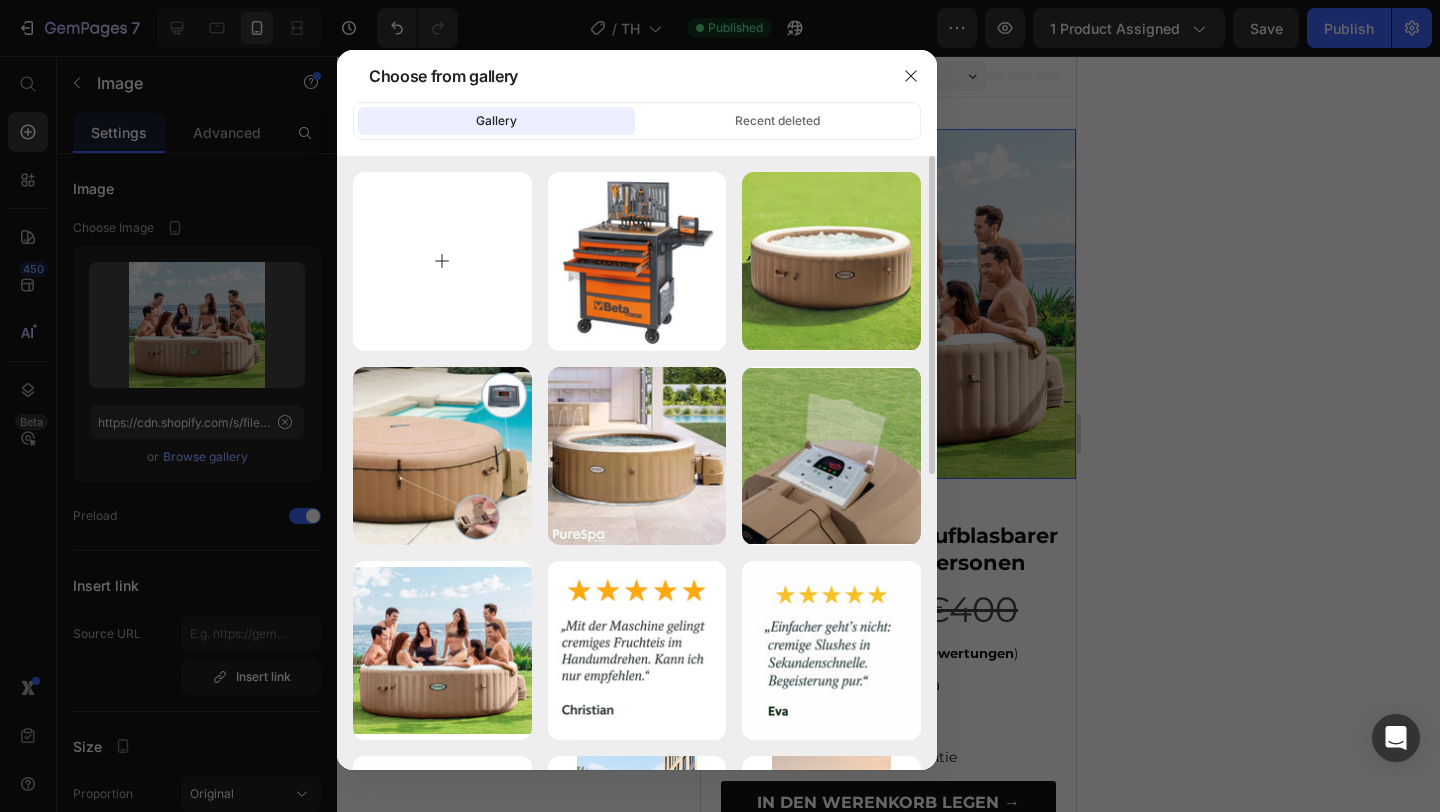 click at bounding box center [442, 261] 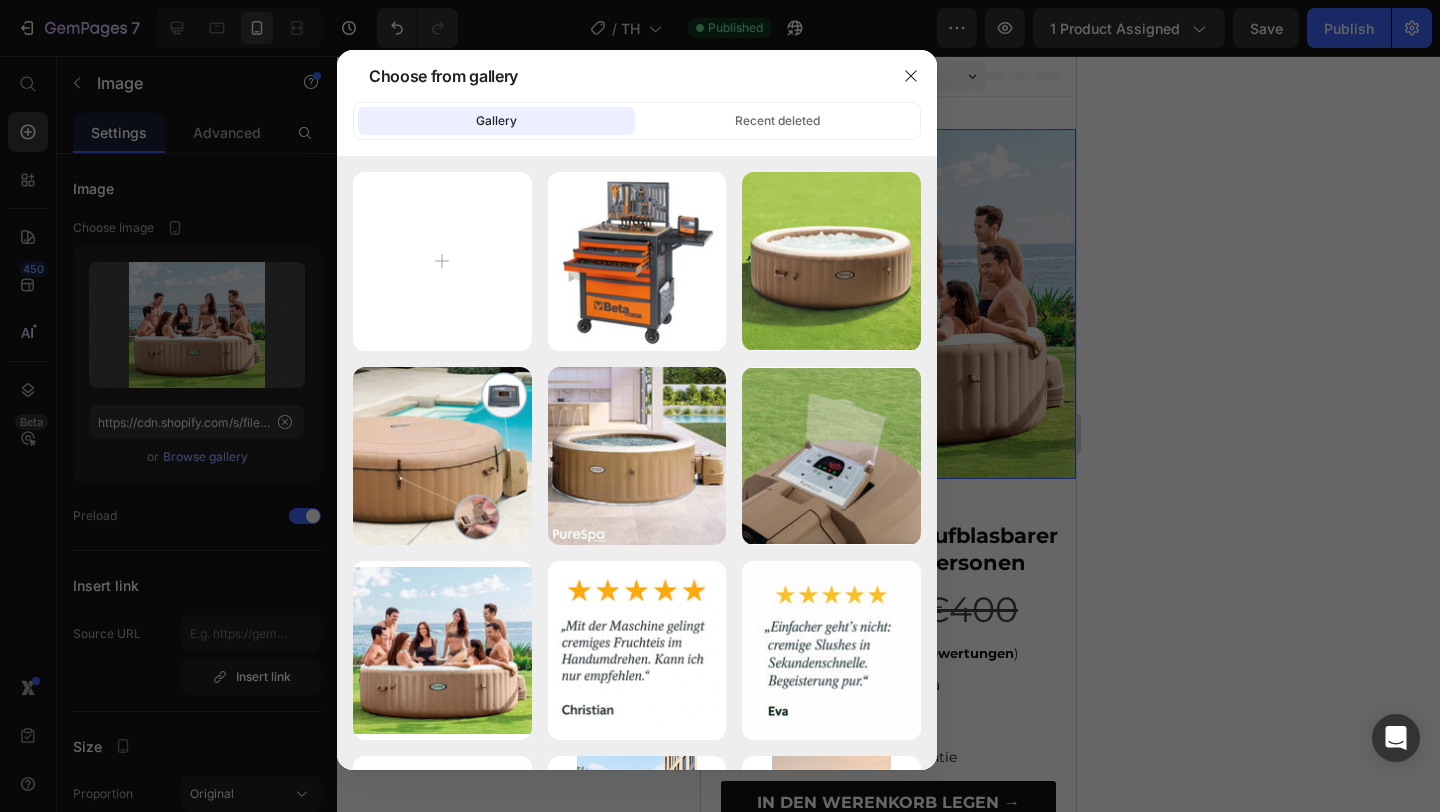 type on "C:\fakepath\2.png" 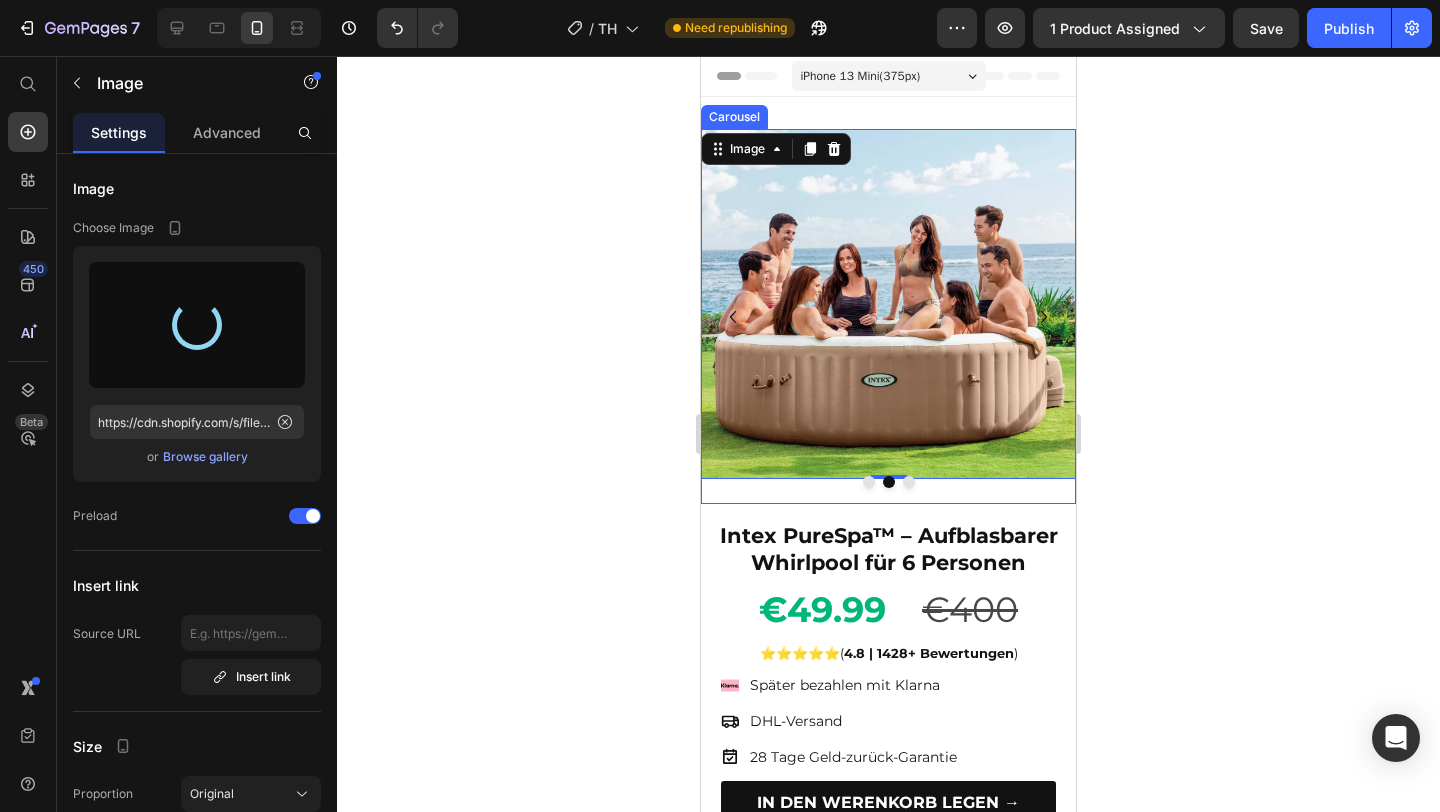 type on "https://cdn.shopify.com/s/files/1/0922/4916/2105/files/gempages_573517901714162595-af49cb15-dcf9-44cc-b36d-6b6e0993070e.png" 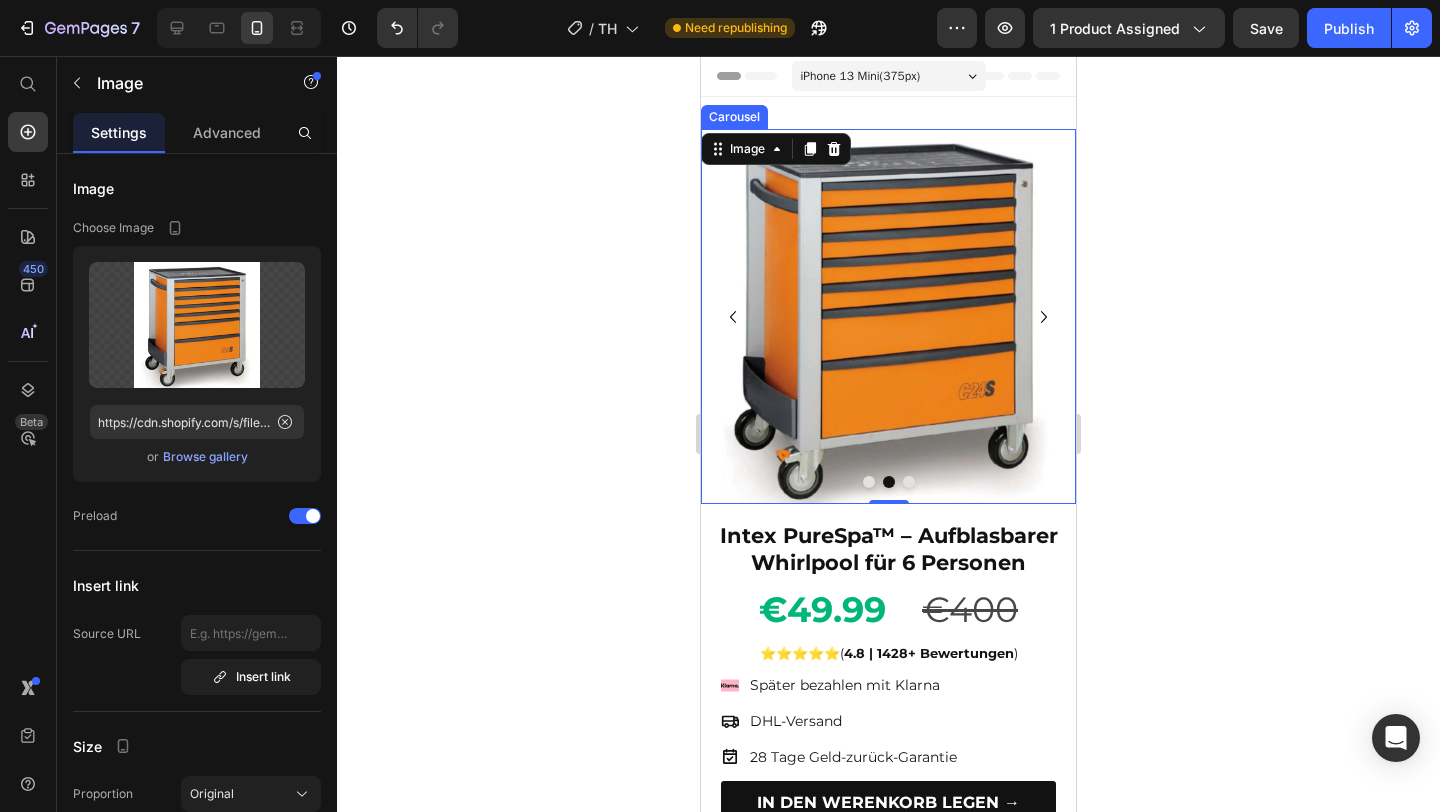 click at bounding box center [909, 482] 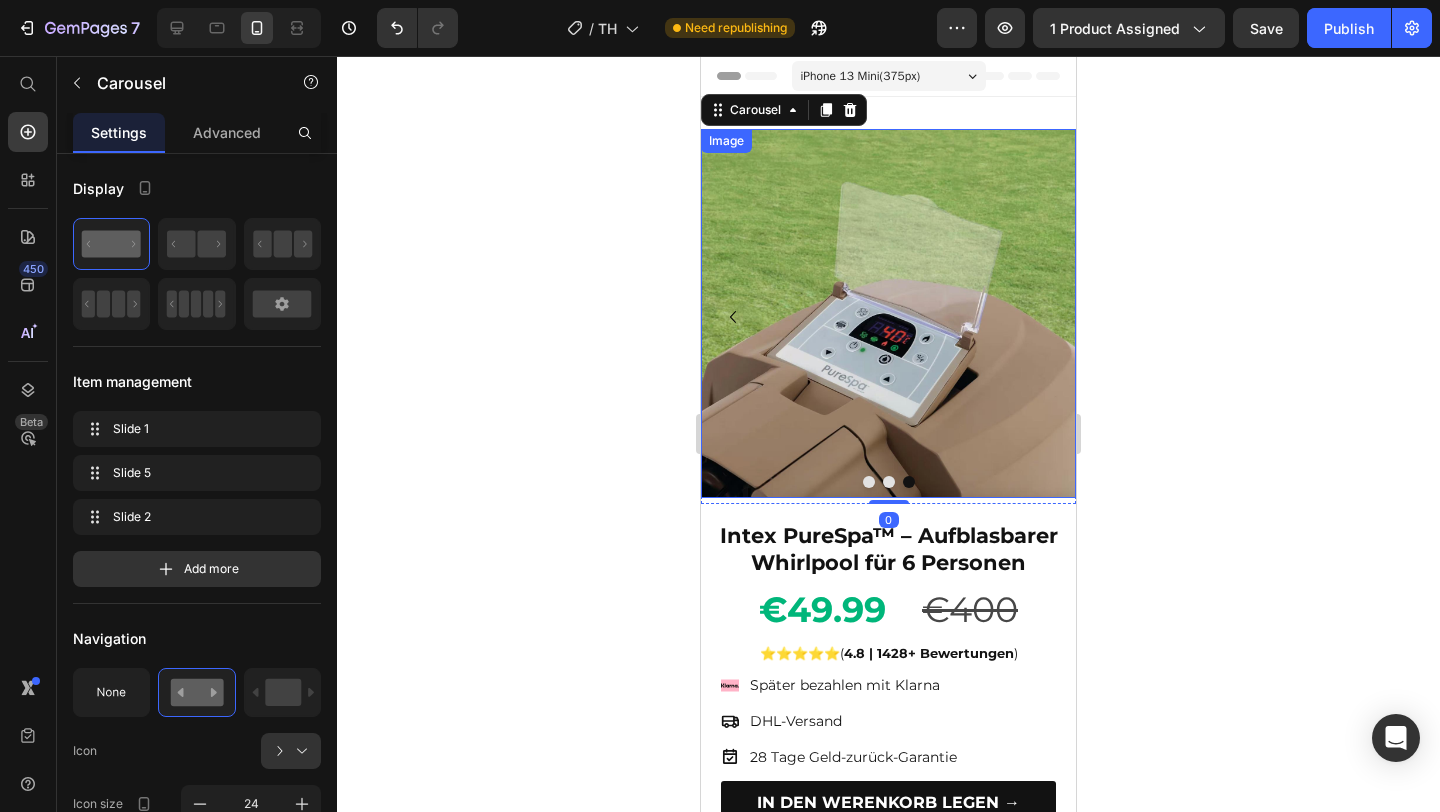 click at bounding box center [888, 313] 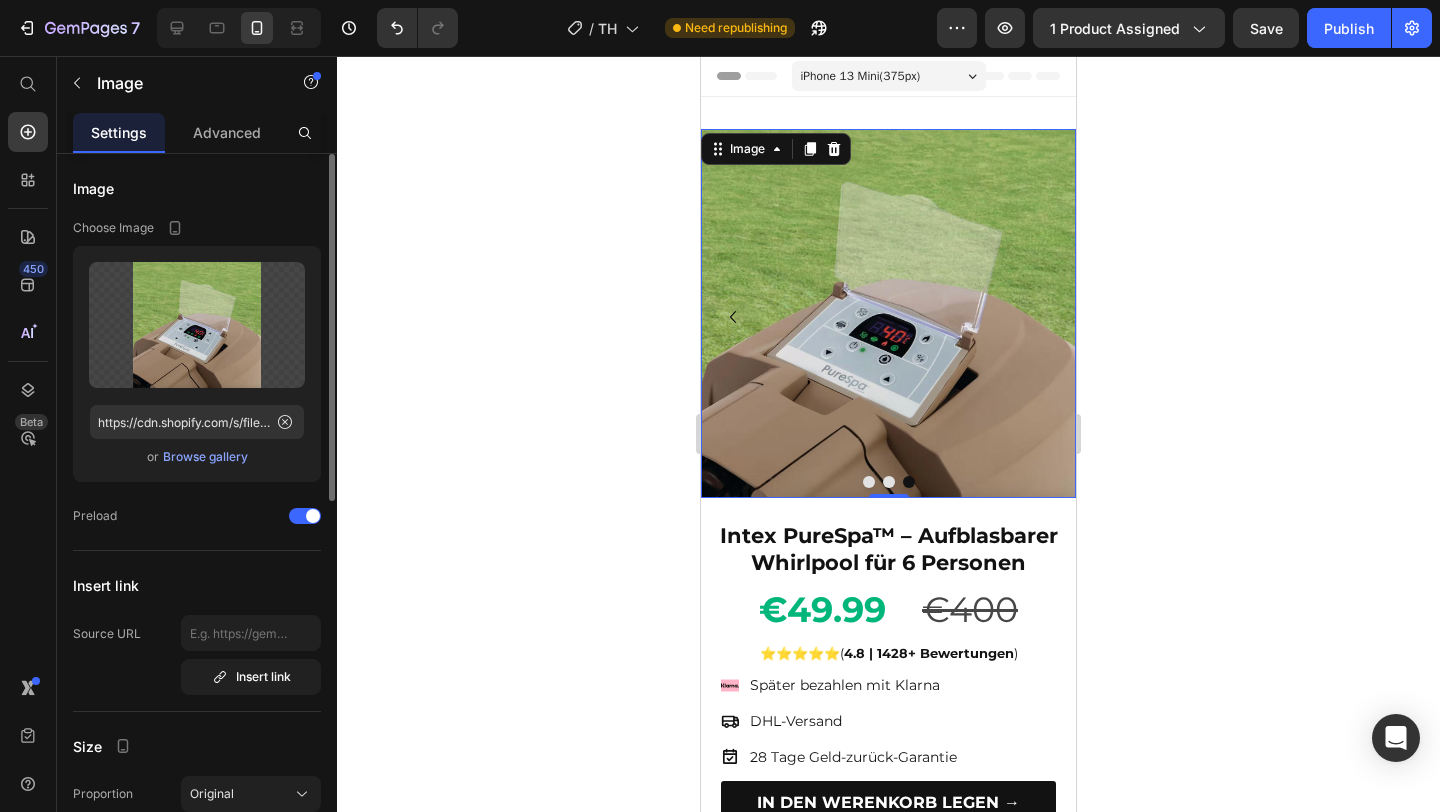 click on "Browse gallery" at bounding box center [205, 457] 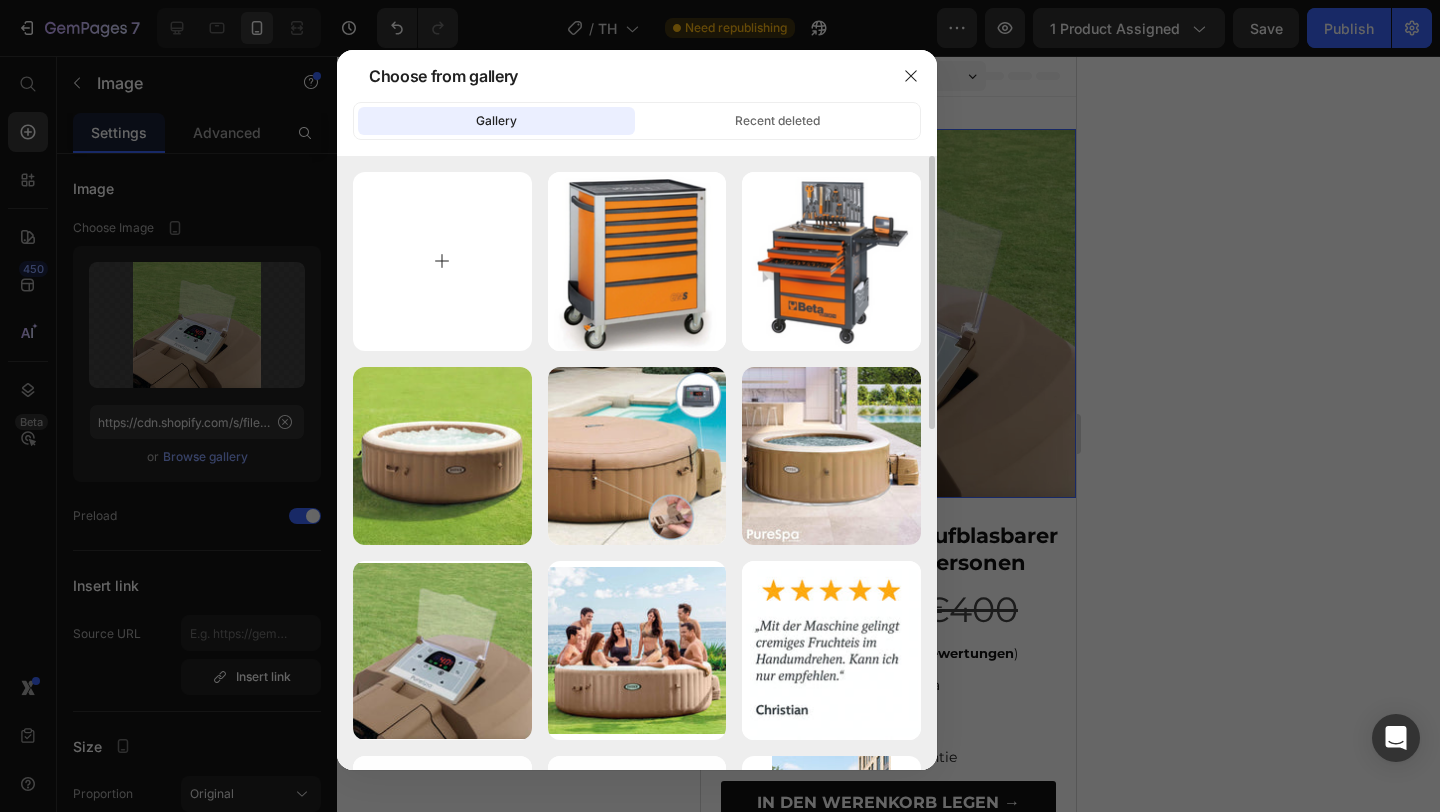 click at bounding box center [442, 261] 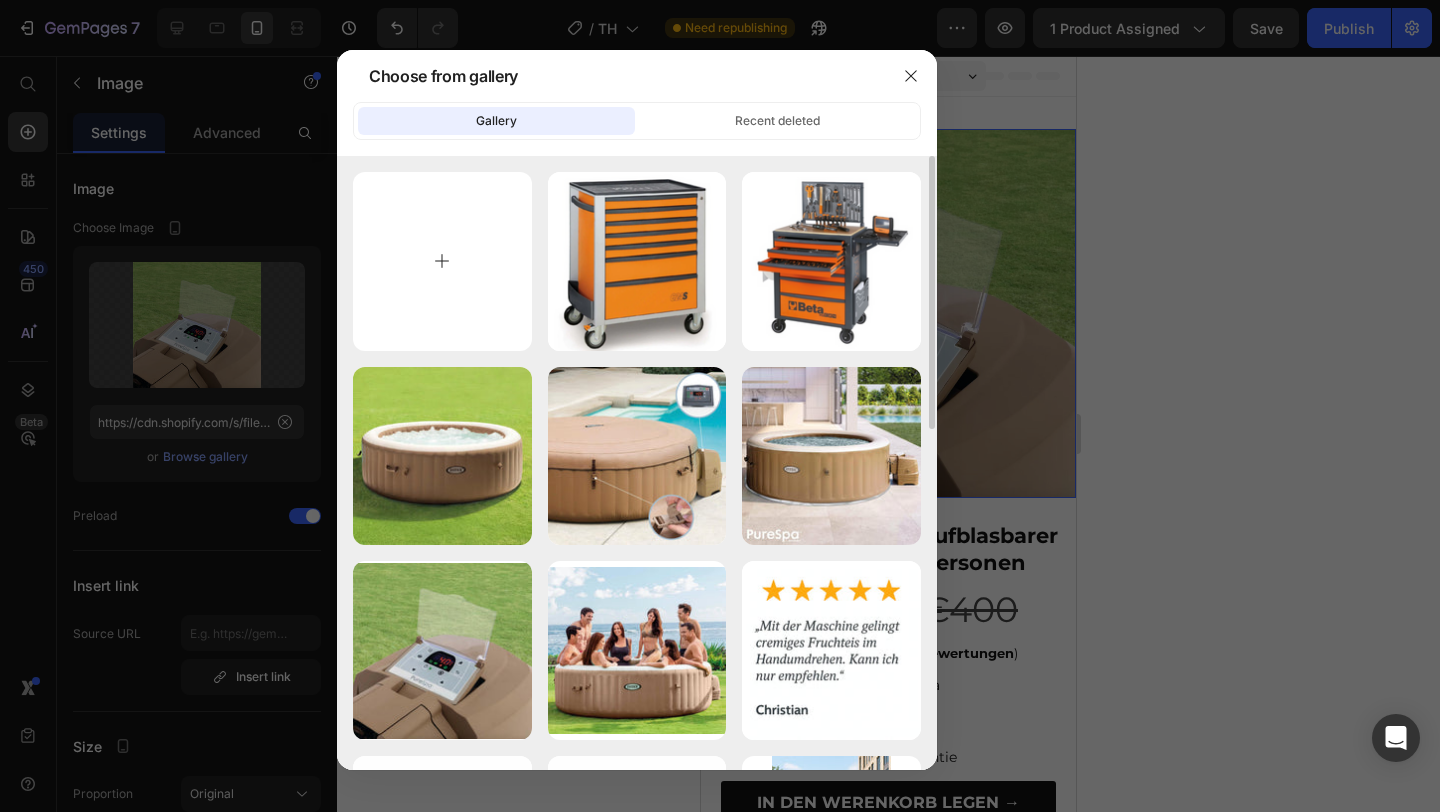 type on "C:\fakepath\3.png" 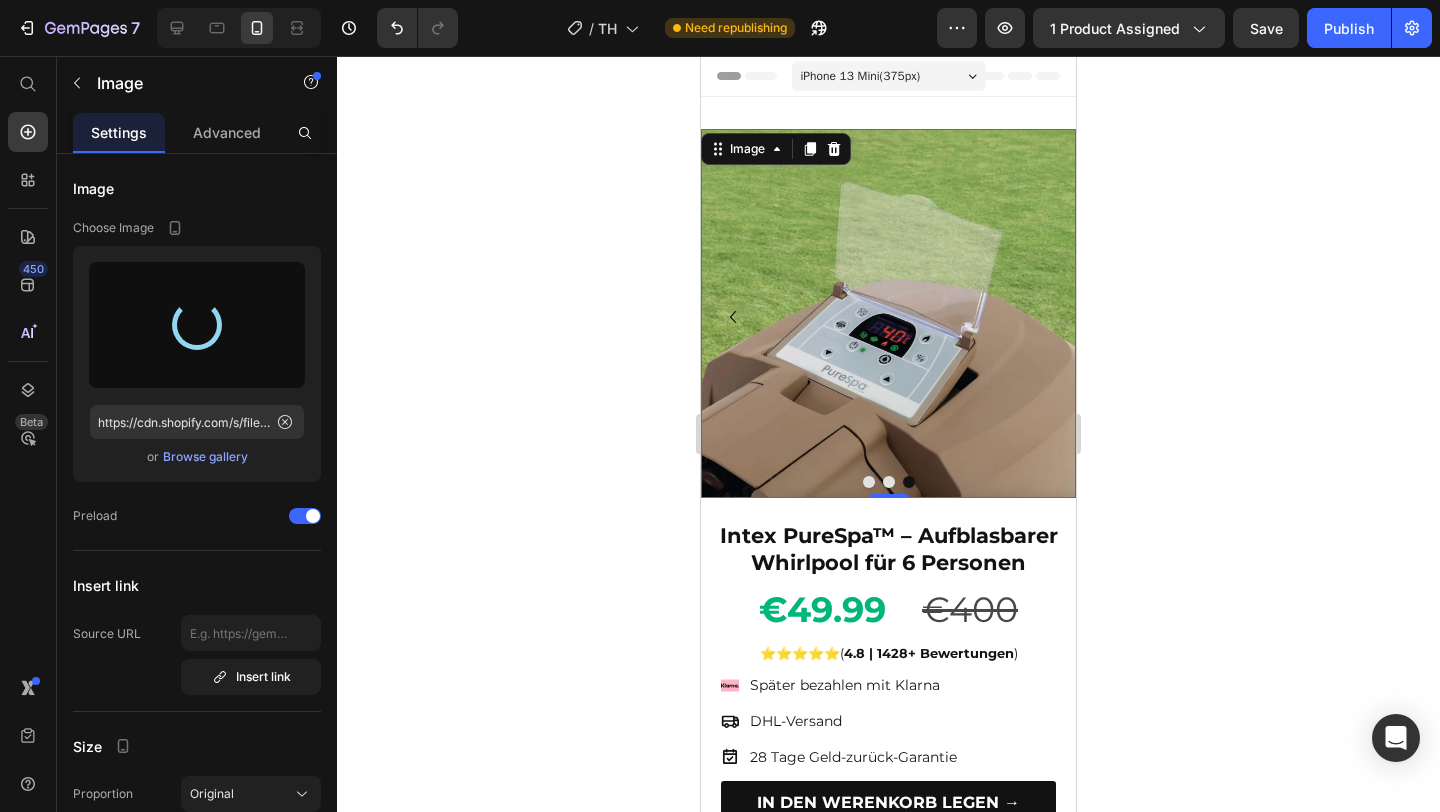 type on "https://cdn.shopify.com/s/files/1/0922/4916/2105/files/gempages_573517901714162595-bcd7d089-fe8f-49b1-8974-43d81b9b4505.png" 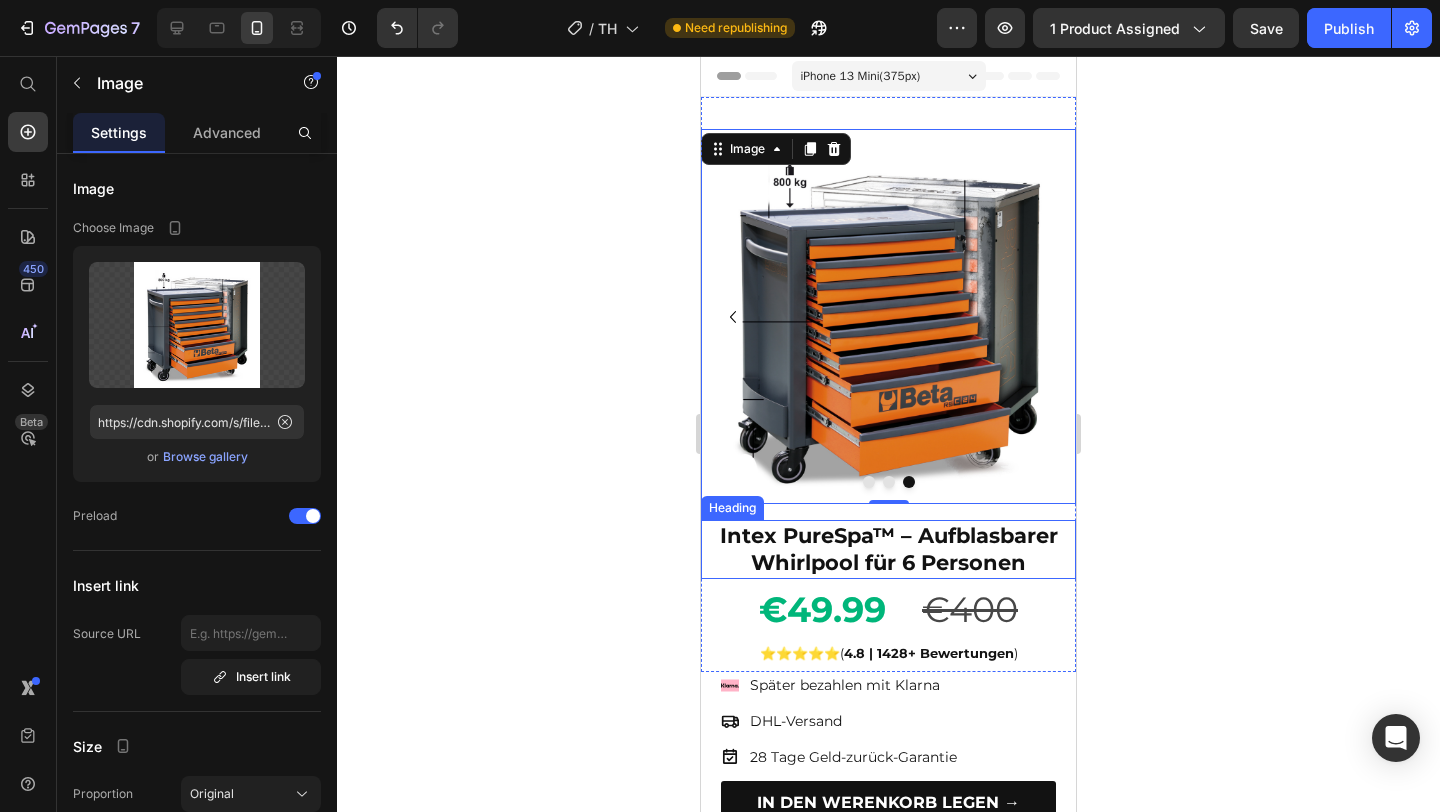 click on "Intex PureSpa™ – Aufblasbarer Whirlpool für 6 Personen" at bounding box center (889, 549) 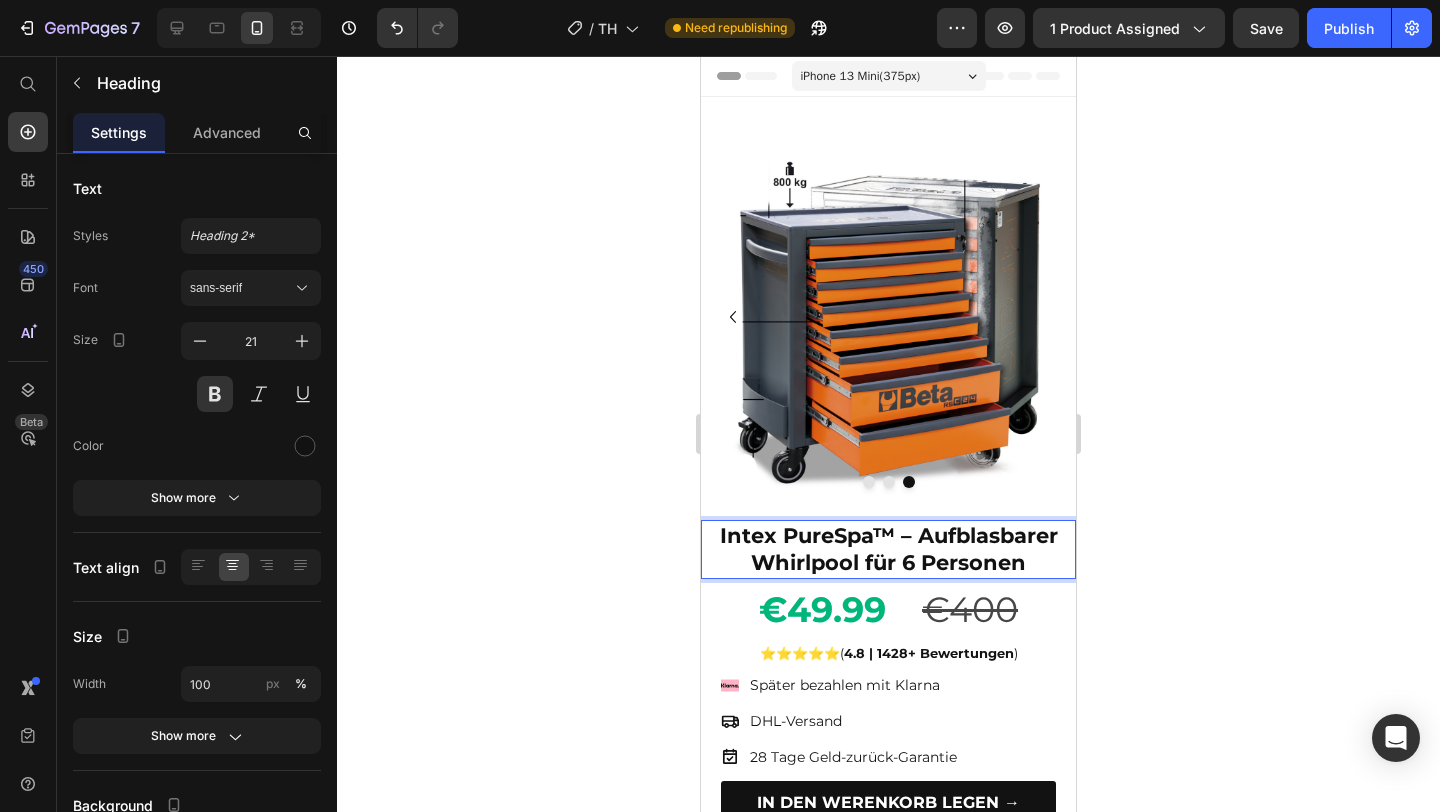 click on "Intex PureSpa™ – Aufblasbarer Whirlpool für 6 Personen" at bounding box center [889, 549] 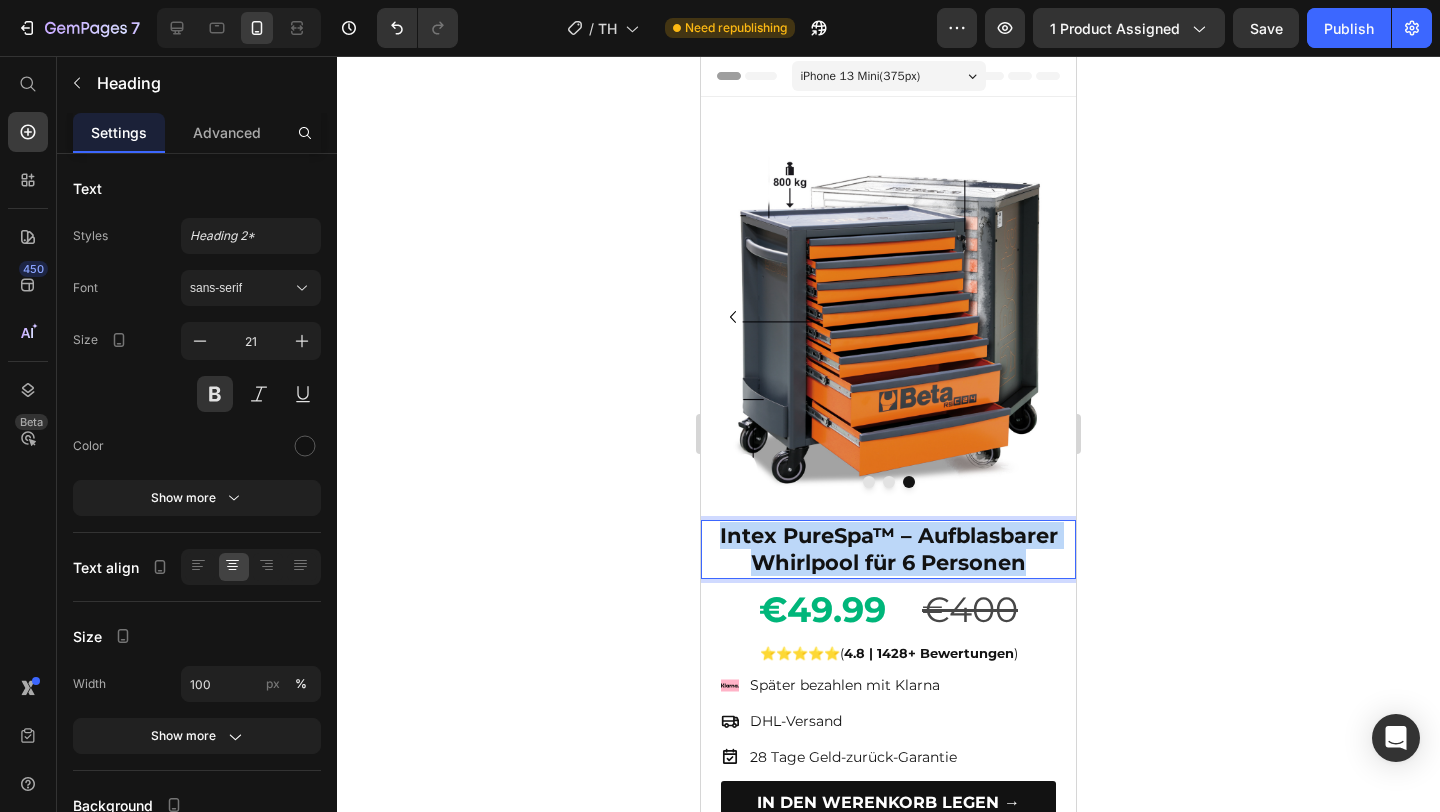 click on "Intex PureSpa™ – Aufblasbarer Whirlpool für 6 Personen" at bounding box center [889, 549] 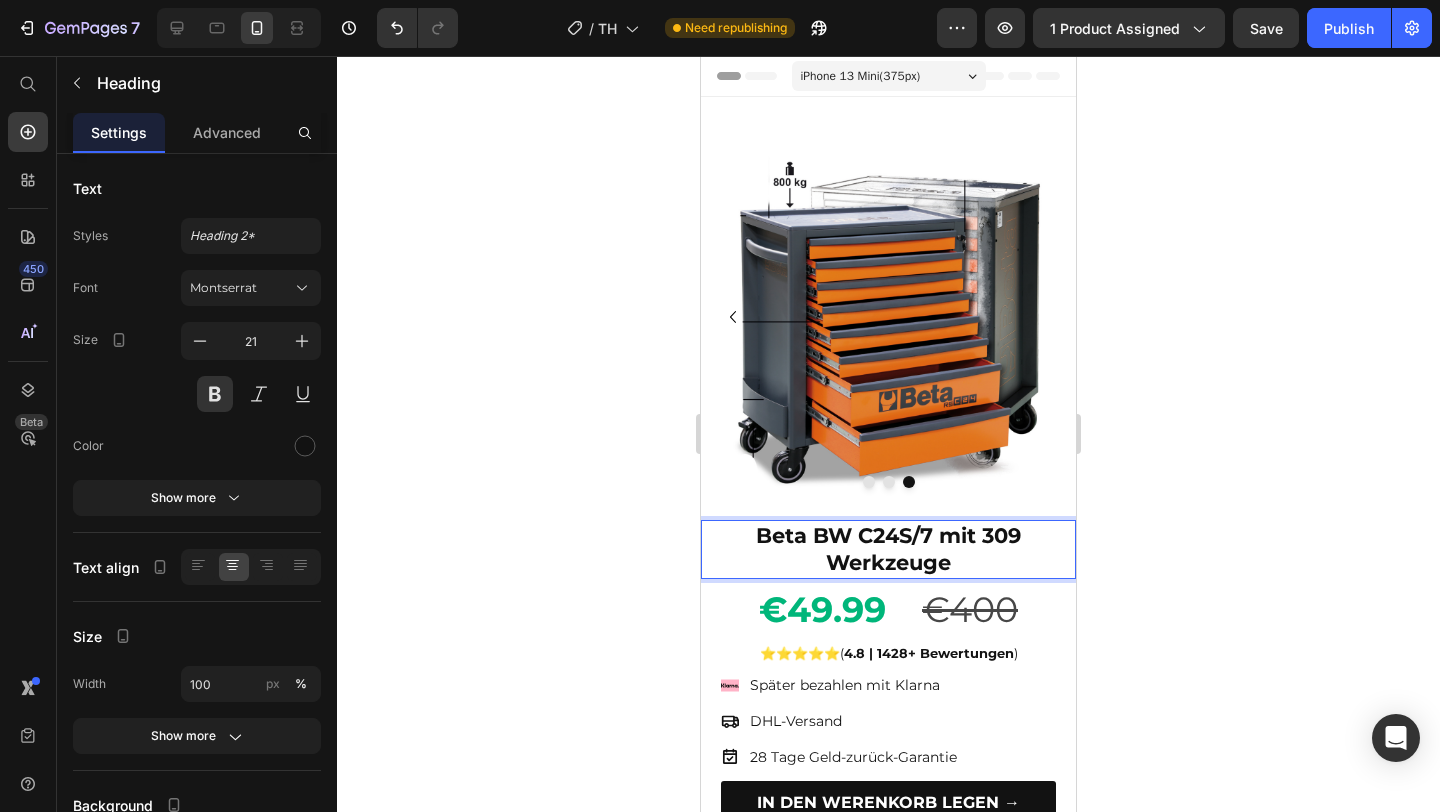 click 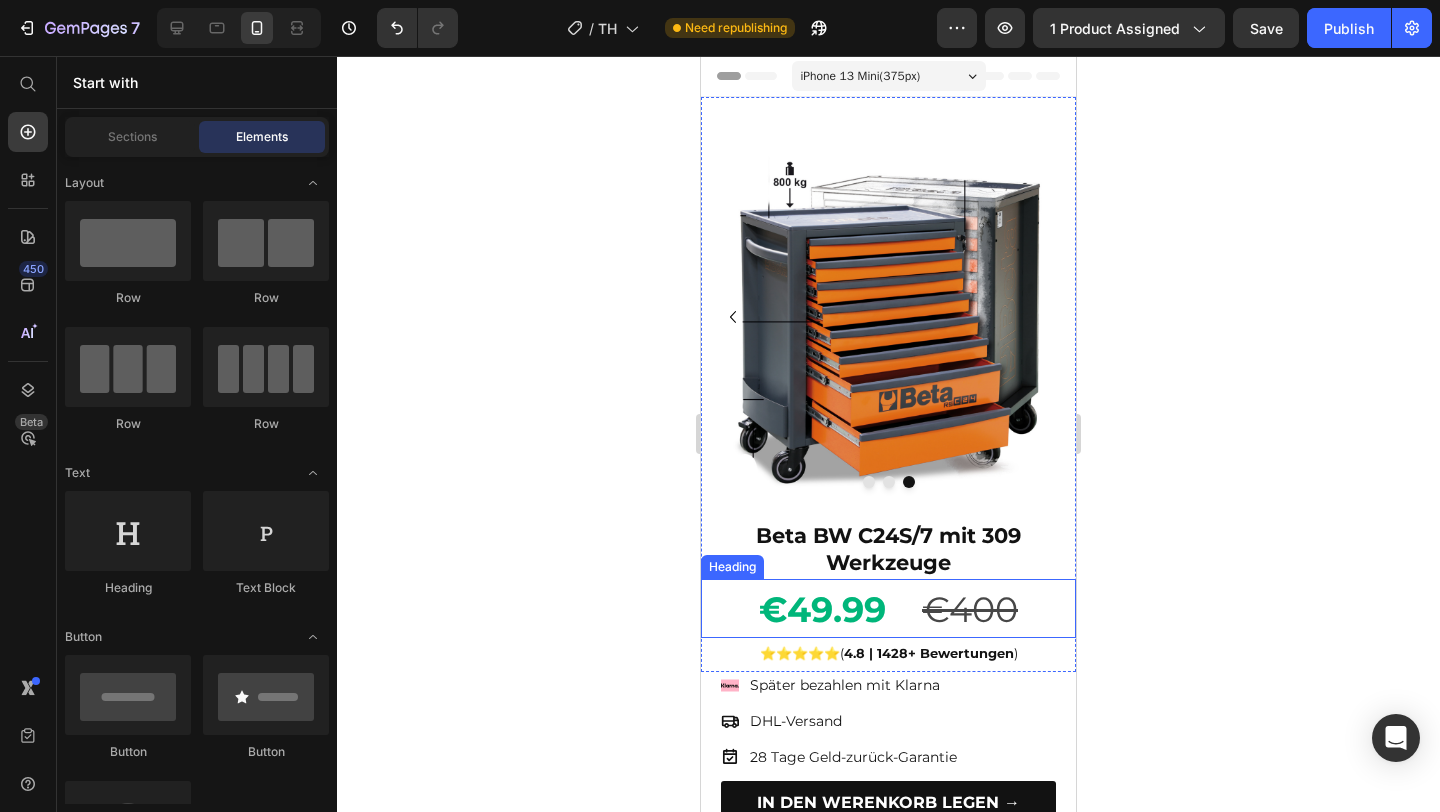 scroll, scrollTop: 1, scrollLeft: 0, axis: vertical 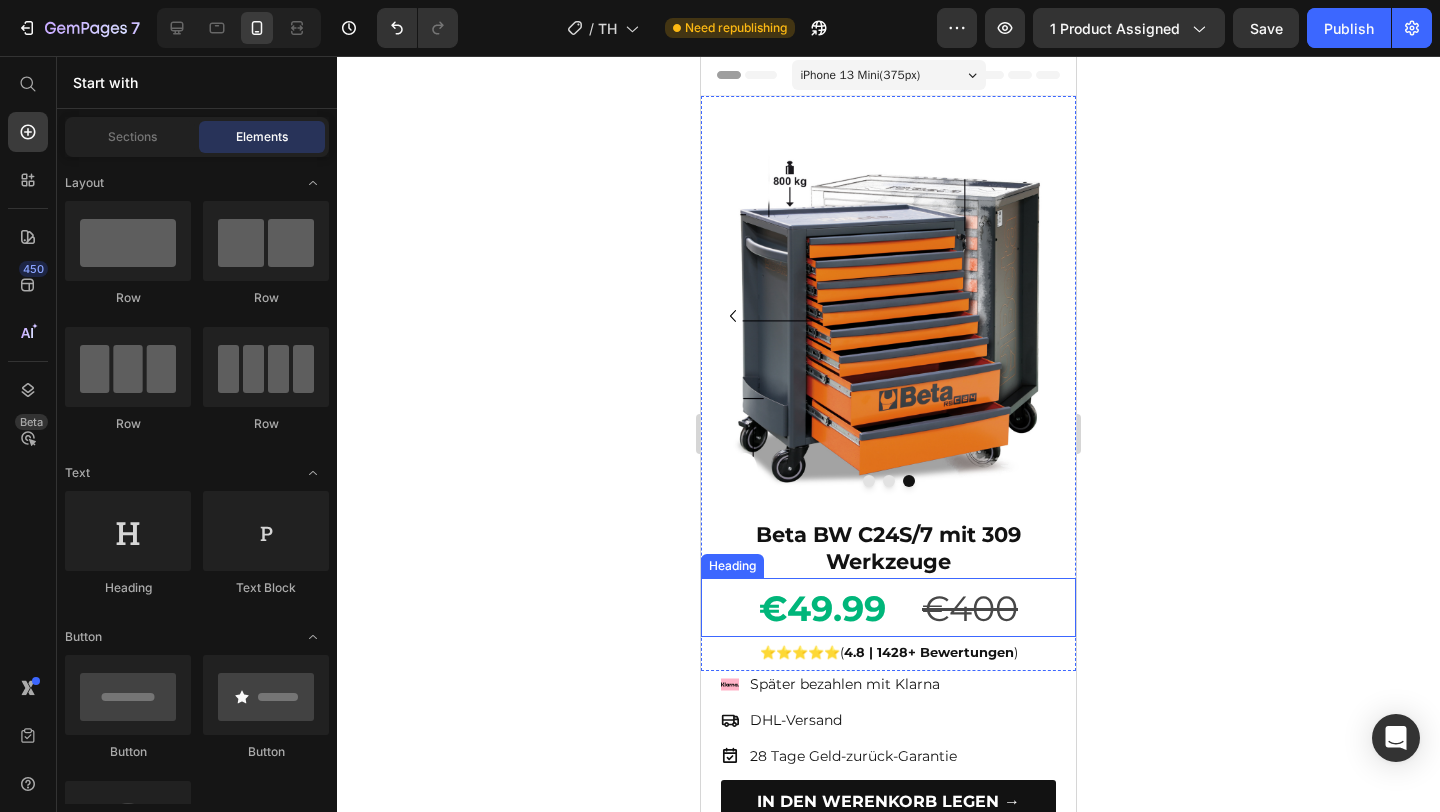 click on "€400" at bounding box center (970, 608) 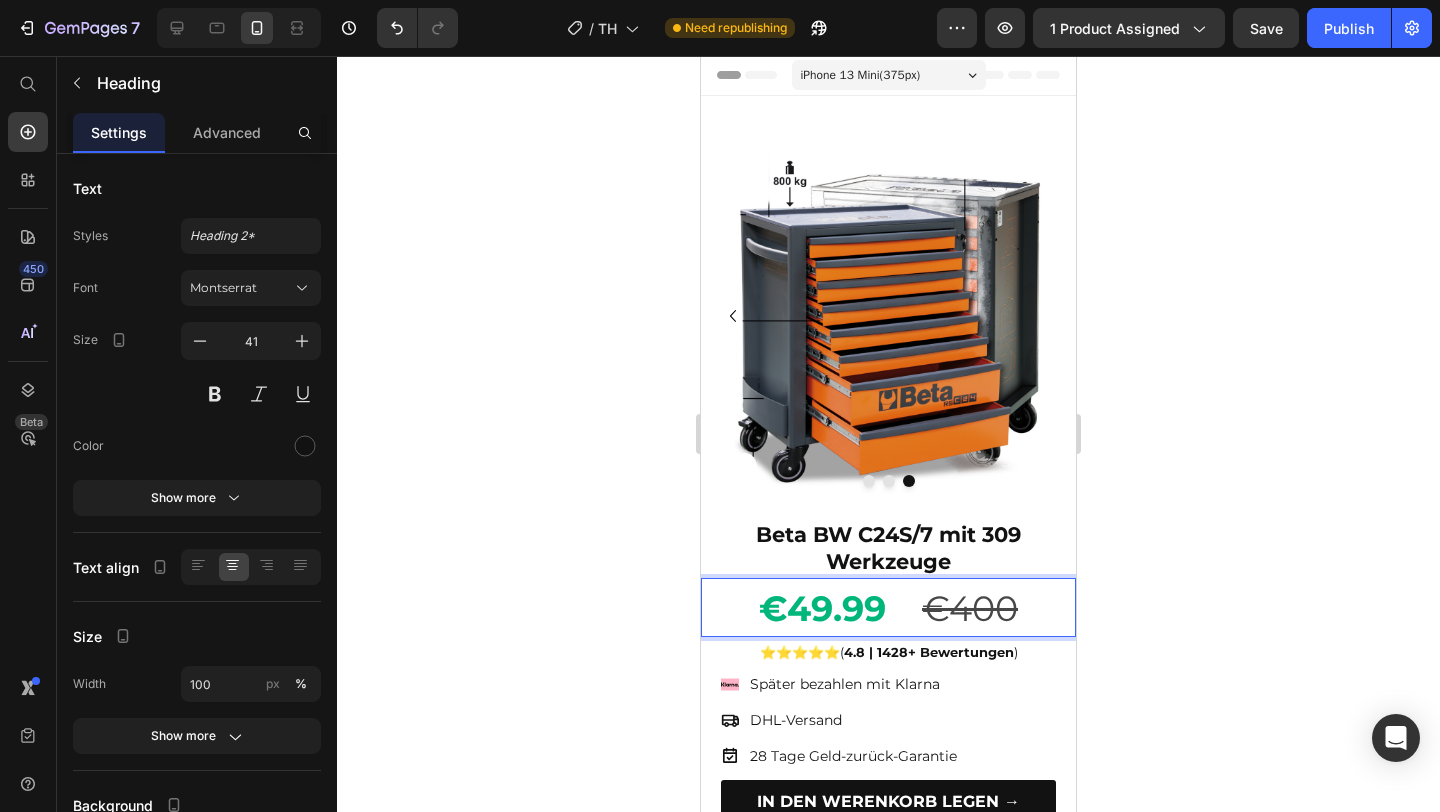 click on "€400" at bounding box center [970, 608] 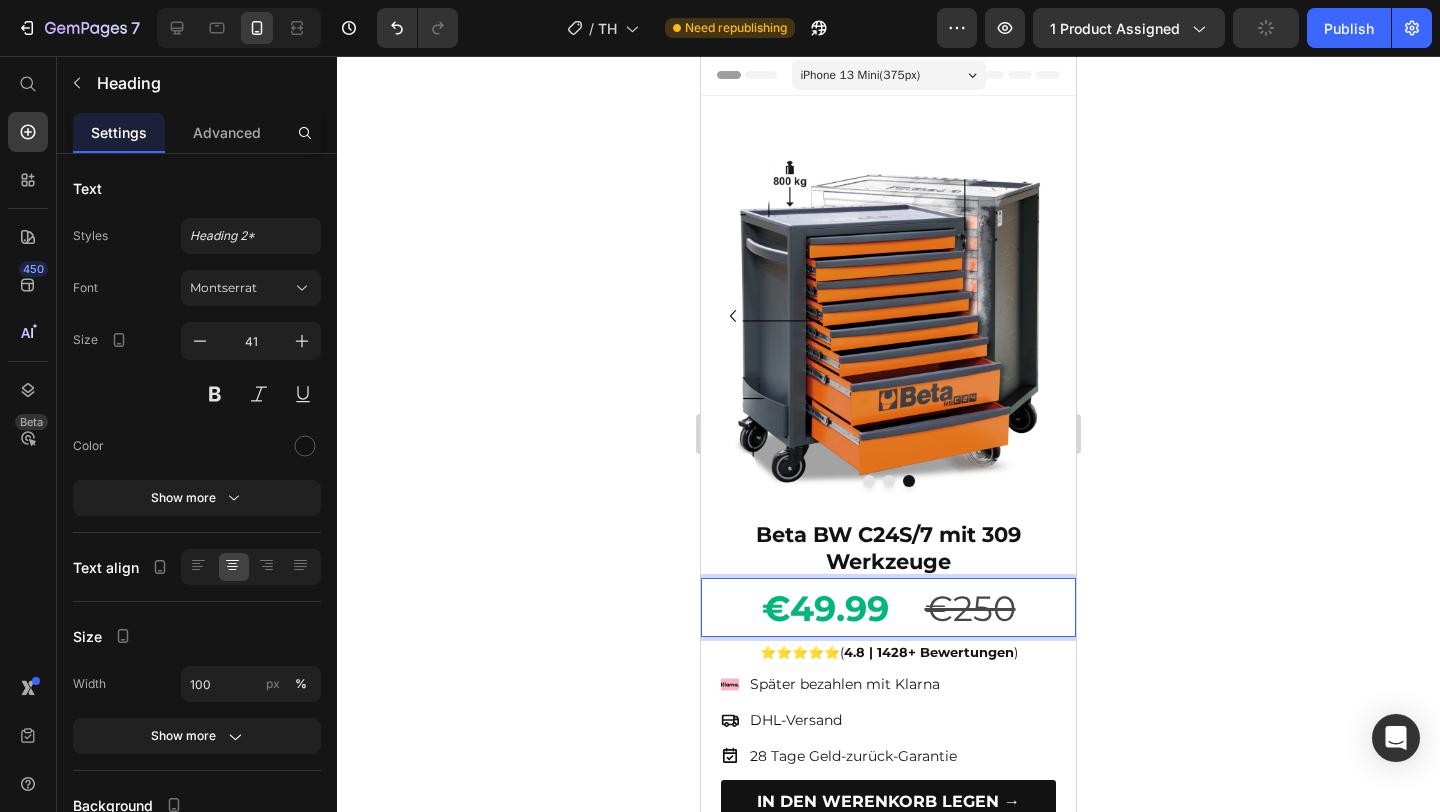 click 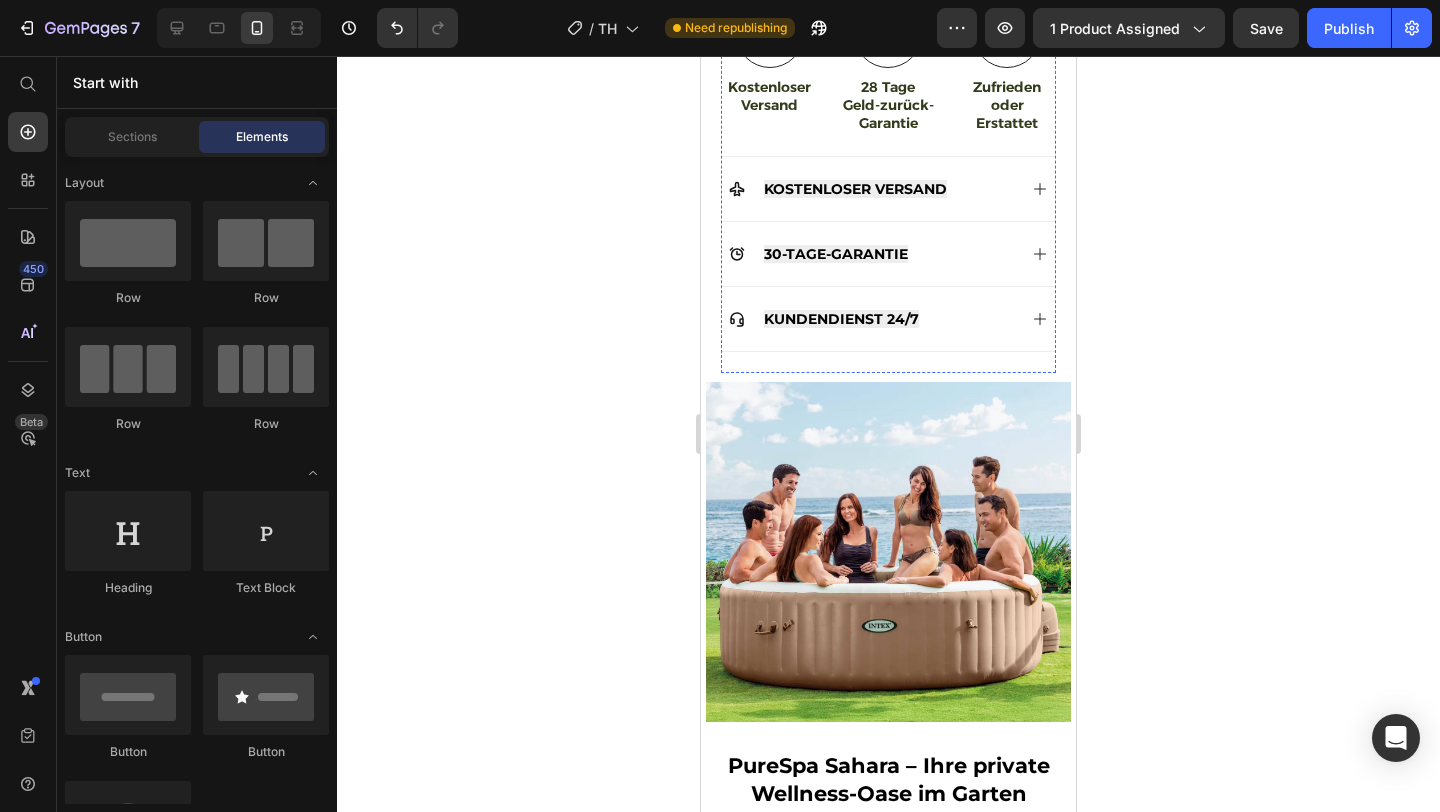 scroll, scrollTop: 1005, scrollLeft: 0, axis: vertical 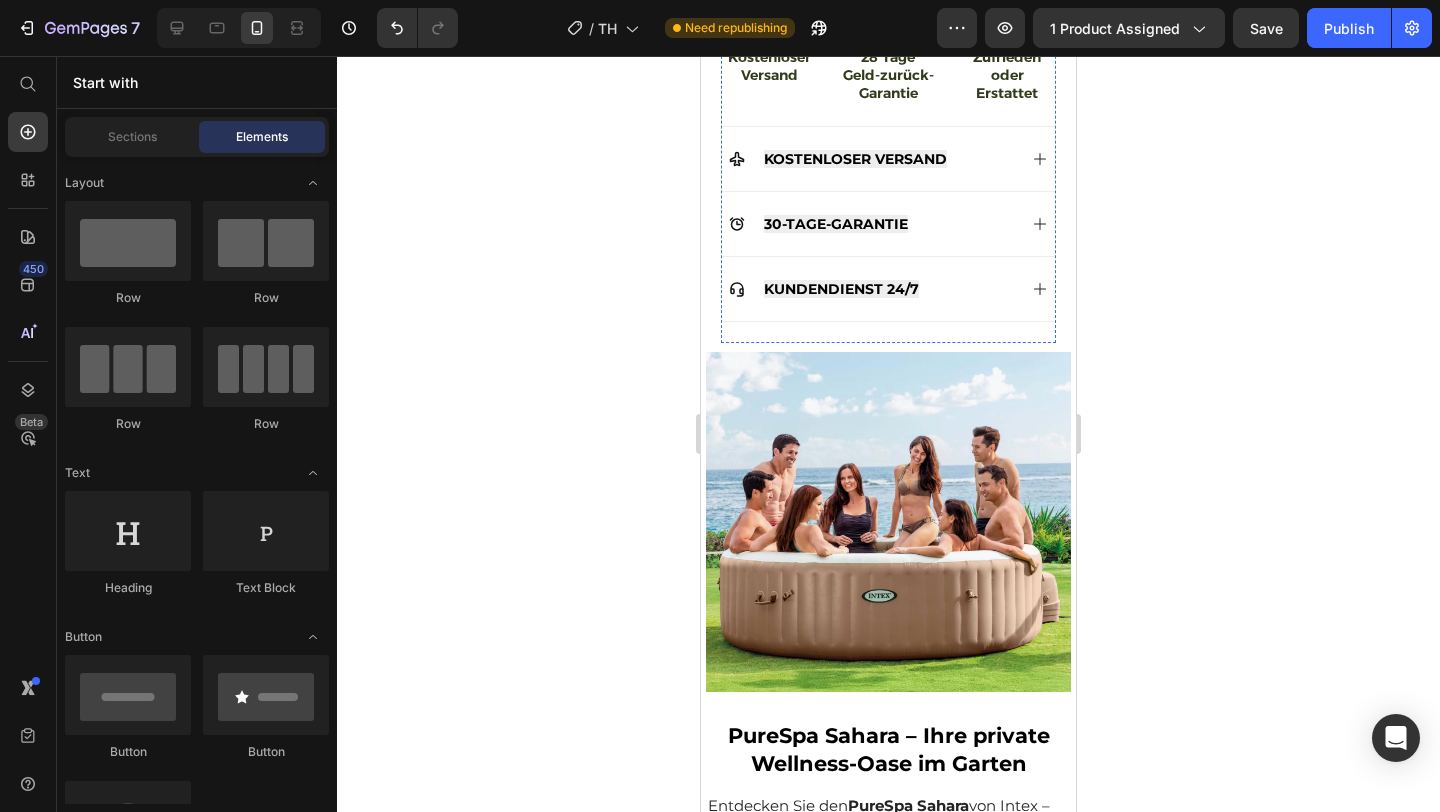 click at bounding box center (888, 522) 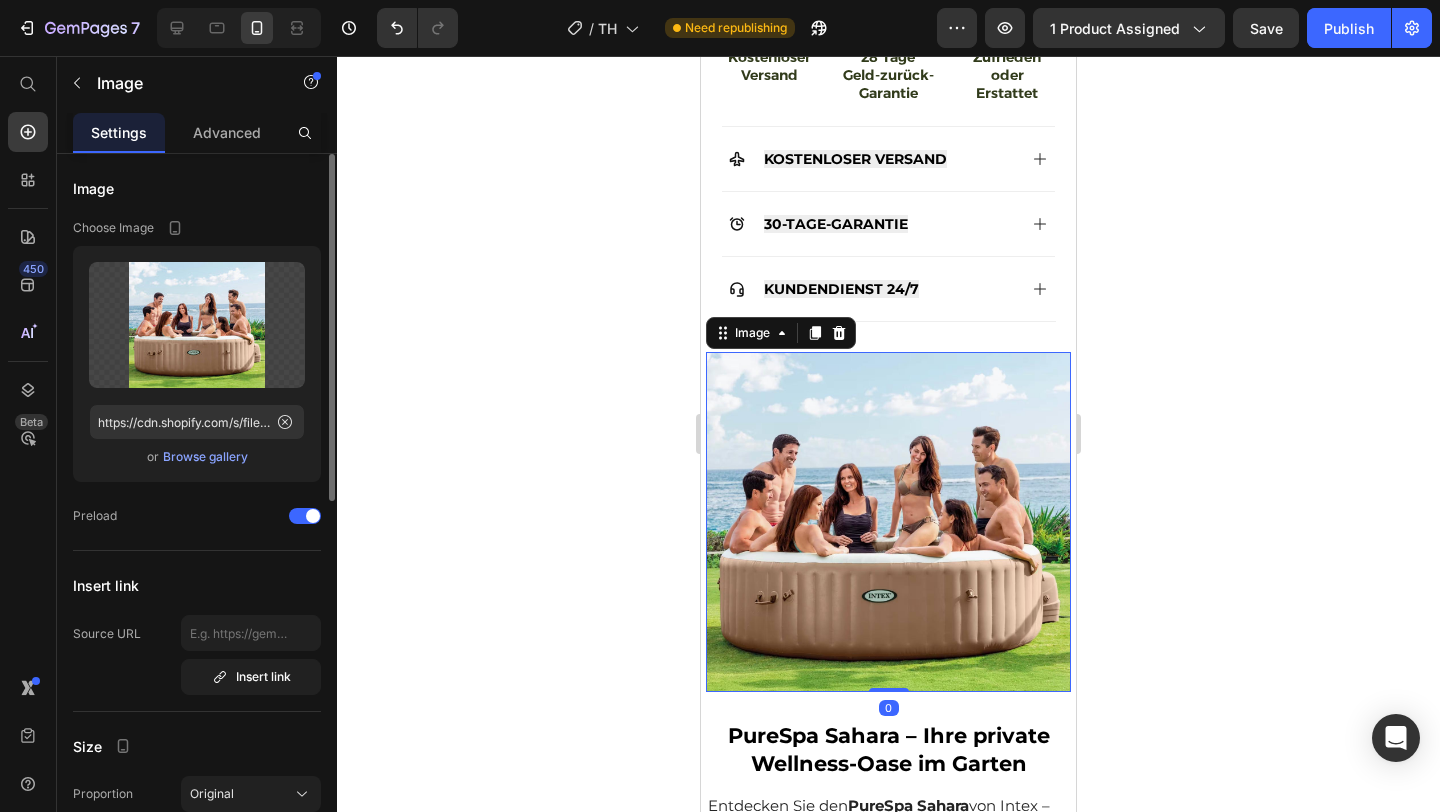 click on "Browse gallery" at bounding box center (205, 457) 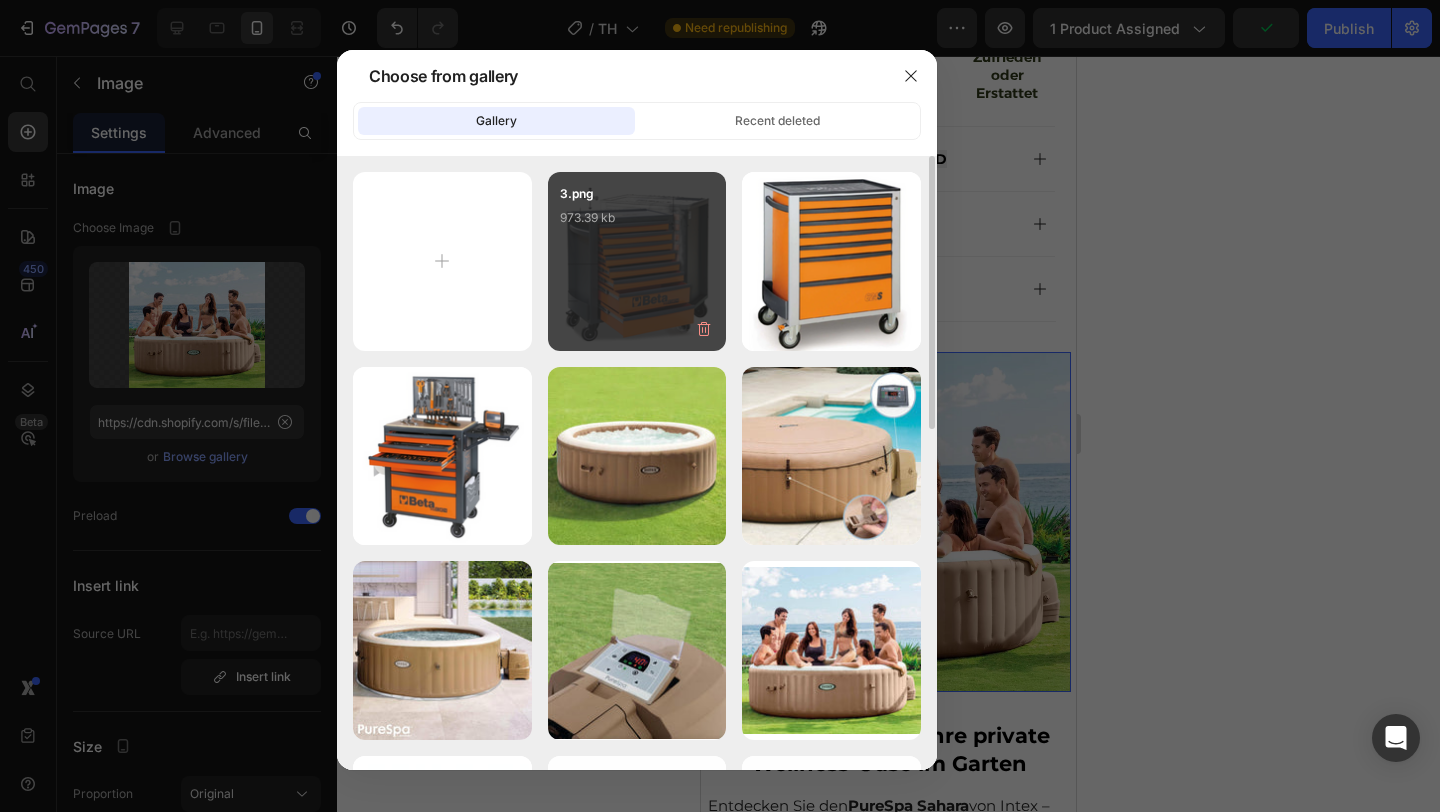 click on "3.png 973.39 kb" at bounding box center [637, 224] 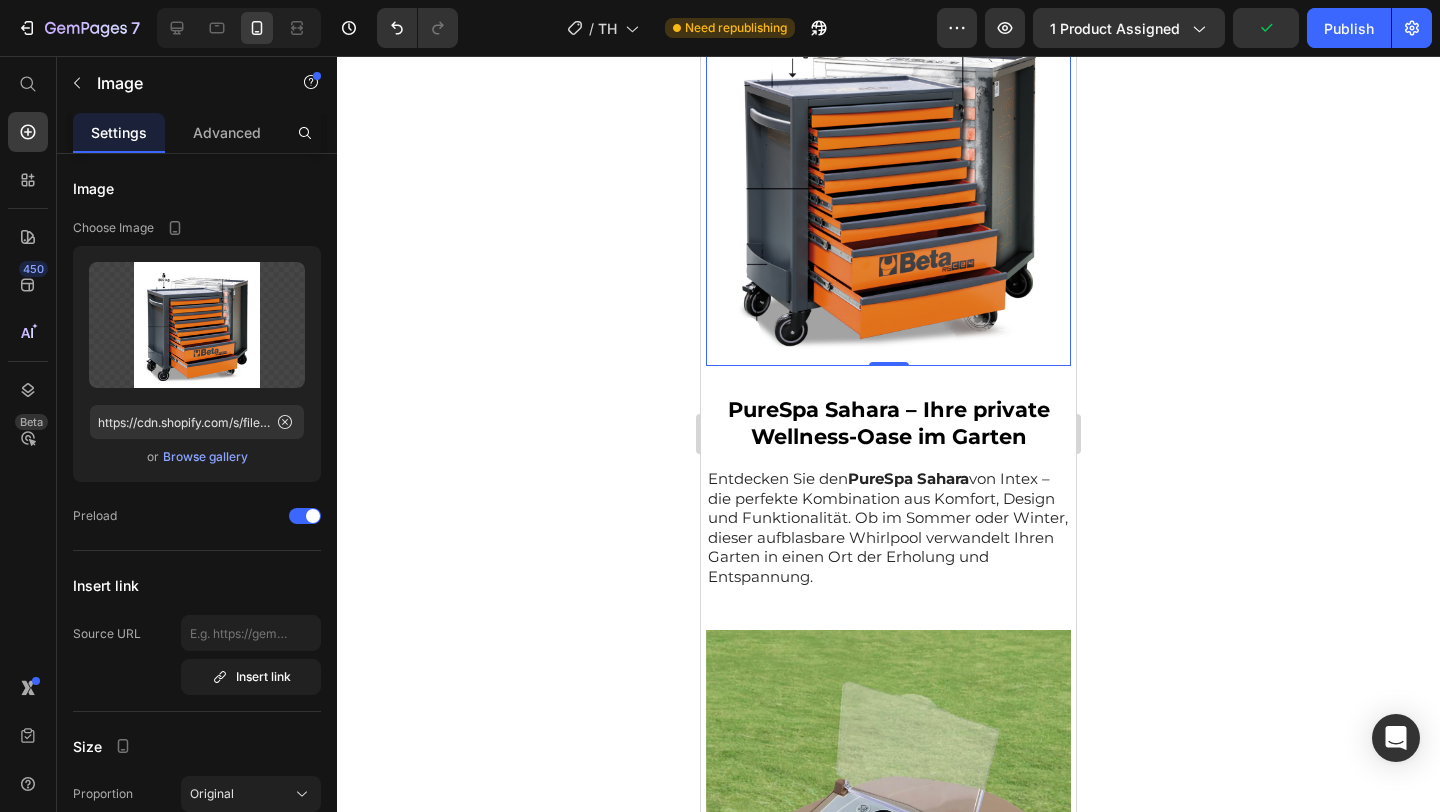 scroll, scrollTop: 1373, scrollLeft: 0, axis: vertical 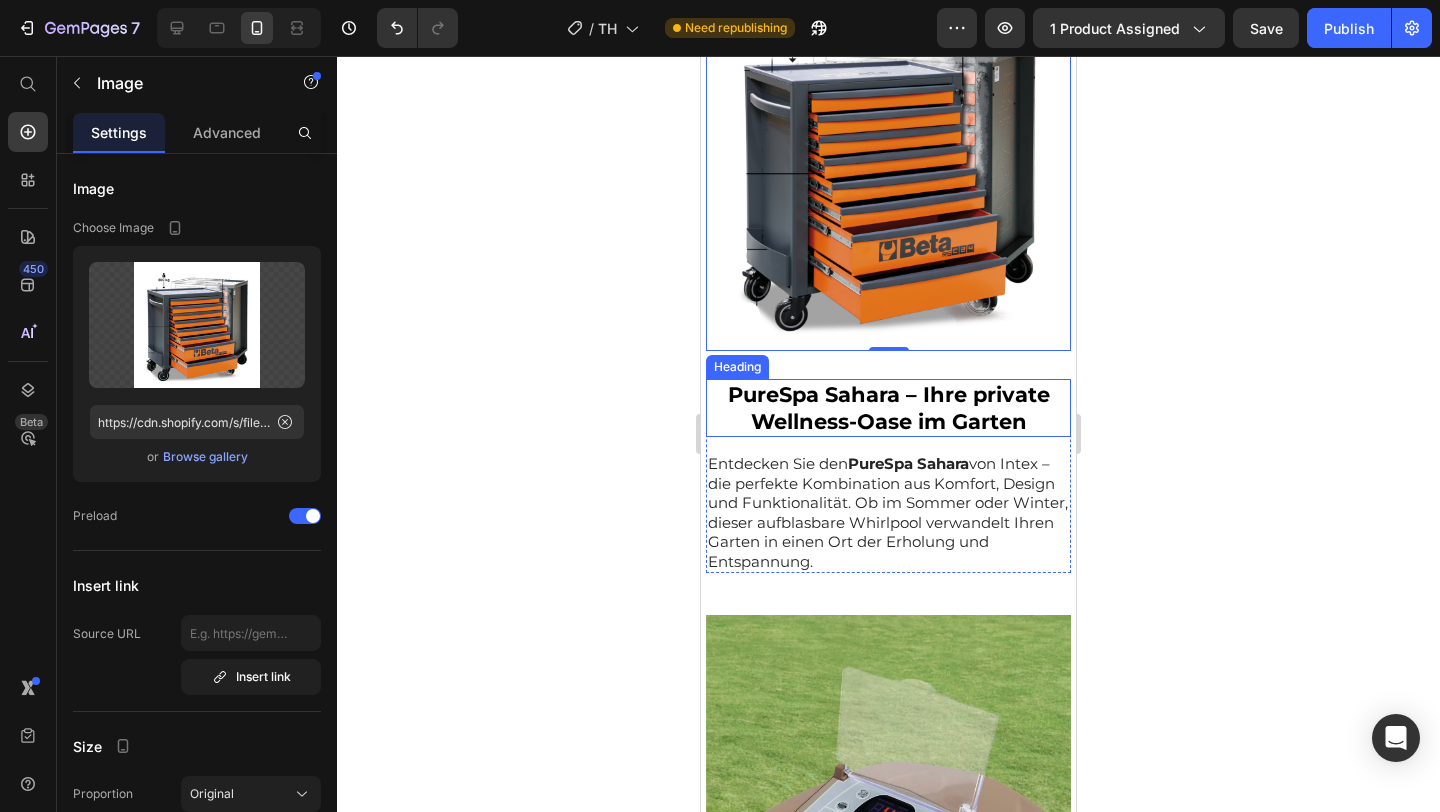click on "PureSpa Sahara – Ihre private Wellness-Oase im Garten" at bounding box center [889, 408] 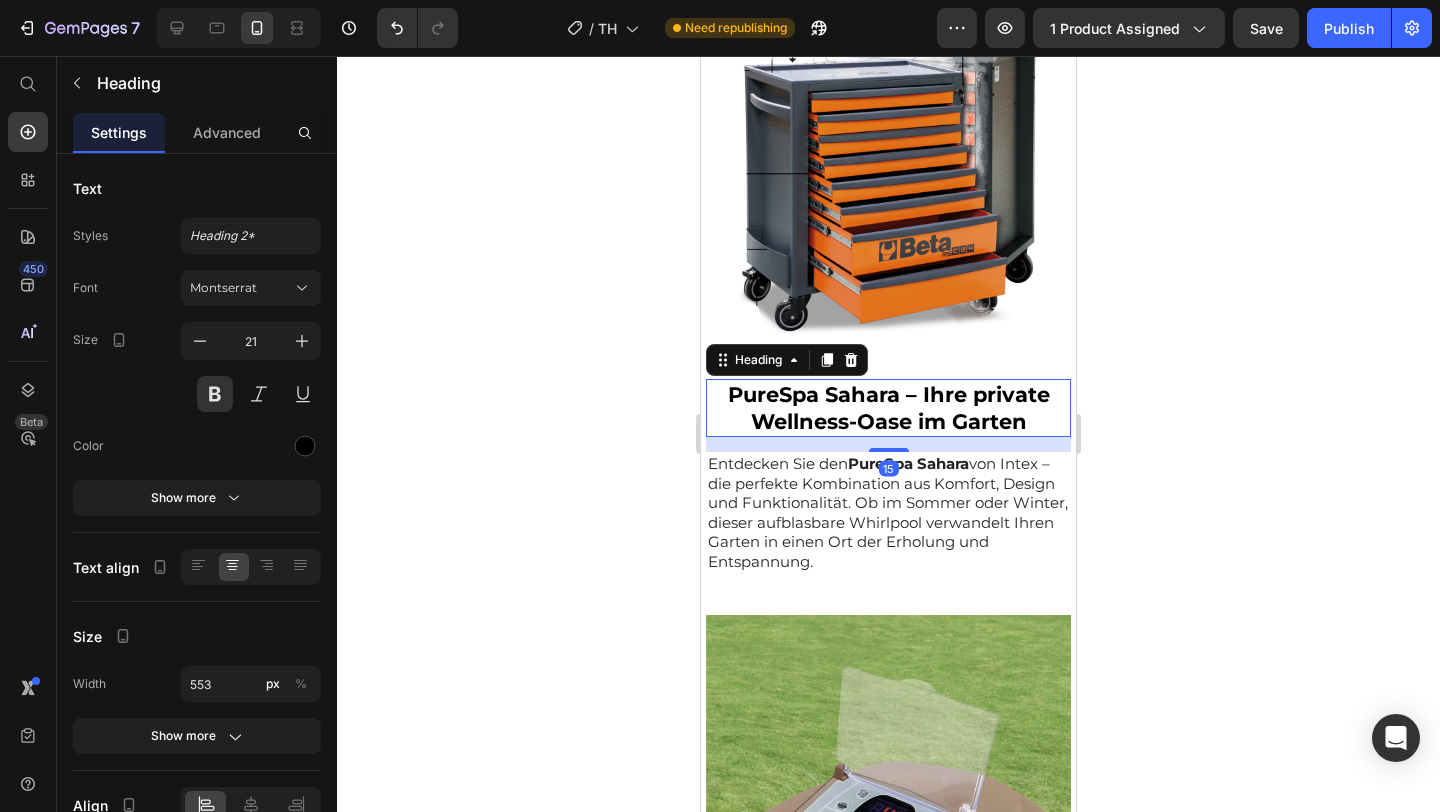 click on "PureSpa Sahara – Ihre private Wellness-Oase im Garten" at bounding box center [889, 408] 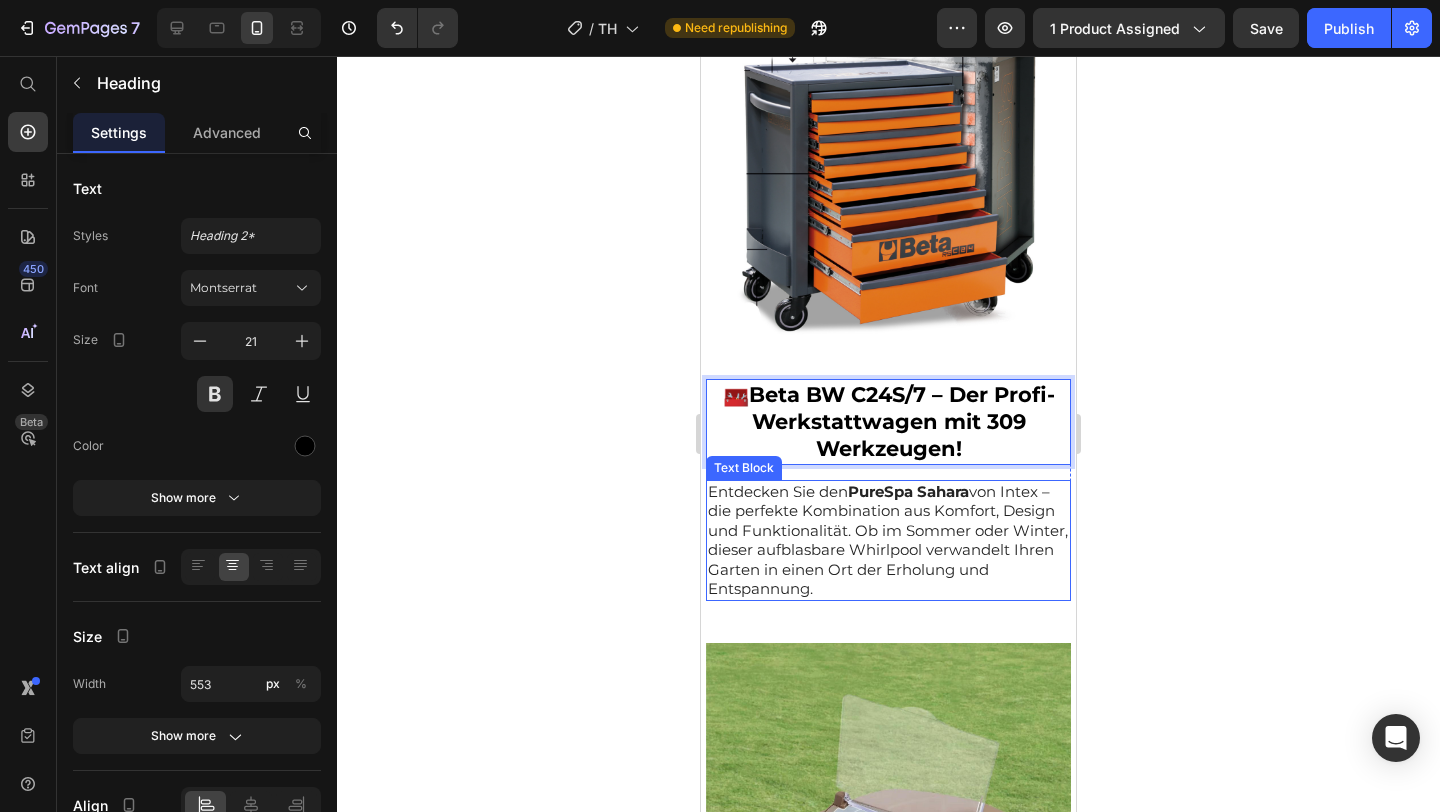 click on "Entdecken Sie den  PureSpa Sahara  von Intex – die perfekte Kombination aus Komfort, Design und Funktionalität. Ob im Sommer oder Winter, dieser aufblasbare Whirlpool verwandelt Ihren Garten in einen Ort der Erholung und Entspannung." at bounding box center [888, 540] 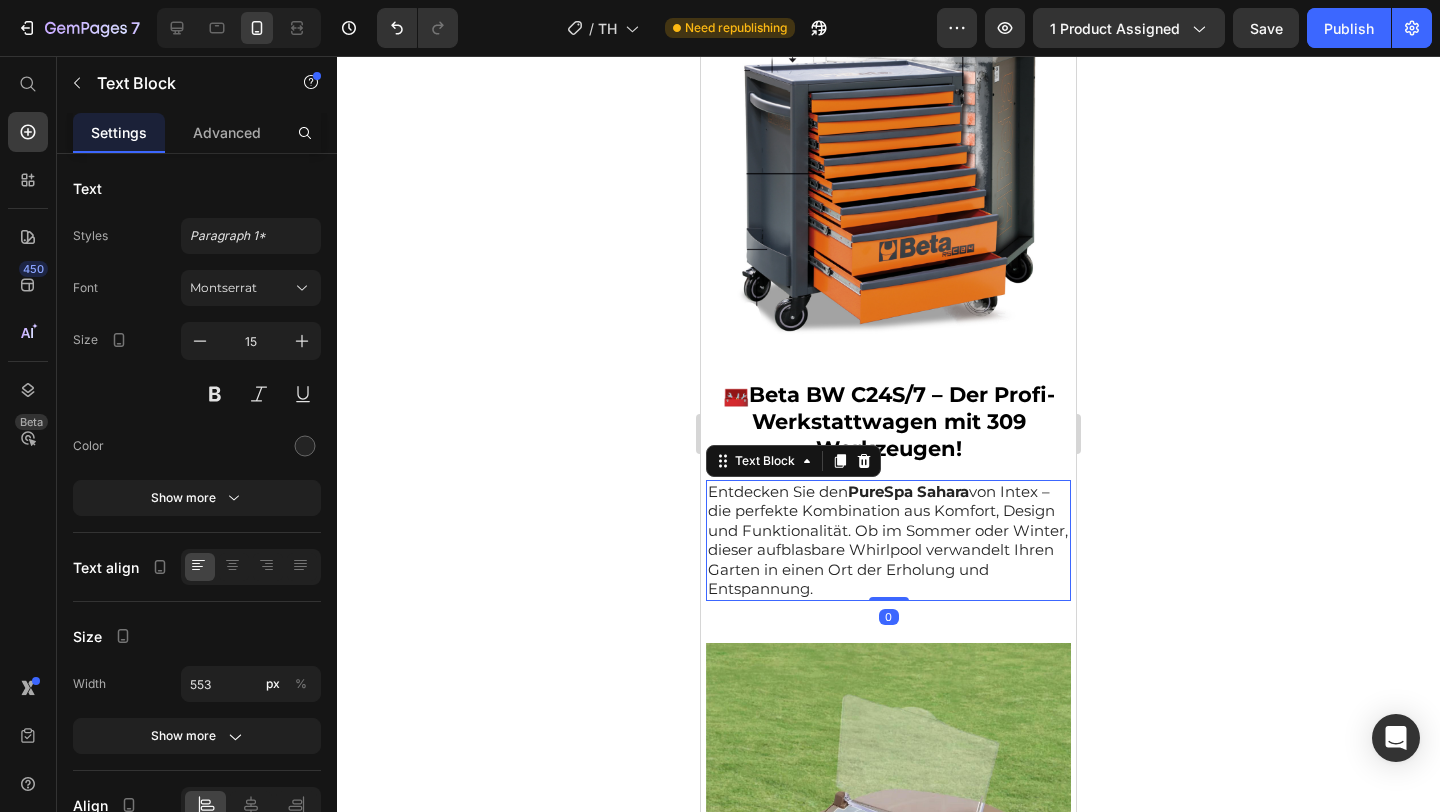 click on "Entdecken Sie den  PureSpa Sahara  von Intex – die perfekte Kombination aus Komfort, Design und Funktionalität. Ob im Sommer oder Winter, dieser aufblasbare Whirlpool verwandelt Ihren Garten in einen Ort der Erholung und Entspannung." at bounding box center [888, 540] 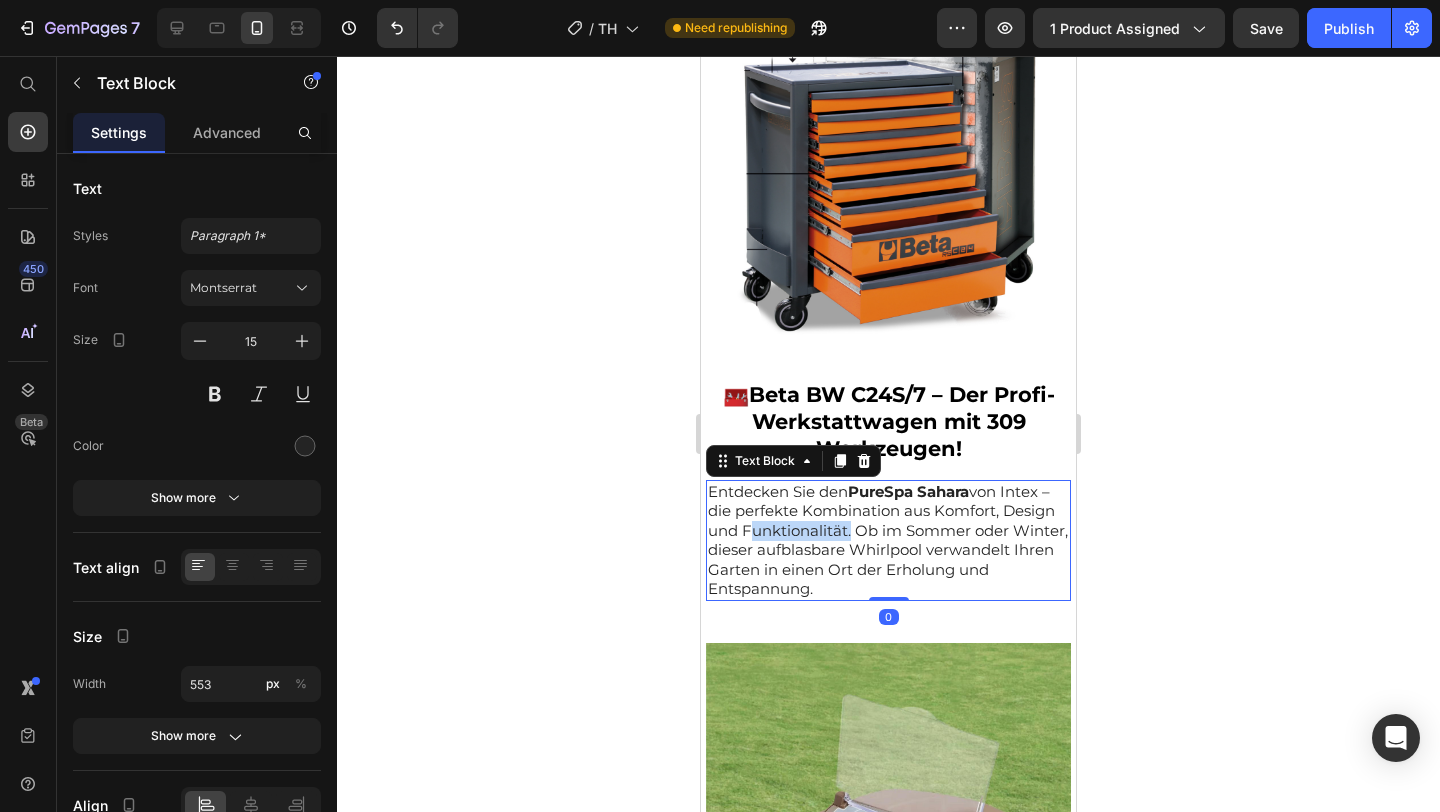 click on "Entdecken Sie den  PureSpa Sahara  von Intex – die perfekte Kombination aus Komfort, Design und Funktionalität. Ob im Sommer oder Winter, dieser aufblasbare Whirlpool verwandelt Ihren Garten in einen Ort der Erholung und Entspannung." at bounding box center [888, 540] 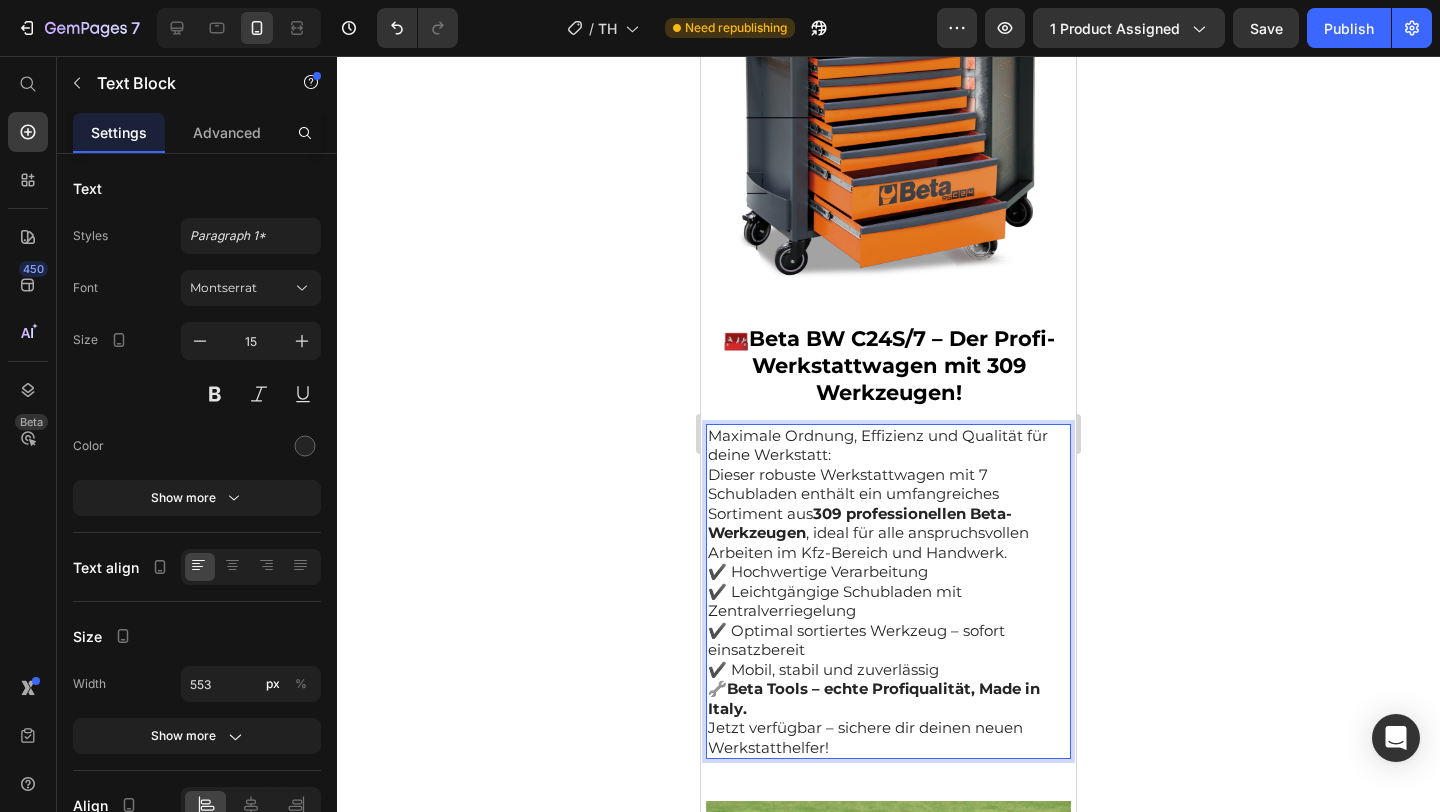 scroll, scrollTop: 1445, scrollLeft: 0, axis: vertical 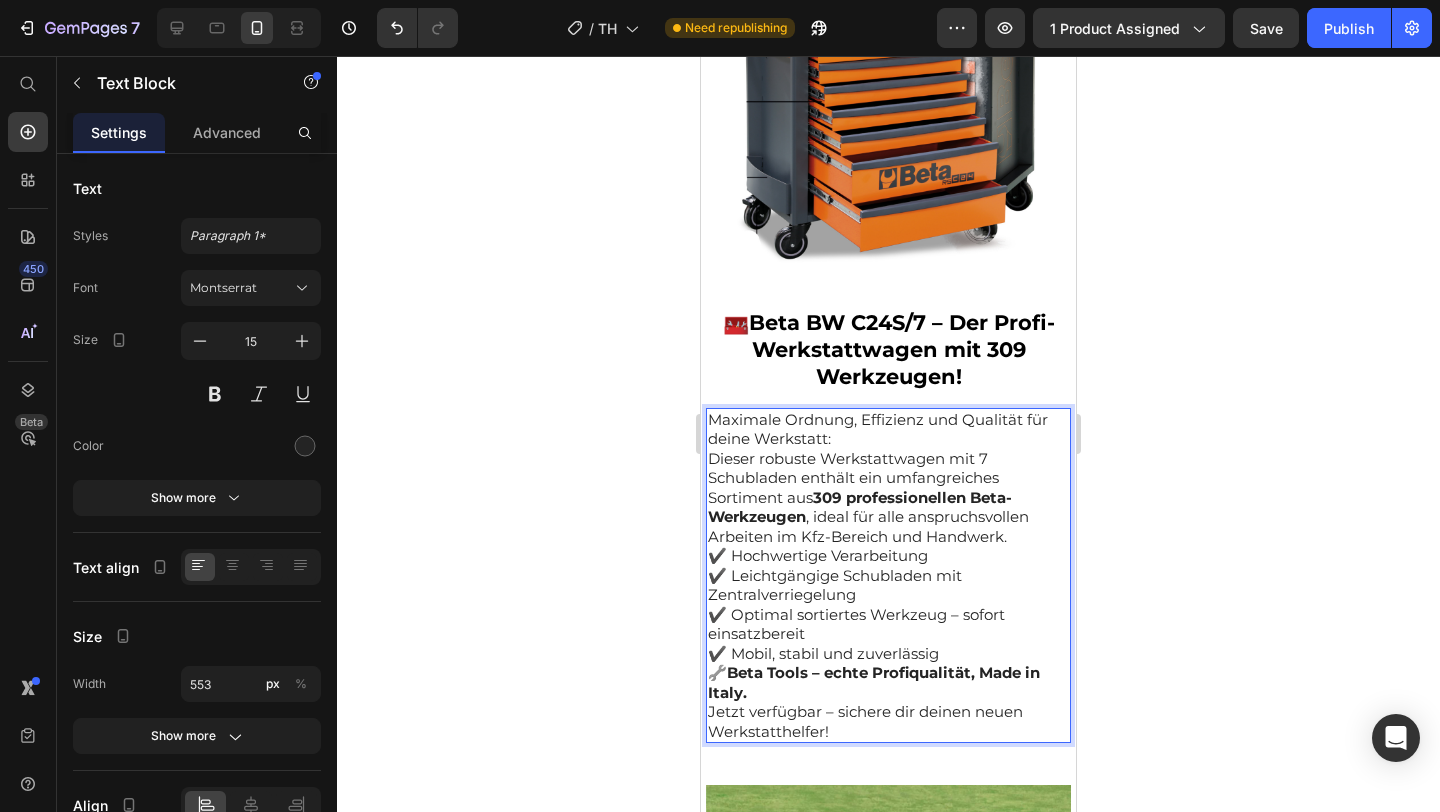 click on "✔️ Hochwertige Verarbeitung ✔️ Leichtgängige Schubladen mit Zentralverriegelung ✔️ Optimal sortiertes Werkzeug – sofort einsatzbereit ✔️ Mobil, stabil und zuverlässig" at bounding box center (888, 604) 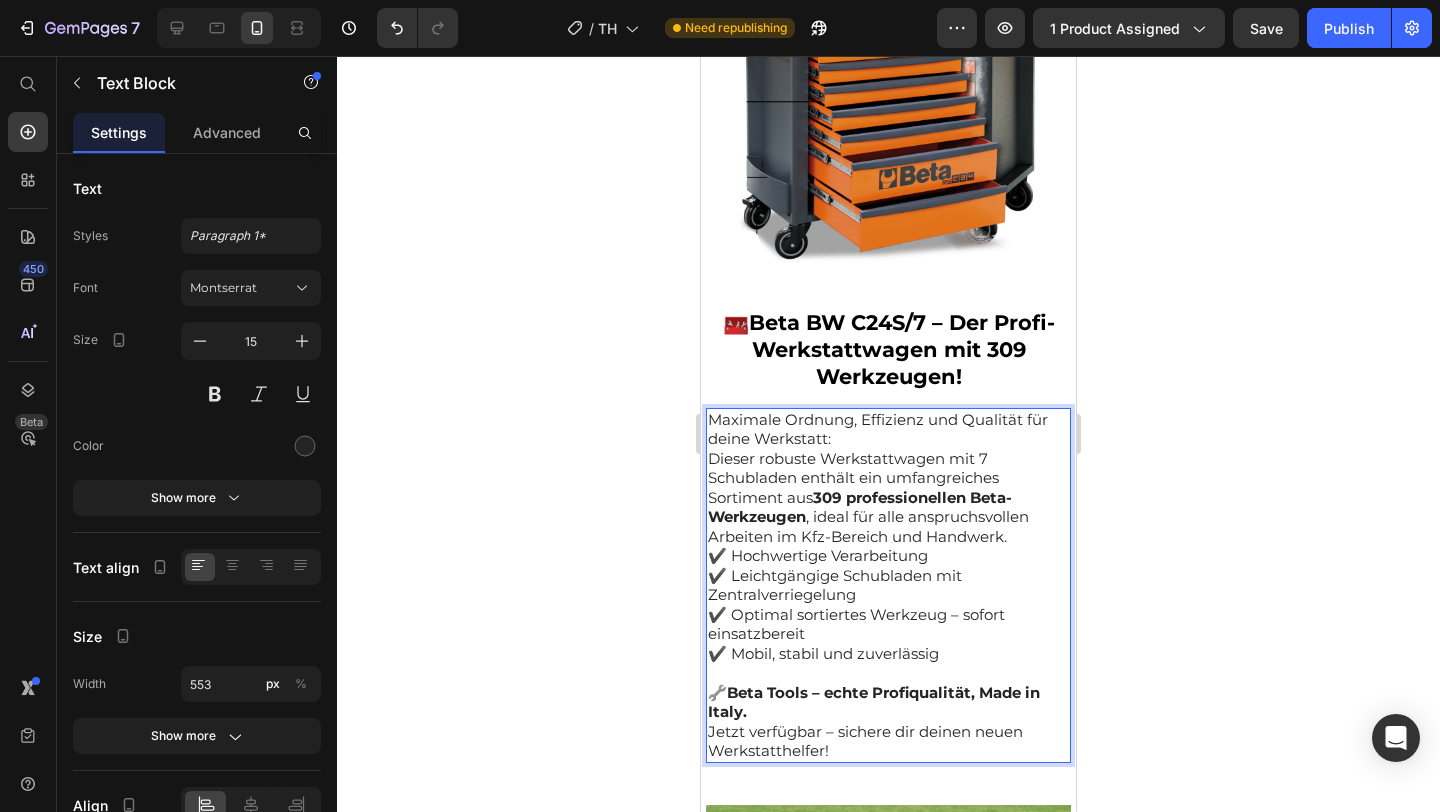 click on "🔧  Beta Tools – echte Profiqualität, Made in Italy." at bounding box center [888, 702] 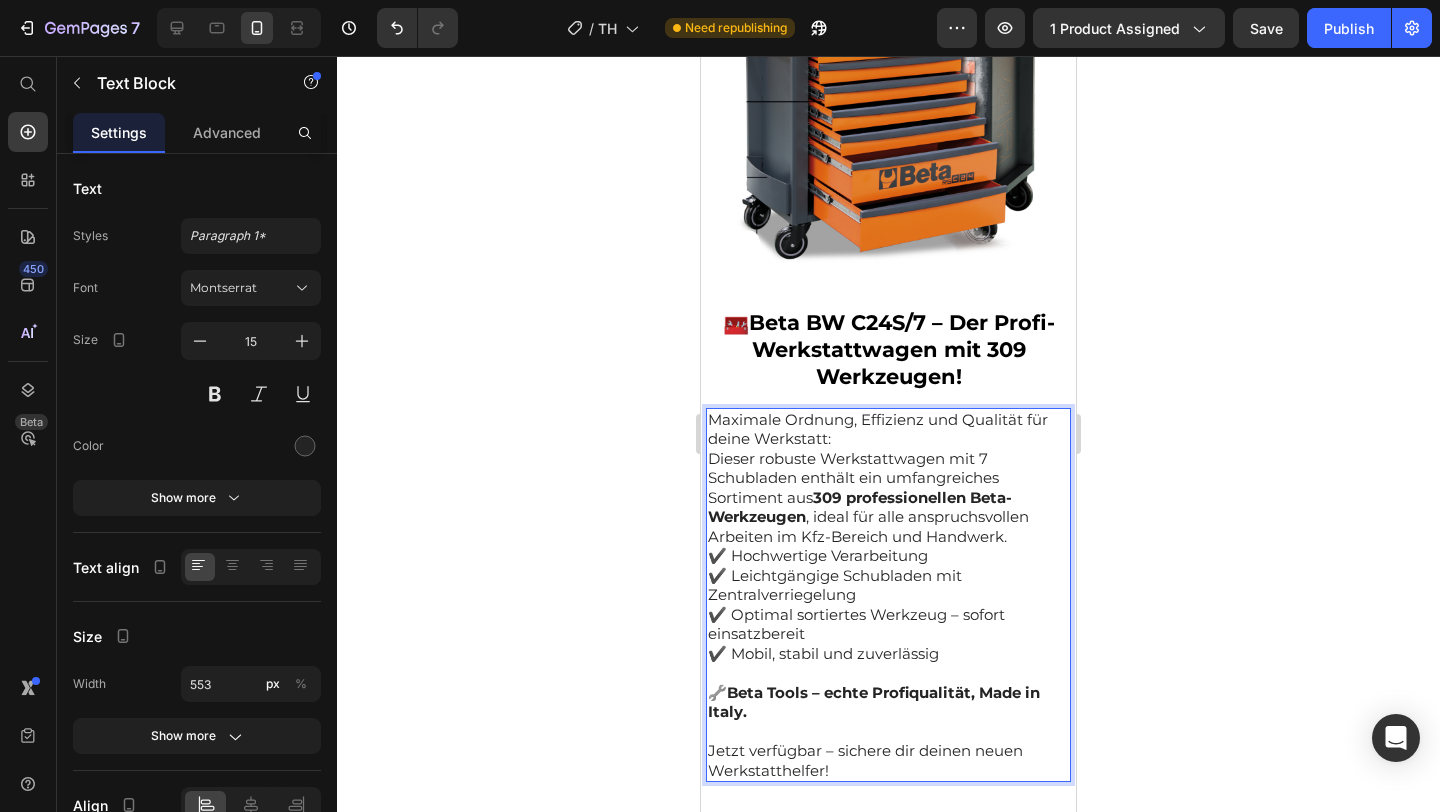 click 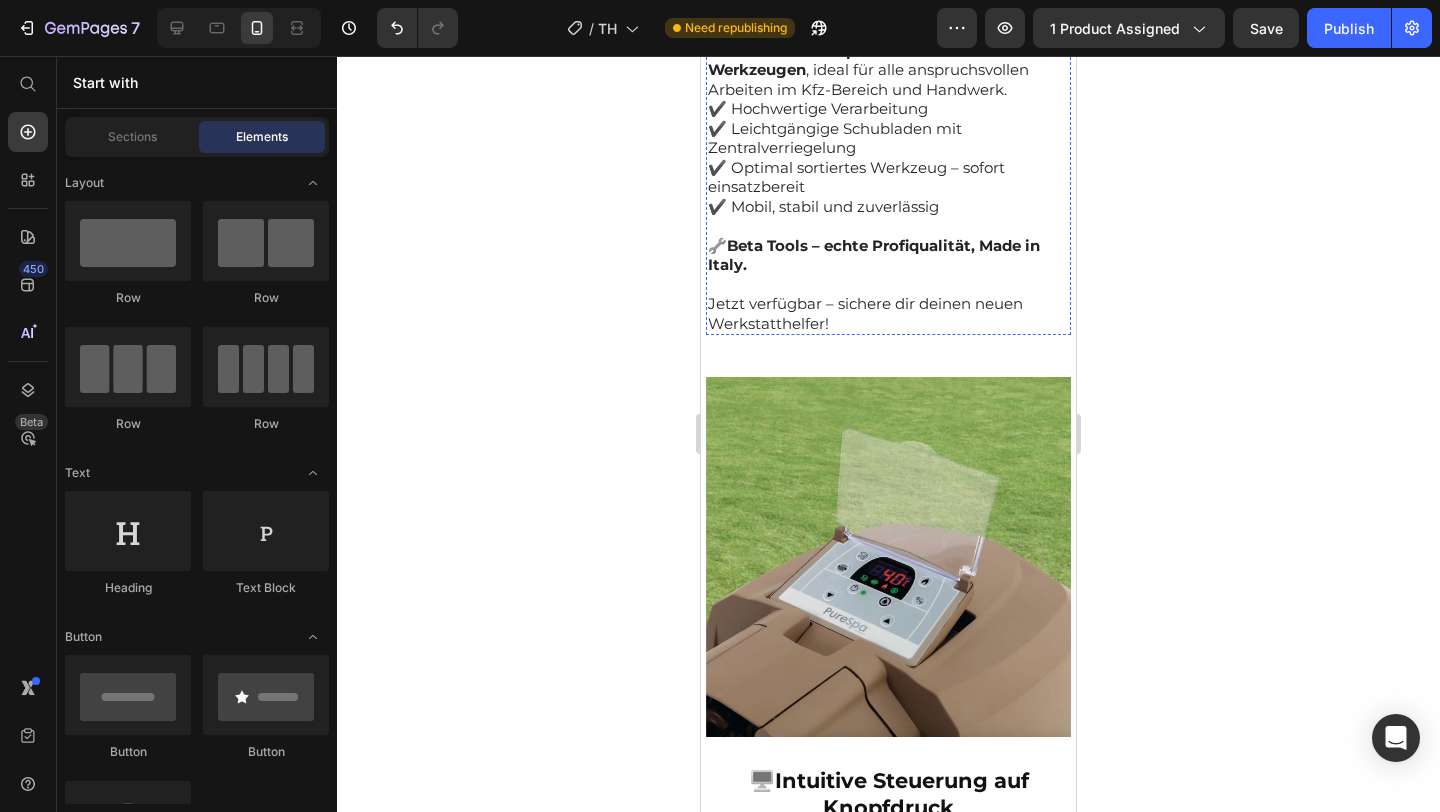 scroll, scrollTop: 1940, scrollLeft: 0, axis: vertical 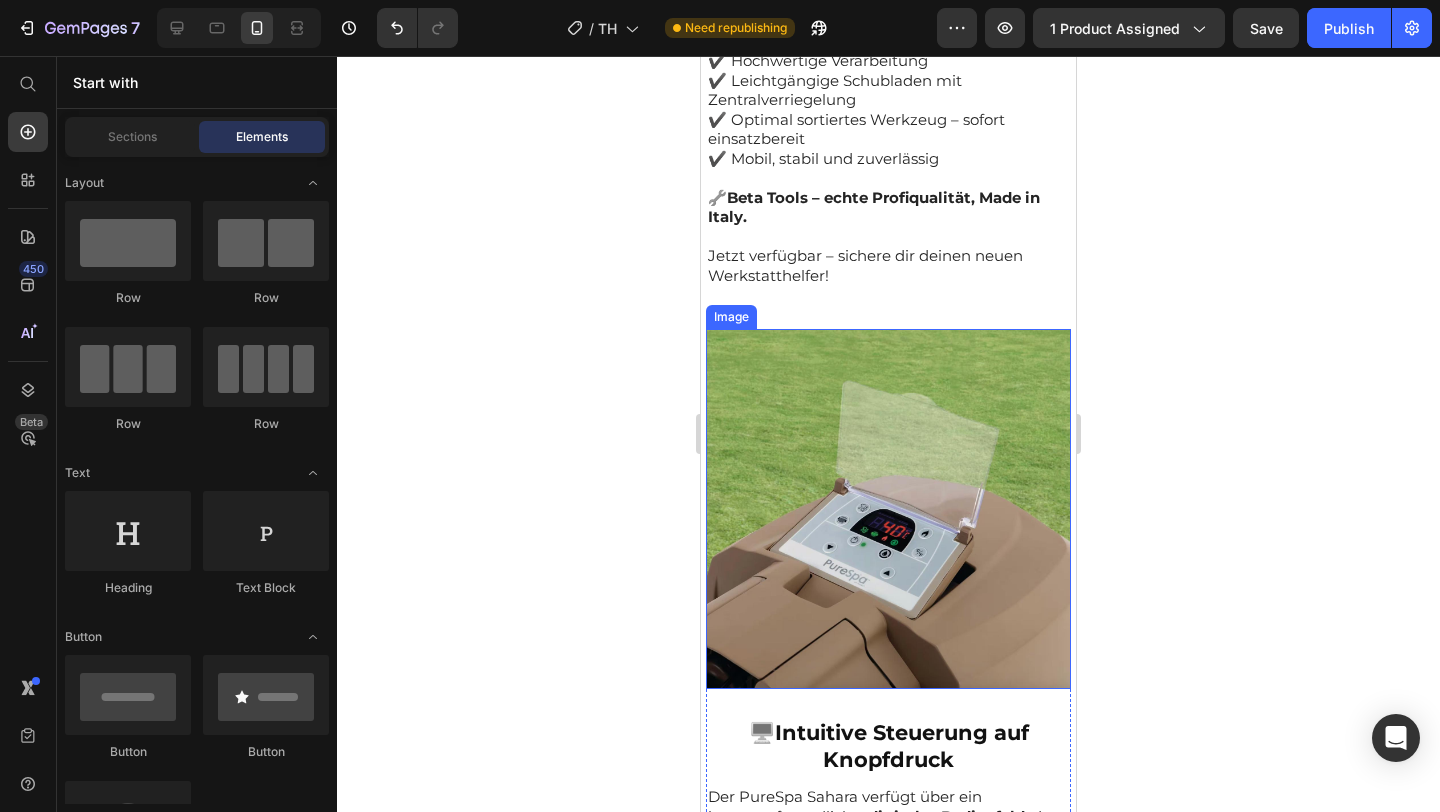 click at bounding box center [888, 509] 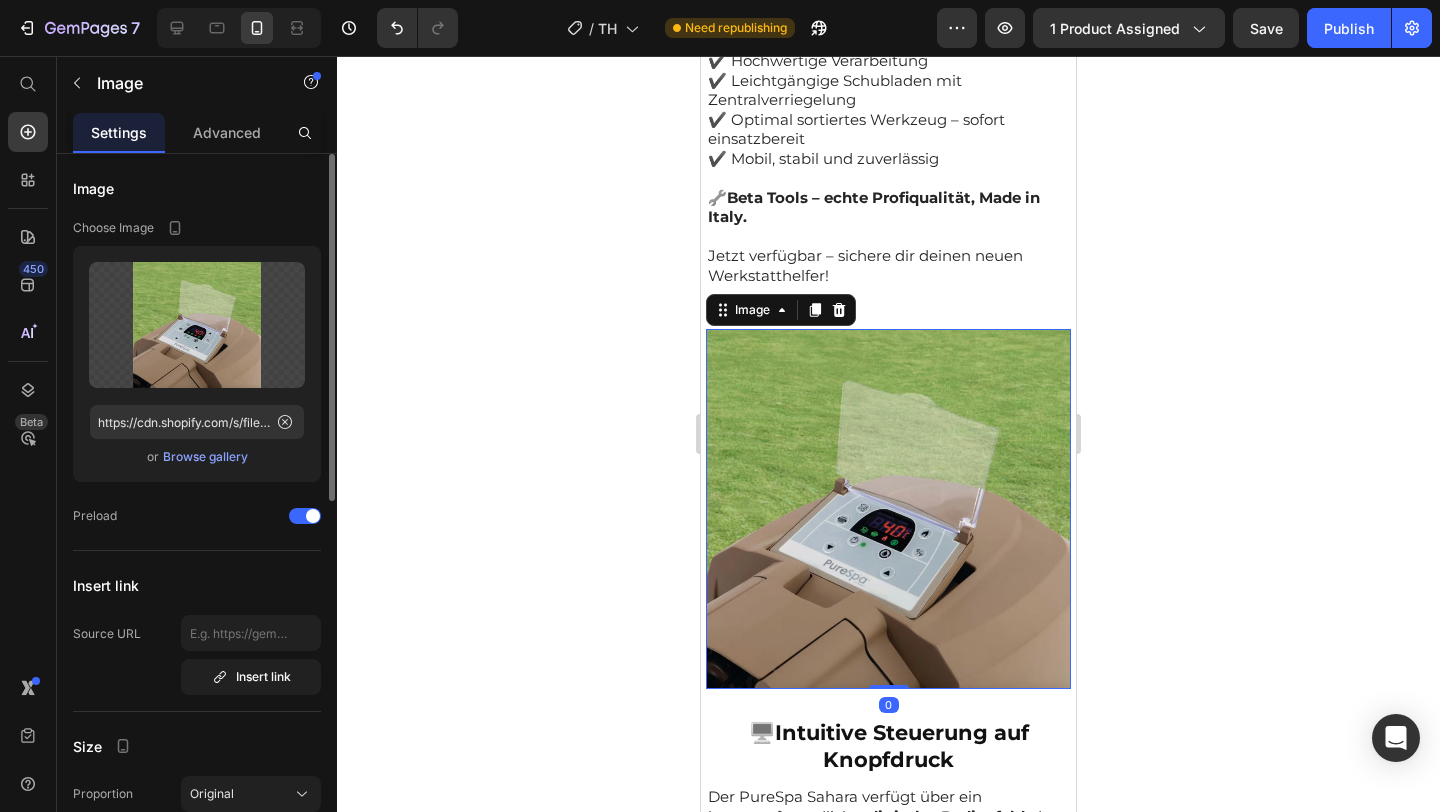 click on "Browse gallery" at bounding box center [205, 457] 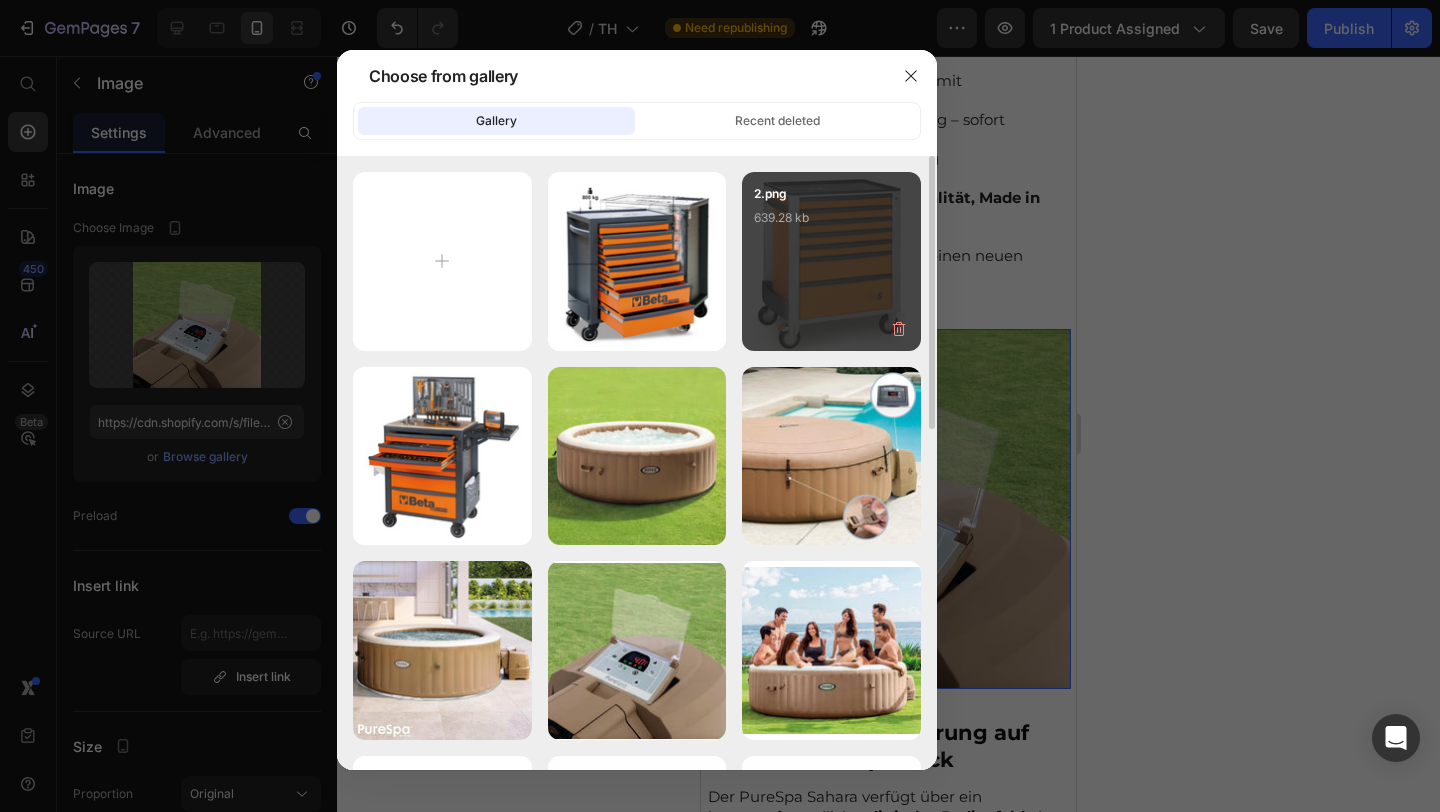 click on "2.png 639.28 kb" at bounding box center (831, 224) 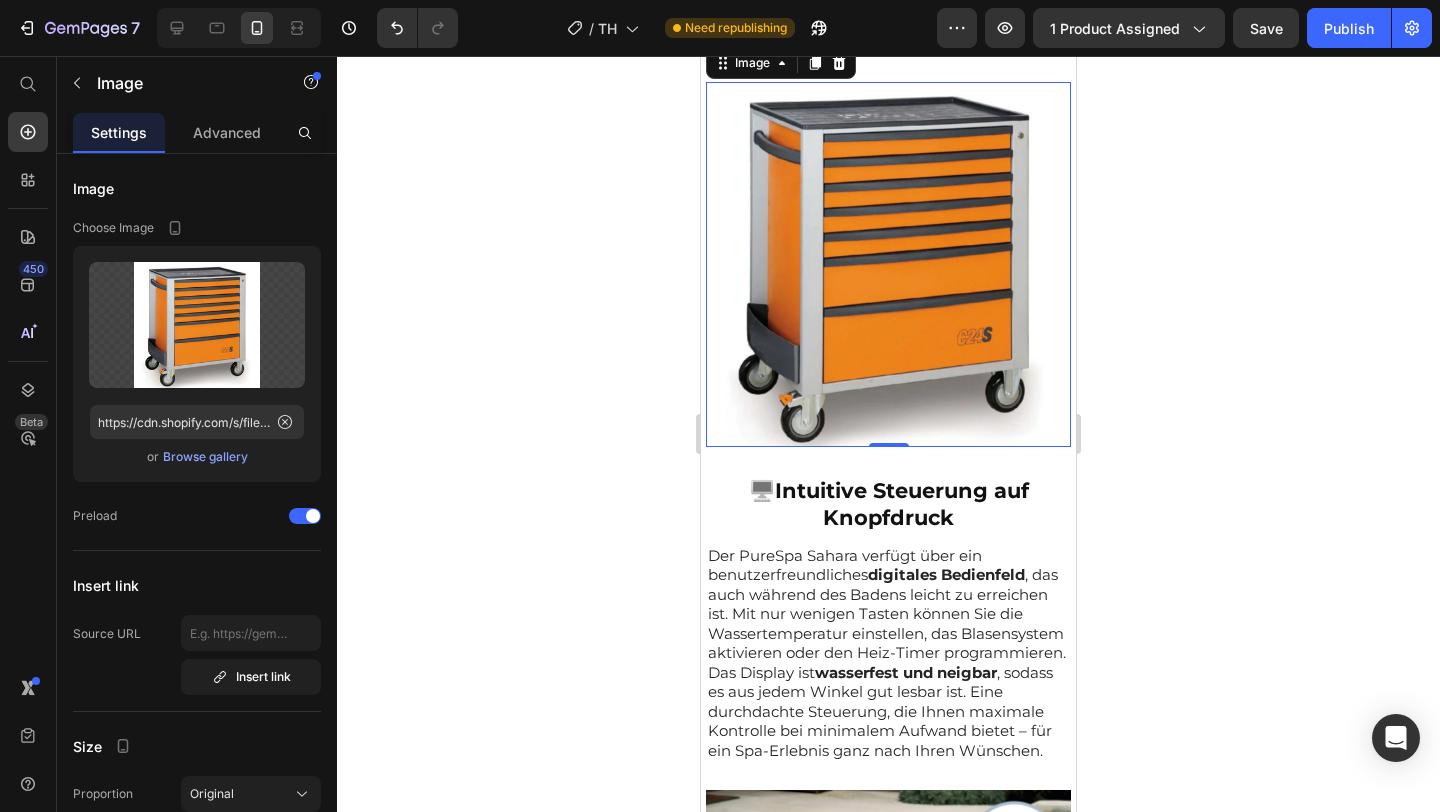 scroll, scrollTop: 2259, scrollLeft: 0, axis: vertical 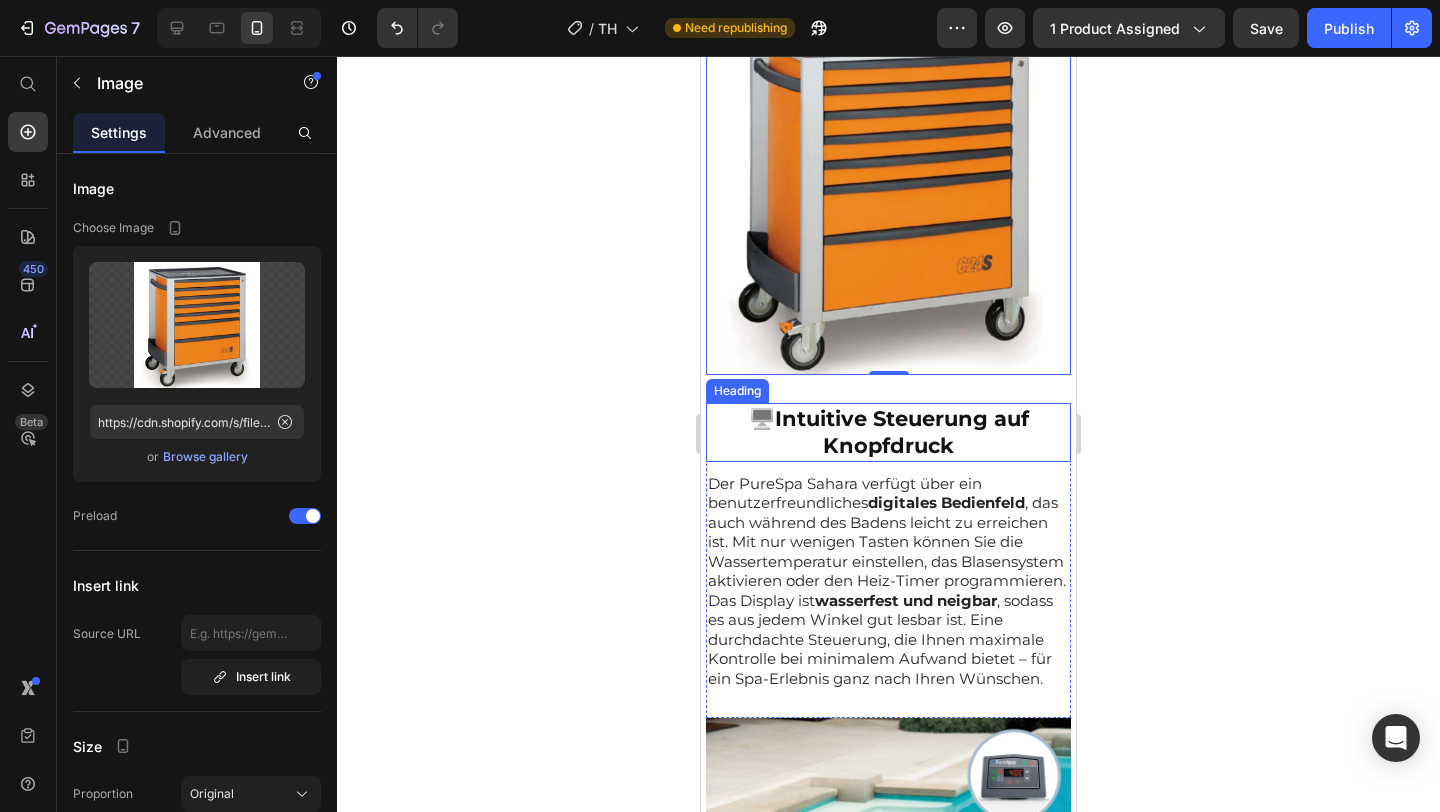 click on "Intuitive Steuerung auf Knopfdruck" at bounding box center (902, 432) 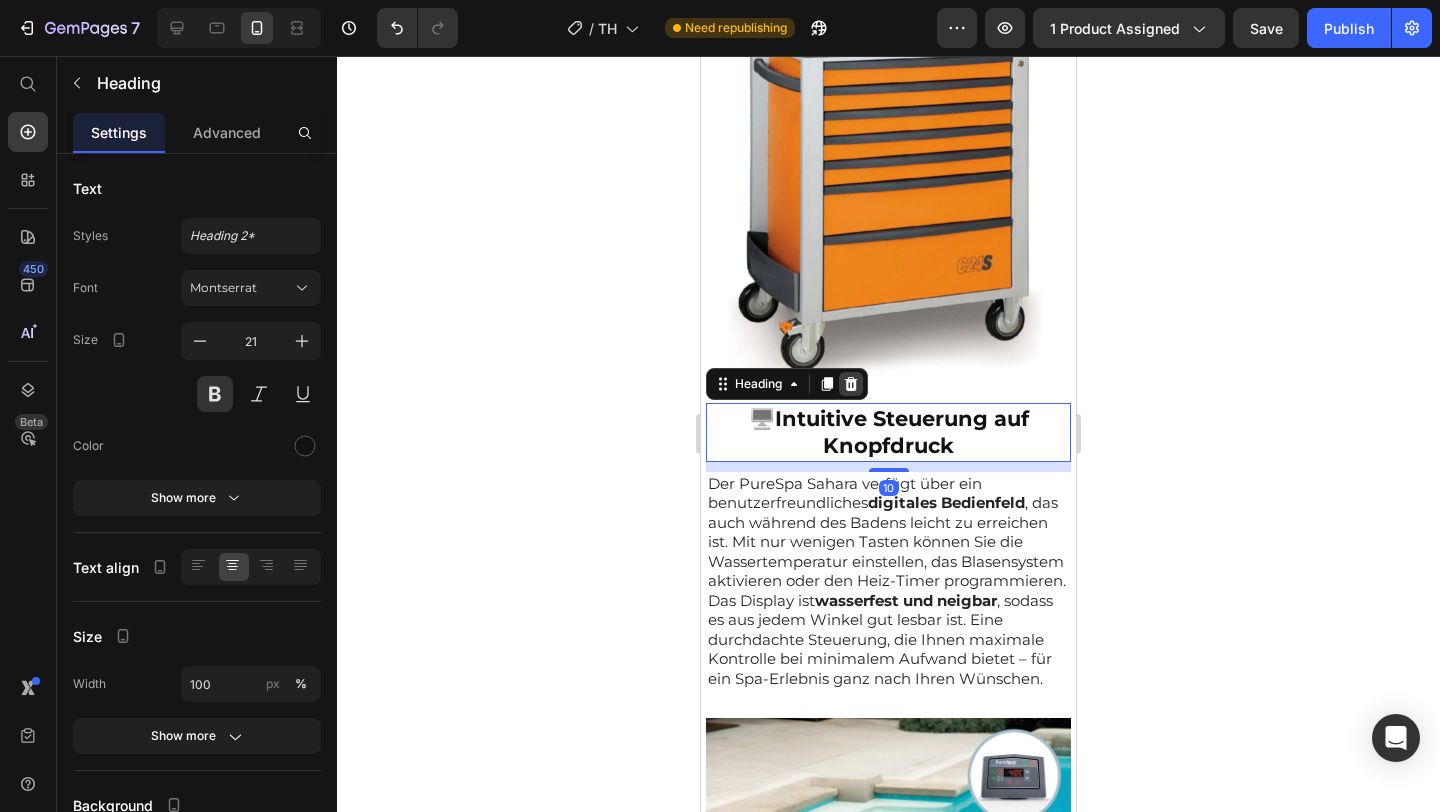 click 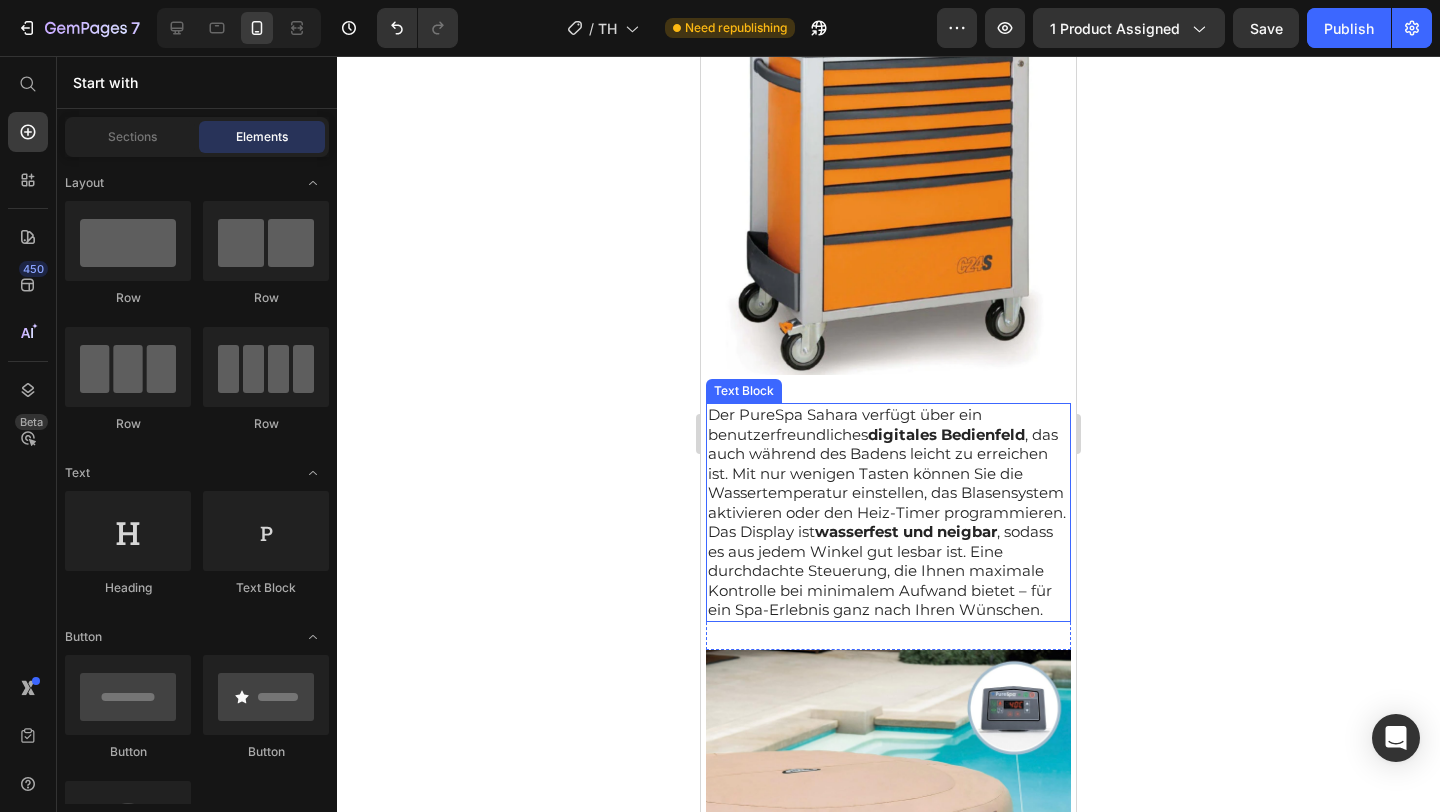 click on "Der PureSpa Sahara verfügt über ein benutzerfreundliches  digitales Bedienfeld , das auch während des Badens leicht zu erreichen ist. Mit nur wenigen Tasten können Sie die Wassertemperatur einstellen, das Blasensystem aktivieren oder den Heiz-Timer programmieren. Das Display ist  wasserfest und neigbar , sodass es aus jedem Winkel gut lesbar ist. Eine durchdachte Steuerung, die Ihnen maximale Kontrolle bei minimalem Aufwand bietet – für ein Spa-Erlebnis ganz nach Ihren Wünschen." at bounding box center (888, 512) 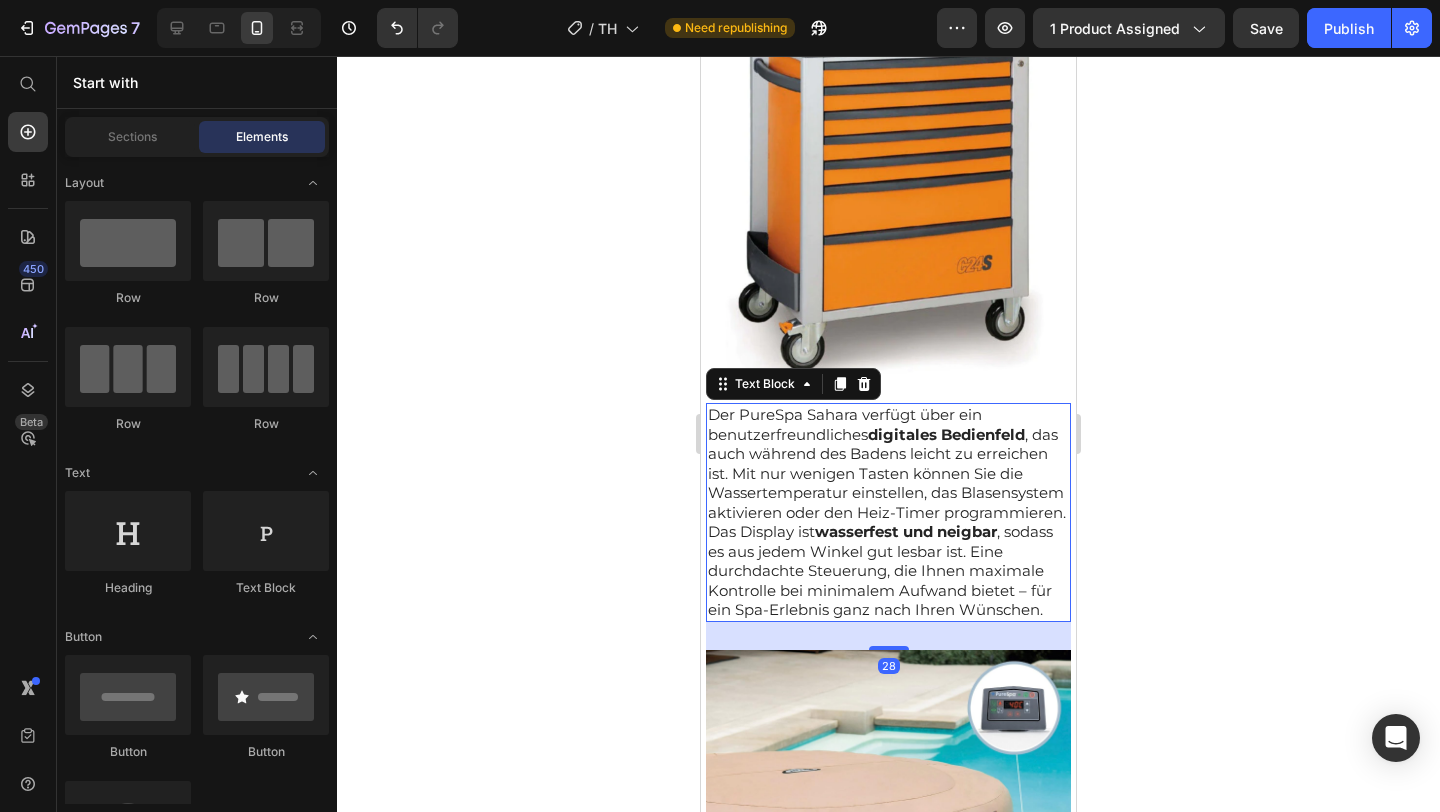 click on "Der PureSpa Sahara verfügt über ein benutzerfreundliches  digitales Bedienfeld , das auch während des Badens leicht zu erreichen ist. Mit nur wenigen Tasten können Sie die Wassertemperatur einstellen, das Blasensystem aktivieren oder den Heiz-Timer programmieren. Das Display ist  wasserfest und neigbar , sodass es aus jedem Winkel gut lesbar ist. Eine durchdachte Steuerung, die Ihnen maximale Kontrolle bei minimalem Aufwand bietet – für ein Spa-Erlebnis ganz nach Ihren Wünschen." at bounding box center [888, 512] 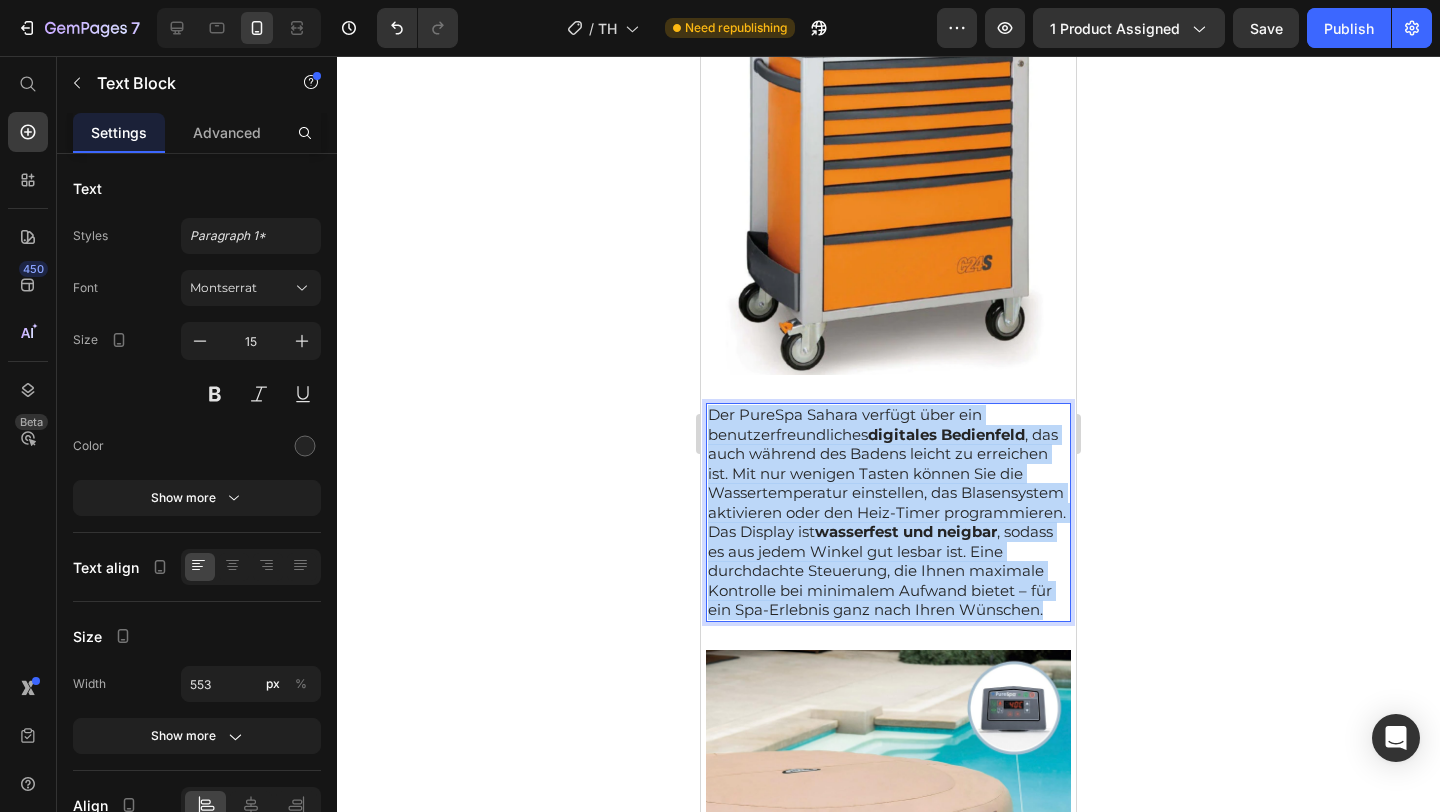 click on "Der PureSpa Sahara verfügt über ein benutzerfreundliches  digitales Bedienfeld , das auch während des Badens leicht zu erreichen ist. Mit nur wenigen Tasten können Sie die Wassertemperatur einstellen, das Blasensystem aktivieren oder den Heiz-Timer programmieren. Das Display ist  wasserfest und neigbar , sodass es aus jedem Winkel gut lesbar ist. Eine durchdachte Steuerung, die Ihnen maximale Kontrolle bei minimalem Aufwand bietet – für ein Spa-Erlebnis ganz nach Ihren Wünschen." at bounding box center (888, 512) 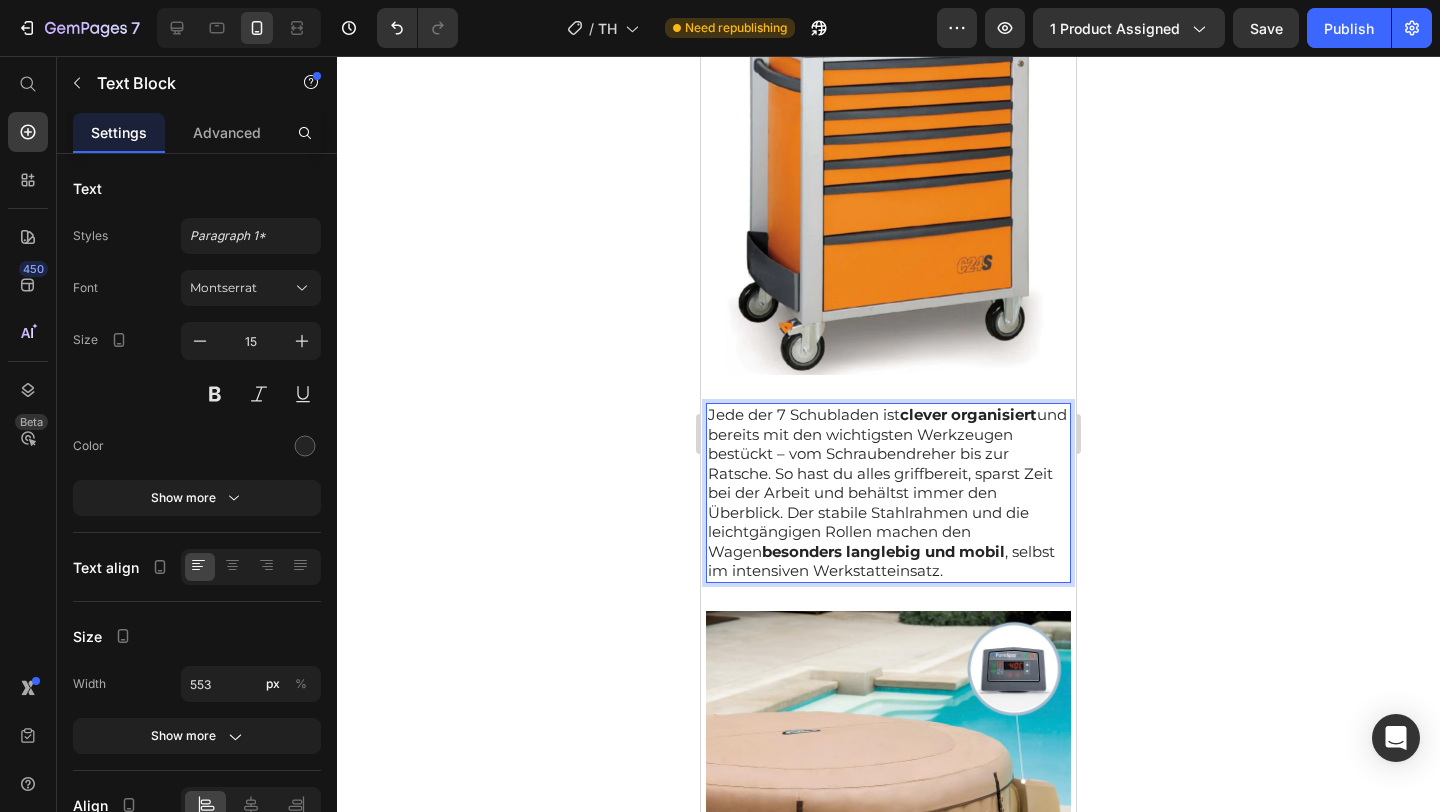 click 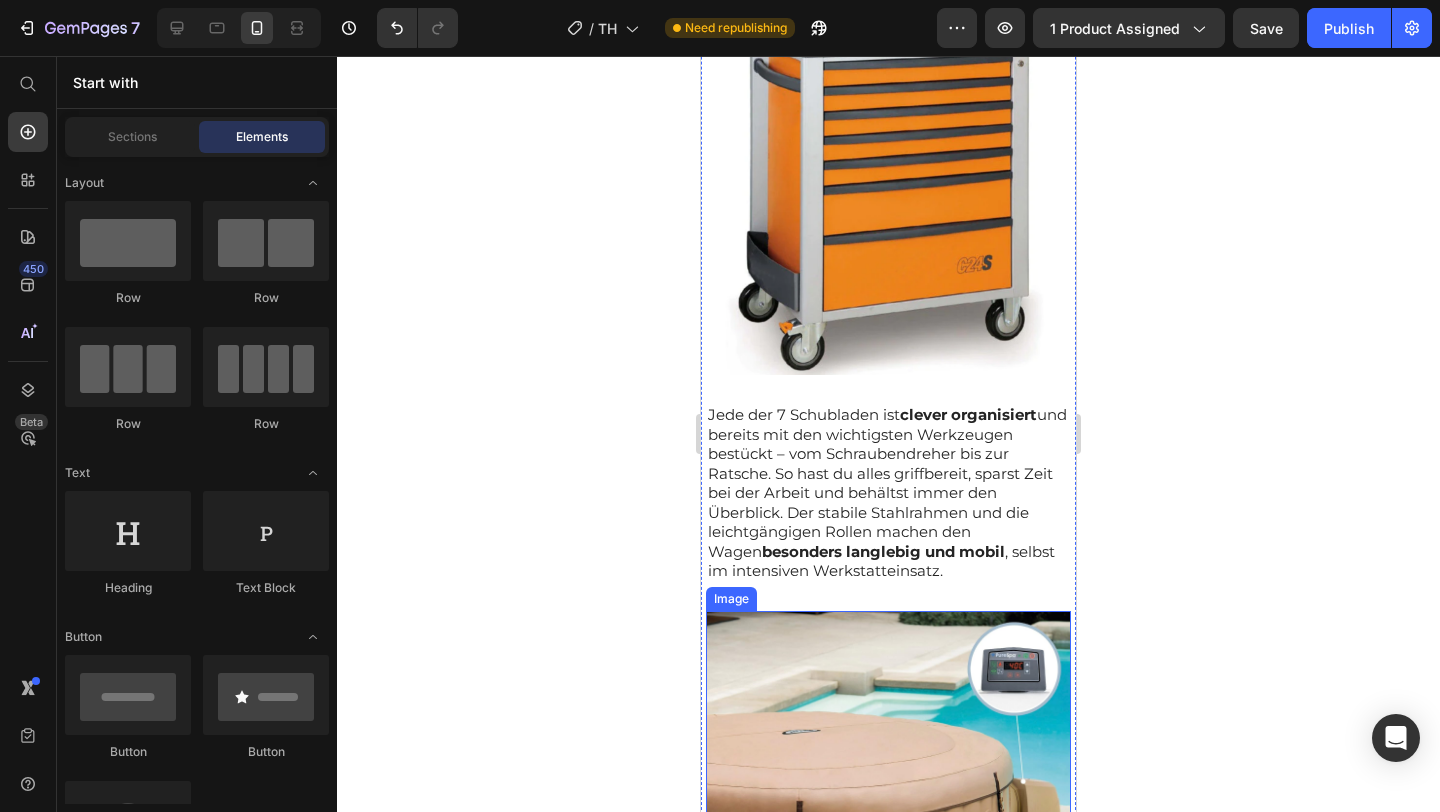 click at bounding box center [888, 793] 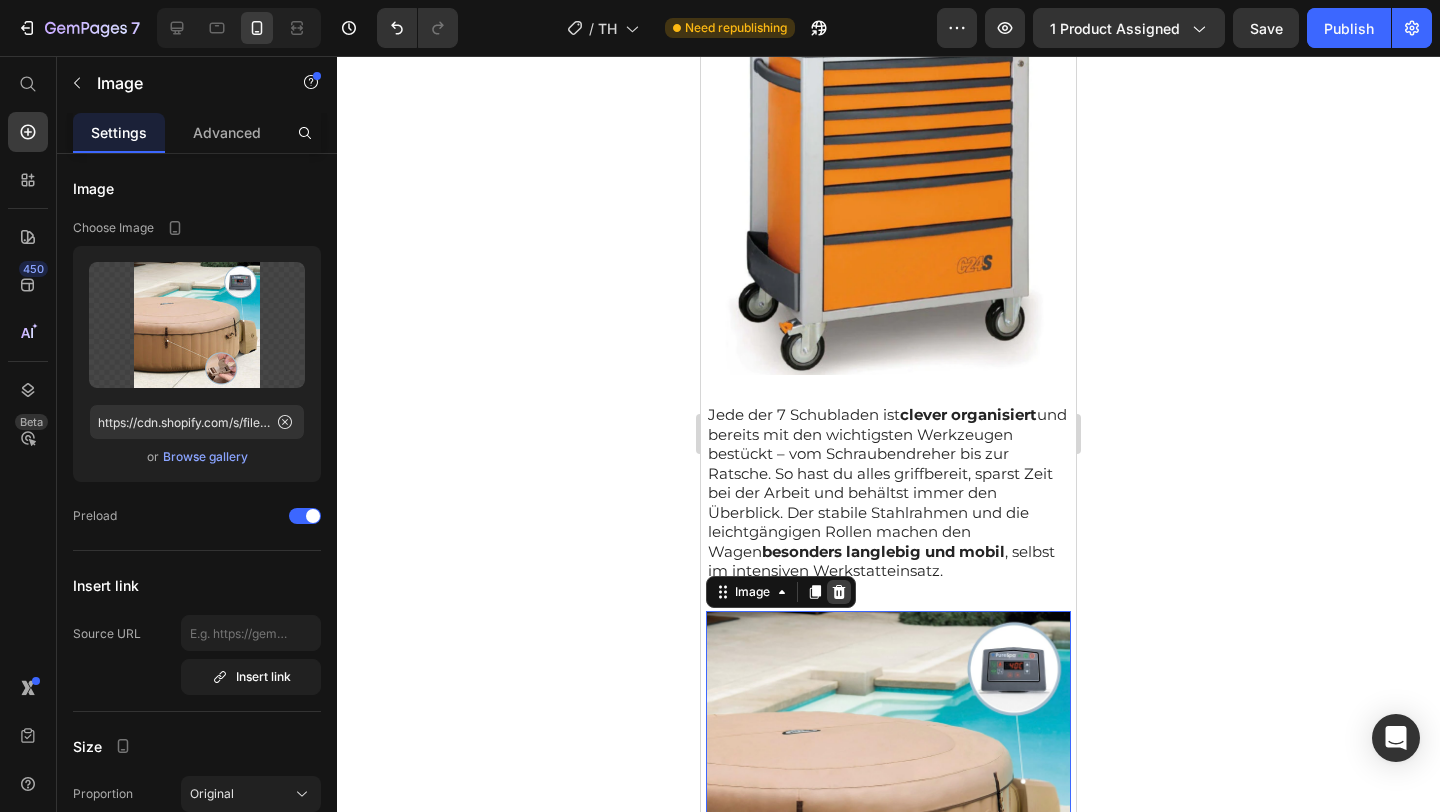 click 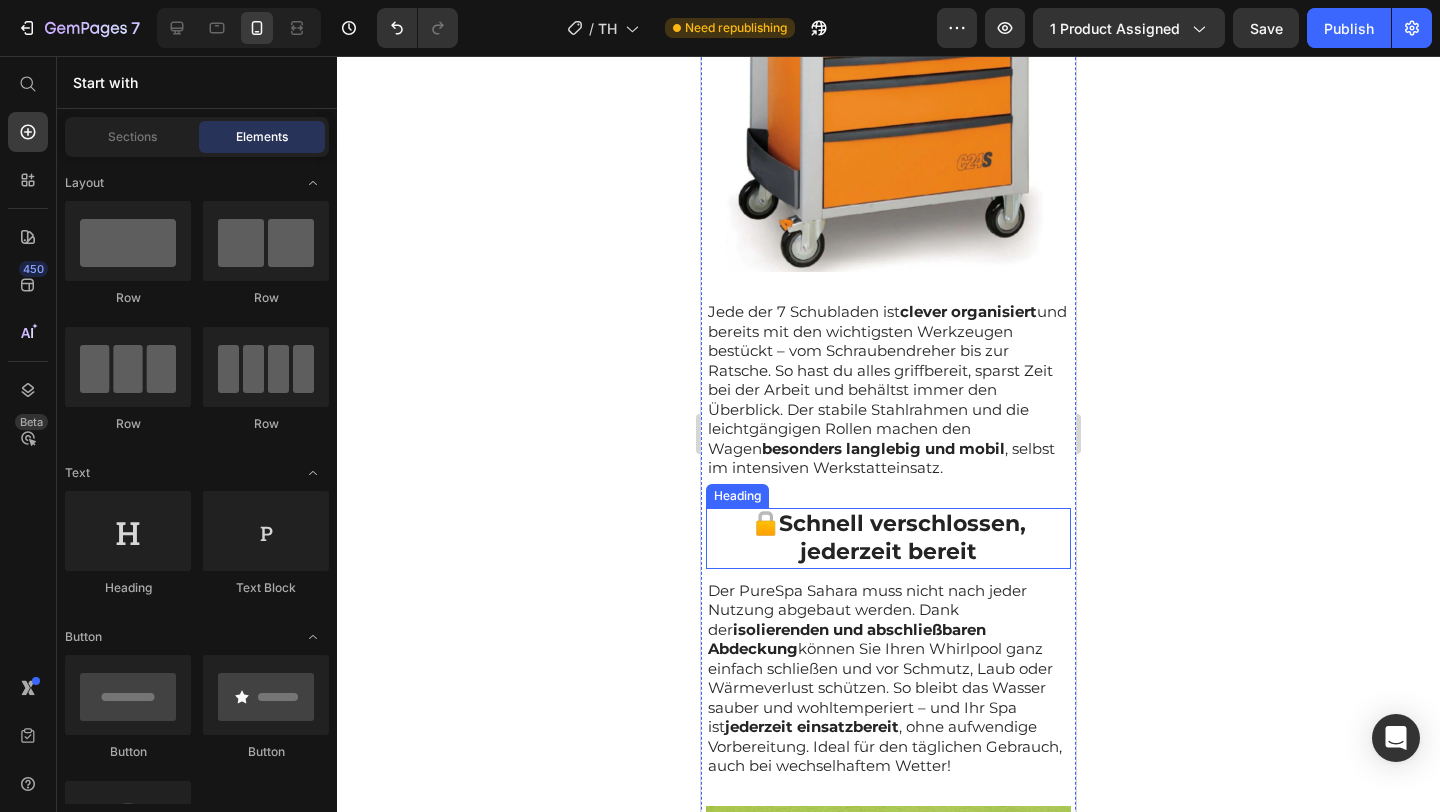 scroll, scrollTop: 2377, scrollLeft: 0, axis: vertical 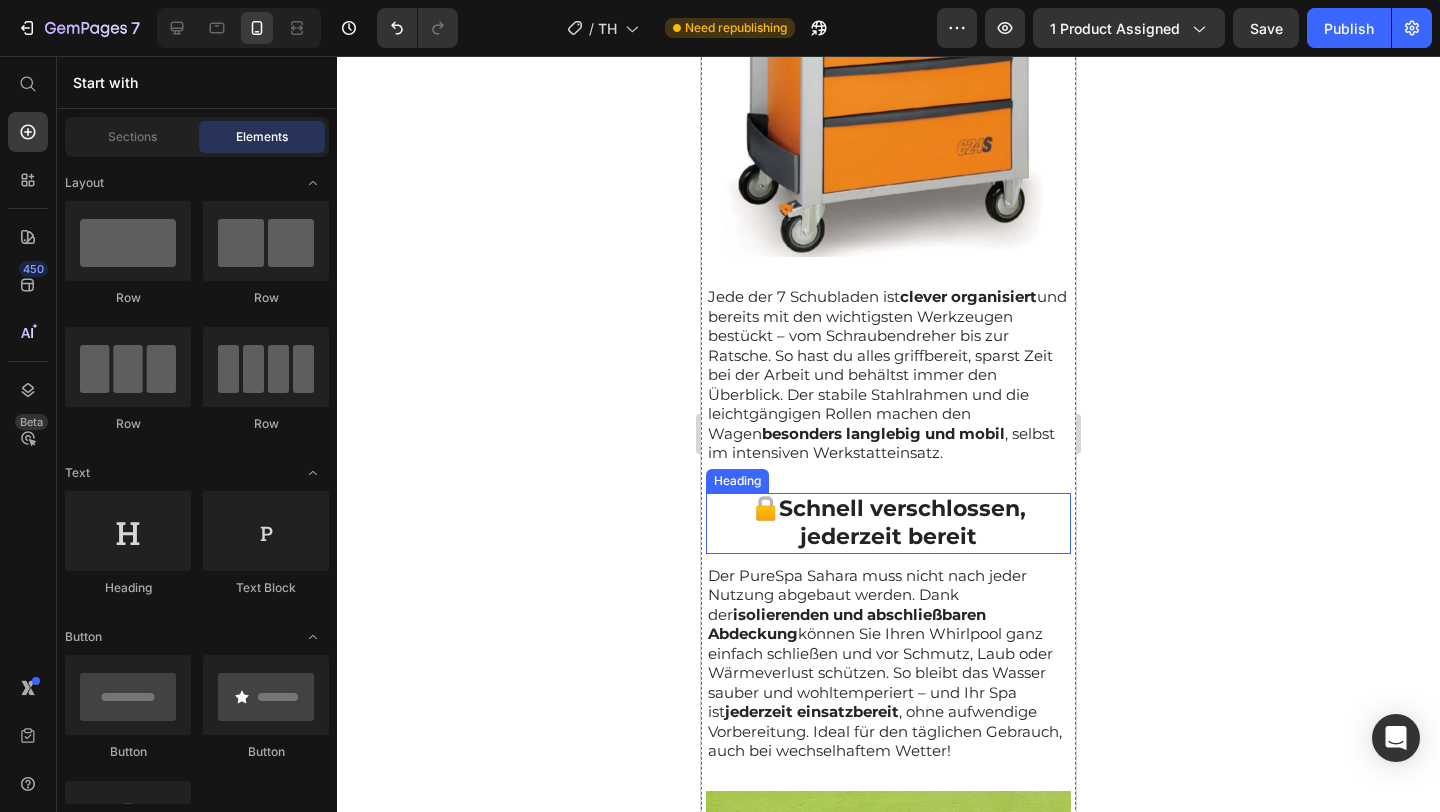 click on "Schnell verschlossen, jederzeit bereit" at bounding box center (902, 523) 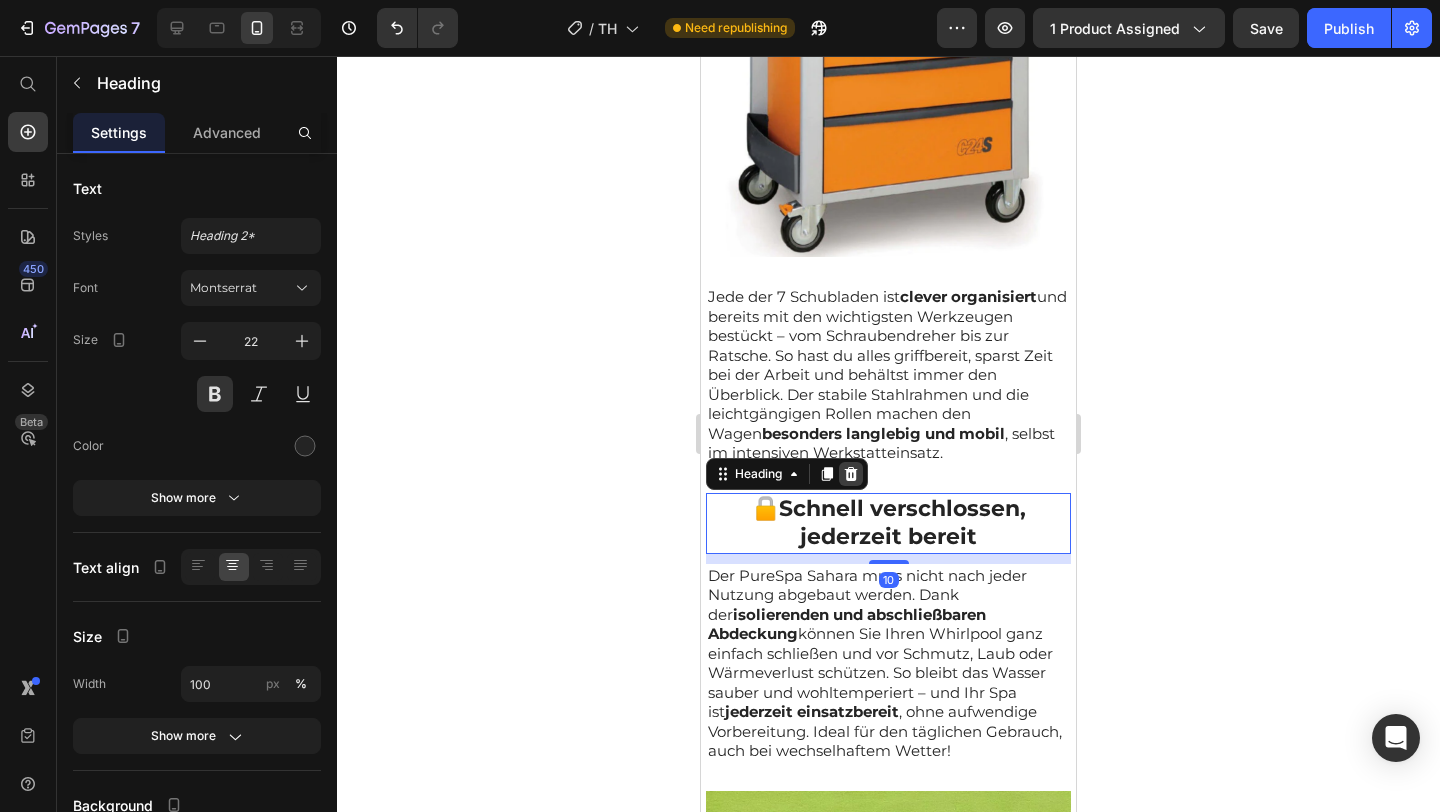 click 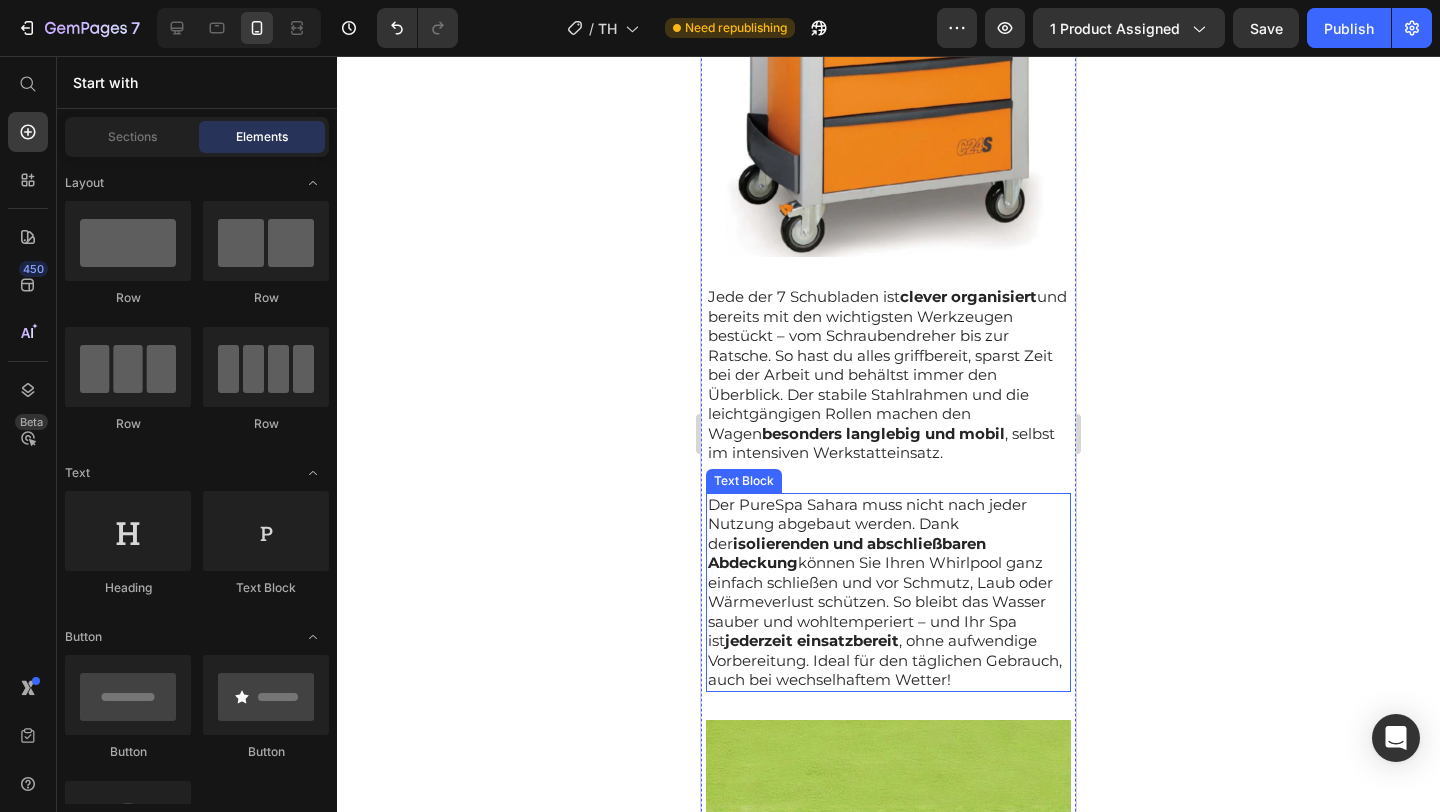 click on "Der PureSpa Sahara muss nicht nach jeder Nutzung abgebaut werden. Dank der  isolierenden und abschließbaren Abdeckung  können Sie Ihren Whirlpool ganz einfach schließen und vor Schmutz, Laub oder Wärmeverlust schützen. So bleibt das Wasser sauber und wohltemperiert – und Ihr Spa ist  jederzeit einsatzbereit , ohne aufwendige Vorbereitung. Ideal für den täglichen Gebrauch, auch bei wechselhaftem Wetter!" at bounding box center (888, 592) 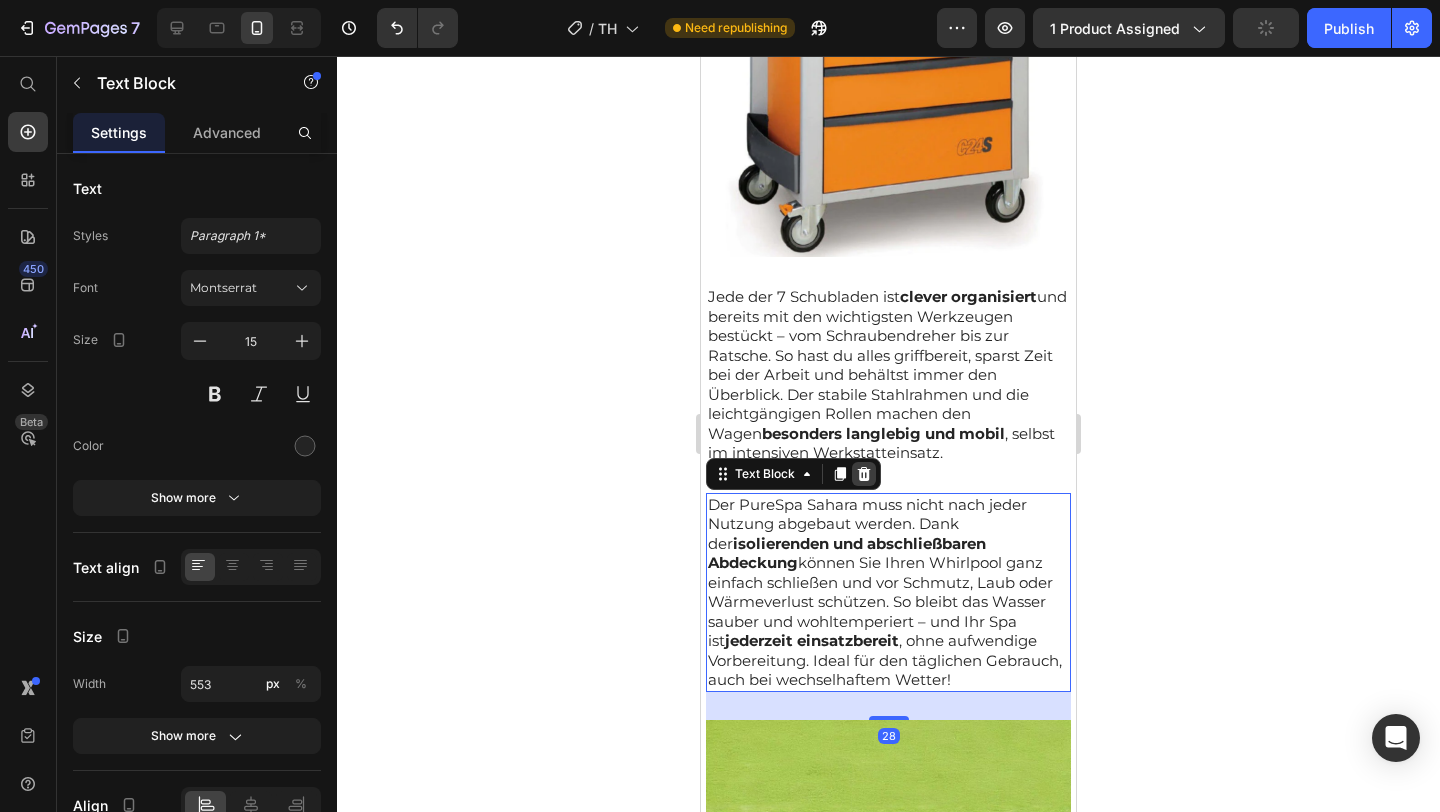 click 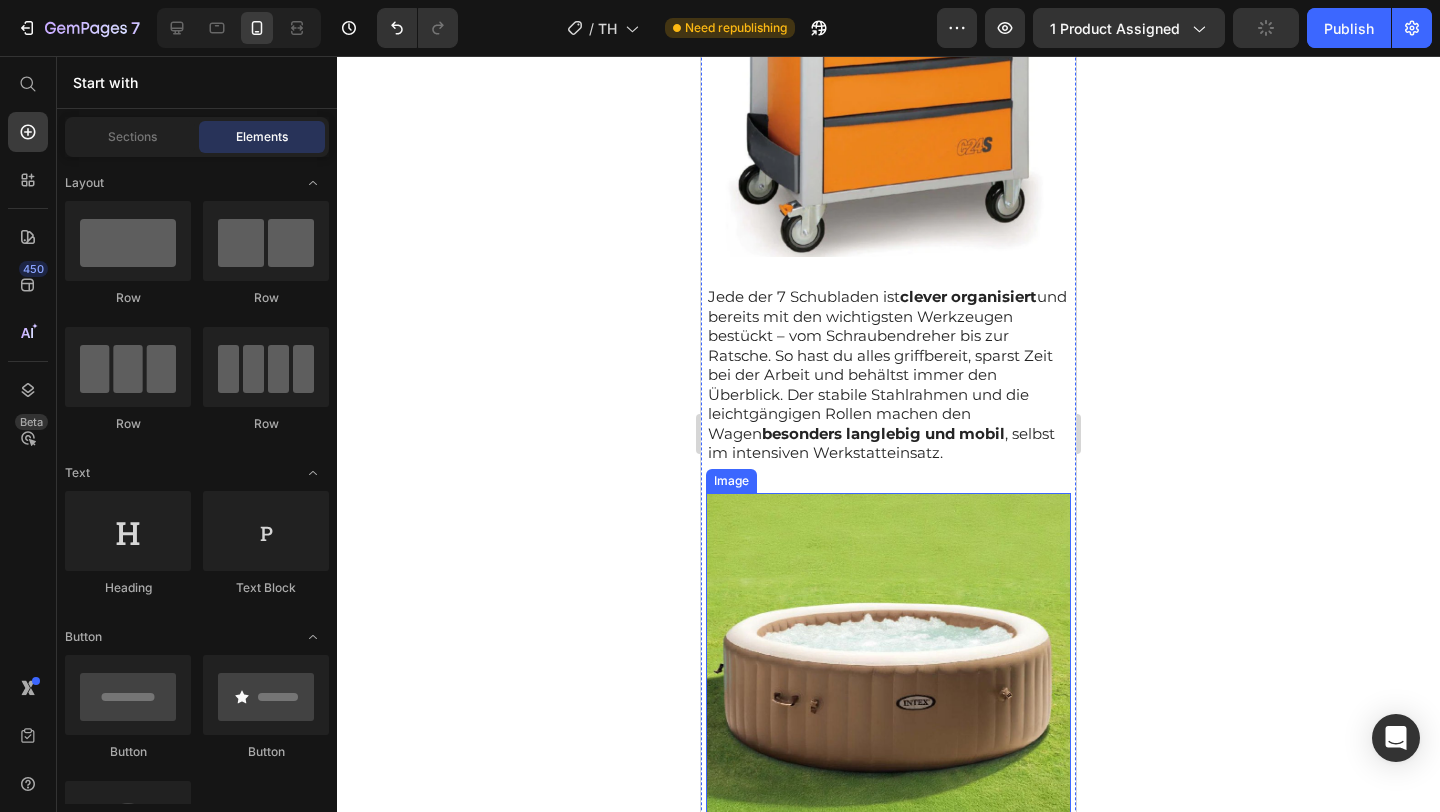click at bounding box center [888, 674] 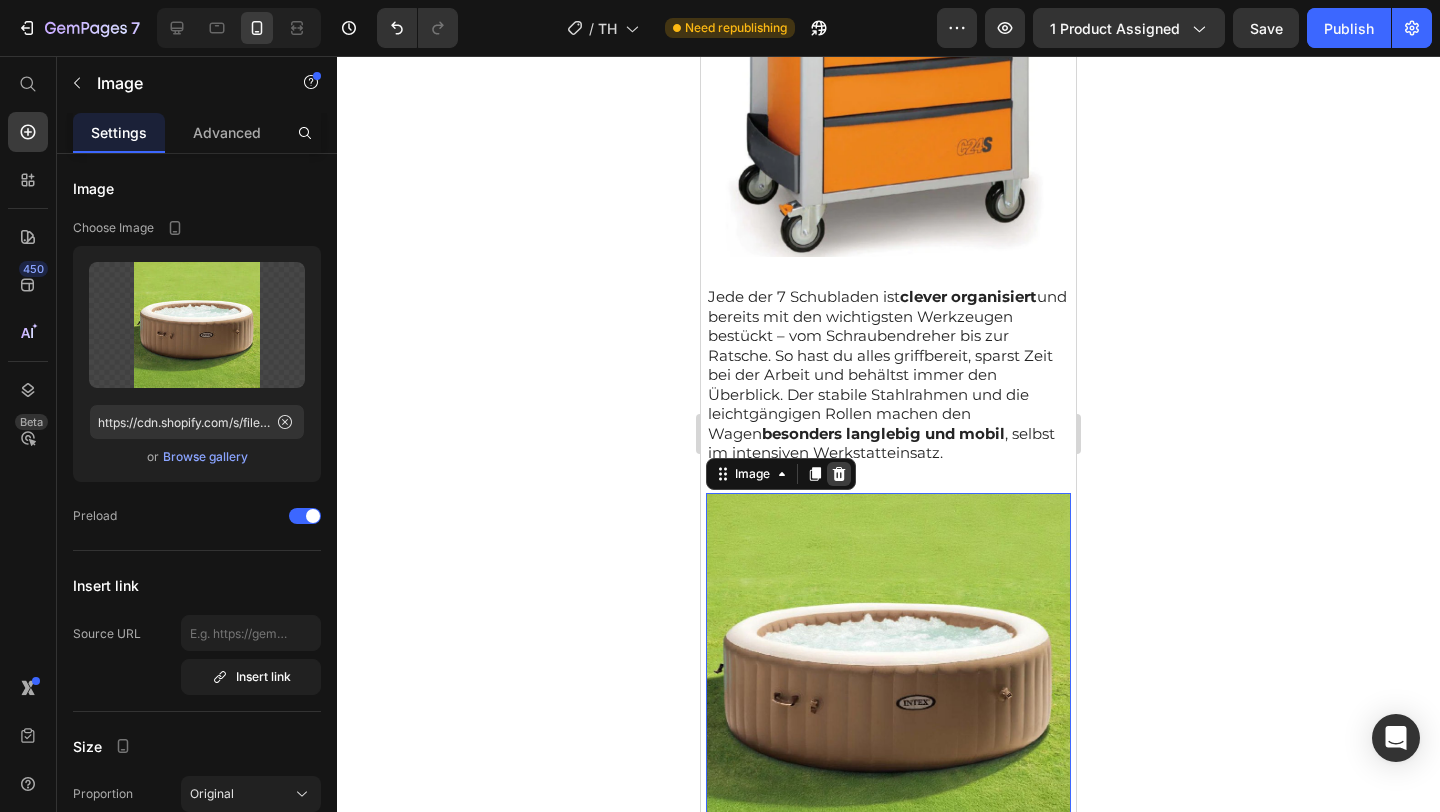 click 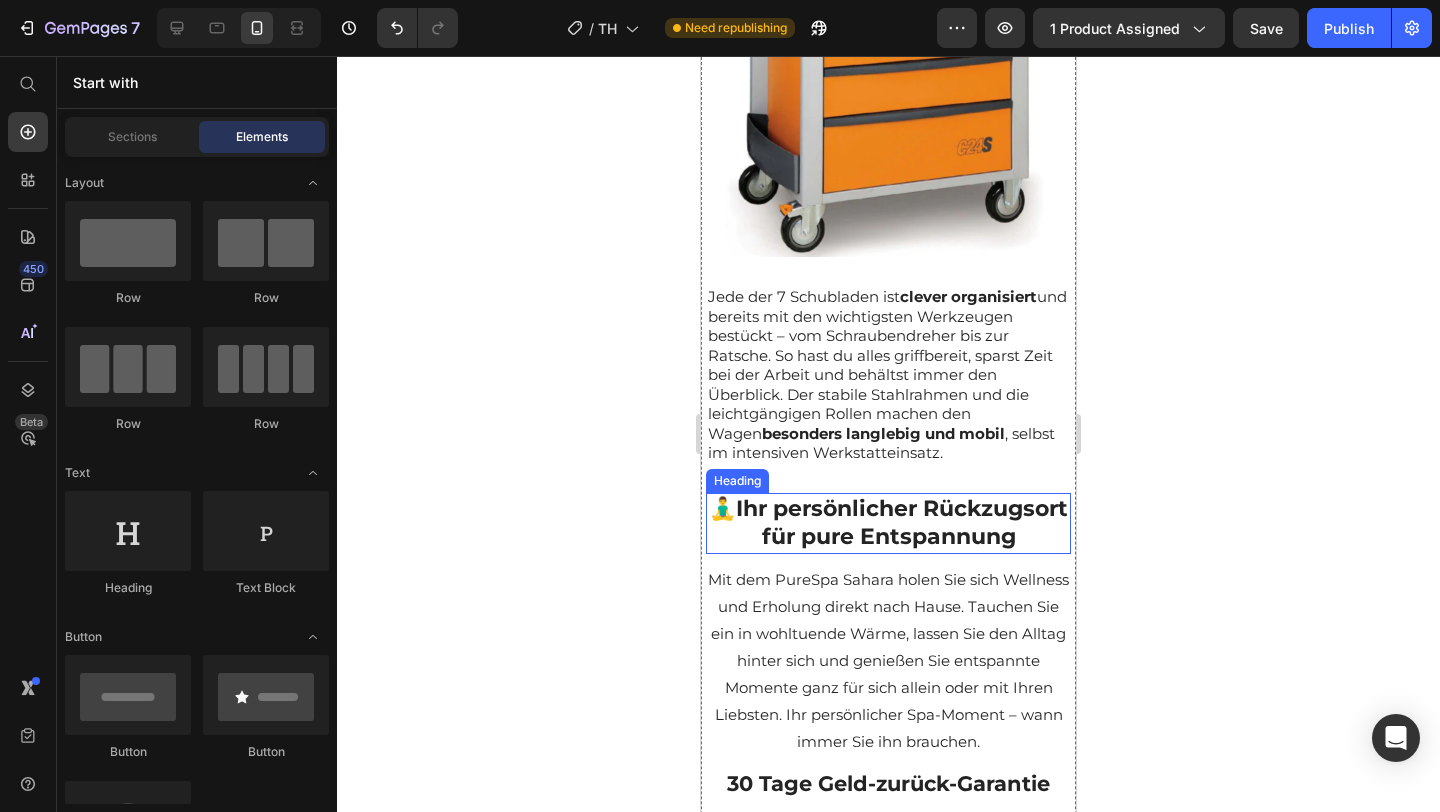 scroll, scrollTop: 2399, scrollLeft: 0, axis: vertical 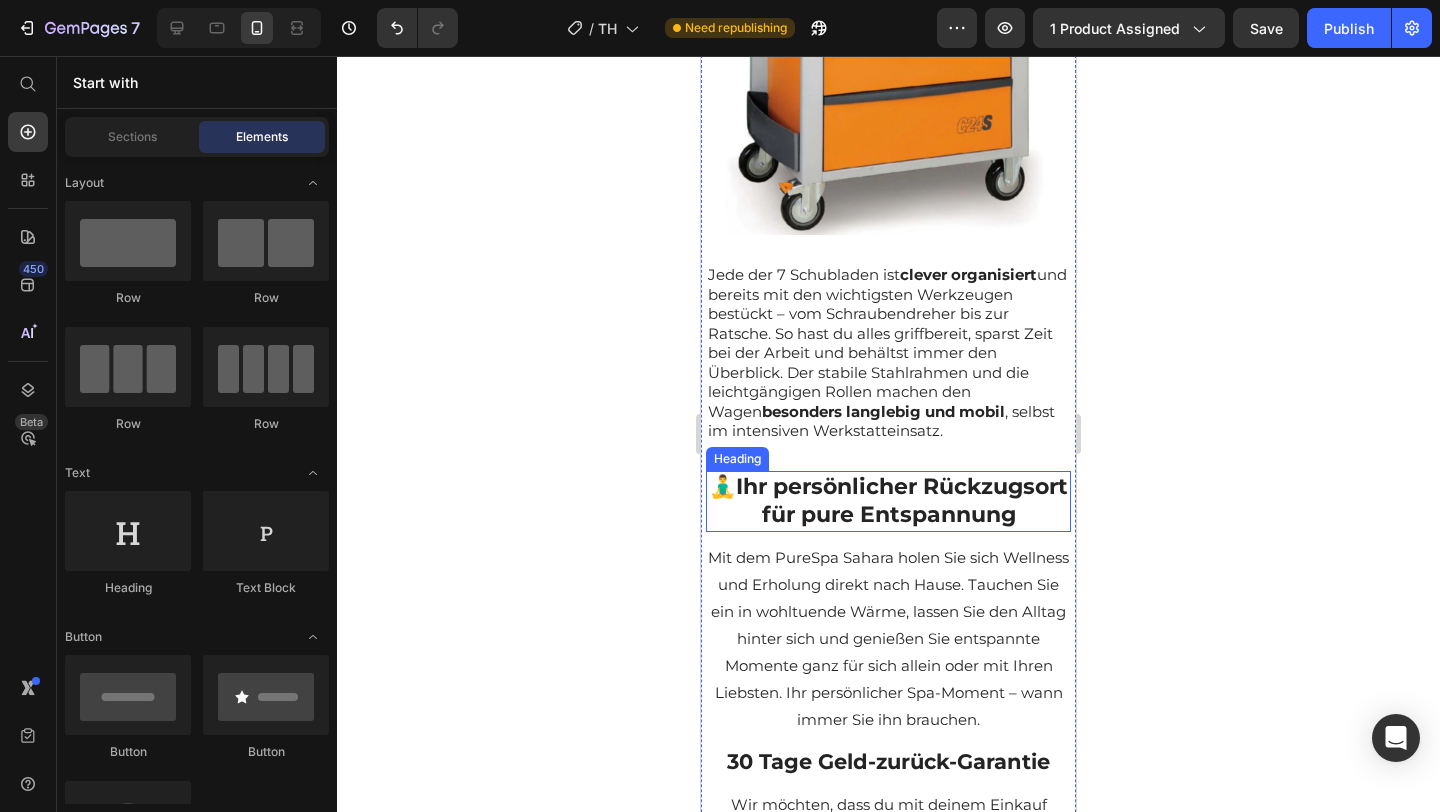click on "Ihr persönlicher Rückzugsort für pure Entspannung" at bounding box center [902, 501] 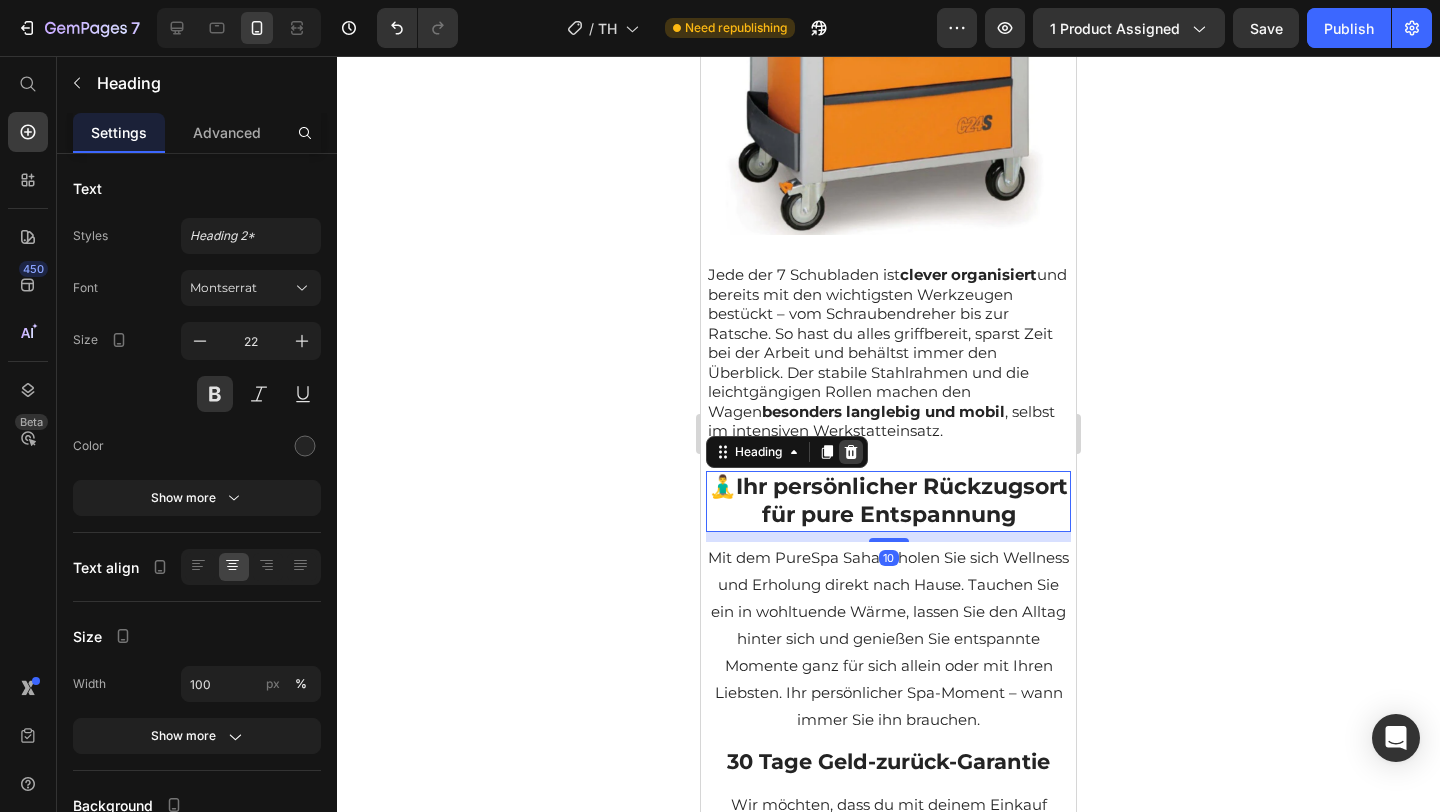 click 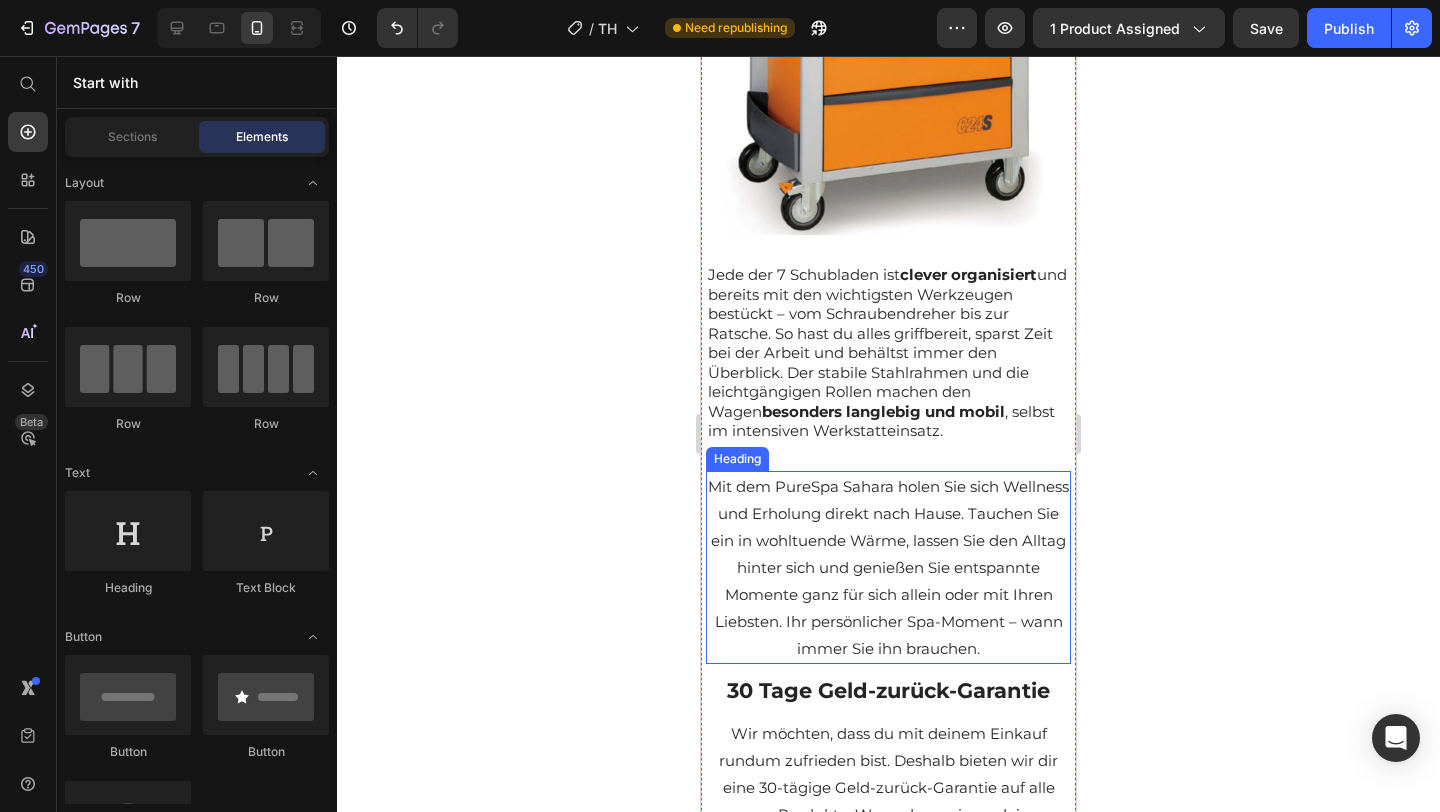 click on "Mit dem PureSpa Sahara holen Sie sich Wellness und Erholung direkt nach Hause. Tauchen Sie ein in wohltuende Wärme, lassen Sie den Alltag hinter sich und genießen Sie entspannte Momente ganz für sich allein oder mit Ihren Liebsten. Ihr persönlicher Spa-Moment – wann immer Sie ihn brauchen." at bounding box center [888, 567] 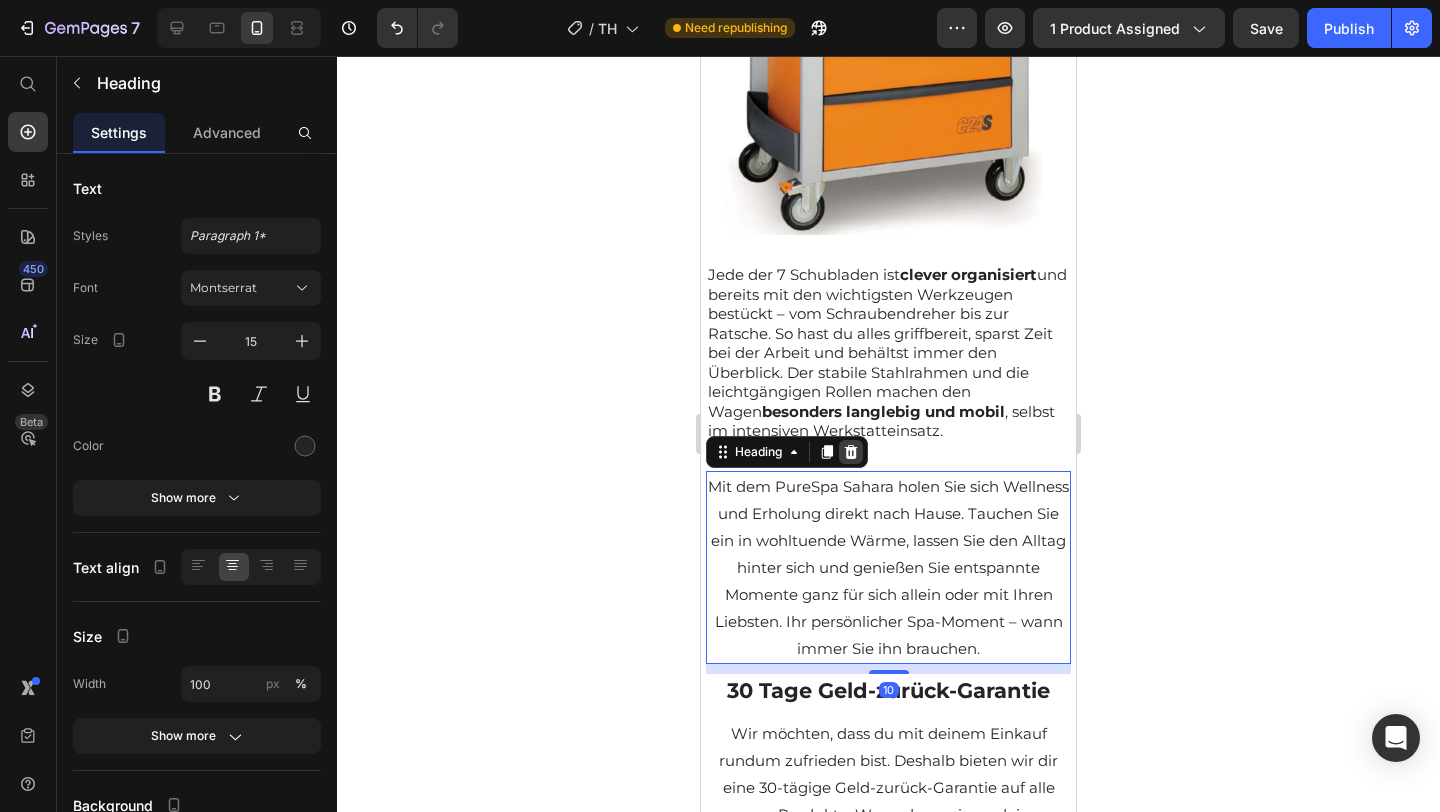 click 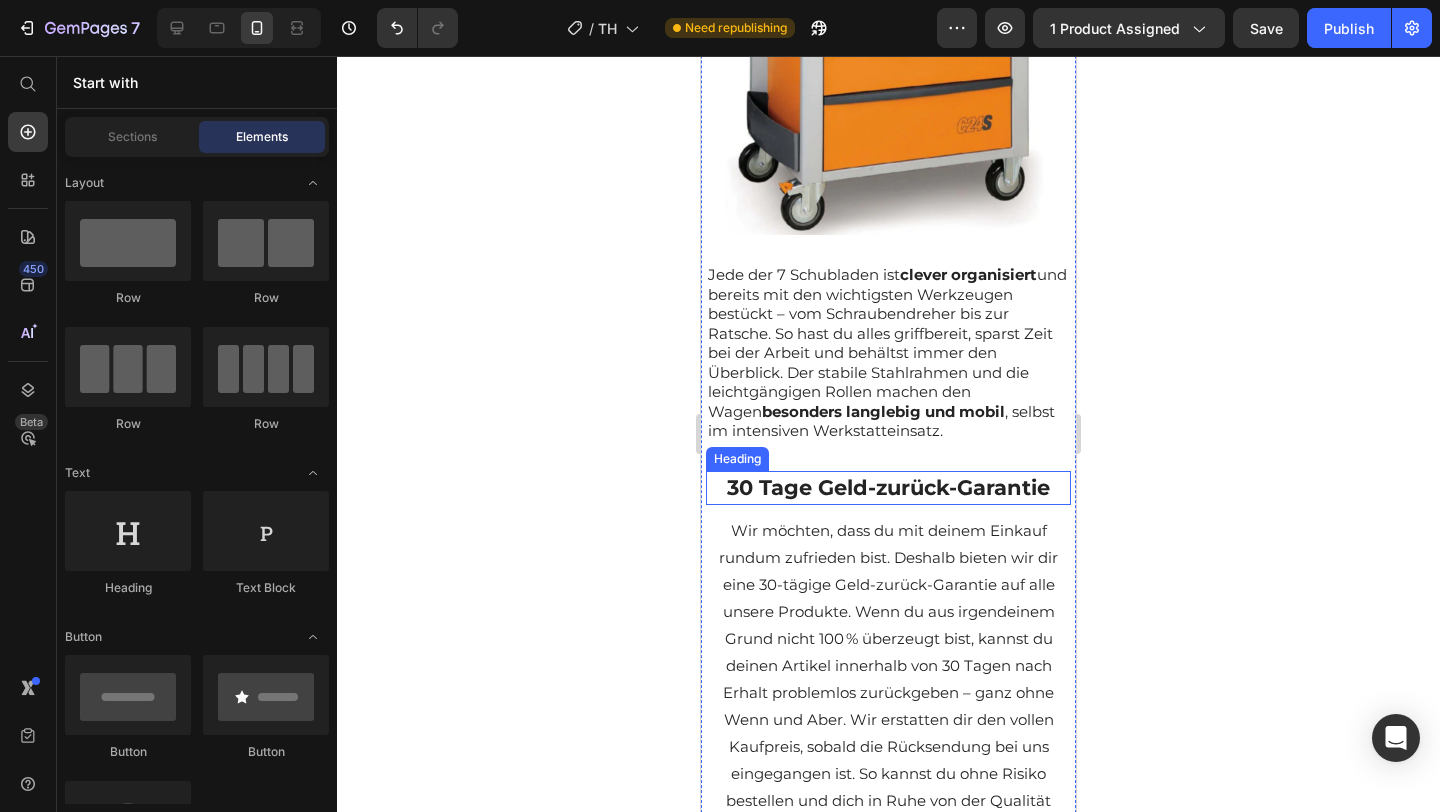 click 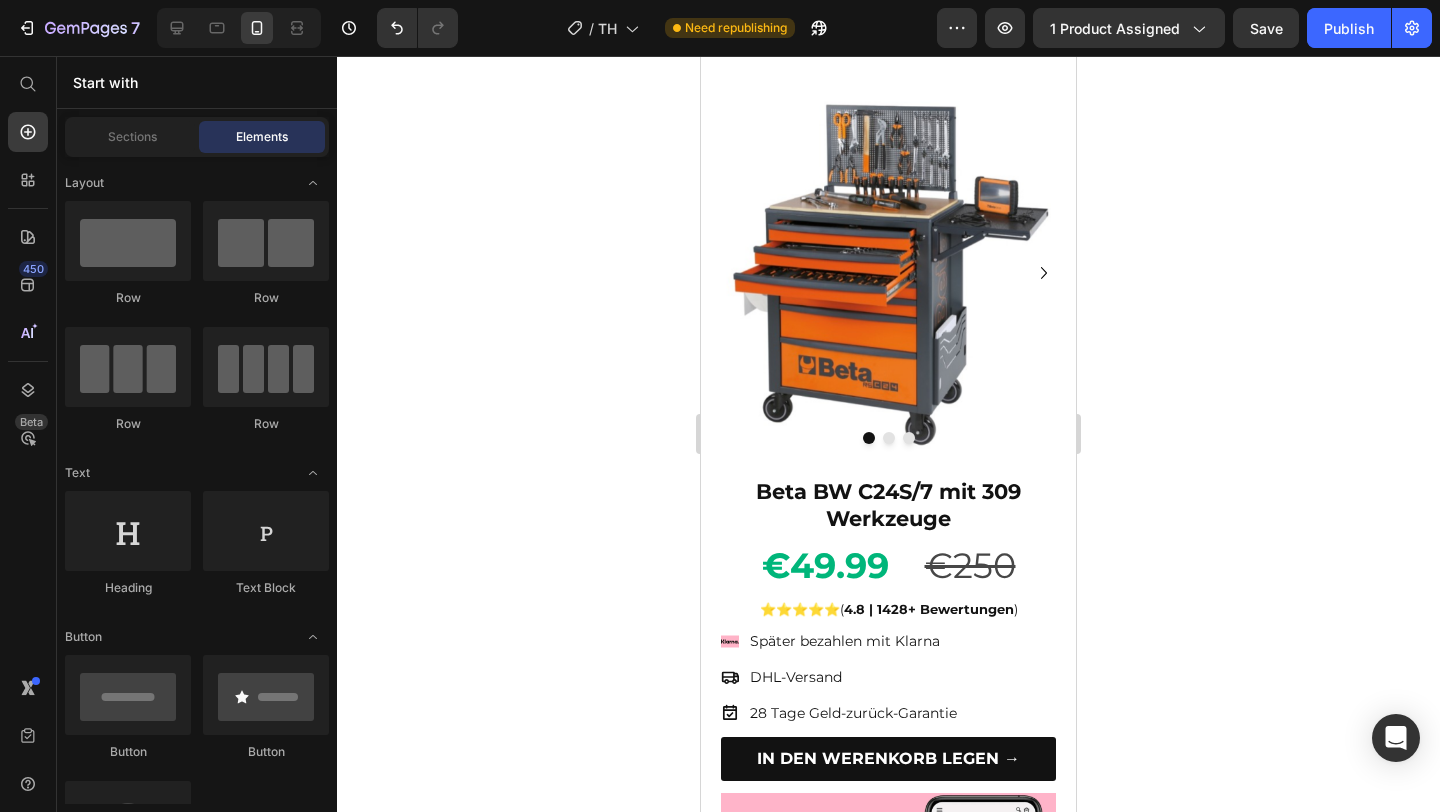 scroll, scrollTop: 0, scrollLeft: 0, axis: both 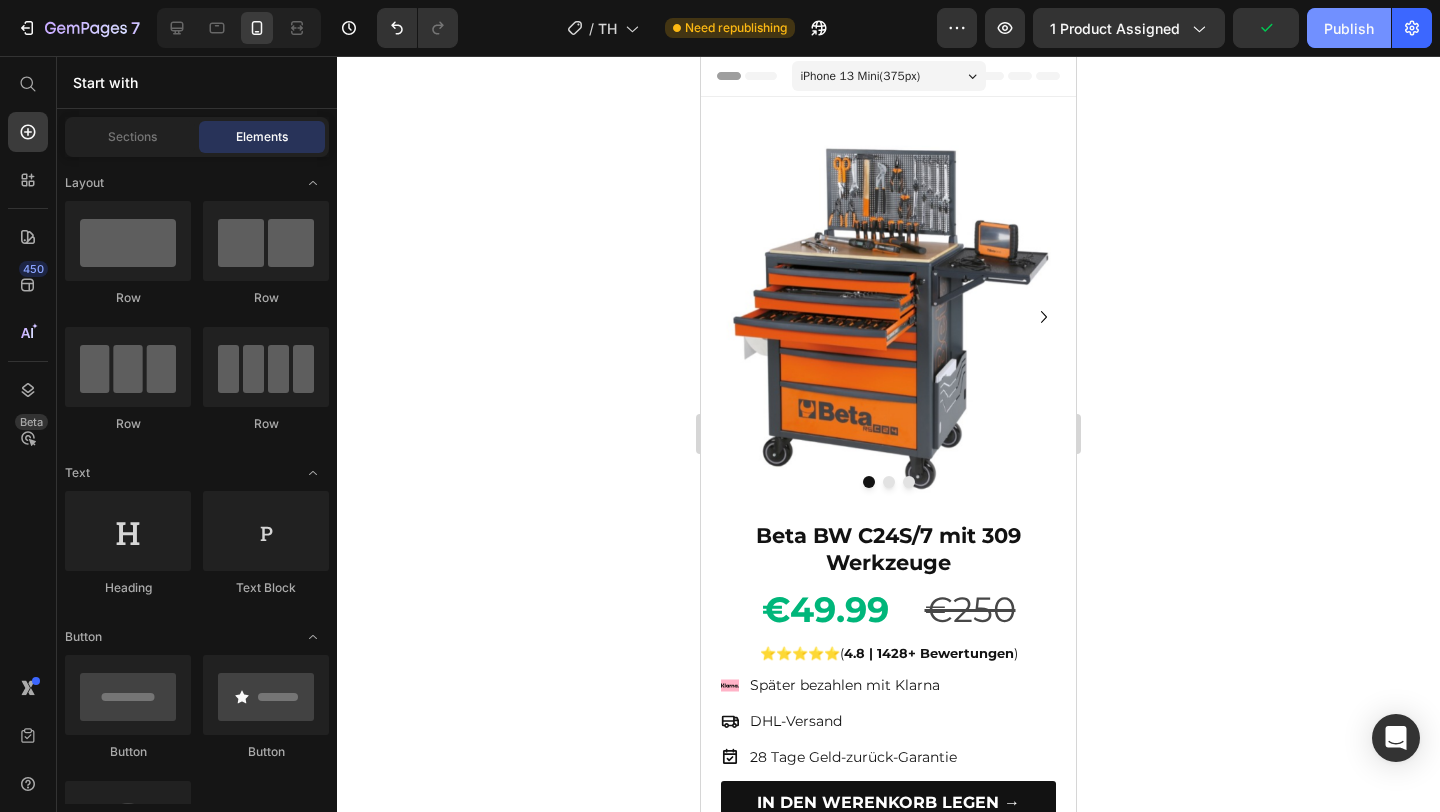 click on "Publish" at bounding box center [1349, 28] 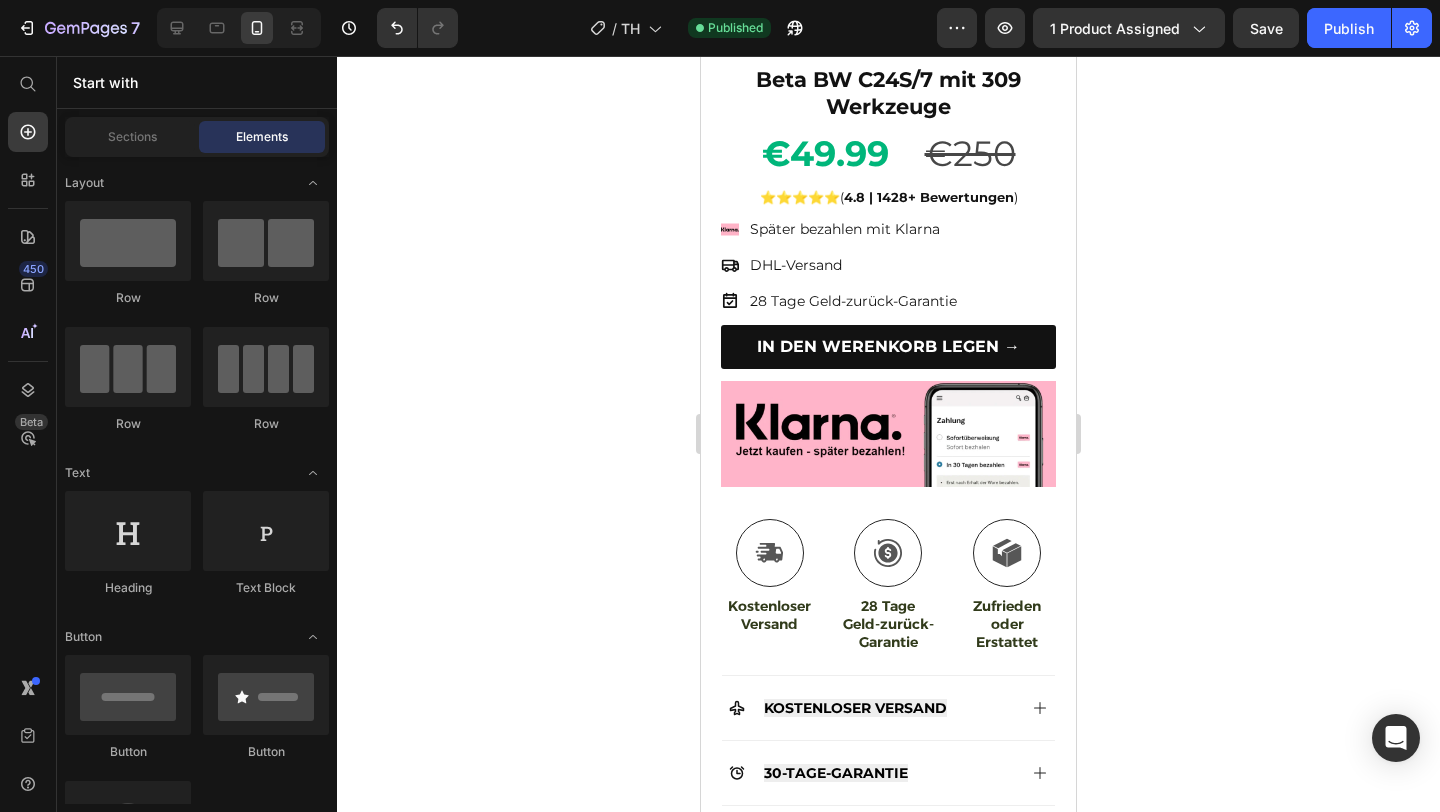 scroll, scrollTop: 0, scrollLeft: 0, axis: both 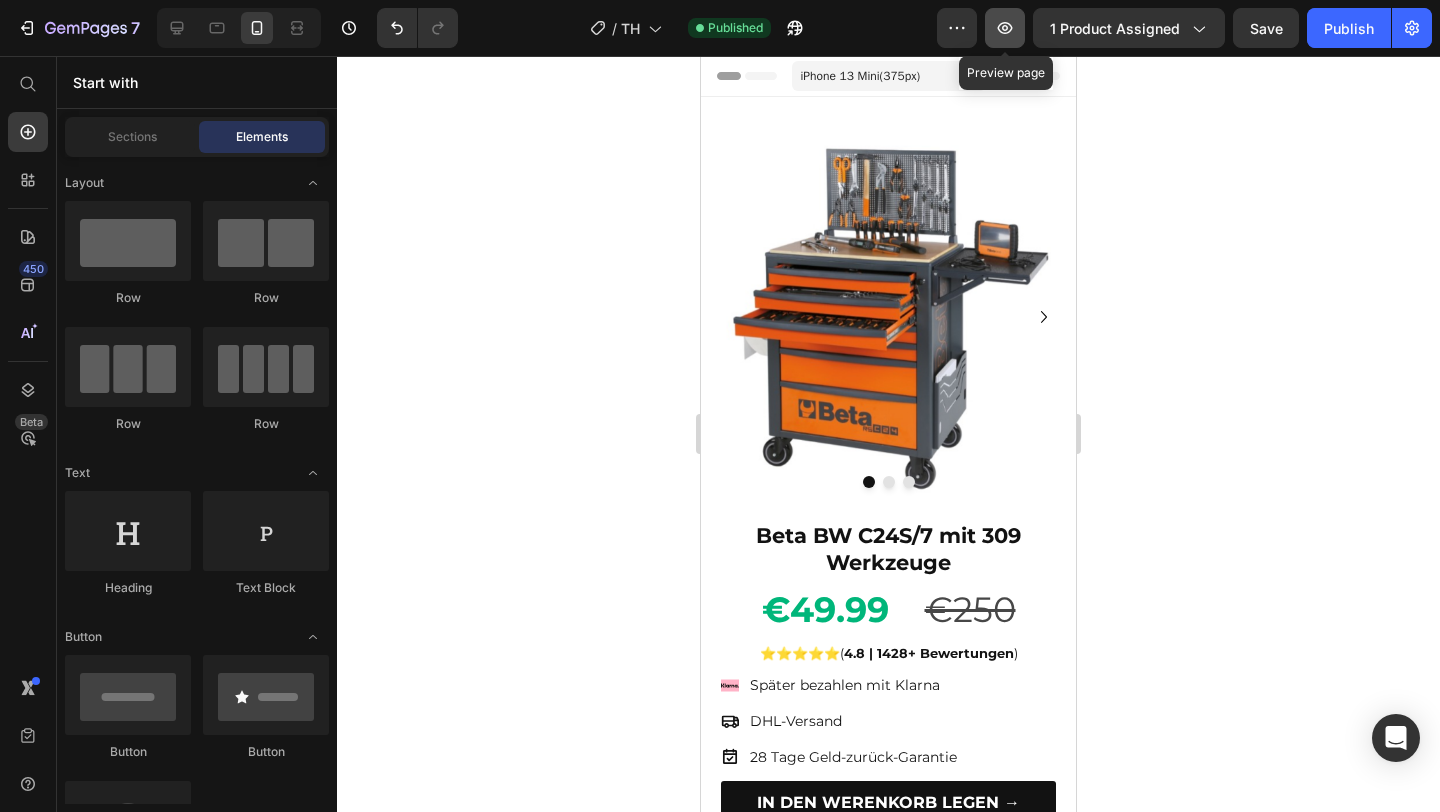 click 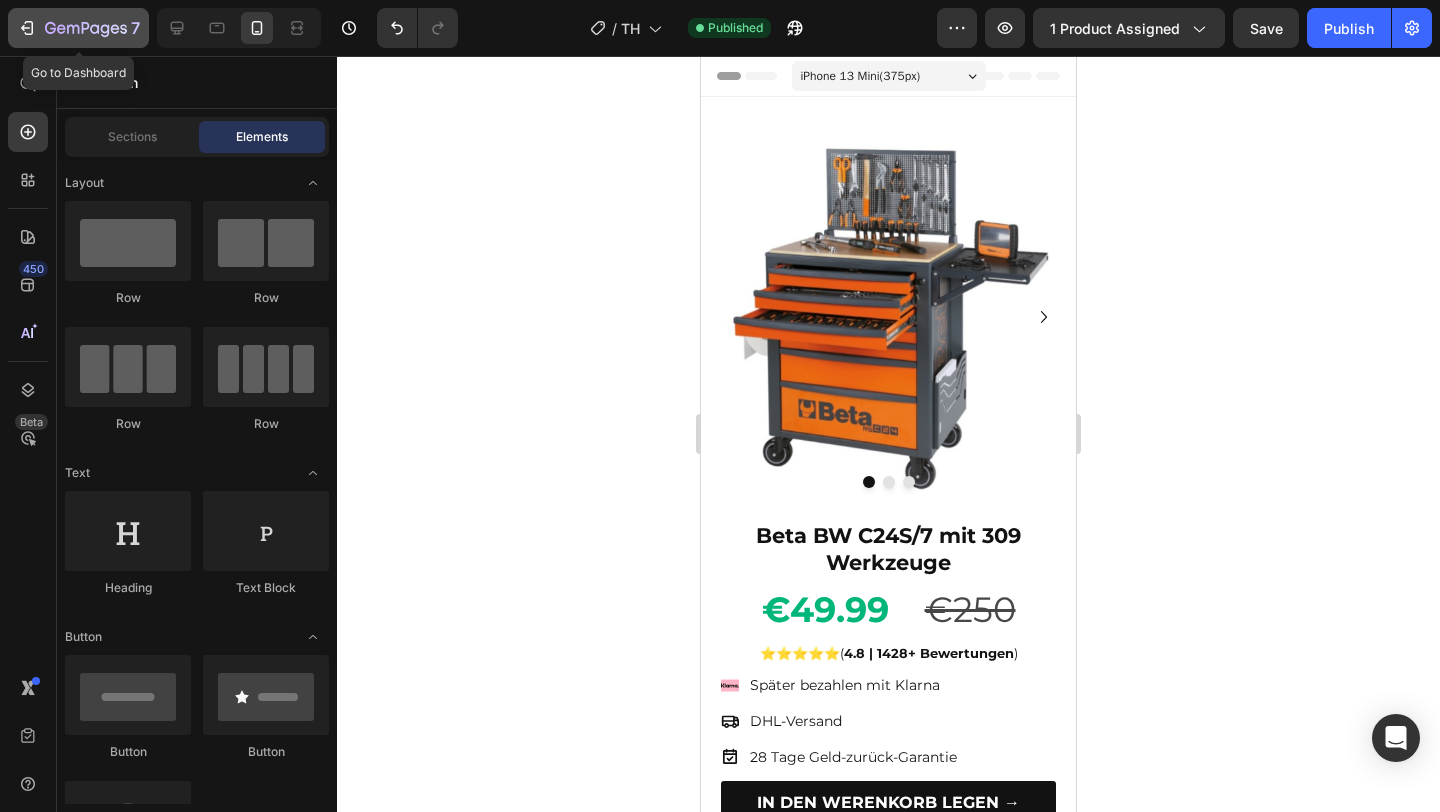 click on "7" 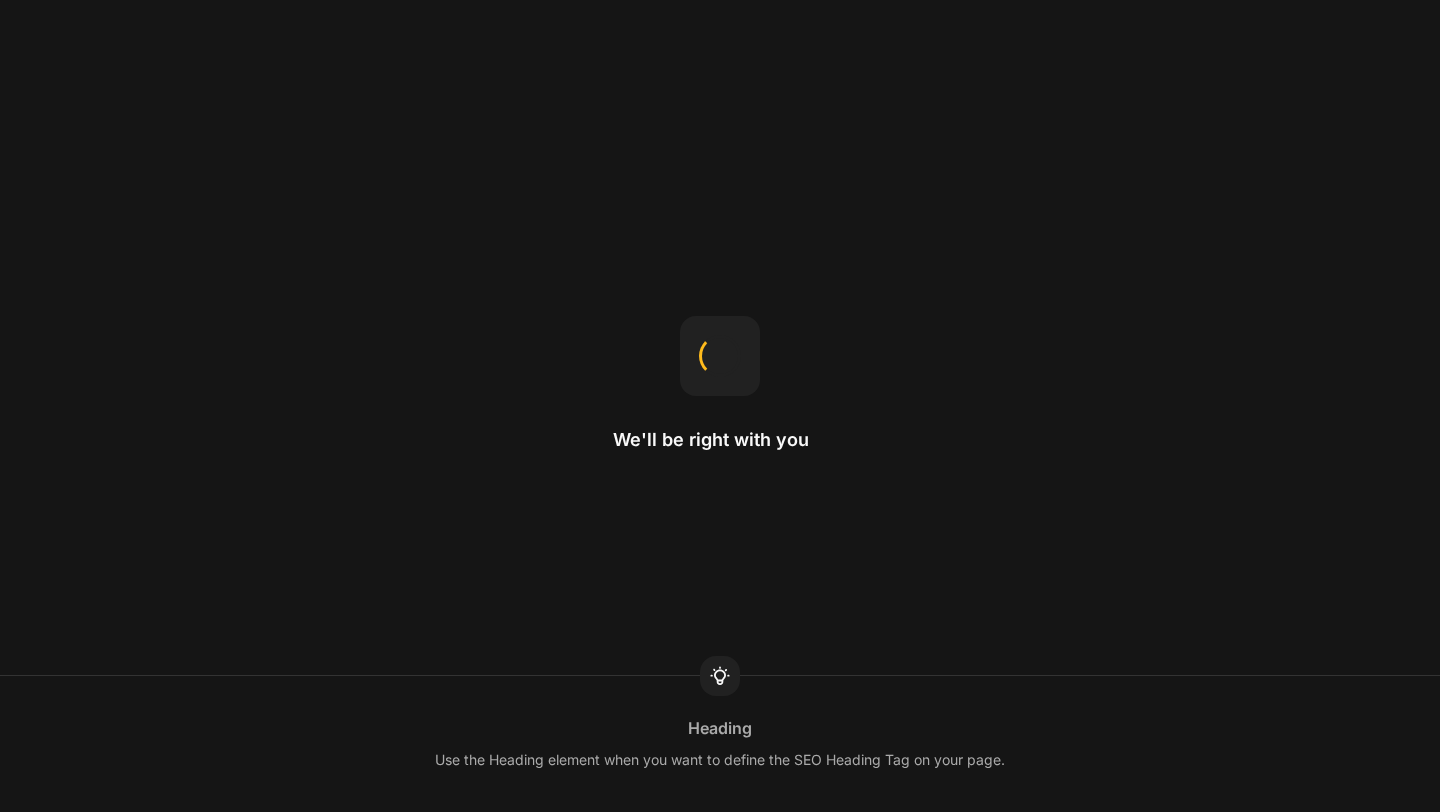 scroll, scrollTop: 0, scrollLeft: 0, axis: both 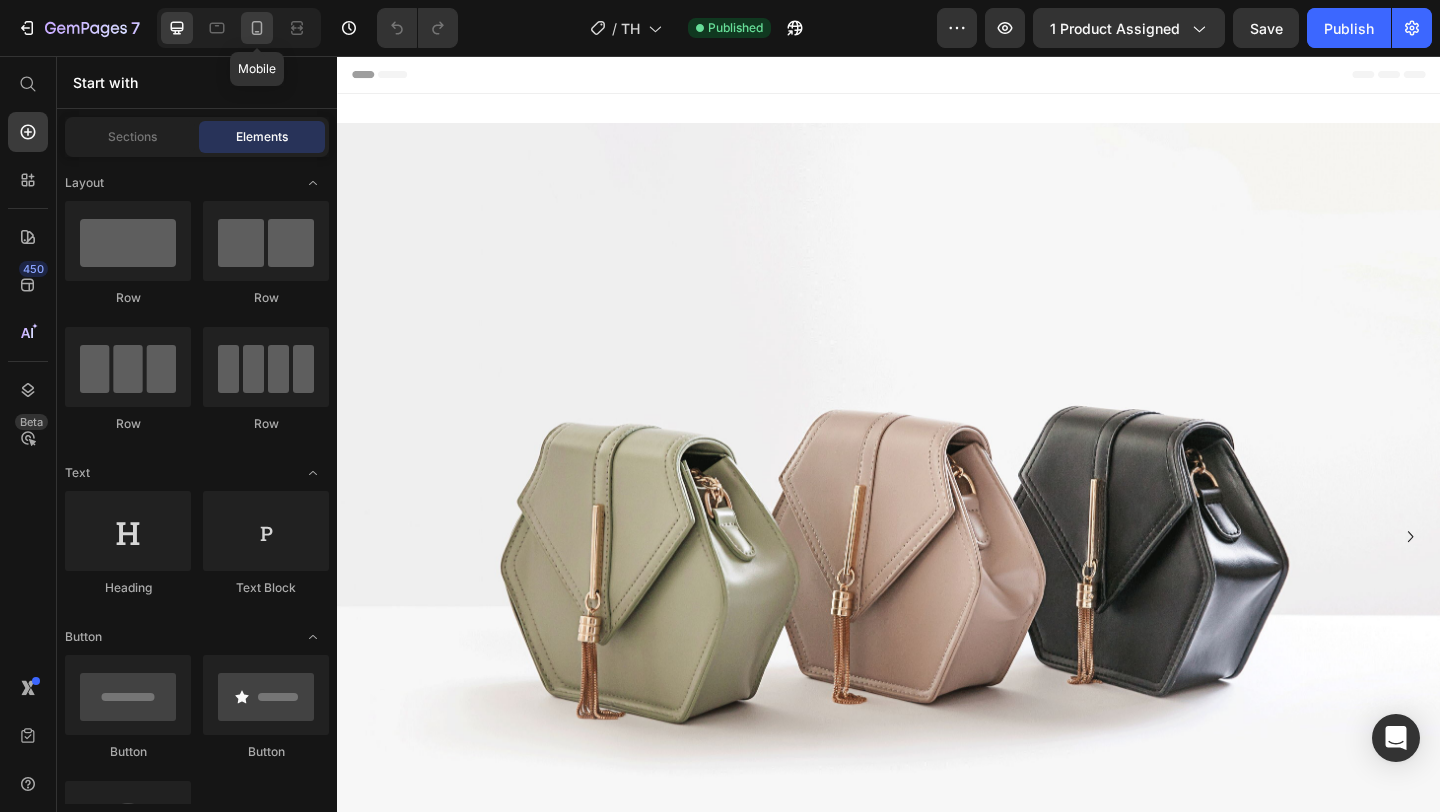 click 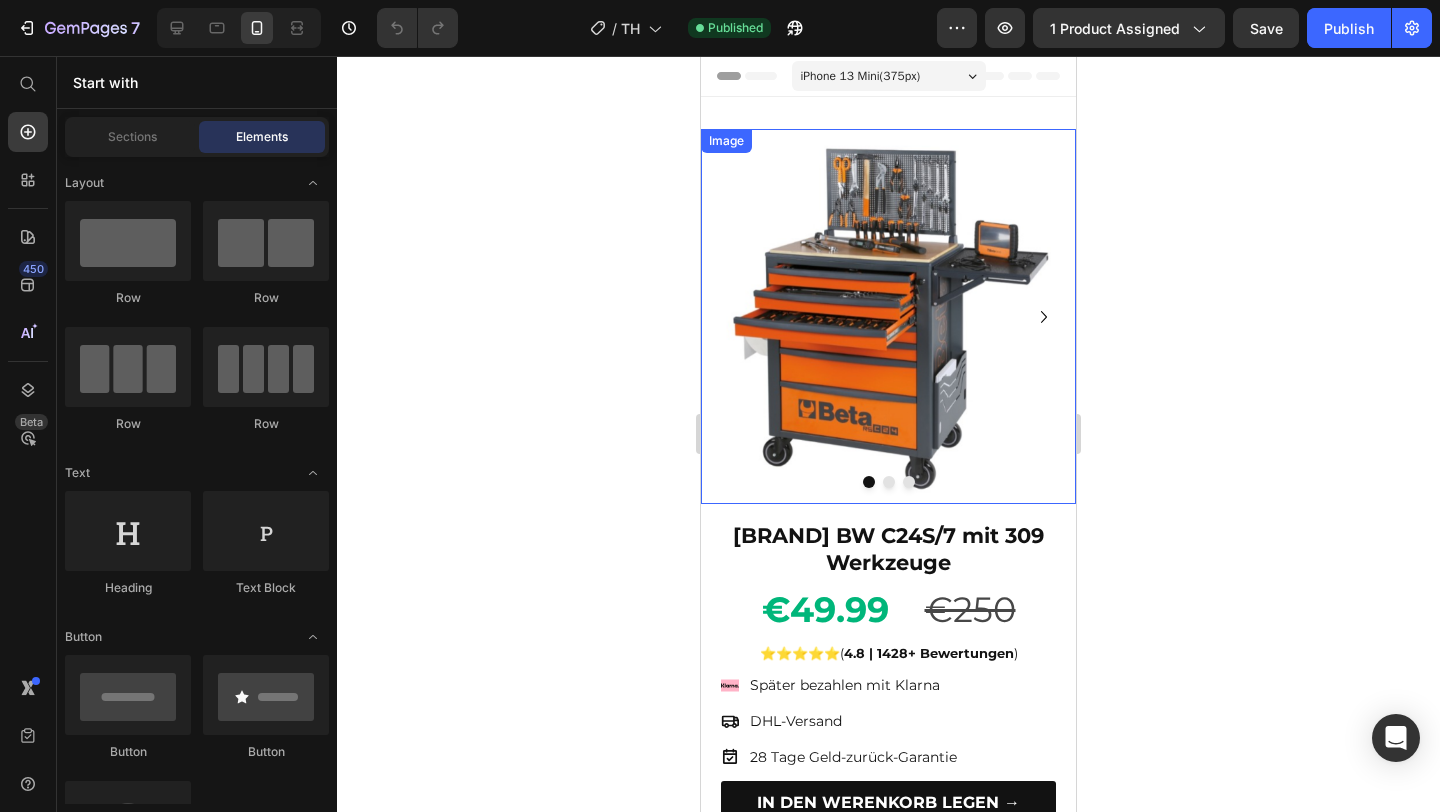 click at bounding box center (888, 316) 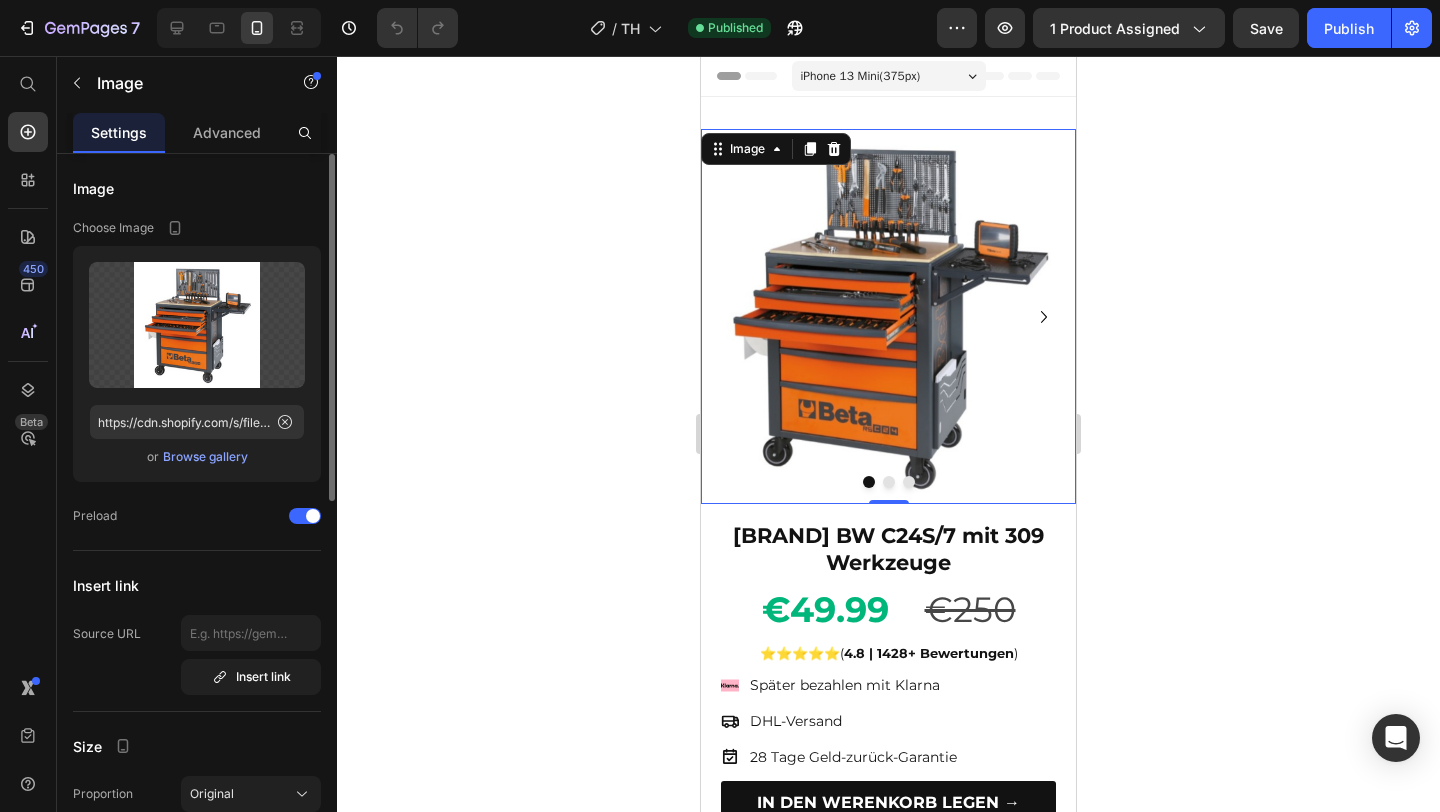 click on "Browse gallery" at bounding box center (205, 457) 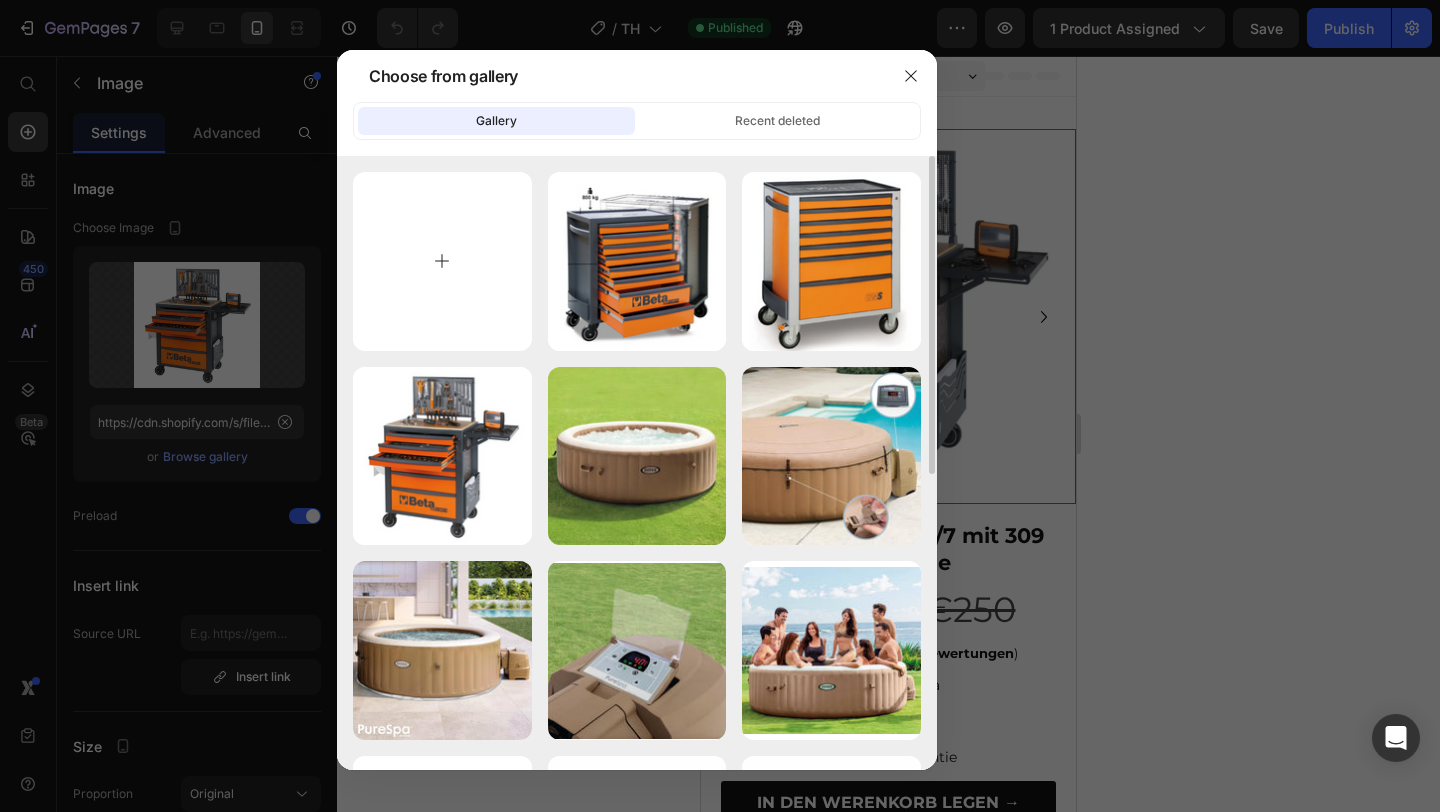click at bounding box center [442, 261] 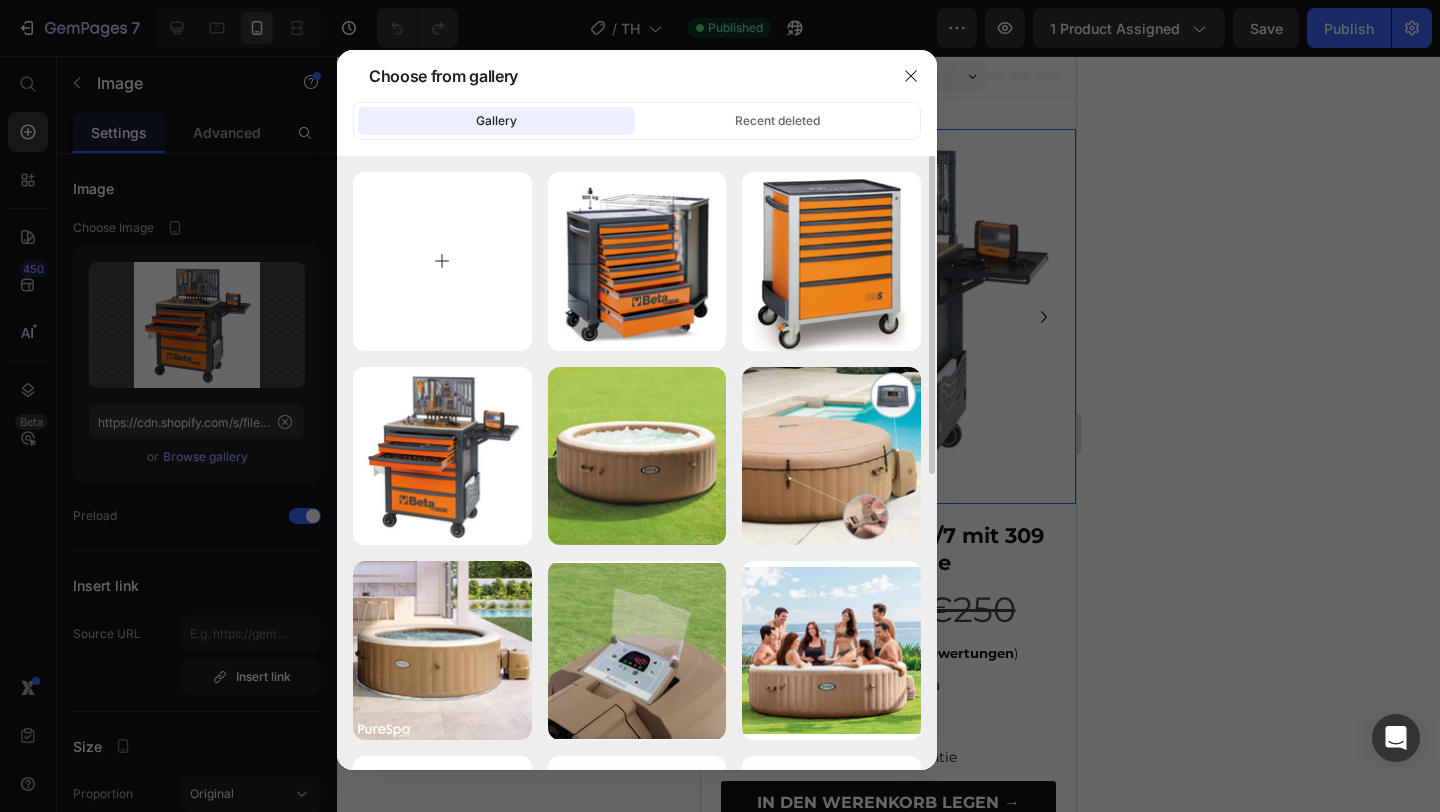 type on "C:\fakepath\2.png" 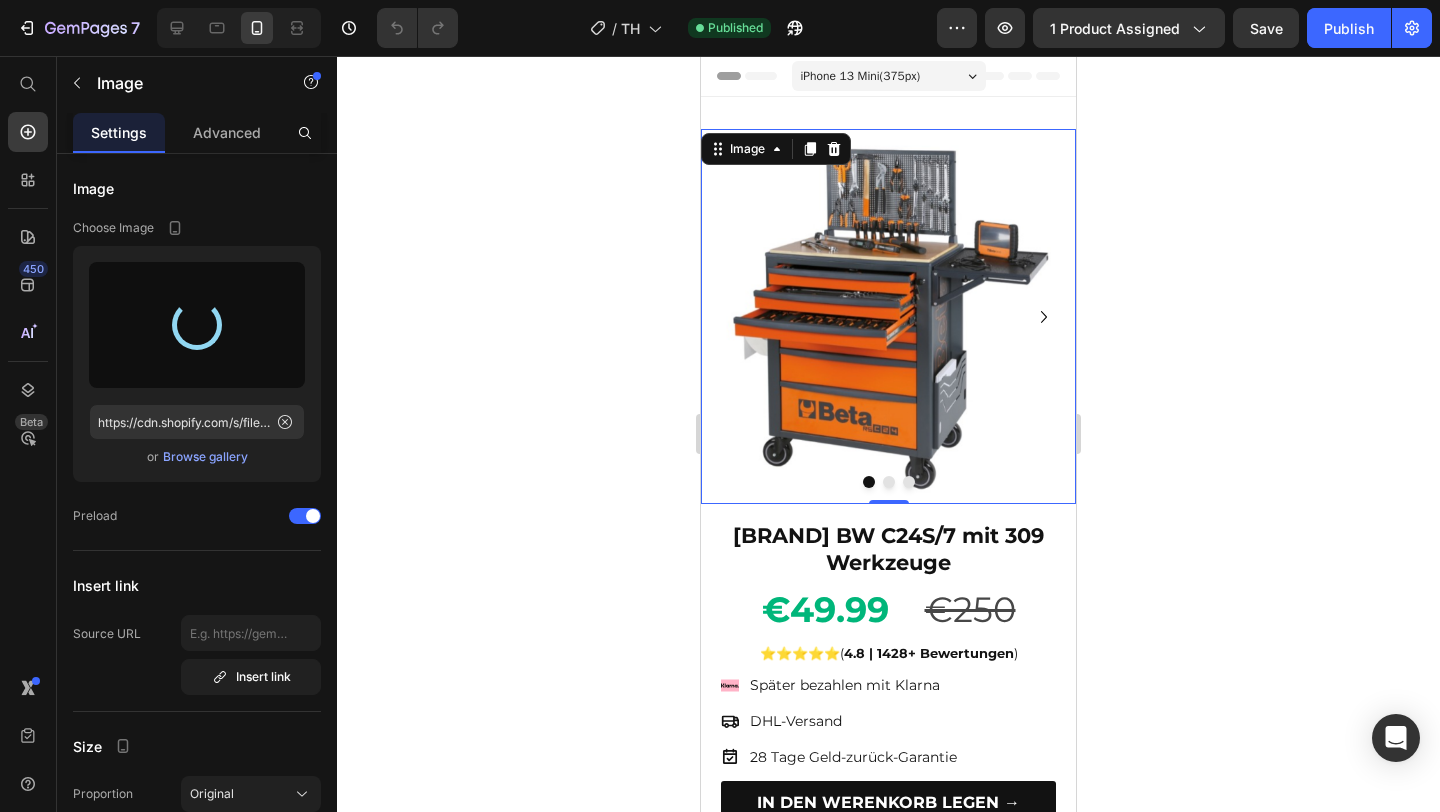 type on "https://cdn.shopify.com/s/files/1/0922/4916/2105/files/gempages_573517901714162595-4ae74cbe-4fa0-4056-a73f-6e4b691808a7.png" 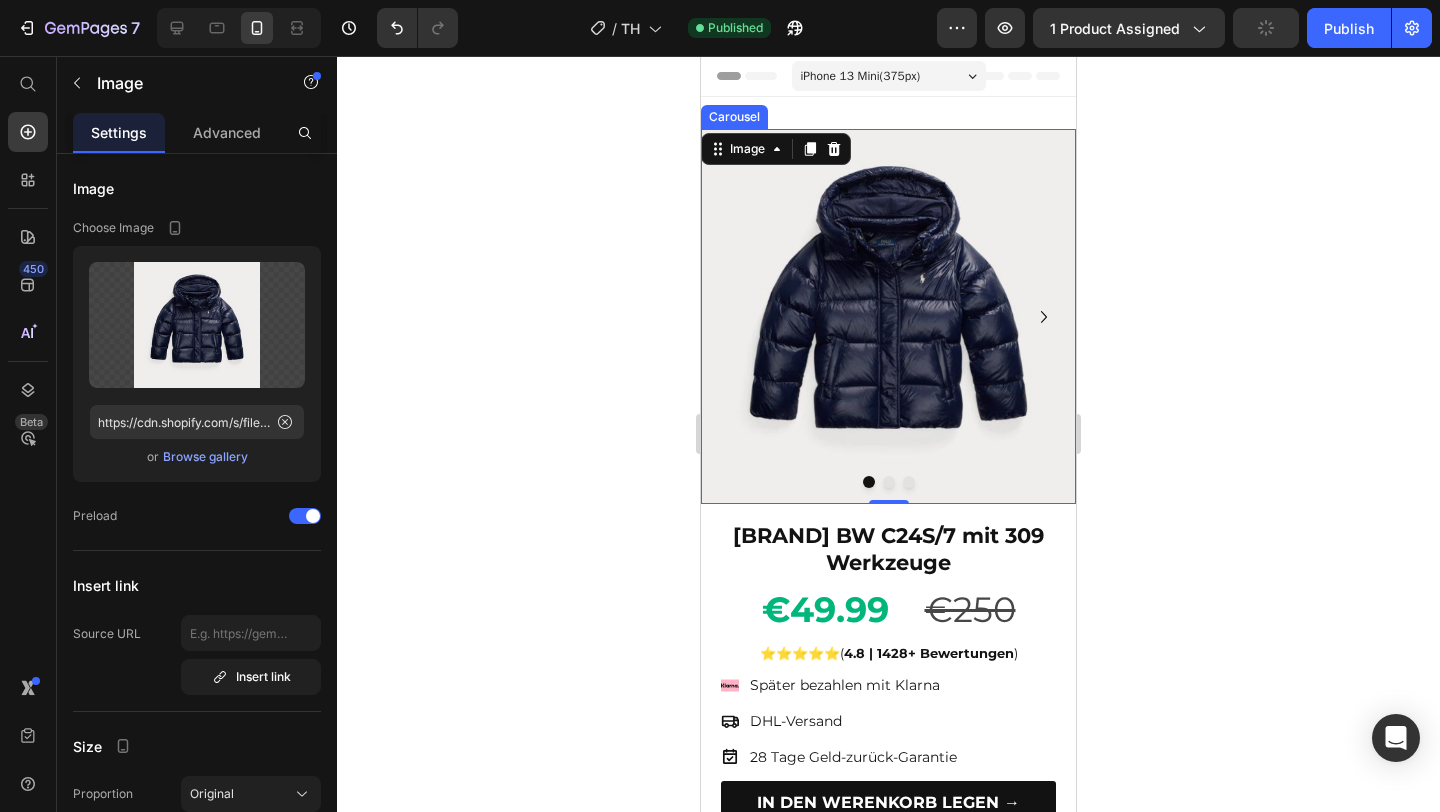 click 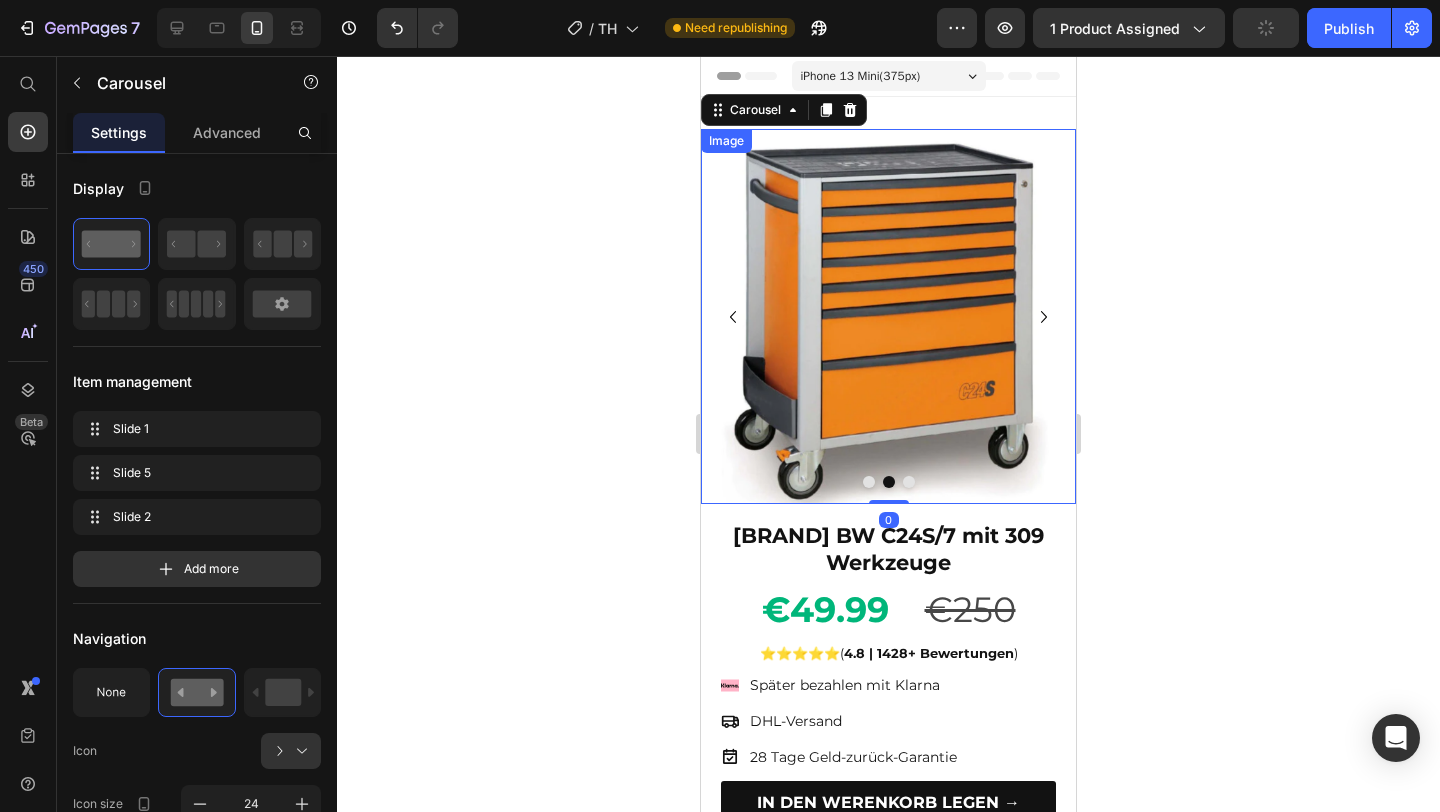 click at bounding box center [888, 316] 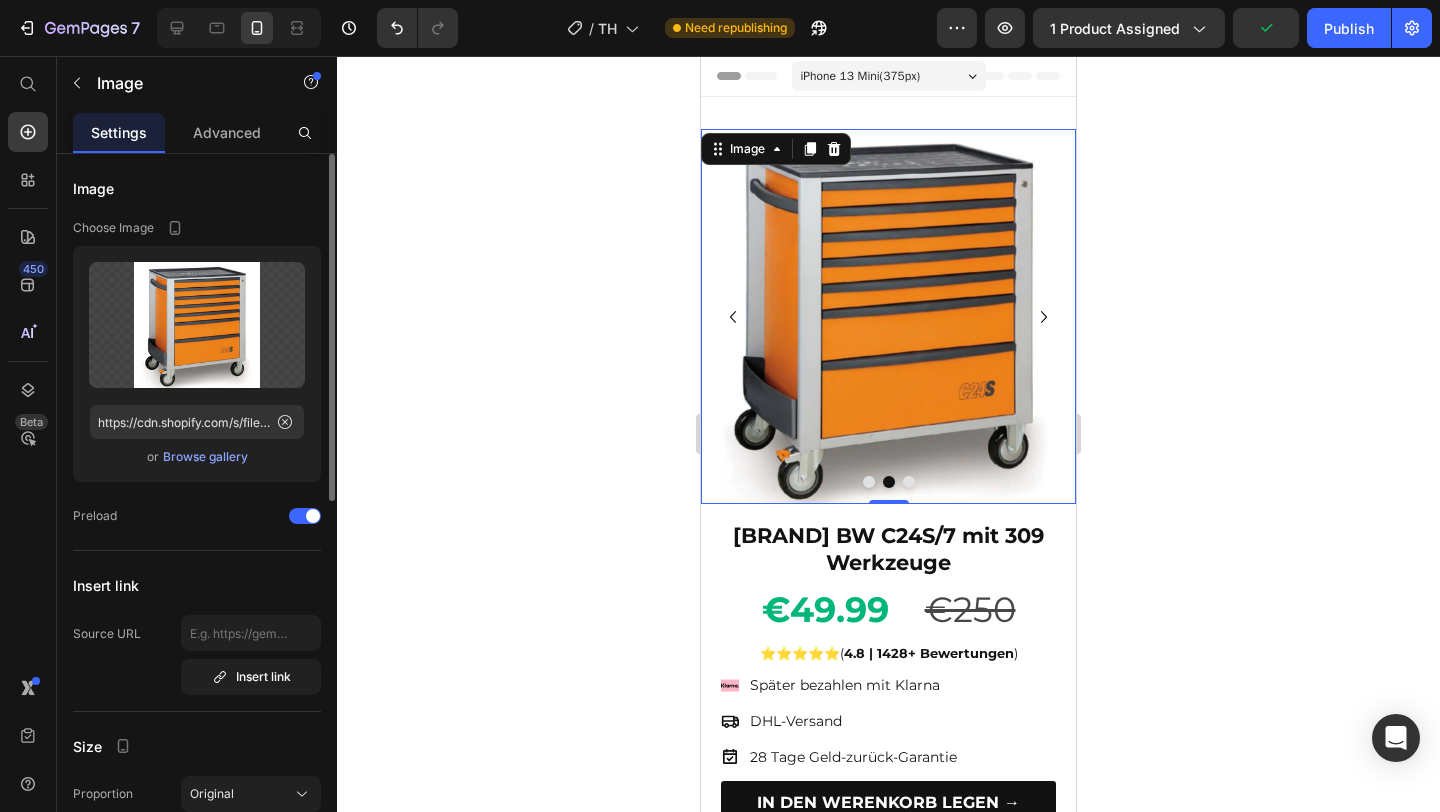 click on "Browse gallery" at bounding box center [205, 457] 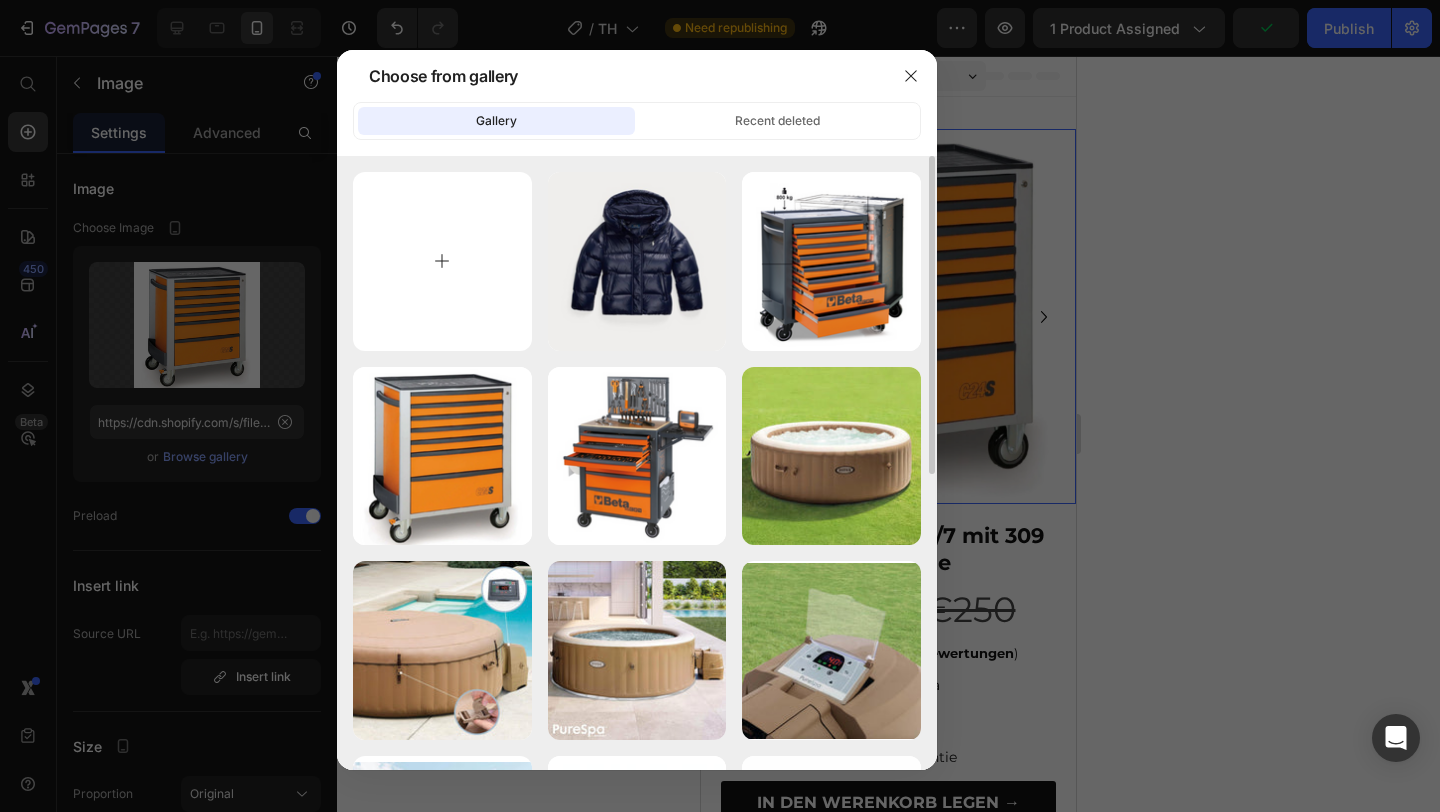 click at bounding box center (442, 261) 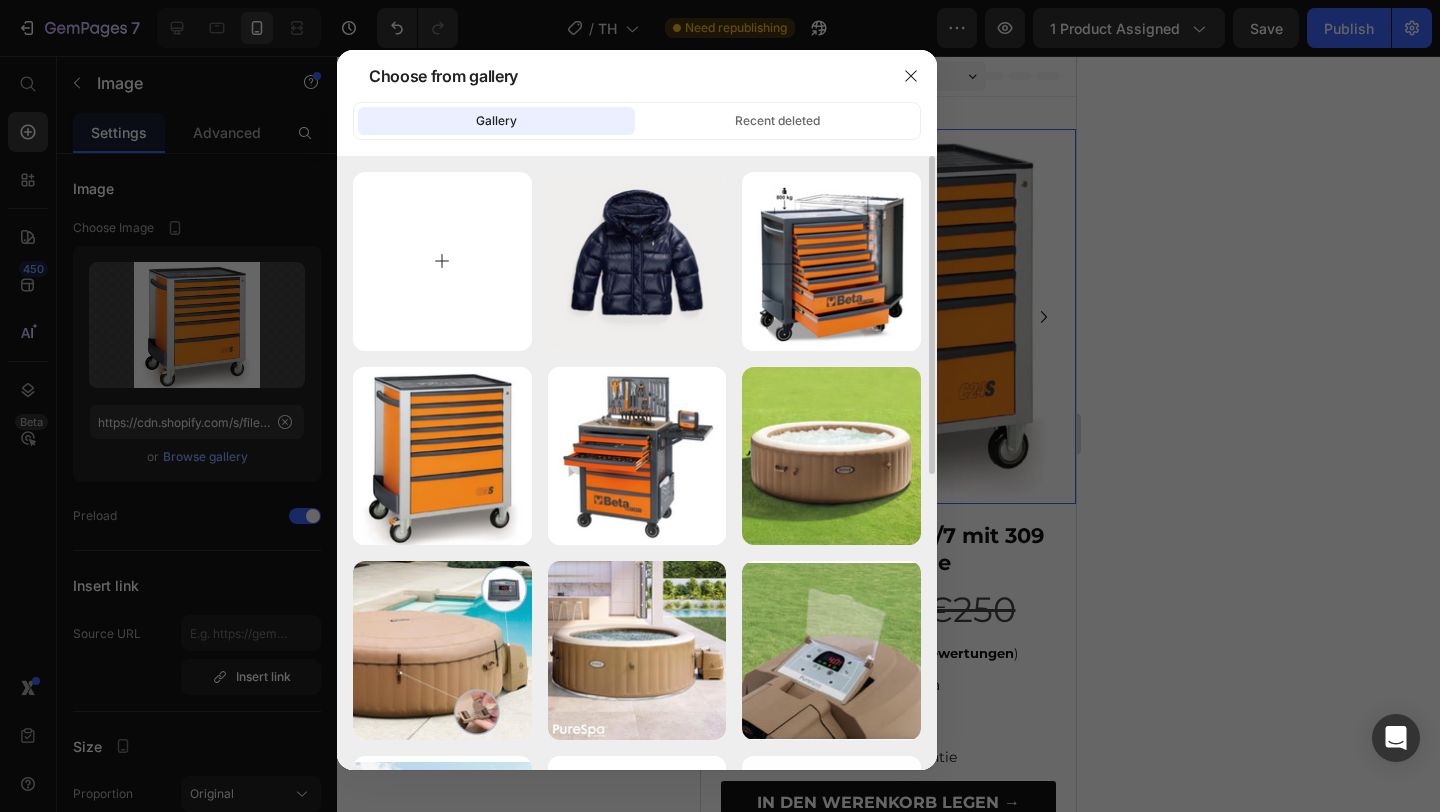 type on "C:\fakepath\3.png" 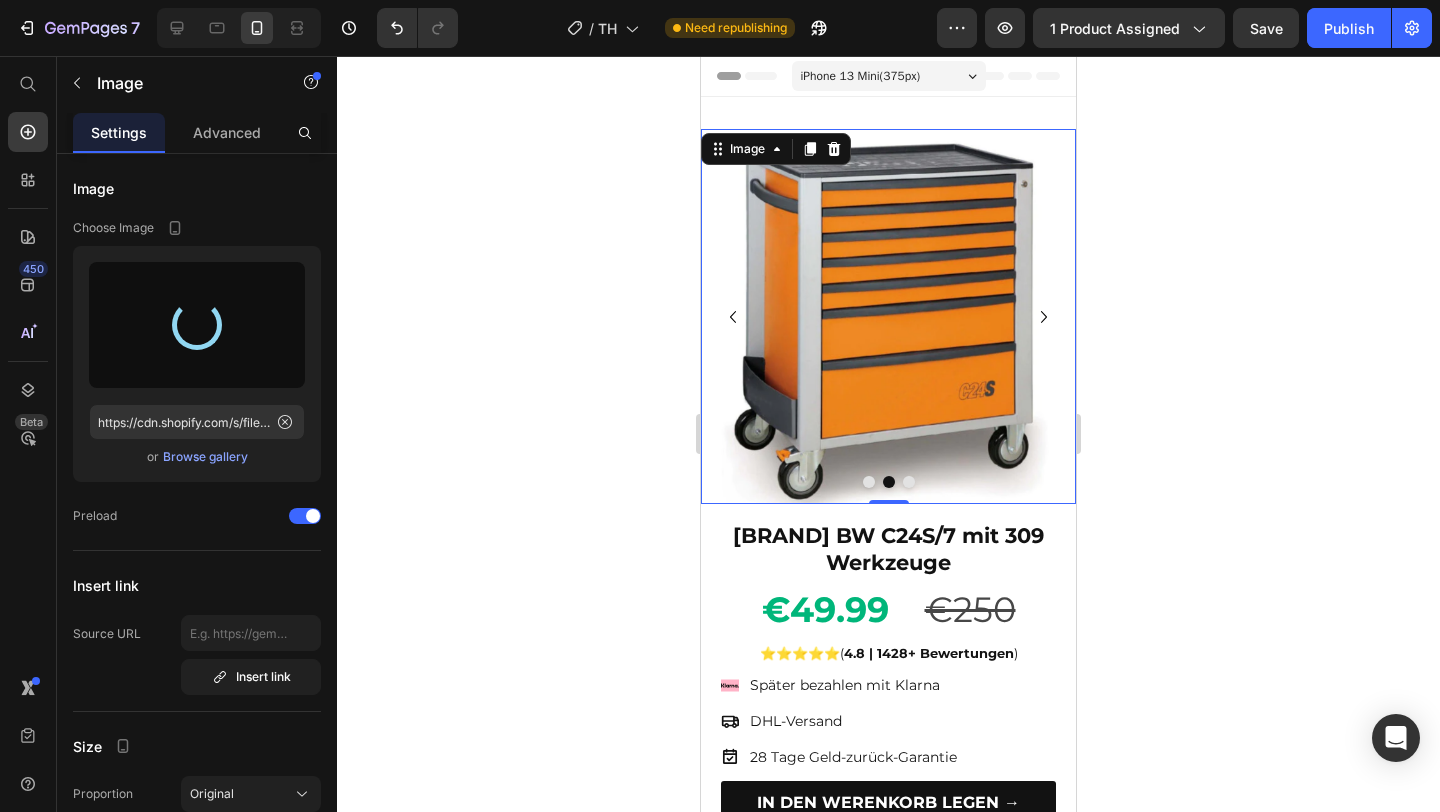 type on "https://cdn.shopify.com/s/files/1/0922/4916/2105/files/gempages_573517901714162595-56e1865b-fb50-4a7b-93ea-ccf8a7a4c918.png" 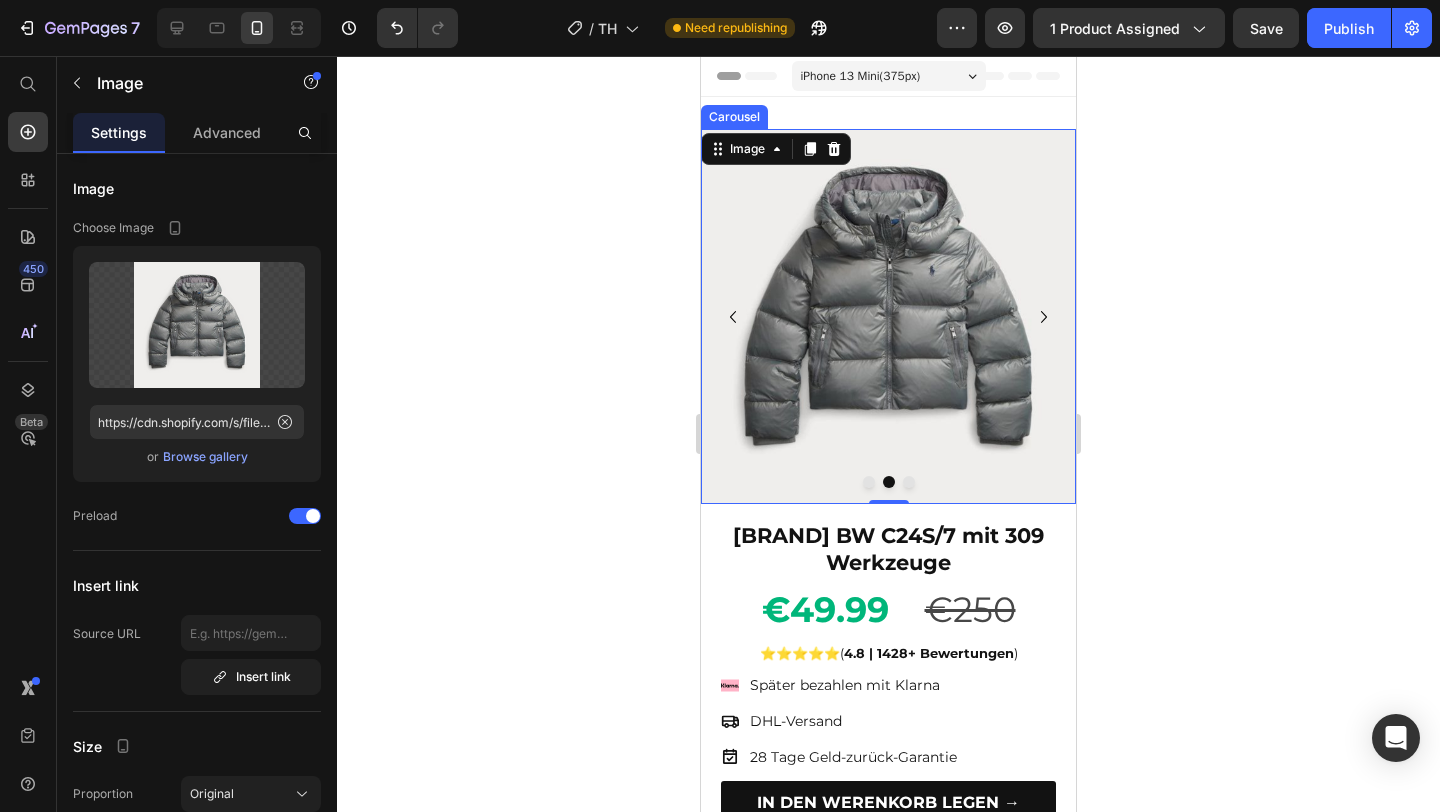 click 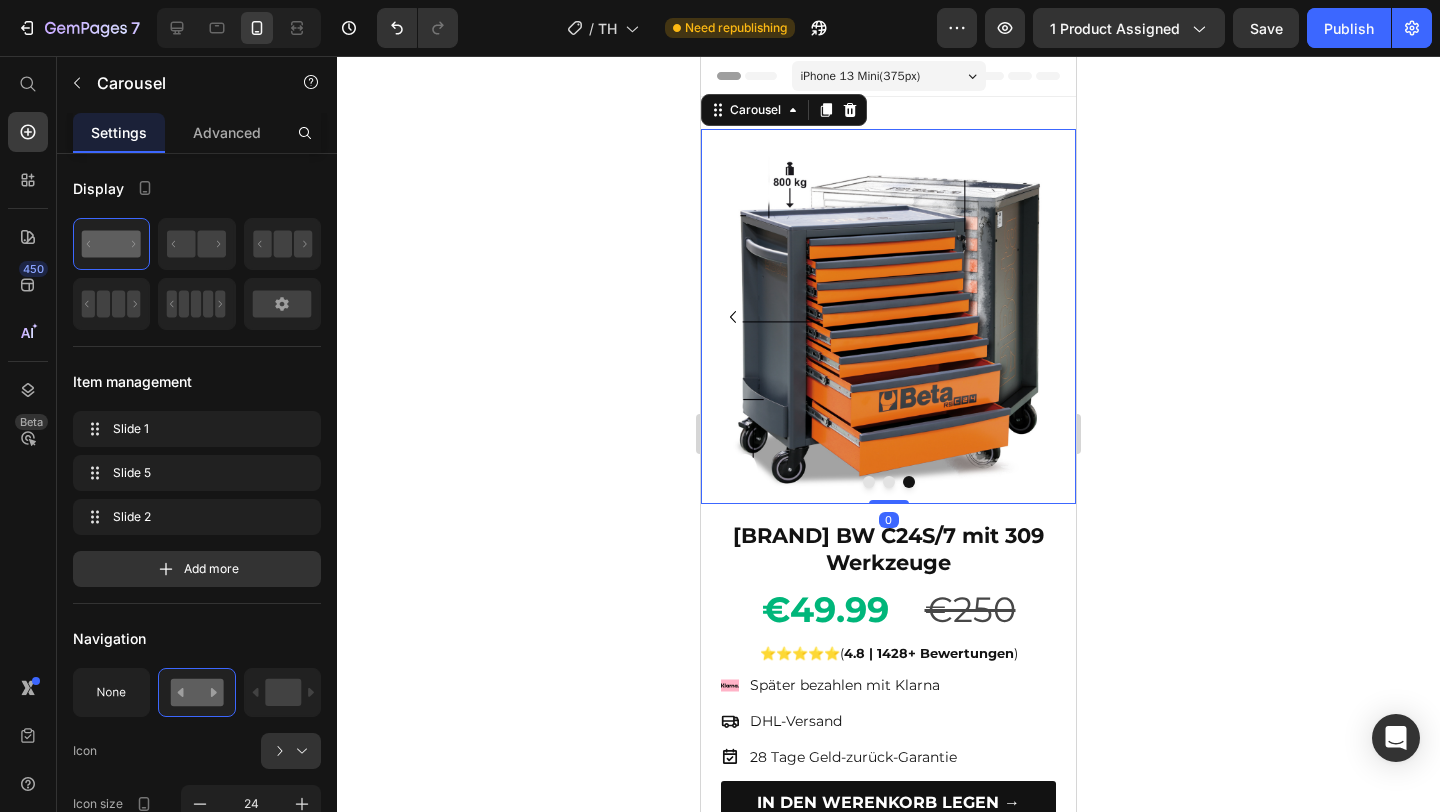 click at bounding box center (888, 316) 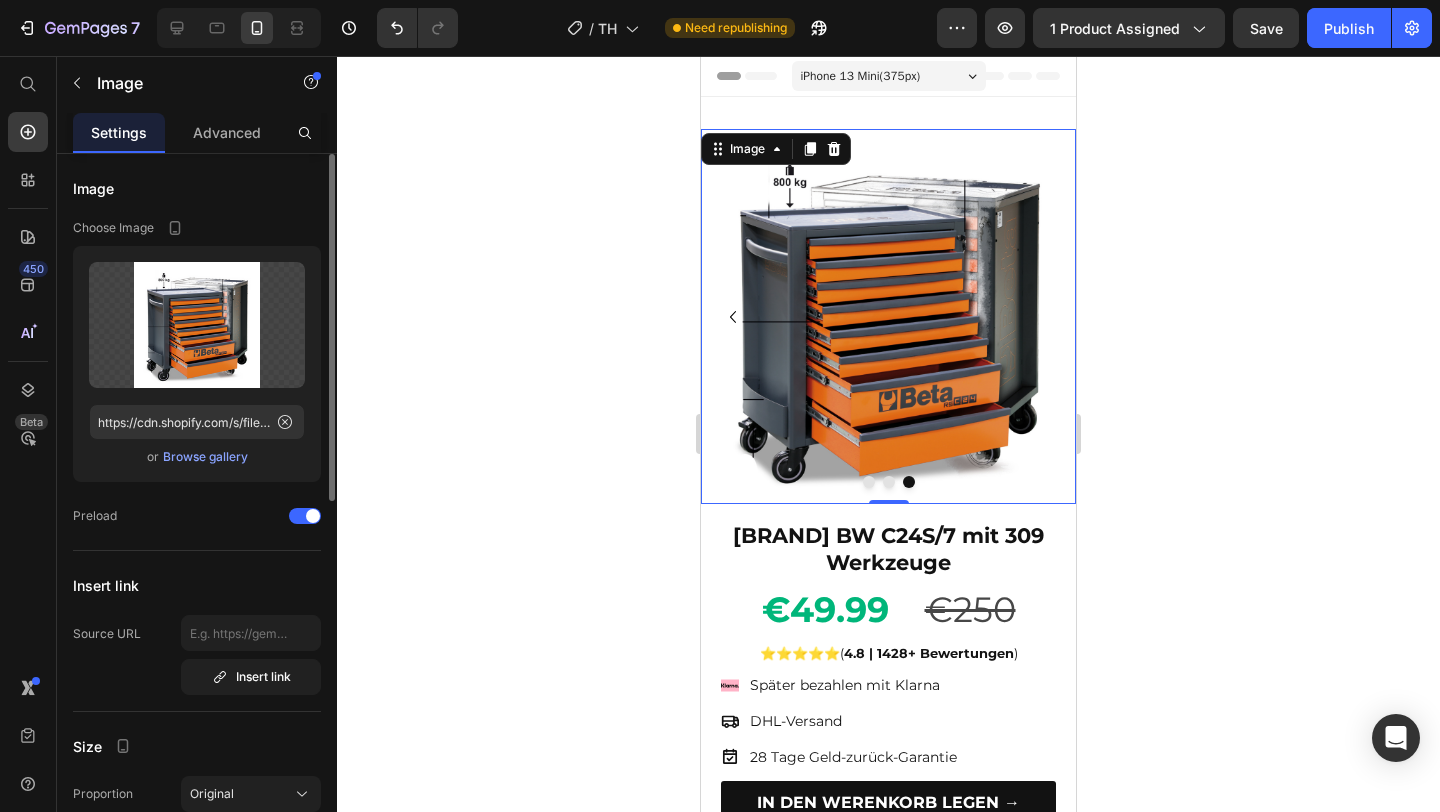 click on "Browse gallery" at bounding box center (205, 457) 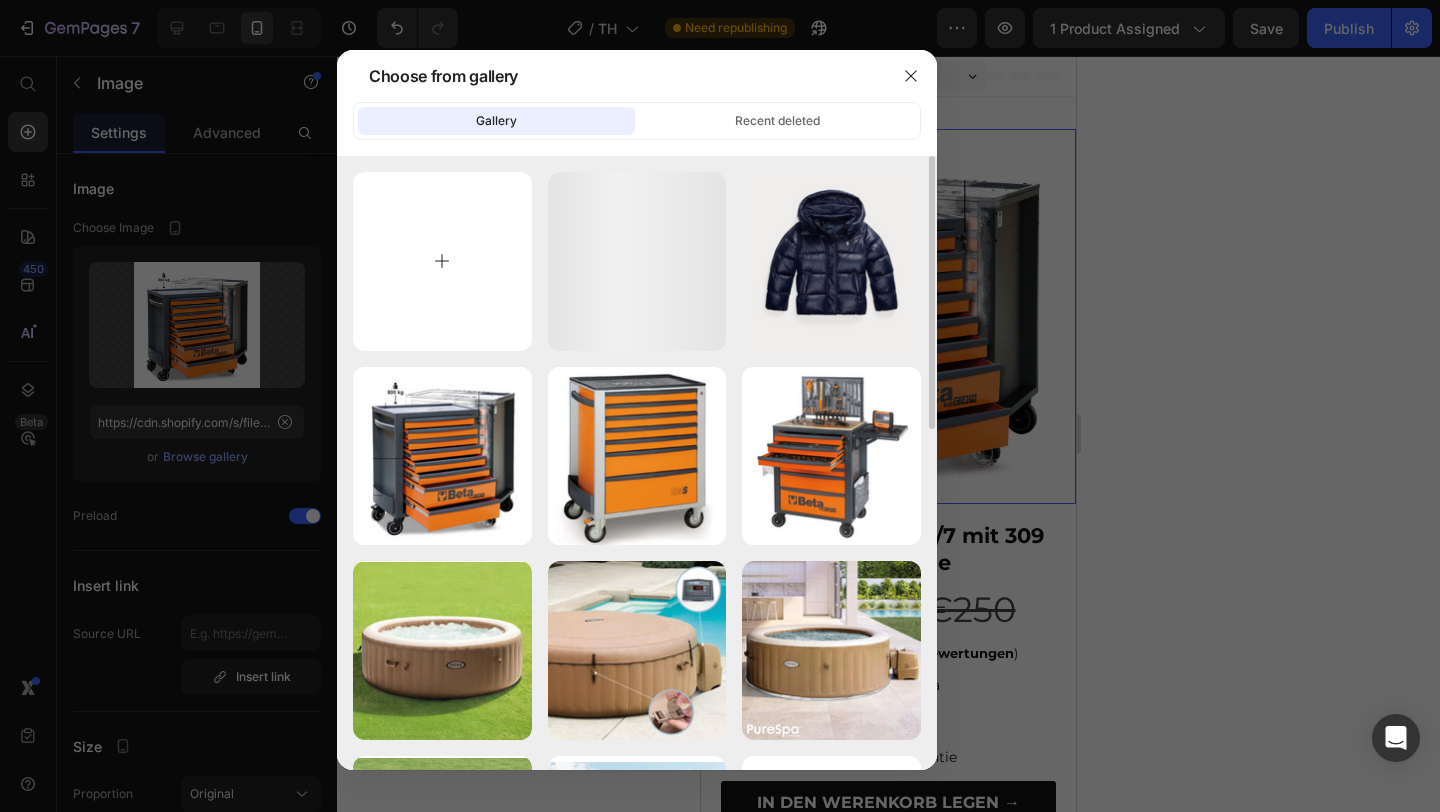 click at bounding box center [442, 261] 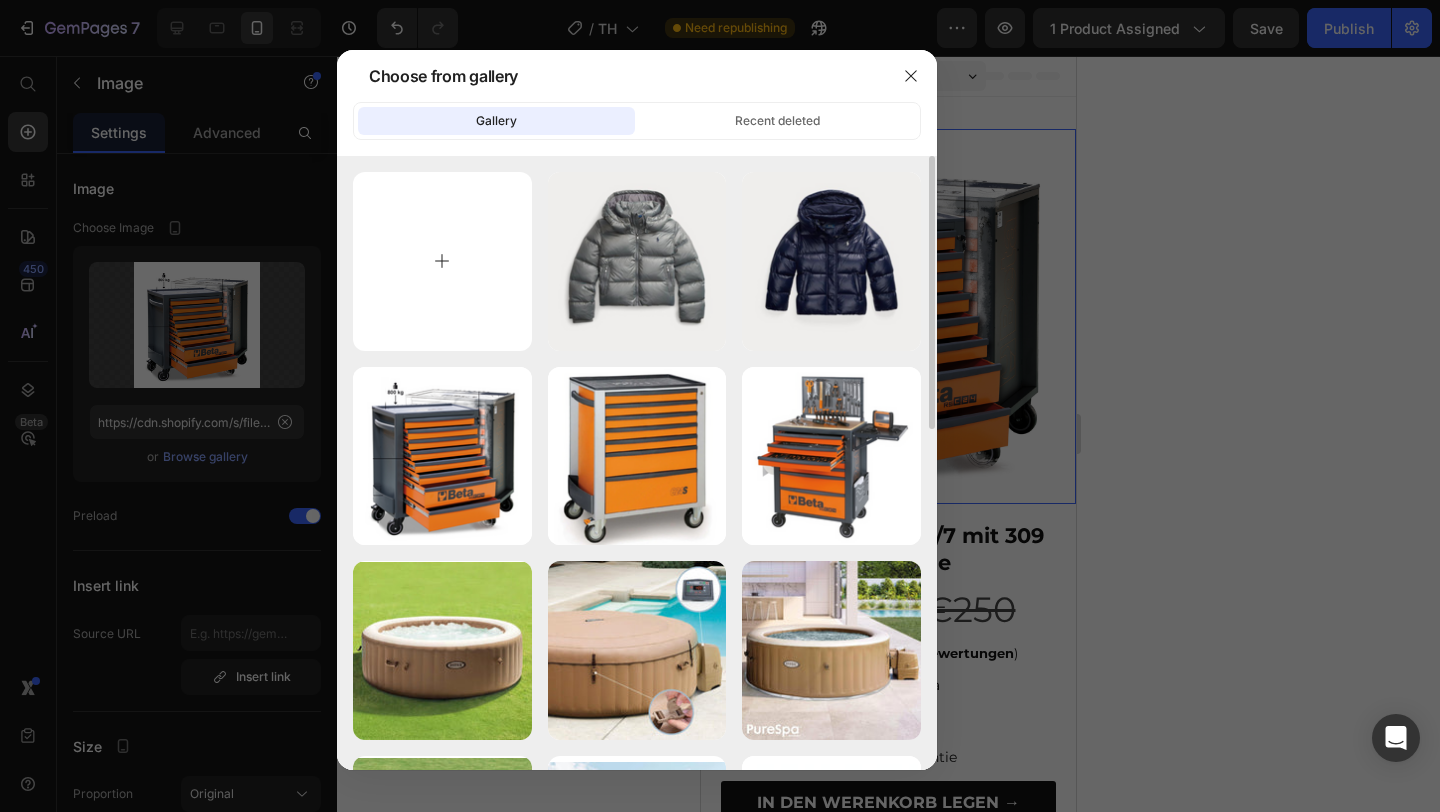 type on "C:\fakepath\4.png" 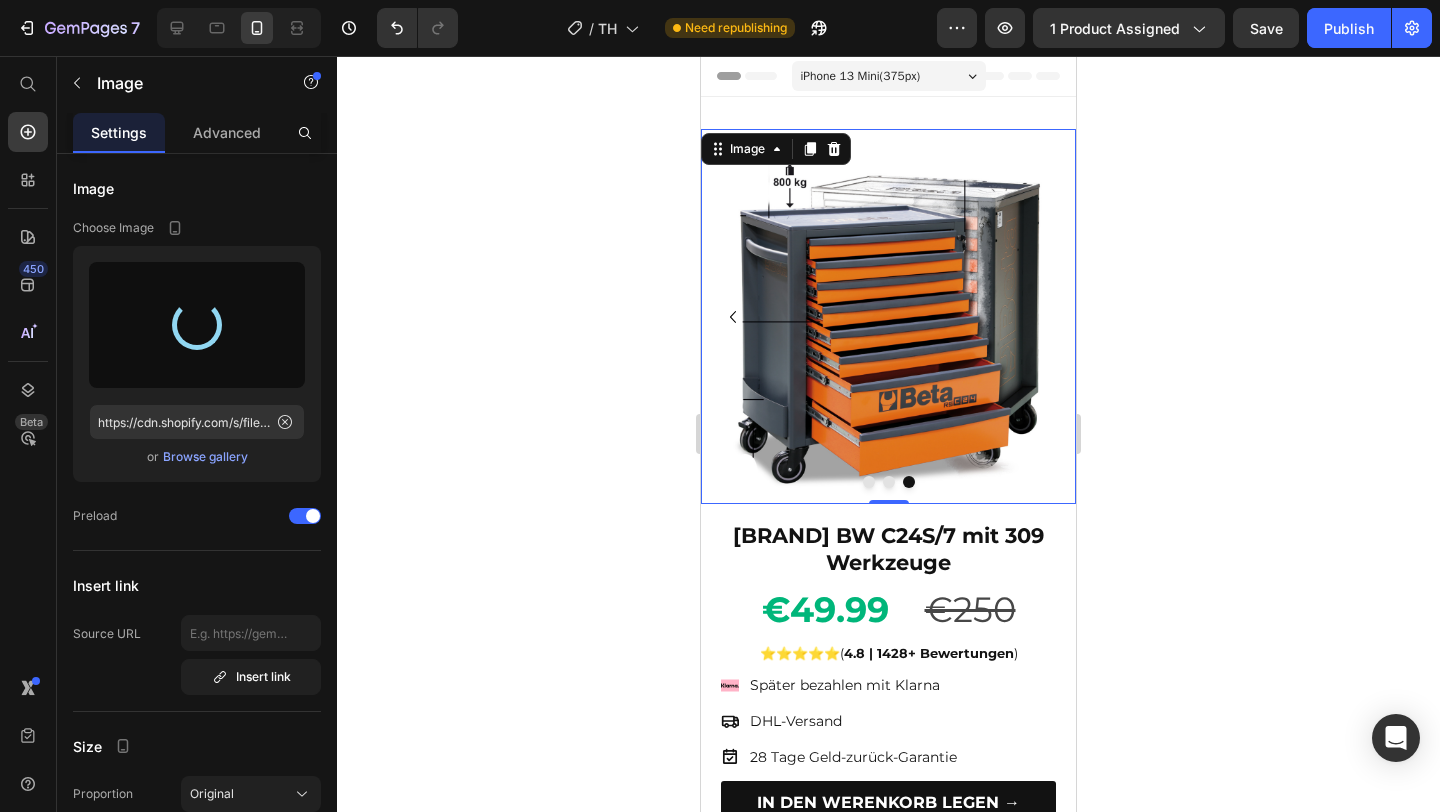 type on "https://cdn.shopify.com/s/files/1/0922/4916/2105/files/gempages_573517901714162595-56c01edf-6e07-48a0-b6e2-694aa6422f16.png" 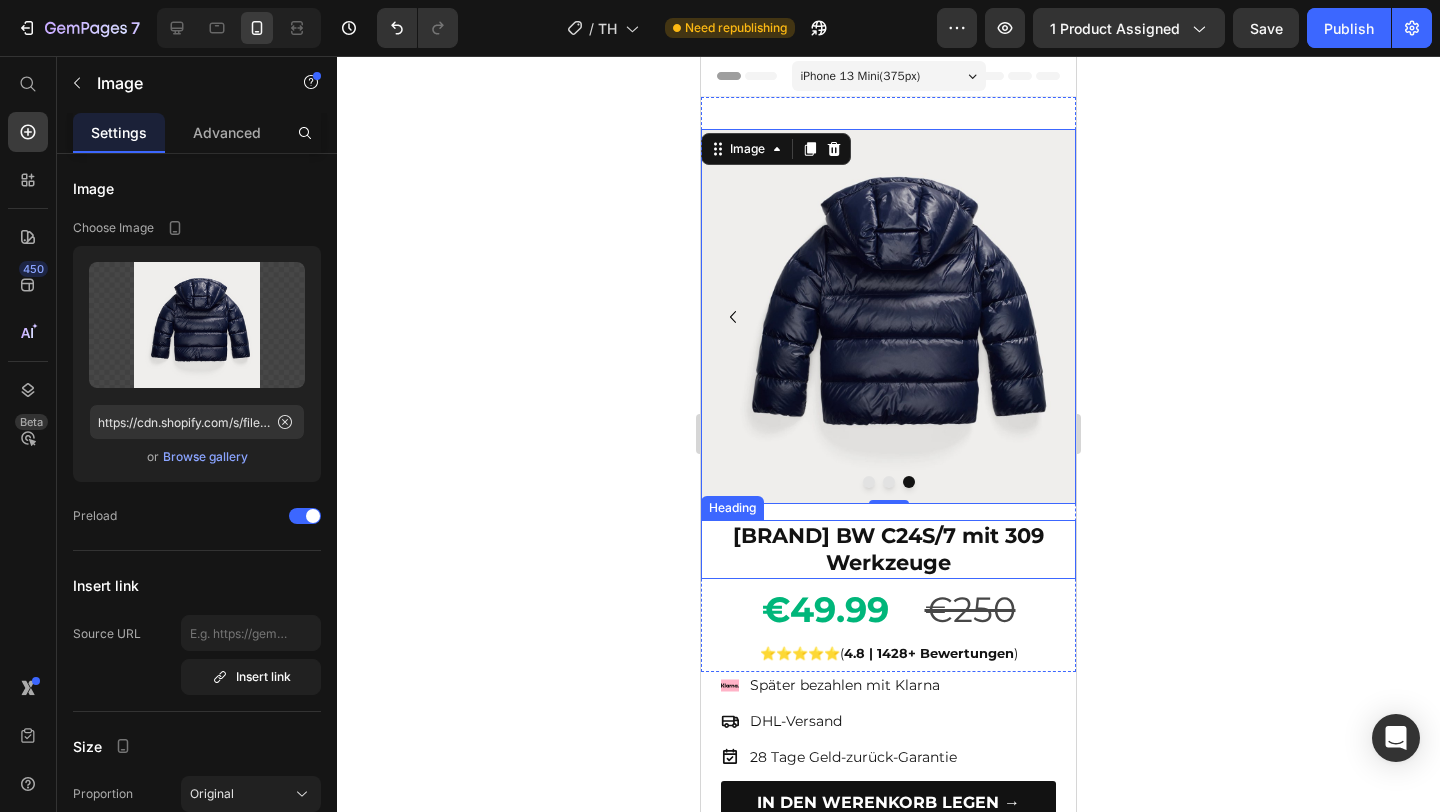 click on "Beta BW C24S/7 mit 309 Werkzeuge" at bounding box center (888, 549) 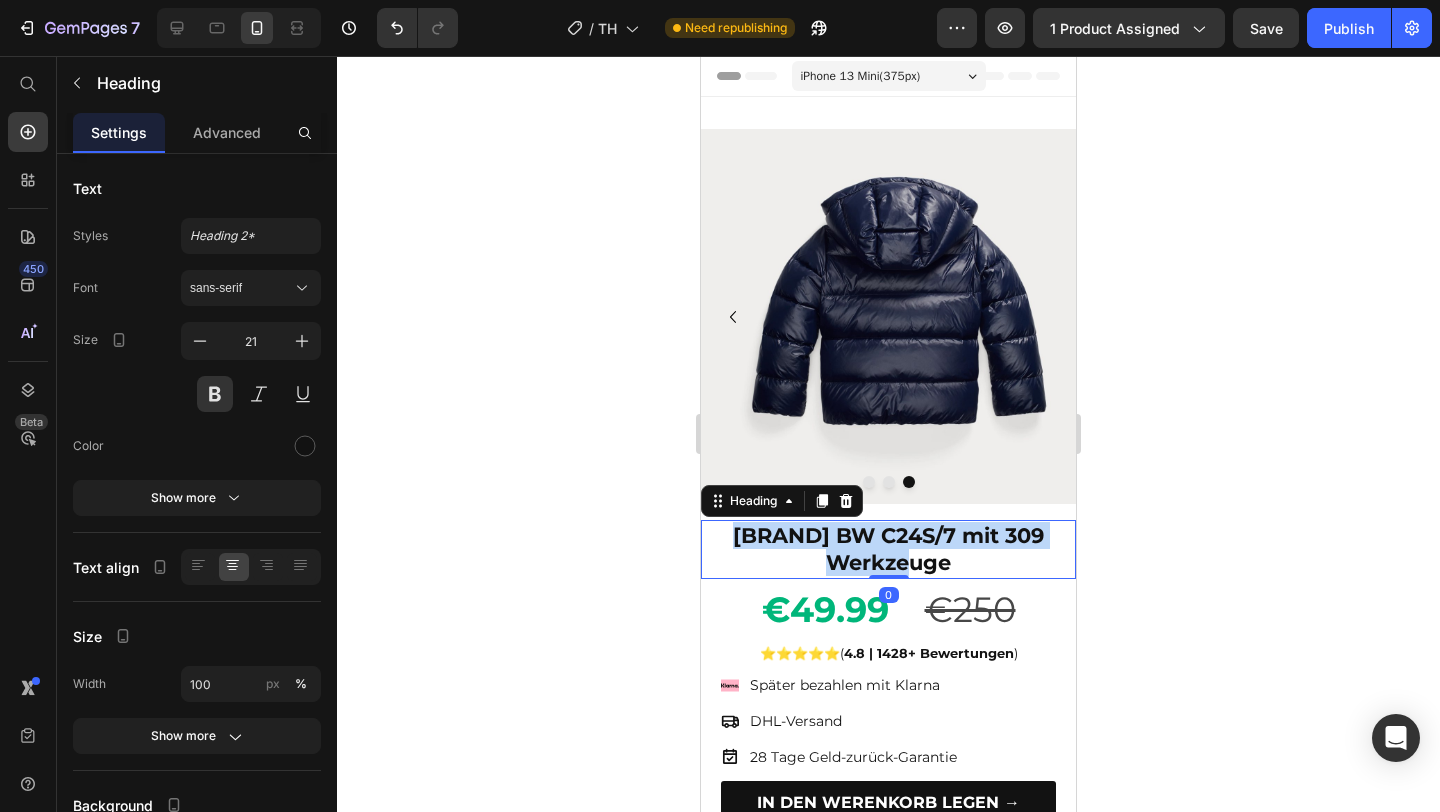 click on "Beta BW C24S/7 mit 309 Werkzeuge" at bounding box center [888, 549] 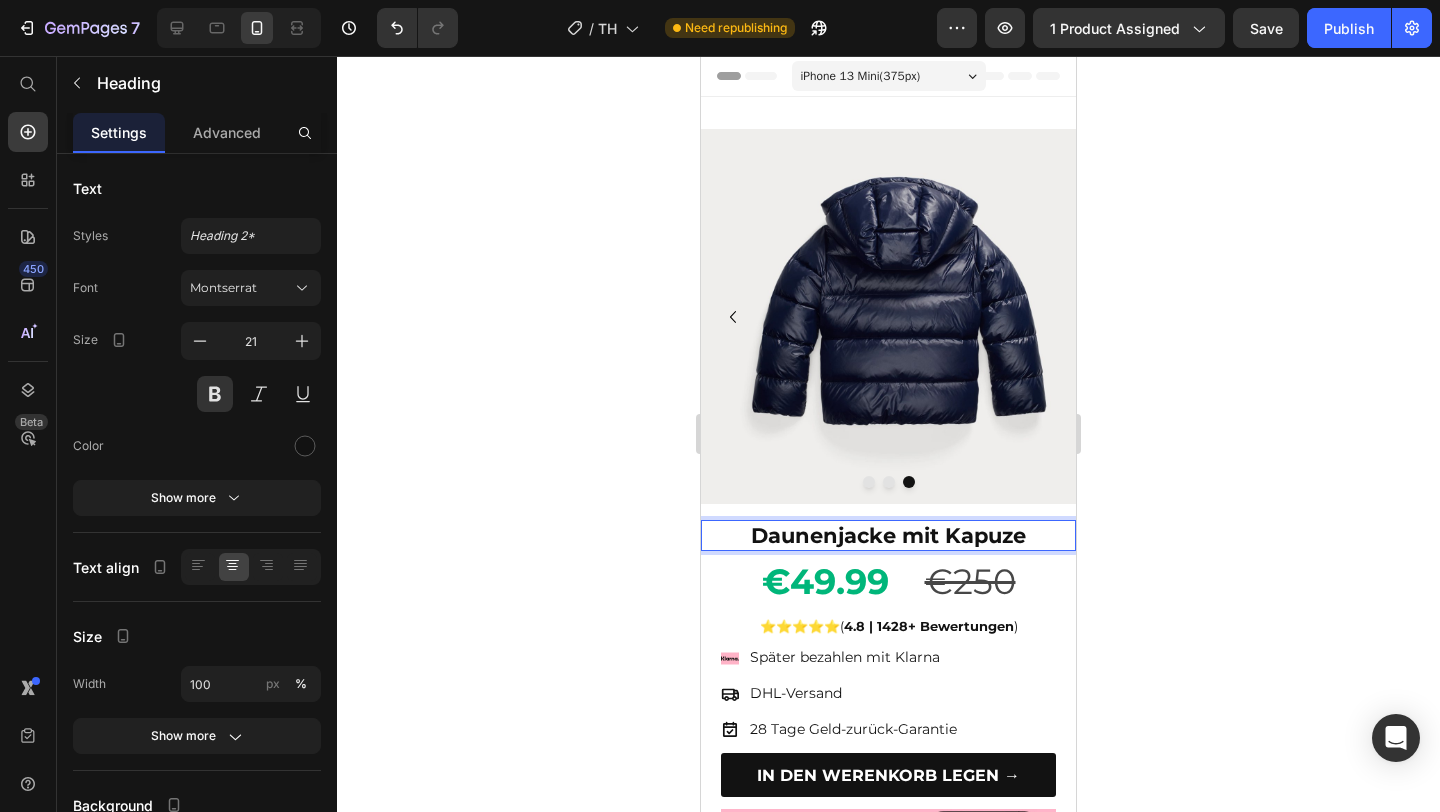 click on "Daunenjacke mit Kapuze" at bounding box center [888, 535] 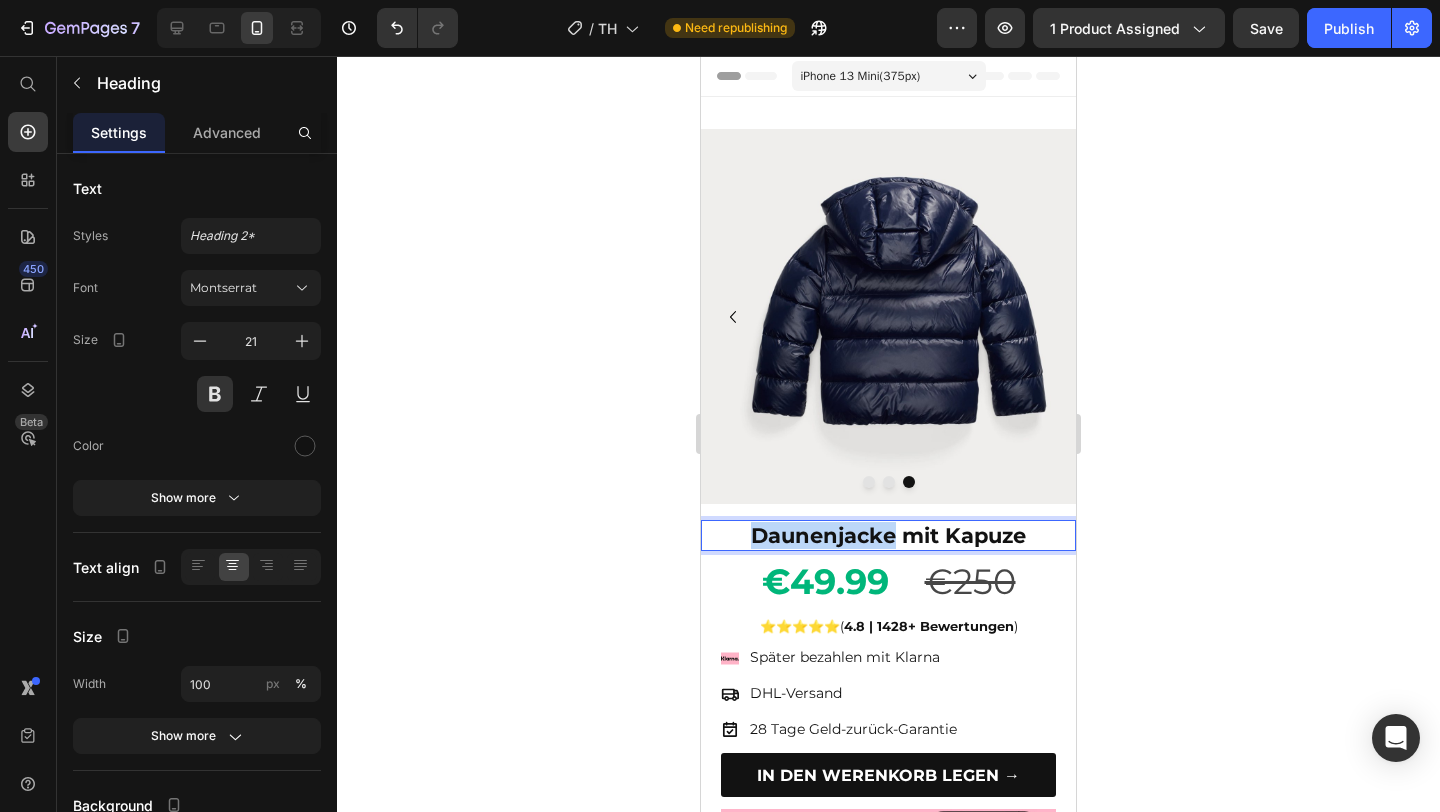 click on "Daunenjacke mit Kapuze" at bounding box center (888, 535) 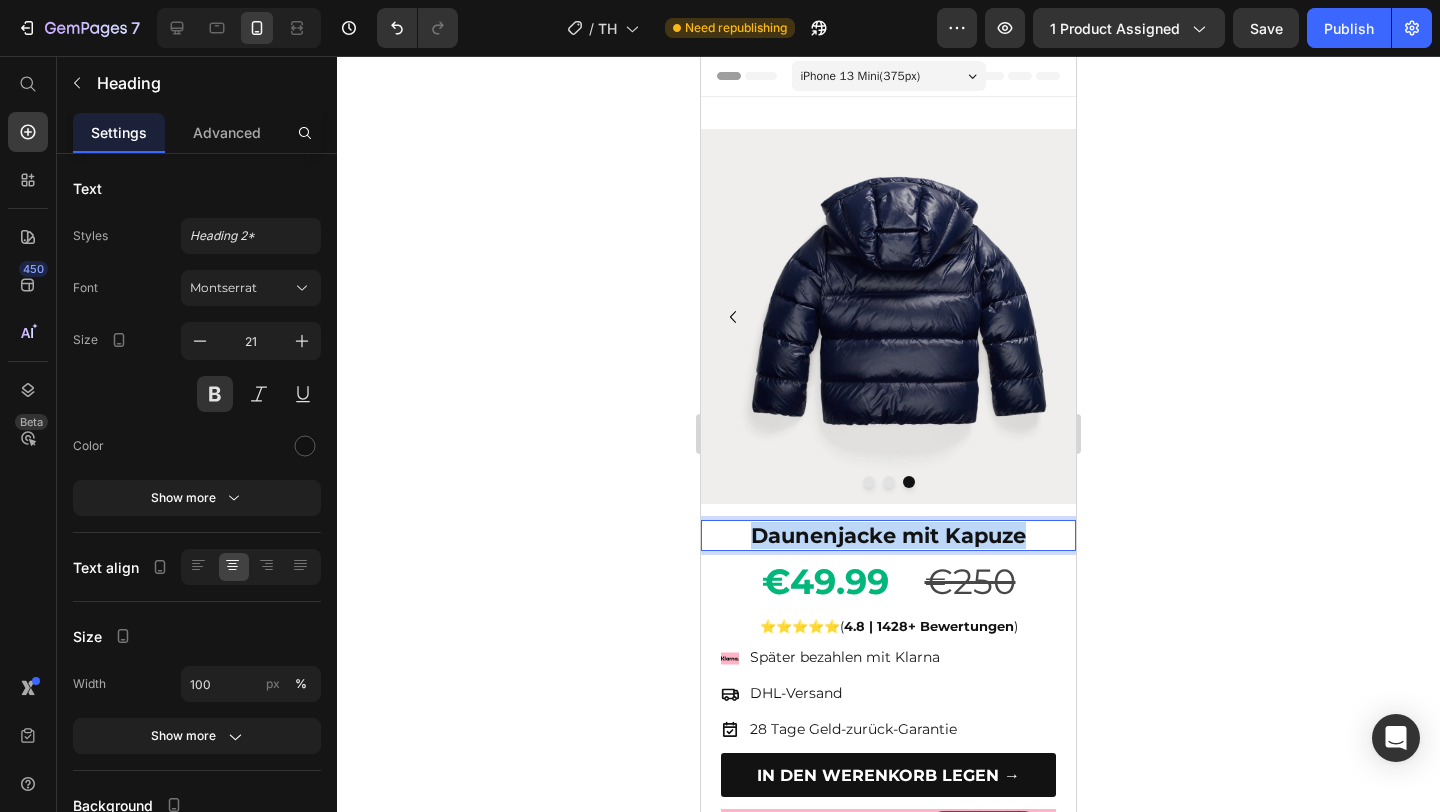 click on "Daunenjacke mit Kapuze" at bounding box center [888, 535] 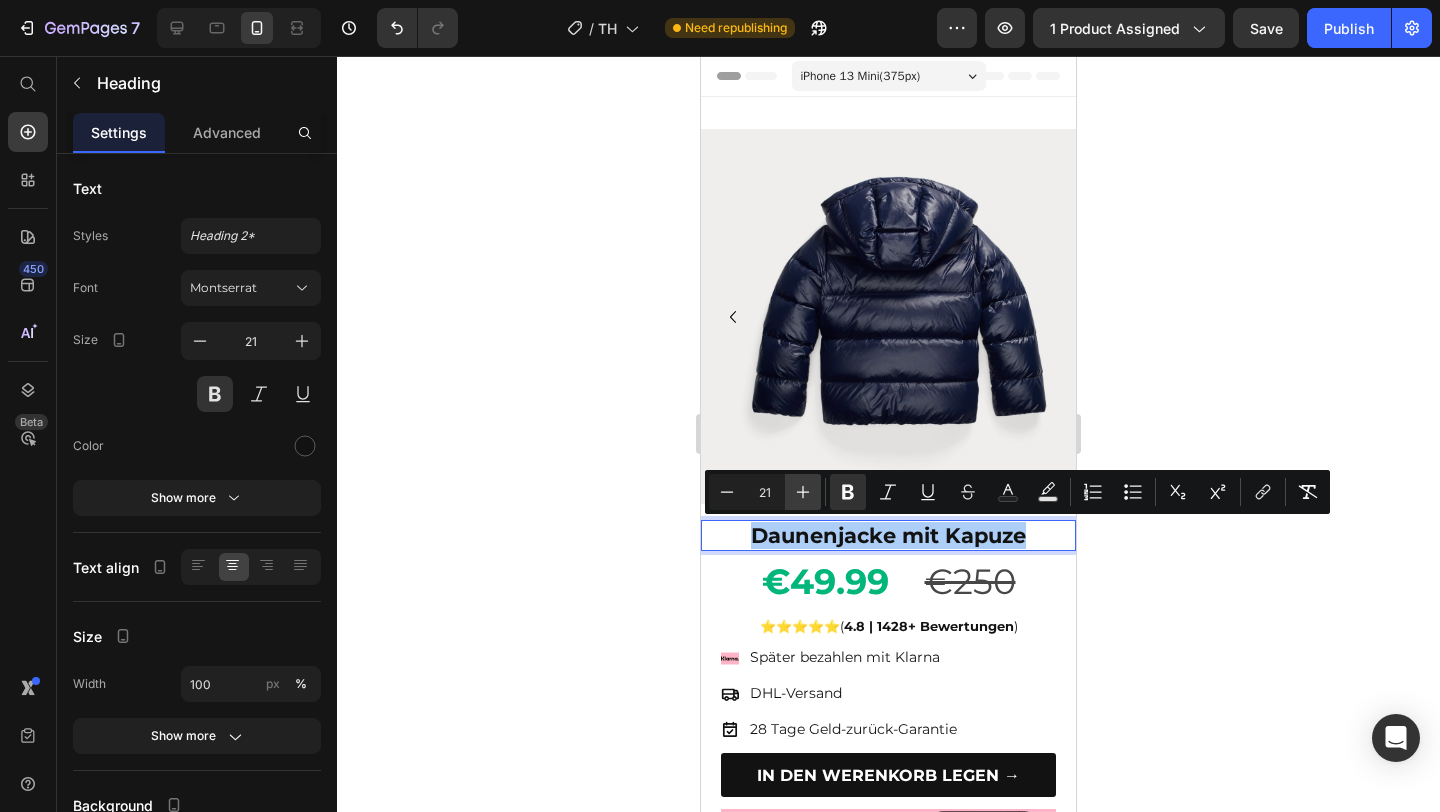 click 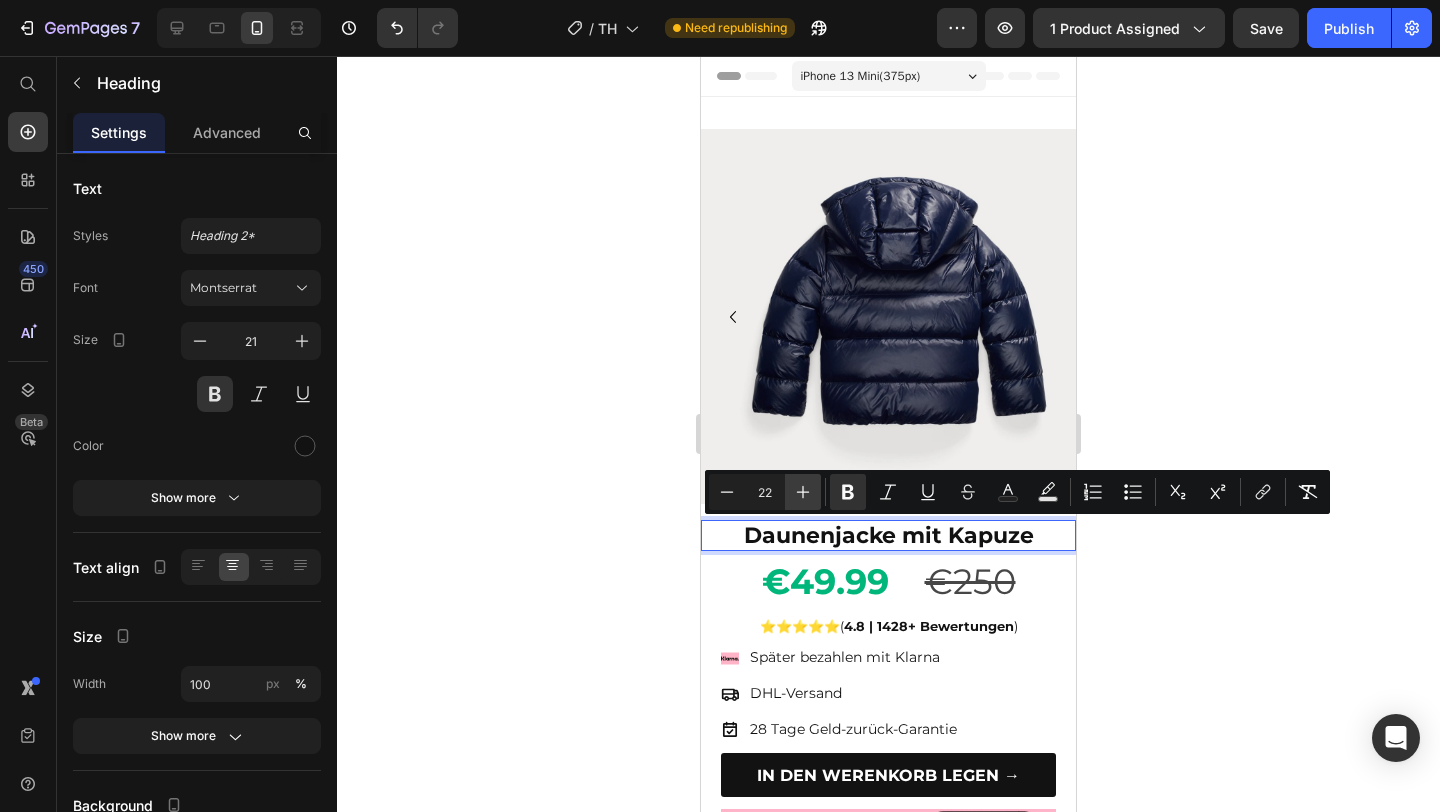 click 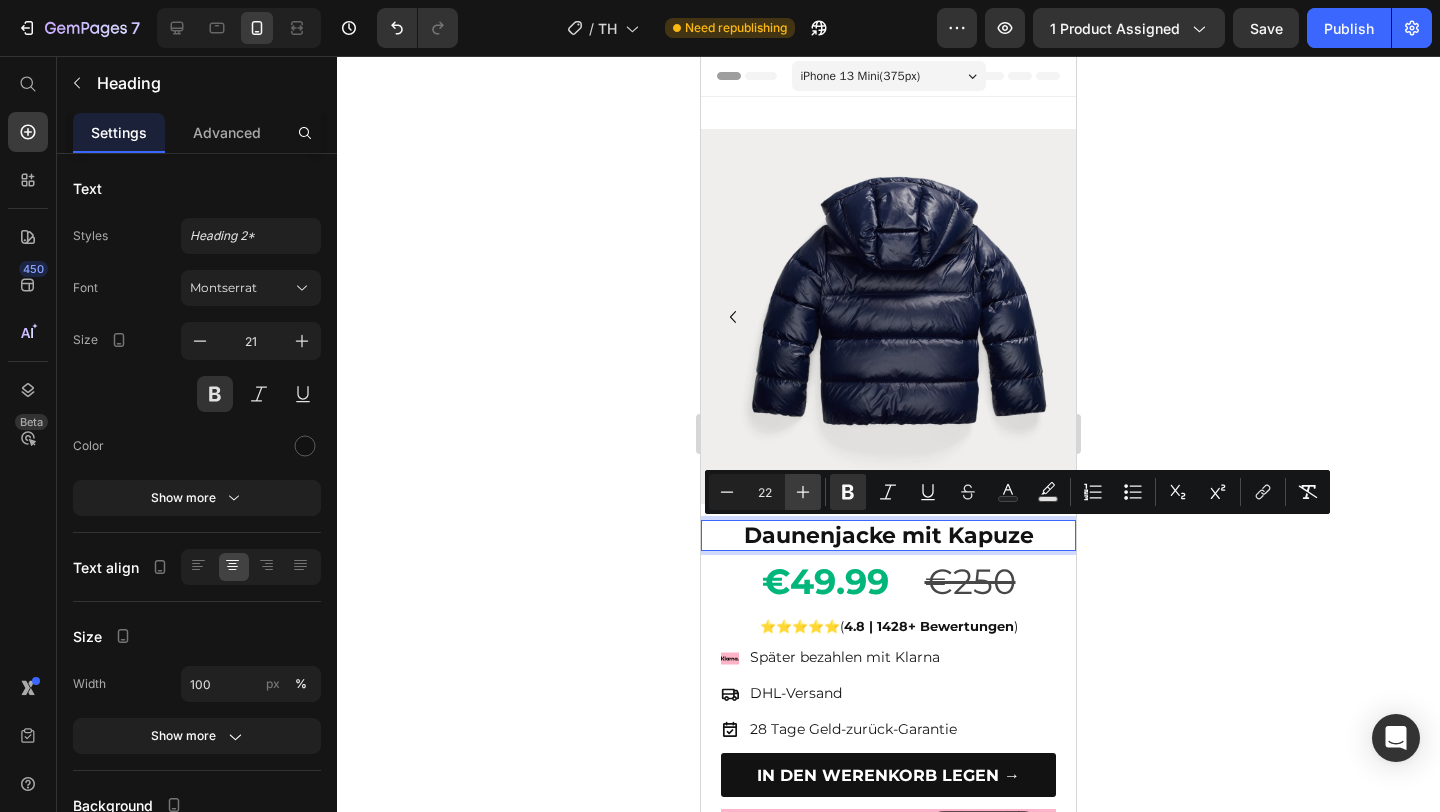 type on "23" 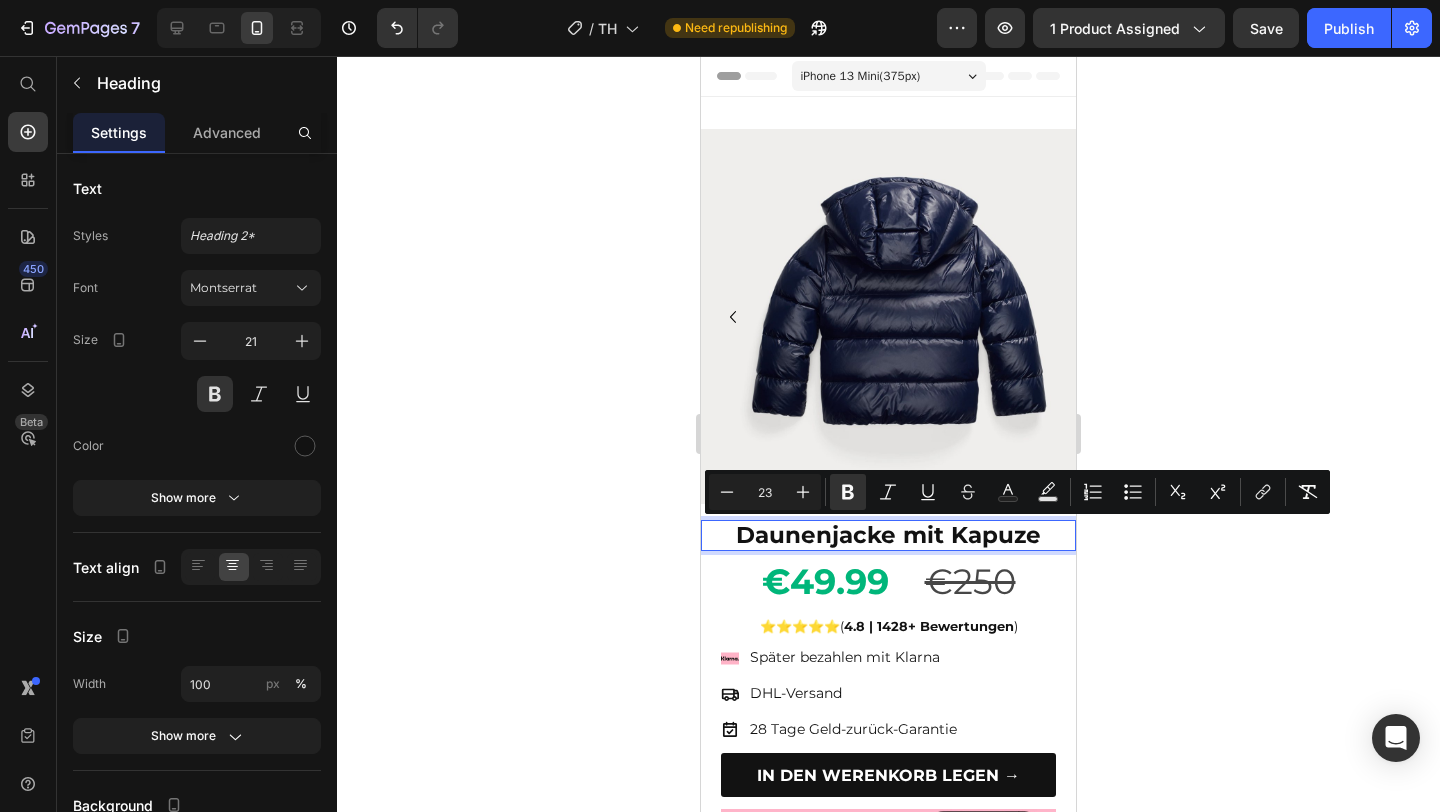 click 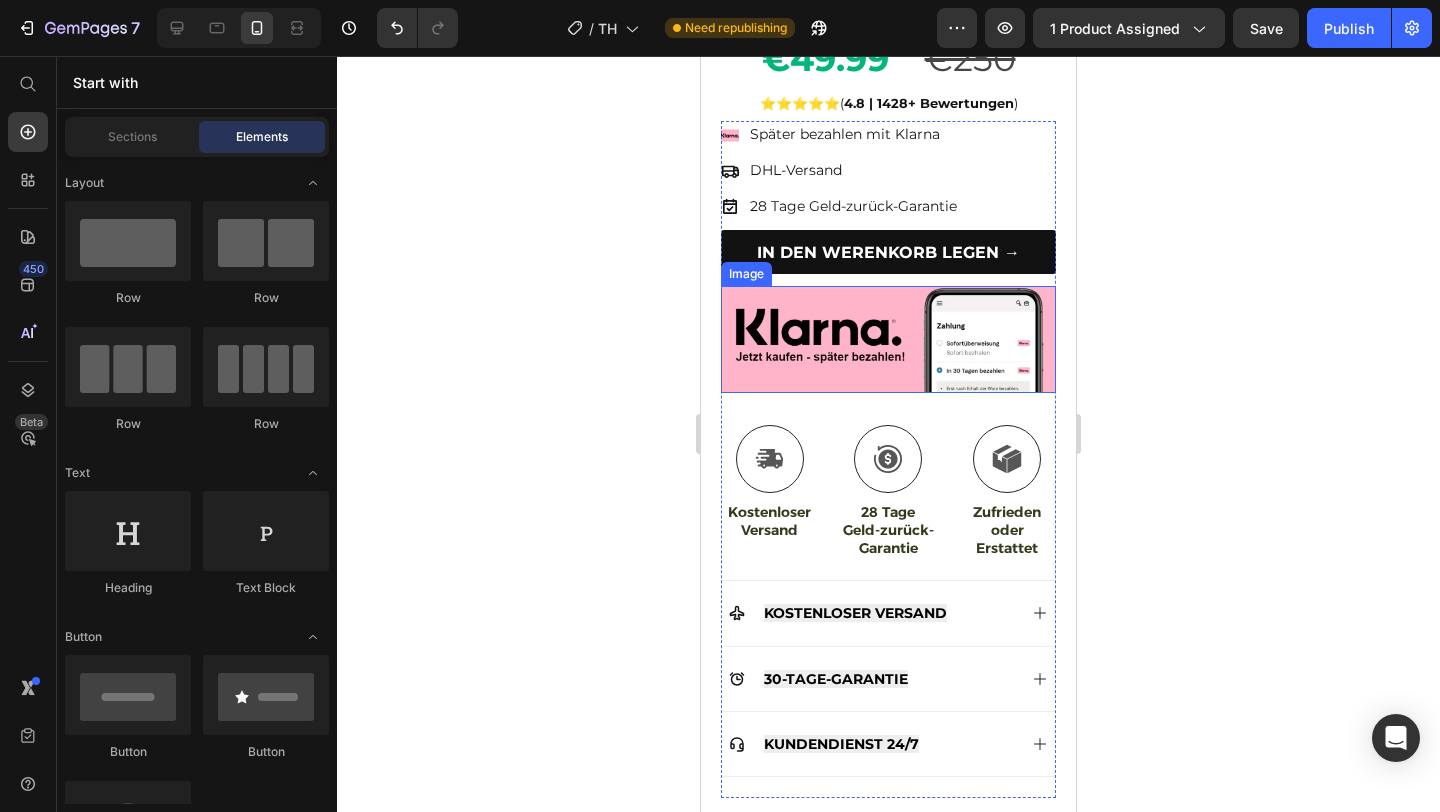 scroll, scrollTop: 553, scrollLeft: 0, axis: vertical 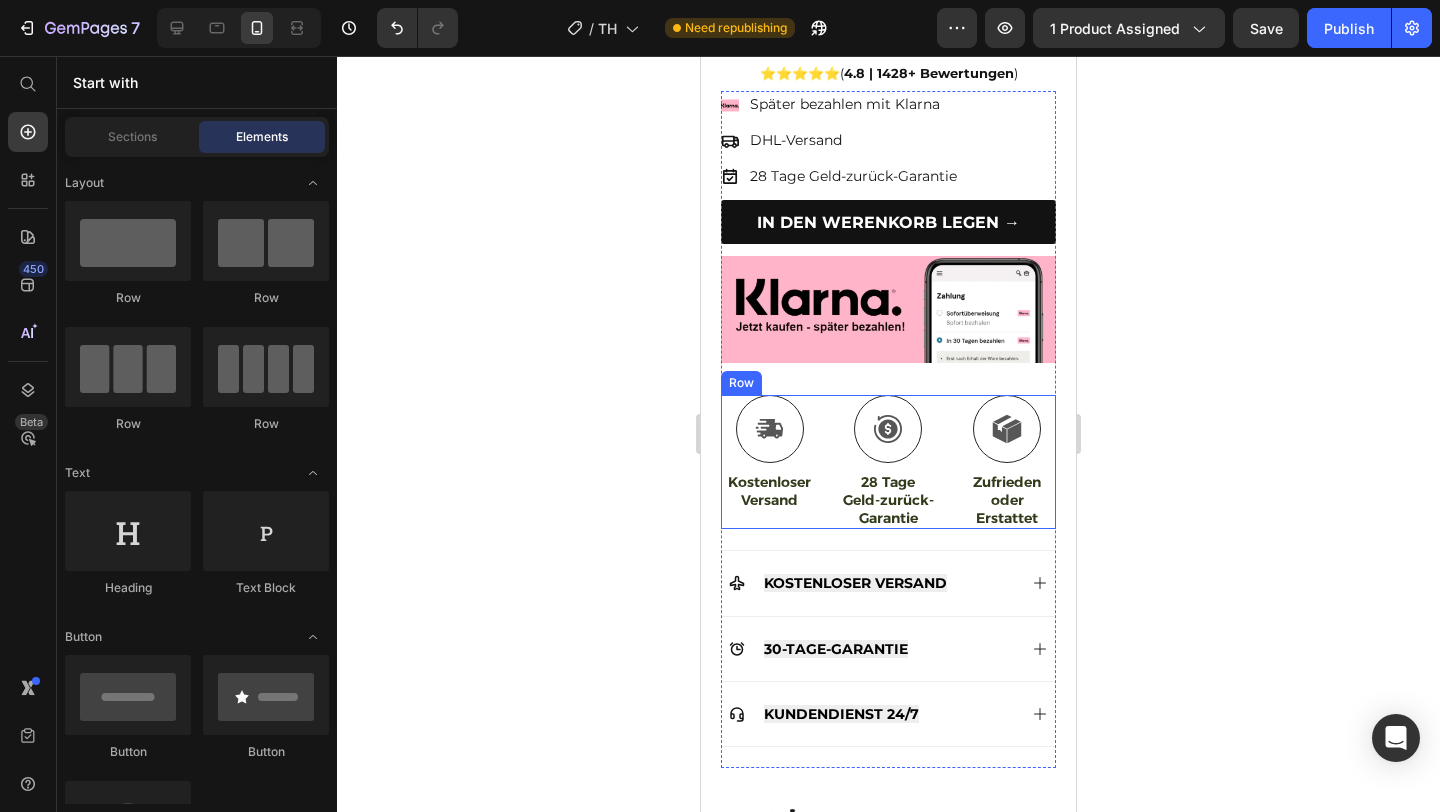 click on "Icon Kostenloser Versand Text Block
Icon 28 Tage Geld-zurück-Garantie Text Block
Icon Zufrieden oder Erstattet Text Block Row" at bounding box center (888, 462) 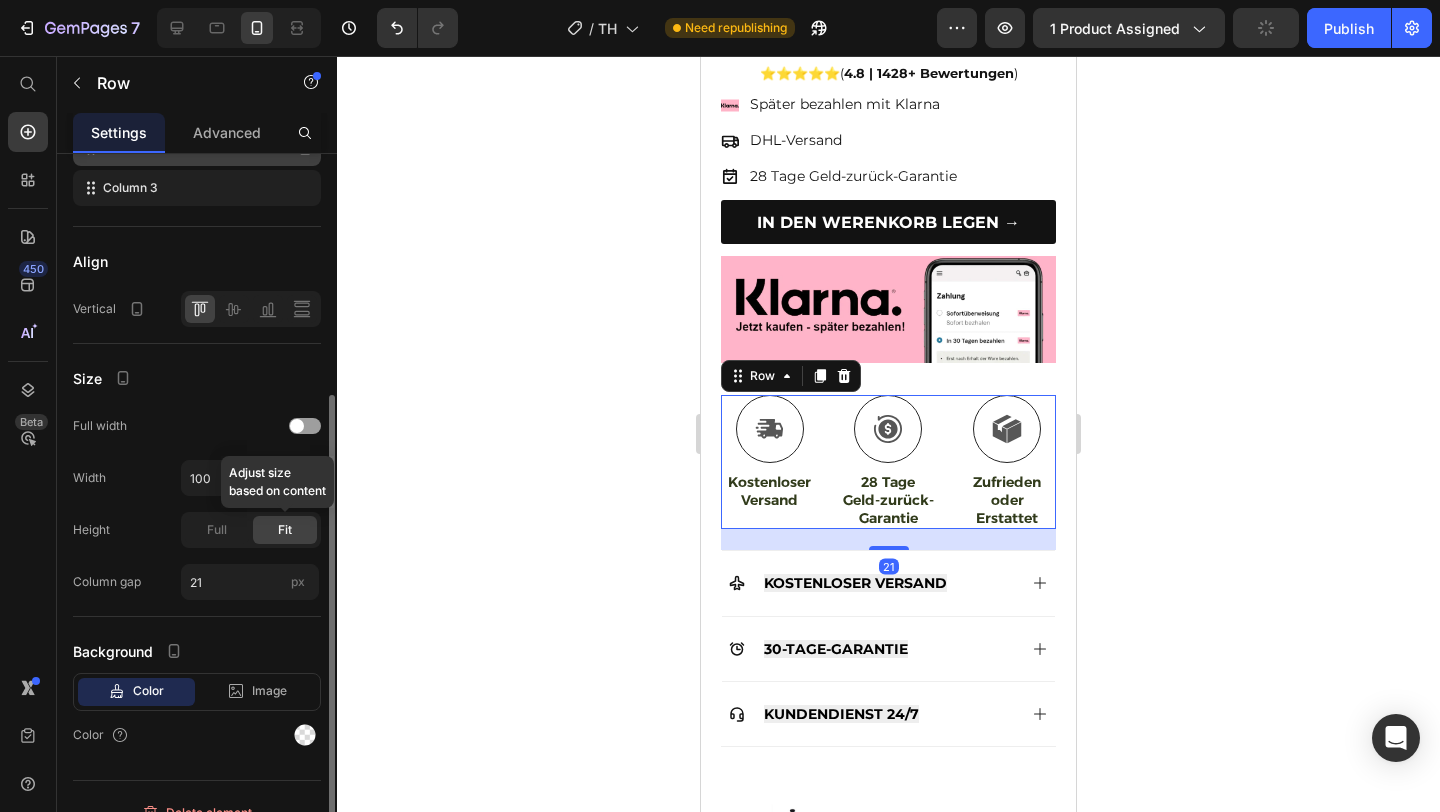 scroll, scrollTop: 402, scrollLeft: 0, axis: vertical 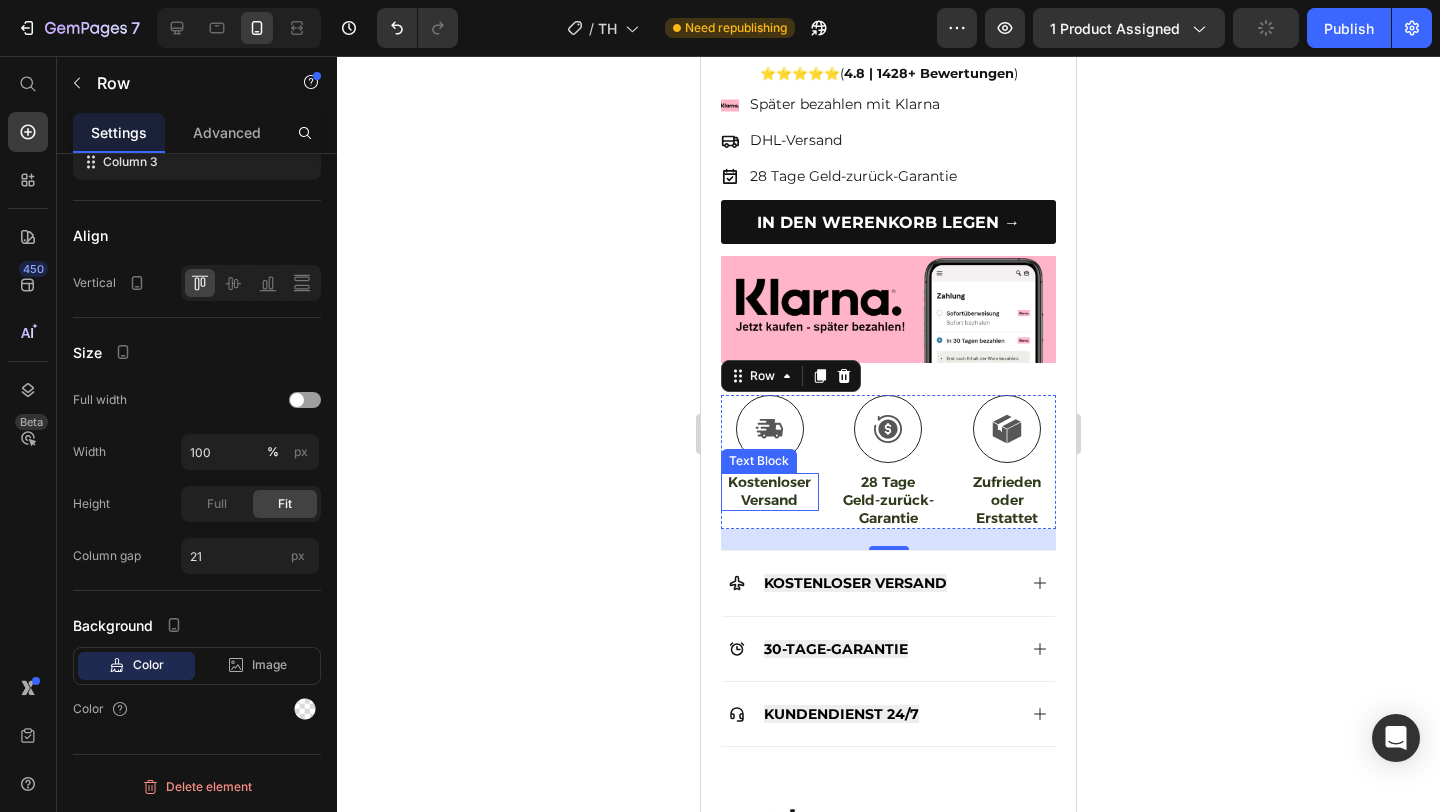 click on "Kostenloser Versand" at bounding box center (770, 491) 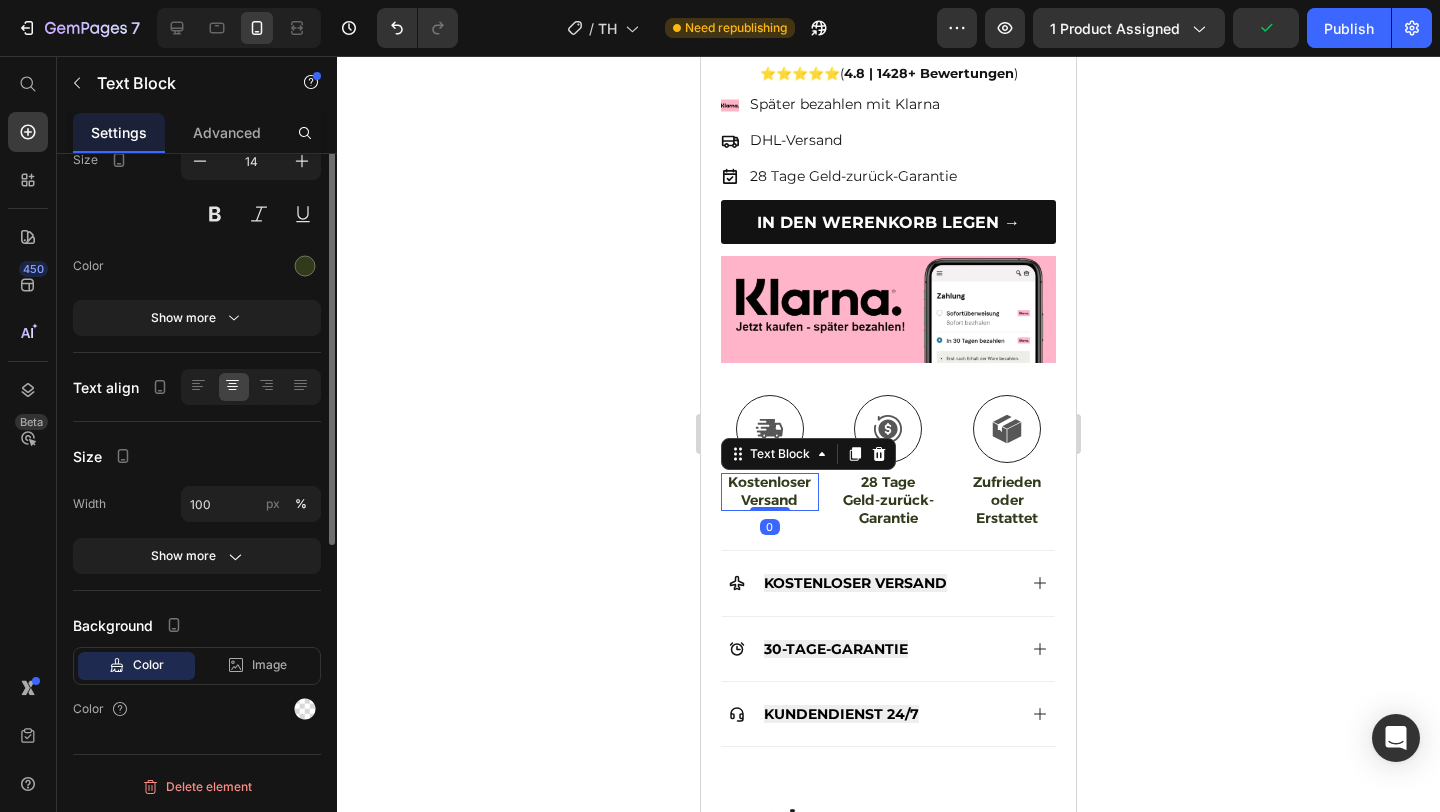 scroll, scrollTop: 0, scrollLeft: 0, axis: both 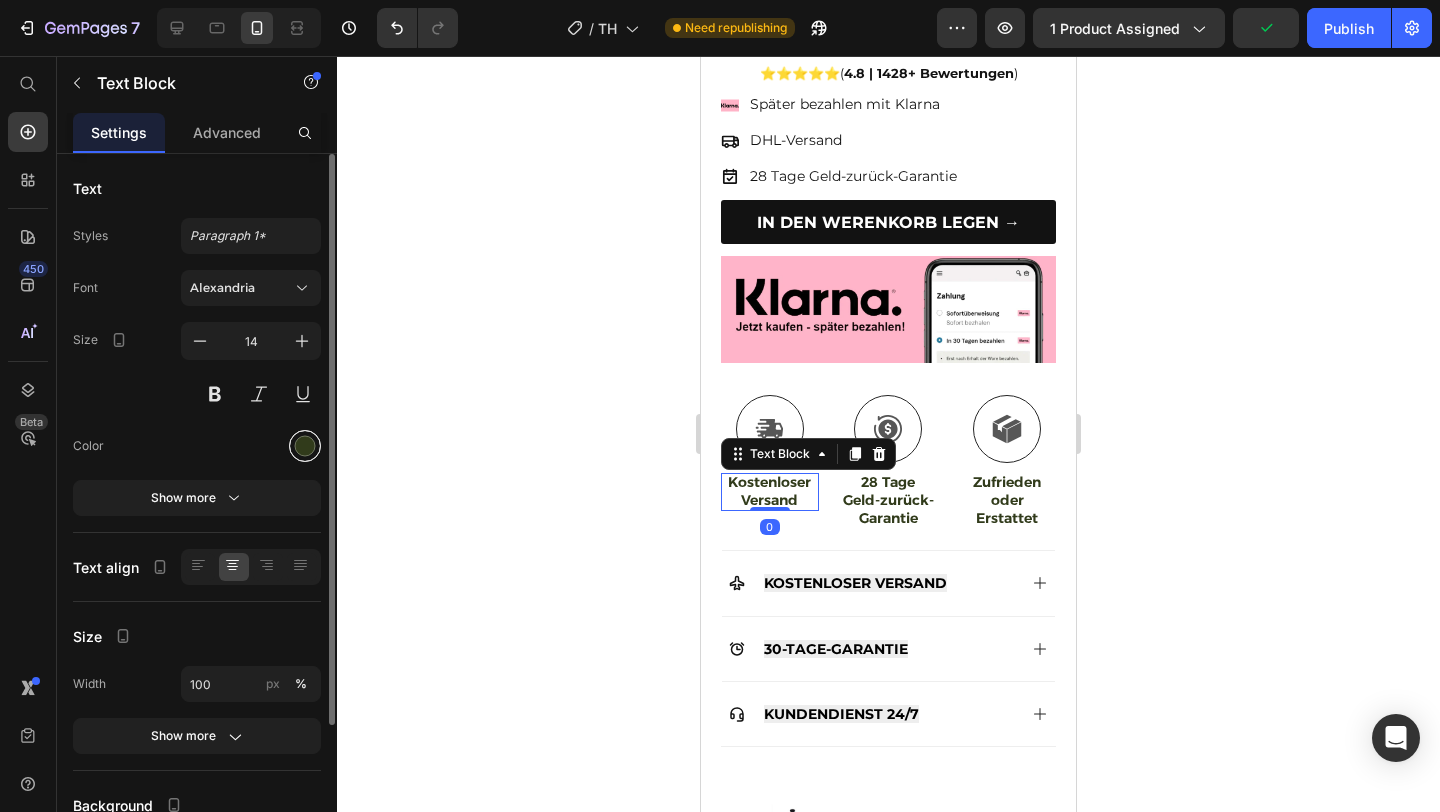 click at bounding box center (305, 446) 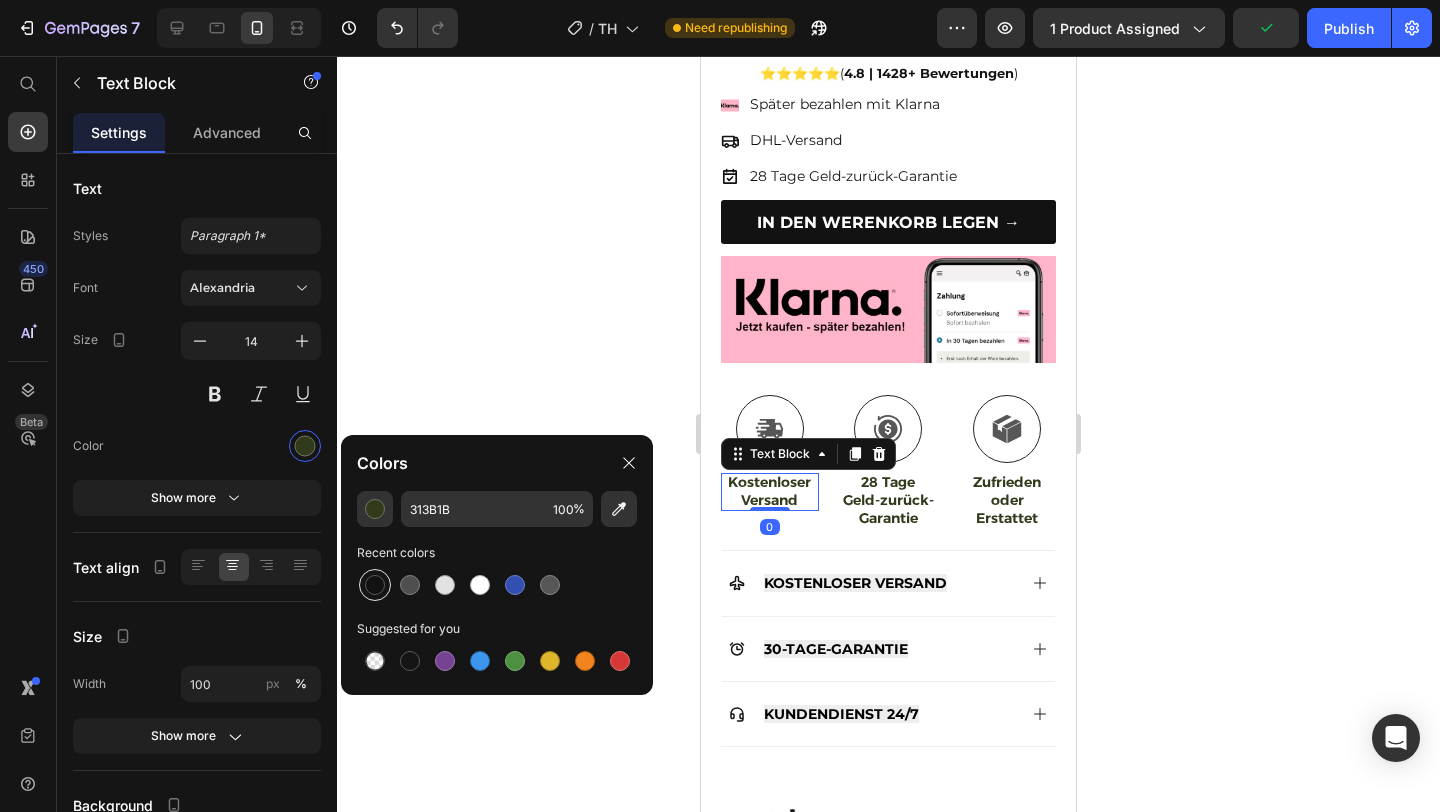 click at bounding box center [375, 585] 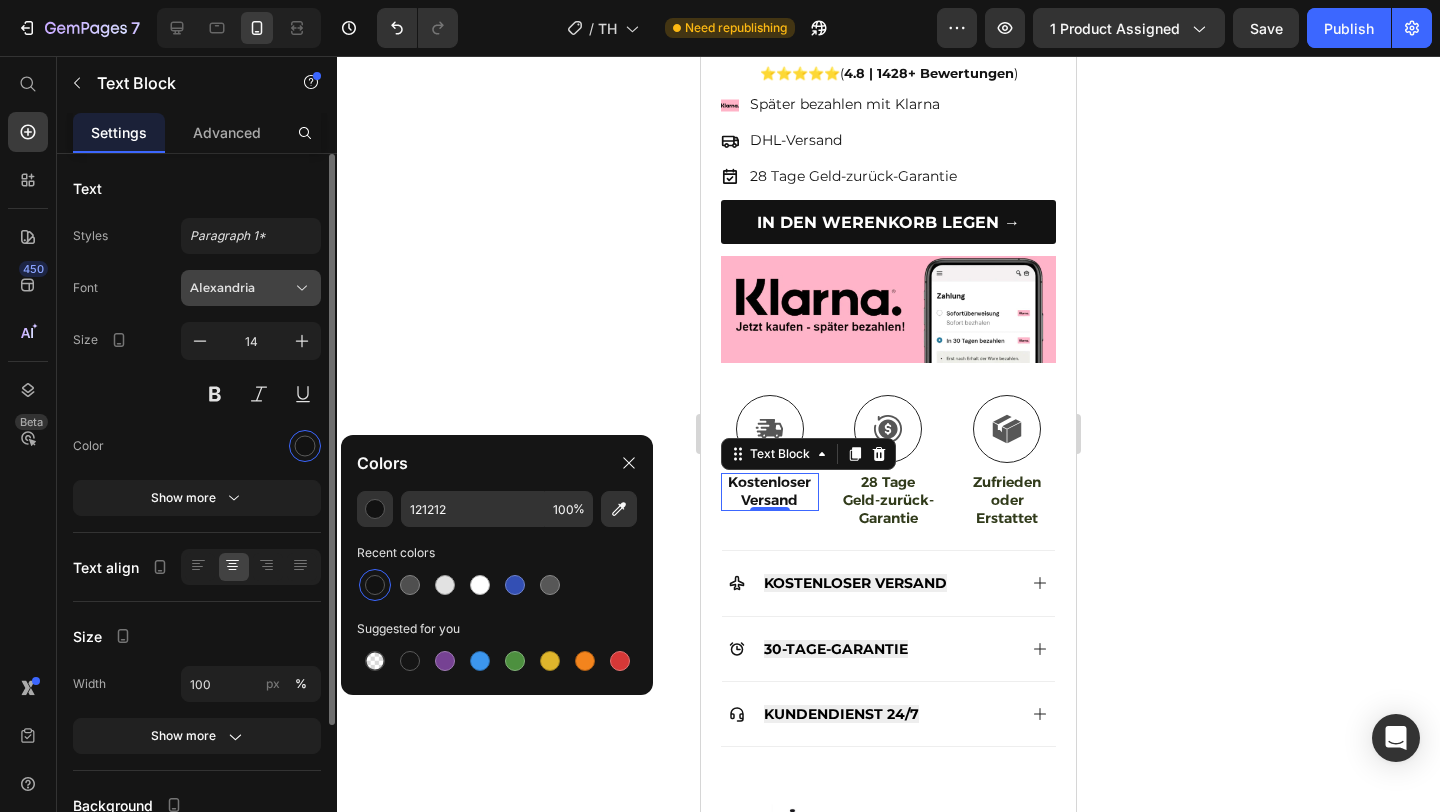 click on "Alexandria" at bounding box center [241, 288] 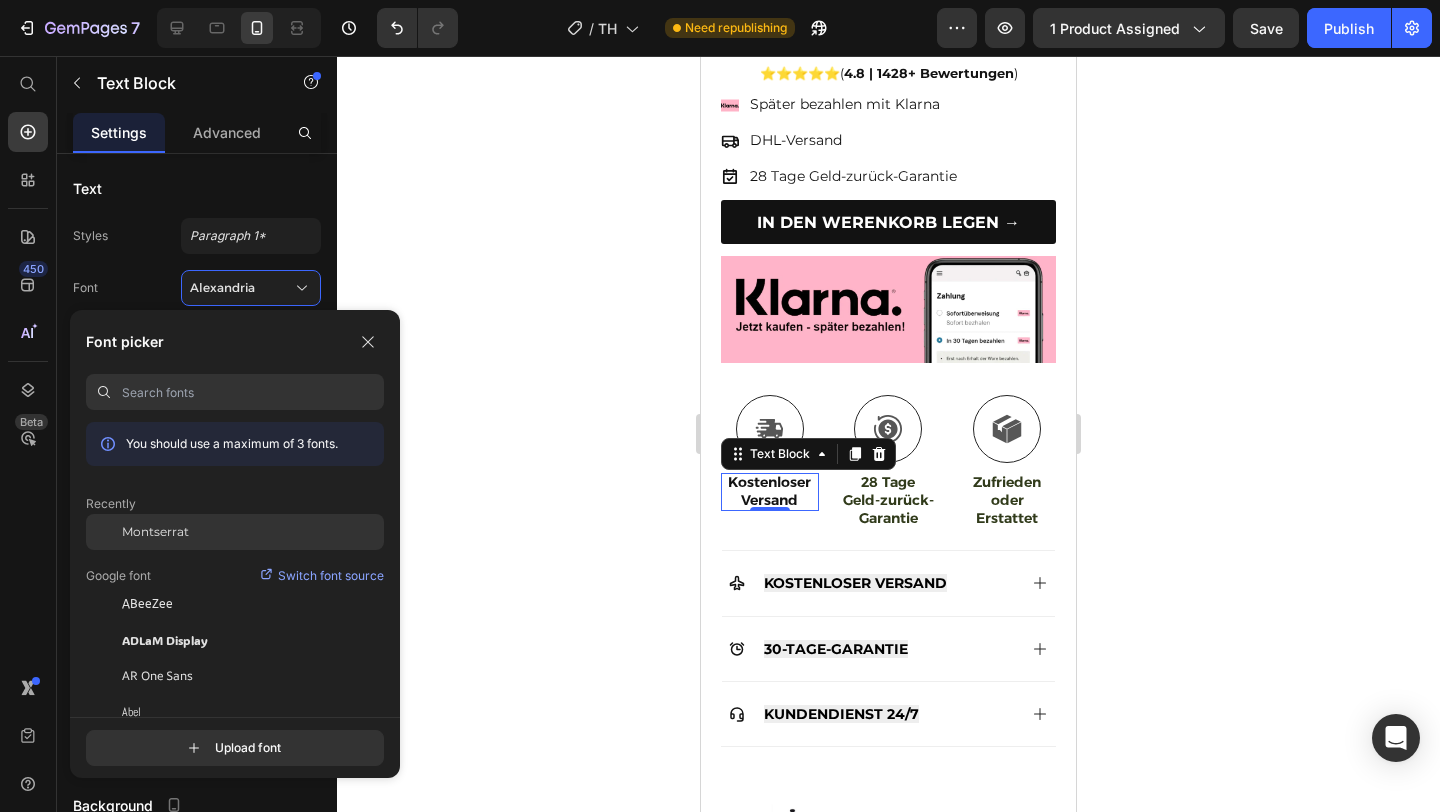 click on "Montserrat" at bounding box center (155, 532) 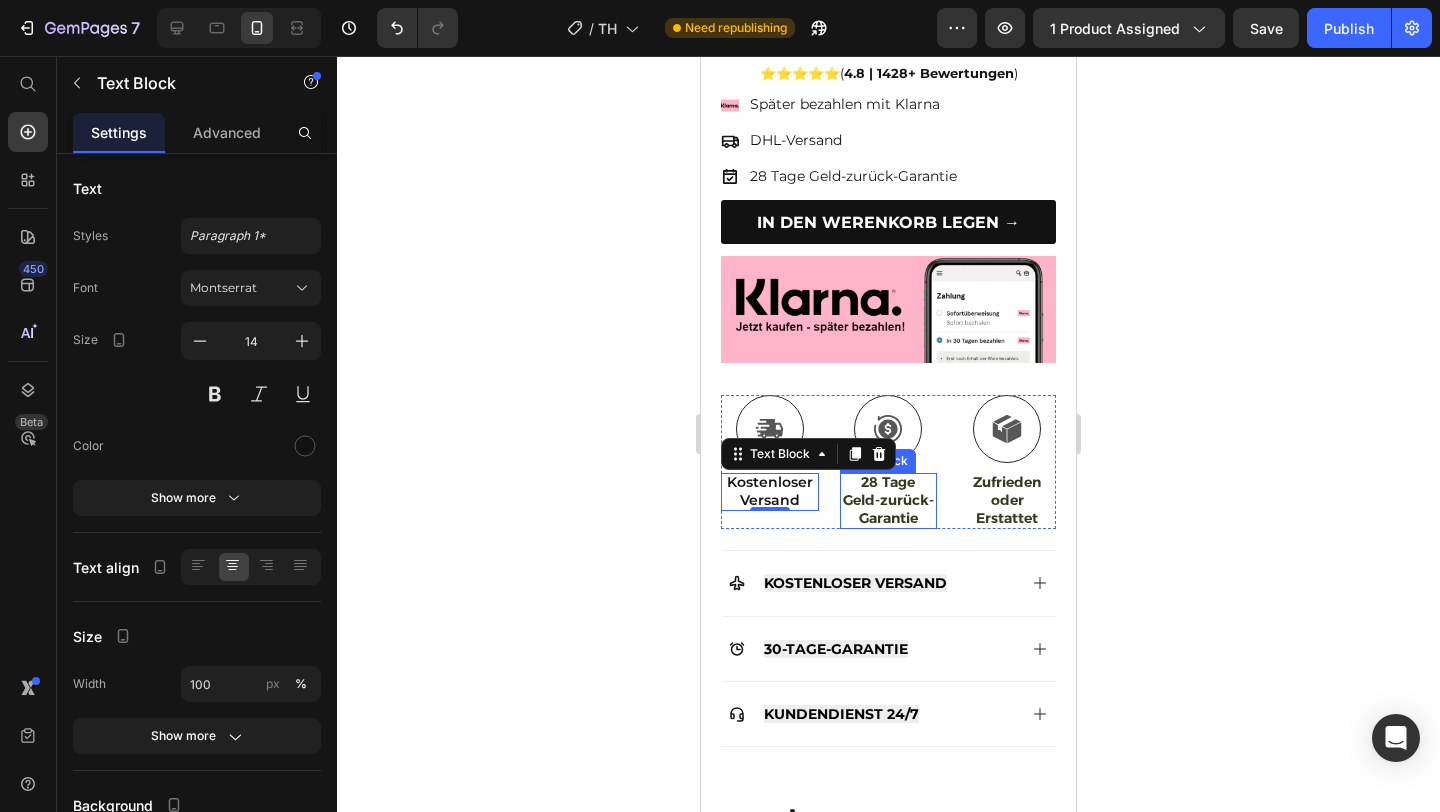 click on "28 Tage Geld-zurück-Garantie" at bounding box center (889, 500) 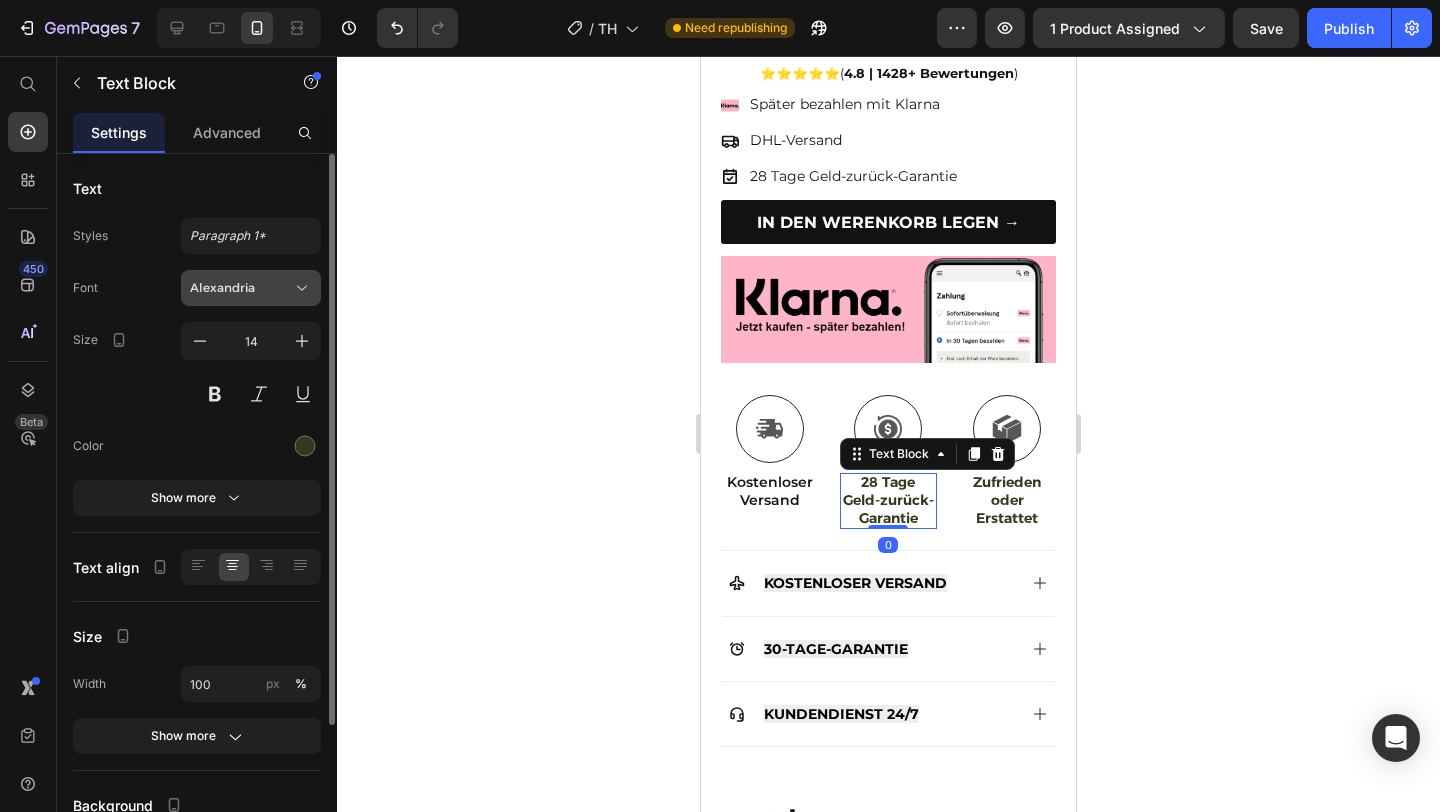 click on "Alexandria" at bounding box center [241, 288] 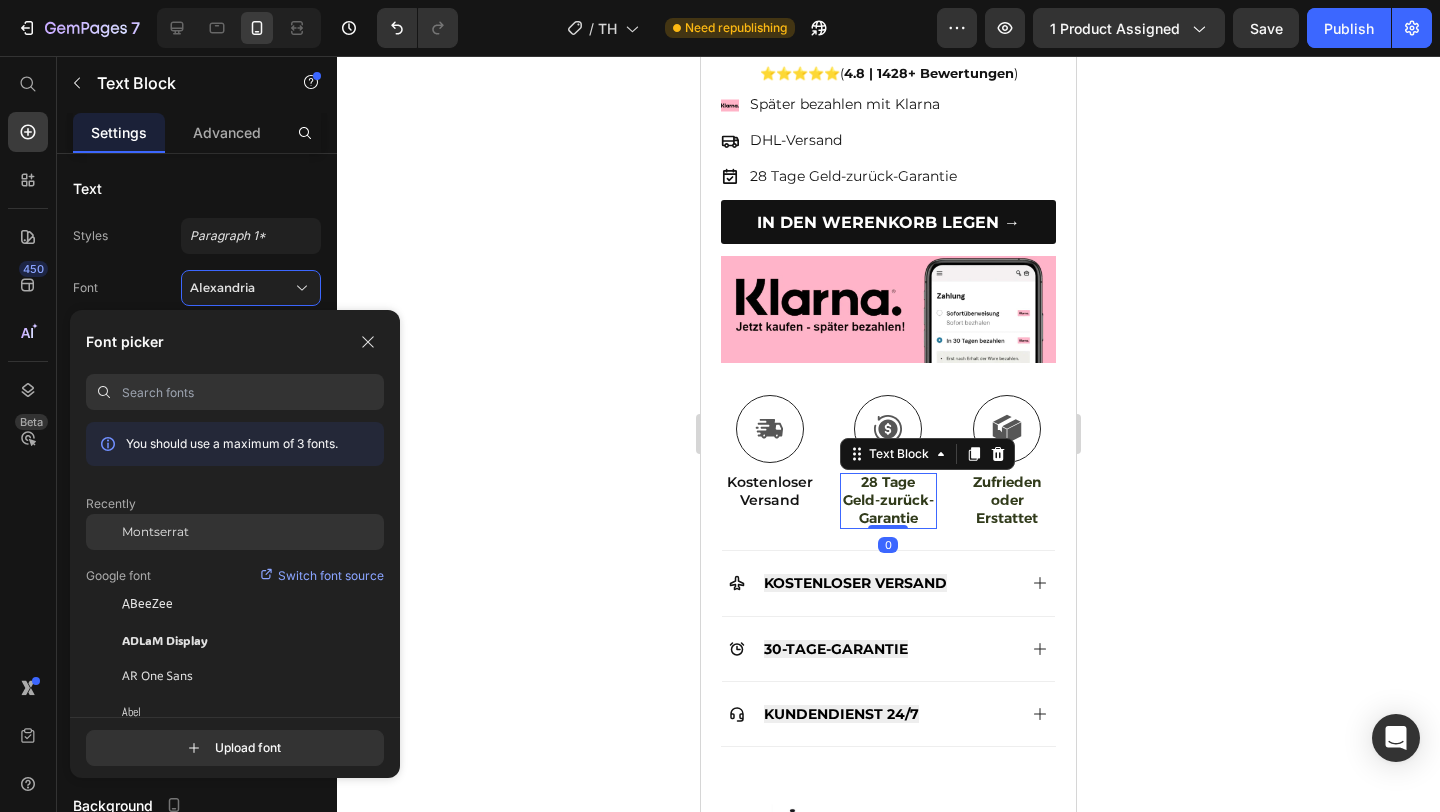 click on "Montserrat" at bounding box center [155, 532] 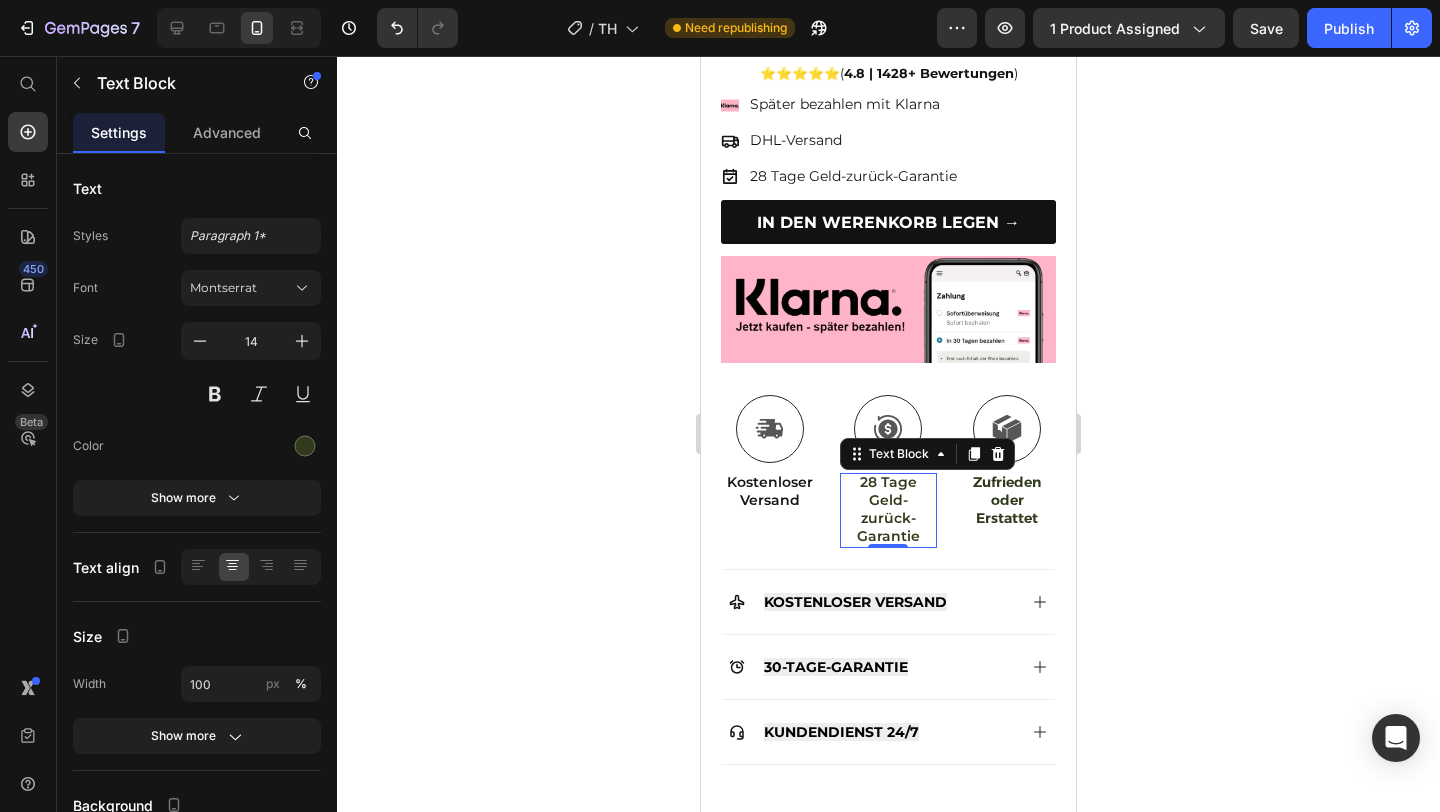 click on "28 Tage Geld-zurück-Garantie" at bounding box center (889, 509) 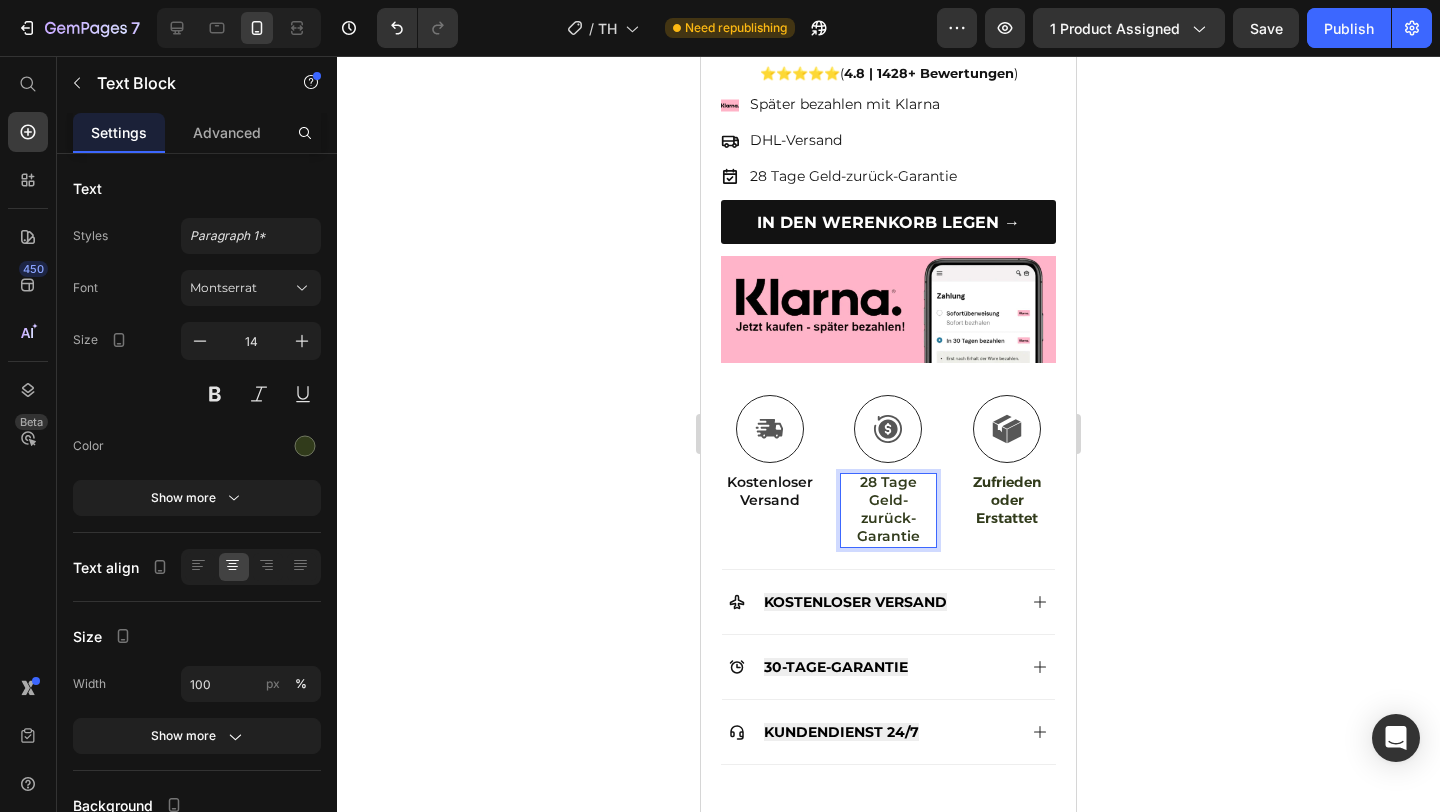 click on "28 Tage Geld-zurück-Garantie" at bounding box center [889, 509] 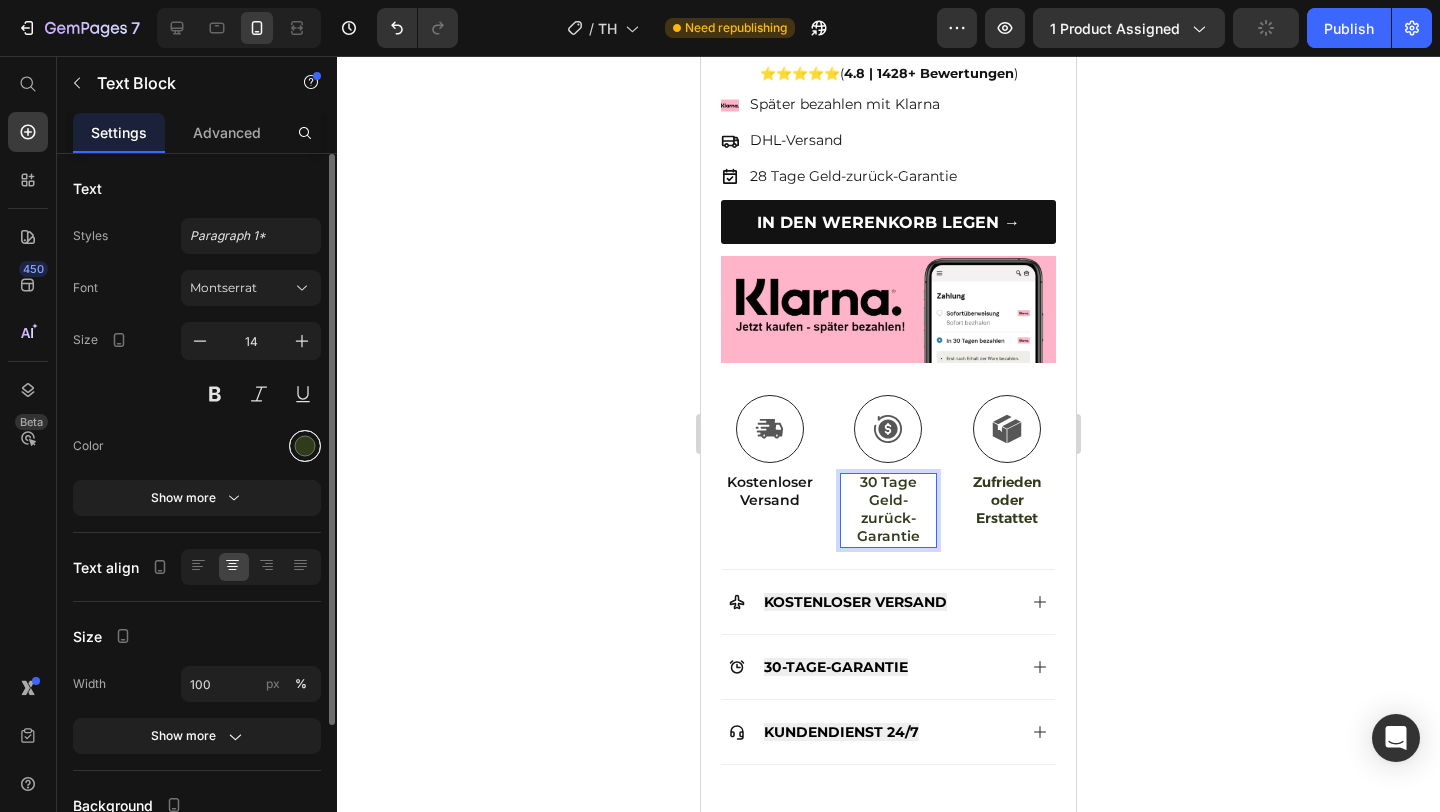 click at bounding box center (305, 446) 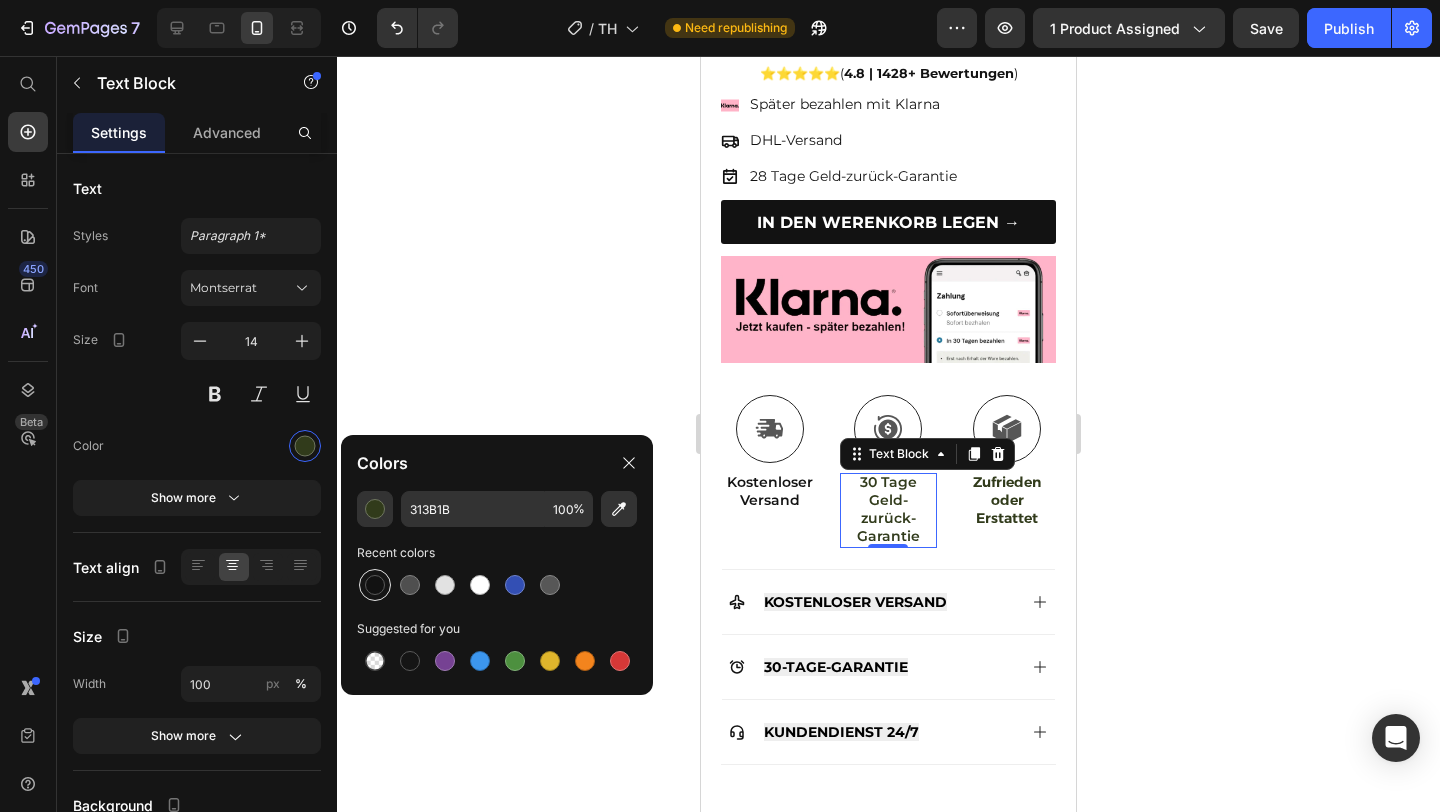 click at bounding box center [375, 585] 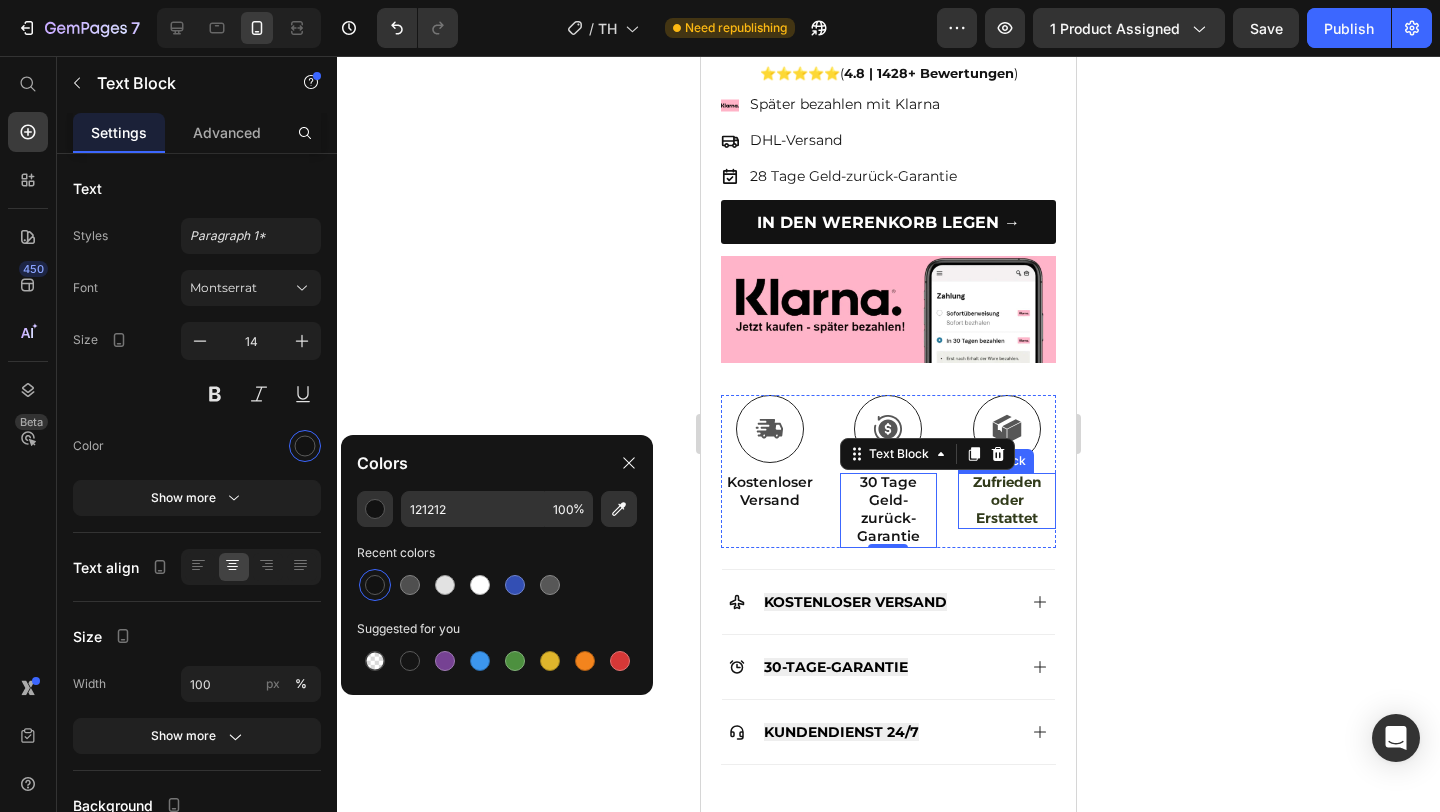click on "Zufrieden oder Erstattet" at bounding box center (1007, 500) 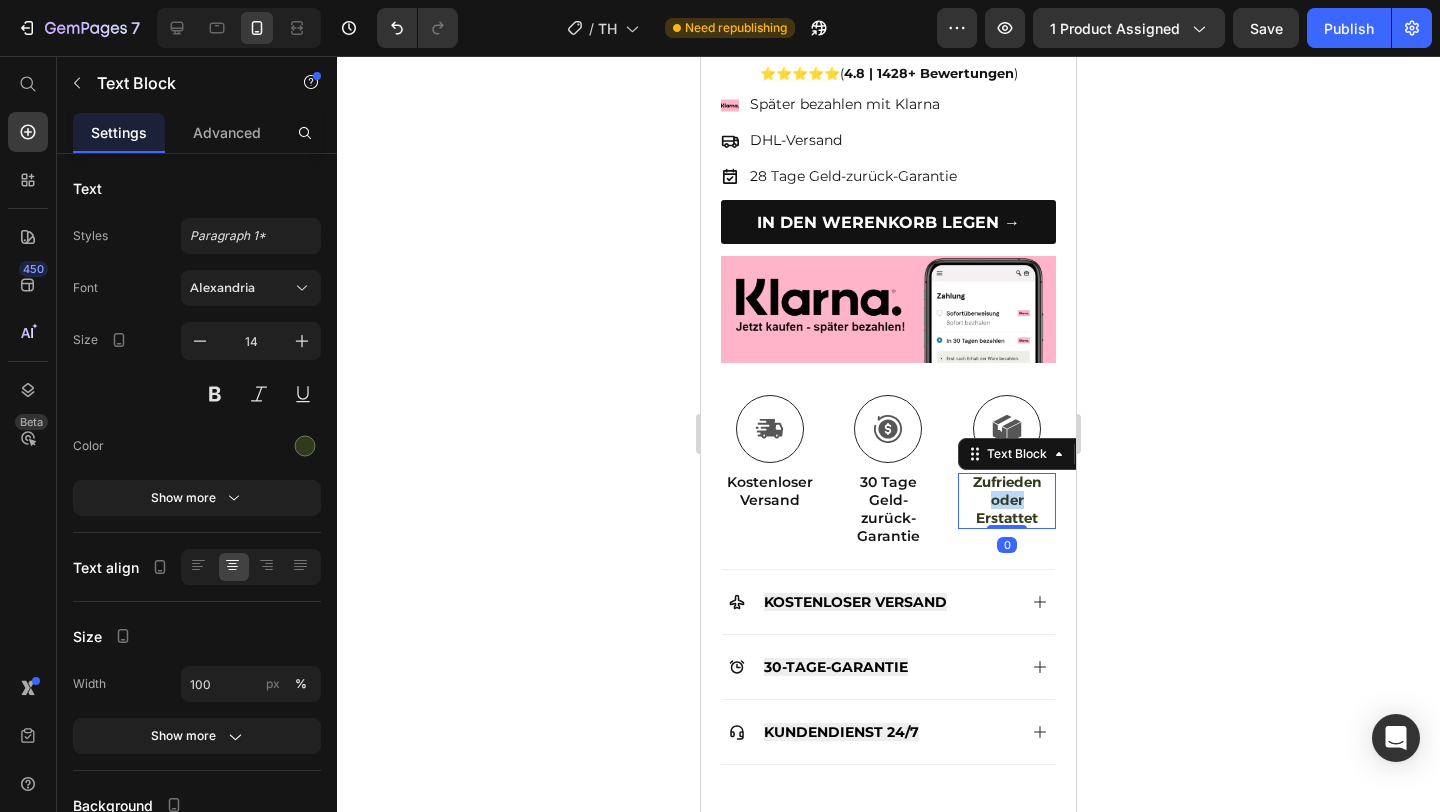 click on "Zufrieden oder Erstattet" at bounding box center (1007, 500) 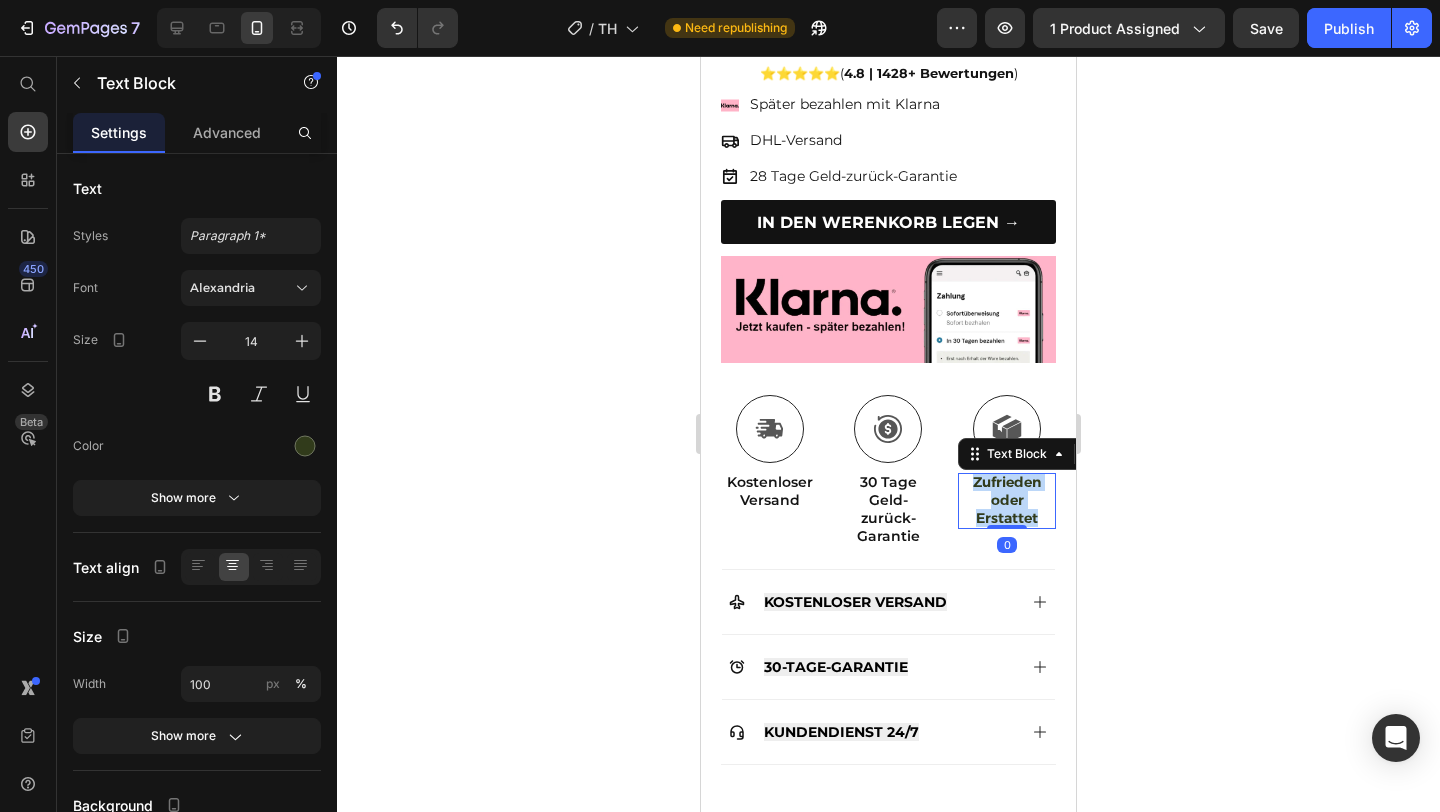 click on "Zufrieden oder Erstattet" at bounding box center [1007, 500] 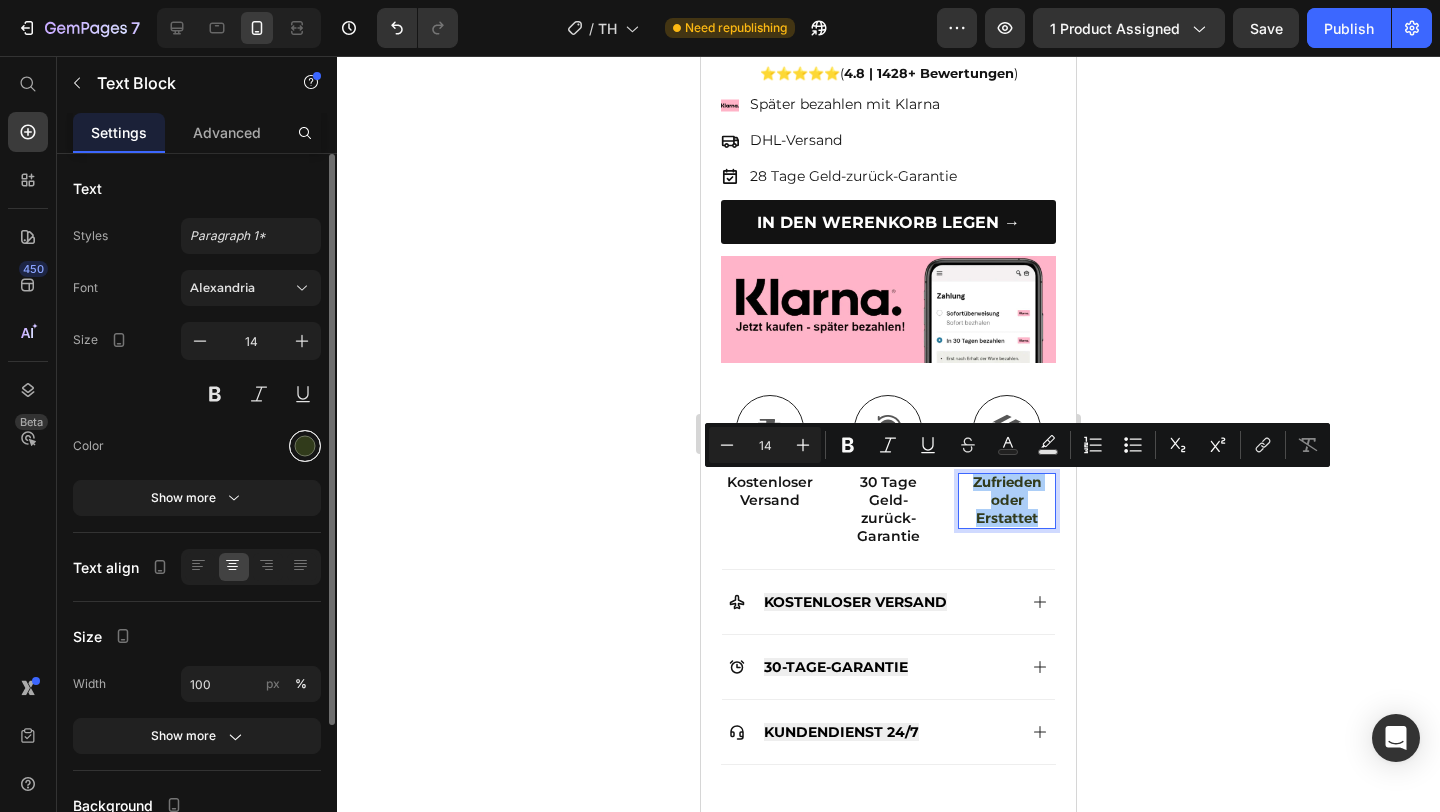click at bounding box center (305, 446) 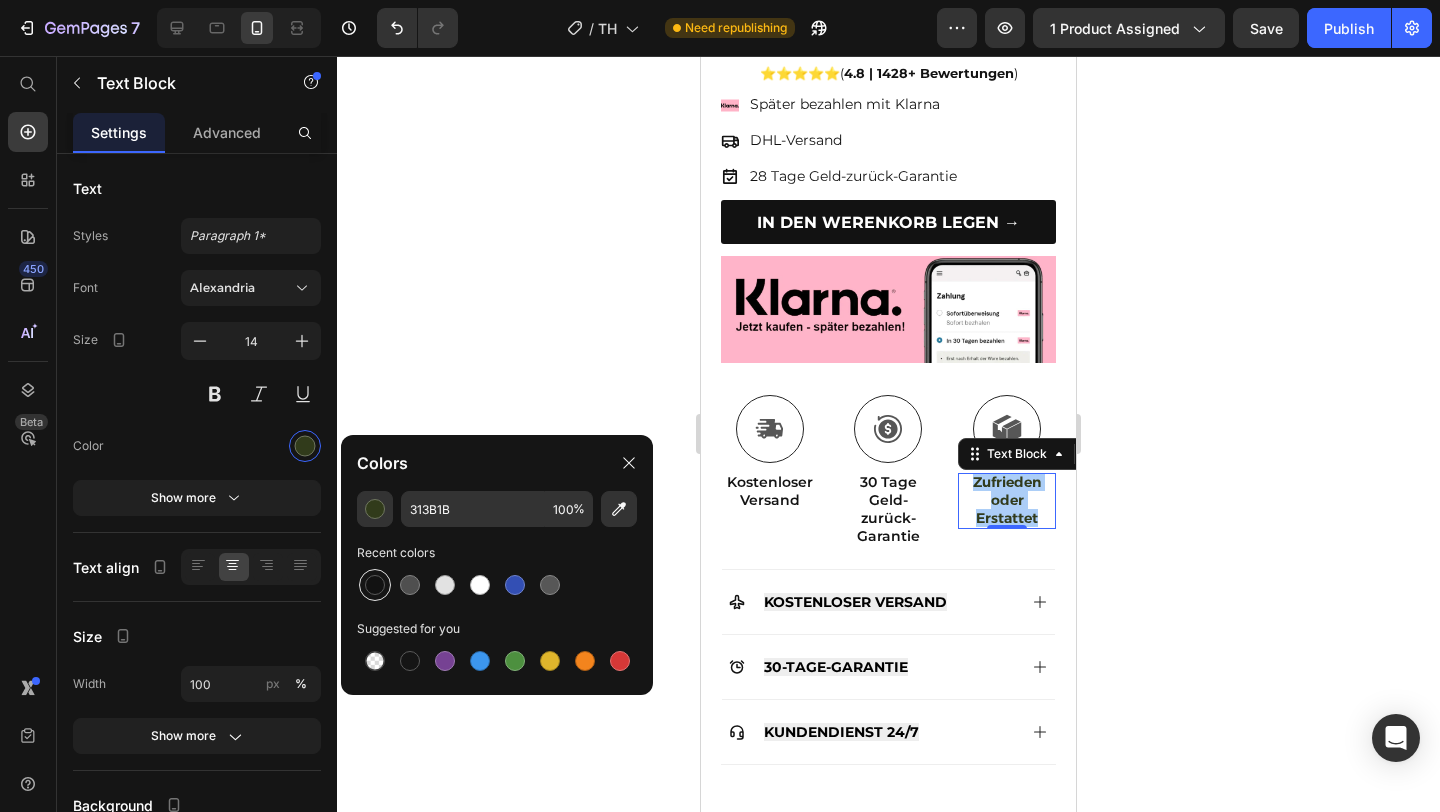 click at bounding box center [375, 585] 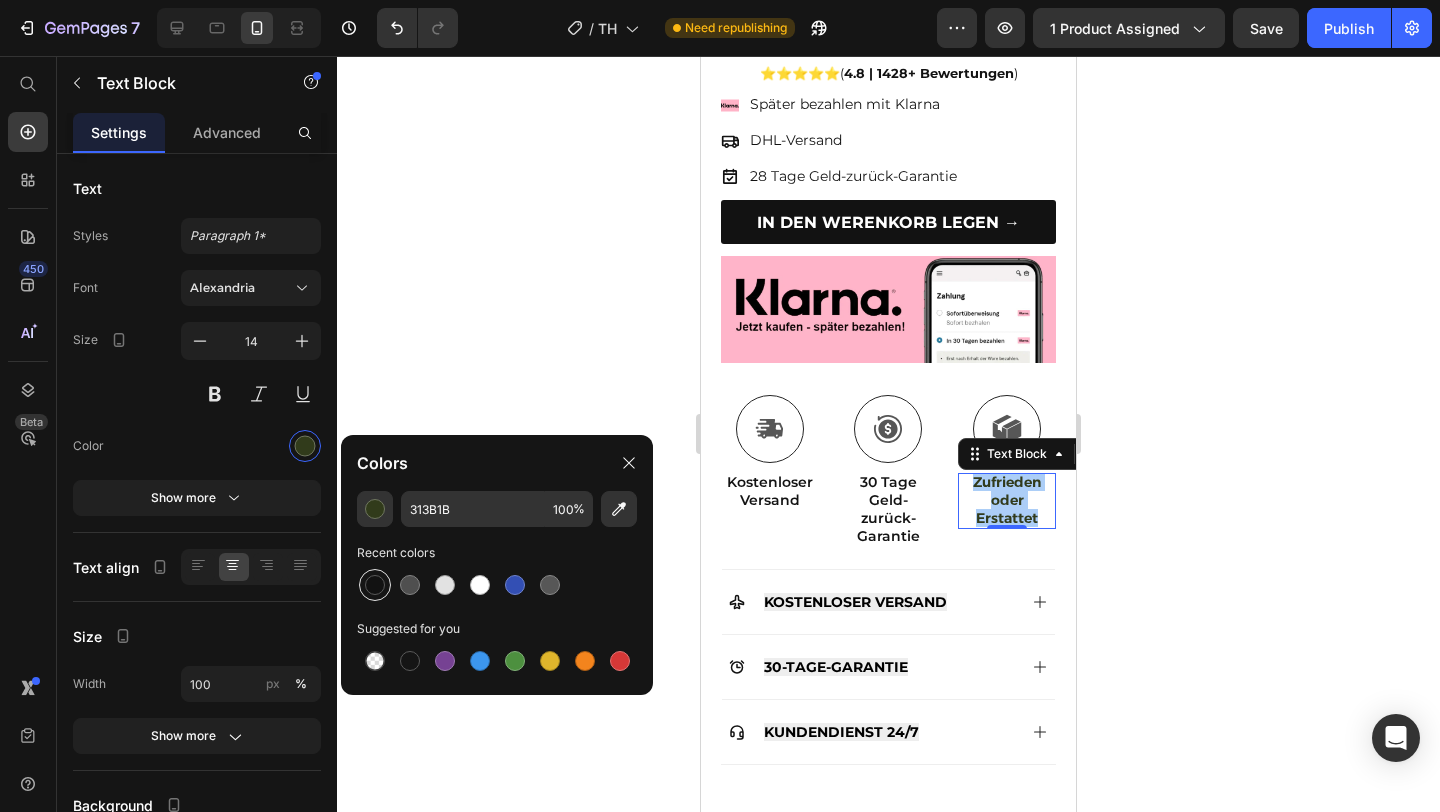 type on "121212" 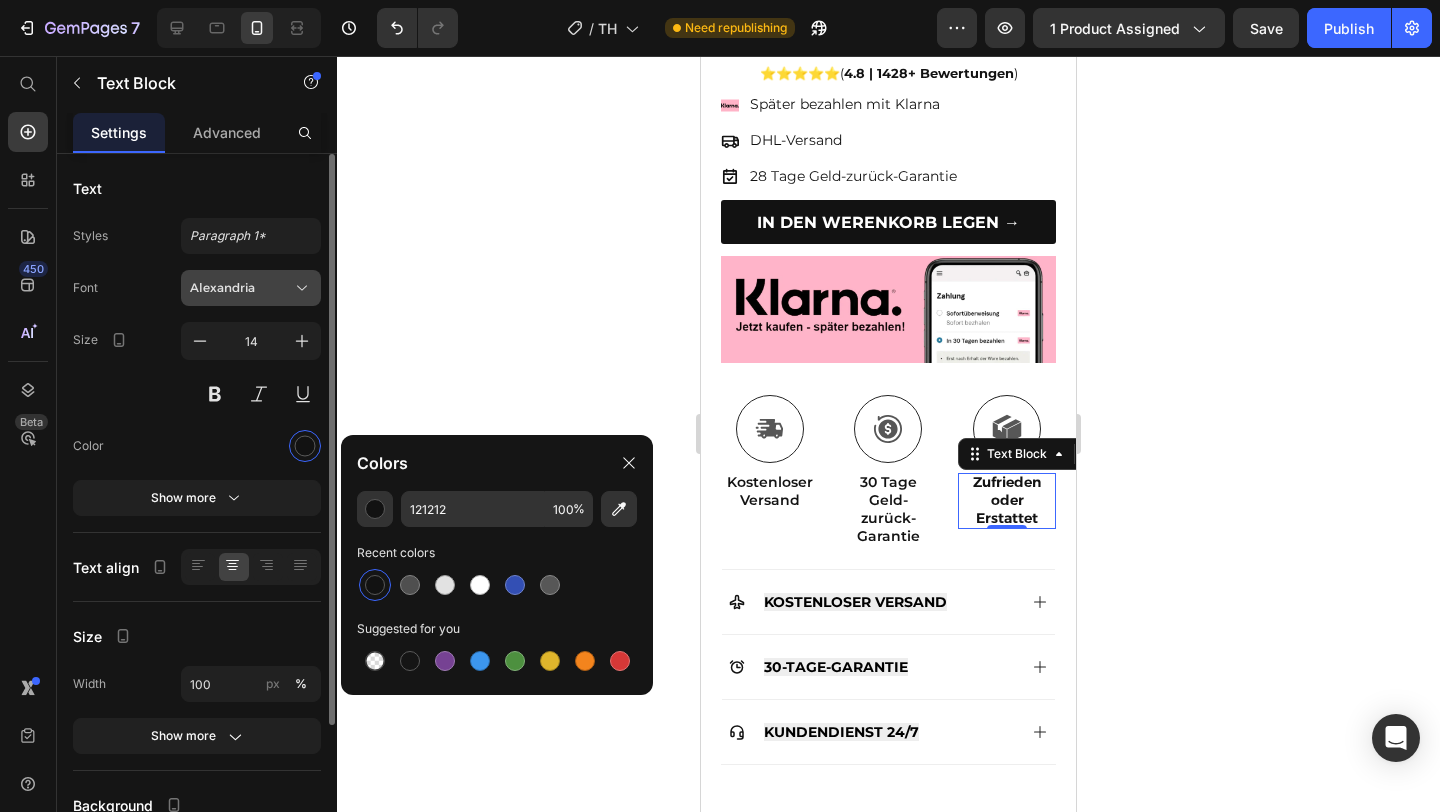 click on "Alexandria" at bounding box center (241, 288) 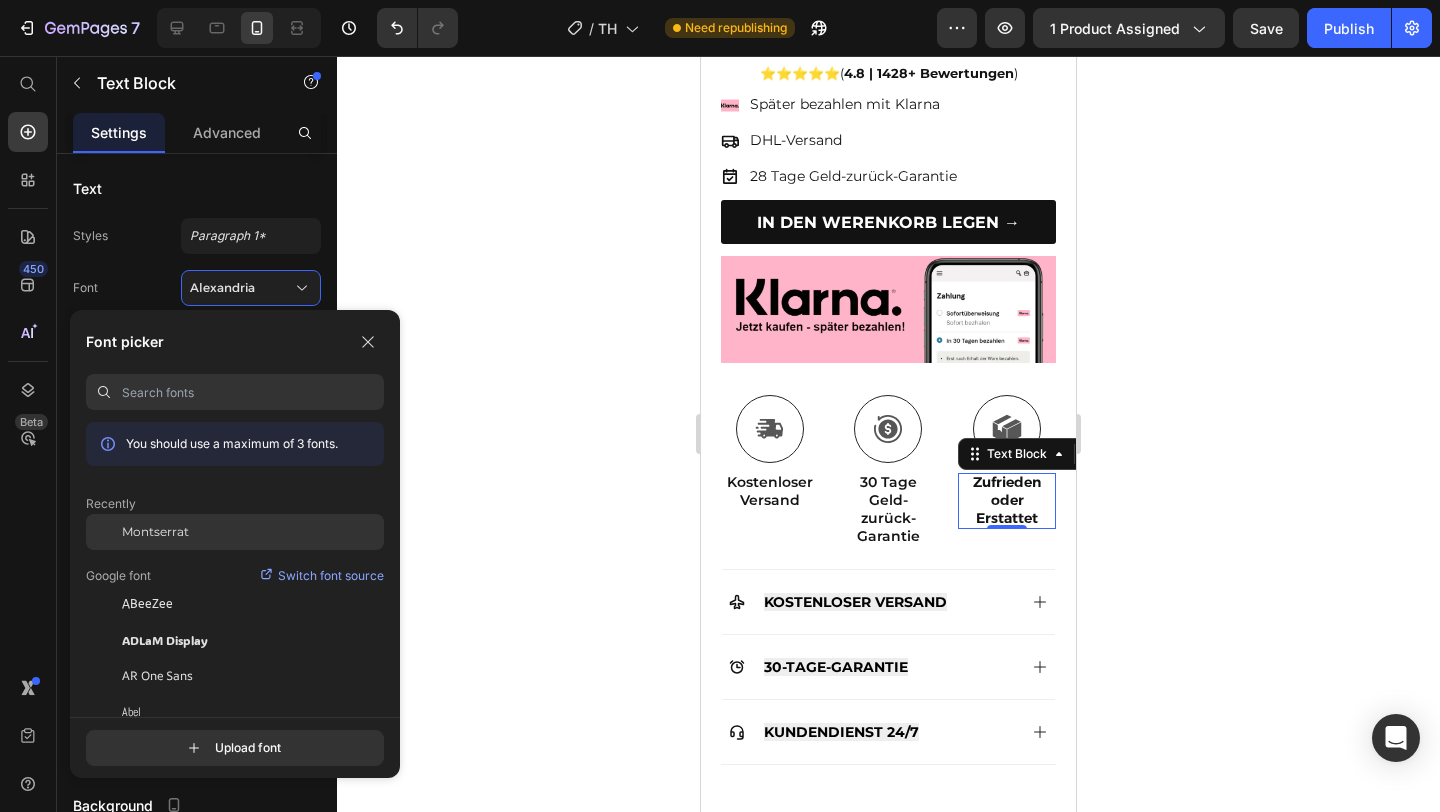 click on "Montserrat" 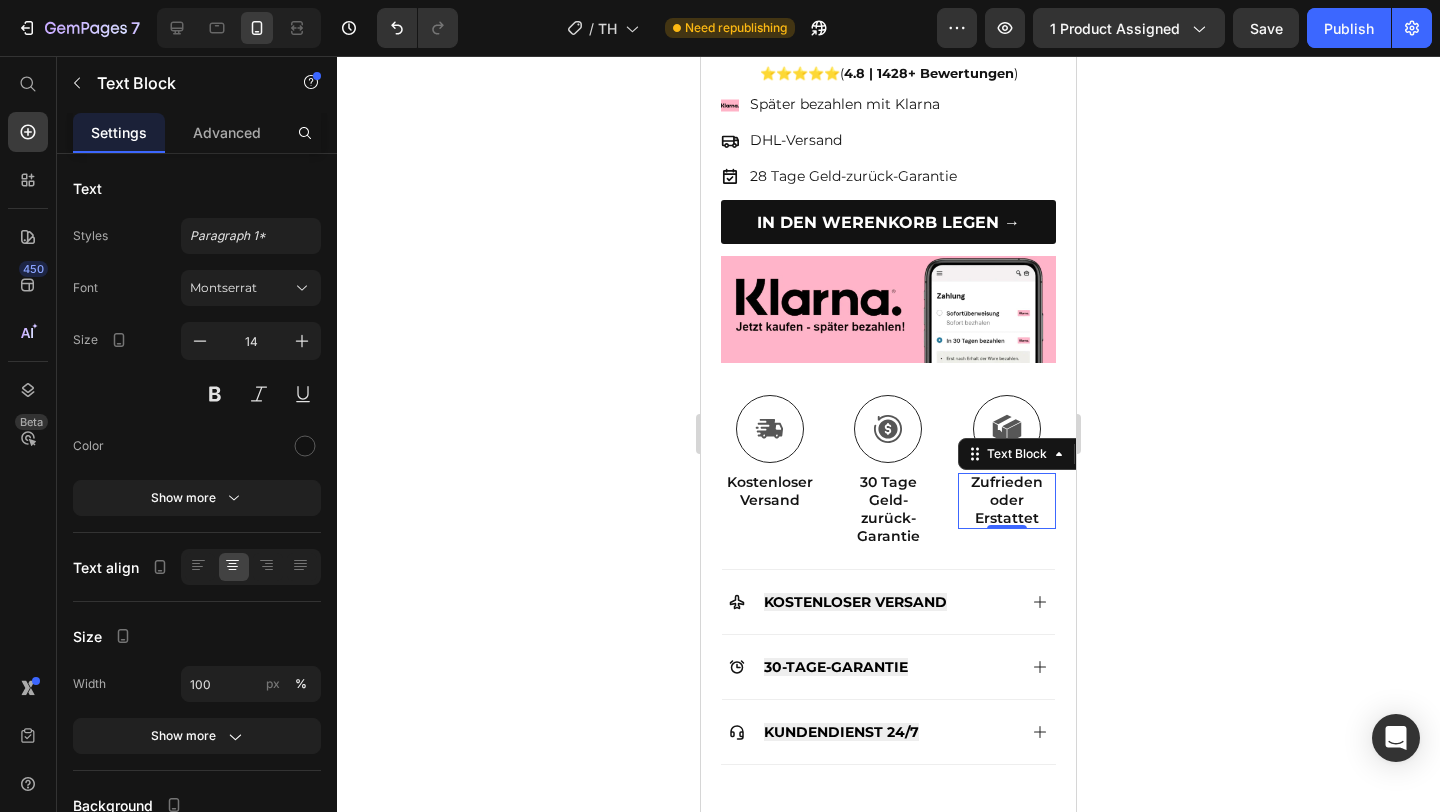 click 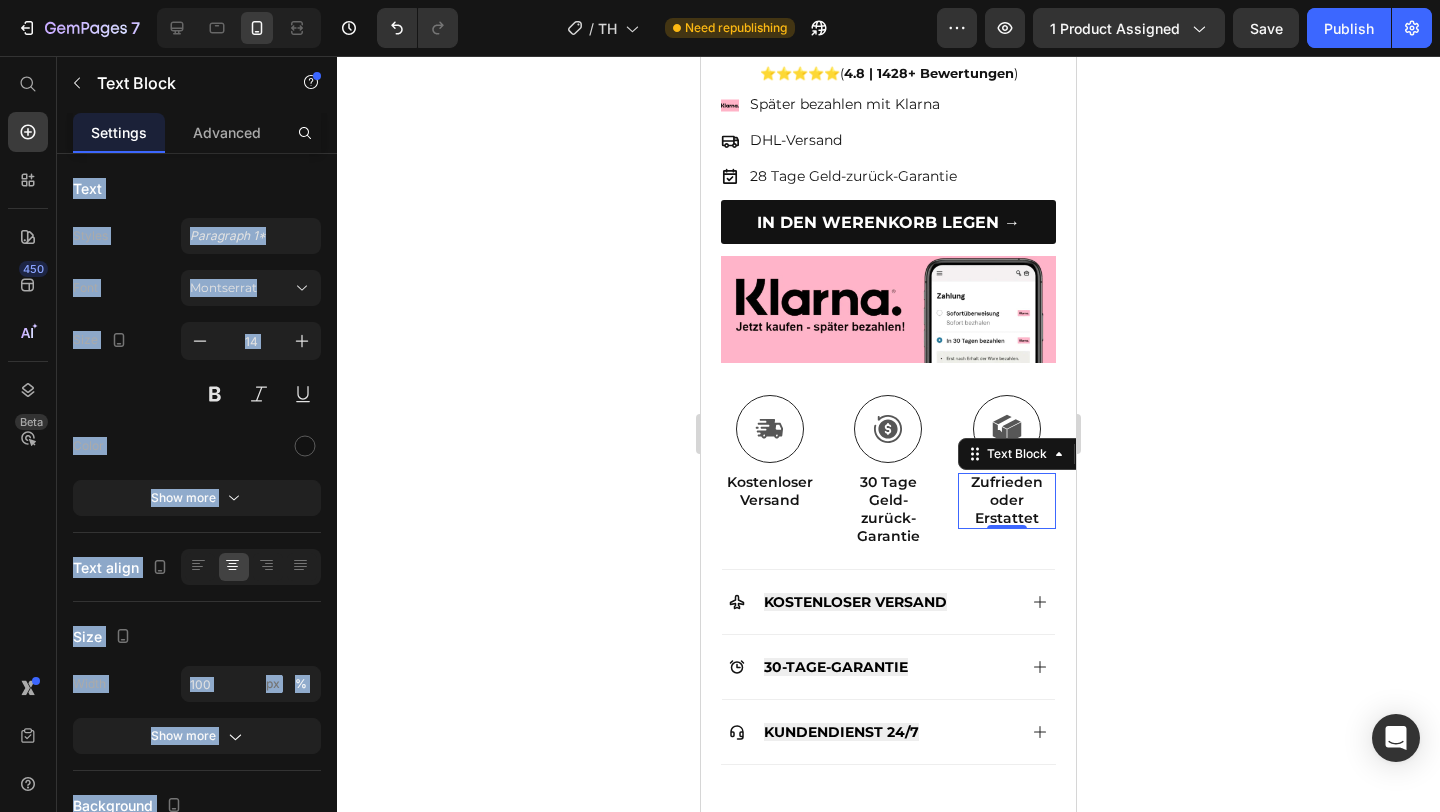 click 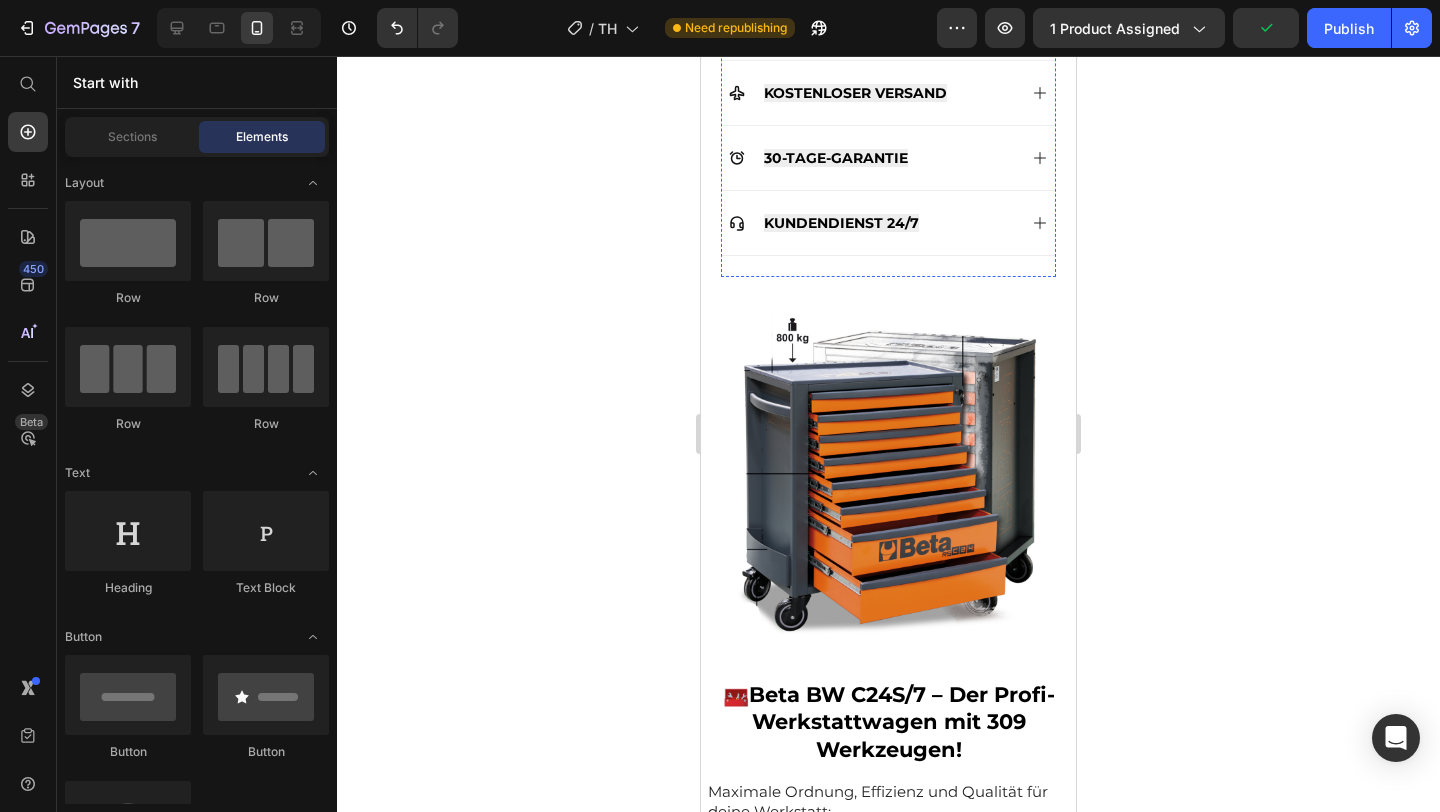 scroll, scrollTop: 1063, scrollLeft: 0, axis: vertical 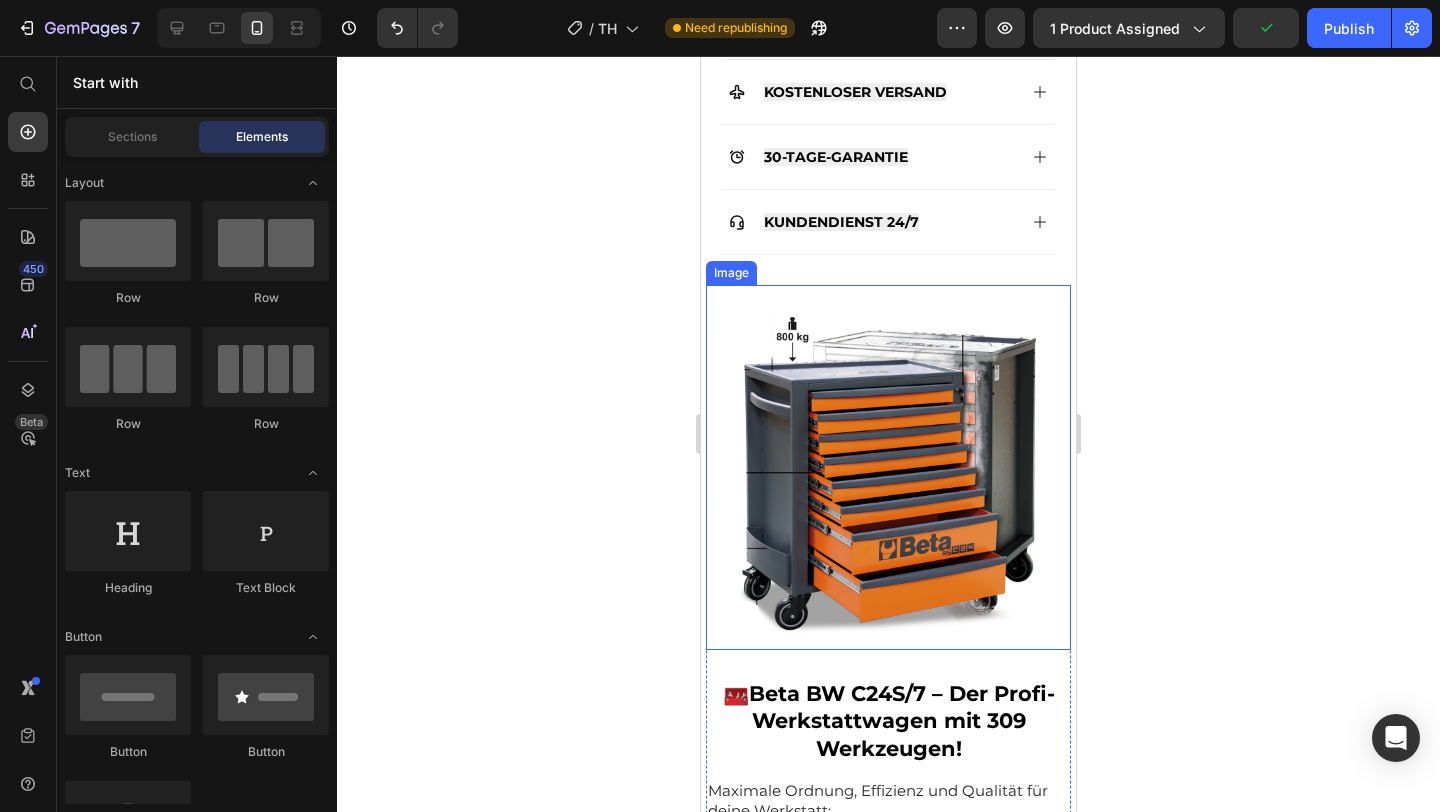 click at bounding box center (888, 467) 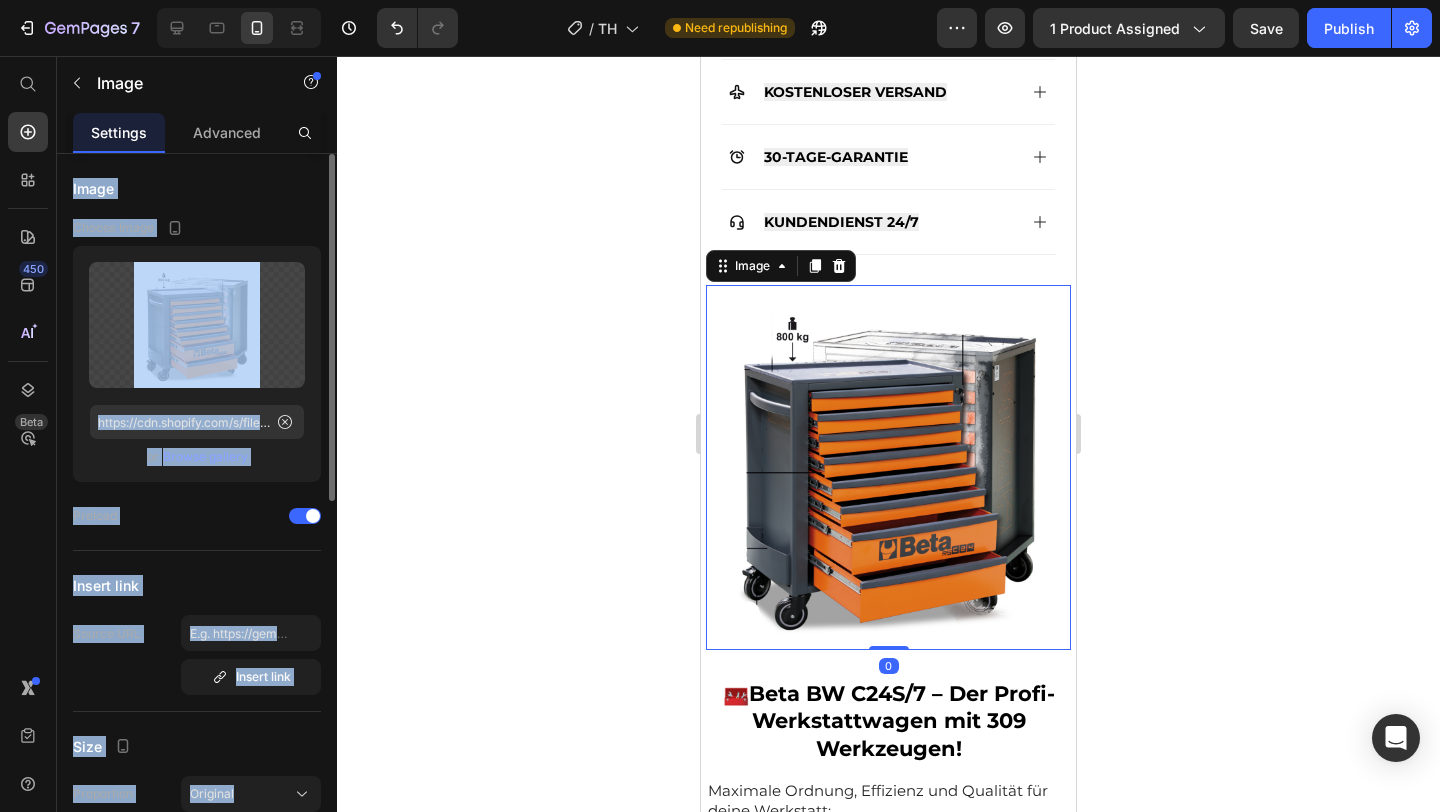 click on "Browse gallery" at bounding box center (205, 457) 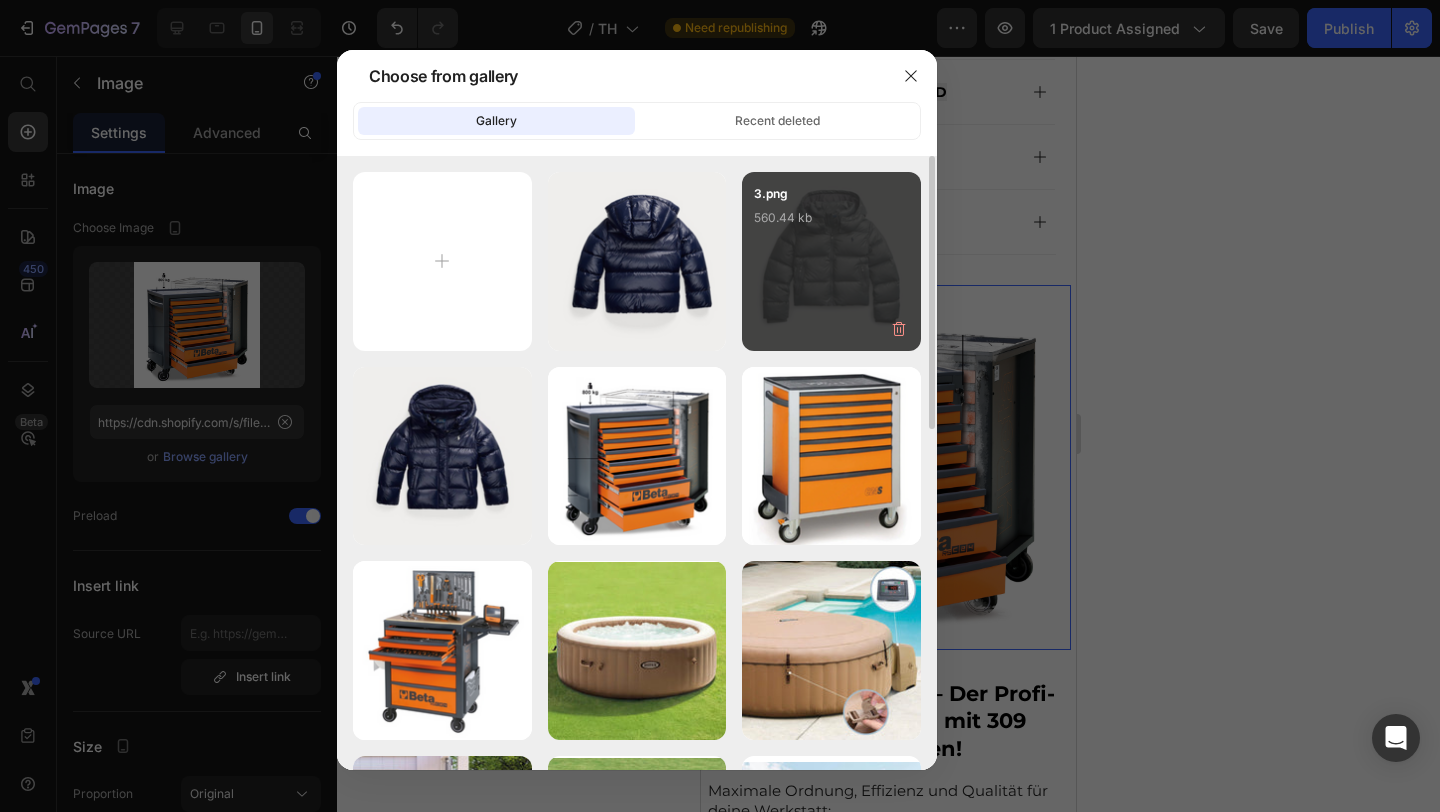 click on "3.png 560.44 kb" at bounding box center [831, 224] 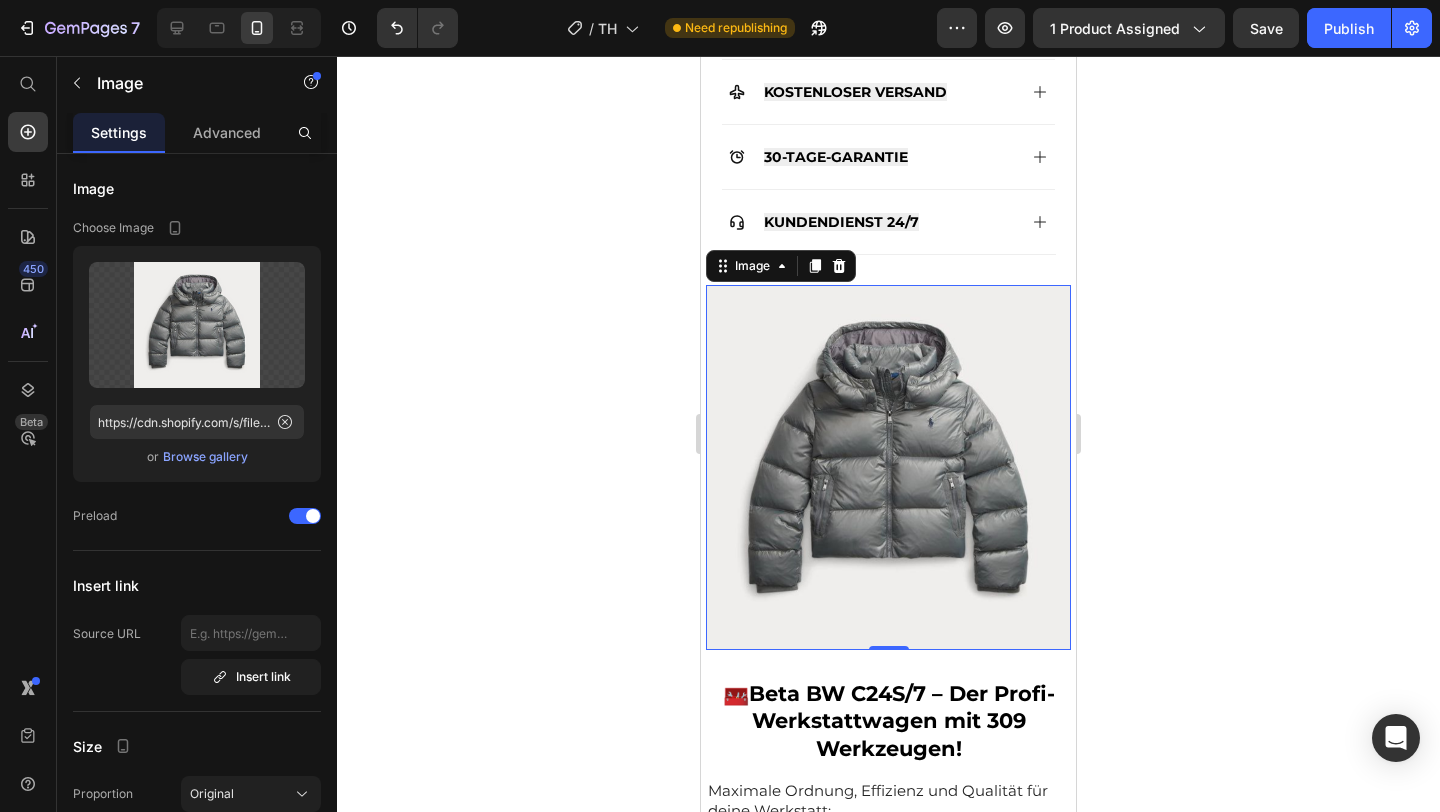 click 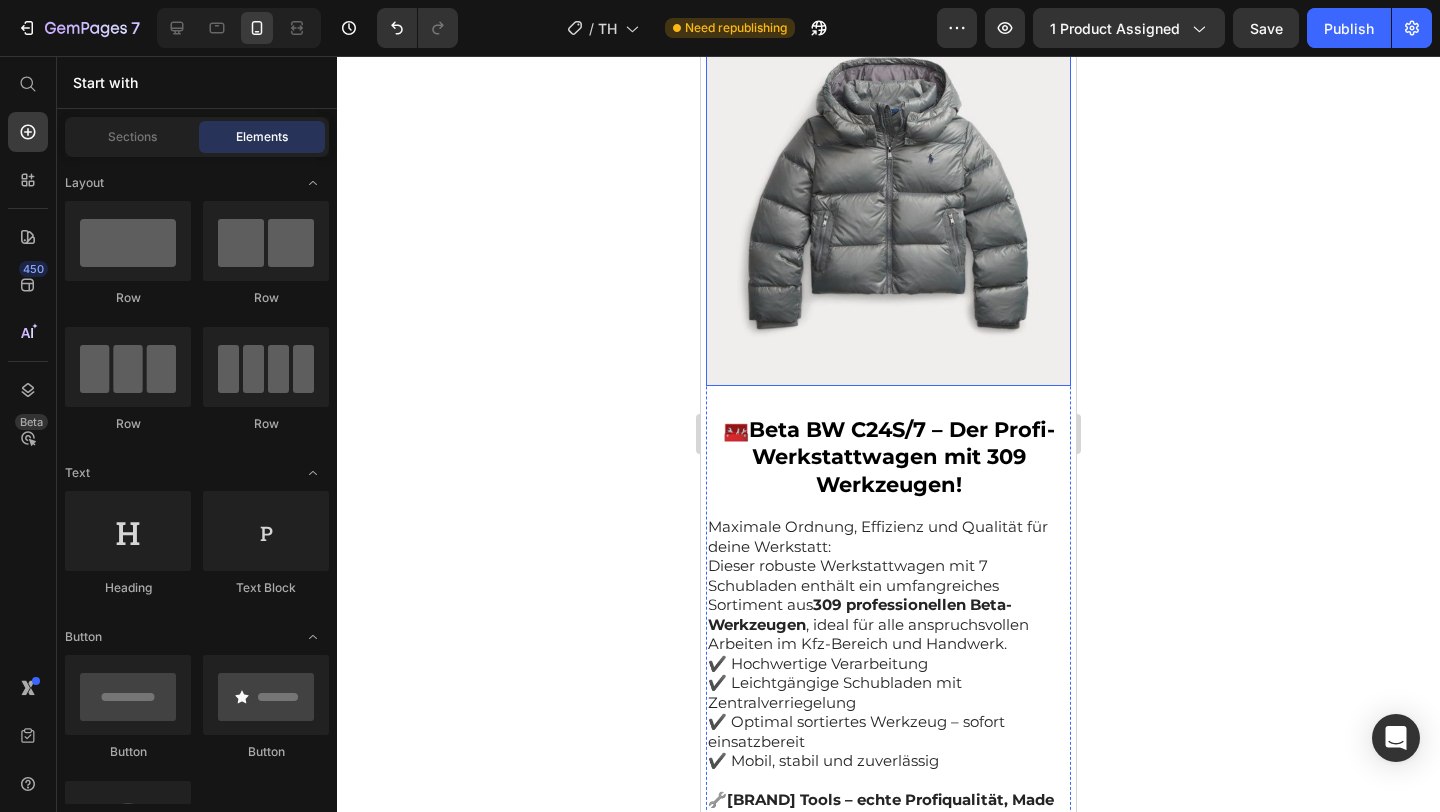 scroll, scrollTop: 1353, scrollLeft: 0, axis: vertical 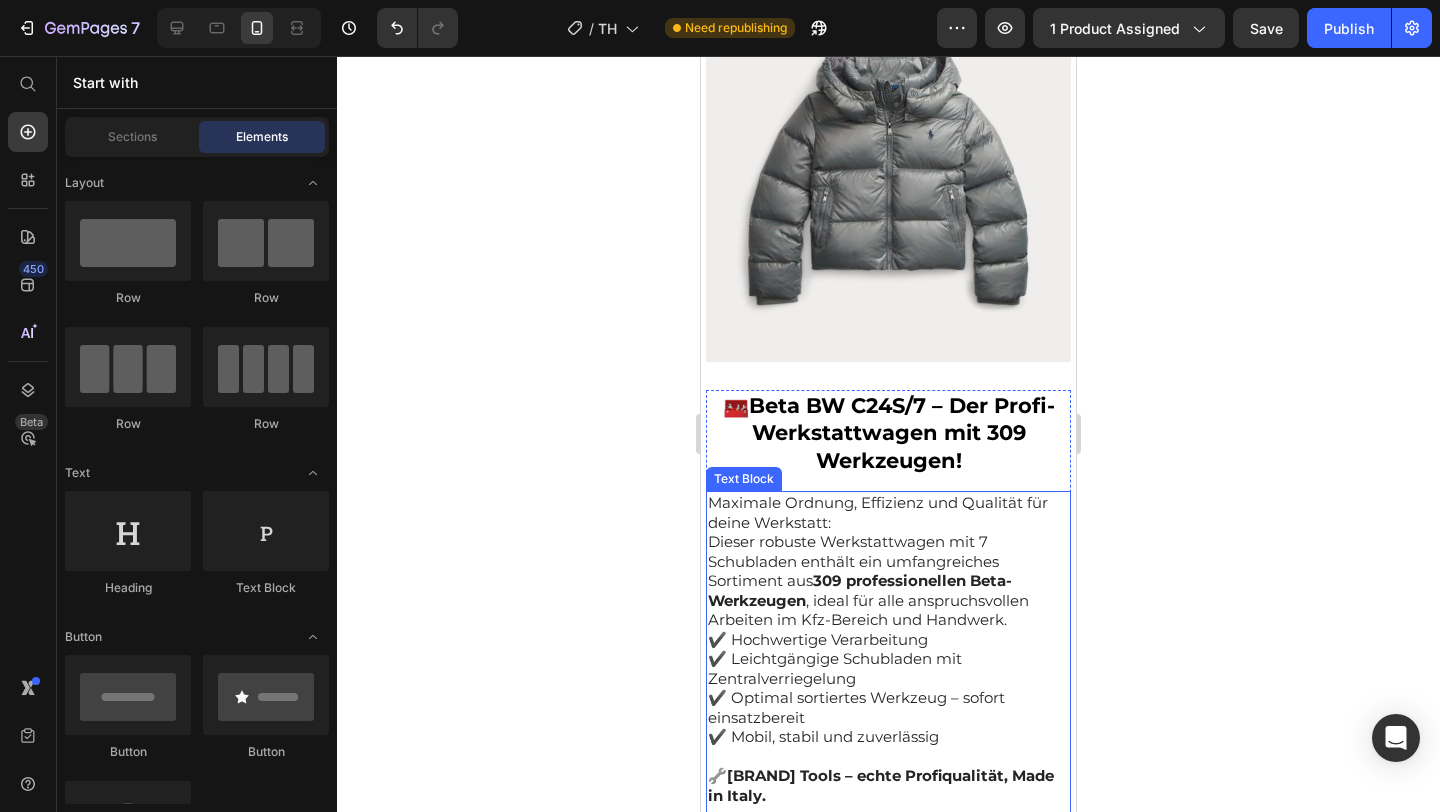 click on "✔️ Hochwertige Verarbeitung ✔️ Leichtgängige Schubladen mit Zentralverriegelung ✔️ Optimal sortiertes Werkzeug – sofort einsatzbereit ✔️ Mobil, stabil und zuverlässig" at bounding box center [888, 688] 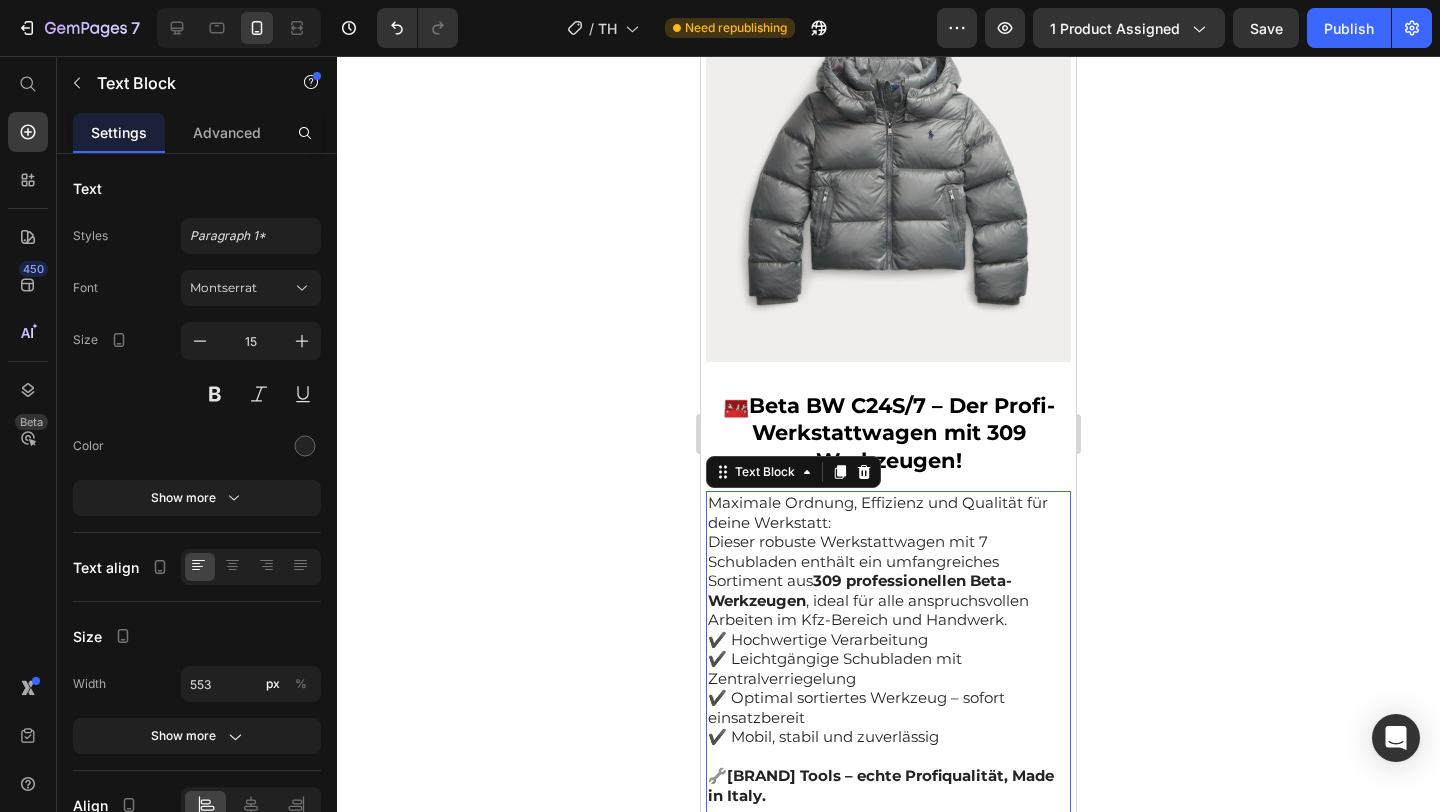 click on "✔️ Hochwertige Verarbeitung ✔️ Leichtgängige Schubladen mit Zentralverriegelung ✔️ Optimal sortiertes Werkzeug – sofort einsatzbereit ✔️ Mobil, stabil und zuverlässig" at bounding box center [888, 688] 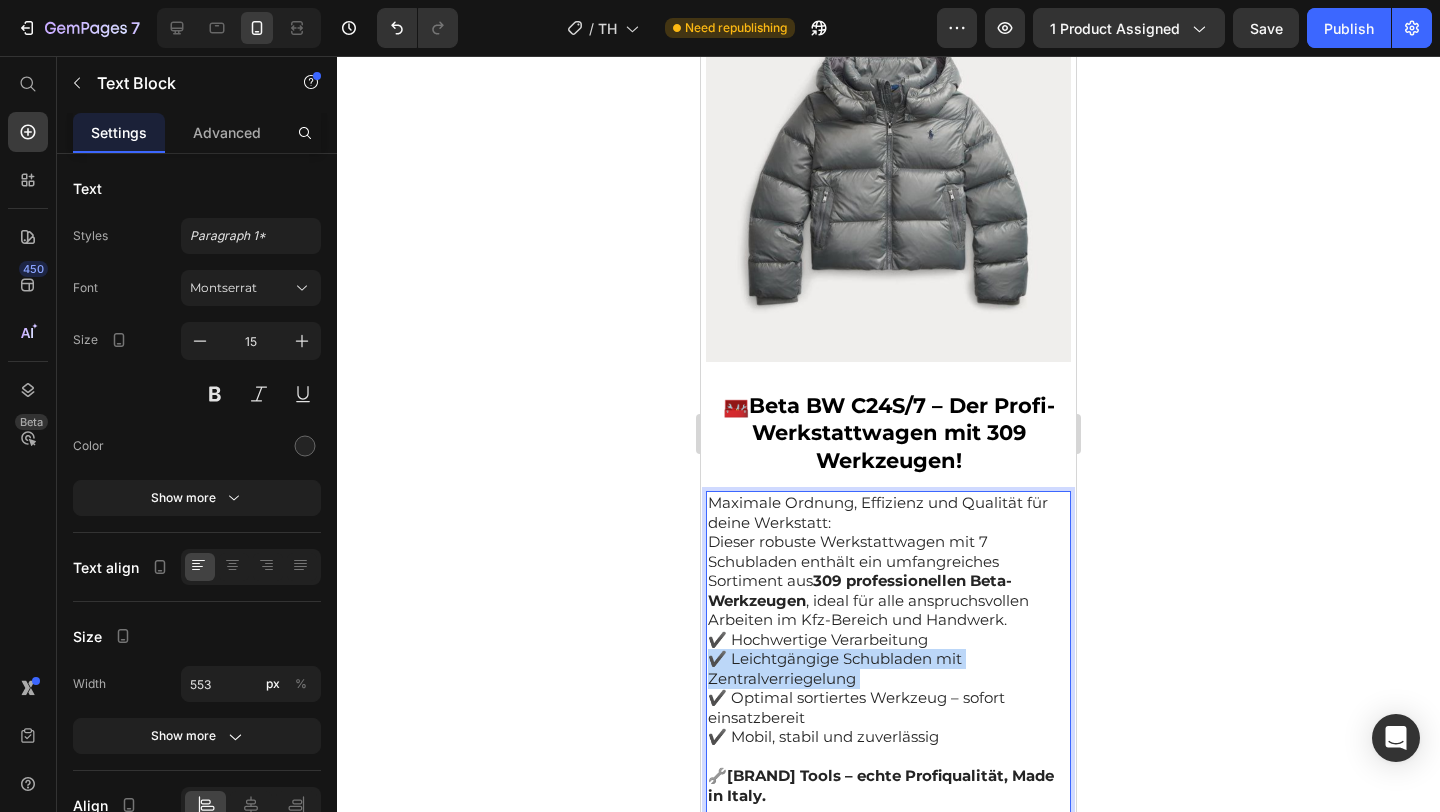 click on "✔️ Hochwertige Verarbeitung ✔️ Leichtgängige Schubladen mit Zentralverriegelung ✔️ Optimal sortiertes Werkzeug – sofort einsatzbereit ✔️ Mobil, stabil und zuverlässig" at bounding box center (888, 688) 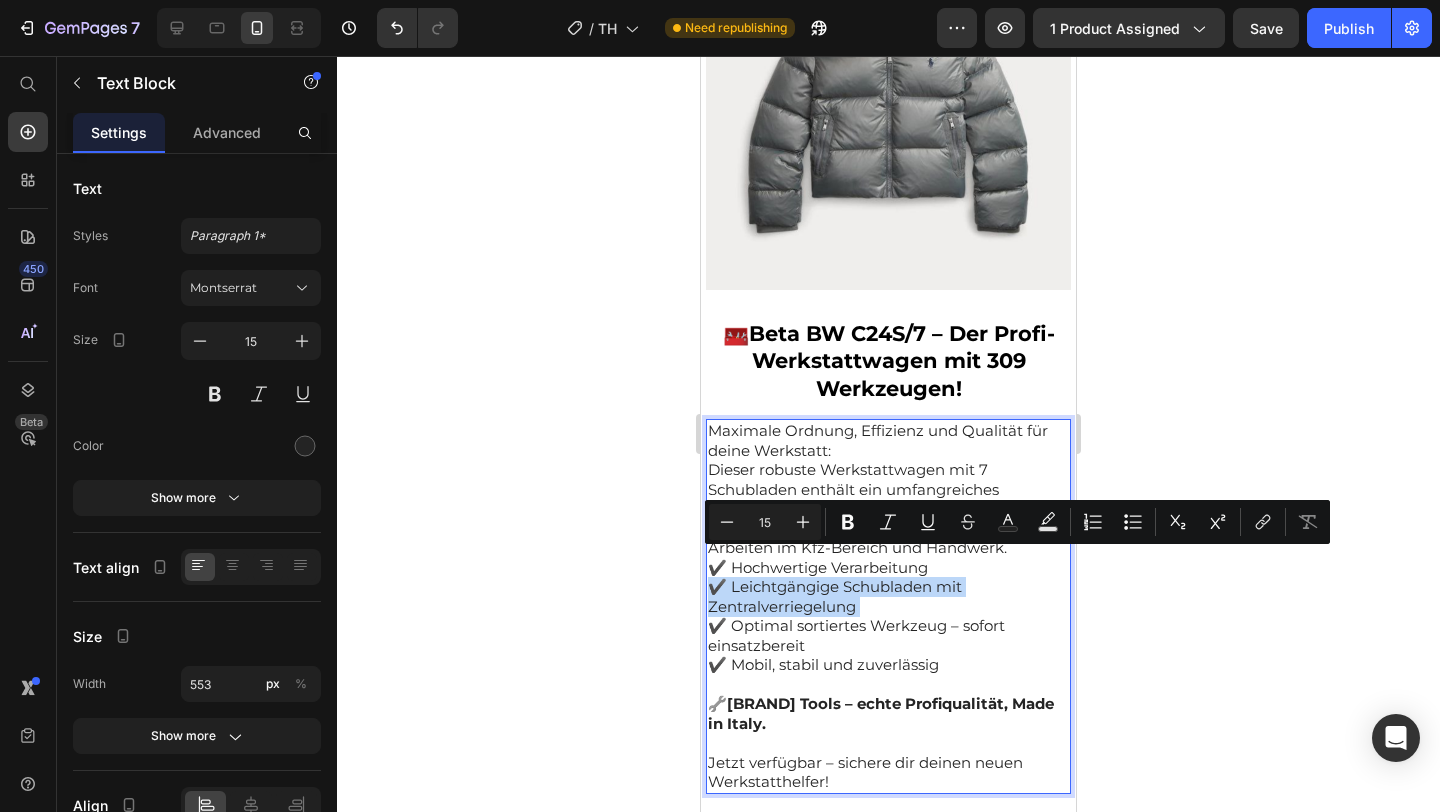 scroll, scrollTop: 1442, scrollLeft: 0, axis: vertical 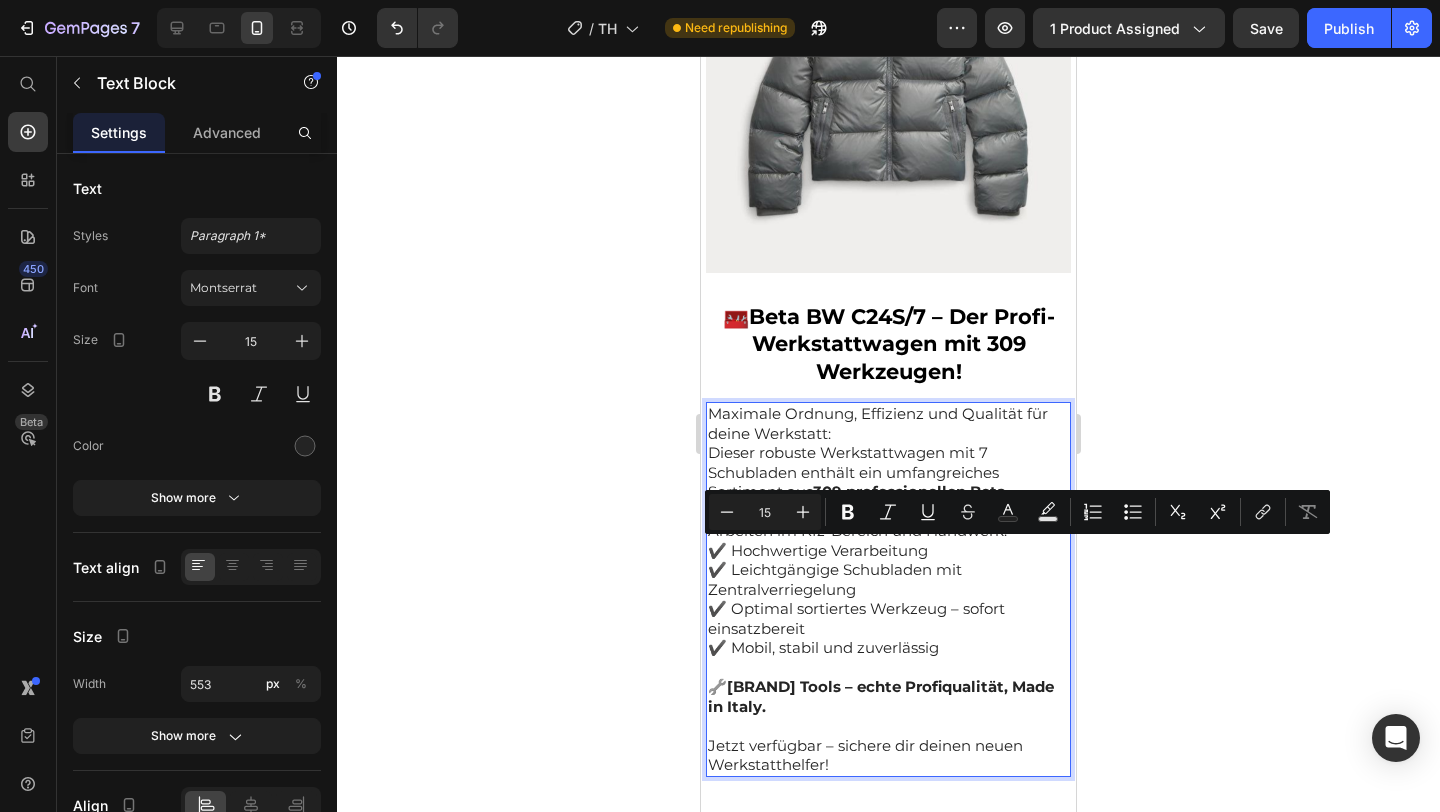 click at bounding box center [888, 726] 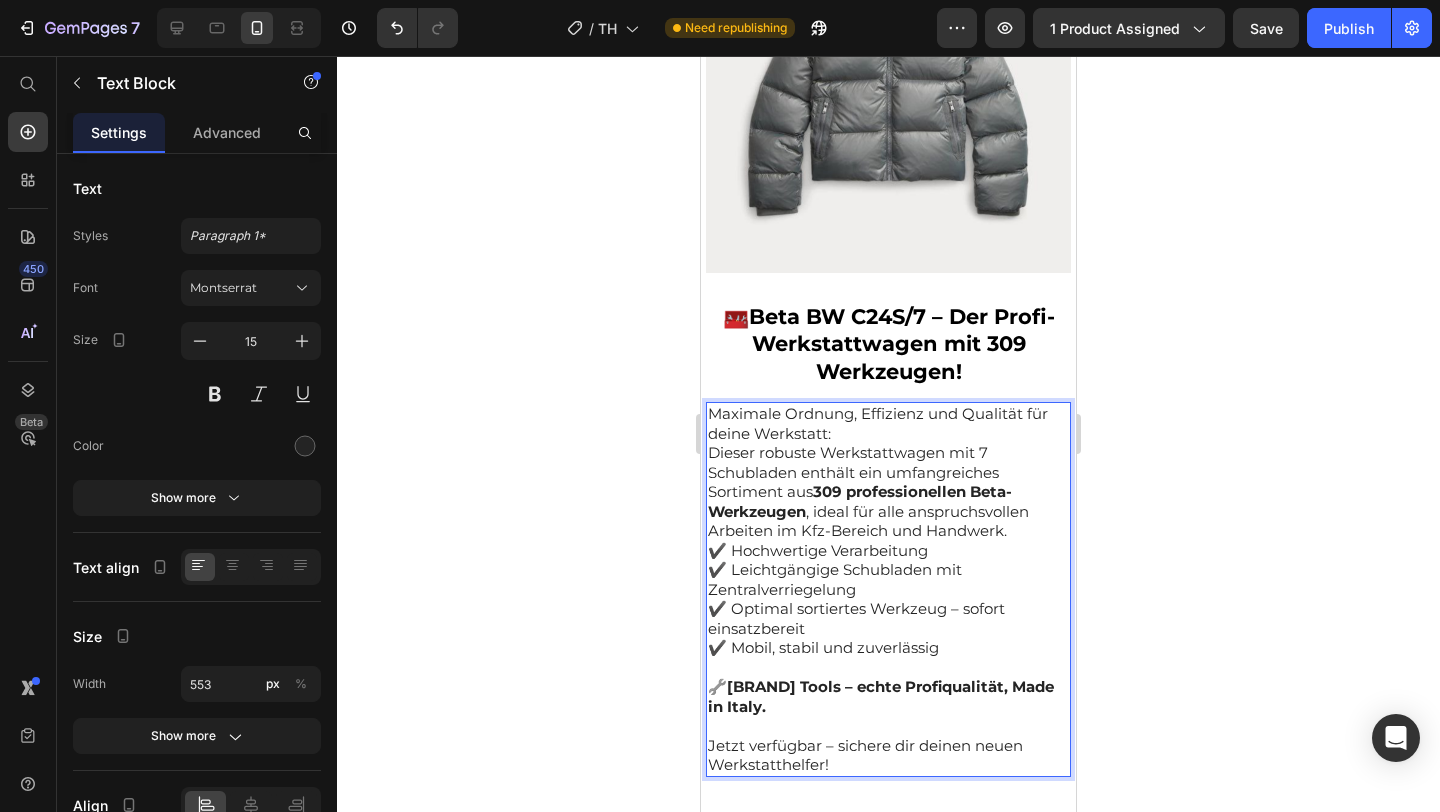 click on "Jetzt verfügbar – sichere dir deinen neuen Werkstatthelfer!" at bounding box center (888, 755) 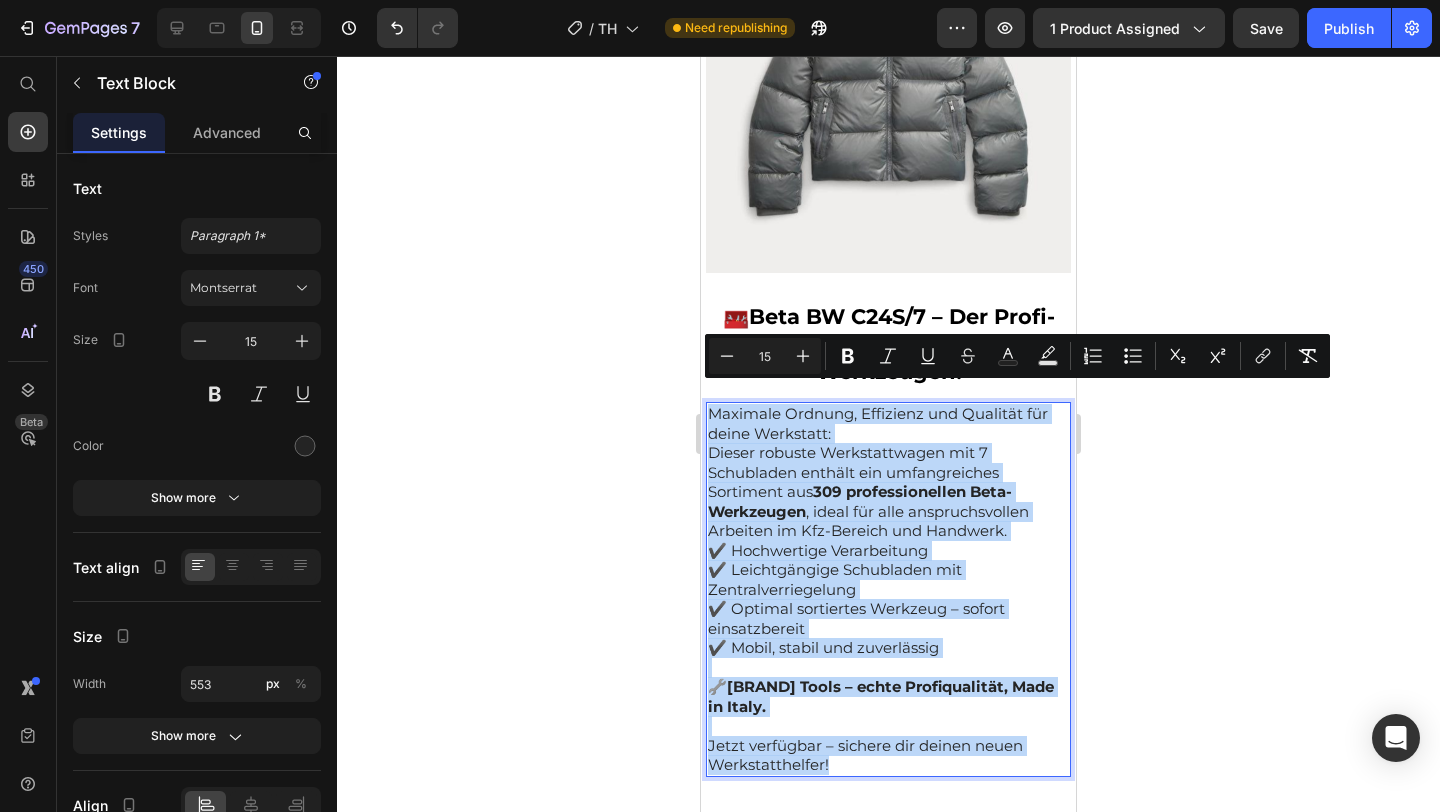 drag, startPoint x: 847, startPoint y: 746, endPoint x: 705, endPoint y: 393, distance: 380.49048 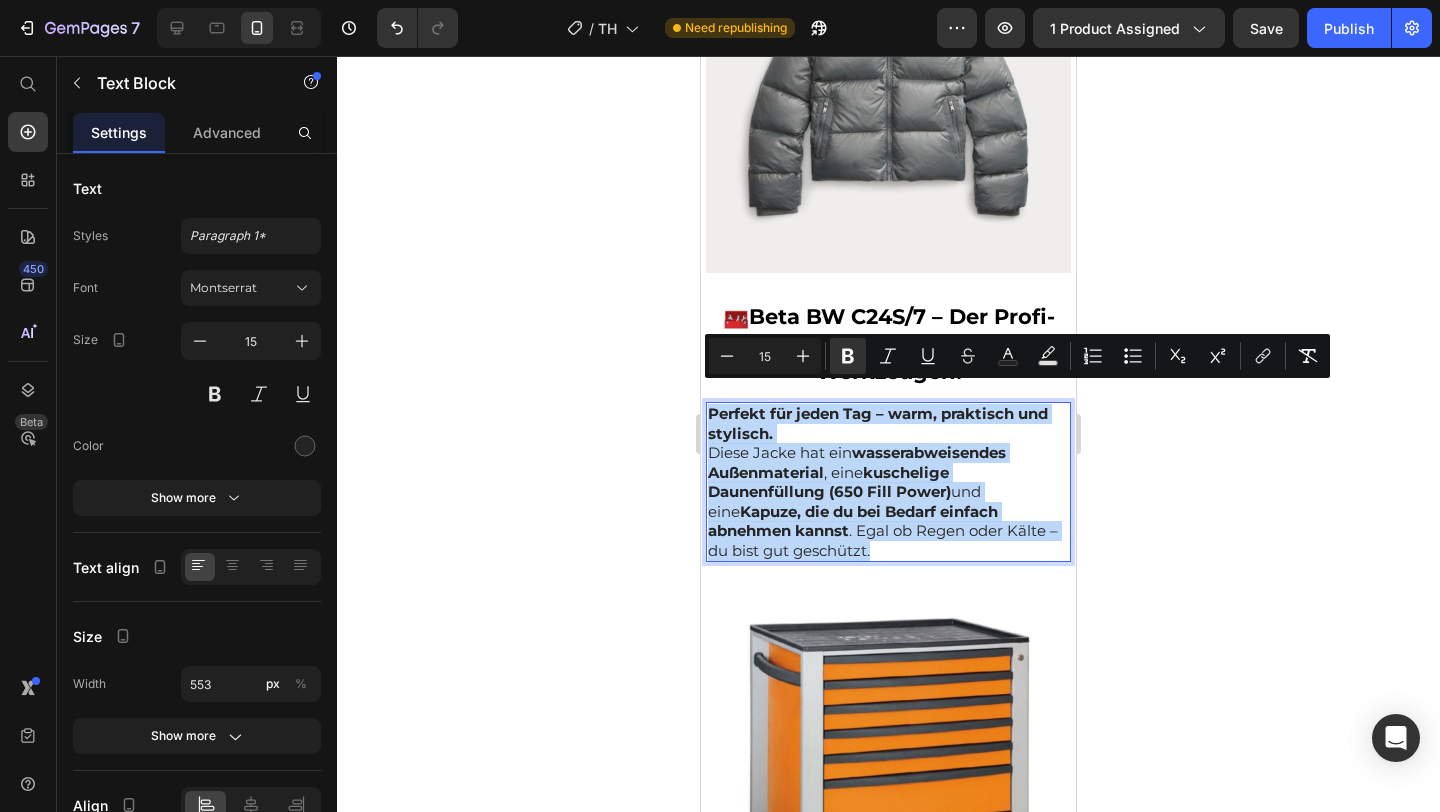drag, startPoint x: 807, startPoint y: 534, endPoint x: 697, endPoint y: 396, distance: 176.47662 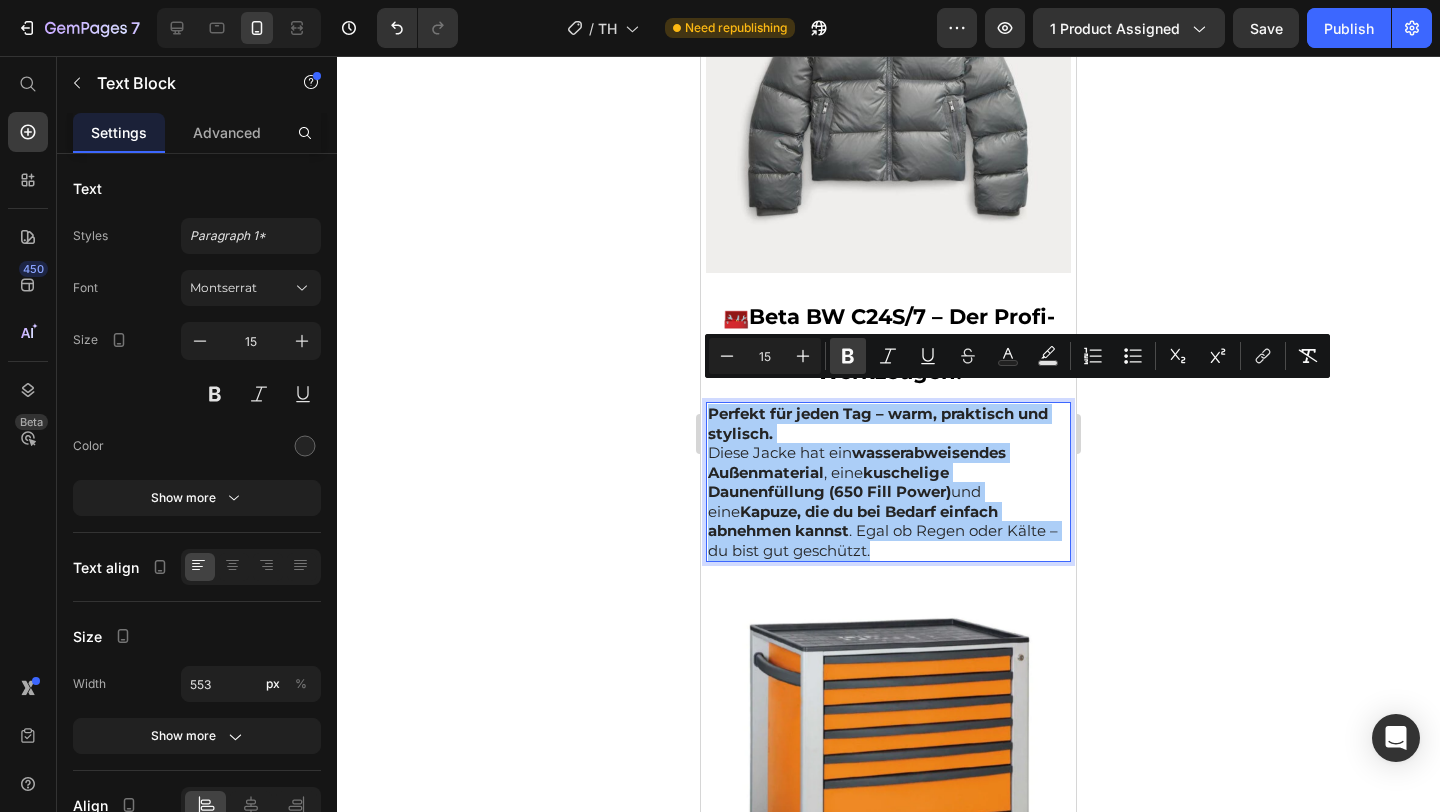 click 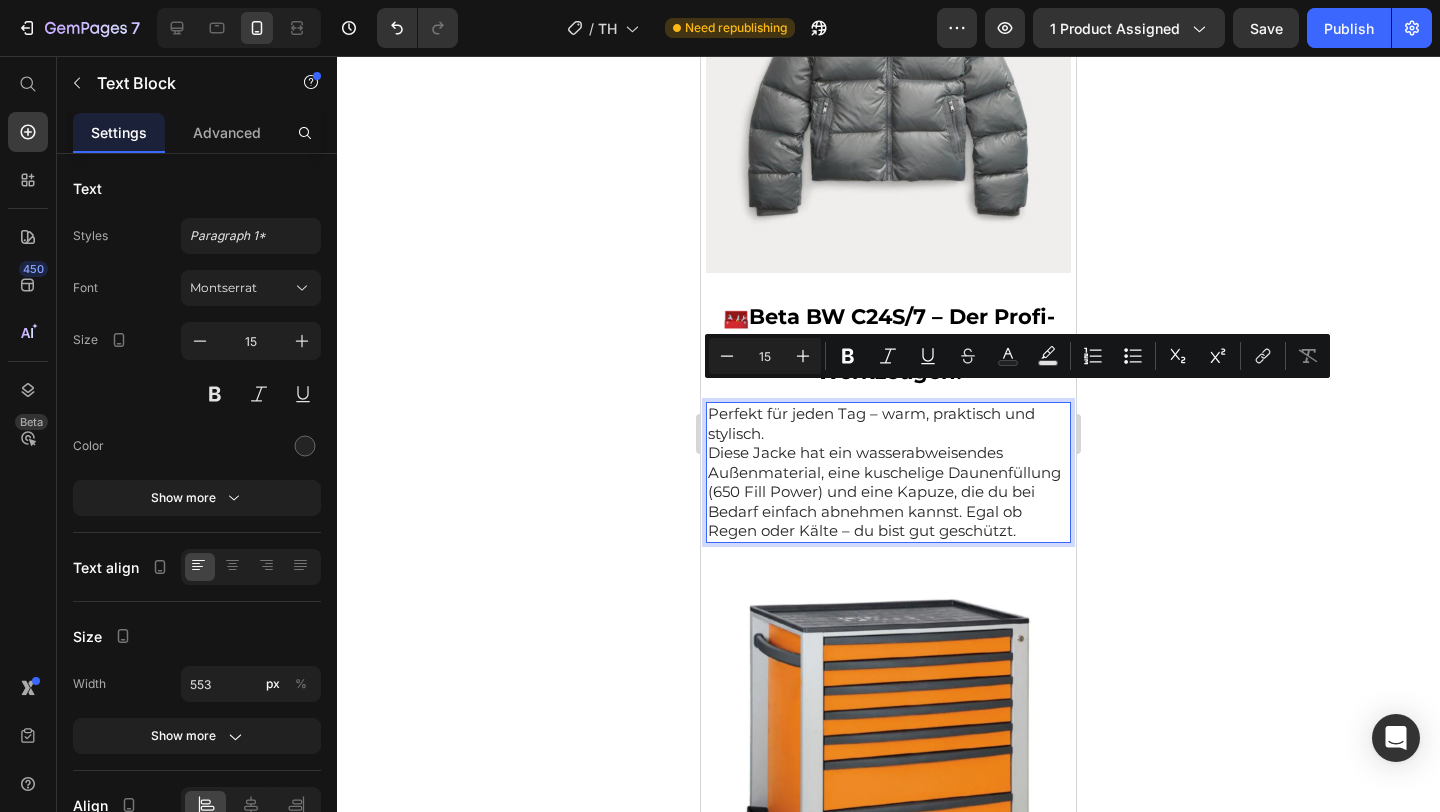 click 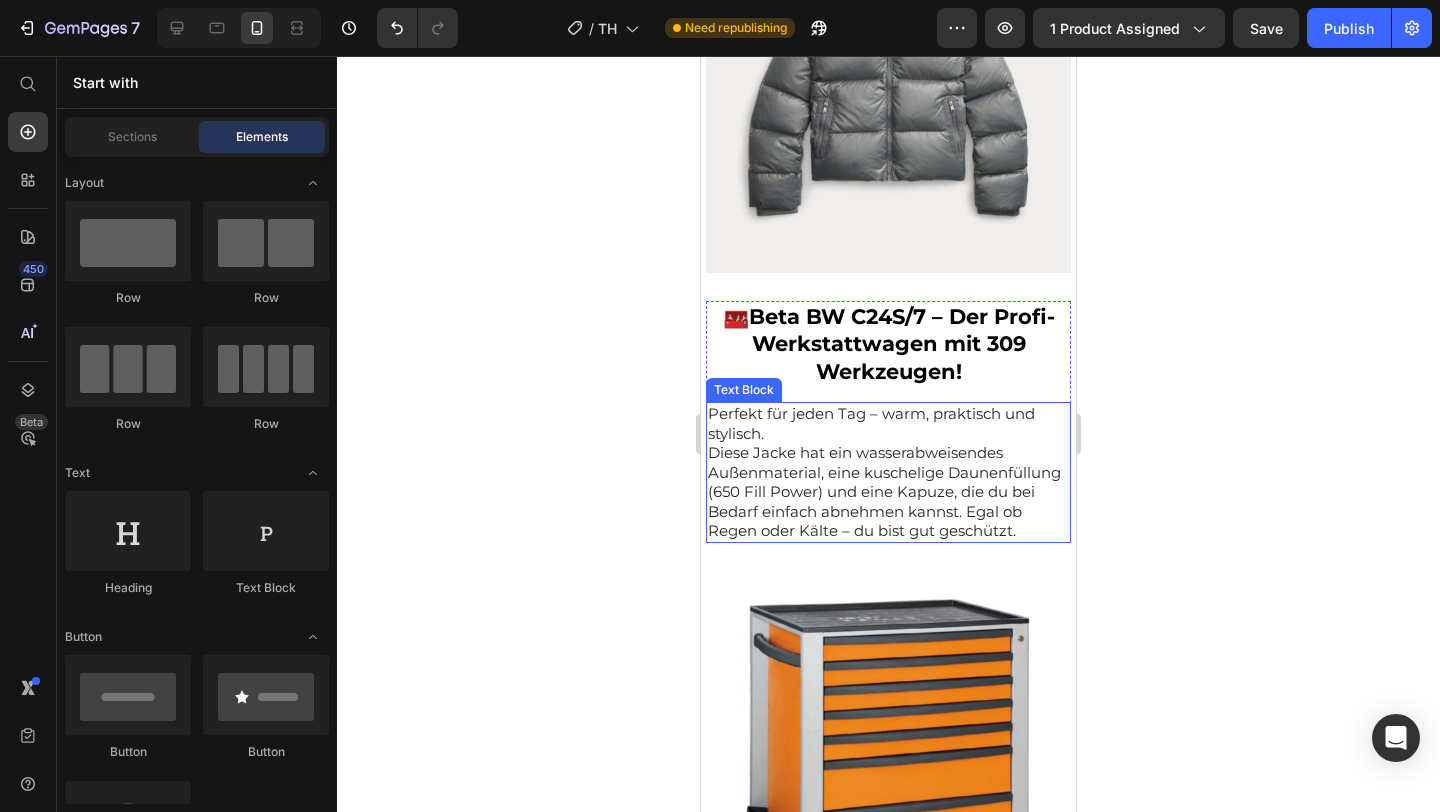 click on "Perfekt für jeden Tag – warm, praktisch und stylisch. Diese Jacke hat ein wasserabweisendes Außenmaterial, eine kuschelige Daunenfüllung (650 Fill Power) und eine Kapuze, die du bei Bedarf einfach abnehmen kannst. Egal ob Regen oder Kälte – du bist gut geschützt." at bounding box center [888, 472] 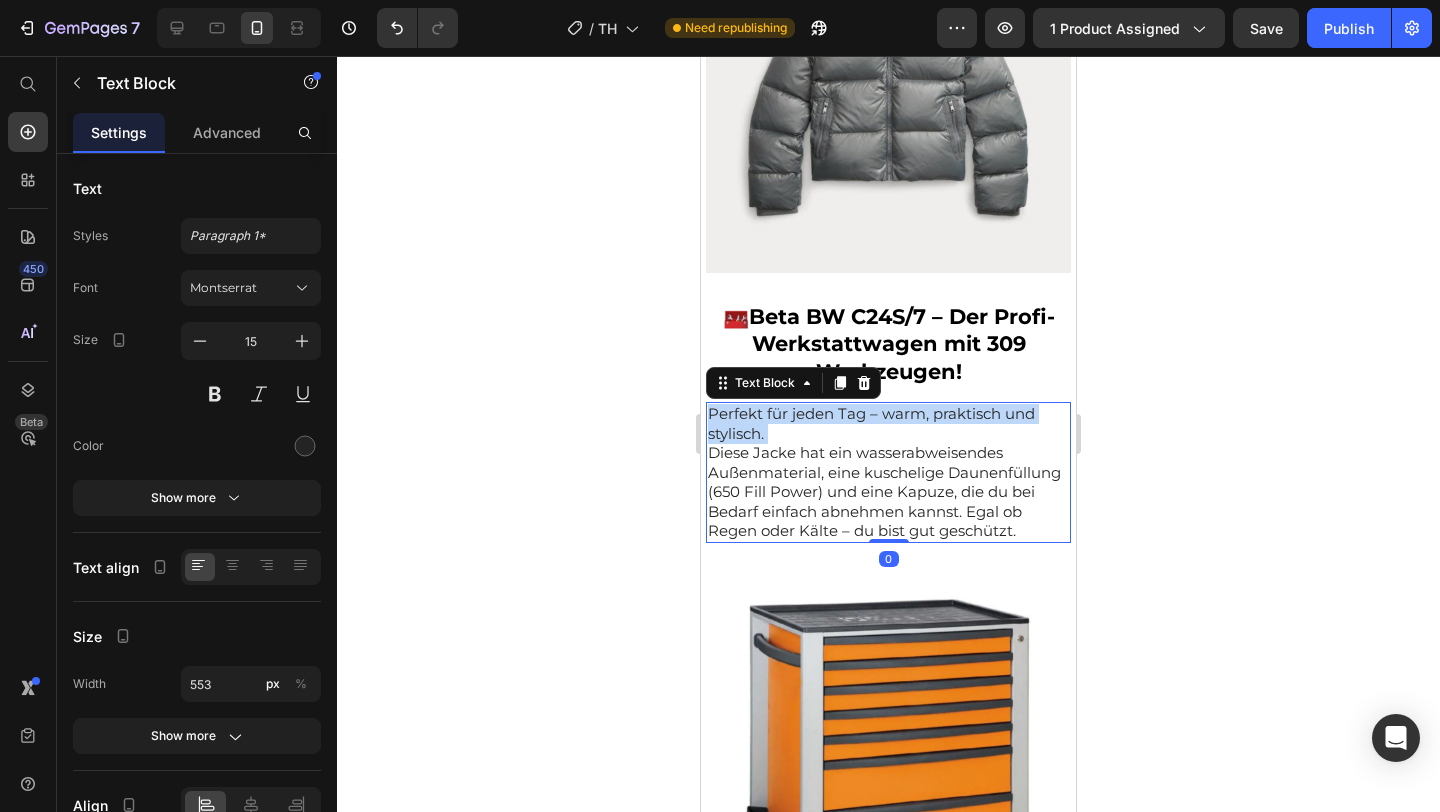 click on "Perfekt für jeden Tag – warm, praktisch und stylisch. Diese Jacke hat ein wasserabweisendes Außenmaterial, eine kuschelige Daunenfüllung (650 Fill Power) und eine Kapuze, die du bei Bedarf einfach abnehmen kannst. Egal ob Regen oder Kälte – du bist gut geschützt." at bounding box center (888, 472) 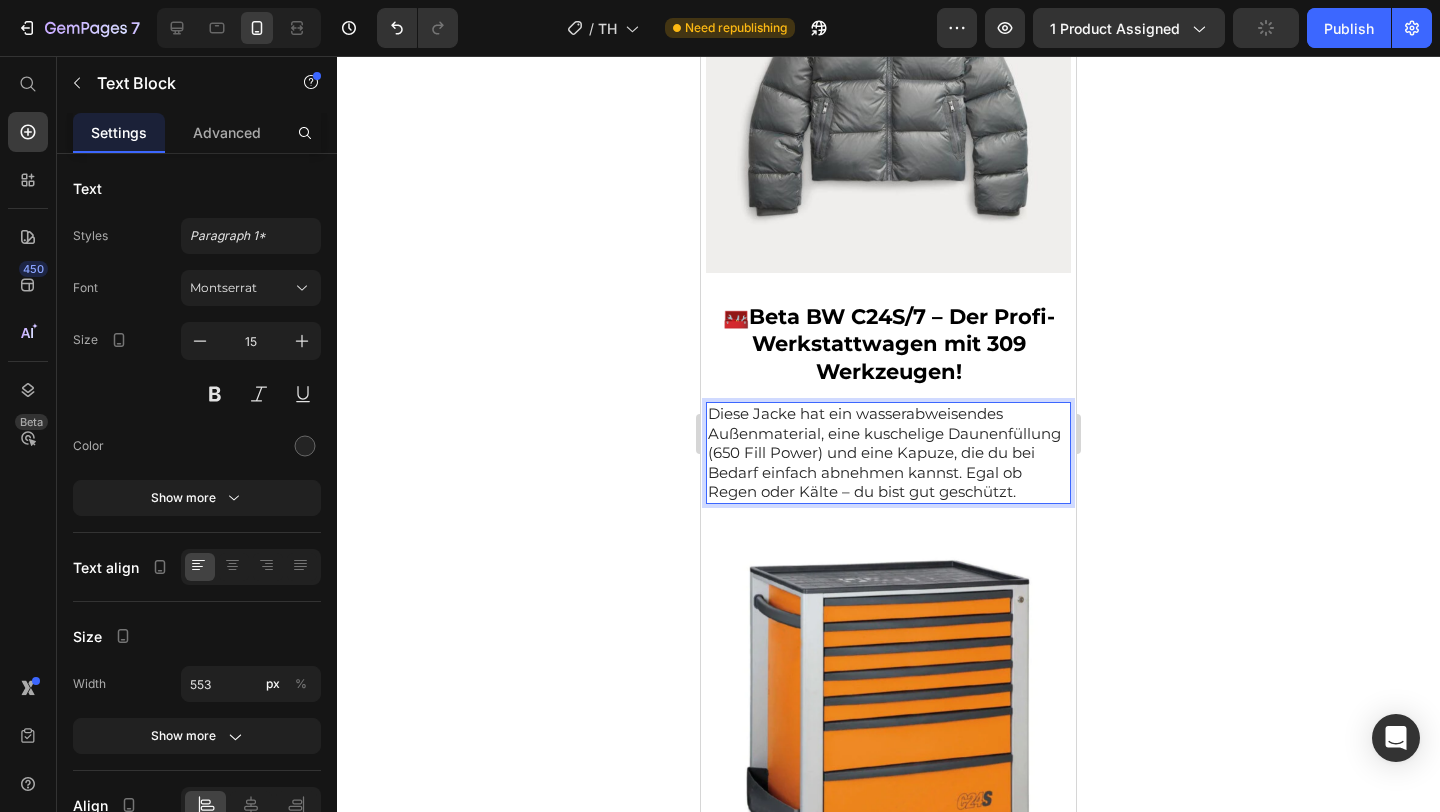 click on "Diese Jacke hat ein wasserabweisendes Außenmaterial, eine kuschelige Daunenfüllung (650 Fill Power) und eine Kapuze, die du bei Bedarf einfach abnehmen kannst. Egal ob Regen oder Kälte – du bist gut geschützt." at bounding box center (888, 453) 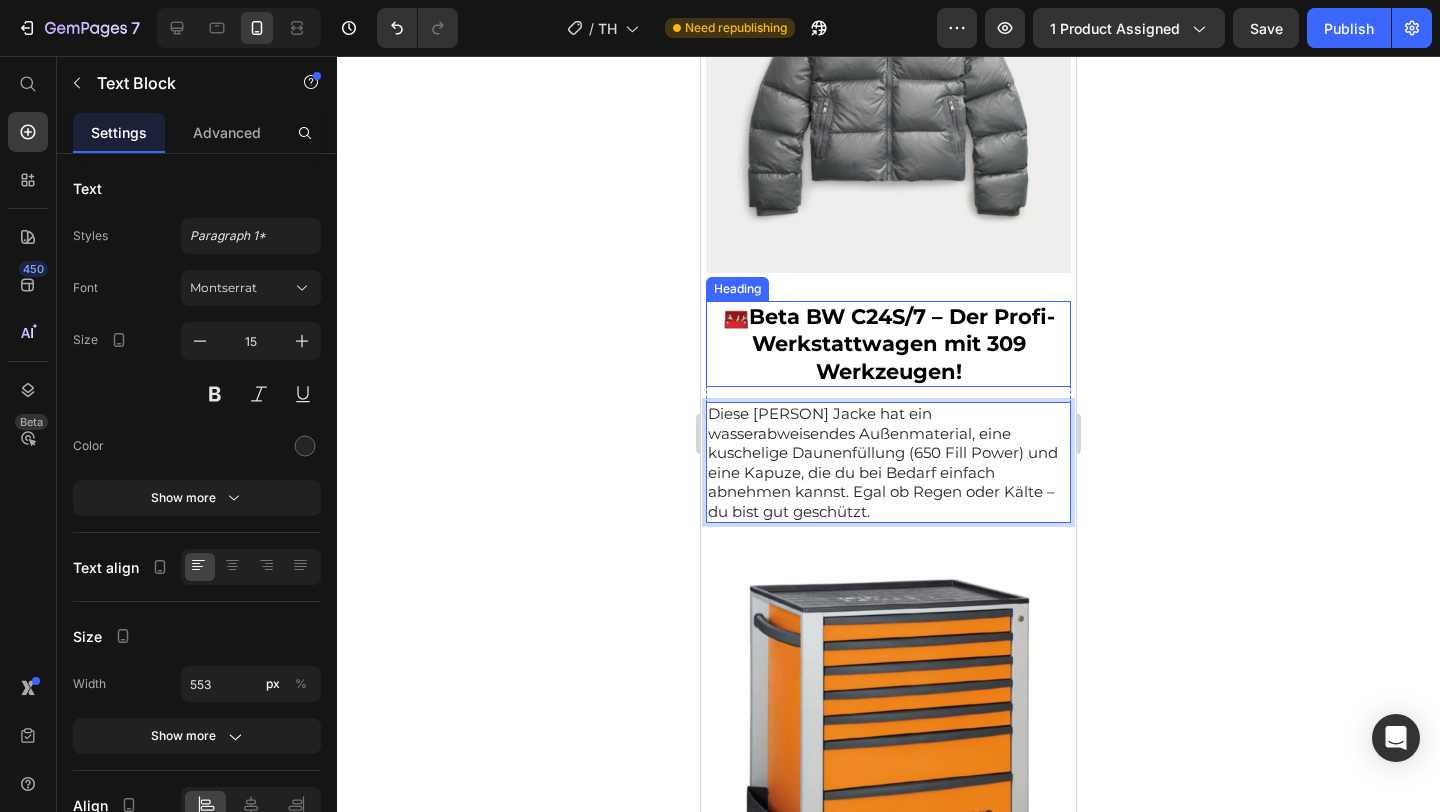 click on "Beta BW C24S/7 – Der Profi-Werkstattwagen mit 309 Werkzeugen!" at bounding box center [902, 344] 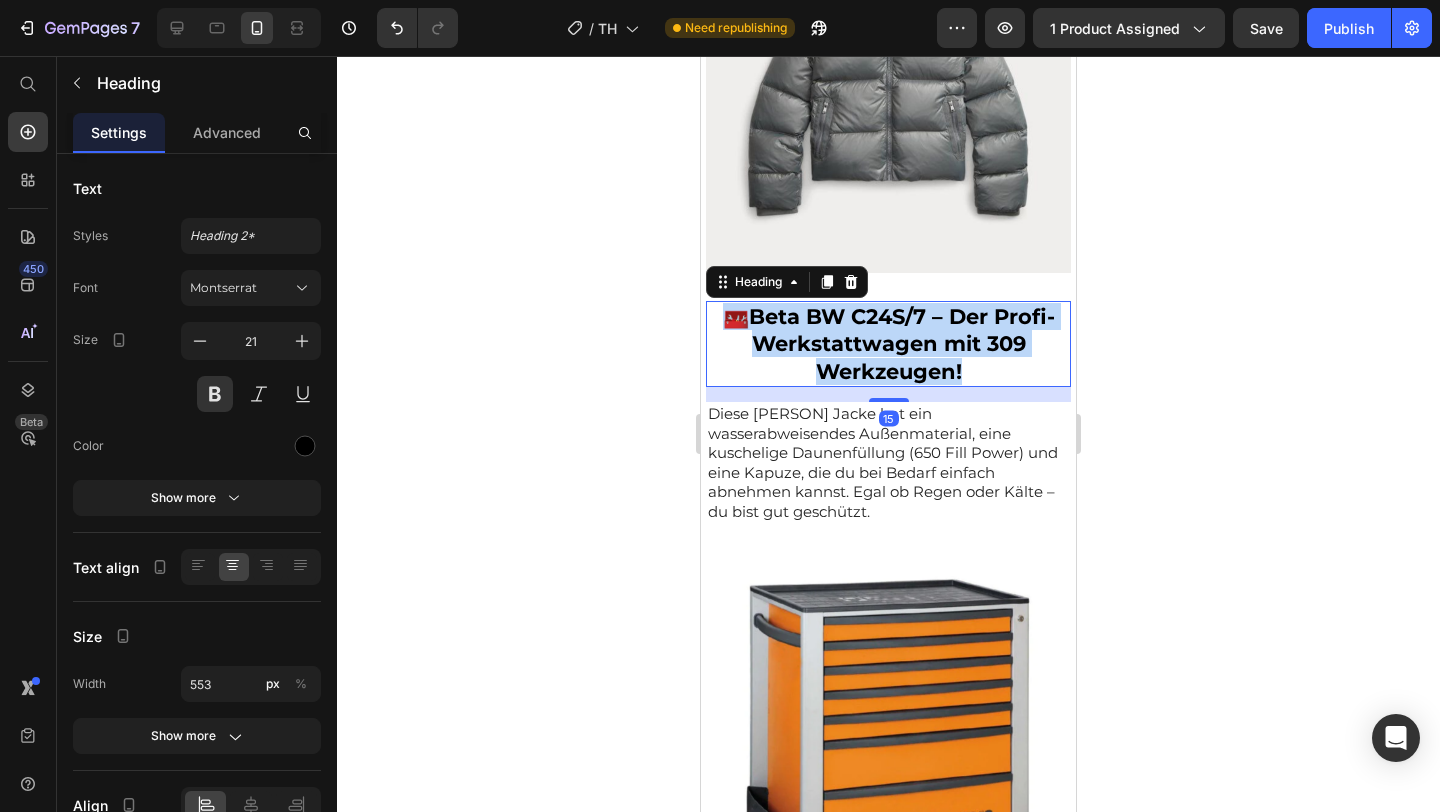 click on "Beta BW C24S/7 – Der Profi-Werkstattwagen mit 309 Werkzeugen!" at bounding box center (902, 344) 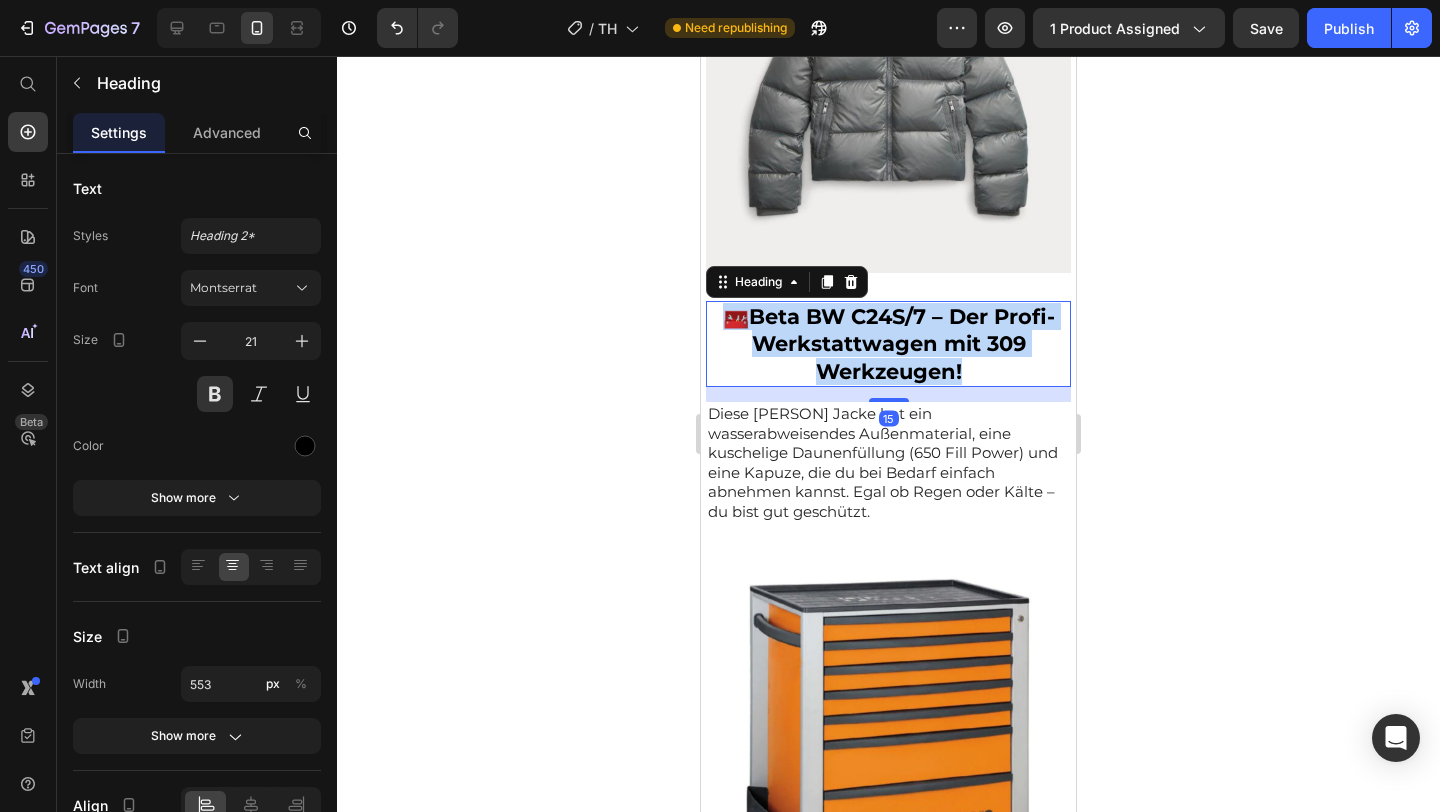 click on "Beta BW C24S/7 – Der Profi-Werkstattwagen mit 309 Werkzeugen!" at bounding box center (902, 344) 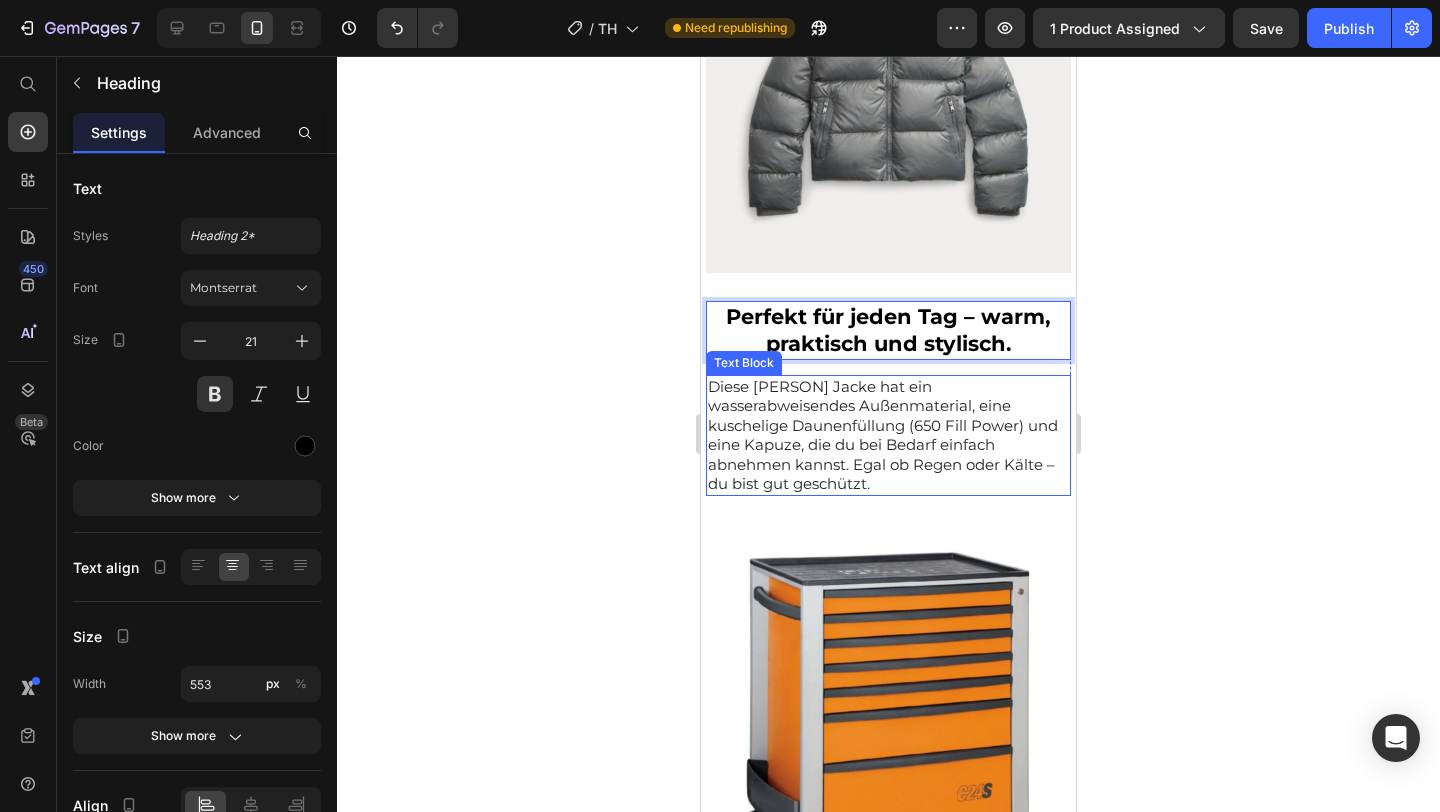 click on "Diese Ralph Lauren Jacke hat ein wasserabweisendes Außenmaterial, eine kuschelige Daunenfüllung (650 Fill Power) und eine Kapuze, die du bei Bedarf einfach abnehmen kannst. Egal ob Regen oder Kälte – du bist gut geschützt." at bounding box center [888, 435] 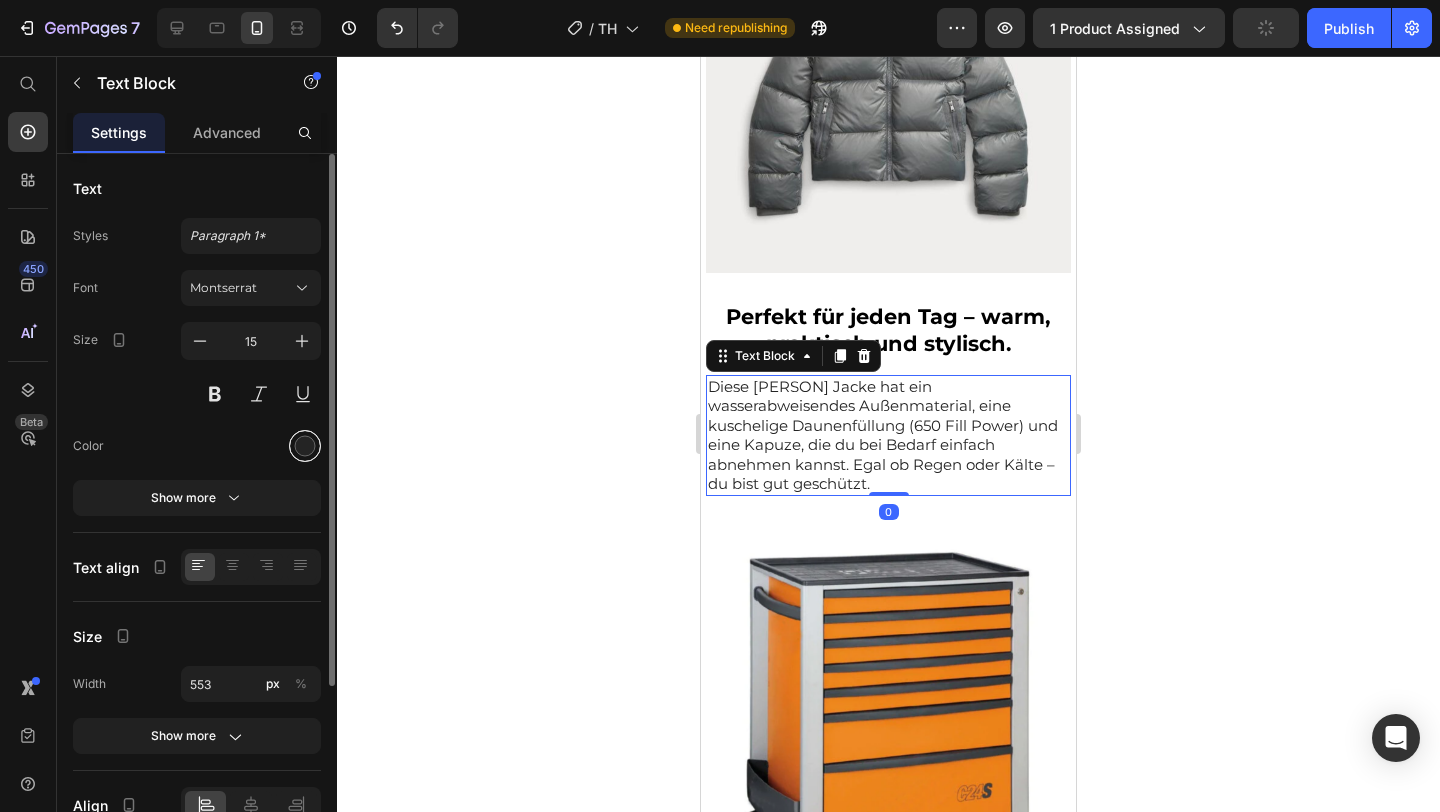click at bounding box center (305, 446) 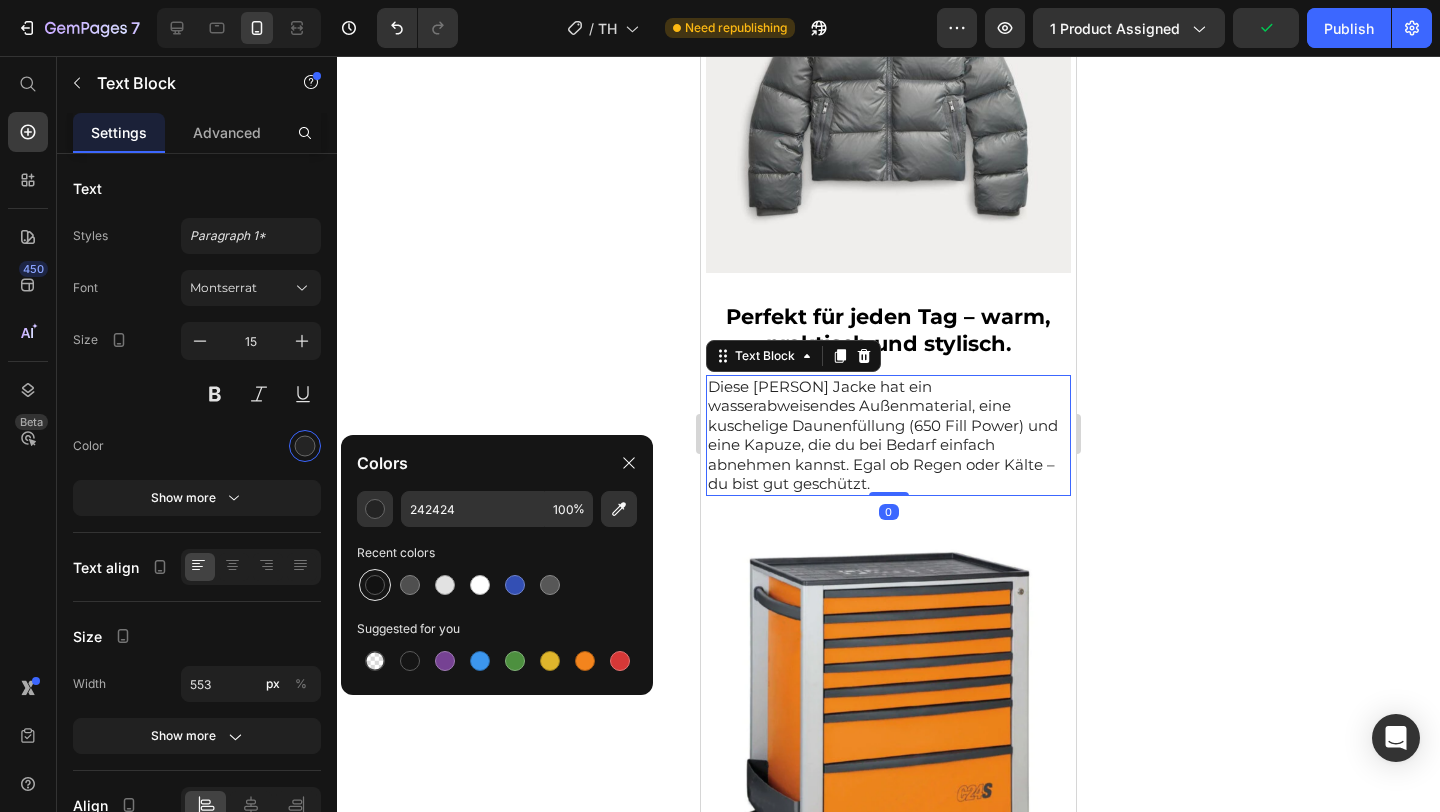 click at bounding box center [375, 585] 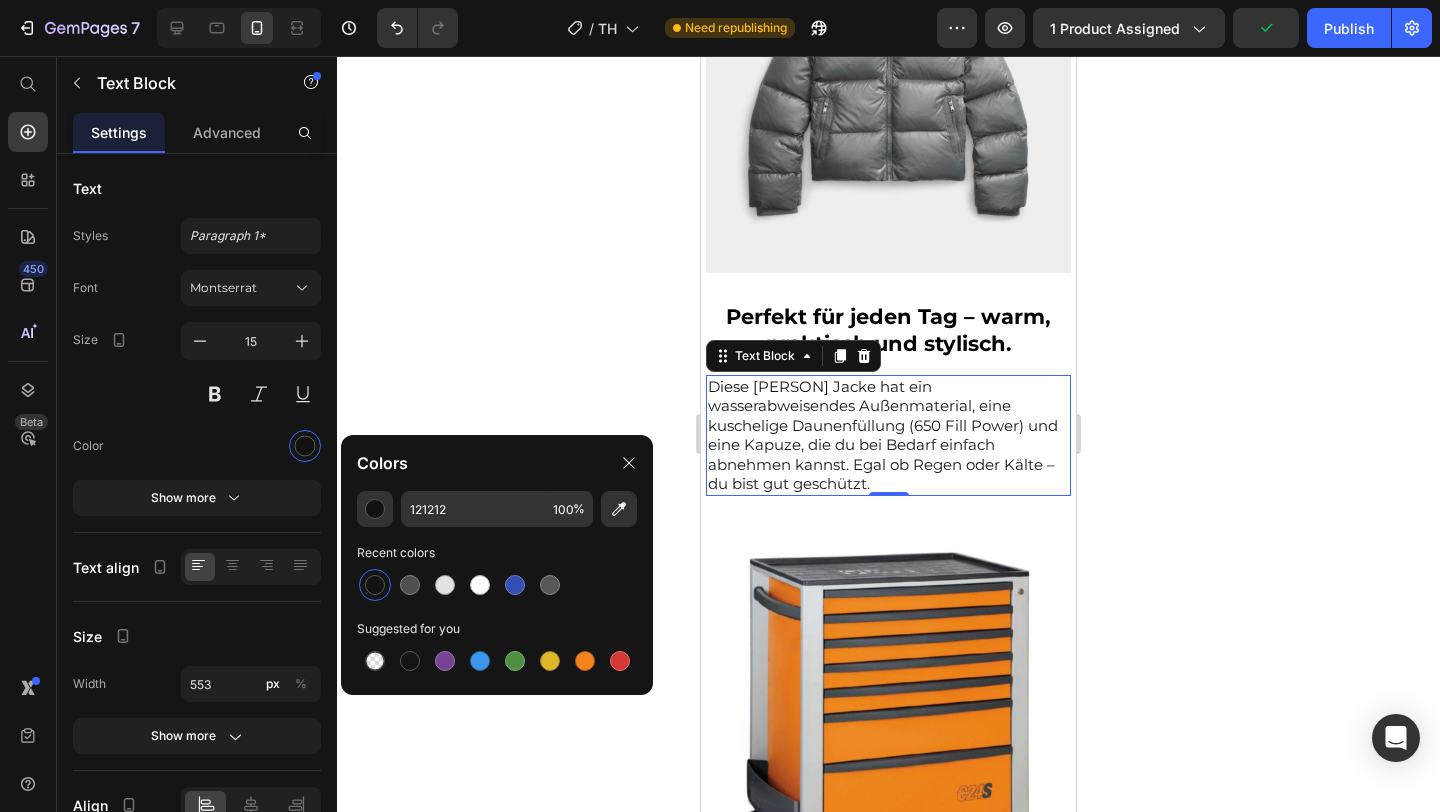 click 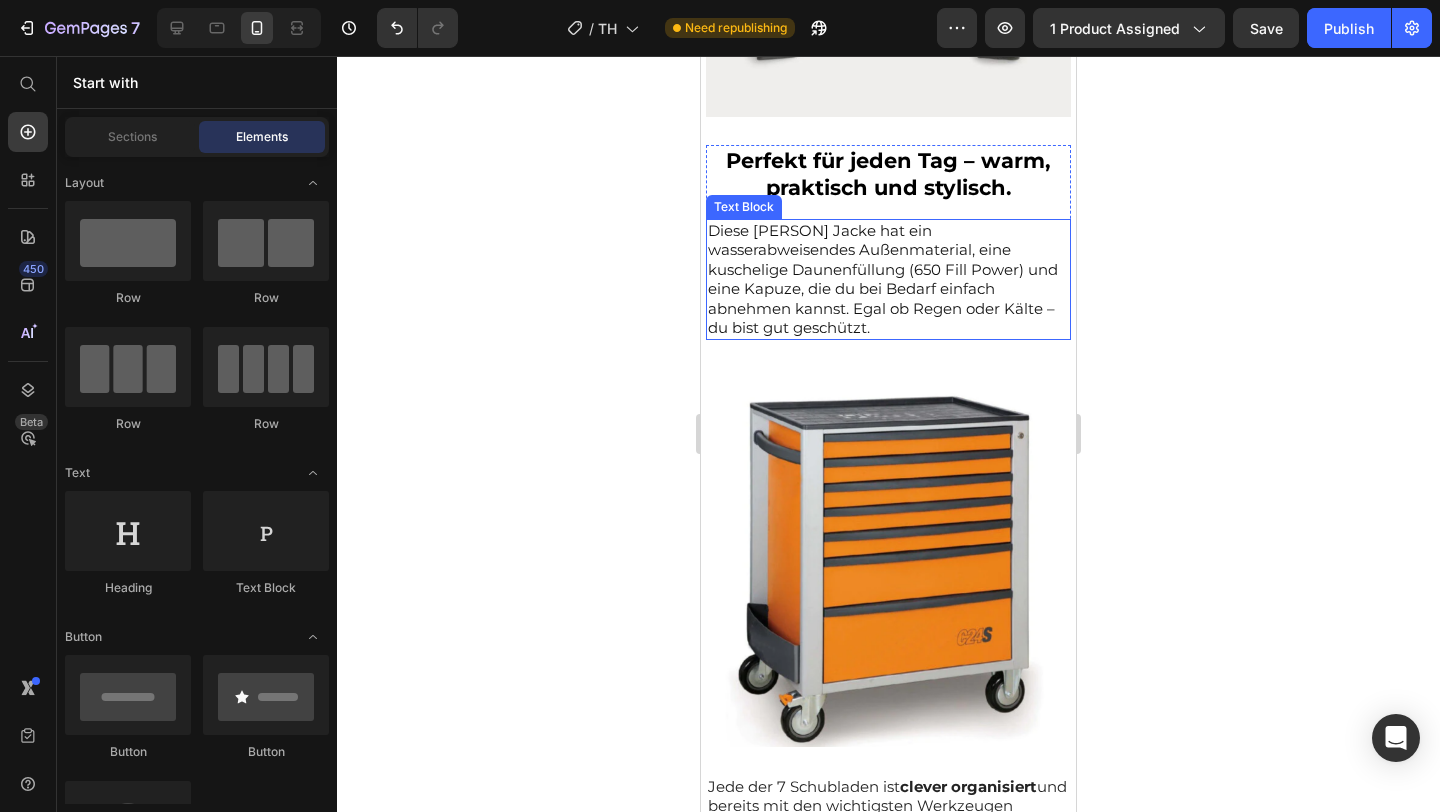 scroll, scrollTop: 1603, scrollLeft: 0, axis: vertical 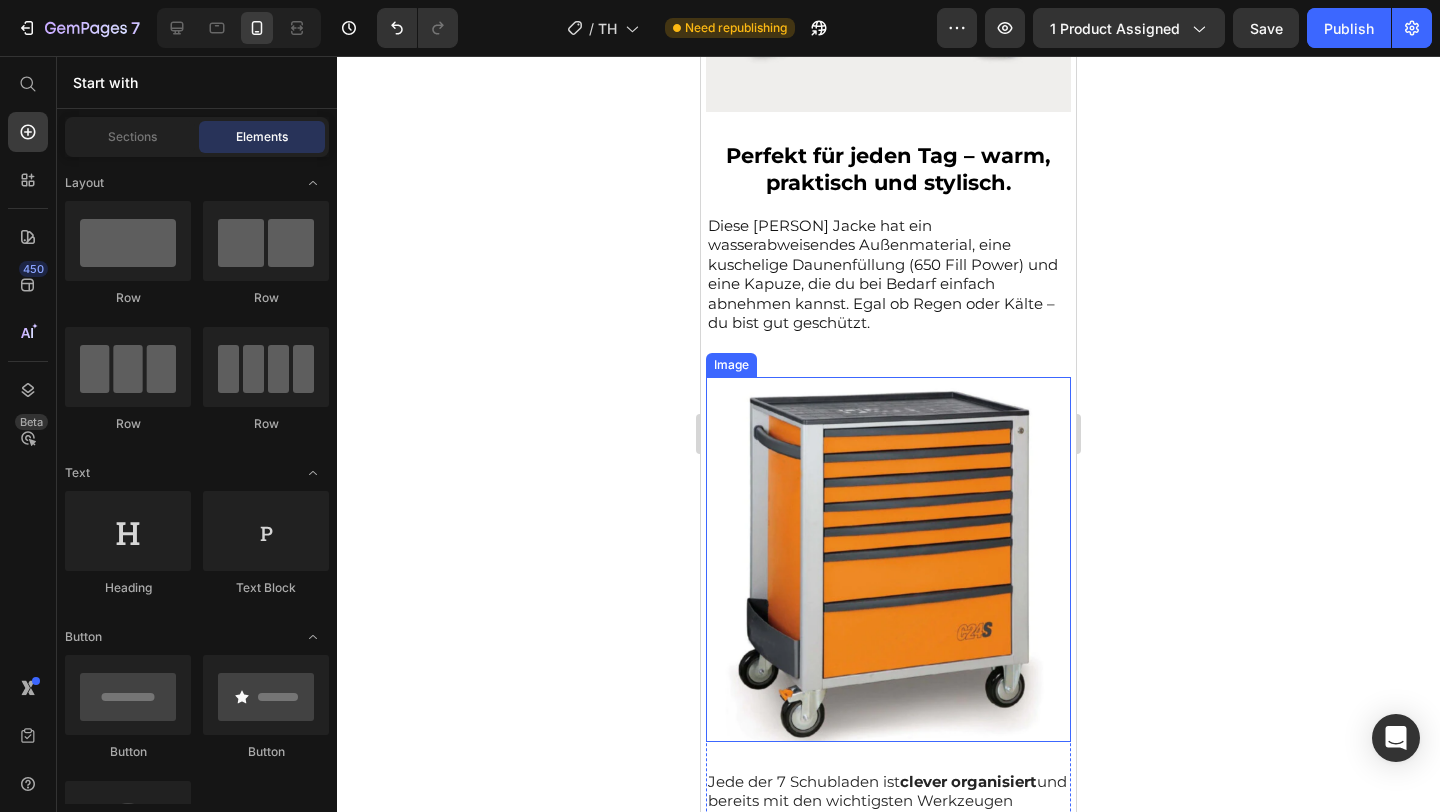 click at bounding box center [888, 559] 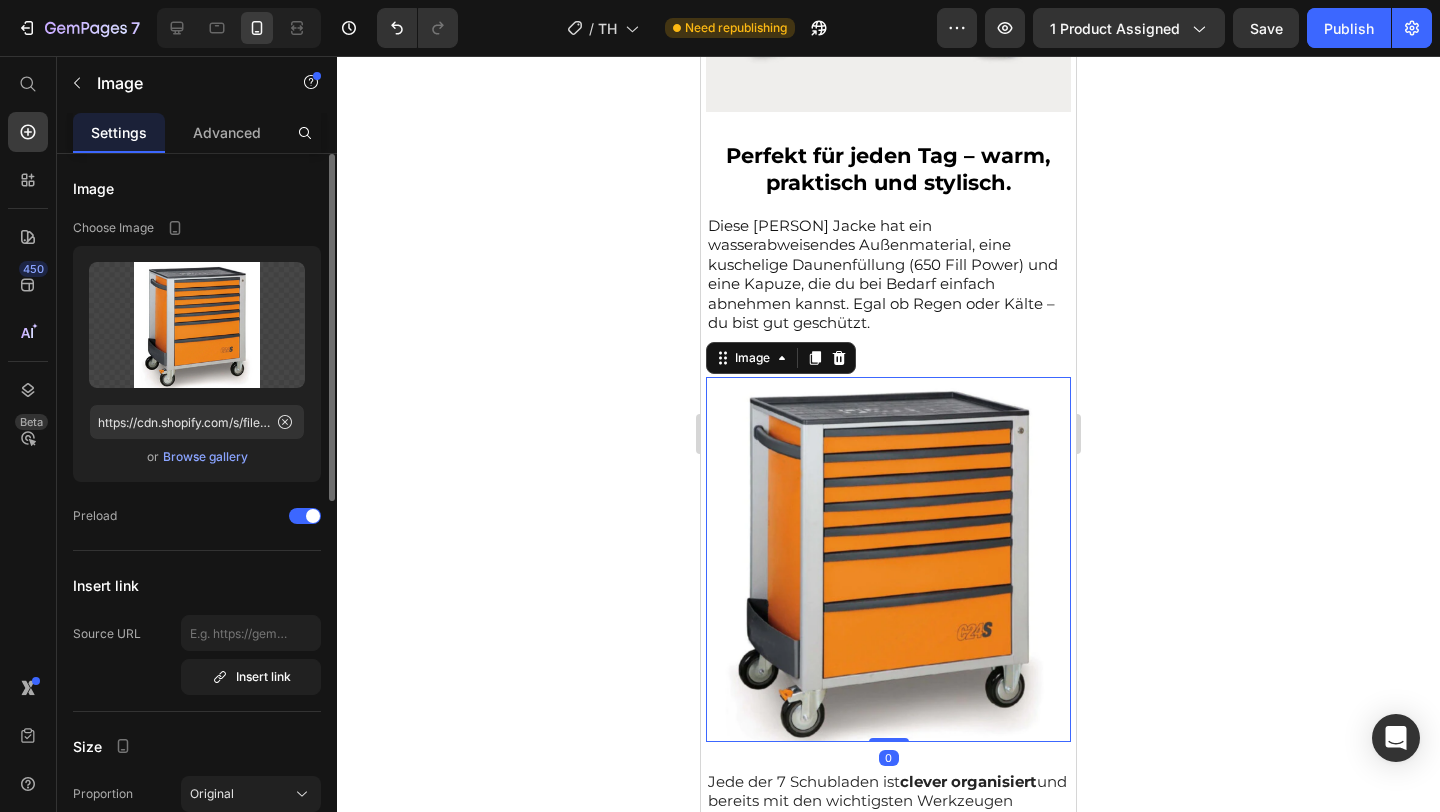 click on "Browse gallery" at bounding box center (205, 457) 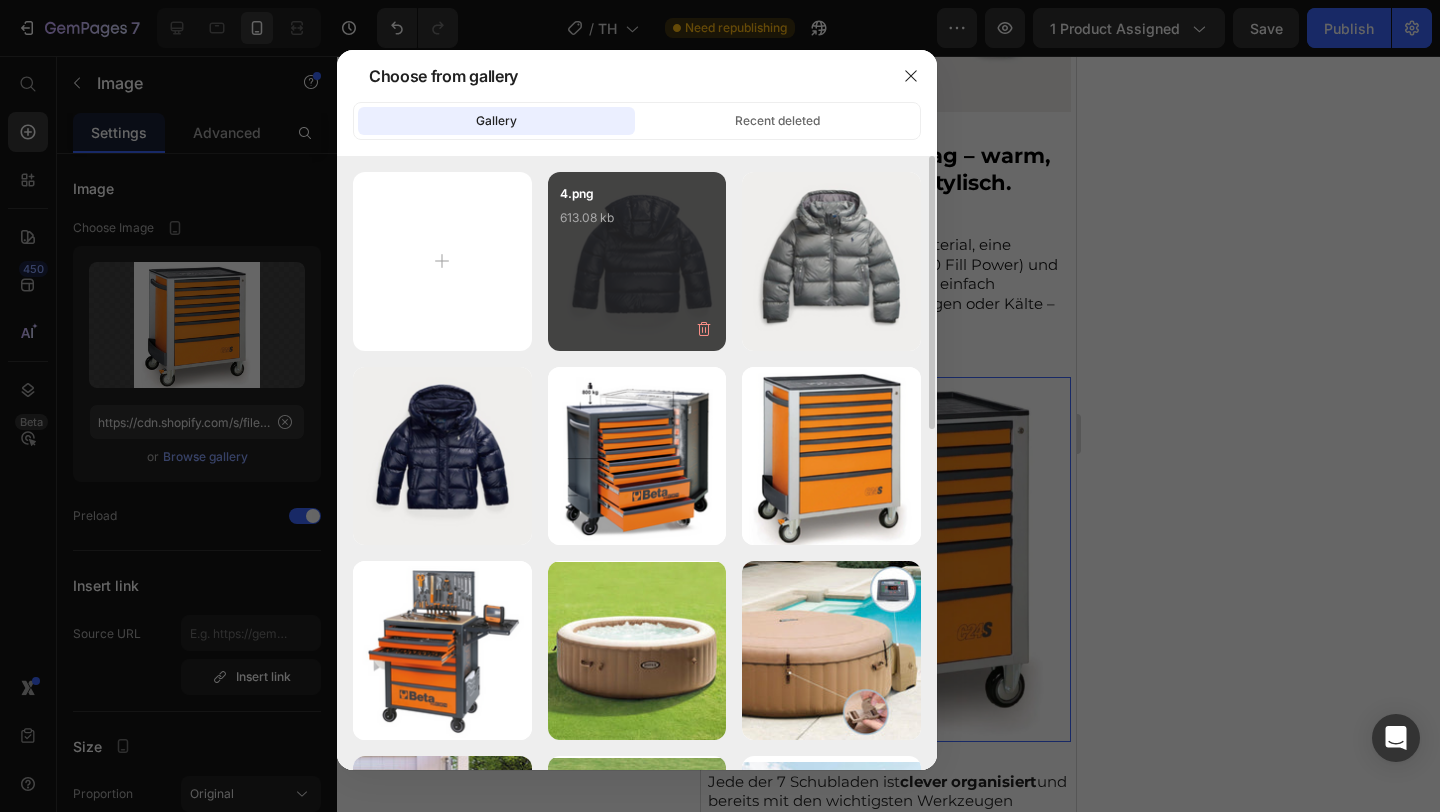 click on "4.png 613.08 kb" at bounding box center (637, 224) 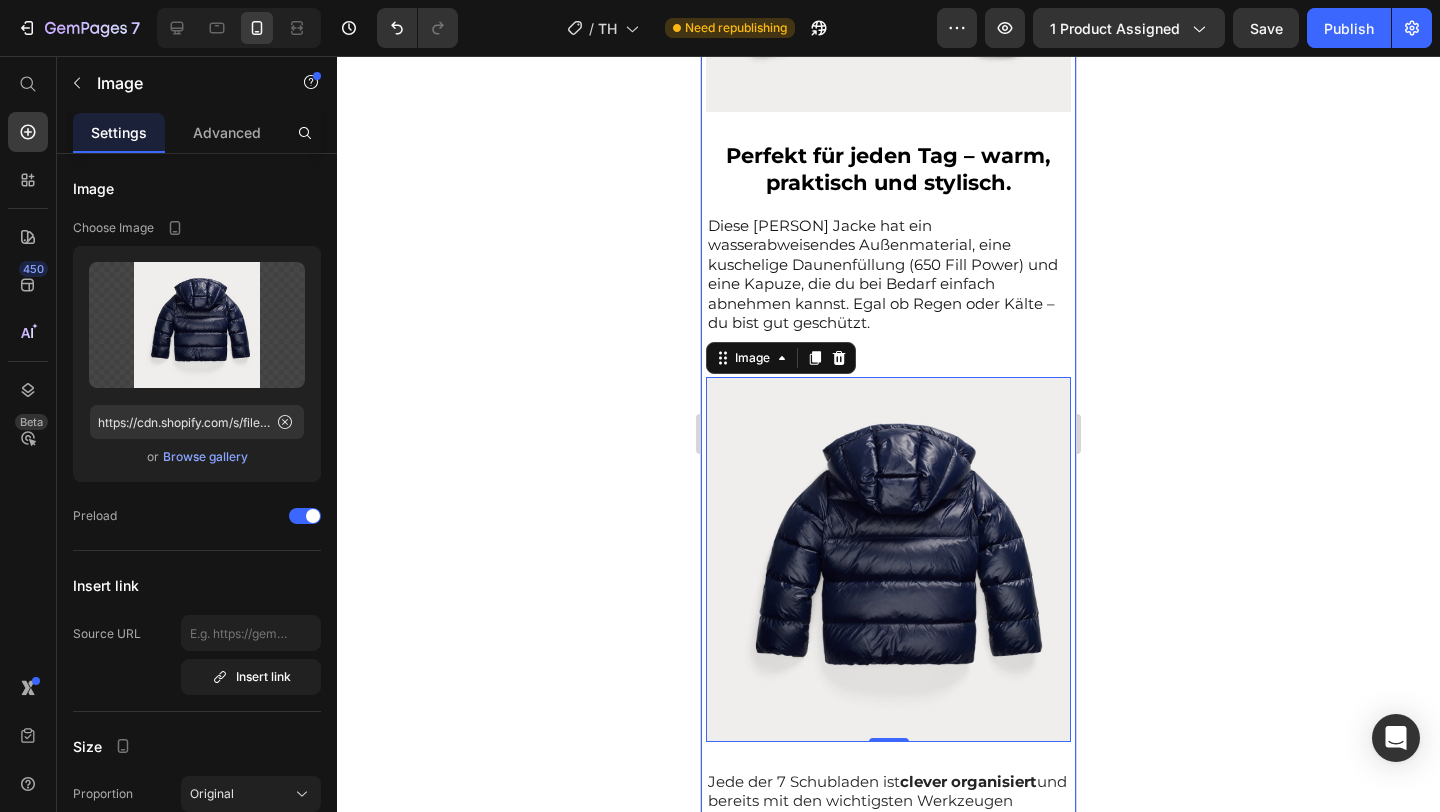 click 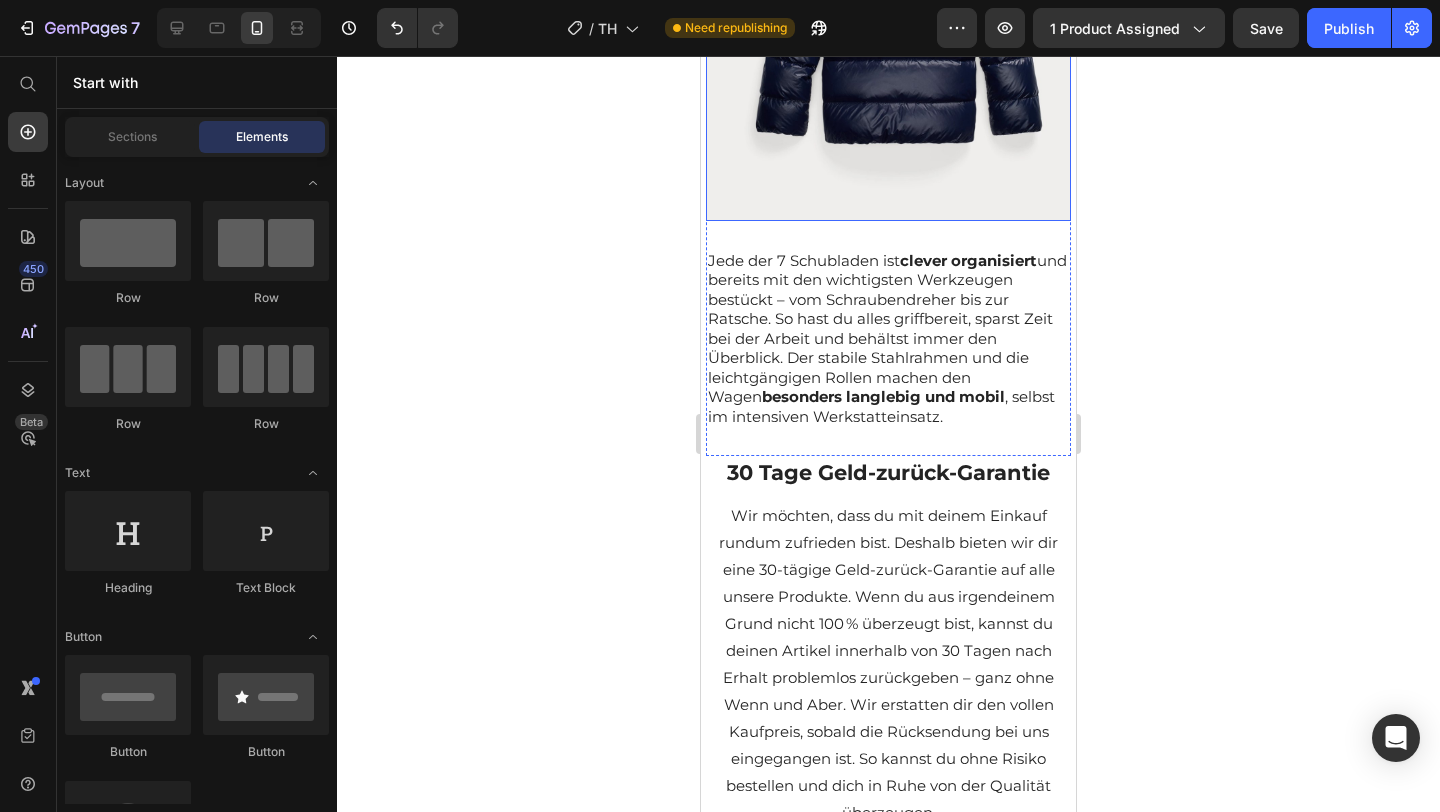 scroll, scrollTop: 2110, scrollLeft: 0, axis: vertical 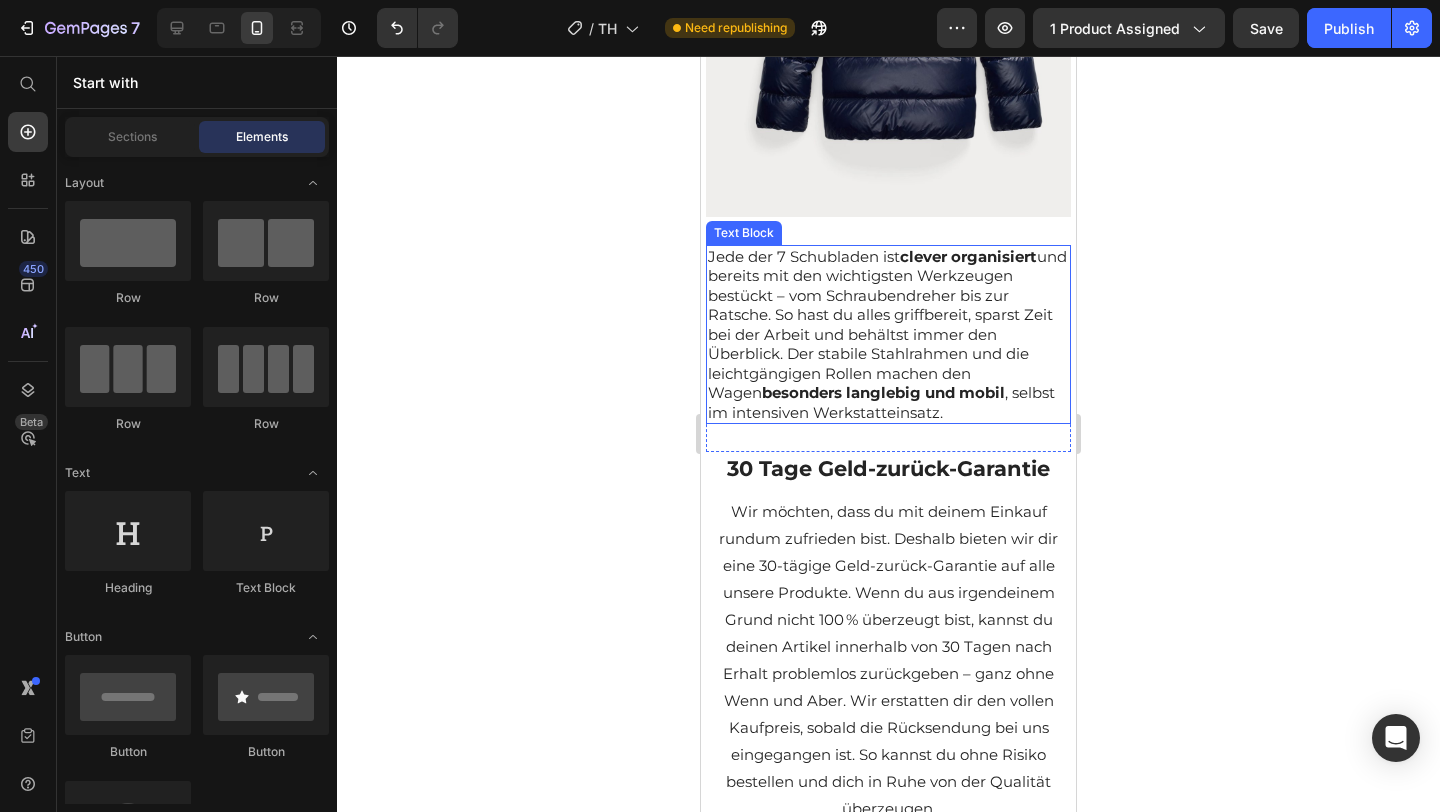 click on "Jede der 7 Schubladen ist  clever organisiert  und bereits mit den wichtigsten Werkzeugen bestückt – vom Schraubendreher bis zur Ratsche. So hast du alles griffbereit, sparst Zeit bei der Arbeit und behältst immer den Überblick. Der stabile Stahlrahmen und die leichtgängigen Rollen machen den Wagen  besonders langlebig und mobil , selbst im intensiven Werkstatteinsatz." at bounding box center [888, 335] 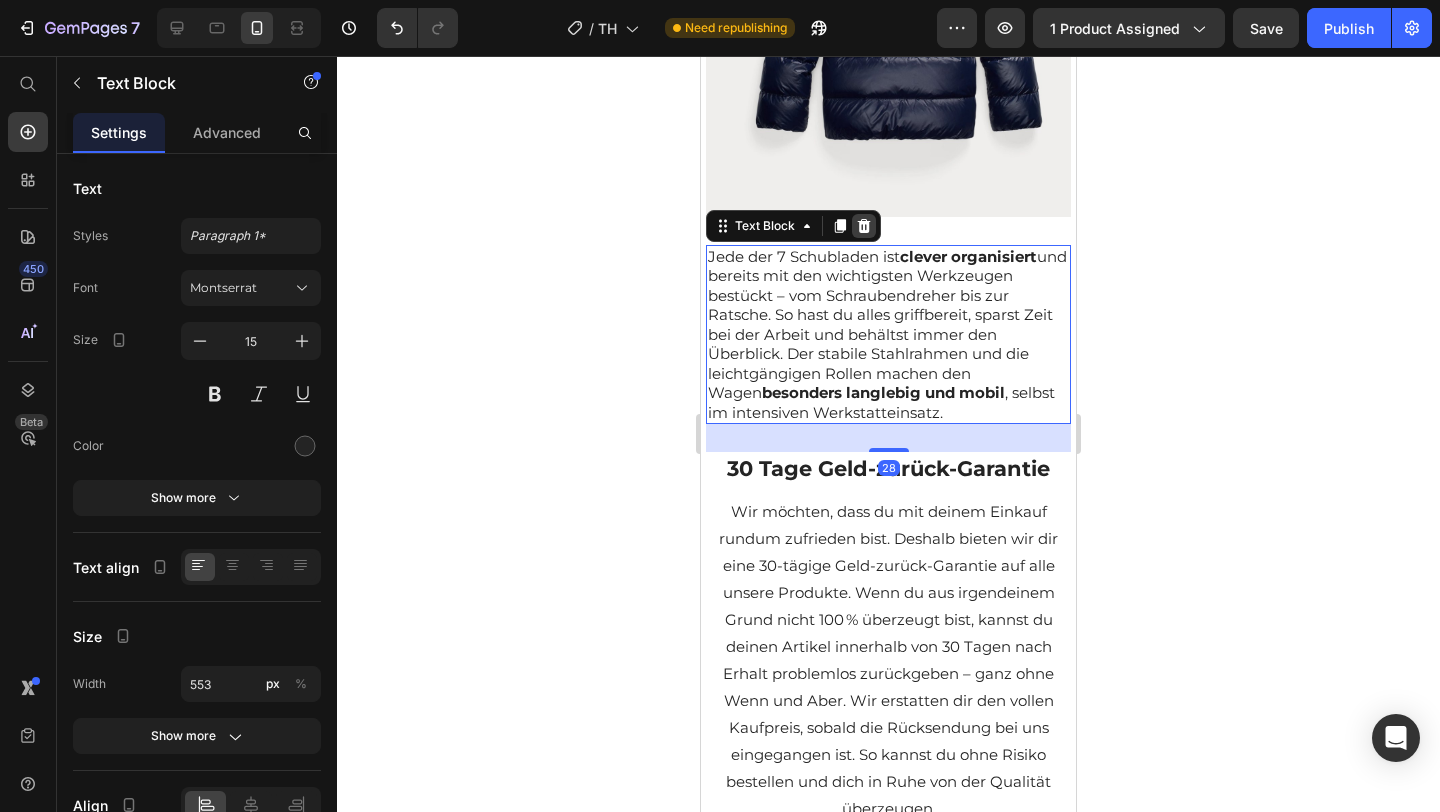 click 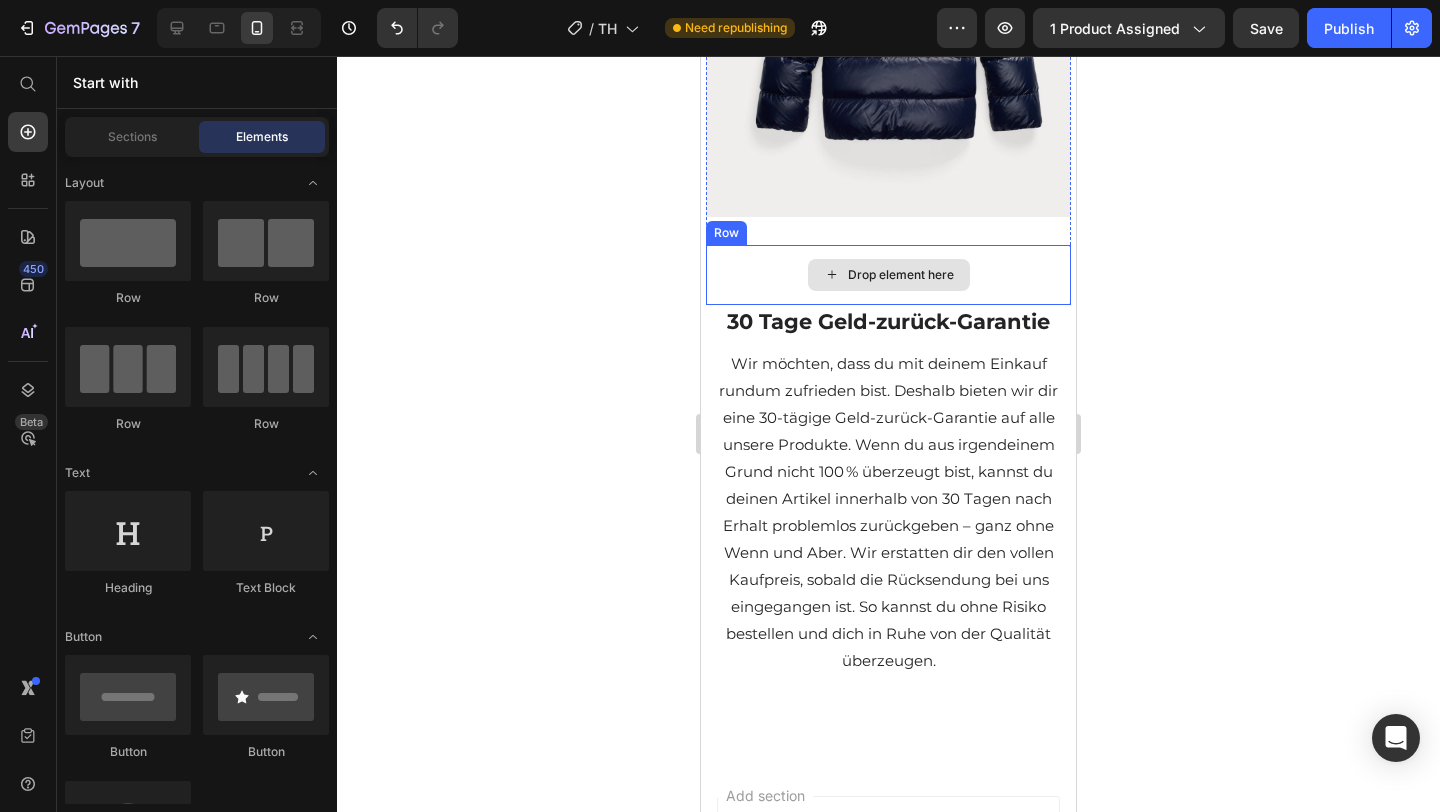 click on "Drop element here" at bounding box center [888, 275] 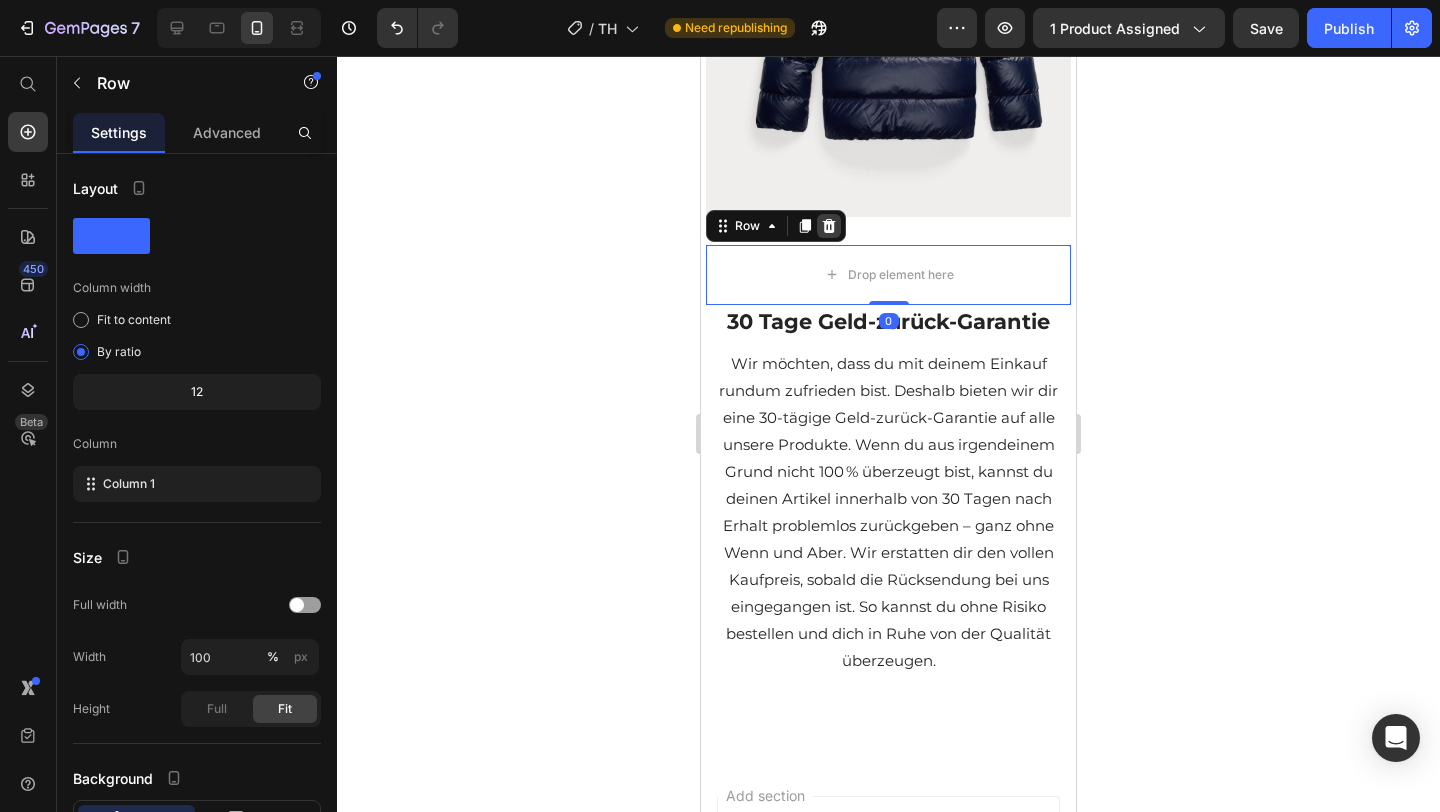 click 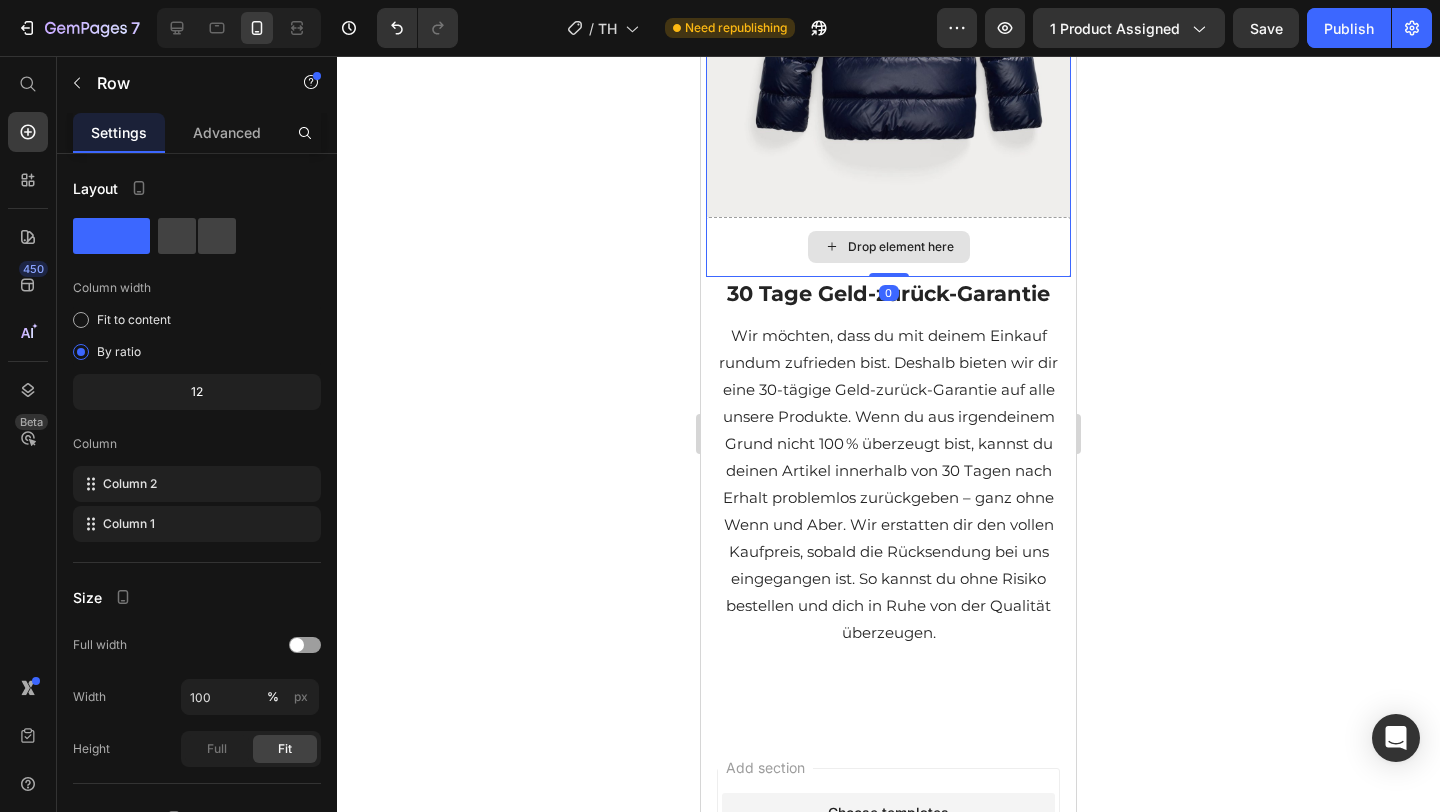 click on "Drop element here" at bounding box center [888, 247] 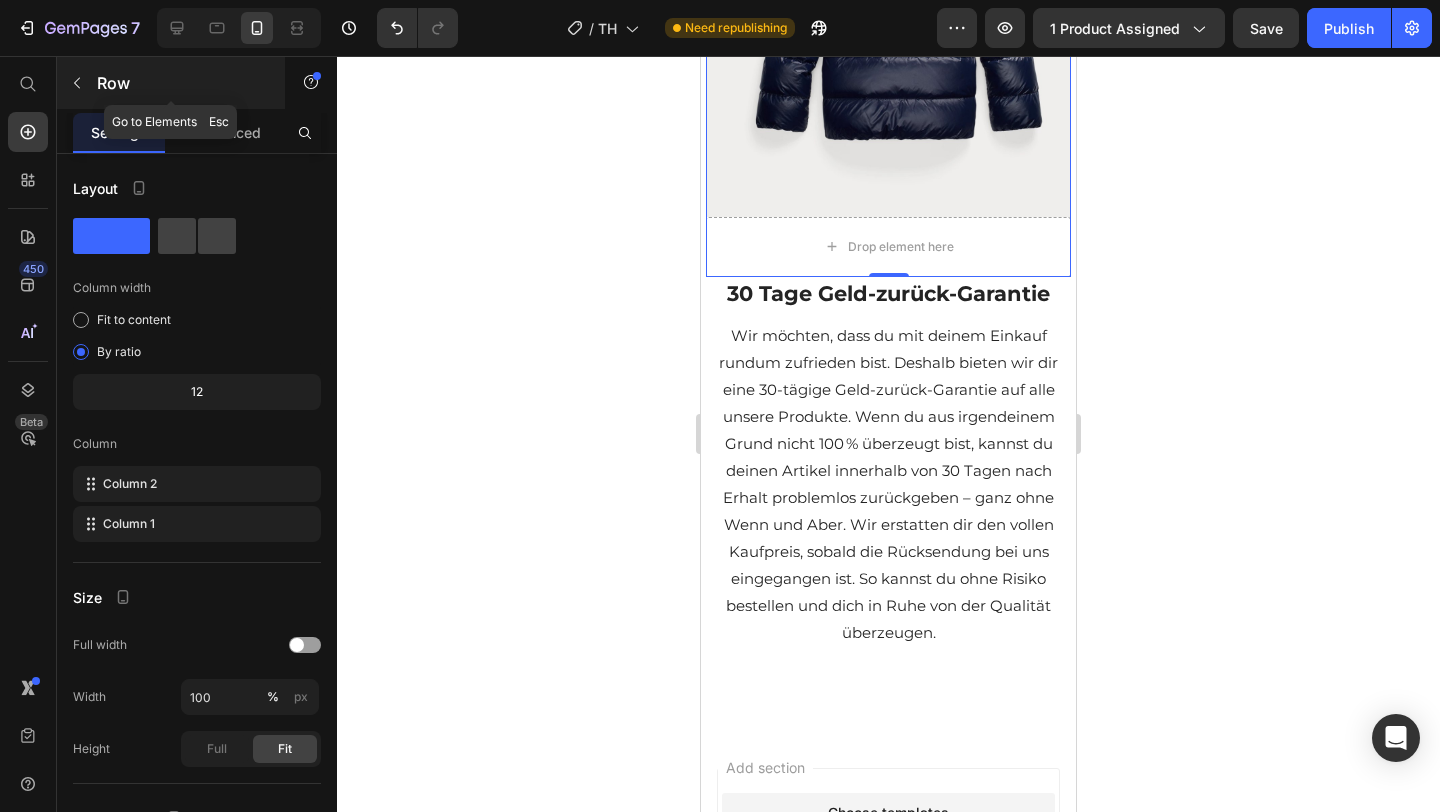 click 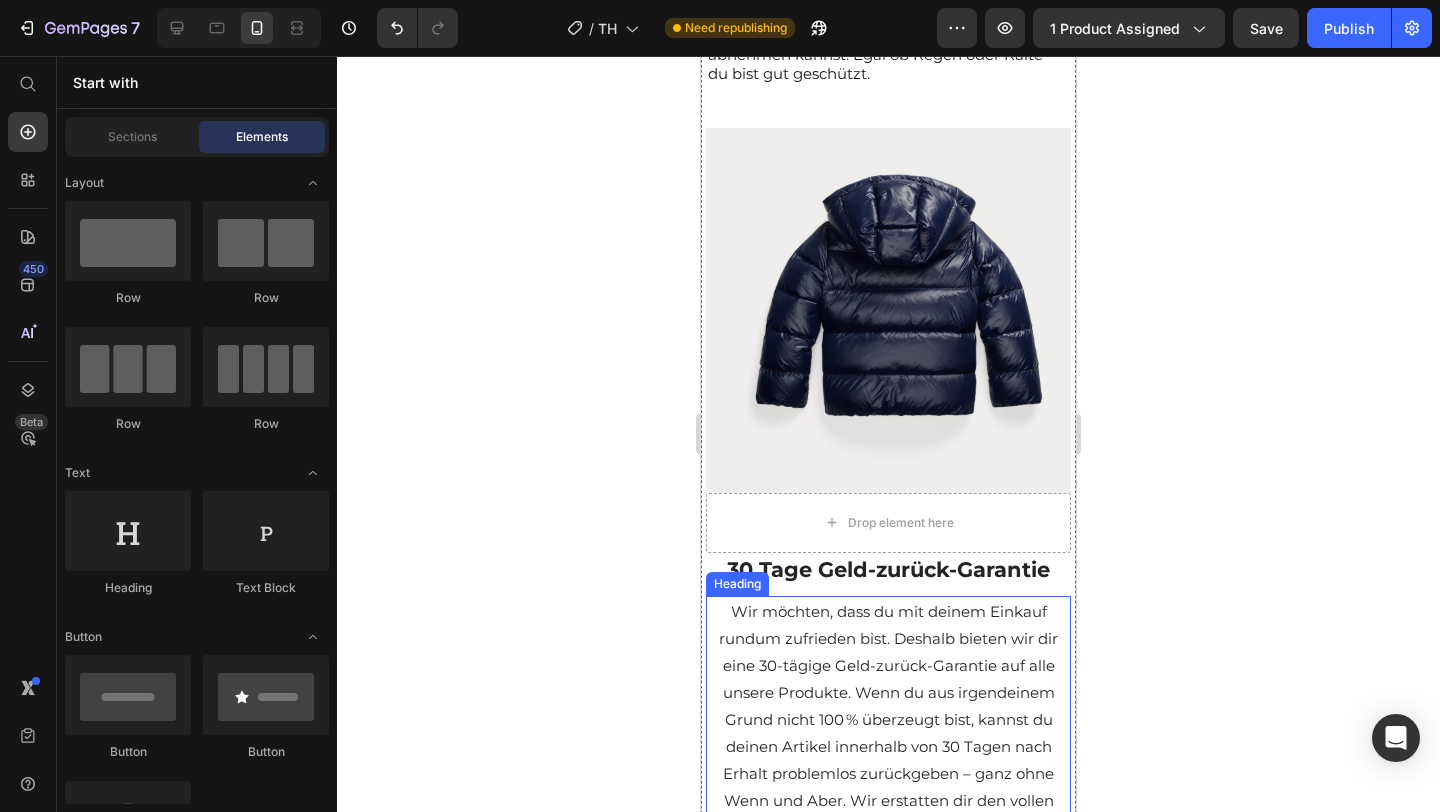 scroll, scrollTop: 1803, scrollLeft: 0, axis: vertical 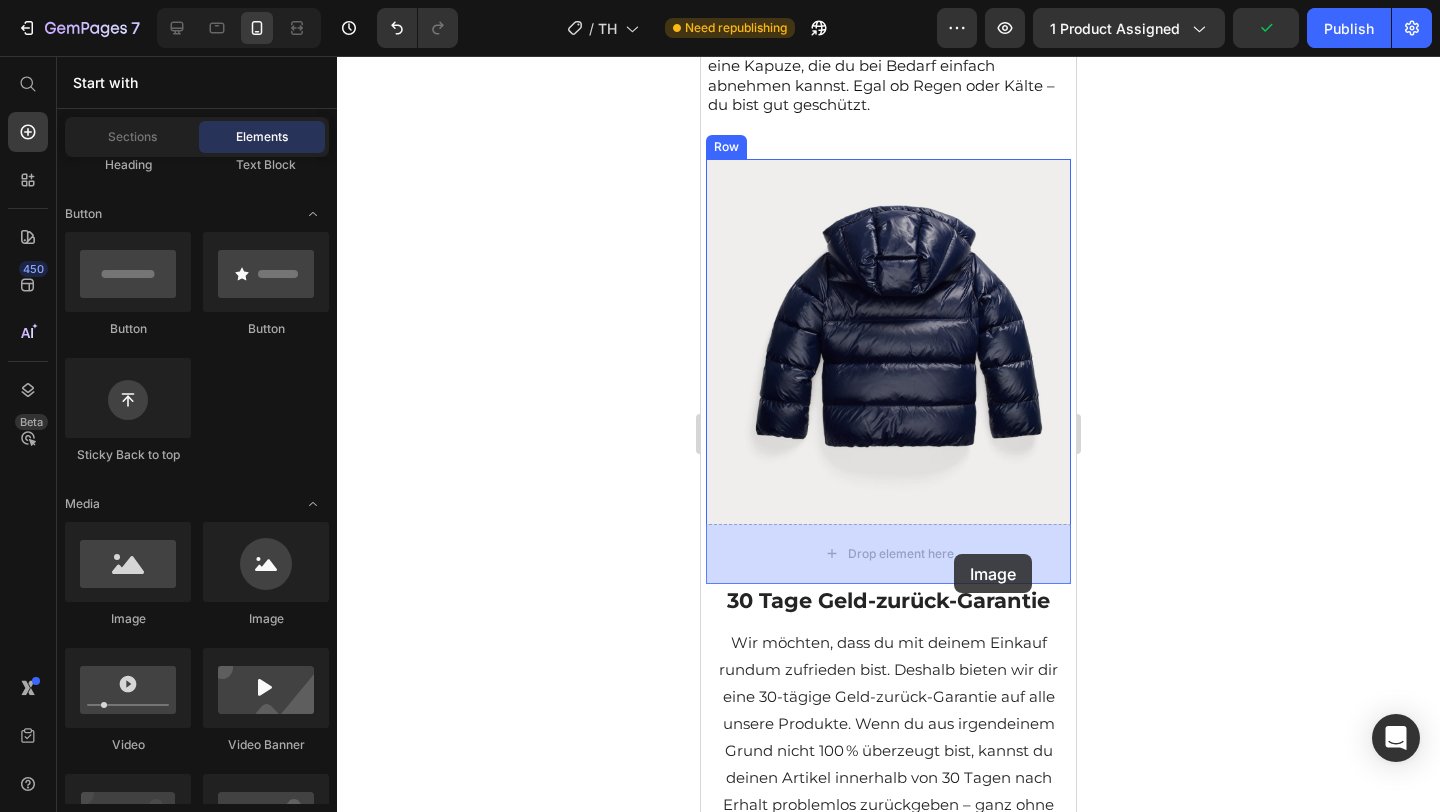 drag, startPoint x: 830, startPoint y: 637, endPoint x: 953, endPoint y: 554, distance: 148.38463 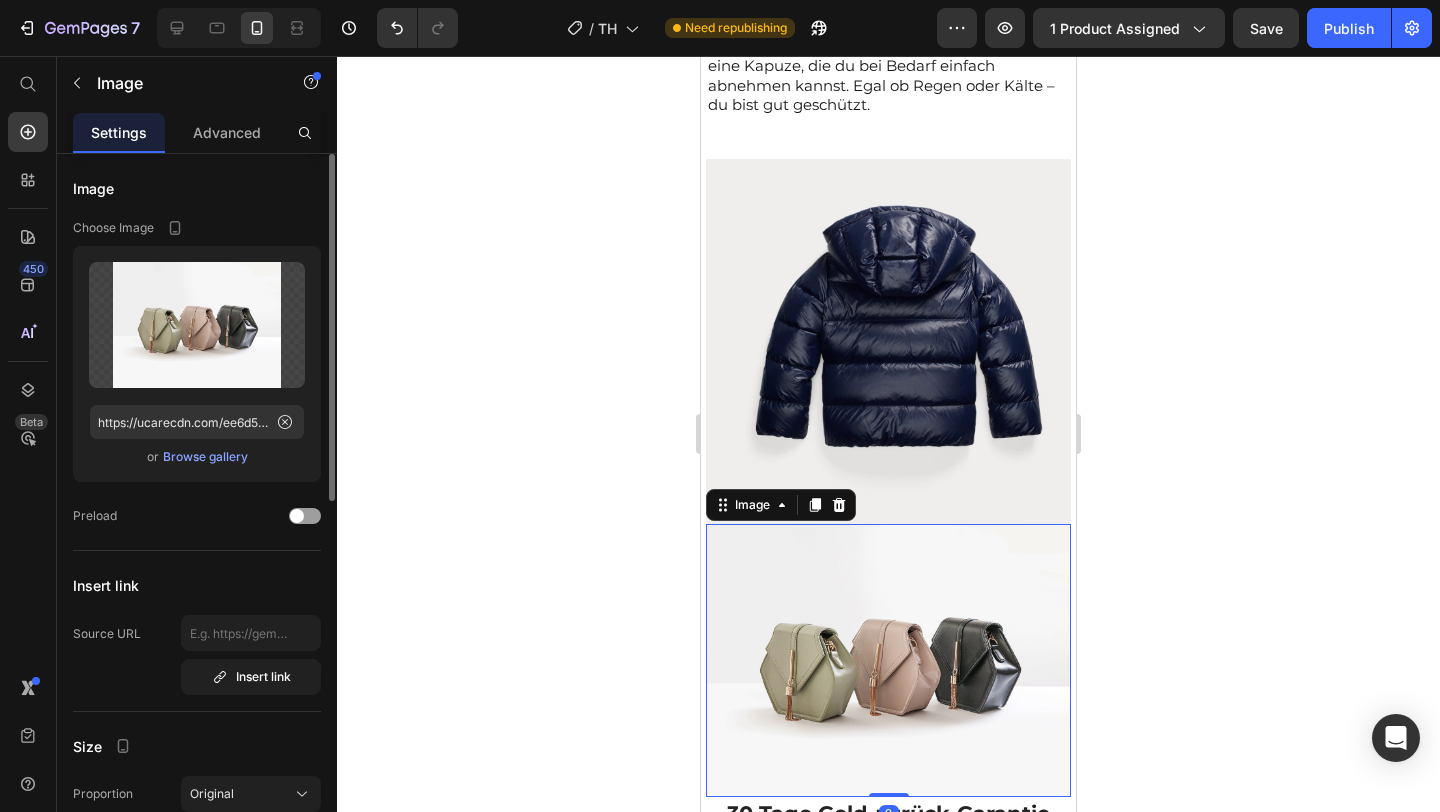 click on "Browse gallery" at bounding box center [205, 457] 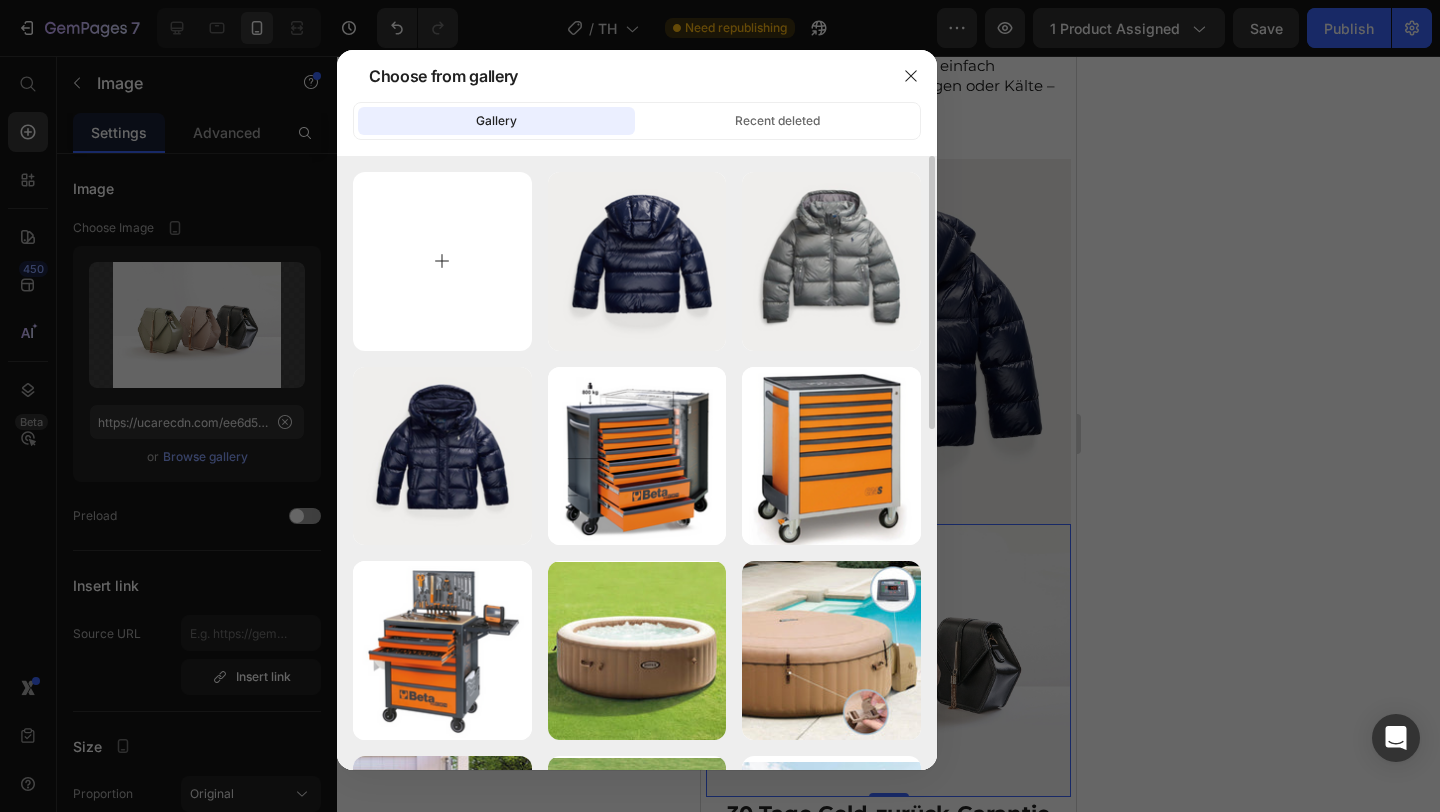 click at bounding box center (442, 261) 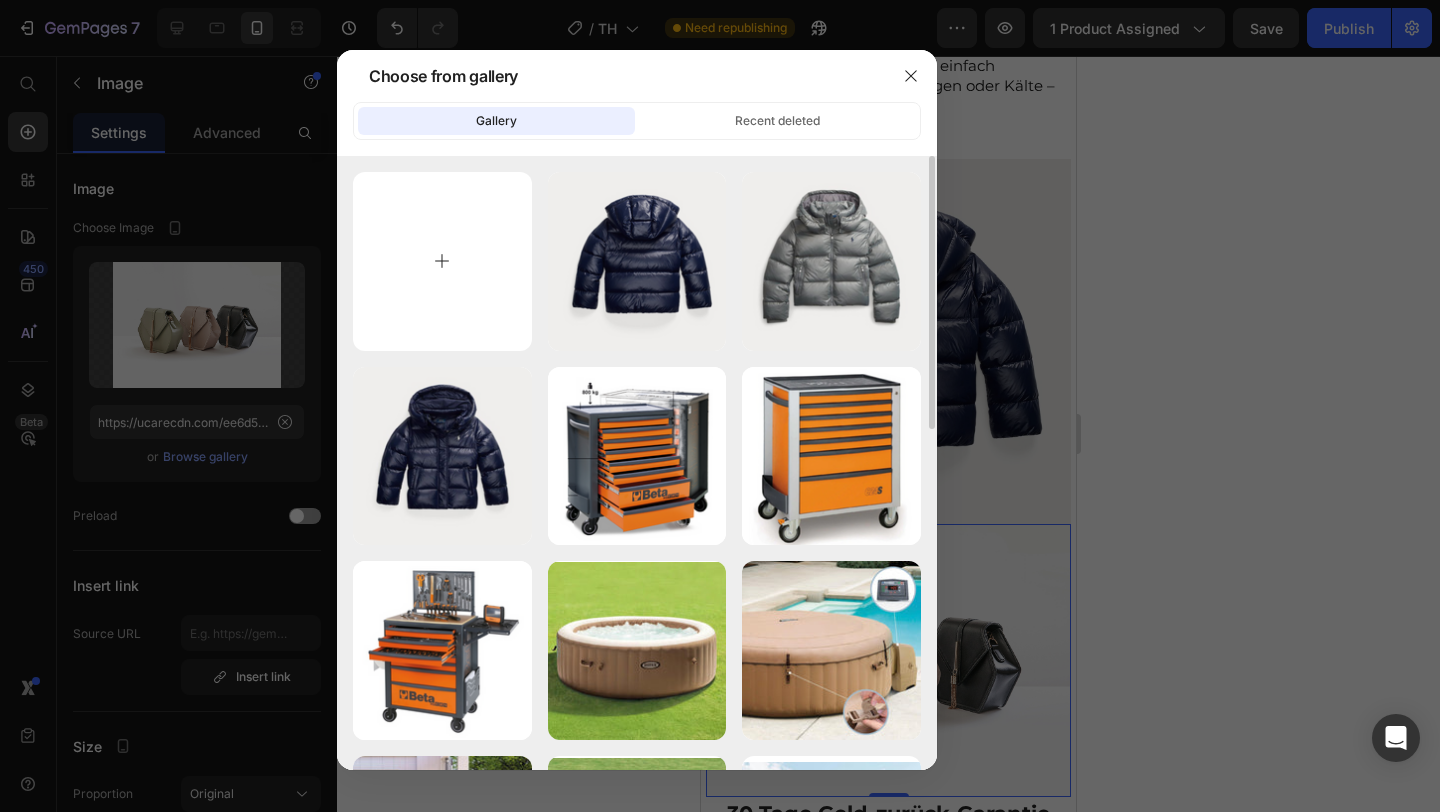 type on "C:\fakepath\5.png" 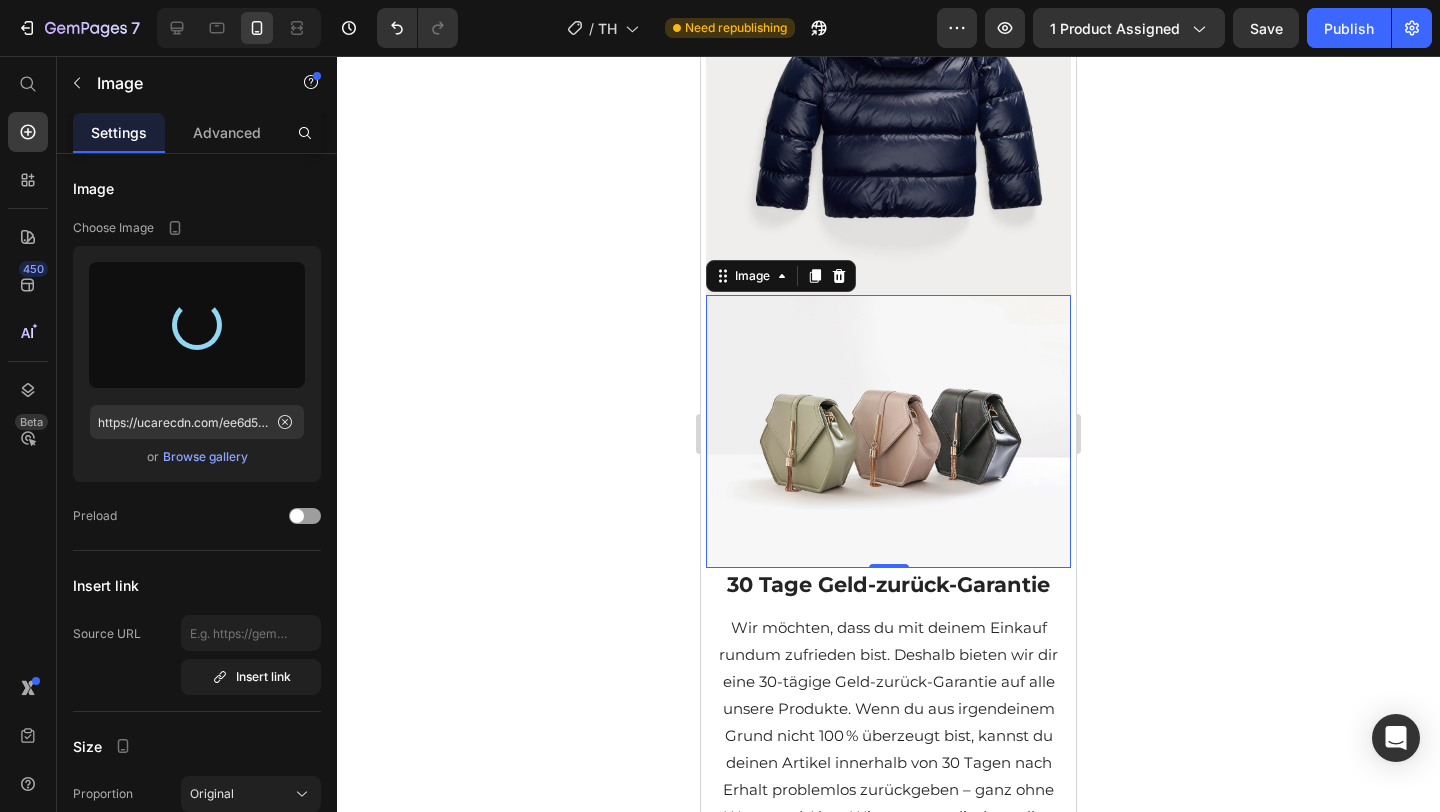 scroll, scrollTop: 2050, scrollLeft: 0, axis: vertical 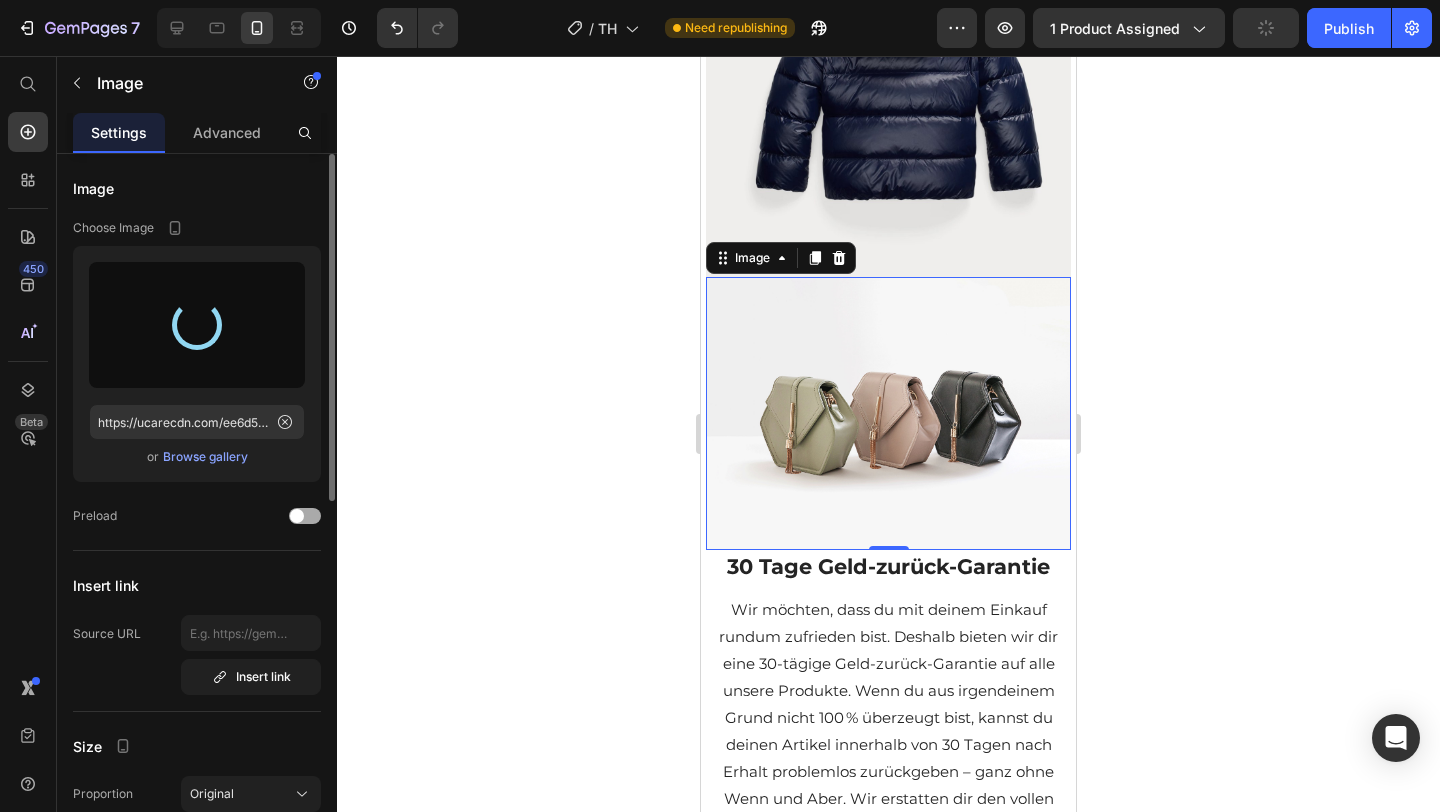 click at bounding box center [297, 516] 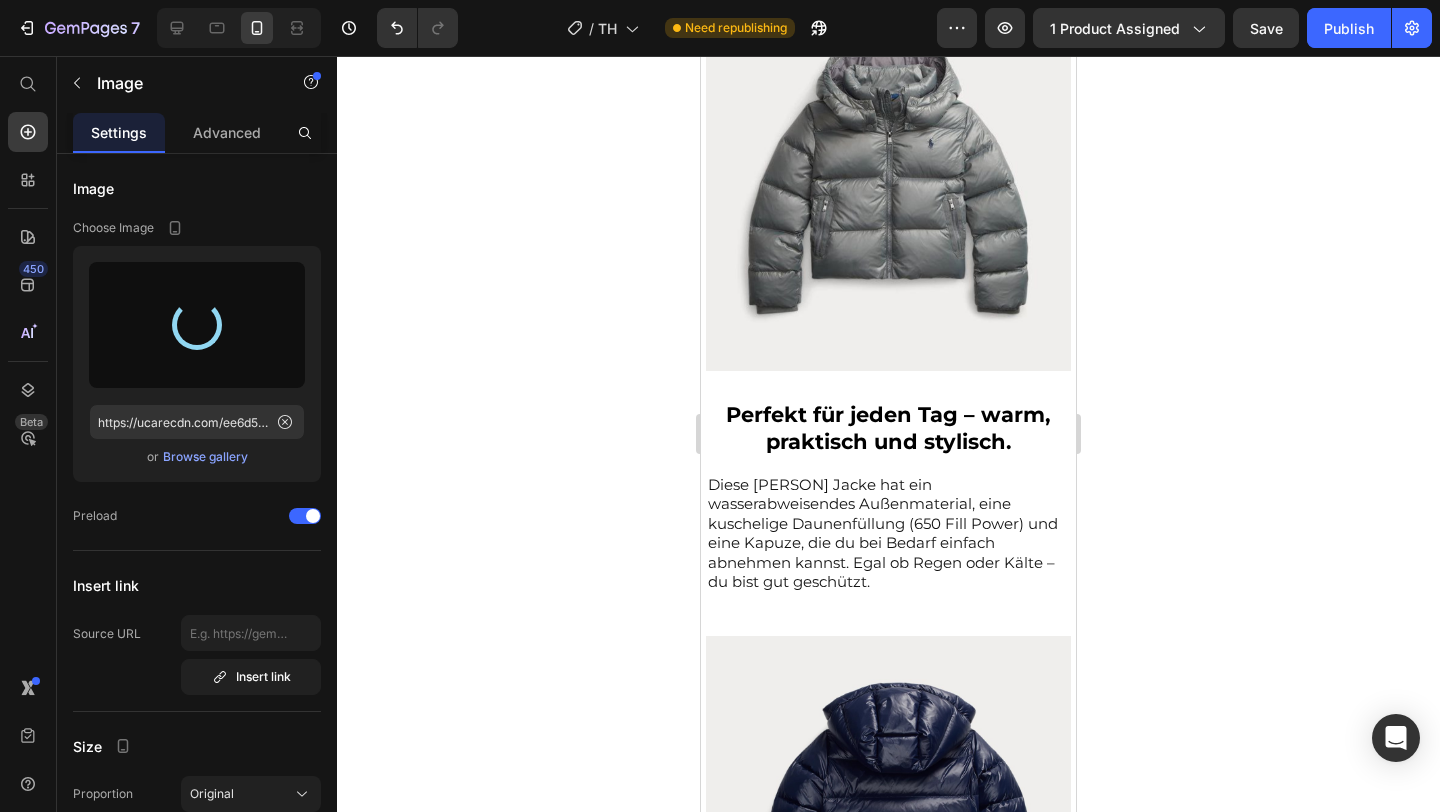 scroll, scrollTop: 1353, scrollLeft: 0, axis: vertical 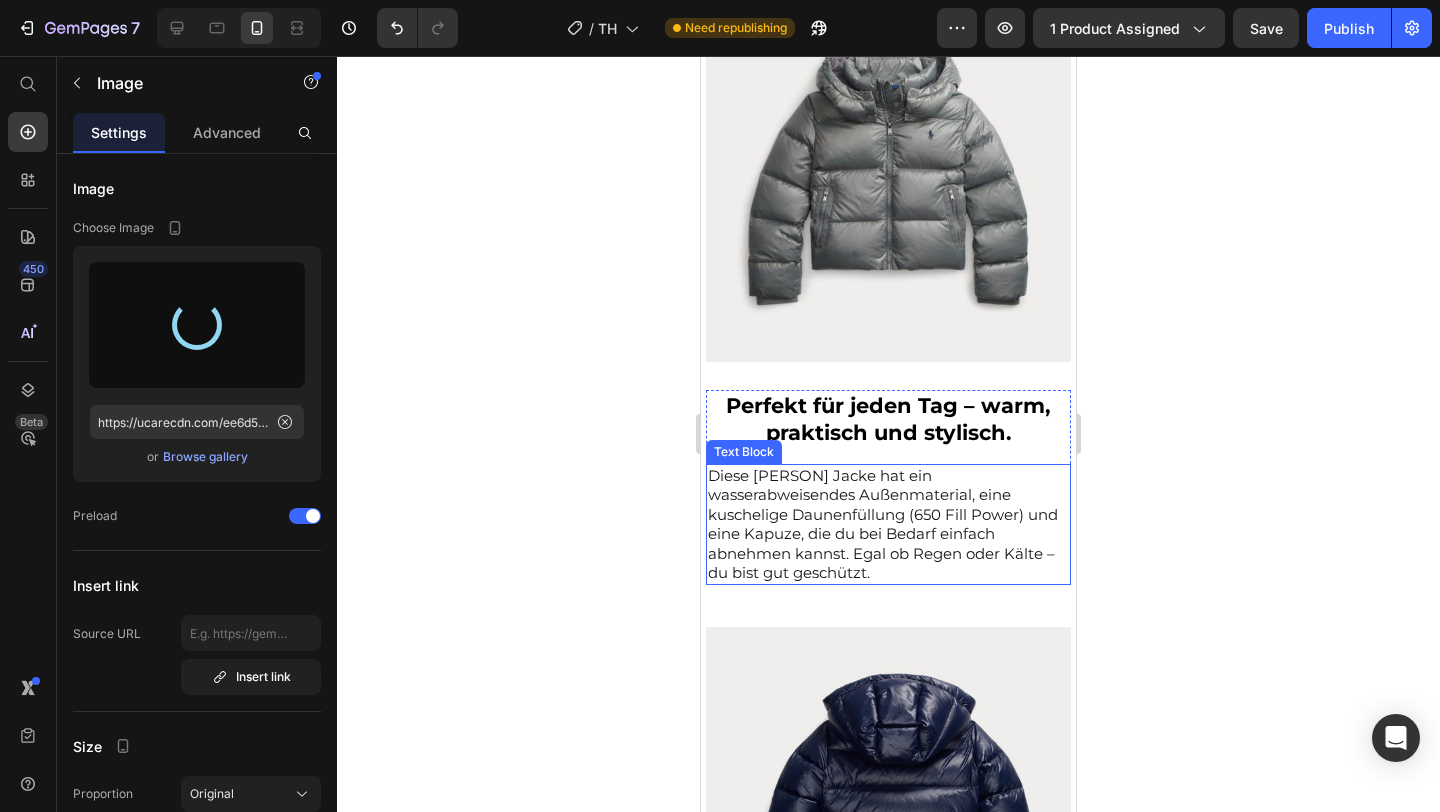 type on "https://cdn.shopify.com/s/files/1/0922/4916/2105/files/gempages_573517901714162595-1b286f52-0878-4358-b2ea-bcc86437806f.png" 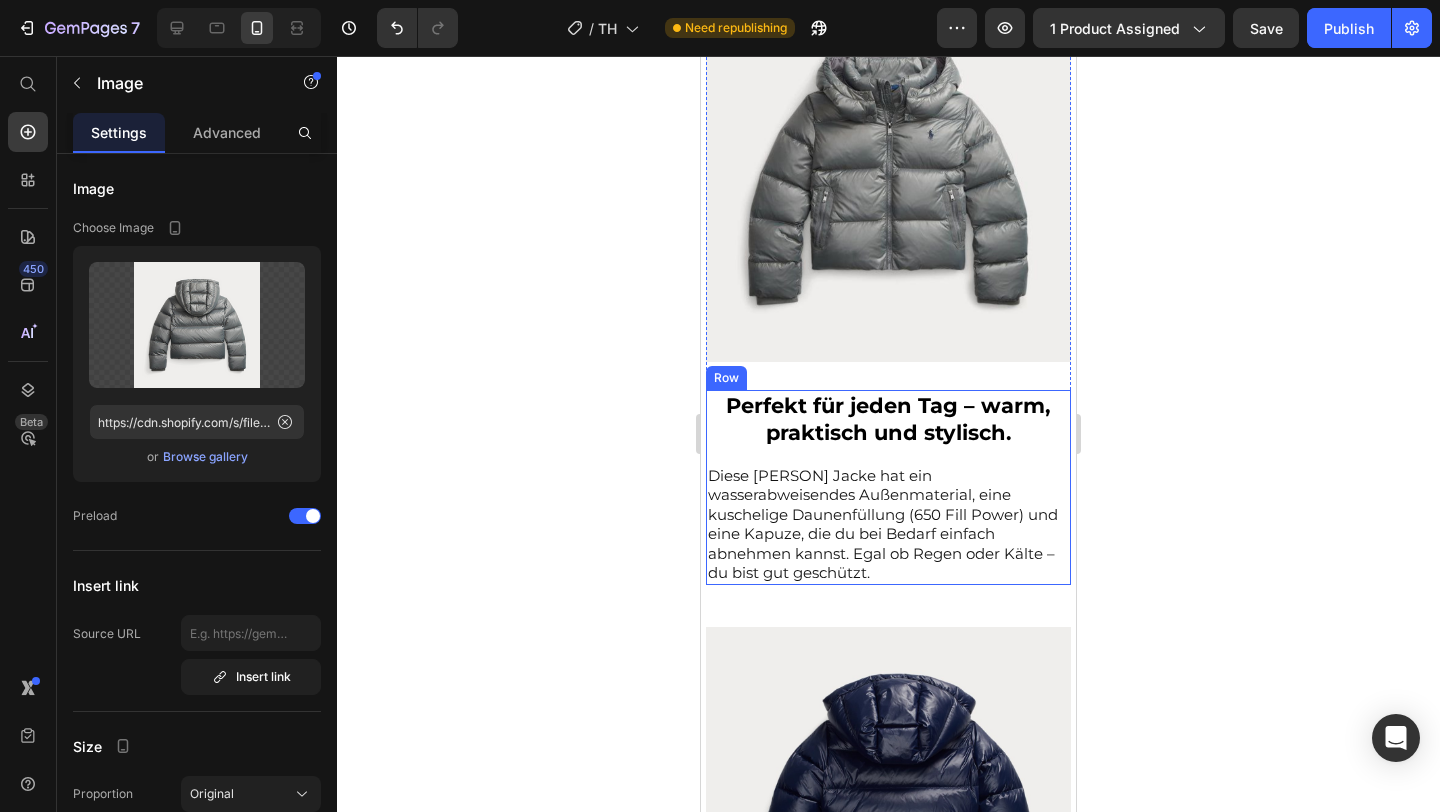click on "Perfekt für jeden Tag – warm, praktisch und stylisch. Heading Diese Ralph Lauren Jacke hat ein wasserabweisendes Außenmaterial, eine kuschelige Daunenfüllung (650 Fill Power) und eine Kapuze, die du bei Bedarf einfach abnehmen kannst. Egal ob Regen oder Kälte – du bist gut geschützt. Text Block" at bounding box center [888, 487] 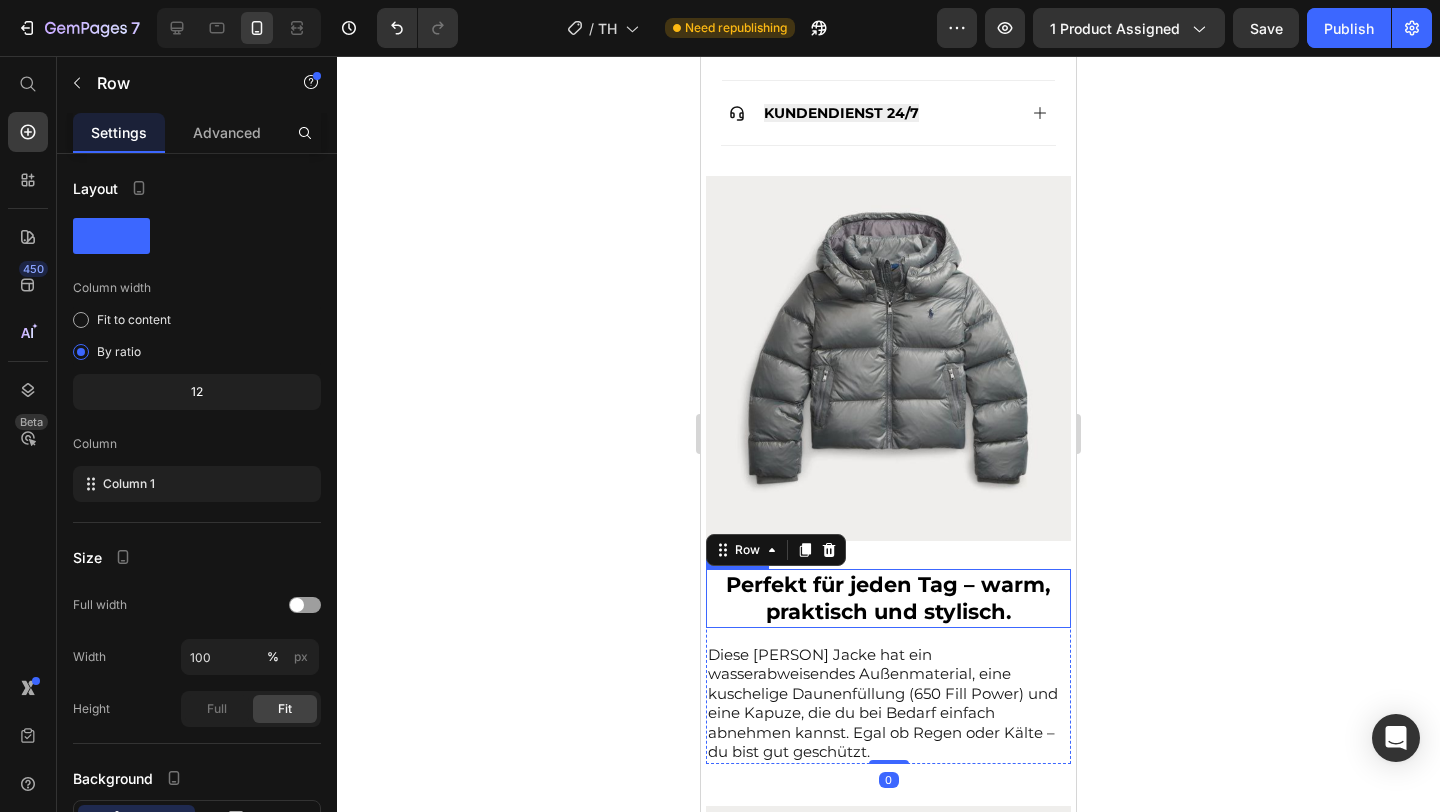 scroll, scrollTop: 1138, scrollLeft: 0, axis: vertical 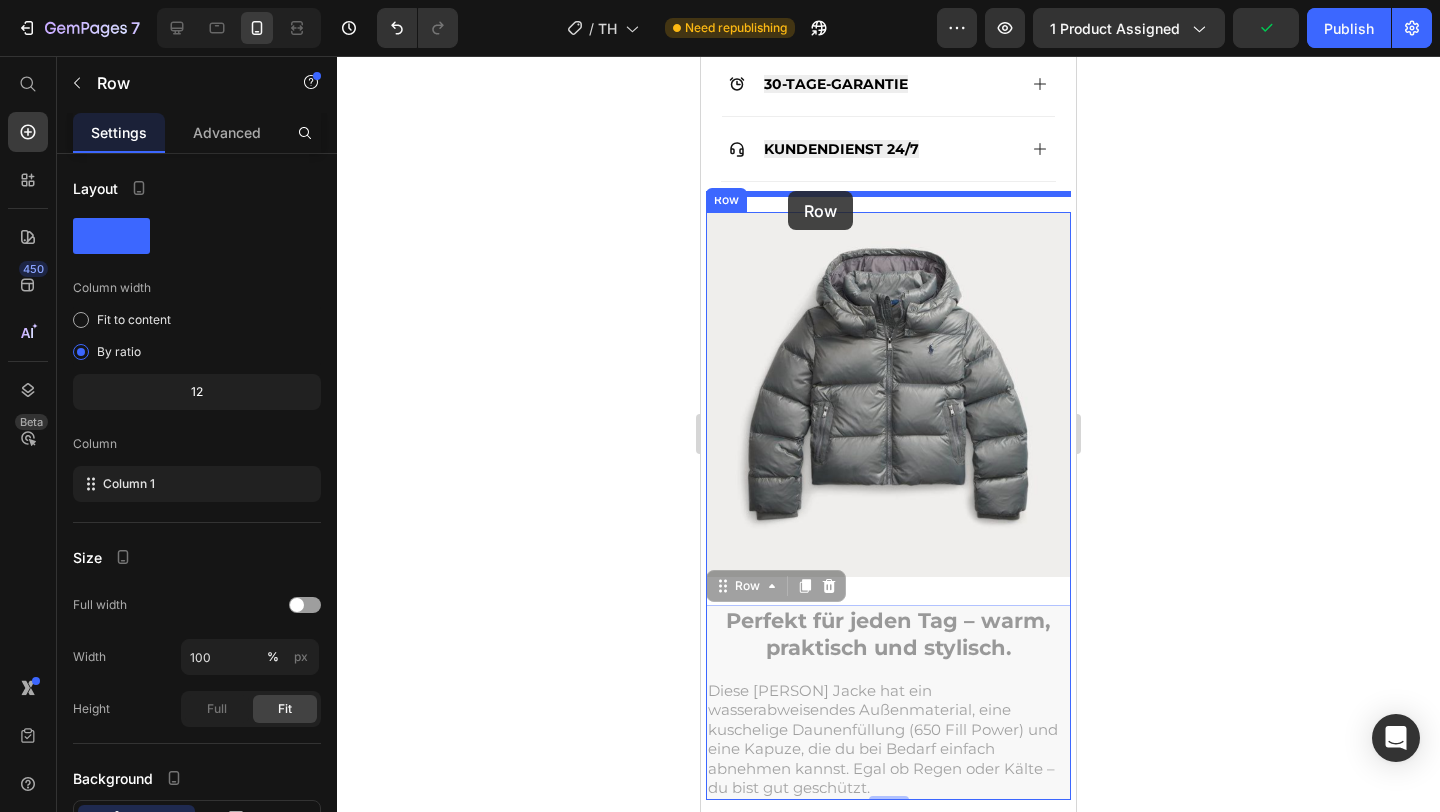 drag, startPoint x: 724, startPoint y: 575, endPoint x: 788, endPoint y: 191, distance: 389.2968 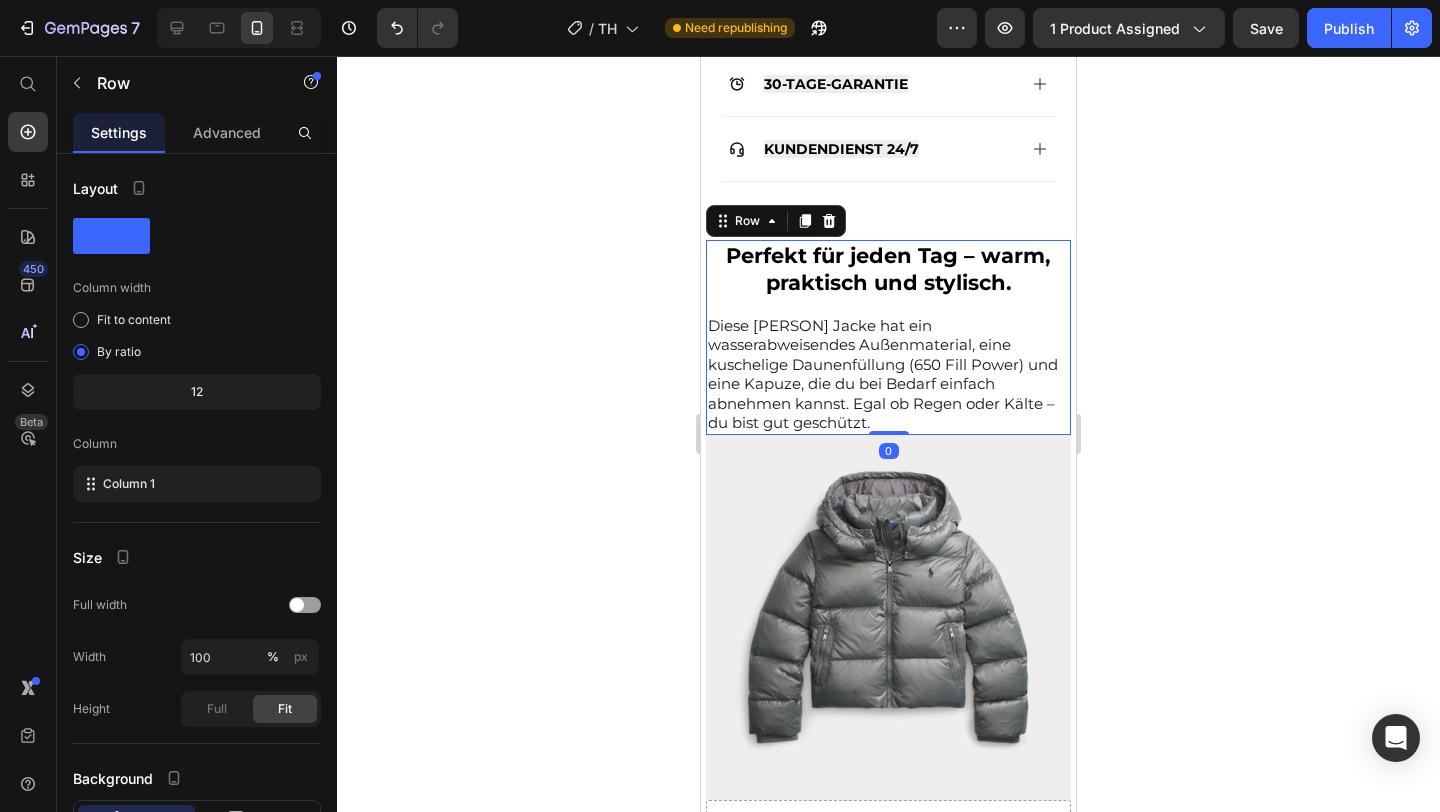 click 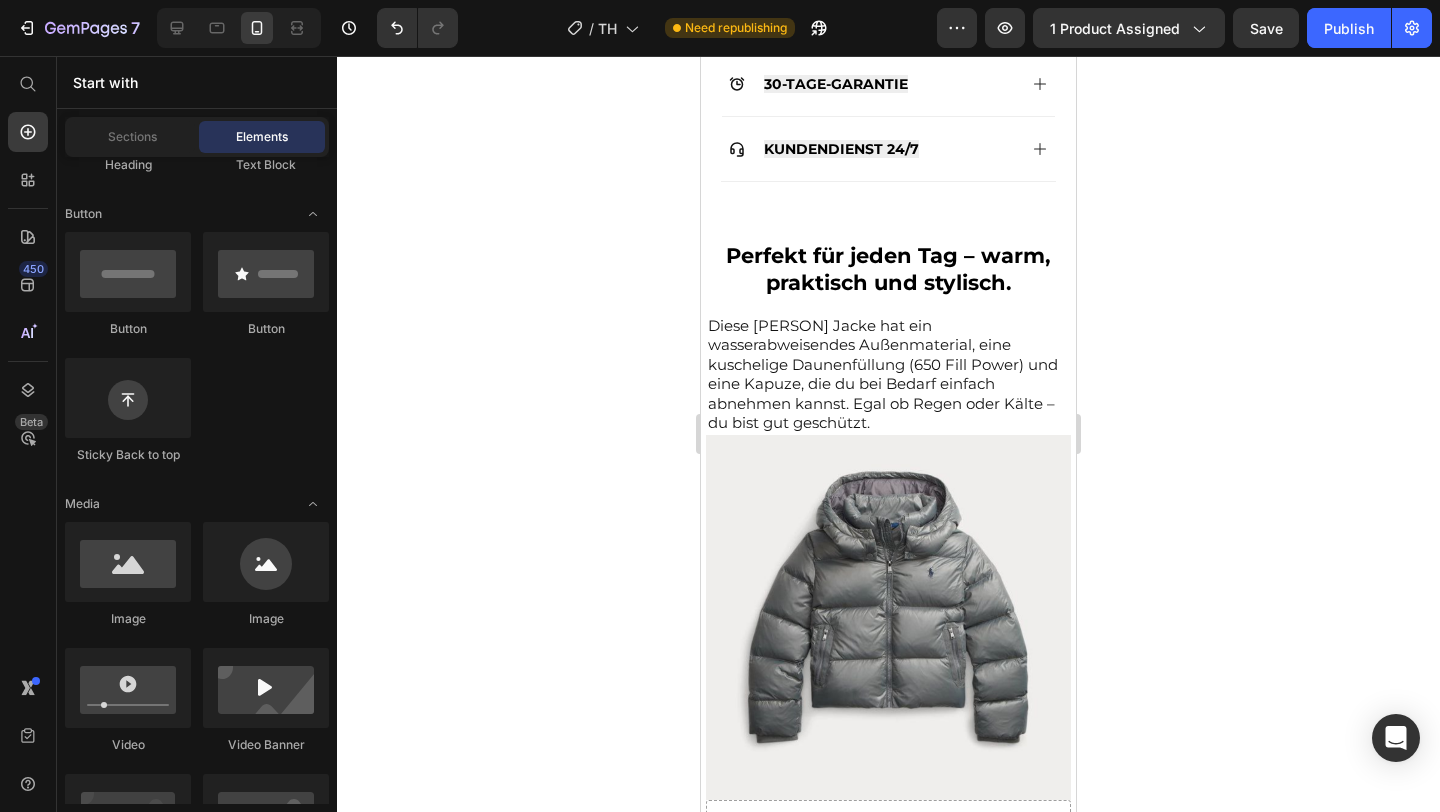 click on "Diese Ralph Lauren Jacke hat ein wasserabweisendes Außenmaterial, eine kuschelige Daunenfüllung (650 Fill Power) und eine Kapuze, die du bei Bedarf einfach abnehmen kannst. Egal ob Regen oder Kälte – du bist gut geschützt." at bounding box center (888, 374) 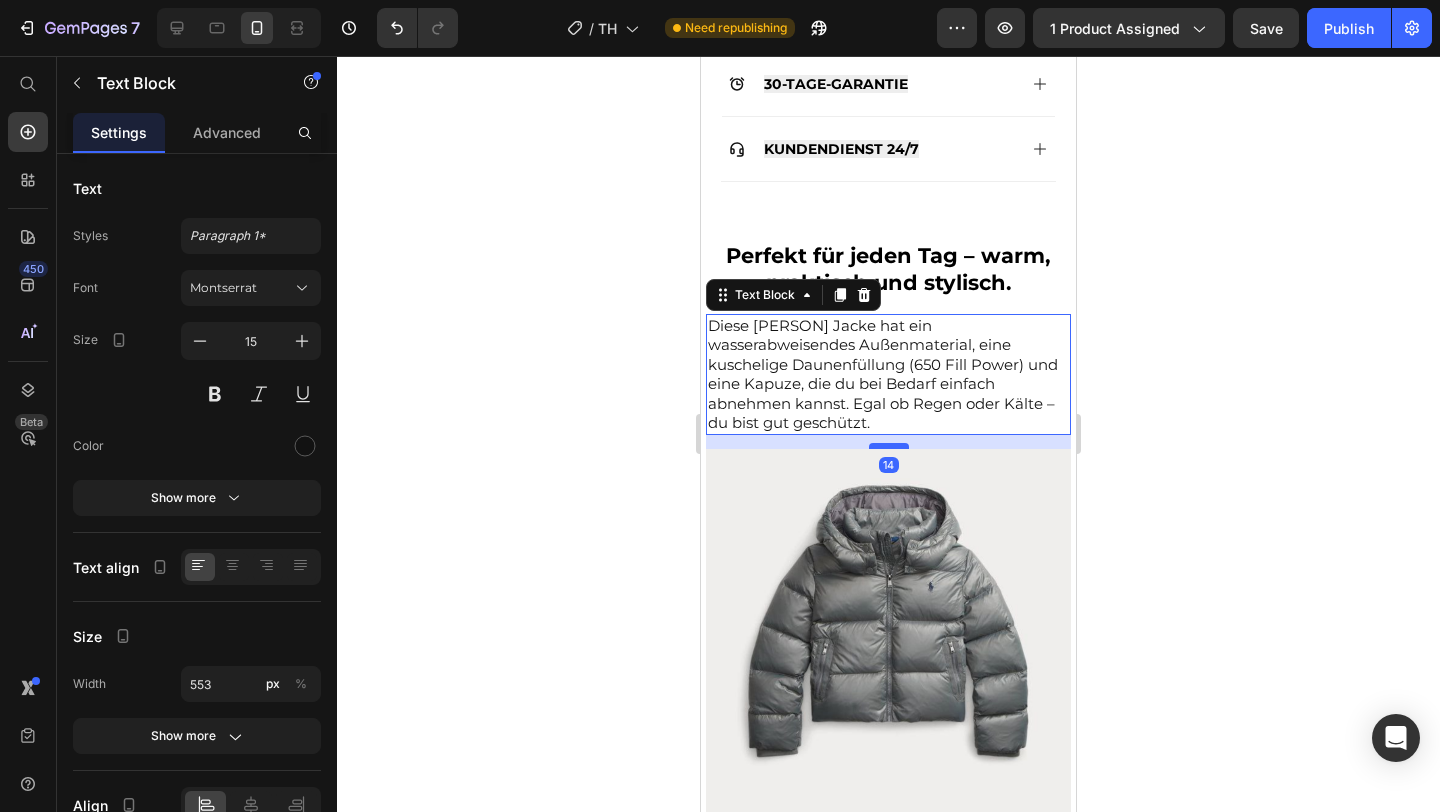 drag, startPoint x: 884, startPoint y: 412, endPoint x: 884, endPoint y: 426, distance: 14 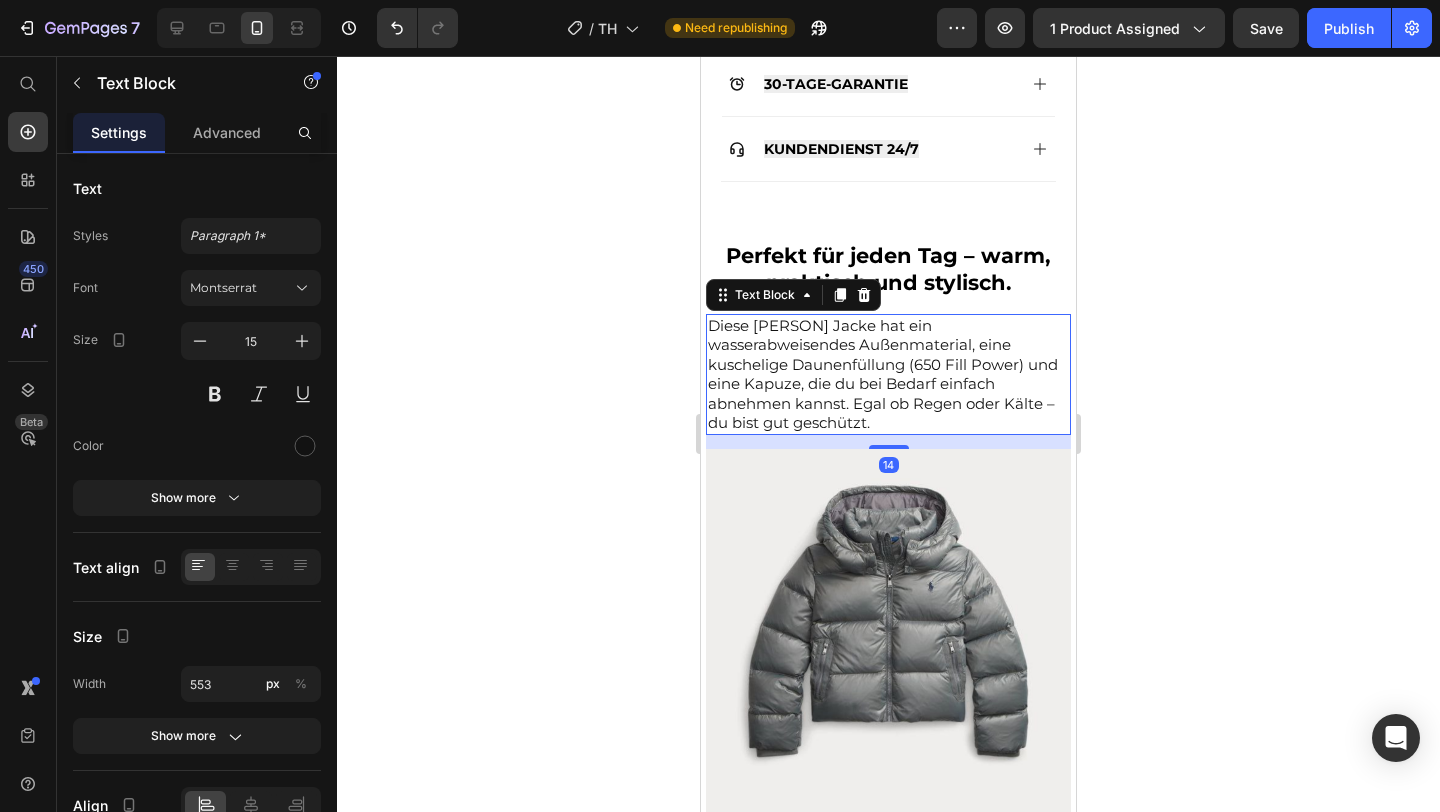 click 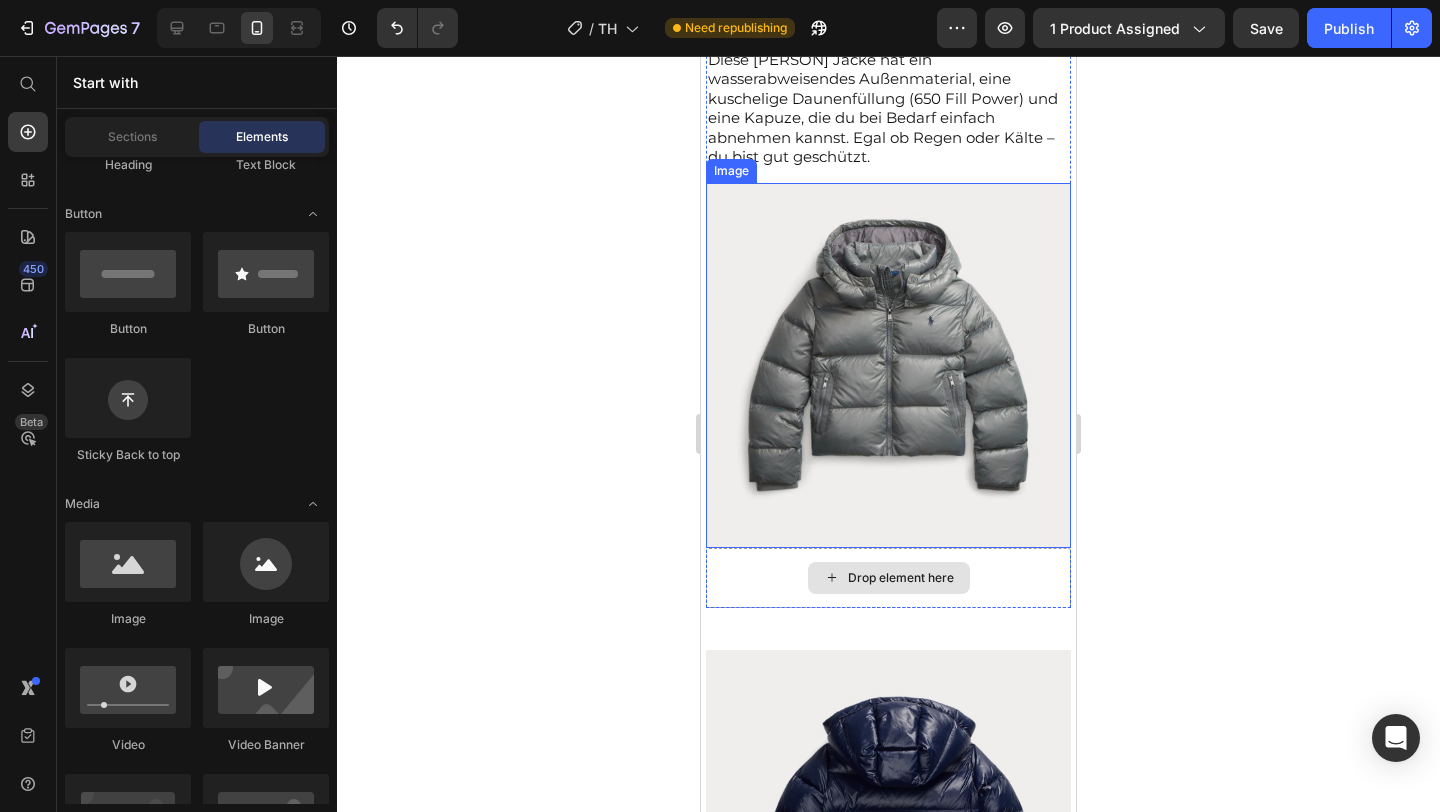 scroll, scrollTop: 1421, scrollLeft: 0, axis: vertical 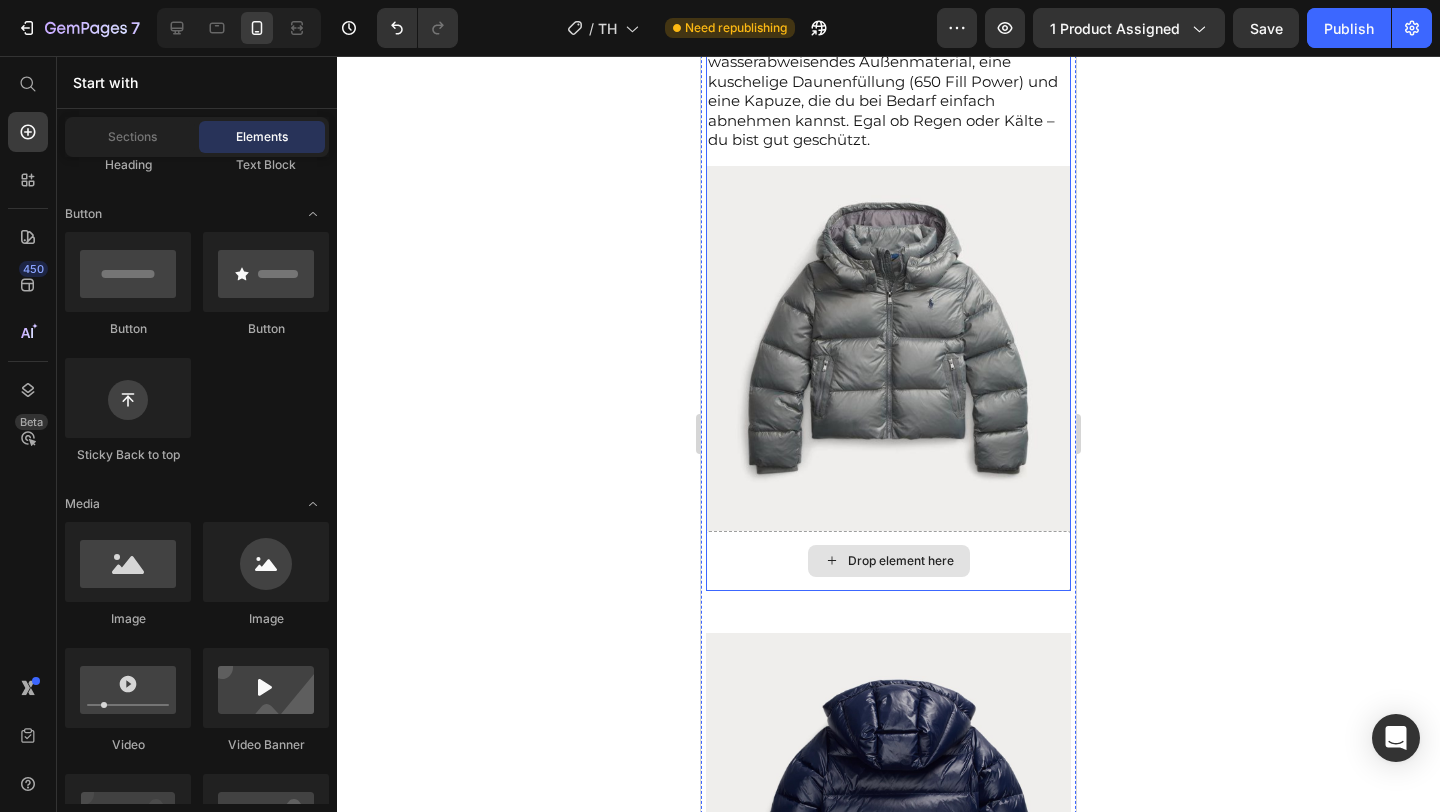 click on "Drop element here" at bounding box center (888, 561) 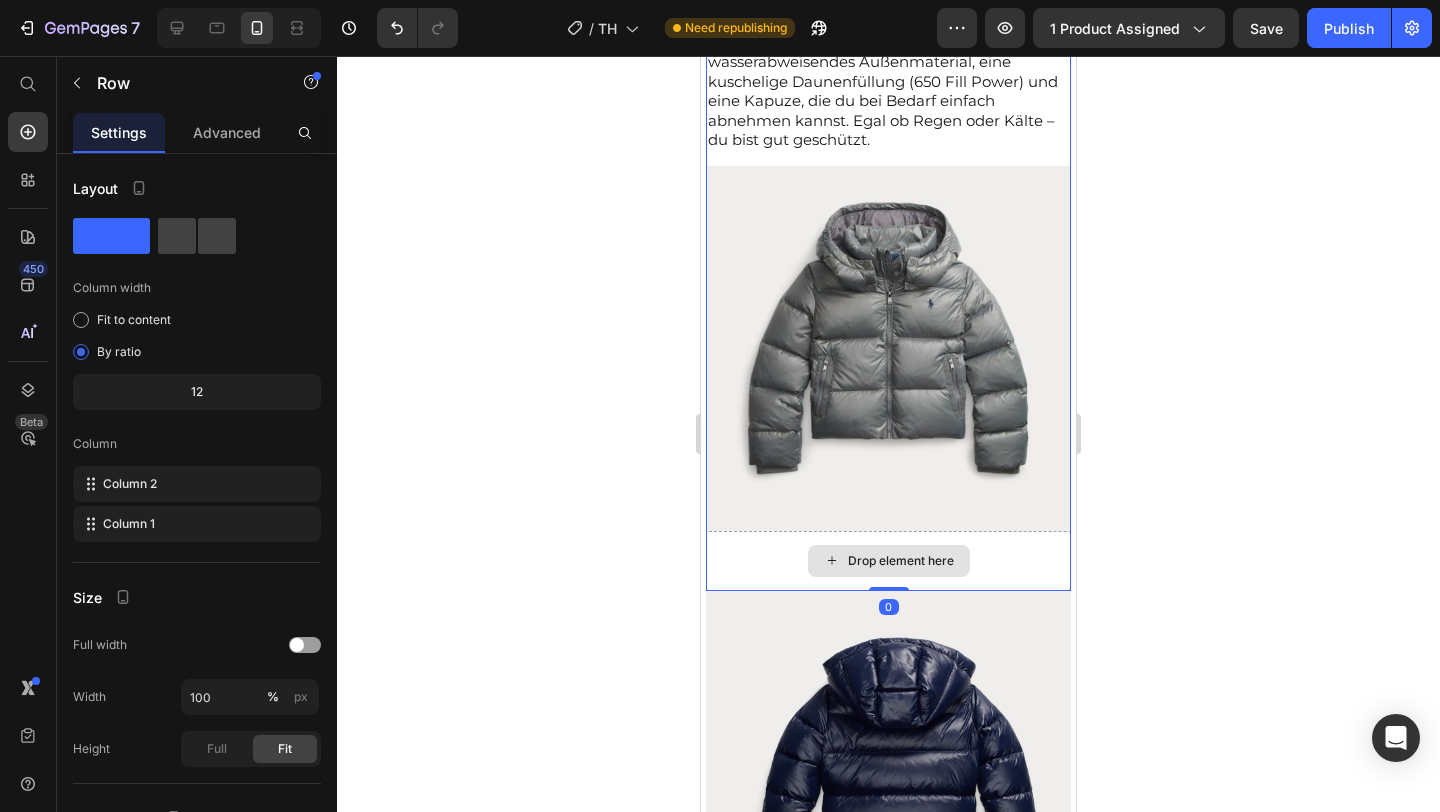 drag, startPoint x: 889, startPoint y: 611, endPoint x: 892, endPoint y: 525, distance: 86.05231 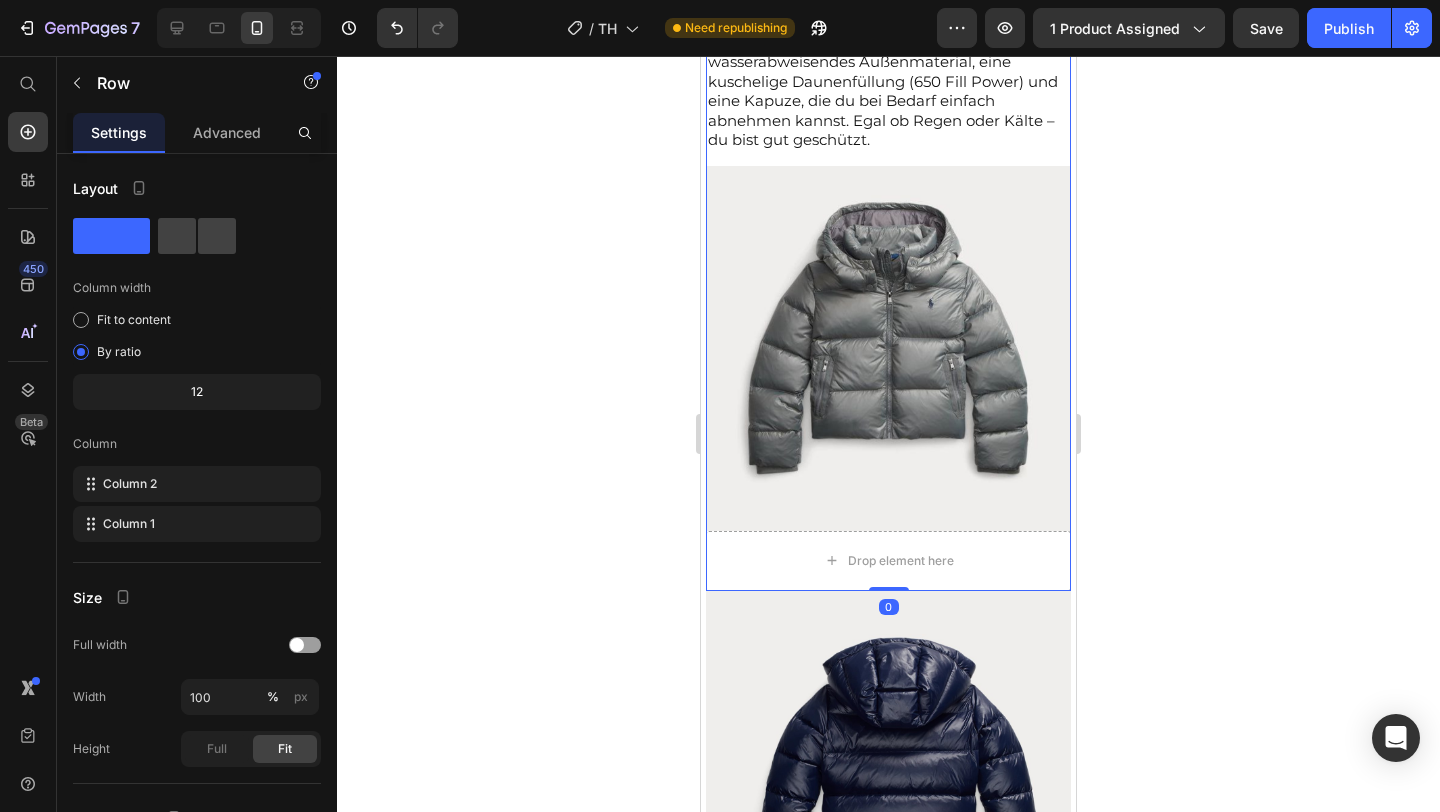 click 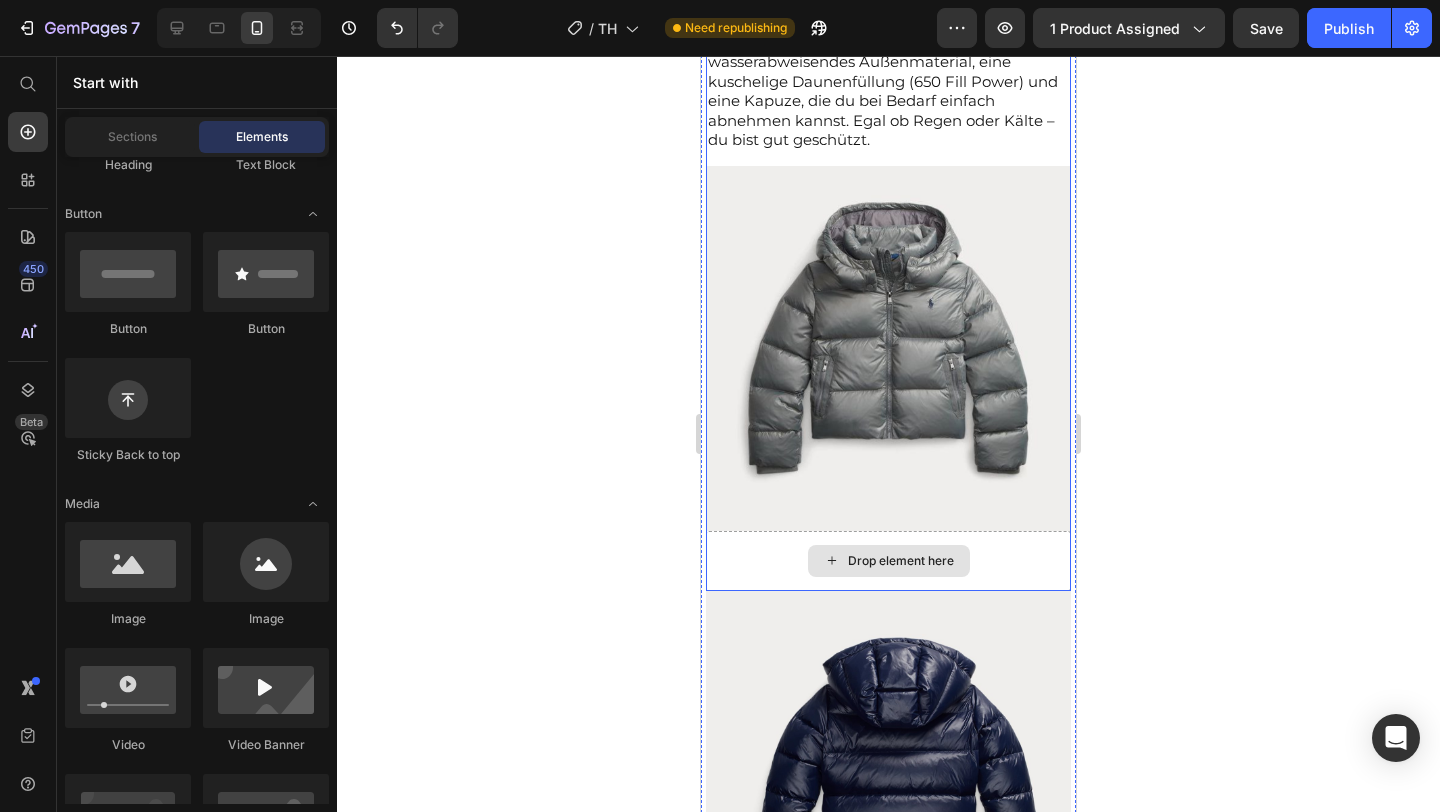 click on "Drop element here" at bounding box center (888, 561) 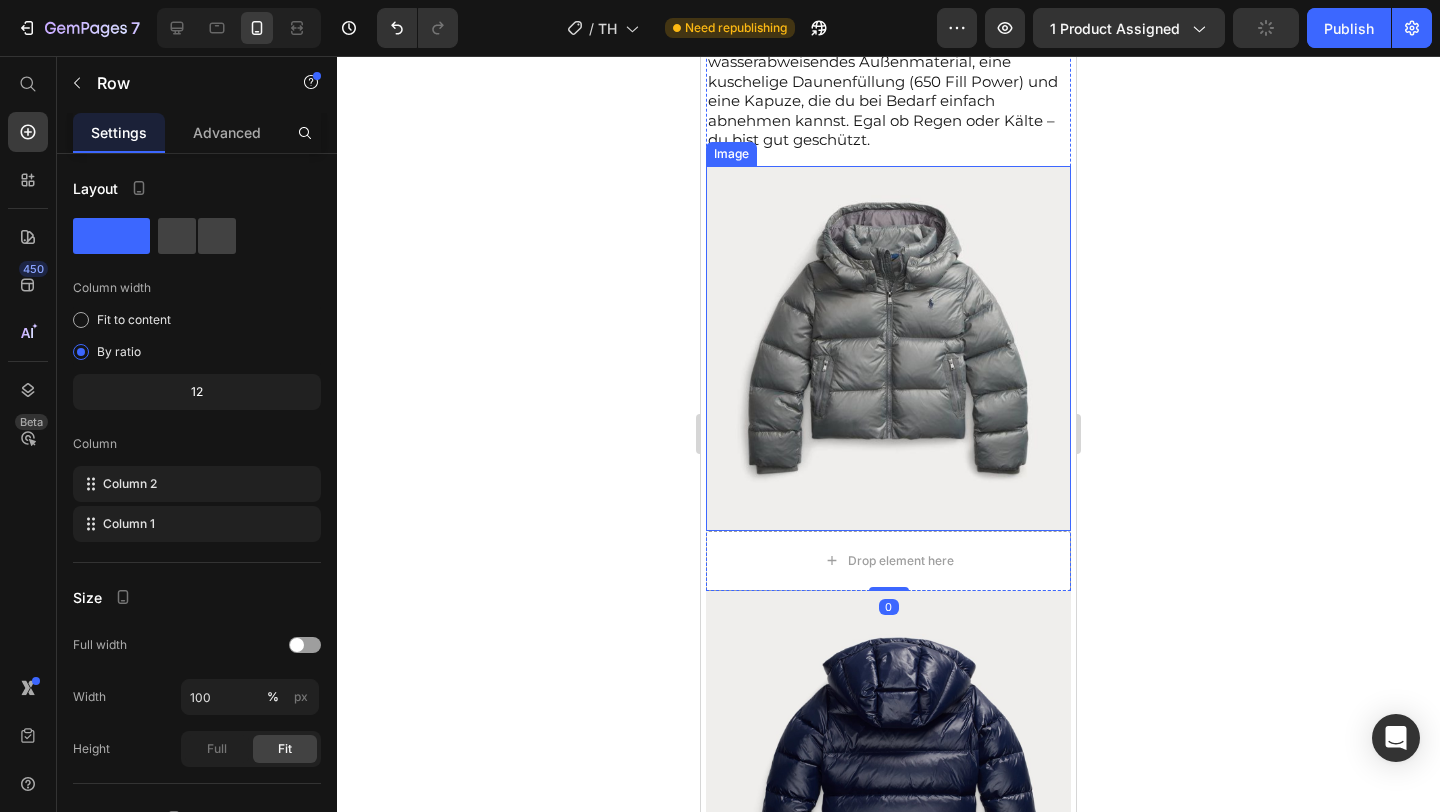 click at bounding box center (888, 348) 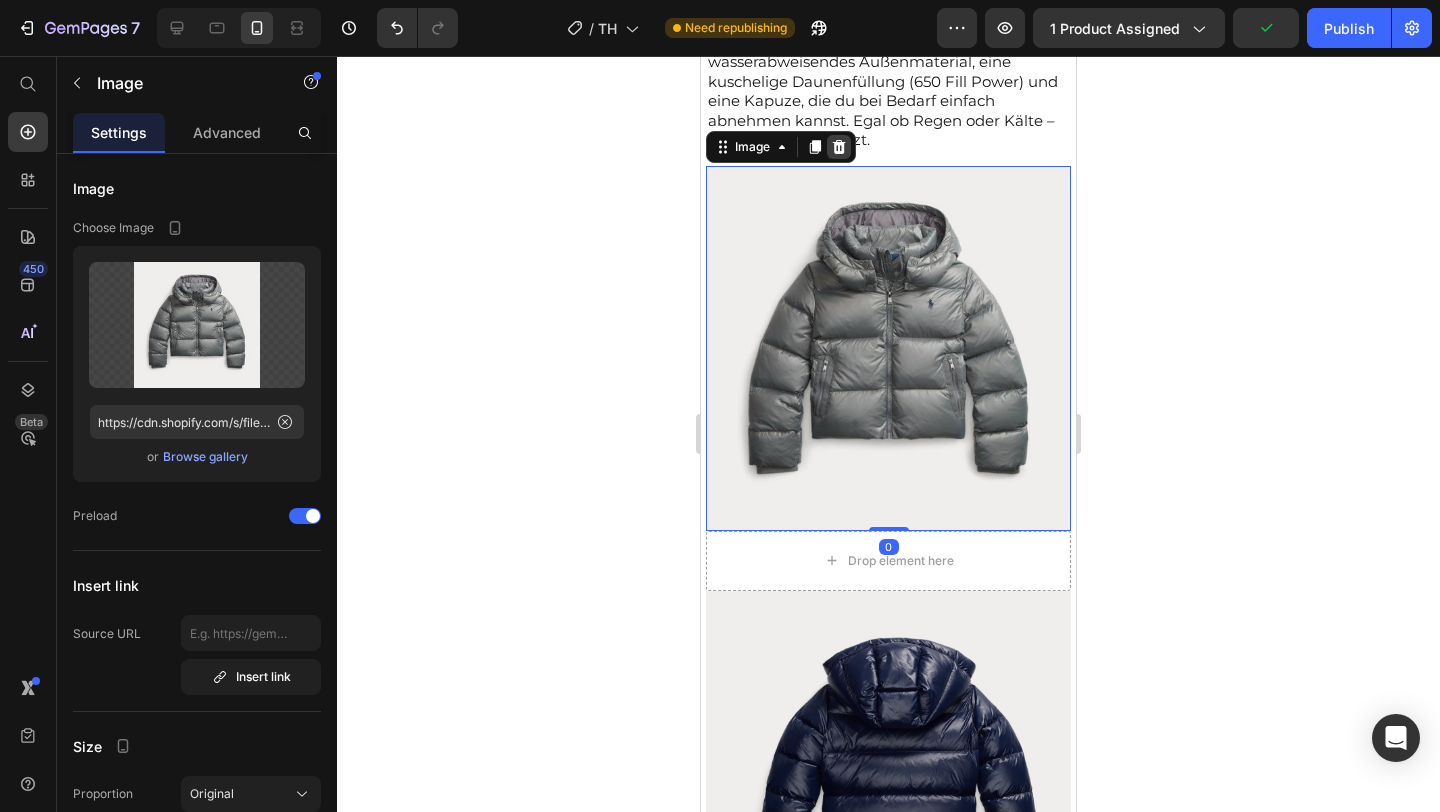 click 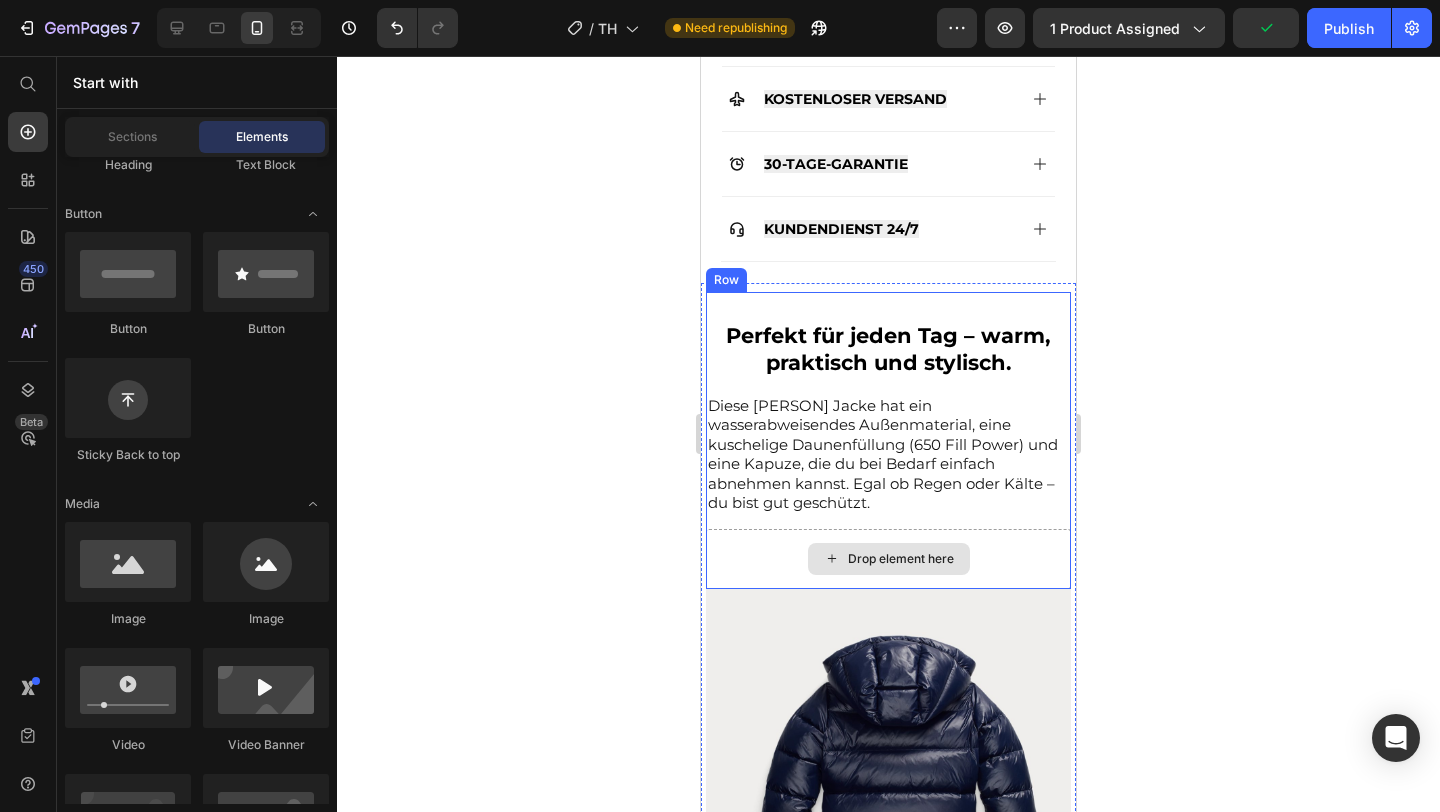 click on "Drop element here" at bounding box center (889, 559) 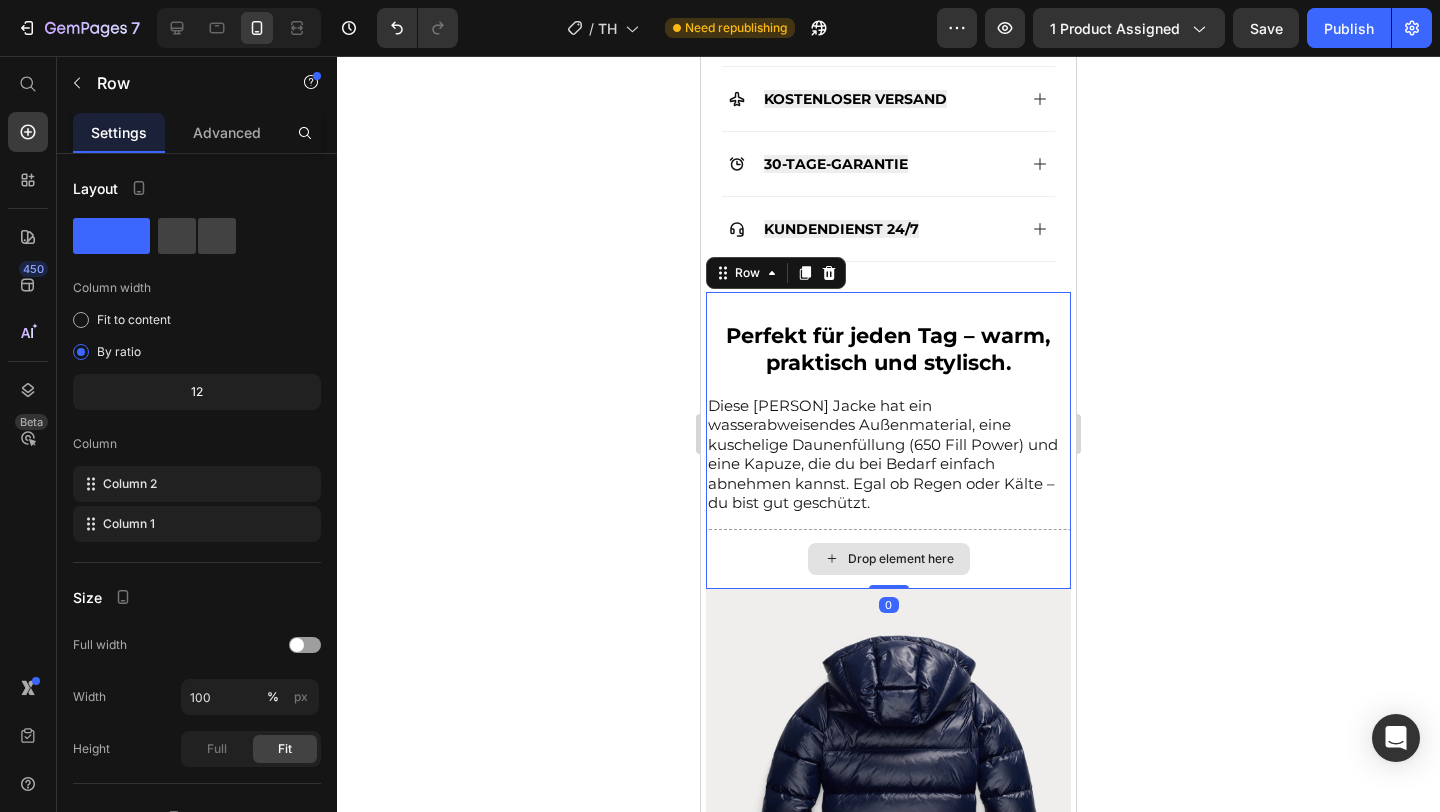 click on "Drop element here" at bounding box center [888, 559] 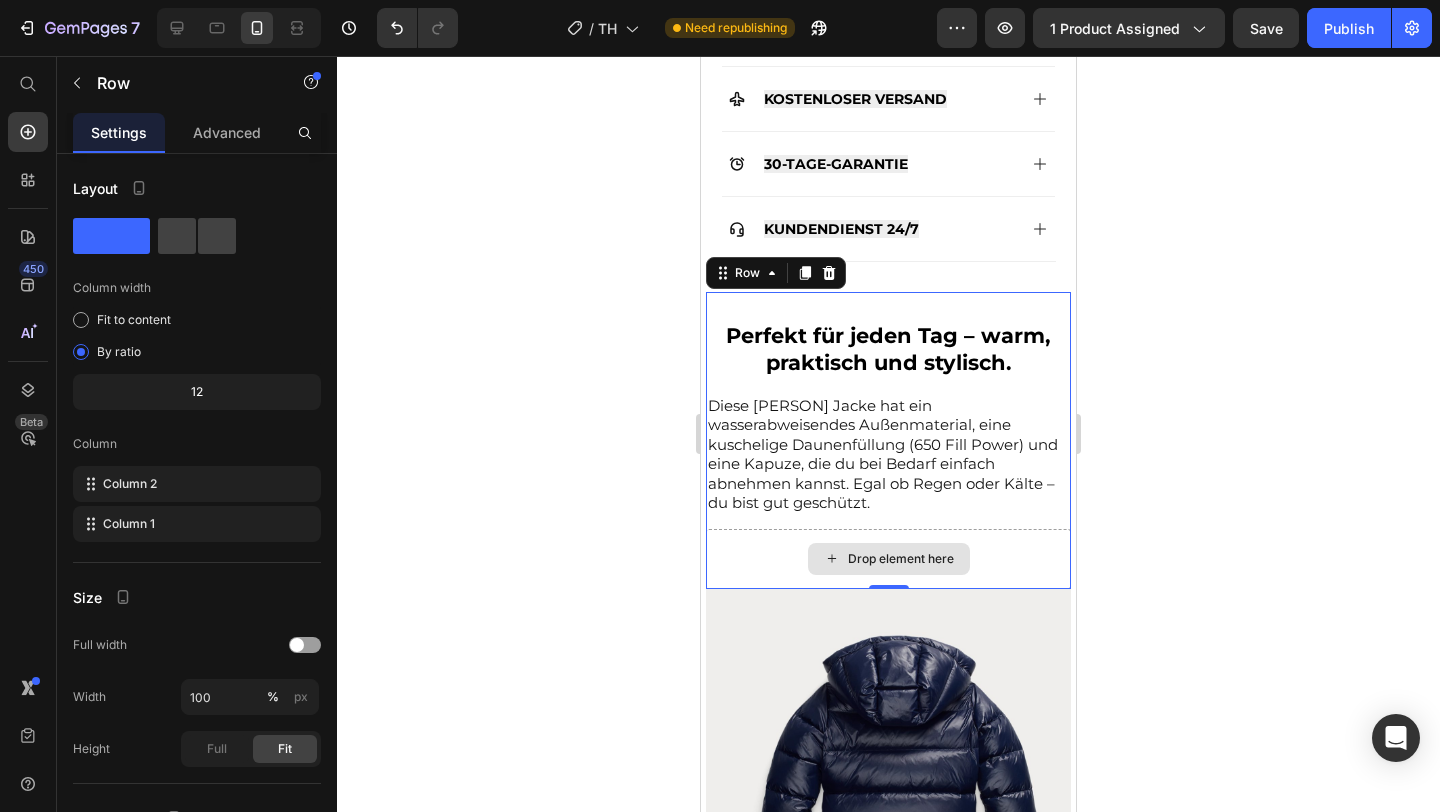 click on "Diese Ralph Lauren Jacke hat ein wasserabweisendes Außenmaterial, eine kuschelige Daunenfüllung (650 Fill Power) und eine Kapuze, die du bei Bedarf einfach abnehmen kannst. Egal ob Regen oder Kälte – du bist gut geschützt." at bounding box center [888, 454] 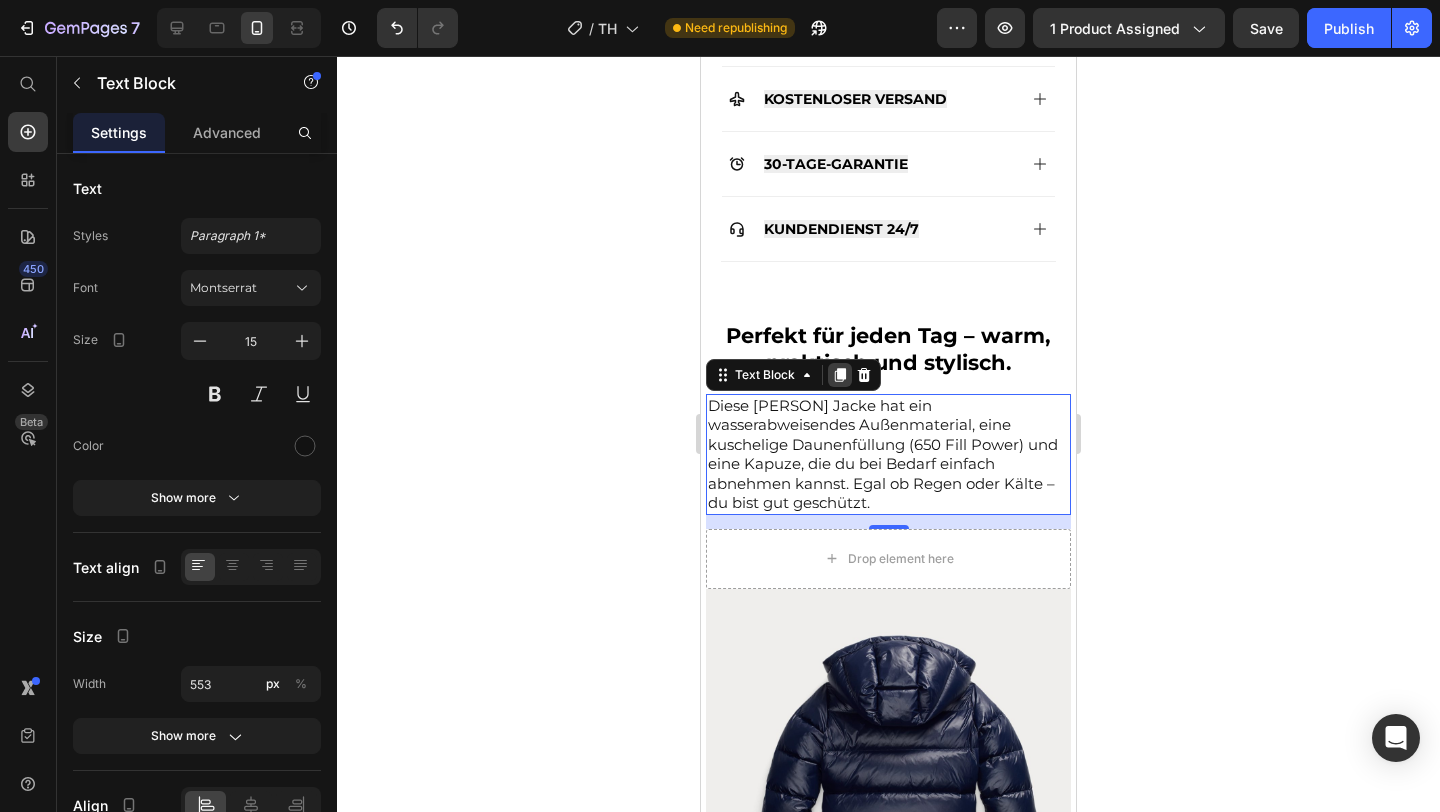 click 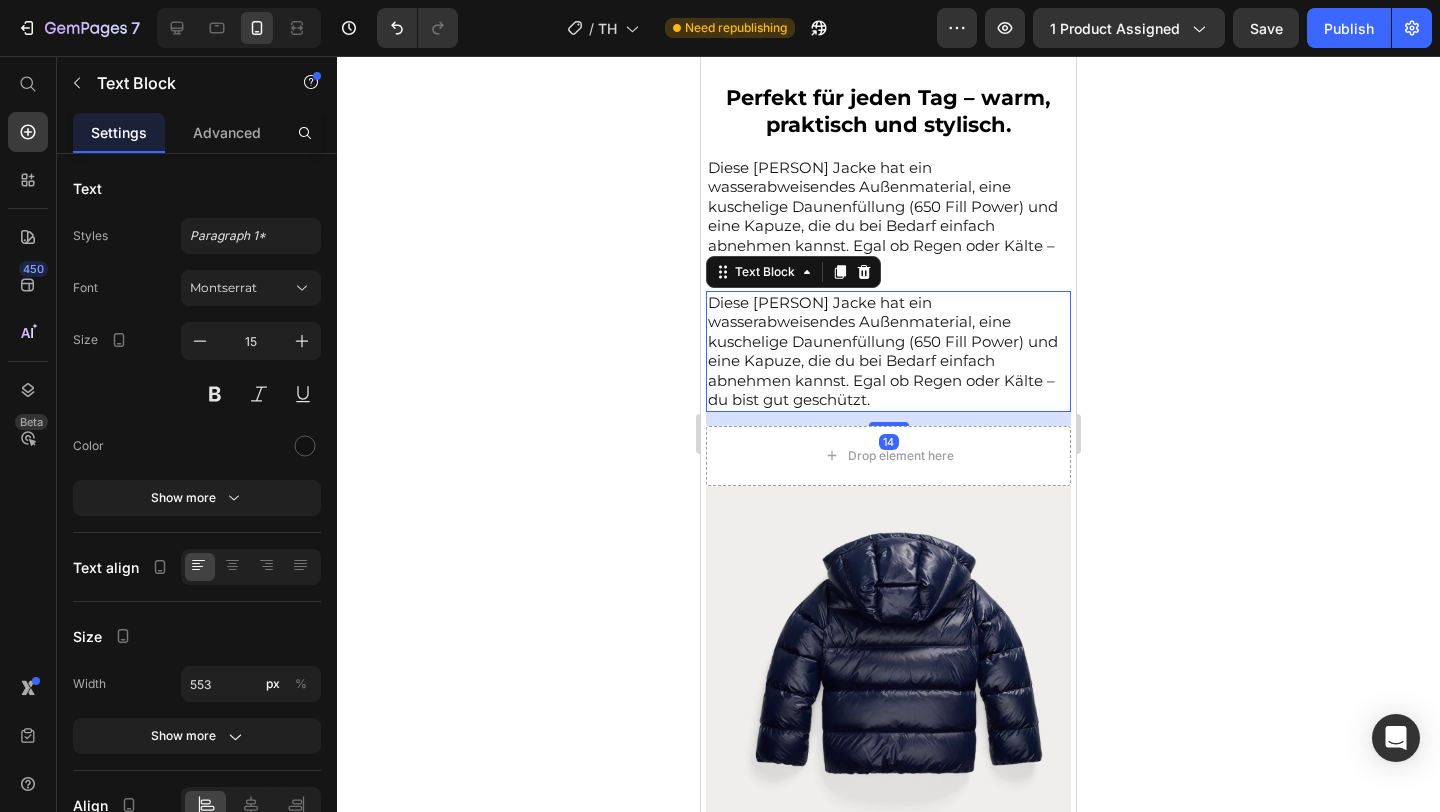 scroll, scrollTop: 1299, scrollLeft: 0, axis: vertical 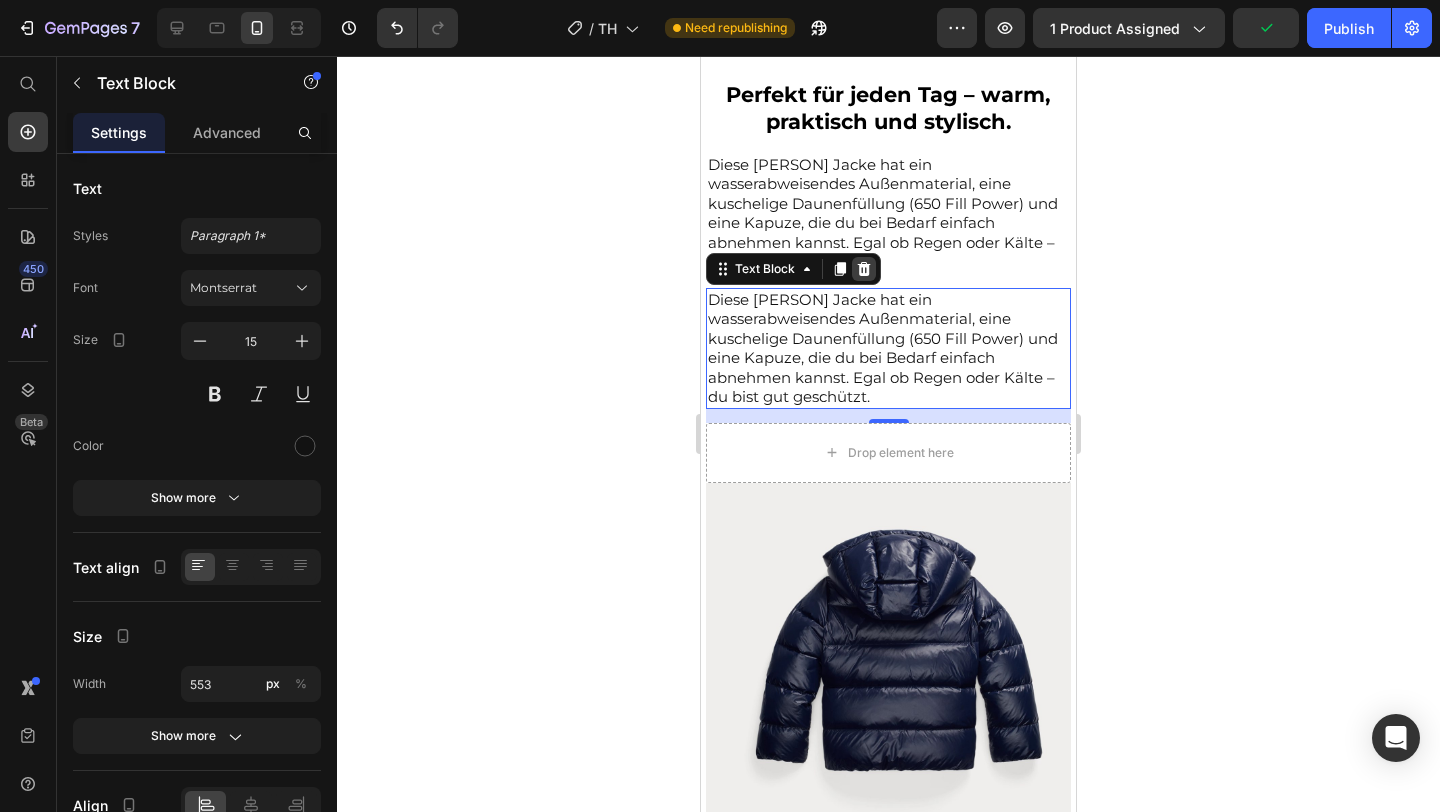click 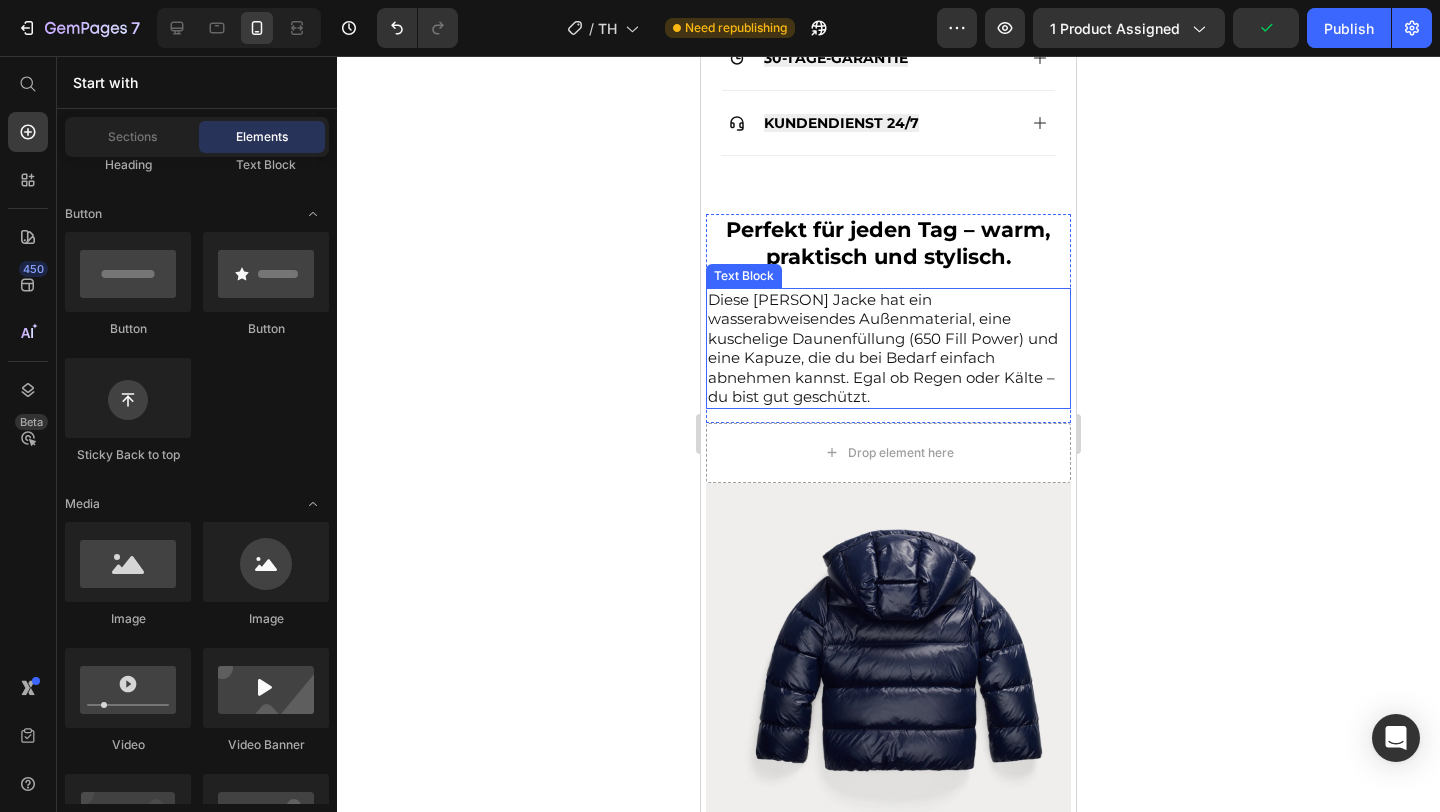 click on "Diese Ralph Lauren Jacke hat ein wasserabweisendes Außenmaterial, eine kuschelige Daunenfüllung (650 Fill Power) und eine Kapuze, die du bei Bedarf einfach abnehmen kannst. Egal ob Regen oder Kälte – du bist gut geschützt." at bounding box center (888, 348) 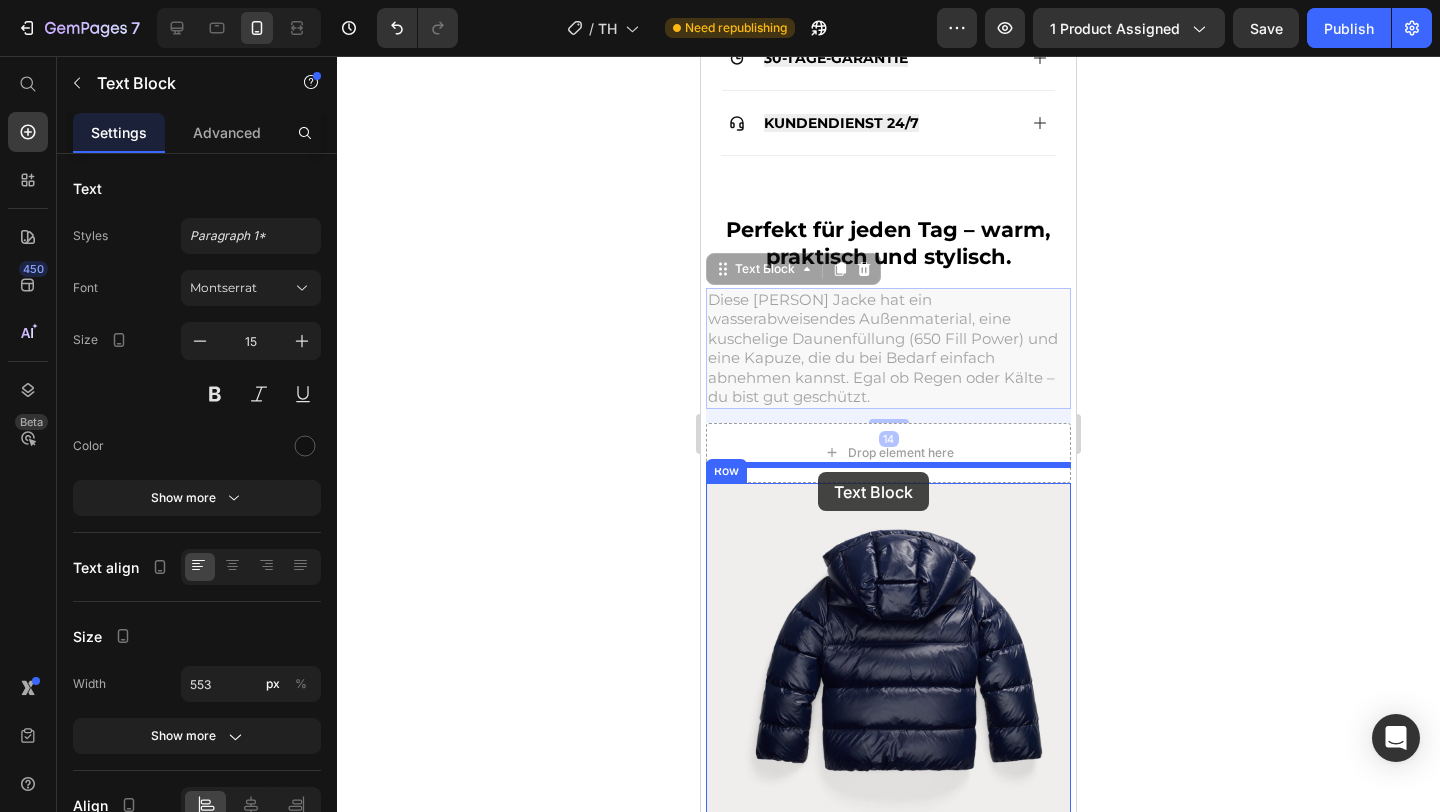 drag, startPoint x: 723, startPoint y: 254, endPoint x: 818, endPoint y: 472, distance: 237.80034 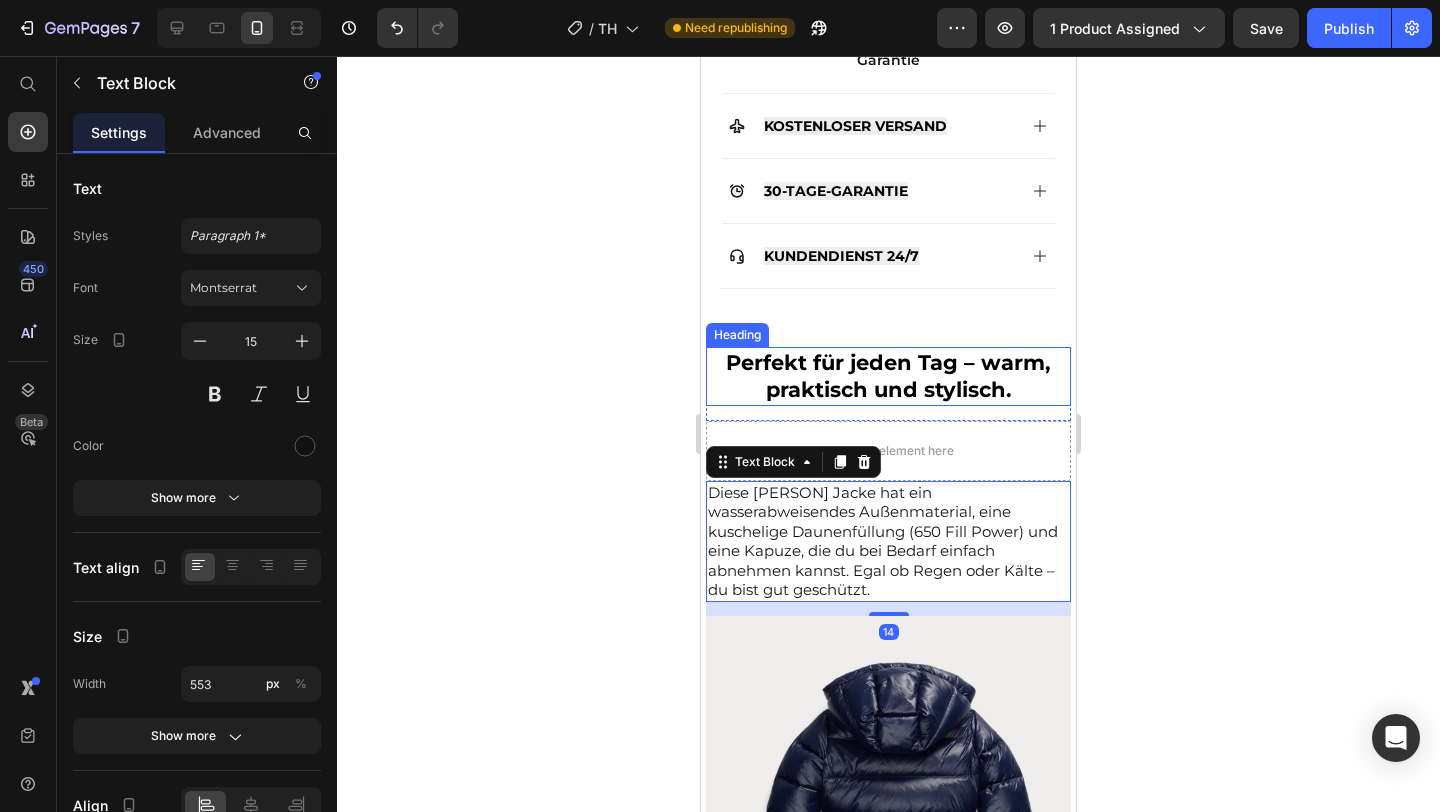 click on "Perfekt für jeden Tag – warm, praktisch und stylisch." at bounding box center (888, 376) 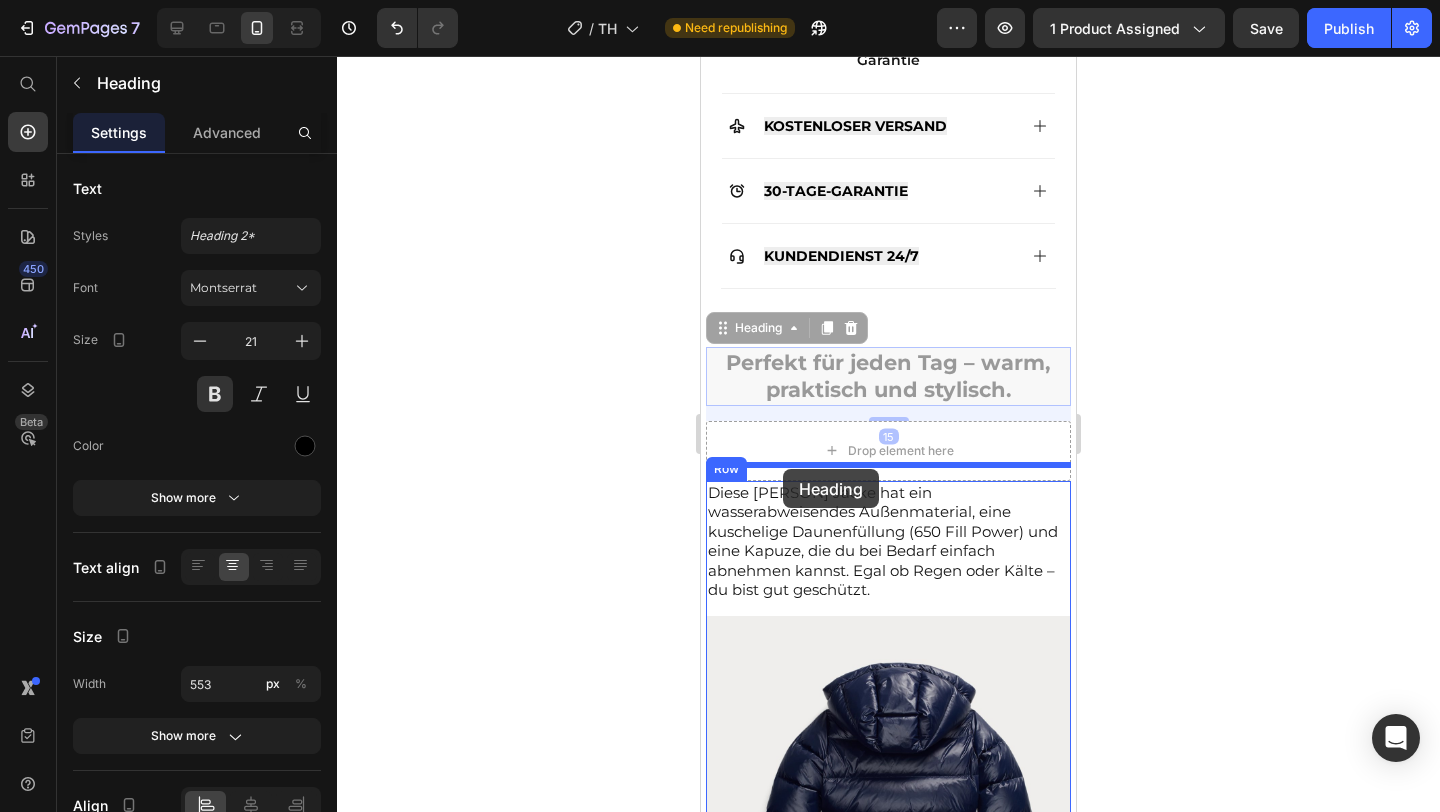 drag, startPoint x: 727, startPoint y: 315, endPoint x: 781, endPoint y: 463, distance: 157.54364 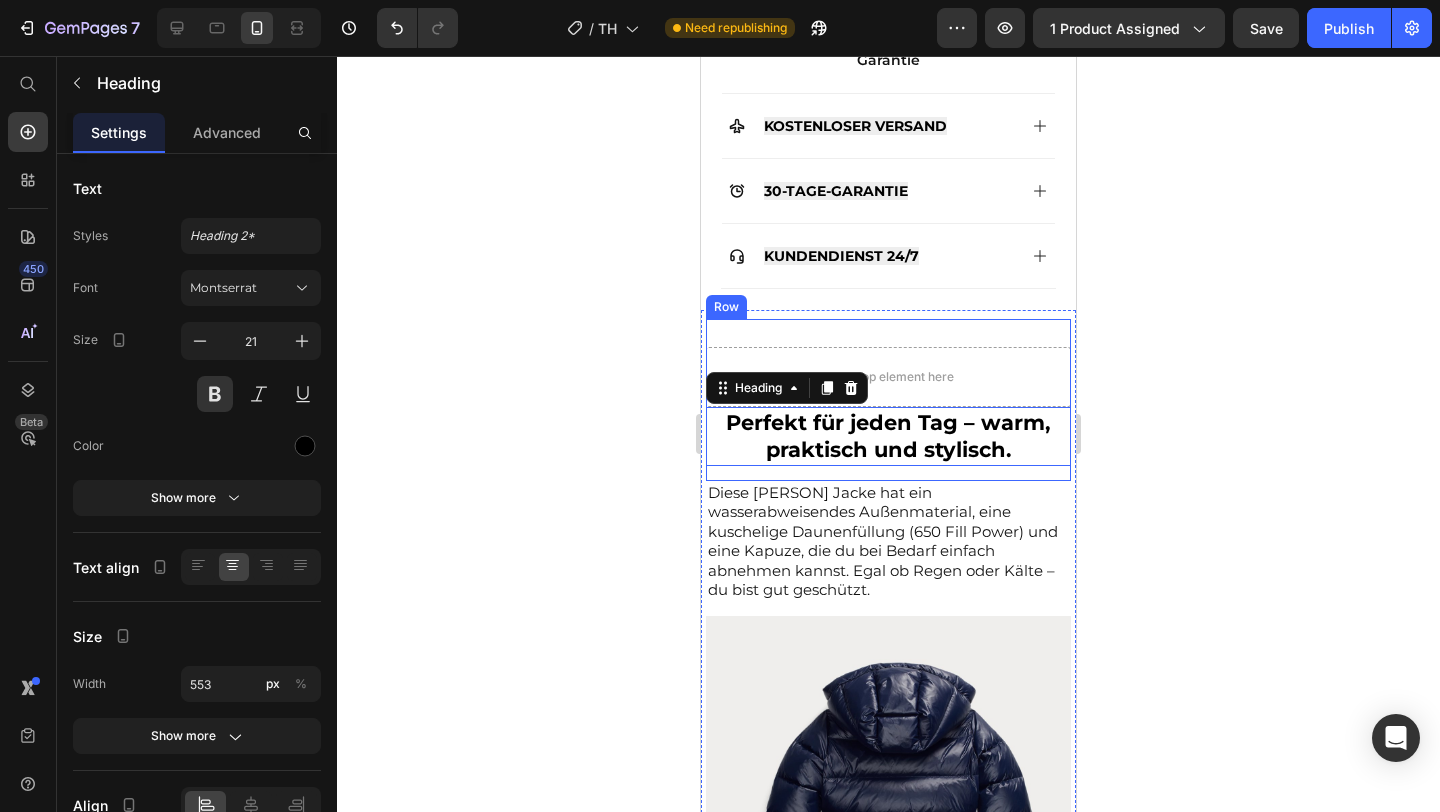 scroll, scrollTop: 1015, scrollLeft: 0, axis: vertical 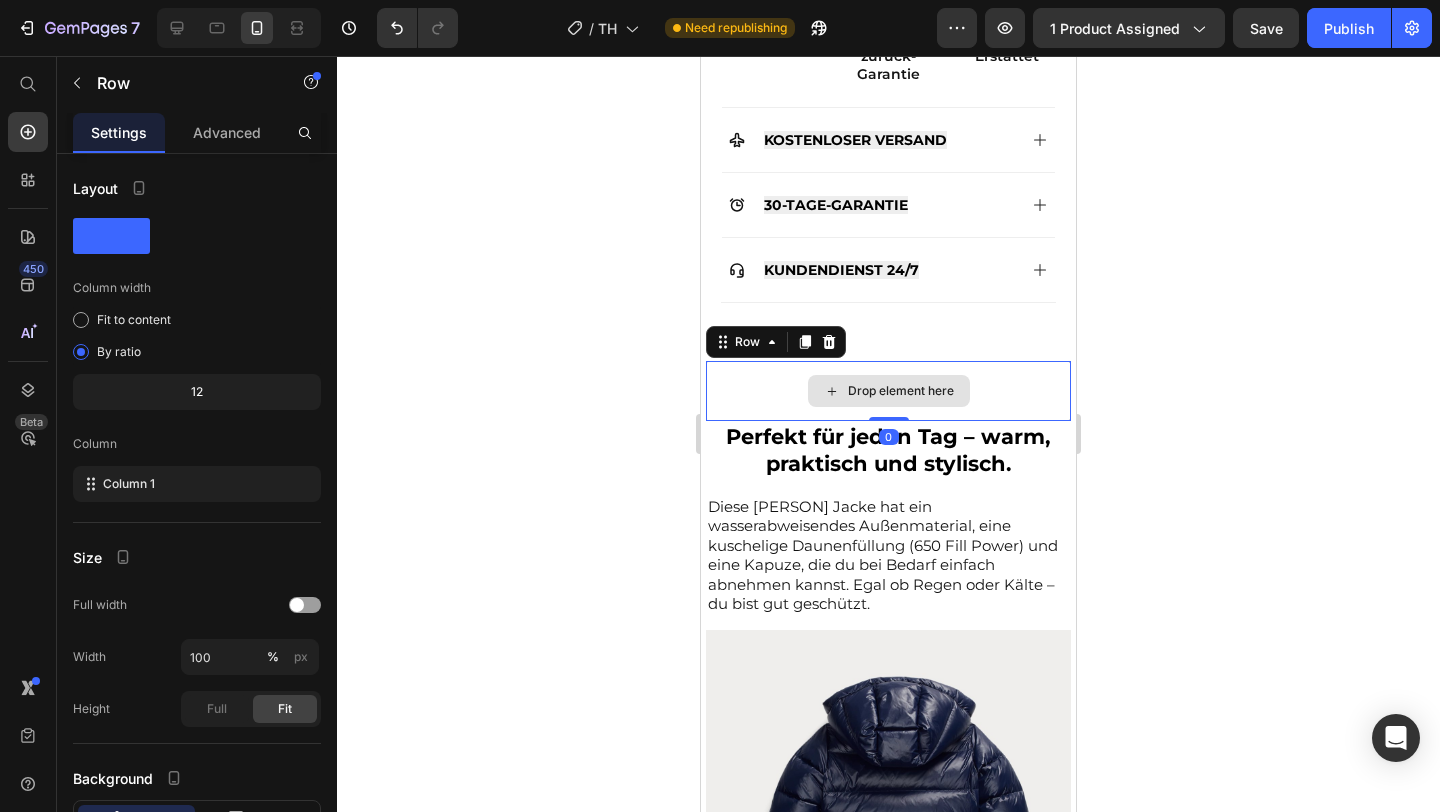 click on "Drop element here" at bounding box center [888, 391] 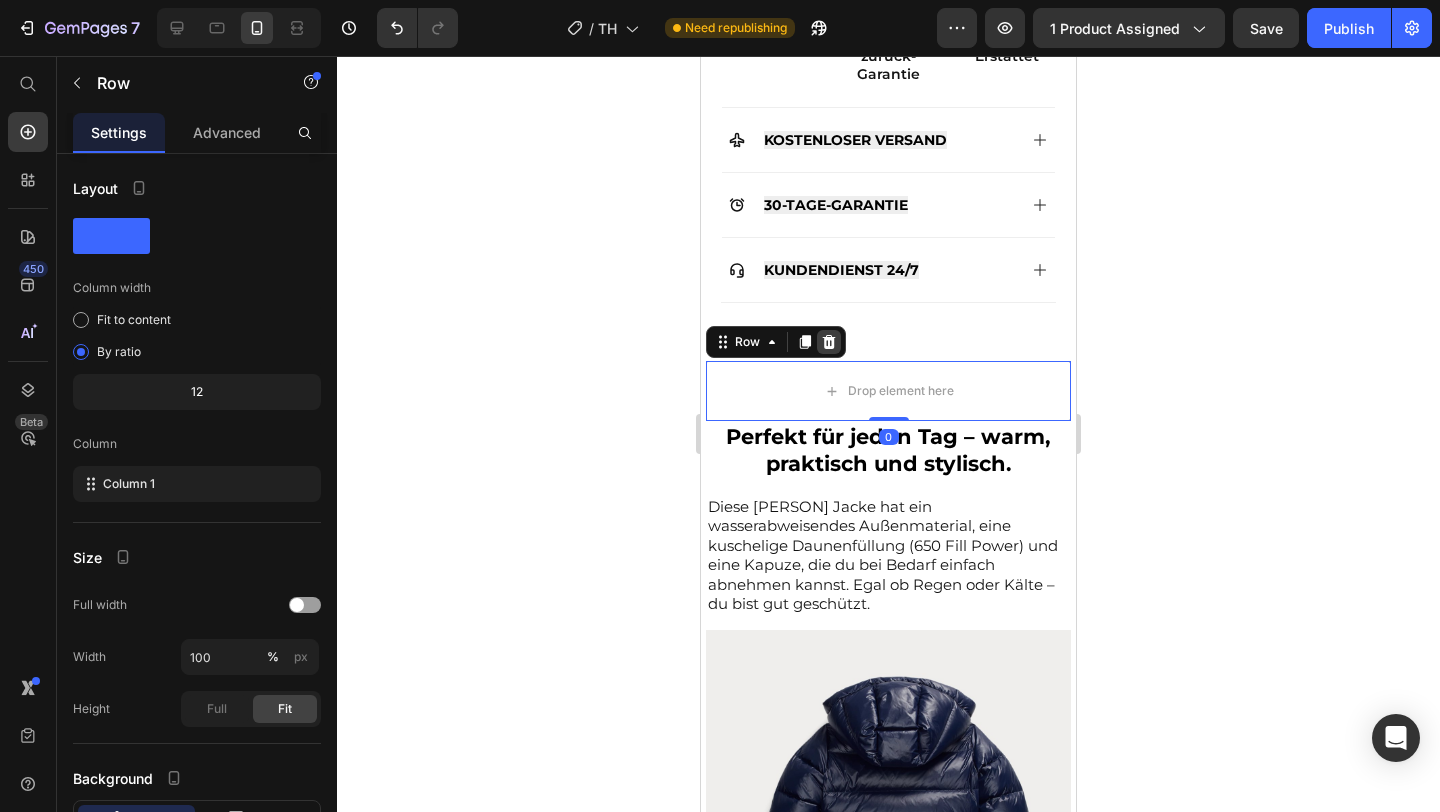 click 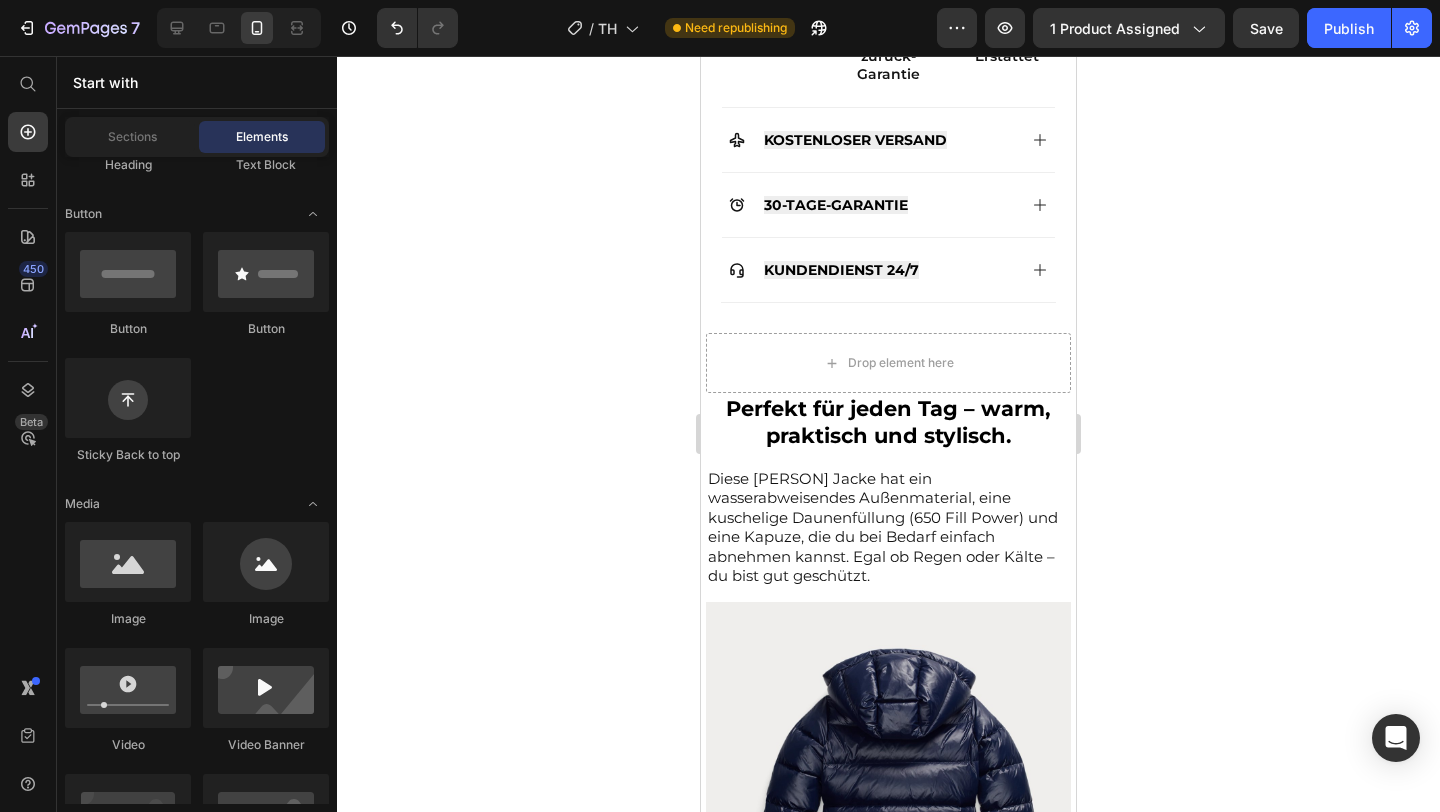scroll, scrollTop: 987, scrollLeft: 0, axis: vertical 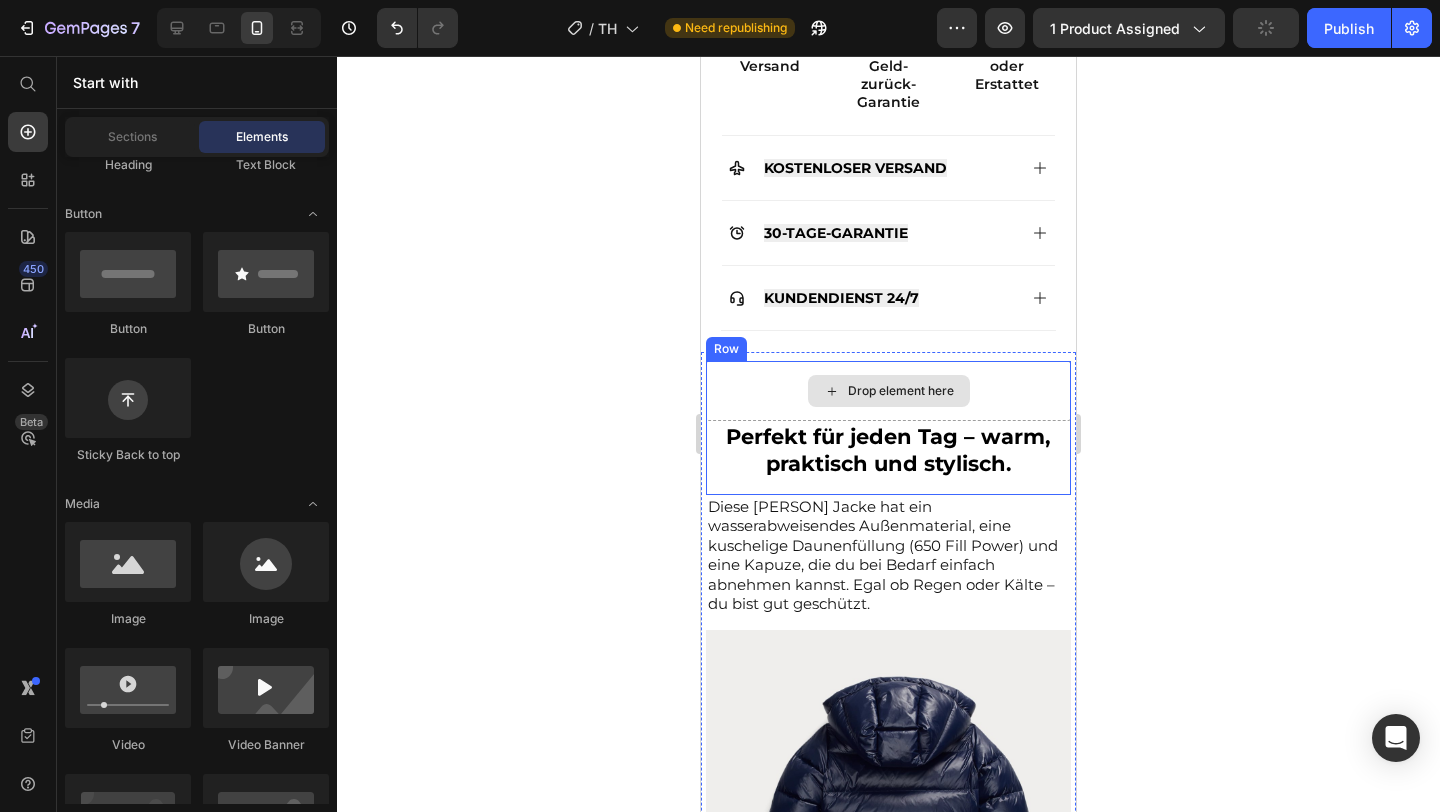 click on "Drop element here" at bounding box center (888, 391) 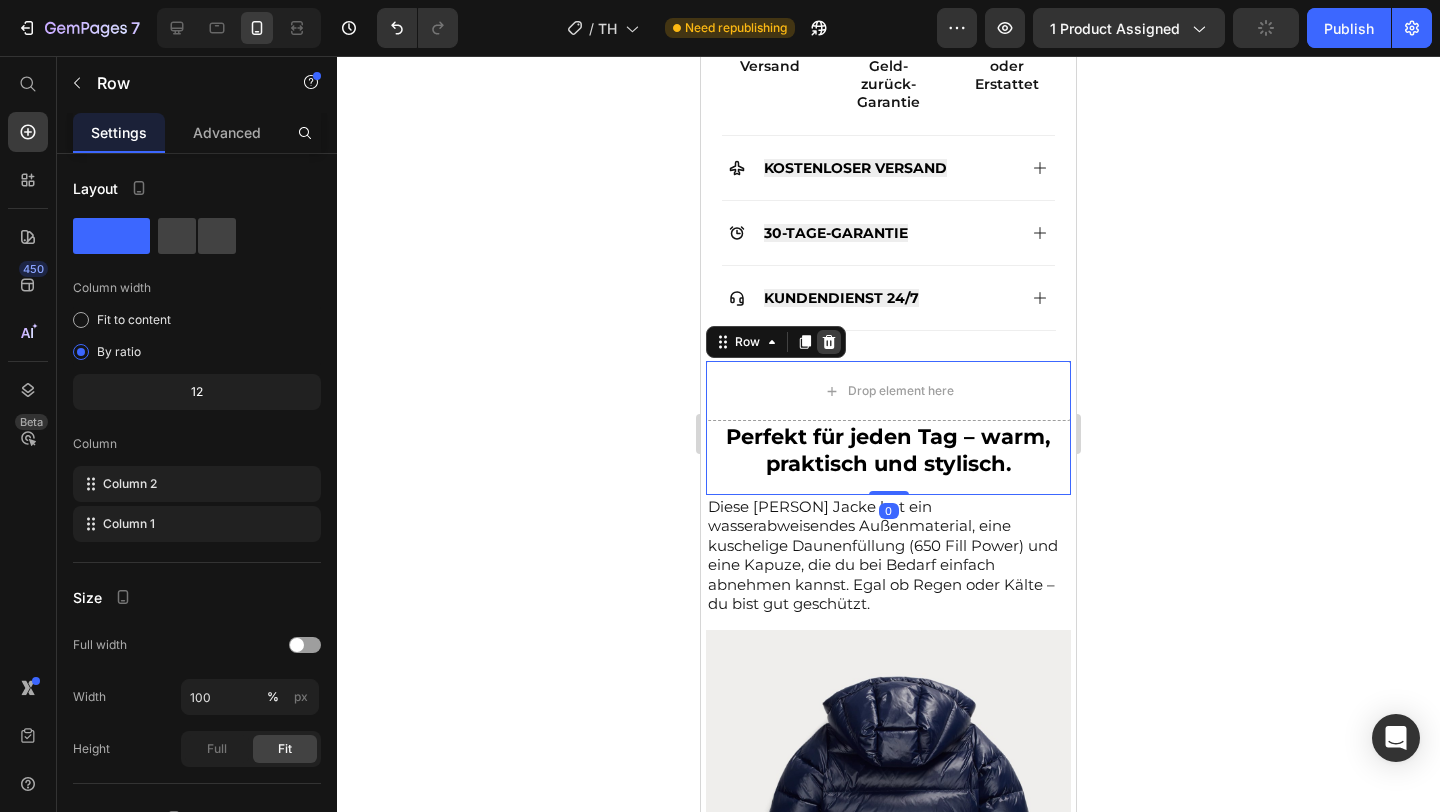 click 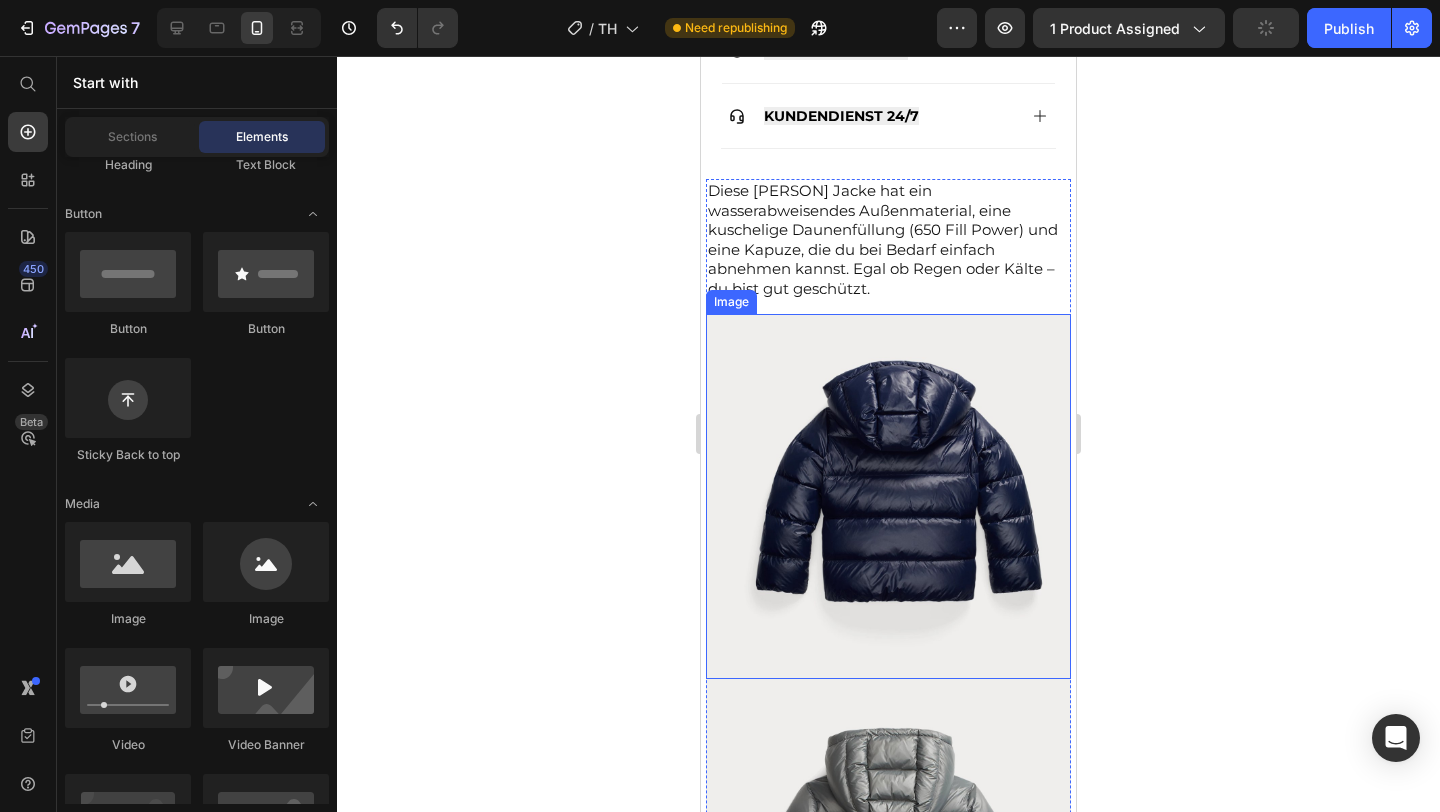 scroll, scrollTop: 1169, scrollLeft: 0, axis: vertical 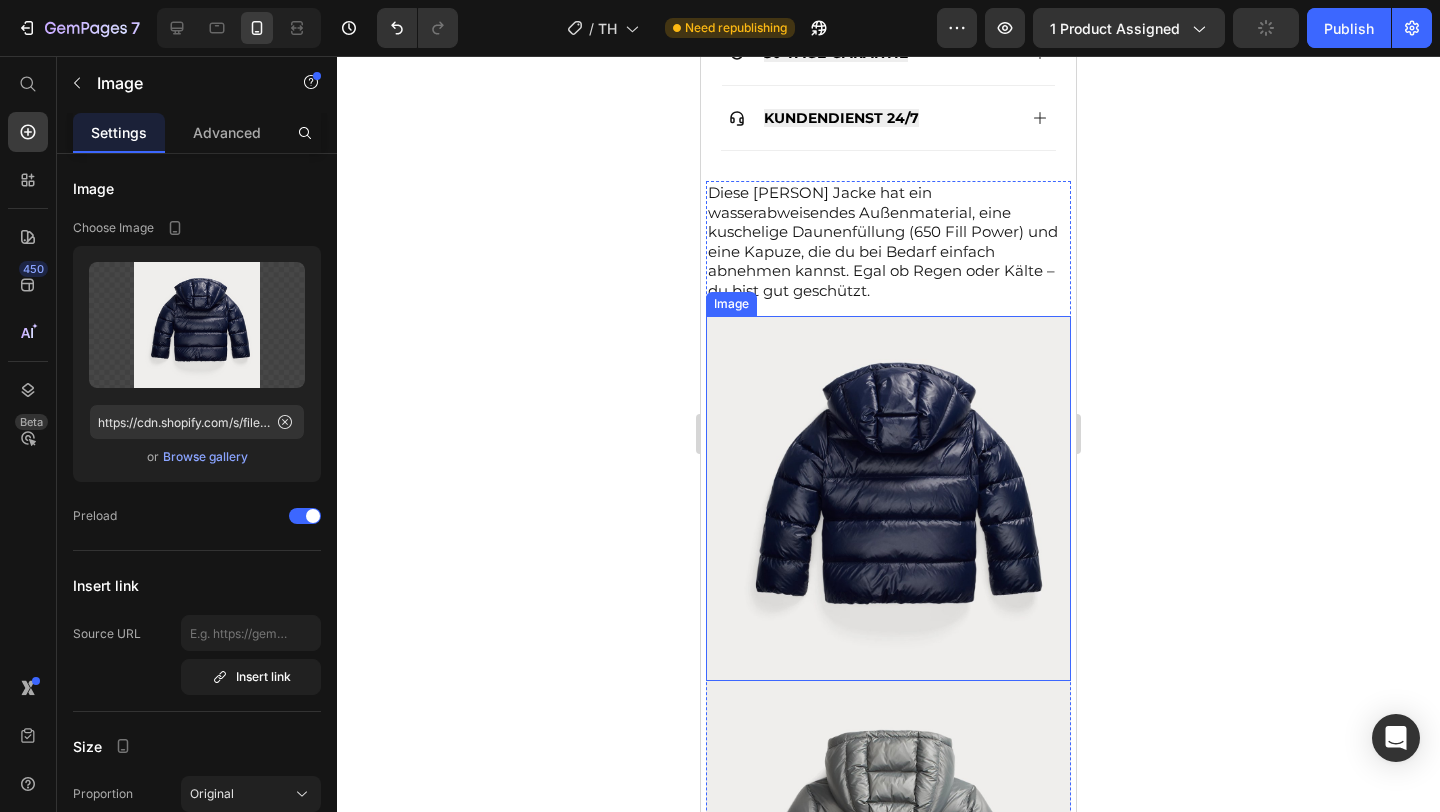 click at bounding box center (888, 498) 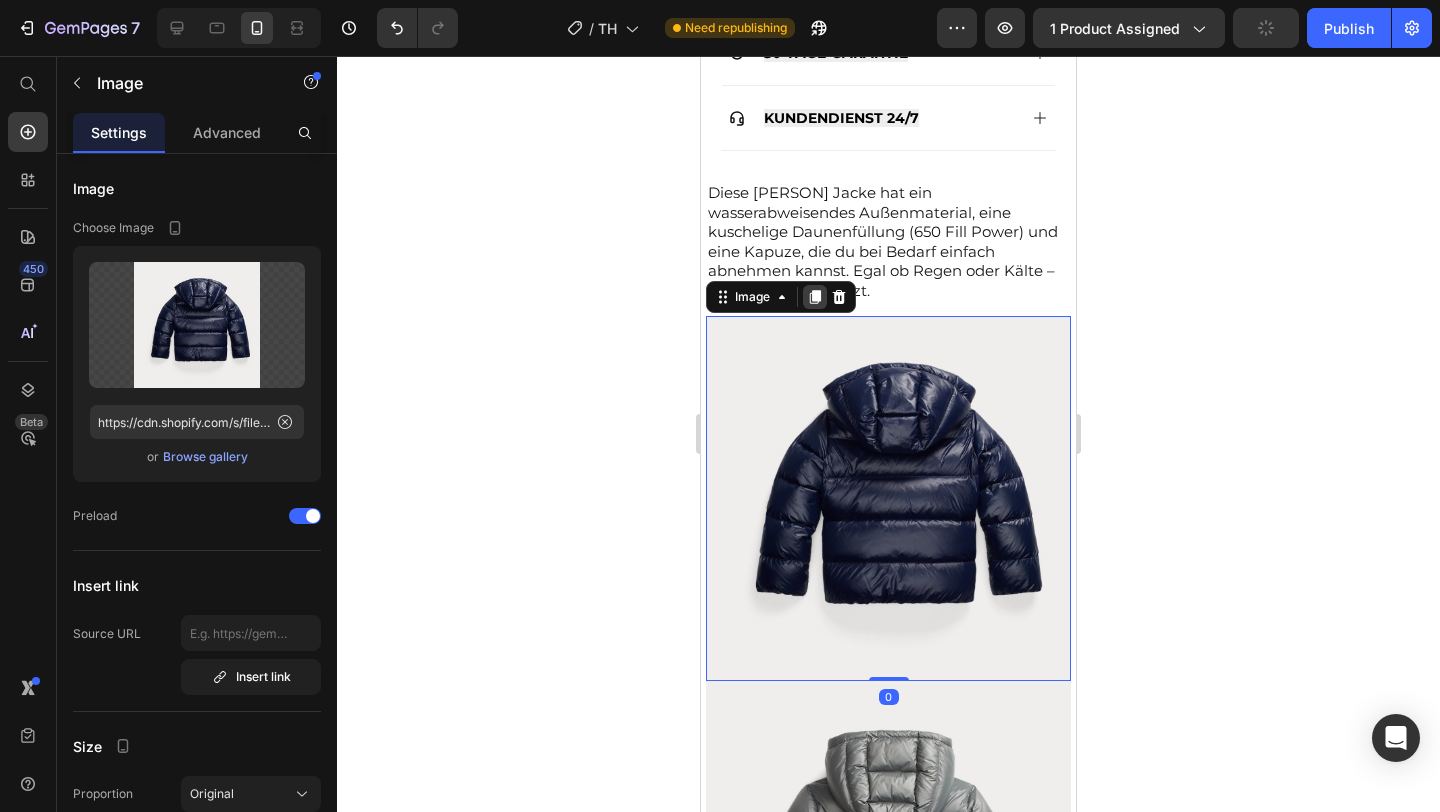 click 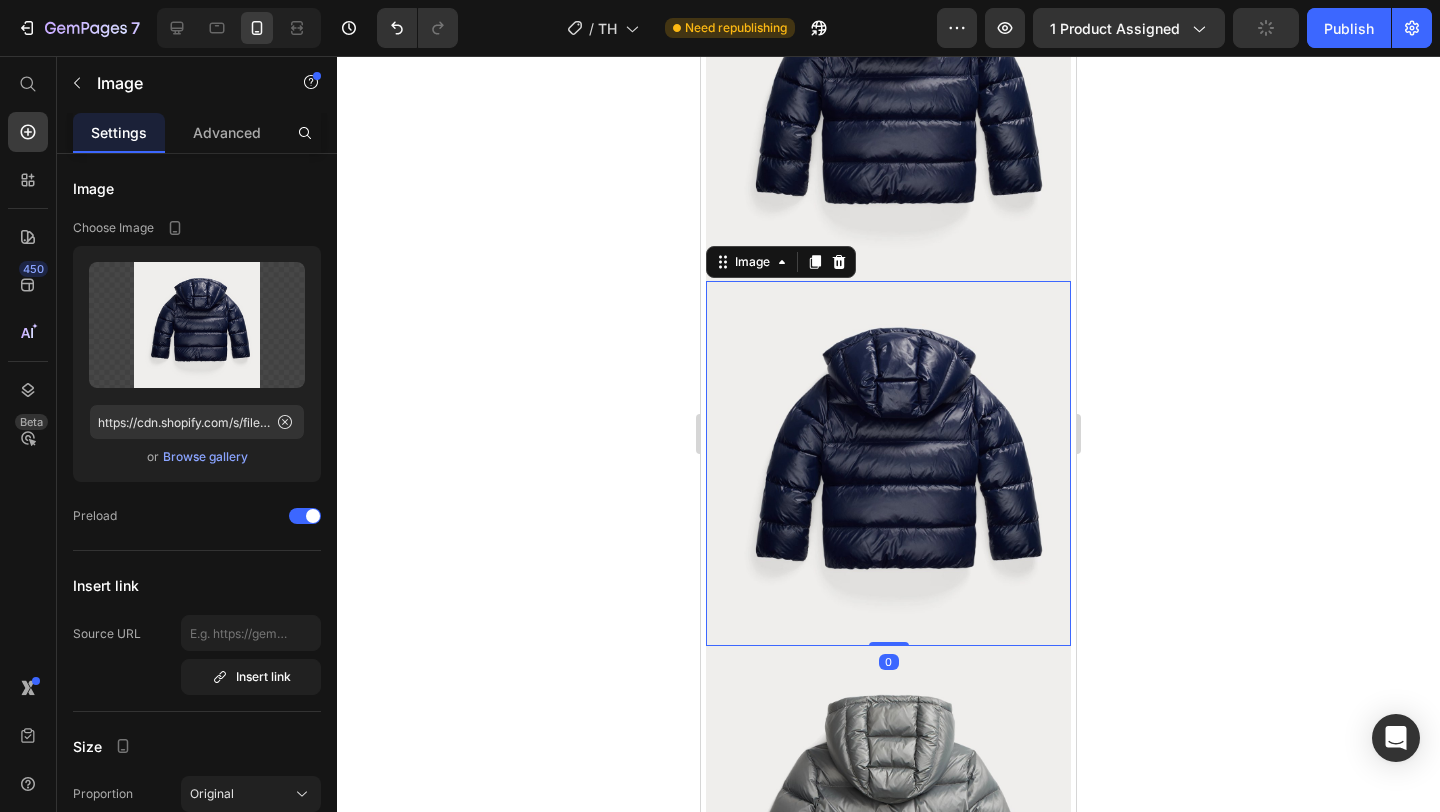 scroll, scrollTop: 1706, scrollLeft: 0, axis: vertical 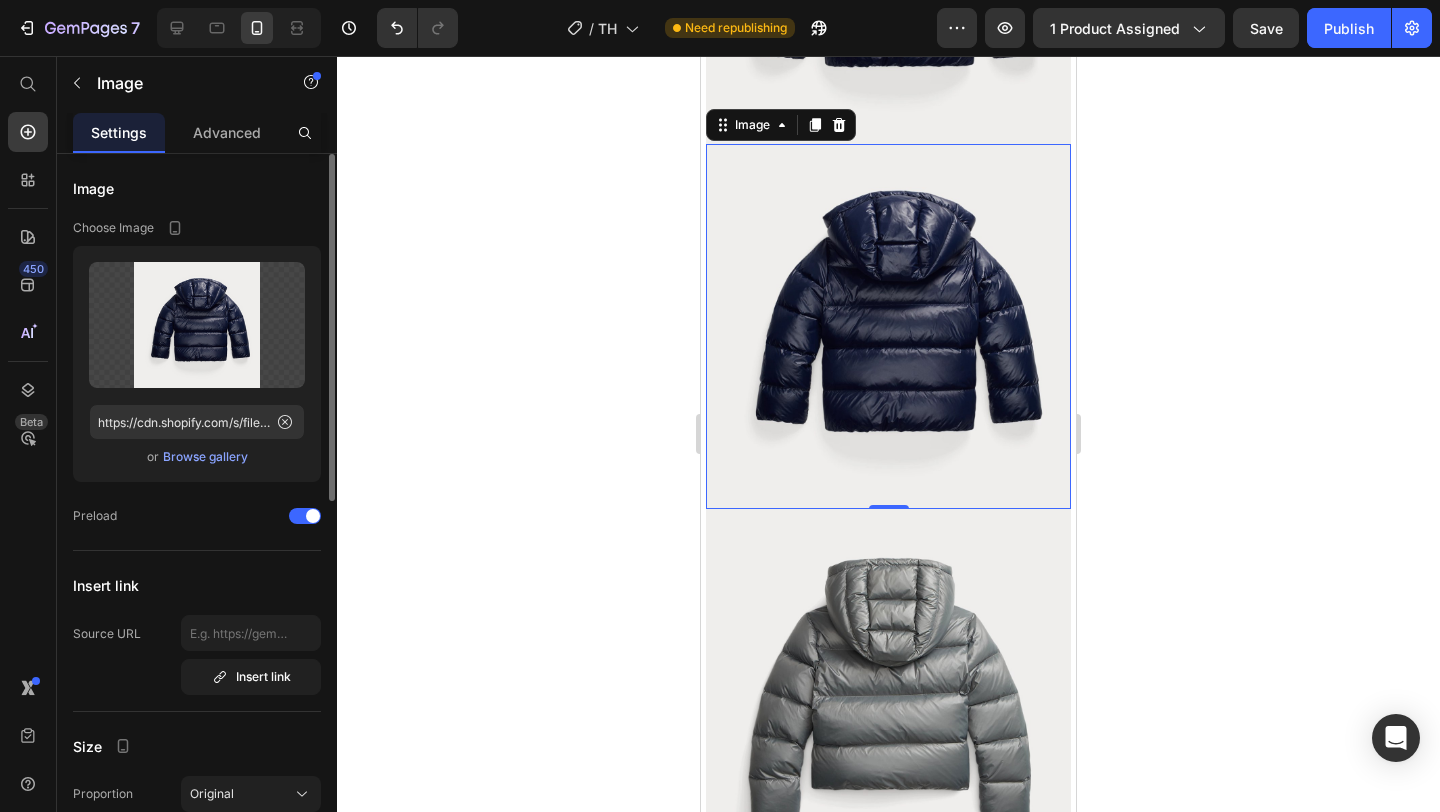 click on "Browse gallery" at bounding box center (205, 457) 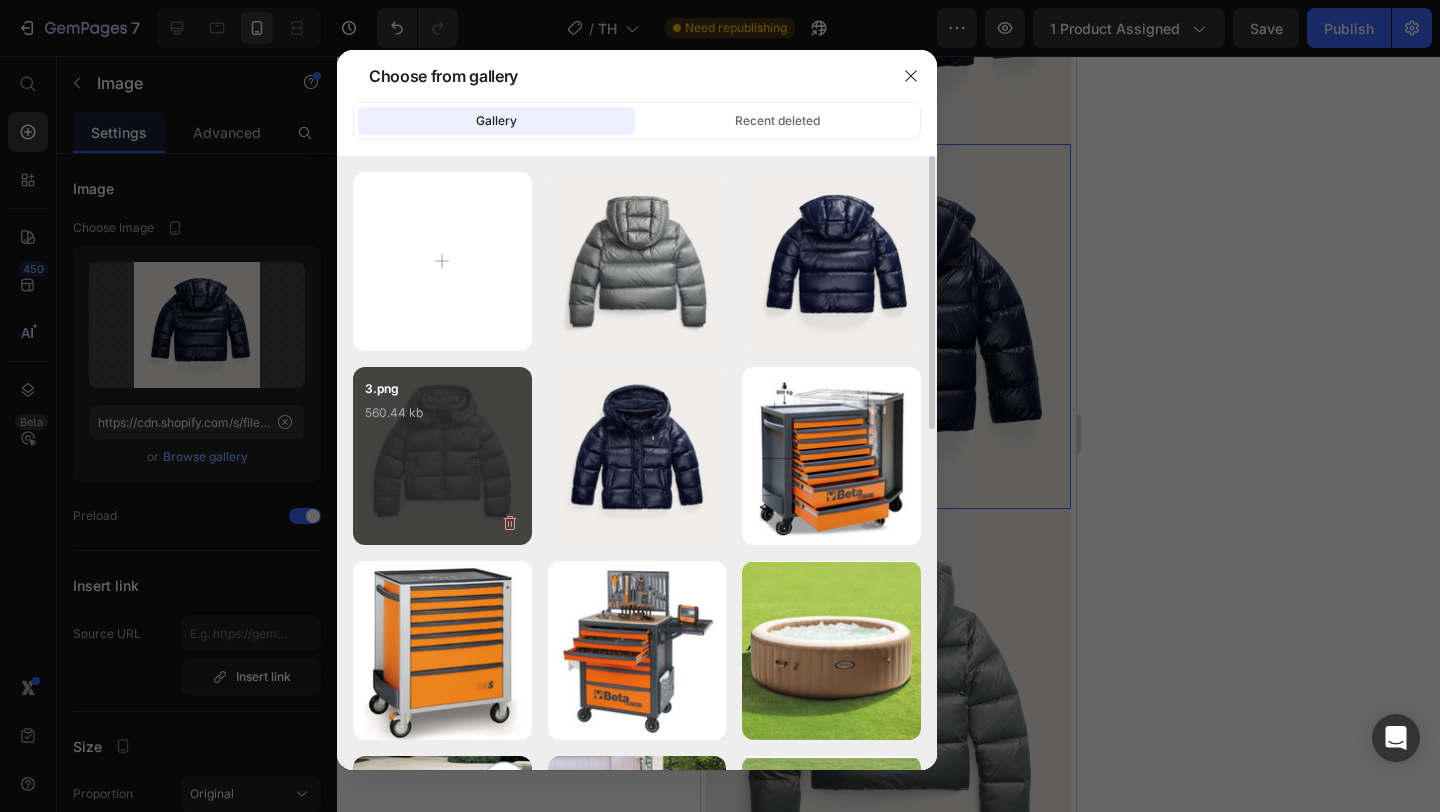 click on "3.png 560.44 kb" at bounding box center (442, 419) 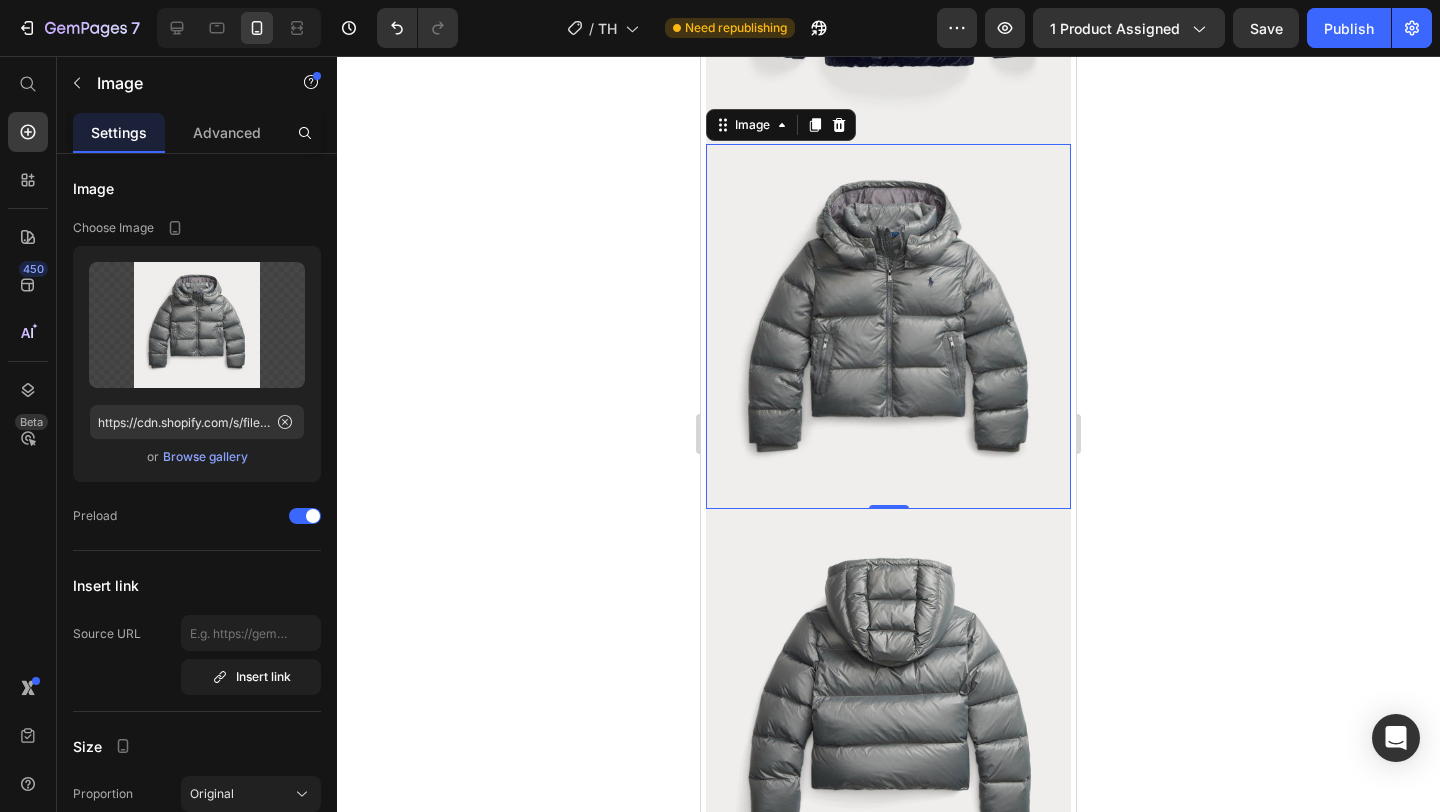 click 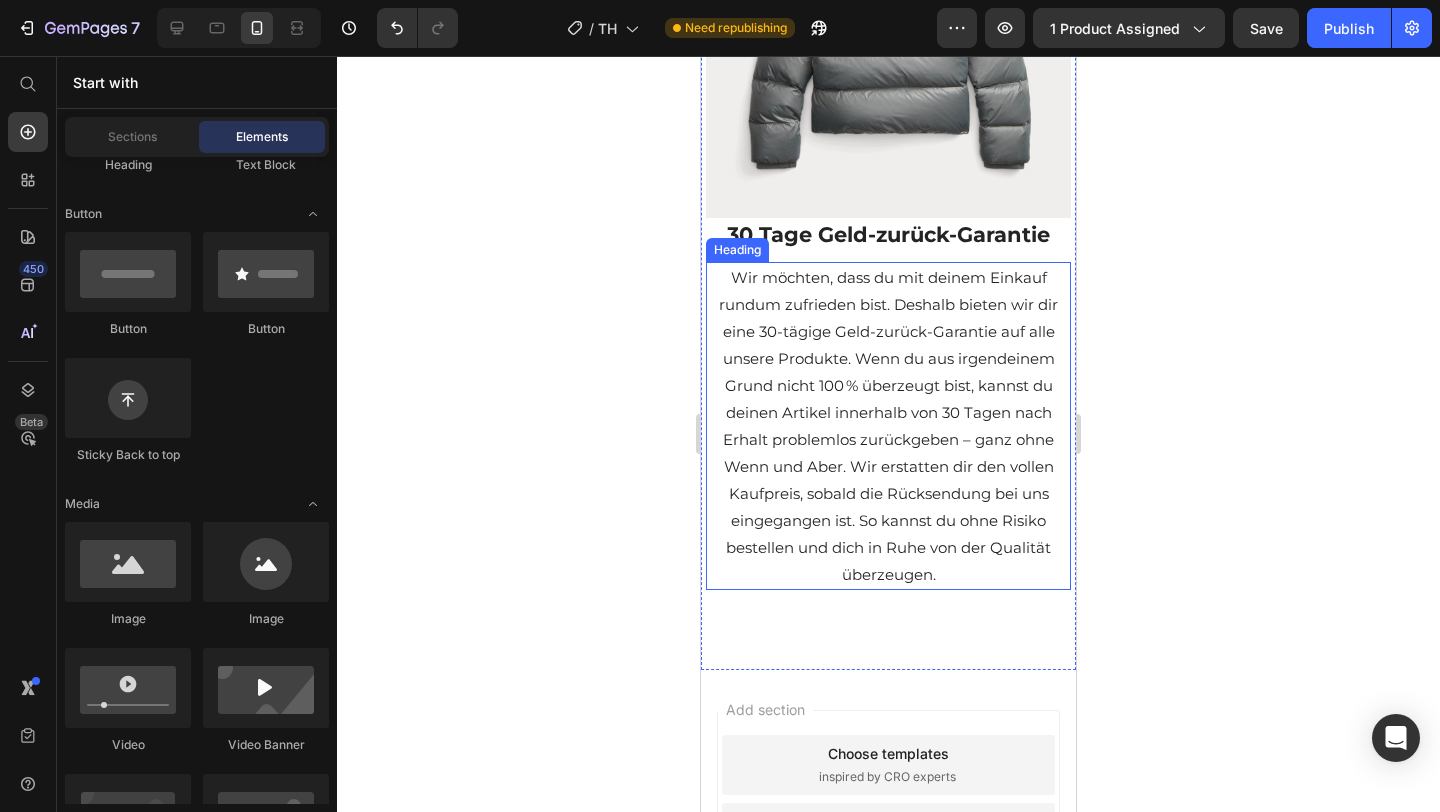 scroll, scrollTop: 2347, scrollLeft: 0, axis: vertical 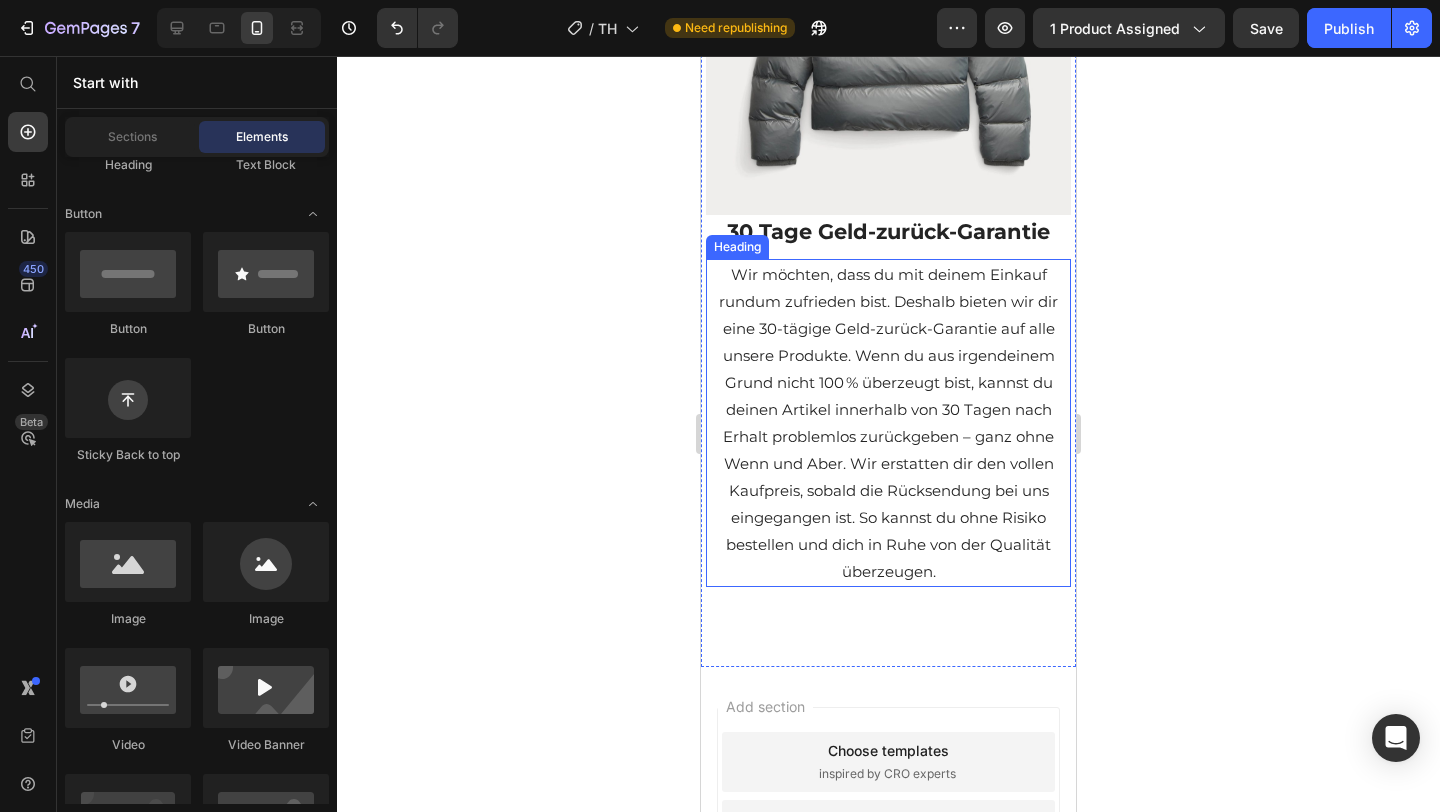 click on "Wir möchten, dass du mit deinem Einkauf rundum zufrieden bist. Deshalb bieten wir dir eine 30-tägige Geld-zurück-Garantie auf alle unsere Produkte. Wenn du aus irgendeinem Grund nicht 100 % überzeugt bist, kannst du deinen Artikel innerhalb von 30 Tagen nach Erhalt problemlos zurückgeben – ganz ohne Wenn und Aber. Wir erstatten dir den vollen Kaufpreis, sobald die Rücksendung bei uns eingegangen ist. So kannst du ohne Risiko bestellen und dich in Ruhe von der Qualität überzeugen." at bounding box center [888, 423] 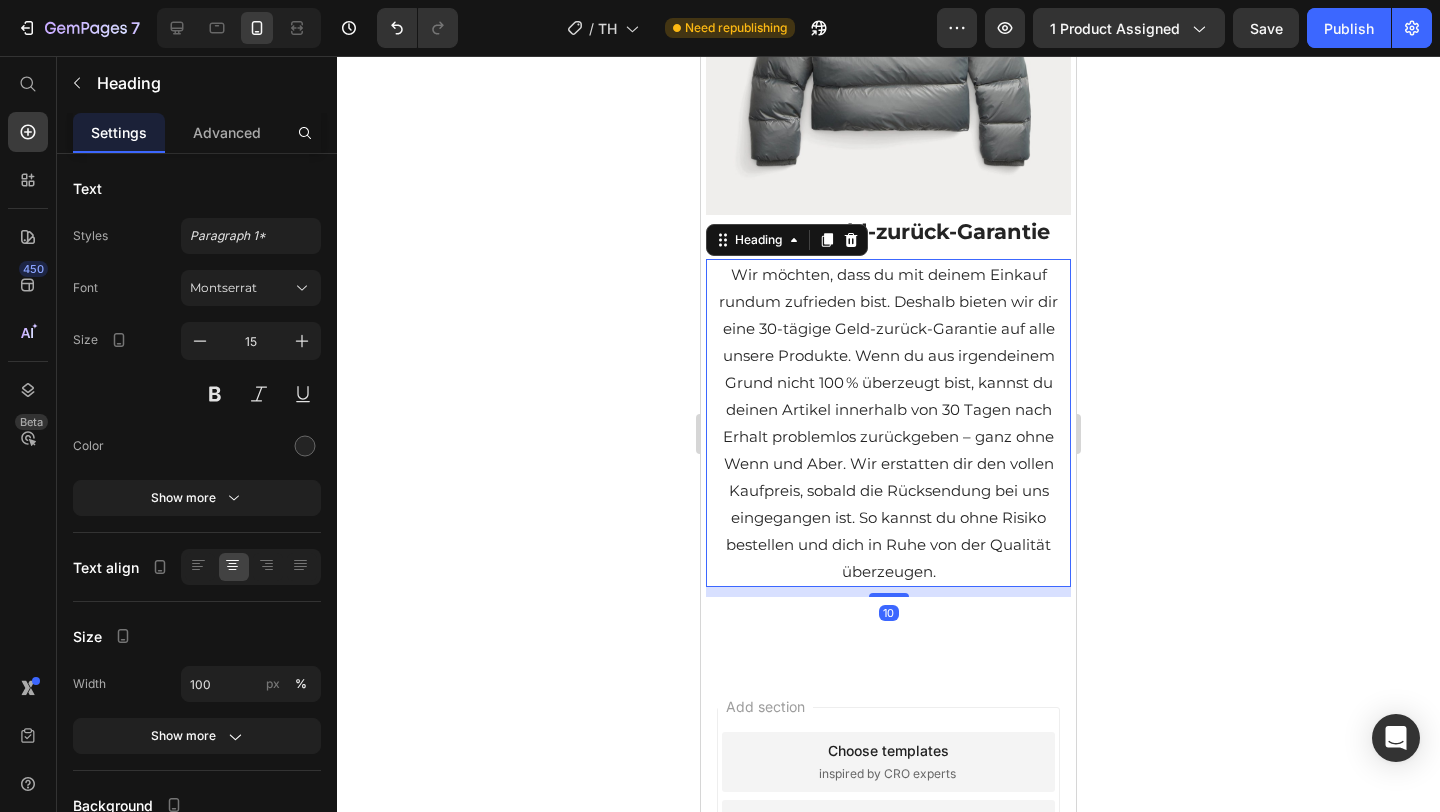 click on "Wir möchten, dass du mit deinem Einkauf rundum zufrieden bist. Deshalb bieten wir dir eine 30-tägige Geld-zurück-Garantie auf alle unsere Produkte. Wenn du aus irgendeinem Grund nicht 100 % überzeugt bist, kannst du deinen Artikel innerhalb von 30 Tagen nach Erhalt problemlos zurückgeben – ganz ohne Wenn und Aber. Wir erstatten dir den vollen Kaufpreis, sobald die Rücksendung bei uns eingegangen ist. So kannst du ohne Risiko bestellen und dich in Ruhe von der Qualität überzeugen." at bounding box center [888, 423] 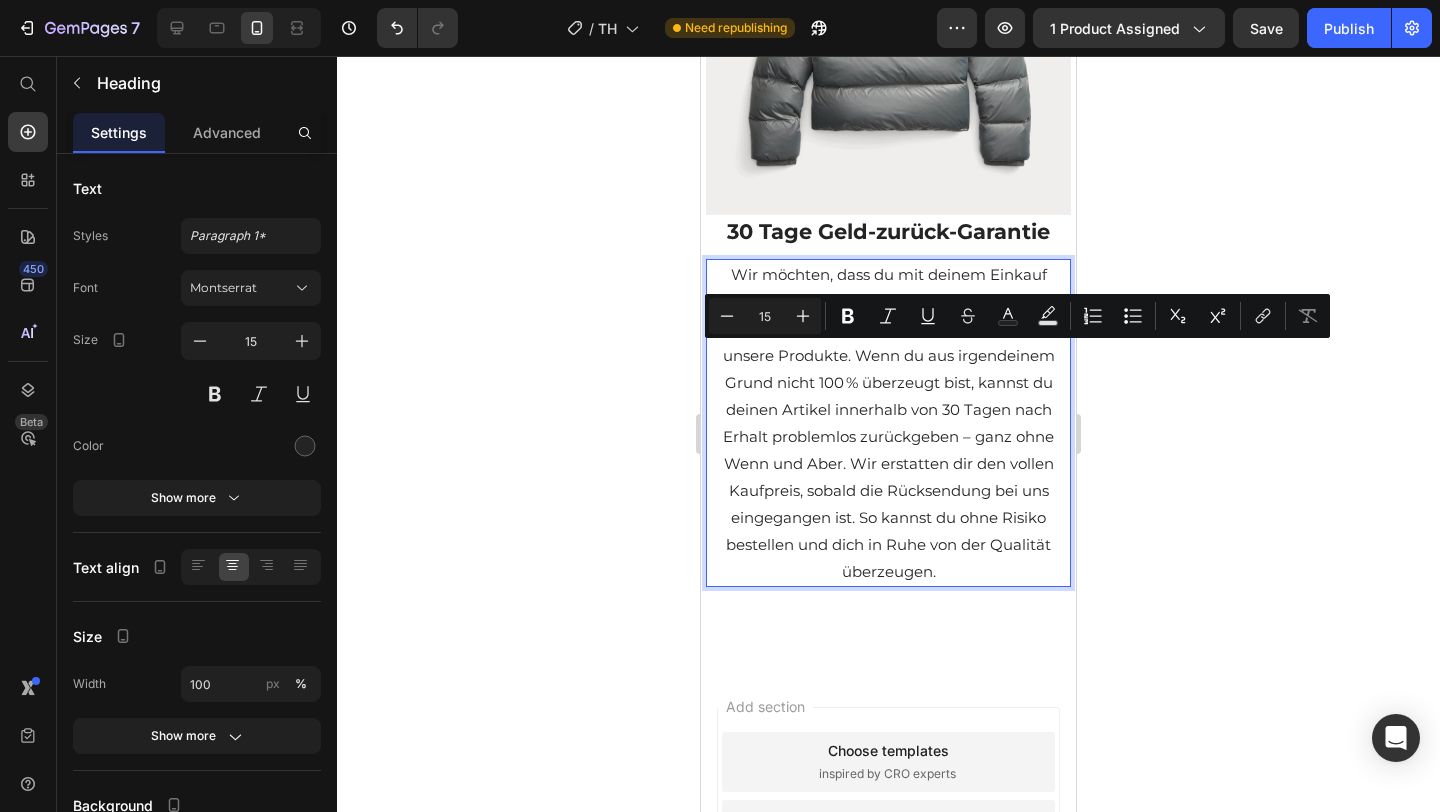 click on "Wir möchten, dass du mit deinem Einkauf rundum zufrieden bist. Deshalb bieten wir dir eine 30-tägige Geld-zurück-Garantie auf alle unsere Produkte. Wenn du aus irgendeinem Grund nicht 100 % überzeugt bist, kannst du deinen Artikel innerhalb von 30 Tagen nach Erhalt problemlos zurückgeben – ganz ohne Wenn und Aber. Wir erstatten dir den vollen Kaufpreis, sobald die Rücksendung bei uns eingegangen ist. So kannst du ohne Risiko bestellen und dich in Ruhe von der Qualität überzeugen." at bounding box center [888, 423] 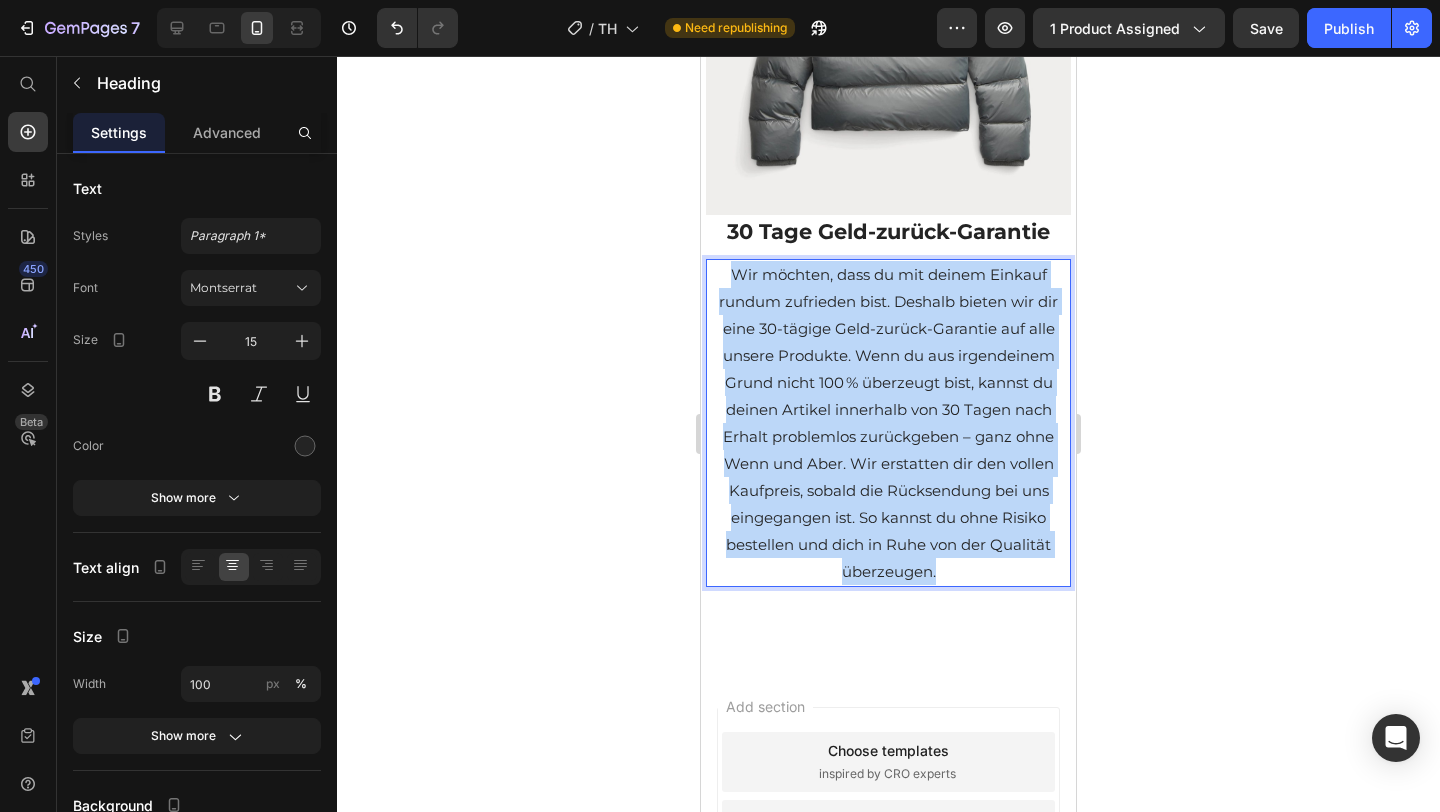 drag, startPoint x: 967, startPoint y: 566, endPoint x: 673, endPoint y: 227, distance: 448.7282 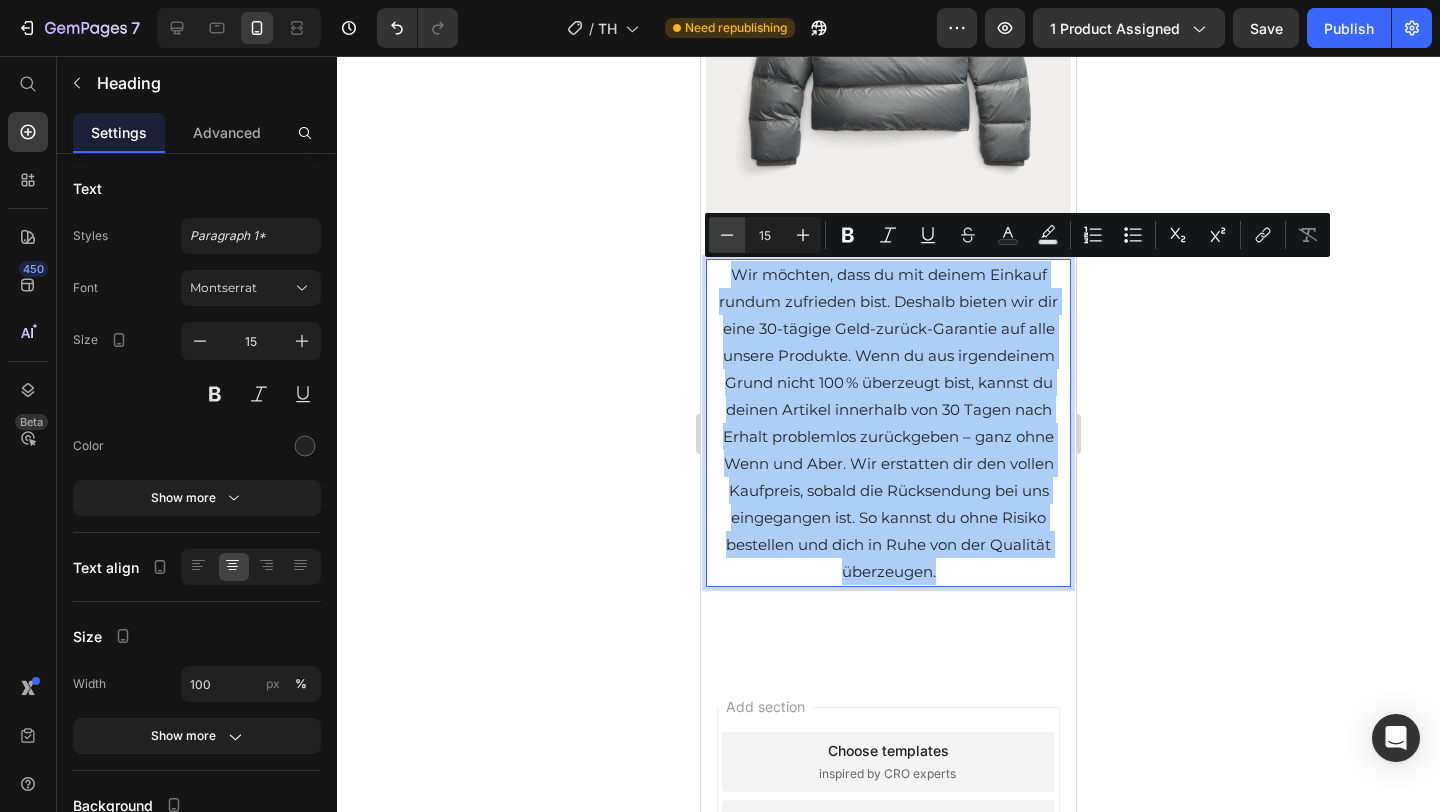 click 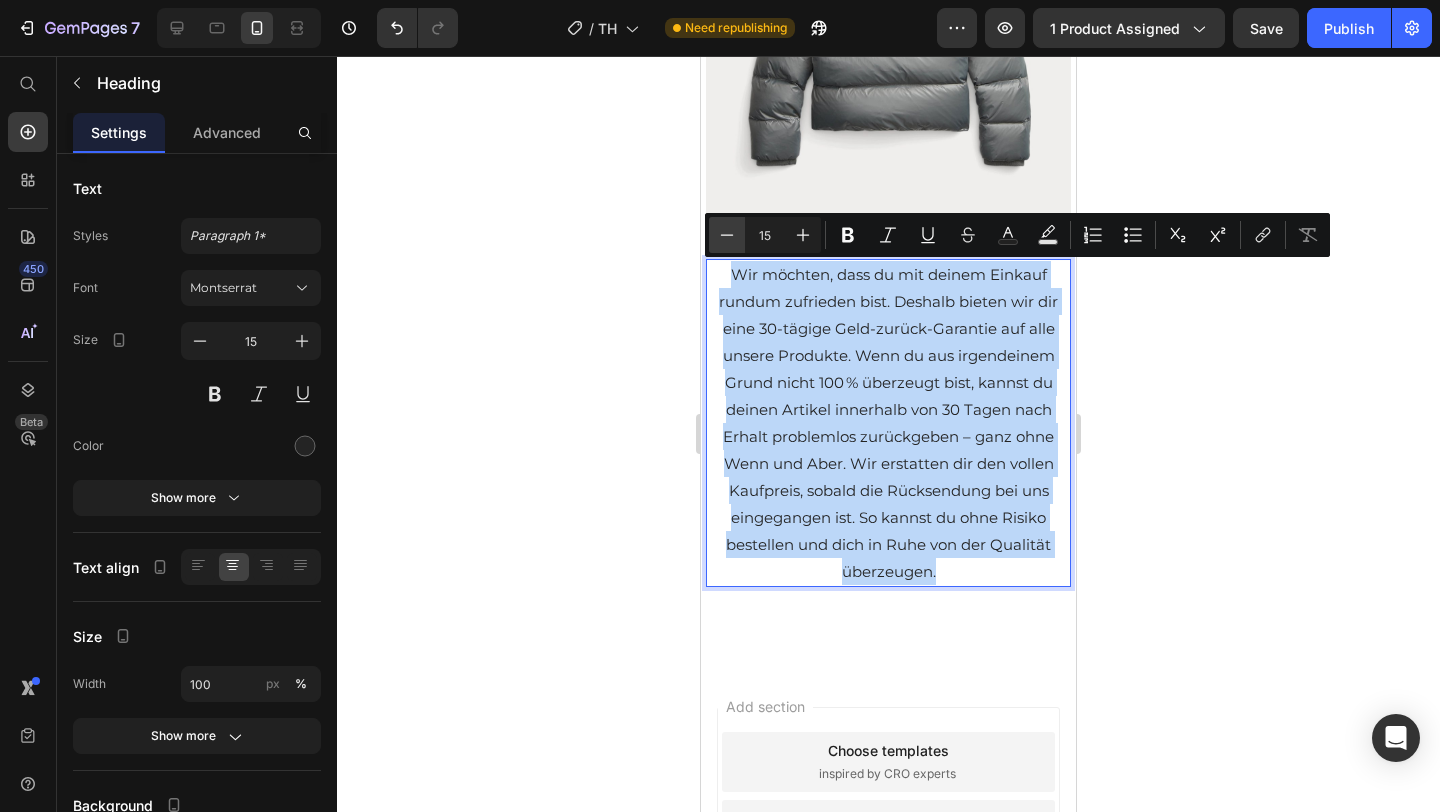 type on "14" 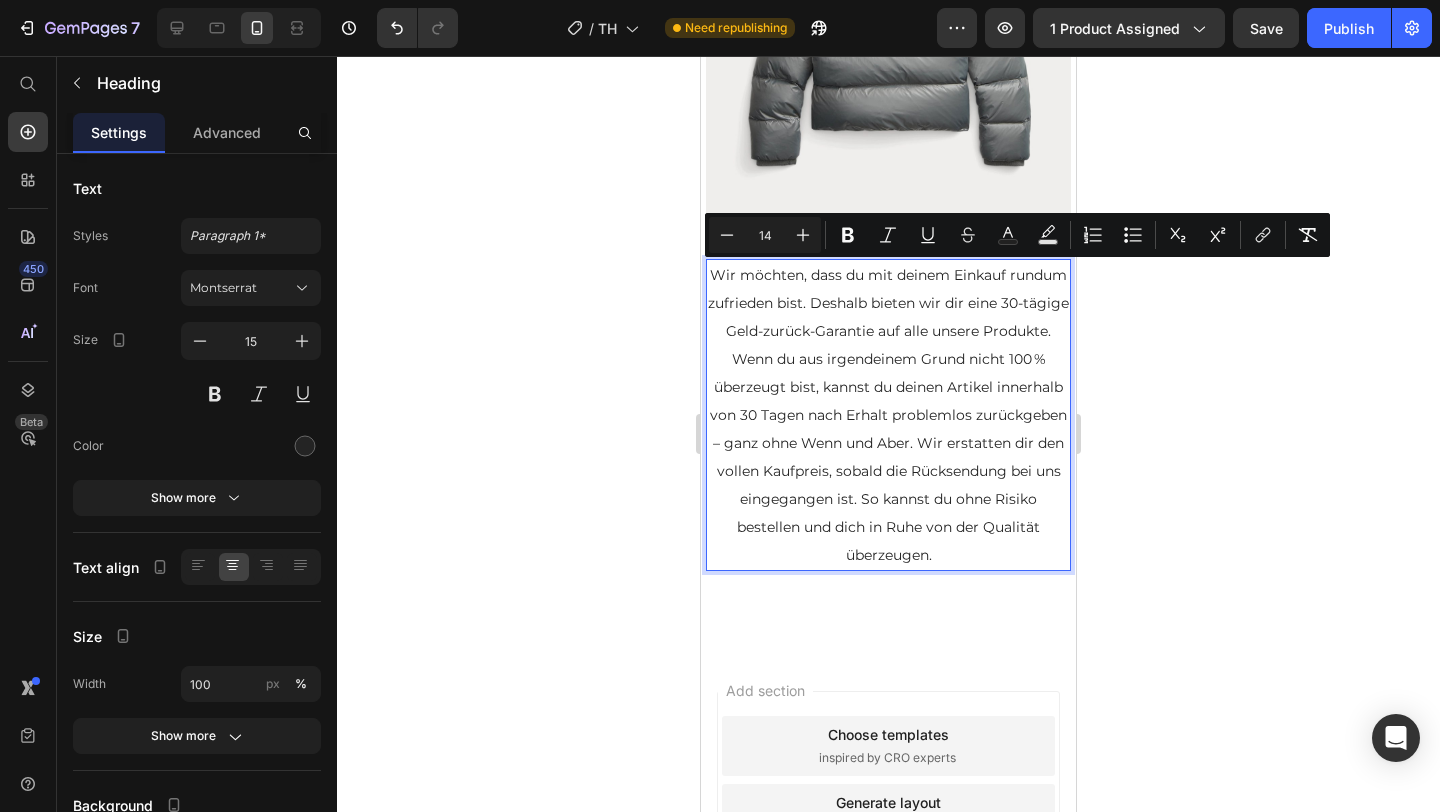 click 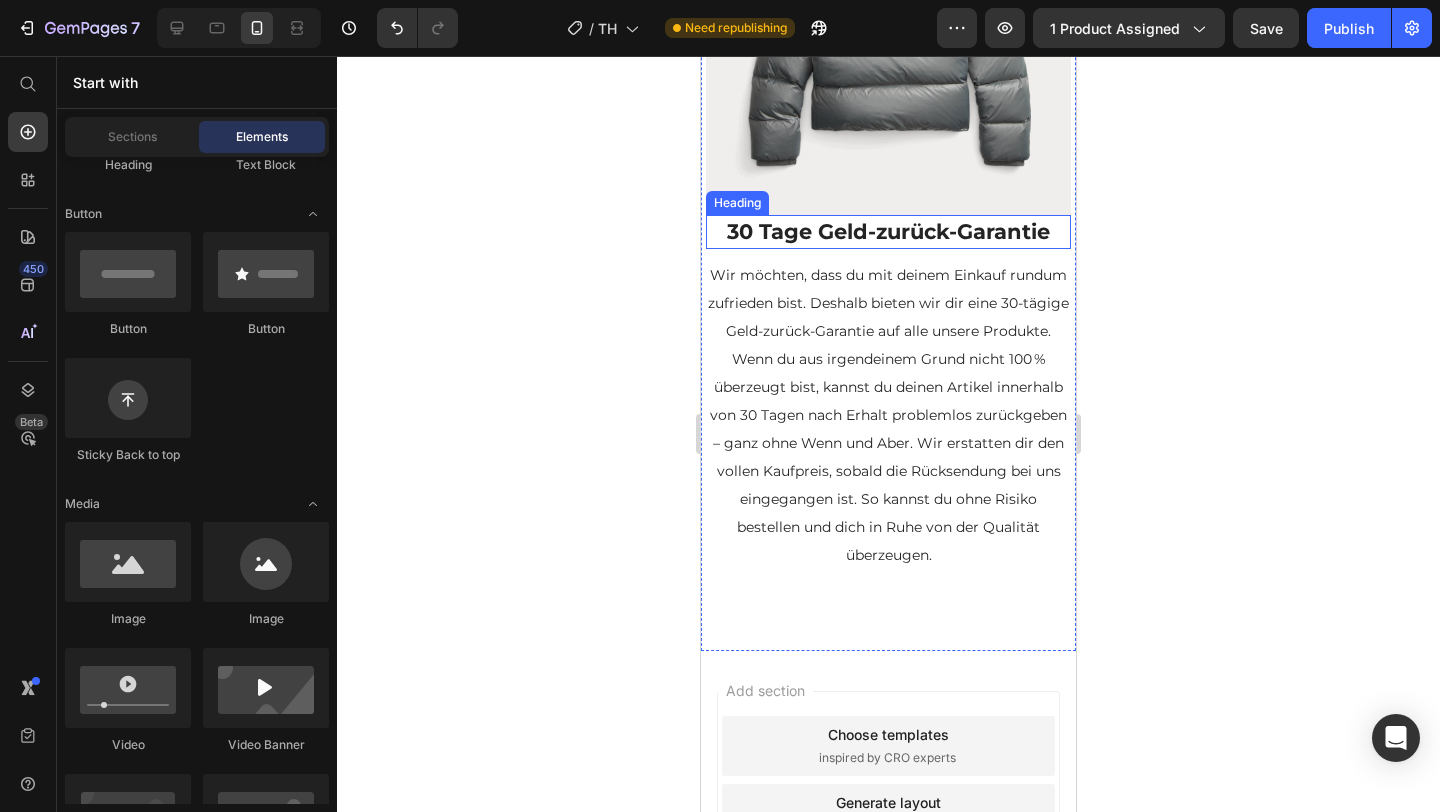 click at bounding box center [888, 32] 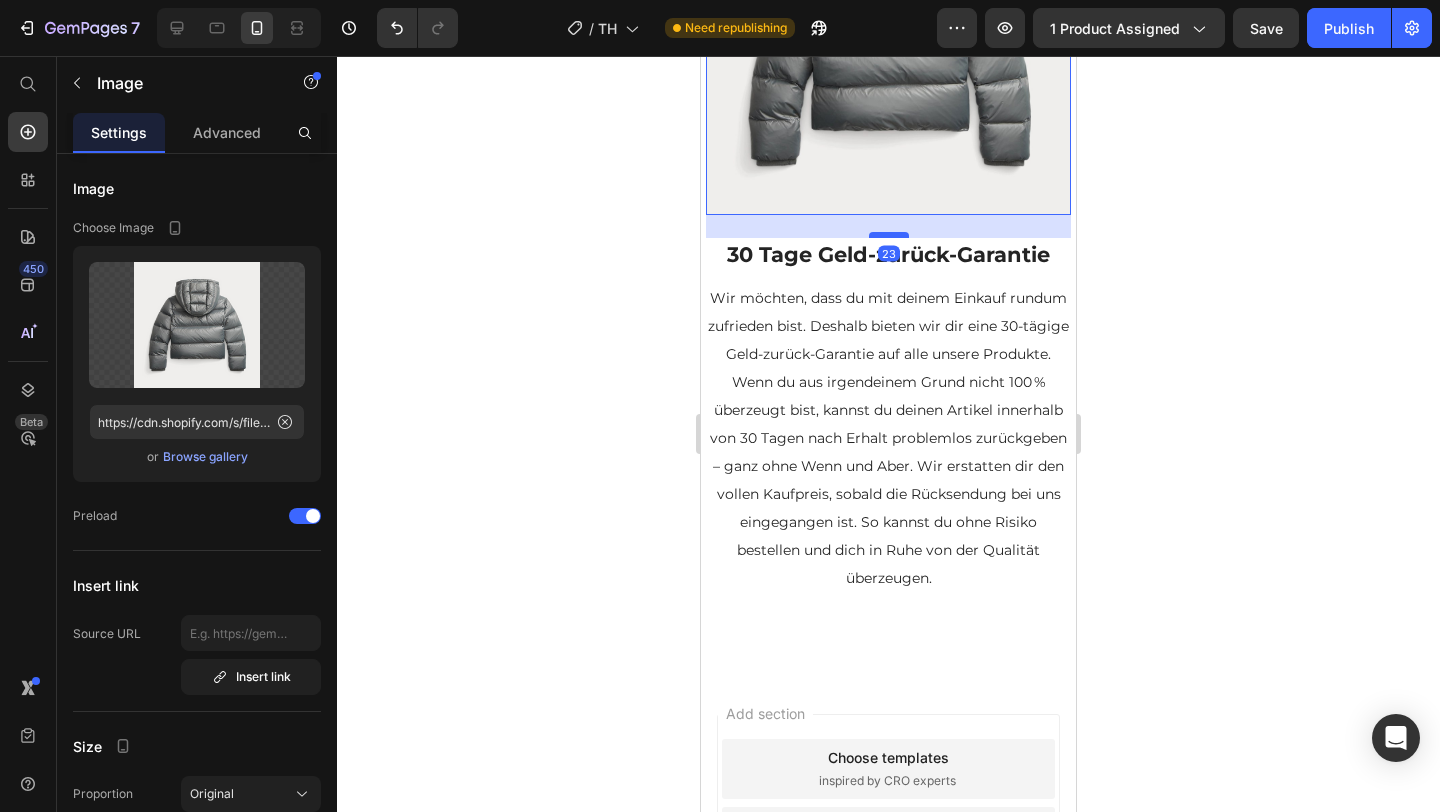 drag, startPoint x: 887, startPoint y: 211, endPoint x: 887, endPoint y: 234, distance: 23 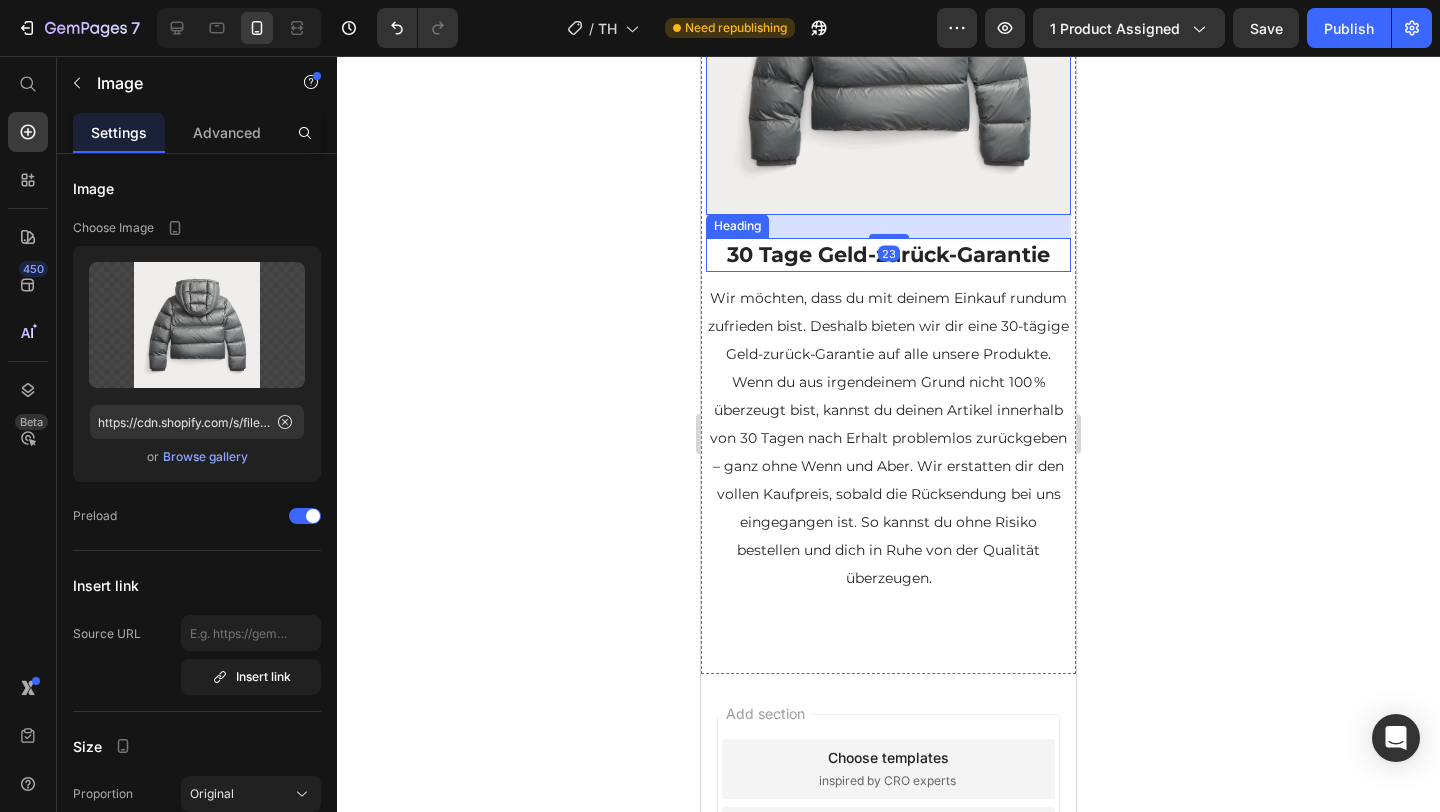 click on "Image   23 Diese Ralph Lauren Jacke hat ein wasserabweisendes Außenmaterial, eine kuschelige Daunenfüllung (650 Fill Power) und eine Kapuze, die du bei Bedarf einfach abnehmen kannst. Egal ob Regen oder Kälte – du bist gut geschützt. Text Block Image Image Row 30 Tage Geld-zurück-Garantie Heading ⁠⁠⁠⁠⁠⁠⁠ Wir möchten, dass du mit deinem Einkauf rundum zufrieden bist. Deshalb bieten wir dir eine 30-tägige Geld-zurück-Garantie auf alle unsere Produkte. Wenn du aus irgendeinem Grund nicht 100 % überzeugt bist, kannst du deinen Artikel innerhalb von 30 Tagen nach Erhalt problemlos zurückgeben – ganz ohne Wenn und Aber. Wir erstatten dir den vollen Kaufpreis, sobald die Rücksendung bei uns eingegangen ist. So kannst du ohne Risiko bestellen und dich in Ruhe von der Qualität überzeugen. Heading" at bounding box center (888, -206) 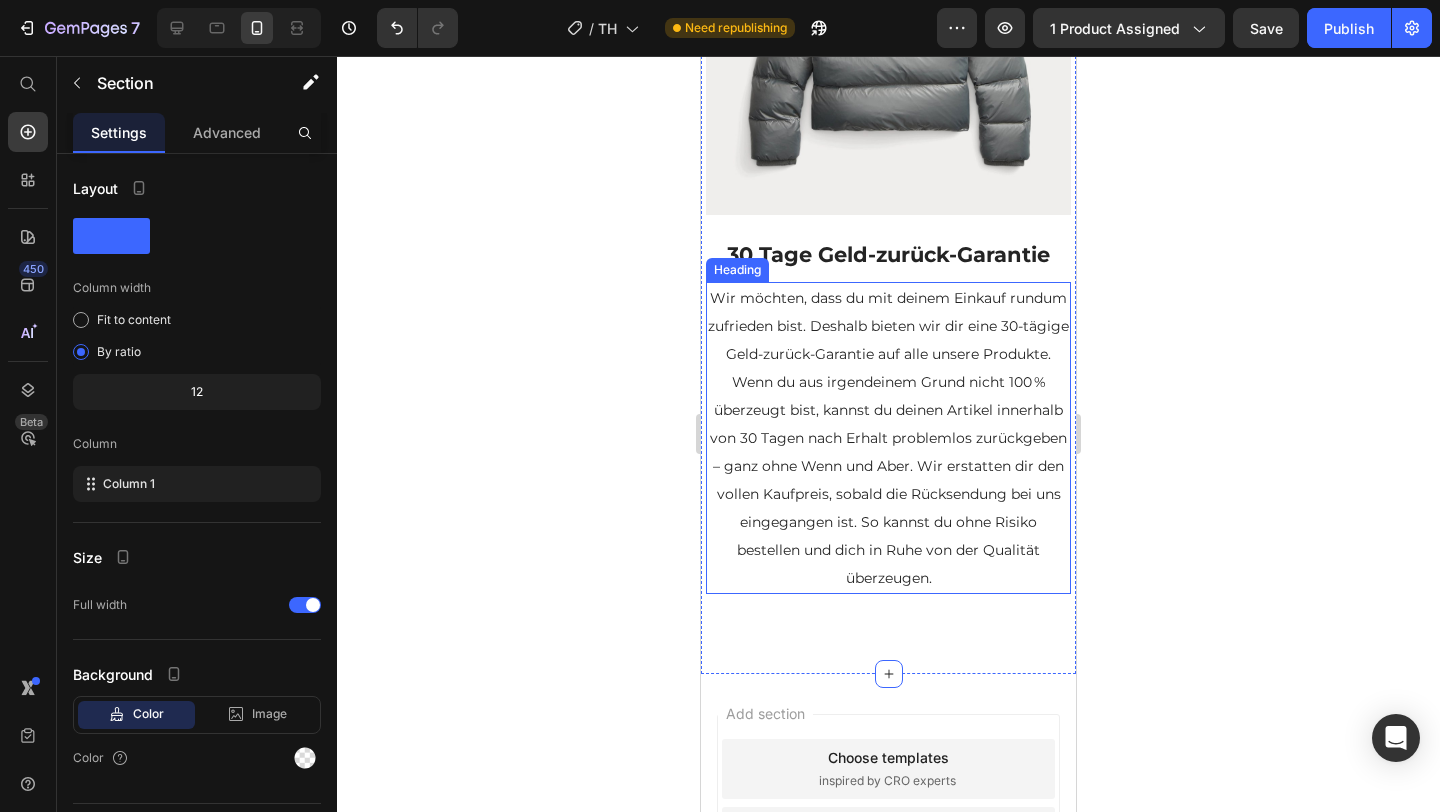 click 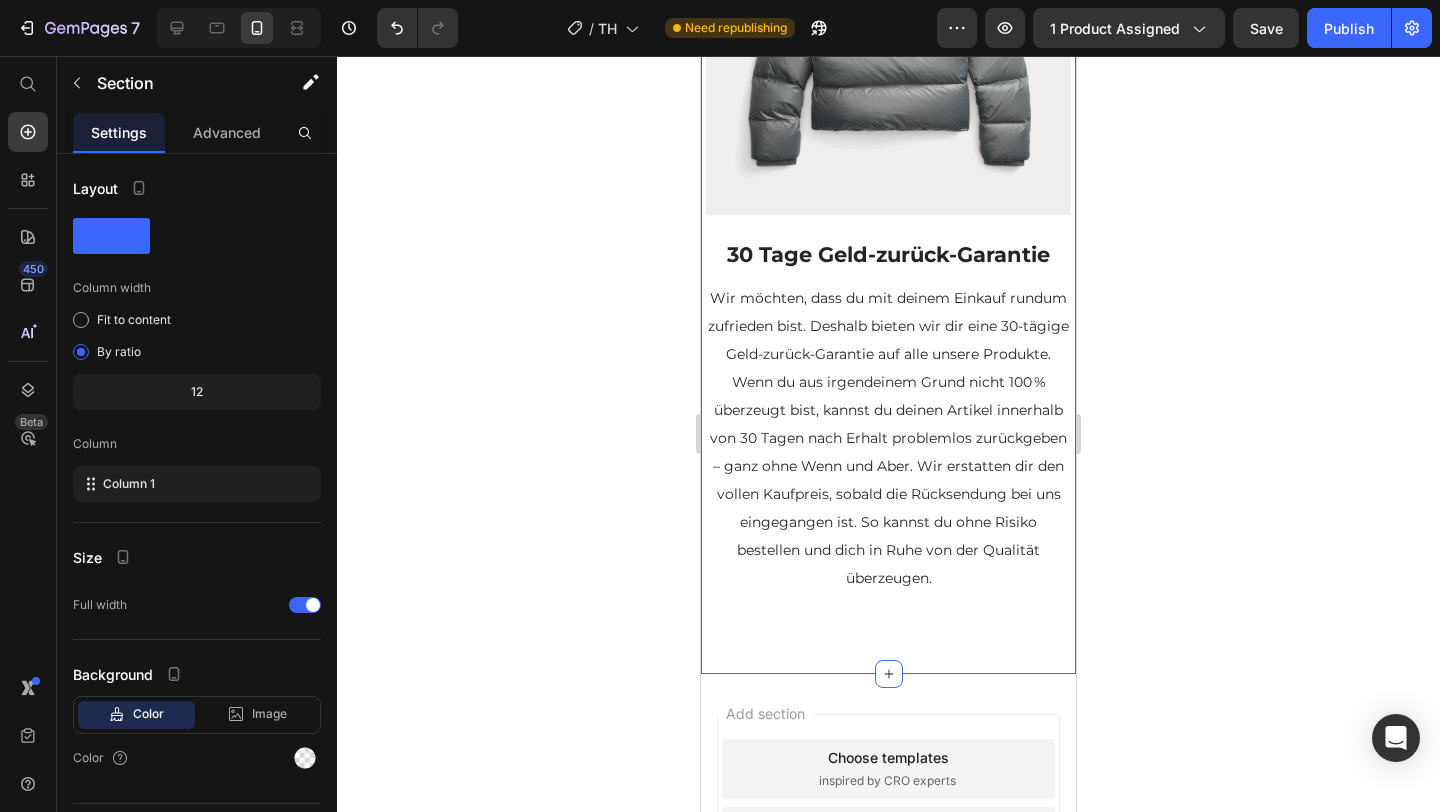 click on "Image Diese Ralph Lauren Jacke hat ein wasserabweisendes Außenmaterial, eine kuschelige Daunenfüllung (650 Fill Power) und eine Kapuze, die du bei Bedarf einfach abnehmen kannst. Egal ob Regen oder Kälte – du bist gut geschützt. Text Block Image Image Row 30 Tage Geld-zurück-Garantie Heading ⁠⁠⁠⁠⁠⁠⁠ Wir möchten, dass du mit deinem Einkauf rundum zufrieden bist. Deshalb bieten wir dir eine 30-tägige Geld-zurück-Garantie auf alle unsere Produkte. Wenn du aus irgendeinem Grund nicht 100 % überzeugt bist, kannst du deinen Artikel innerhalb von 30 Tagen nach Erhalt problemlos zurückgeben – ganz ohne Wenn und Aber. Wir erstatten dir den vollen Kaufpreis, sobald die Rücksendung bei uns eingegangen ist. So kannst du ohne Risiko bestellen und dich in Ruhe von der Qualität überzeugen. Heading Section 3   You can create reusable sections Create Theme Section AI Content Write with GemAI What would you like to describe here? Tone and Voice Persuasive Product Getting products... Show more" at bounding box center (888, -175) 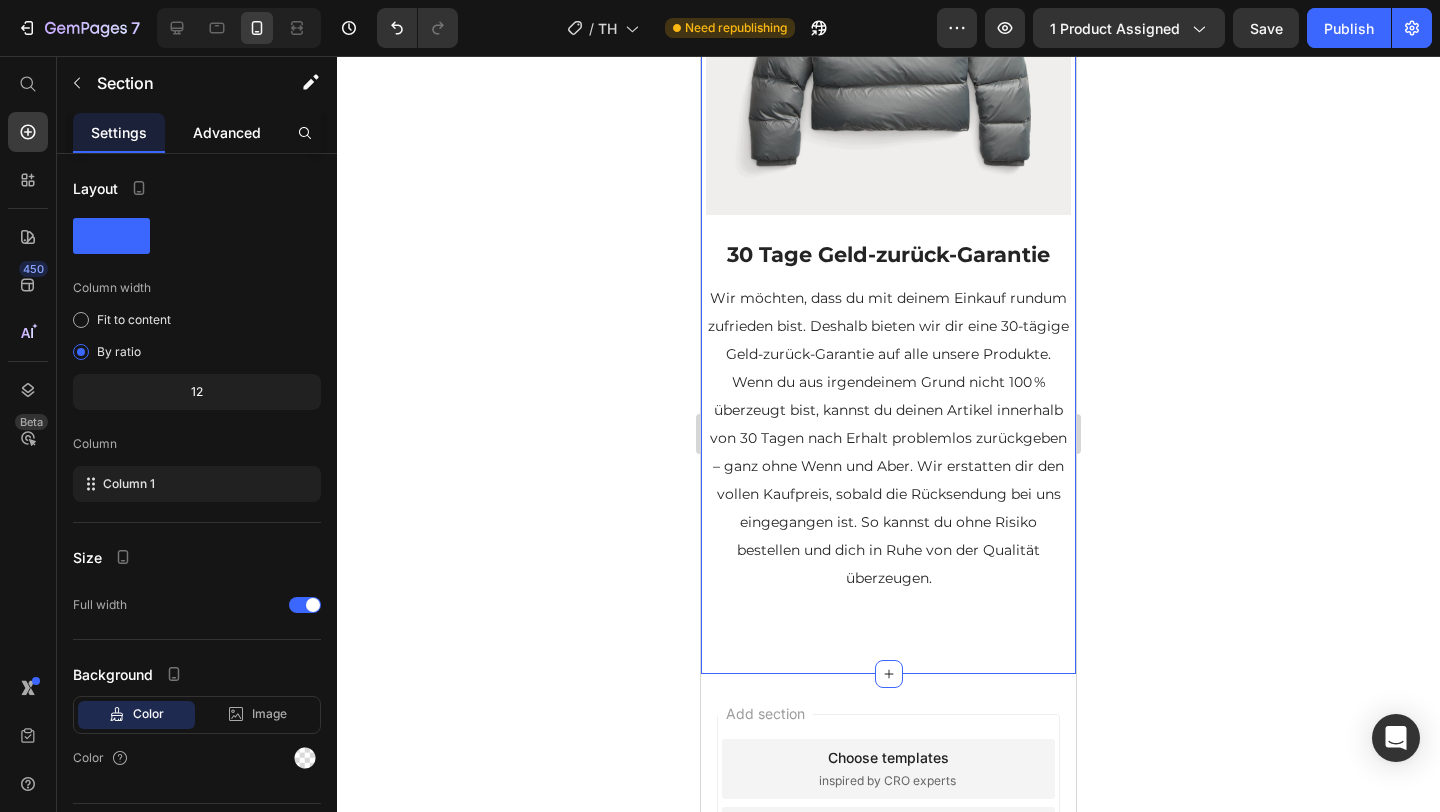 click on "Advanced" at bounding box center (227, 132) 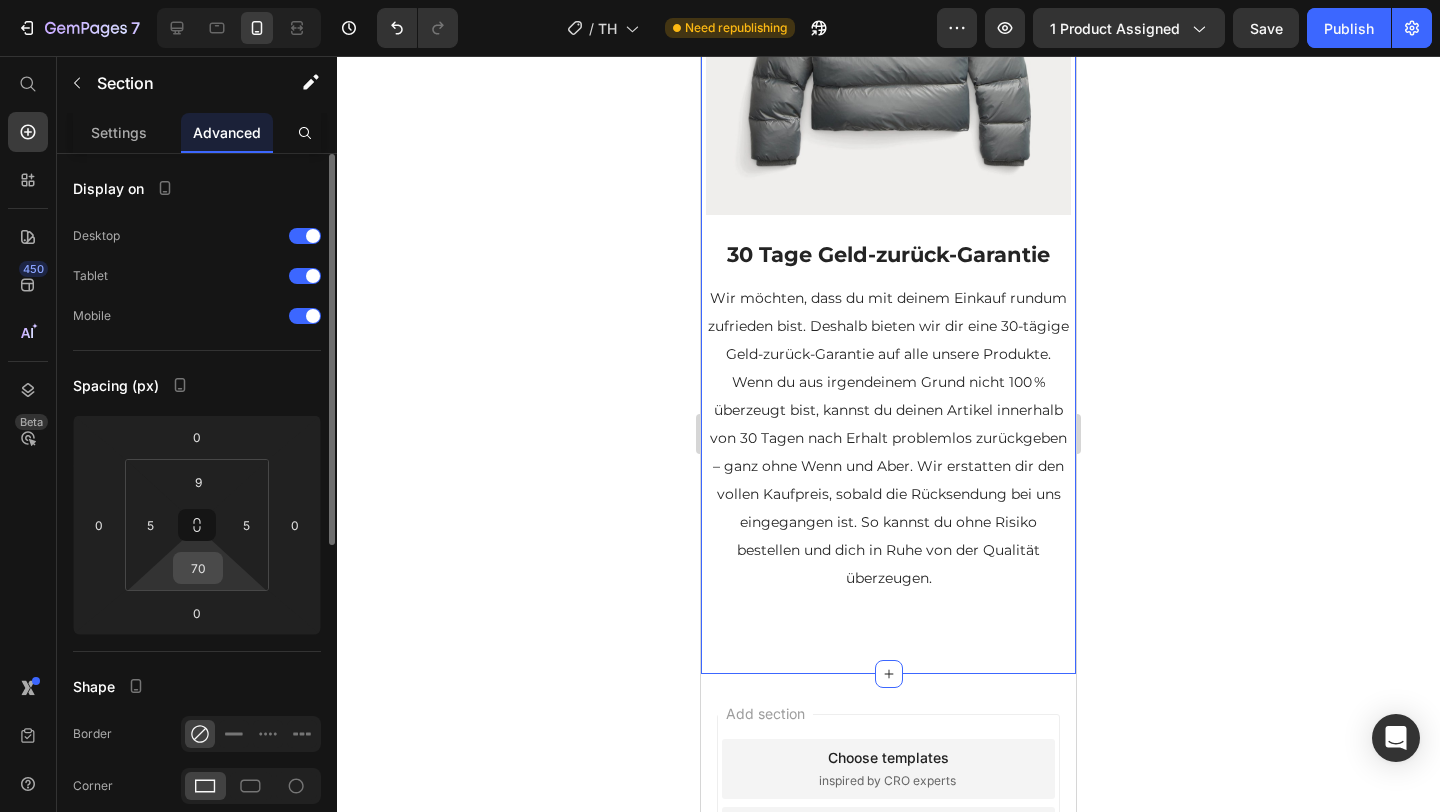 click on "70" at bounding box center [198, 568] 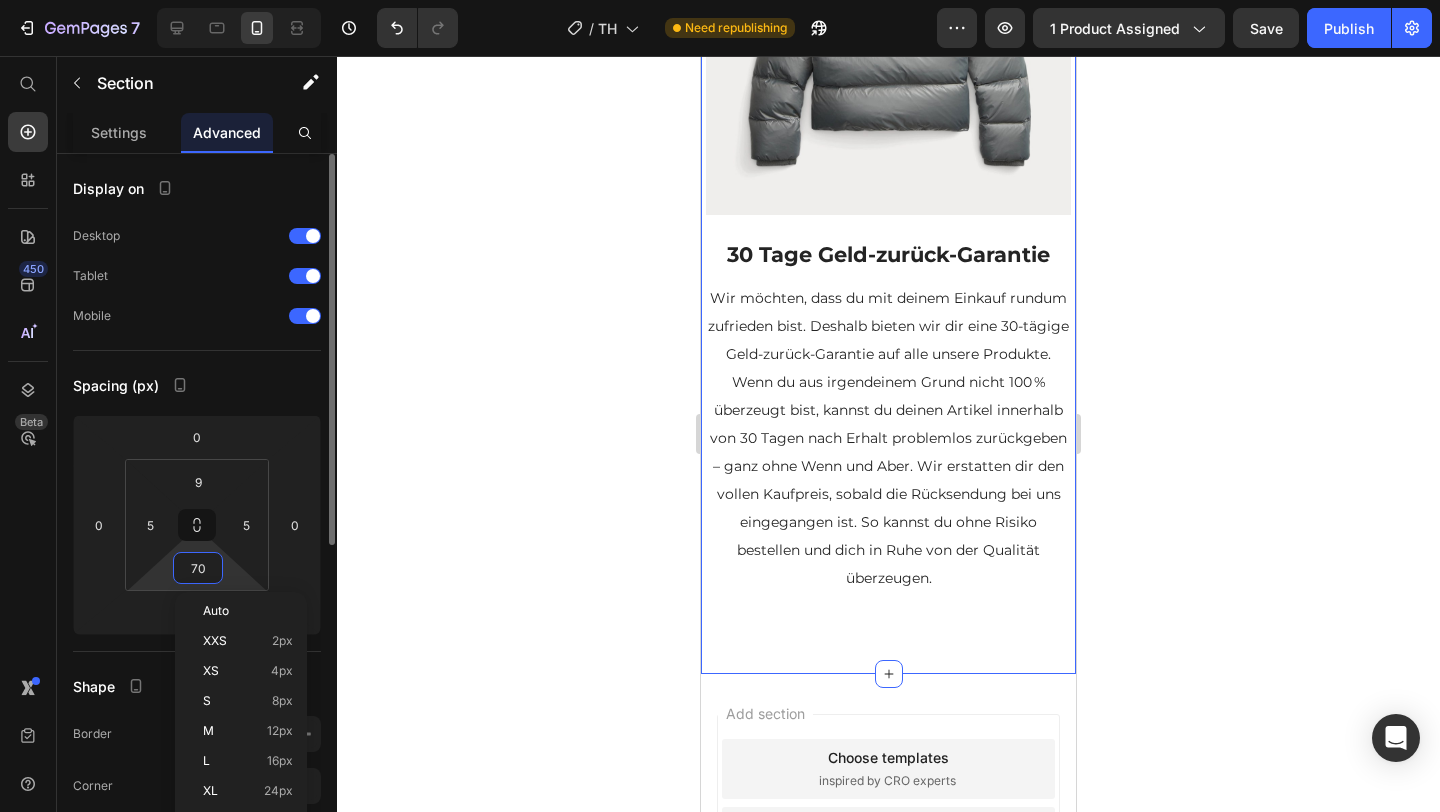 click on "70" at bounding box center (198, 568) 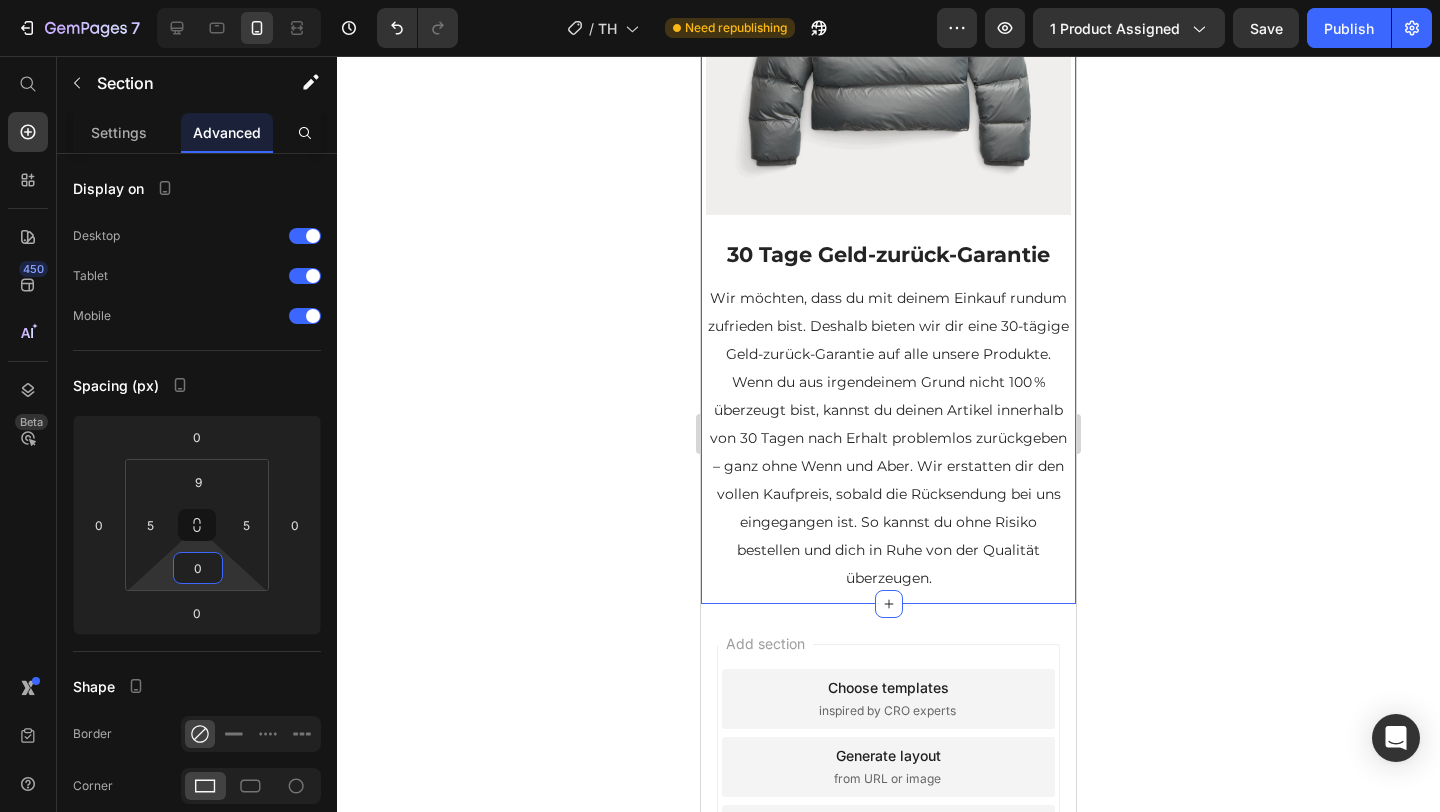 click 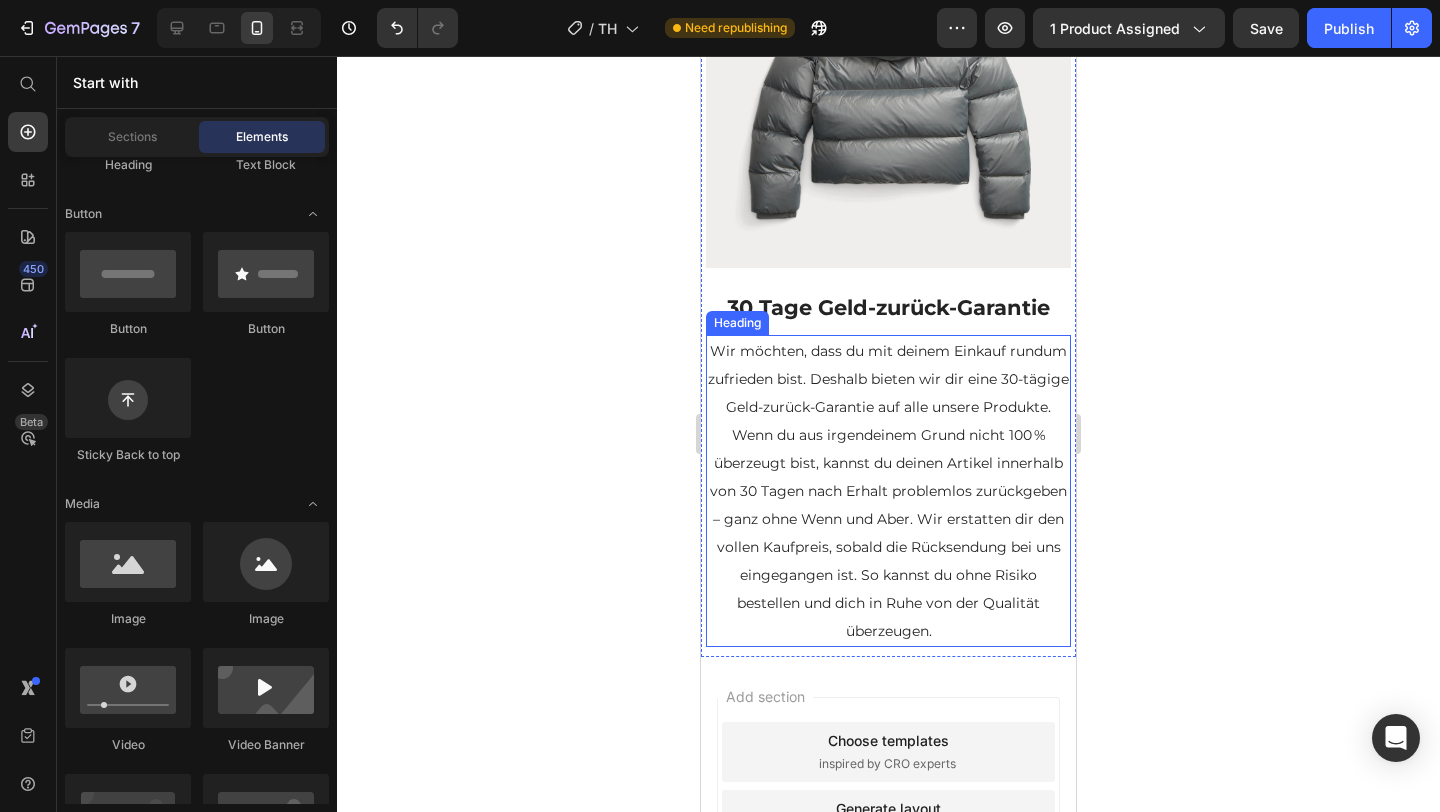 scroll, scrollTop: 2153, scrollLeft: 0, axis: vertical 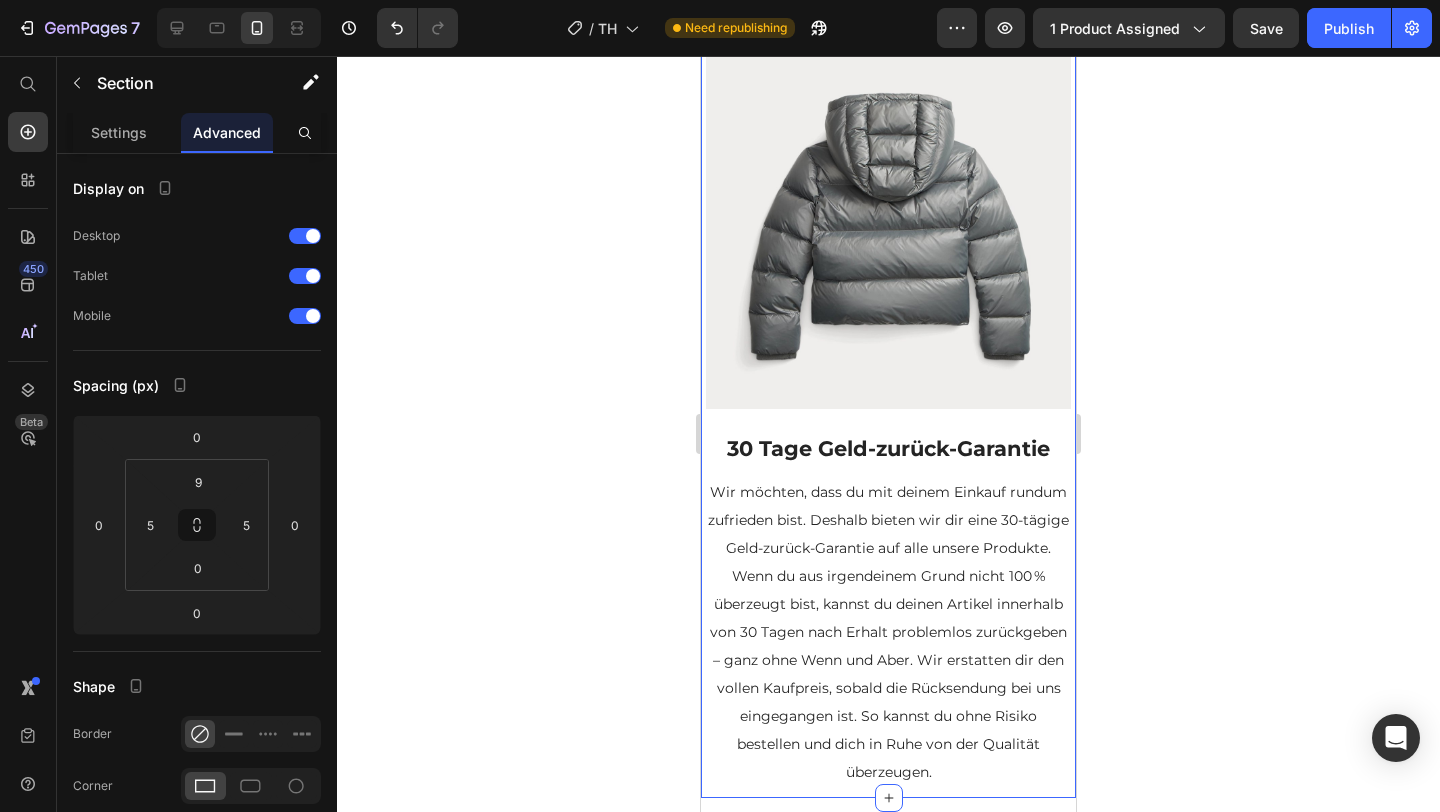 click on "Image Diese Ralph Lauren Jacke hat ein wasserabweisendes Außenmaterial, eine kuschelige Daunenfüllung (650 Fill Power) und eine Kapuze, die du bei Bedarf einfach abnehmen kannst. Egal ob Regen oder Kälte – du bist gut geschützt. Text Block Image Image Row 30 Tage Geld-zurück-Garantie Heading ⁠⁠⁠⁠⁠⁠⁠ Wir möchten, dass du mit deinem Einkauf rundum zufrieden bist. Deshalb bieten wir dir eine 30-tägige Geld-zurück-Garantie auf alle unsere Produkte. Wenn du aus irgendeinem Grund nicht 100 % überzeugt bist, kannst du deinen Artikel innerhalb von 30 Tagen nach Erhalt problemlos zurückgeben – ganz ohne Wenn und Aber. Wir erstatten dir den vollen Kaufpreis, sobald die Rücksendung bei uns eingegangen ist. So kannst du ohne Risiko bestellen und dich in Ruhe von der Qualität überzeugen. Heading" at bounding box center (888, -12) 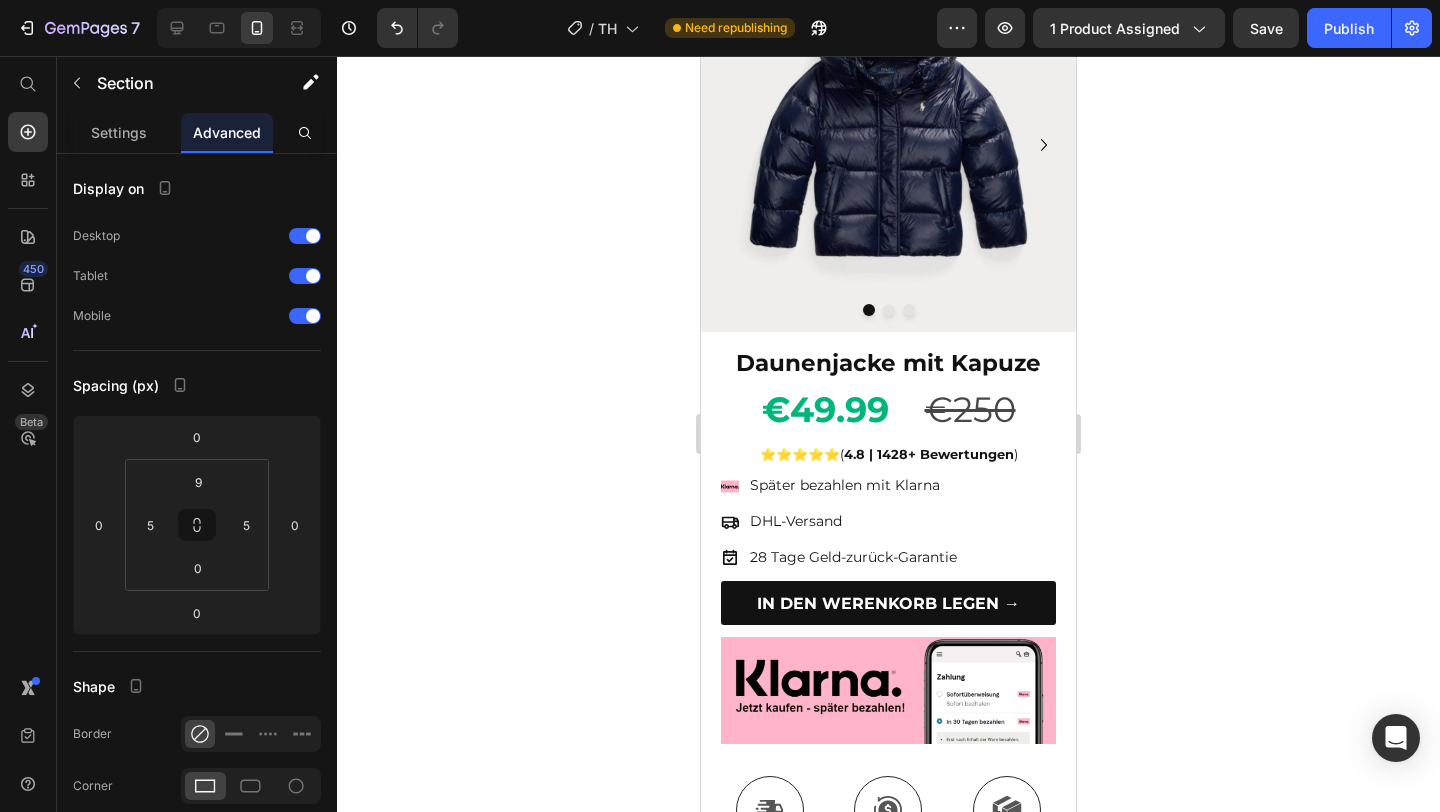 scroll, scrollTop: 0, scrollLeft: 0, axis: both 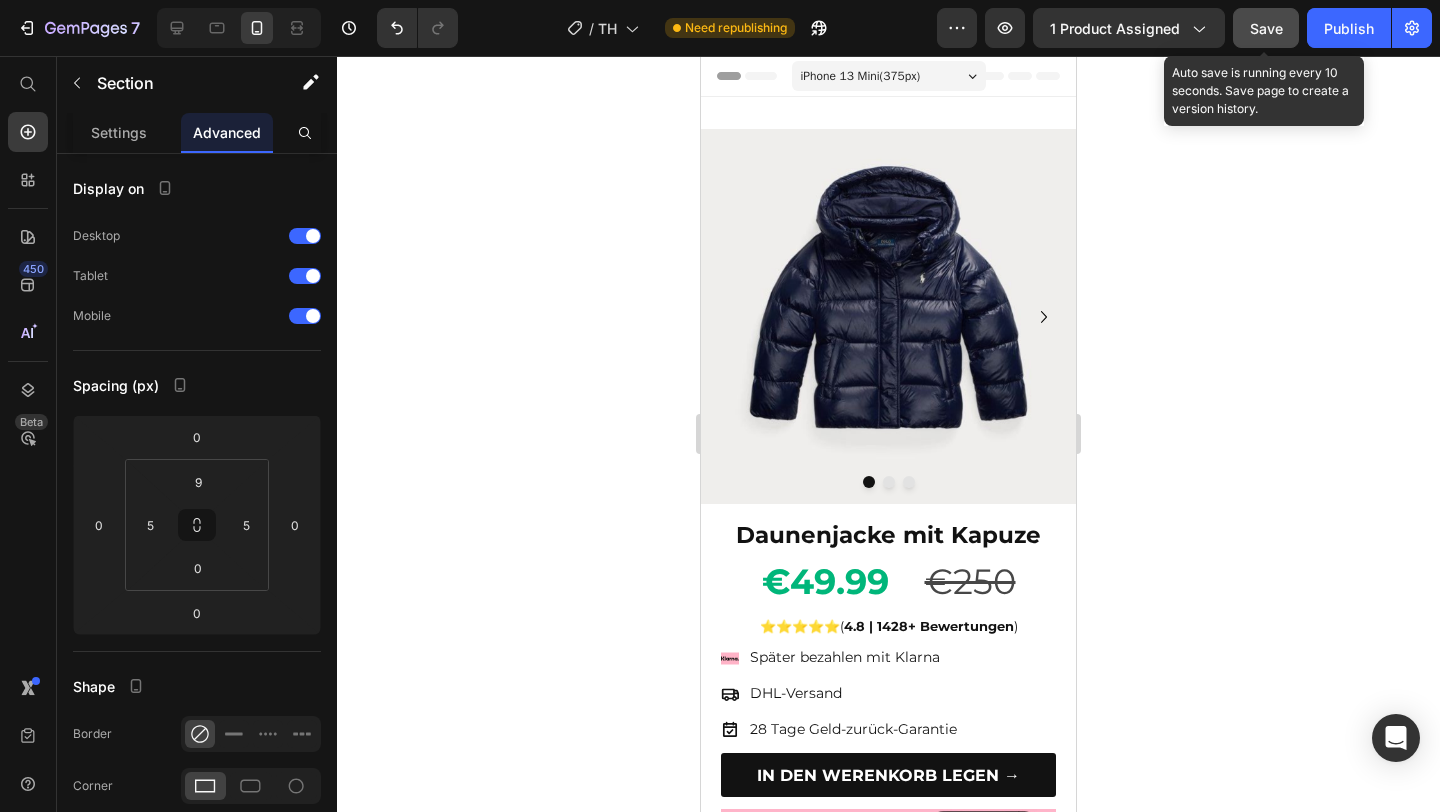 click on "Save" at bounding box center (1266, 28) 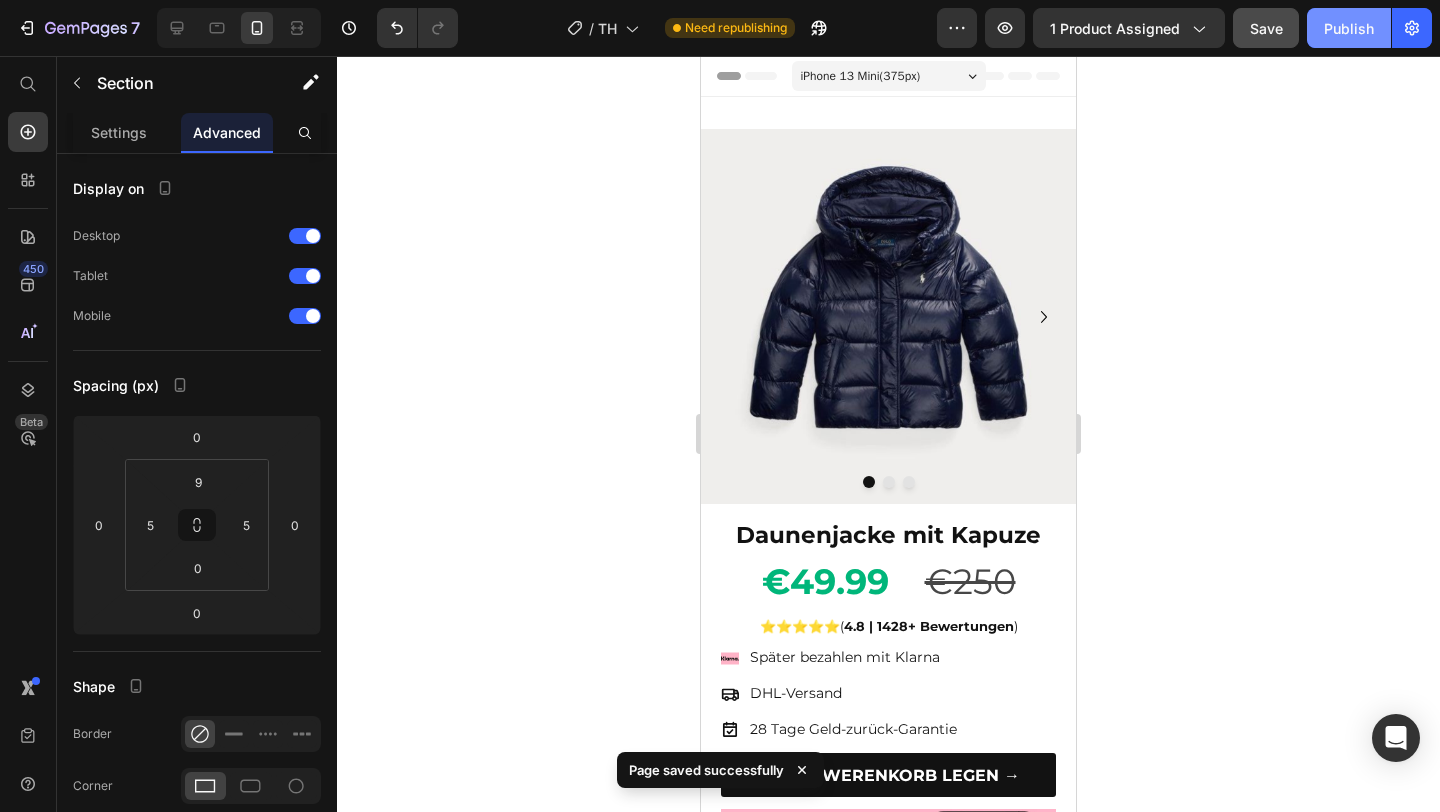 click on "Publish" 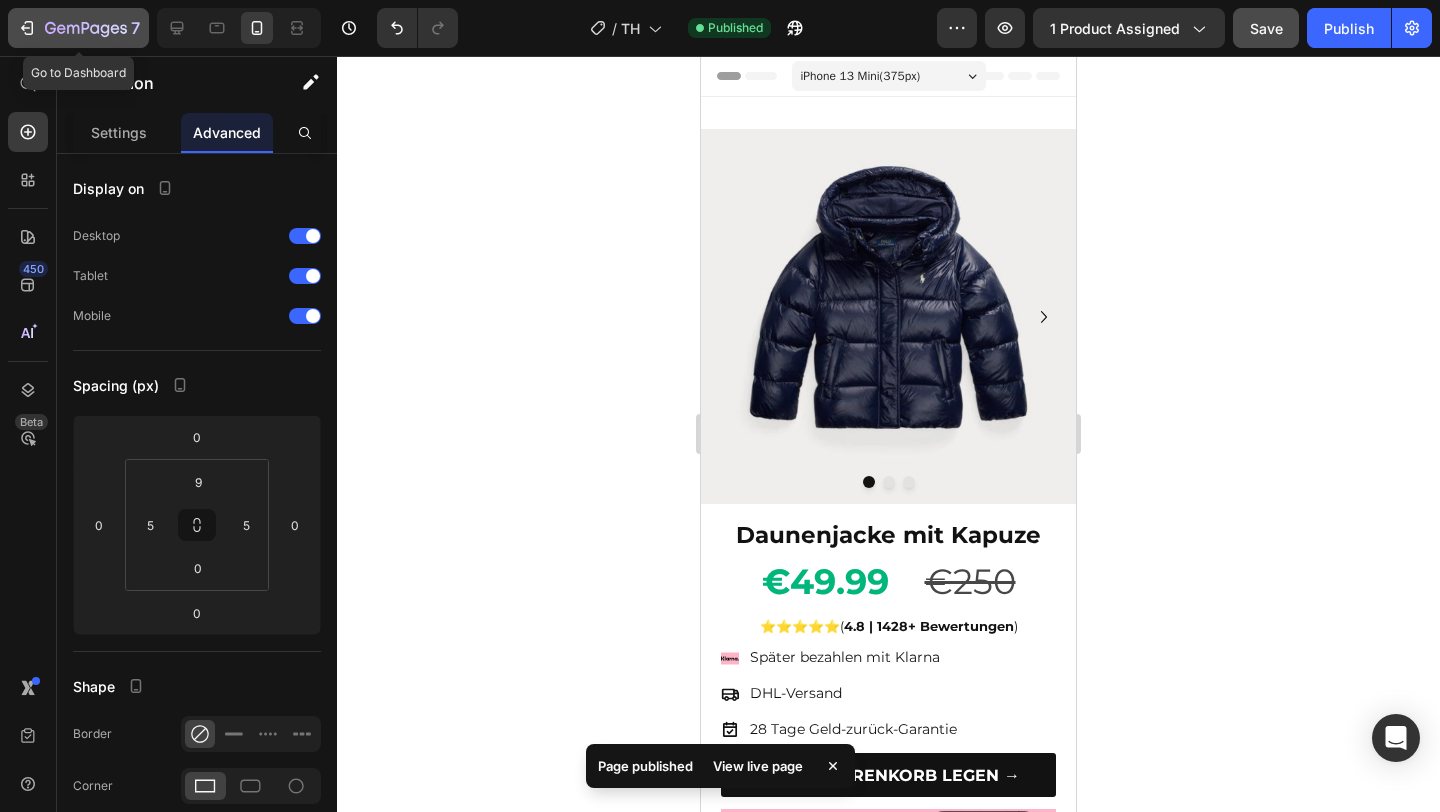 click 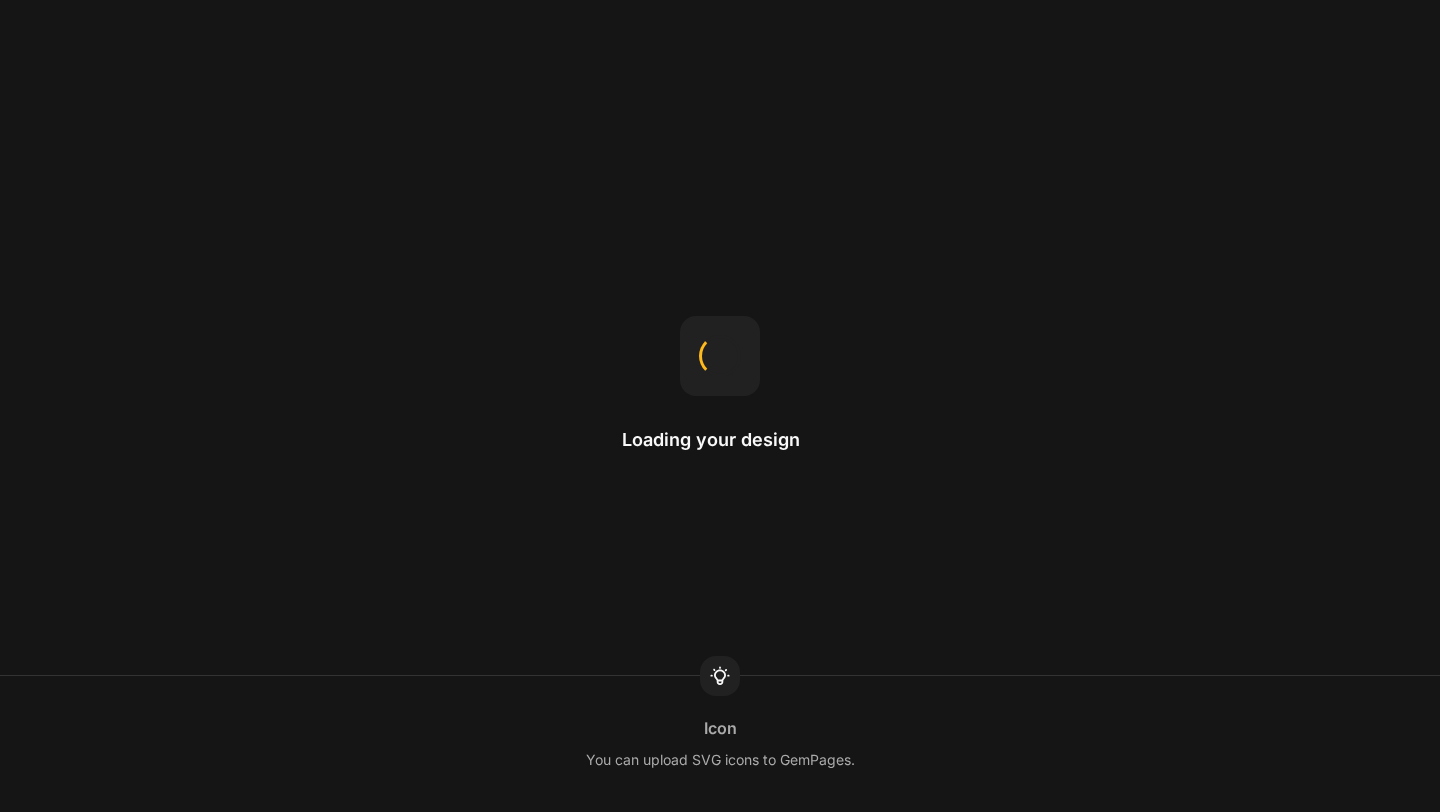 scroll, scrollTop: 0, scrollLeft: 0, axis: both 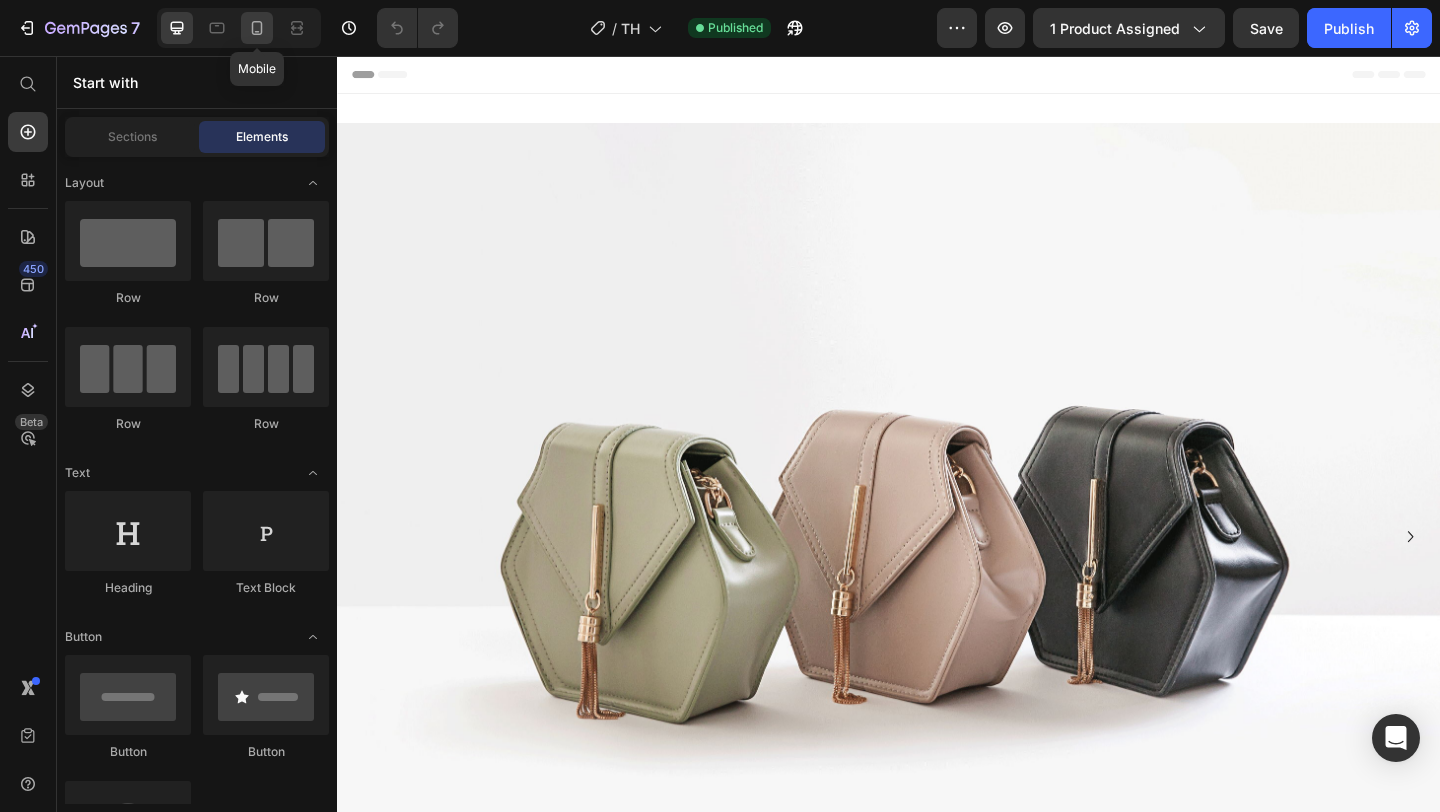 click 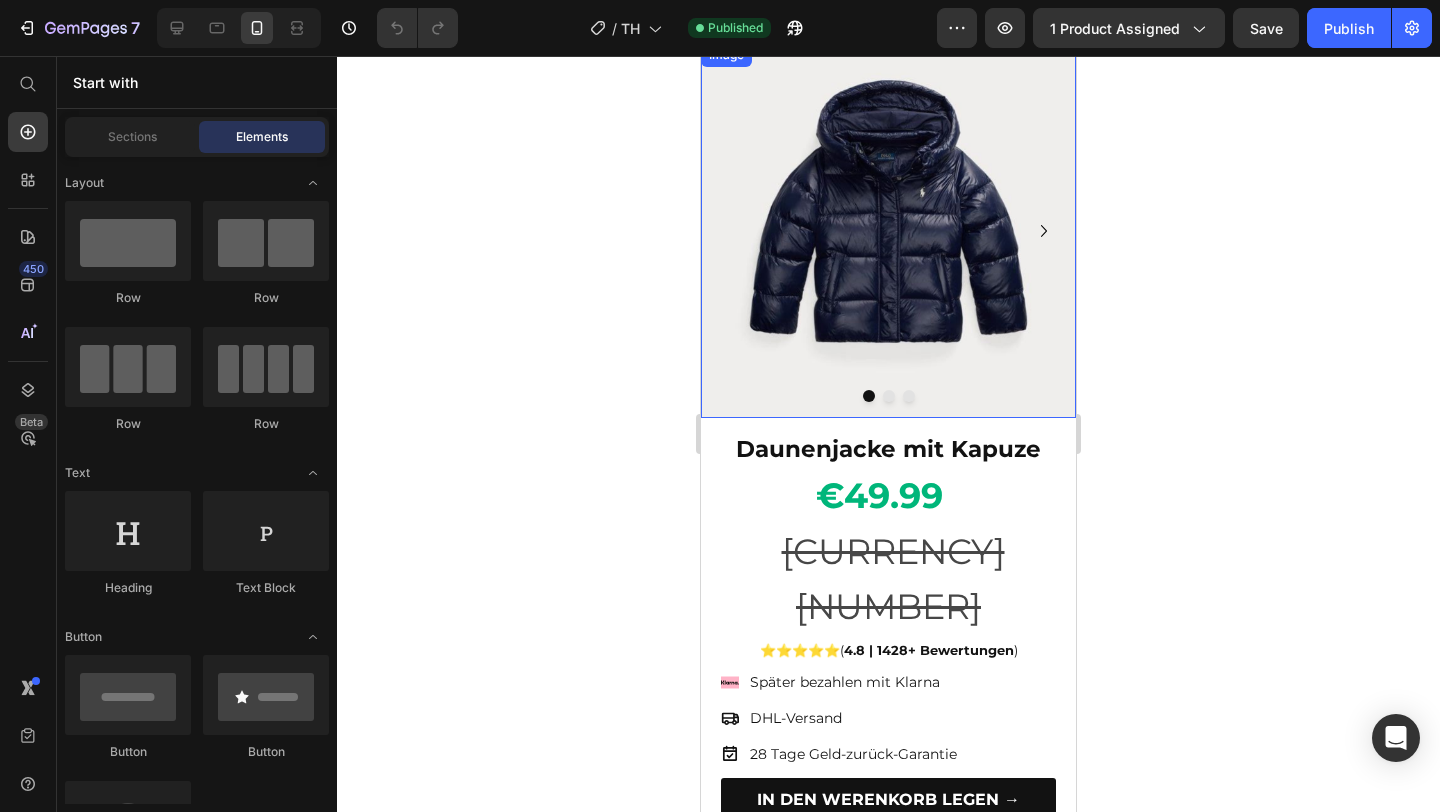 scroll, scrollTop: 143, scrollLeft: 0, axis: vertical 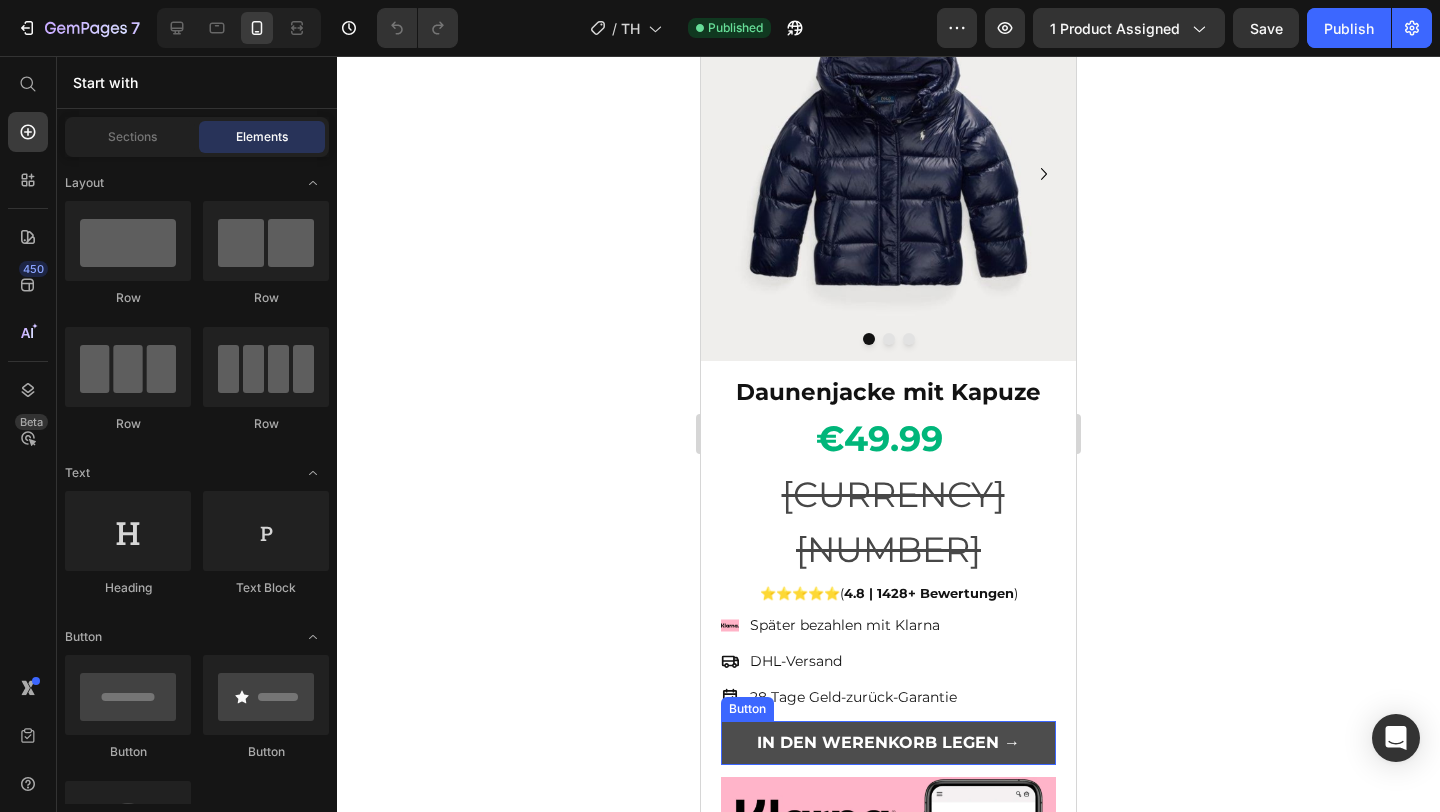 click on "IN DEN WERENKORB LEGEN →" at bounding box center [888, 743] 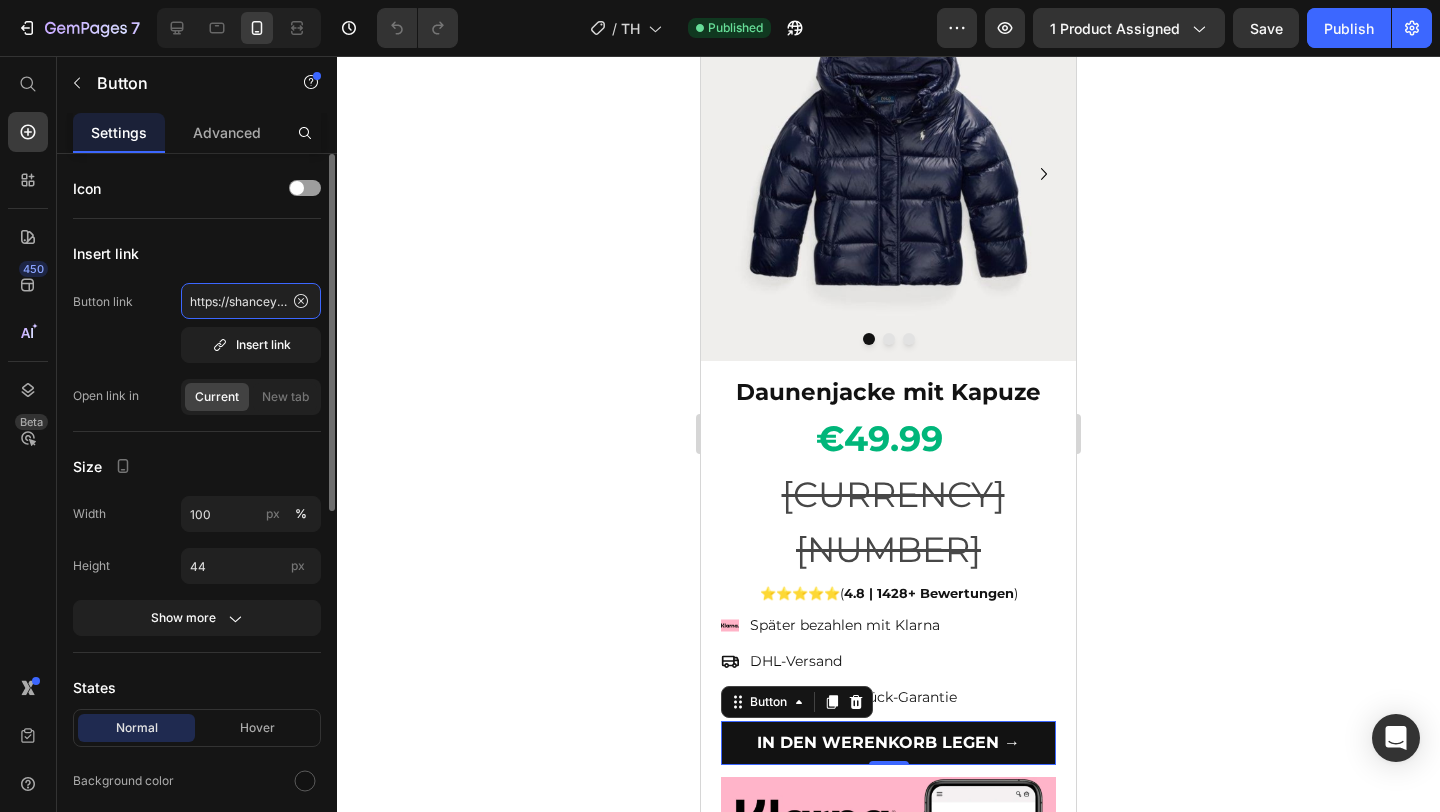click on "https://shanceyoutlet.com/cart/51309787054419:1" 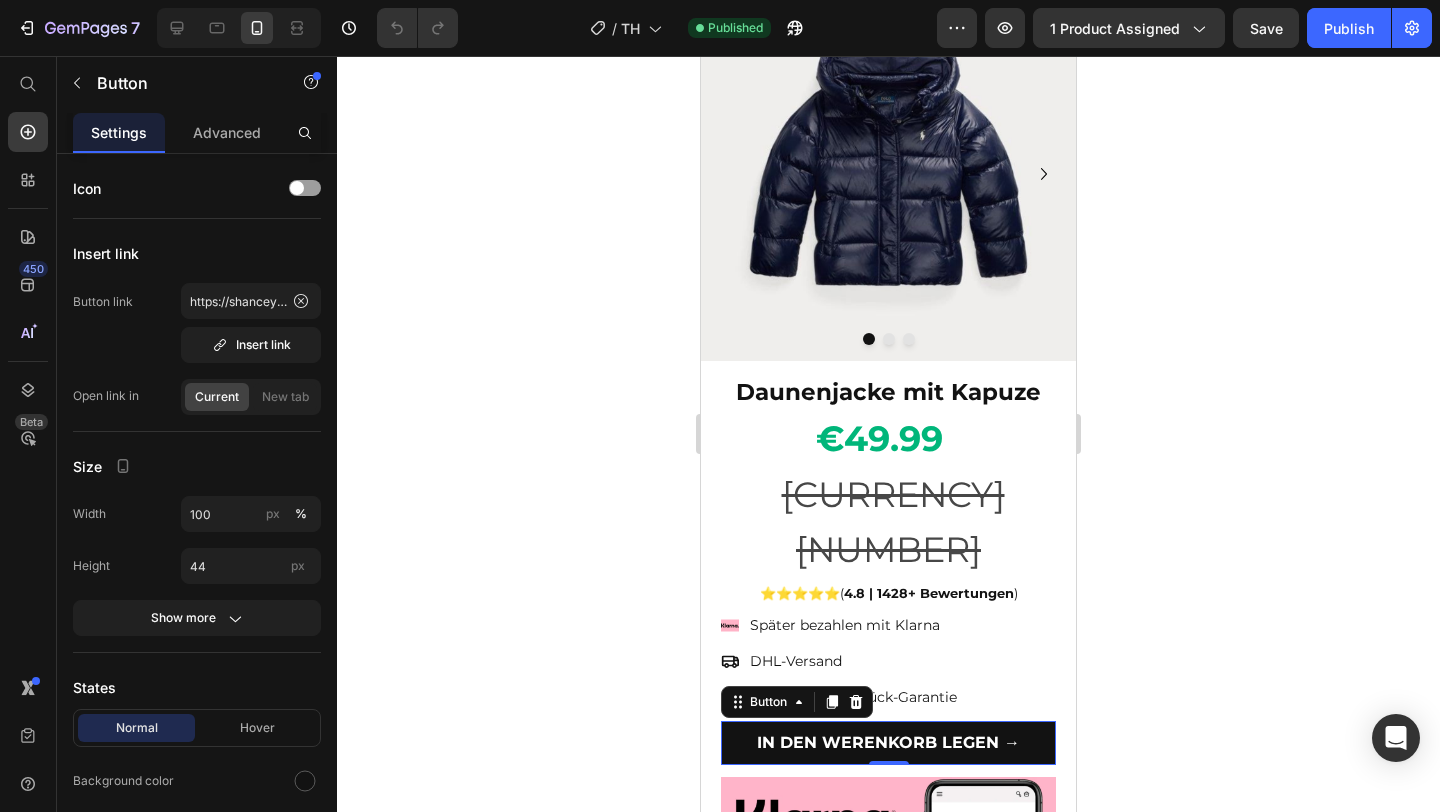 click 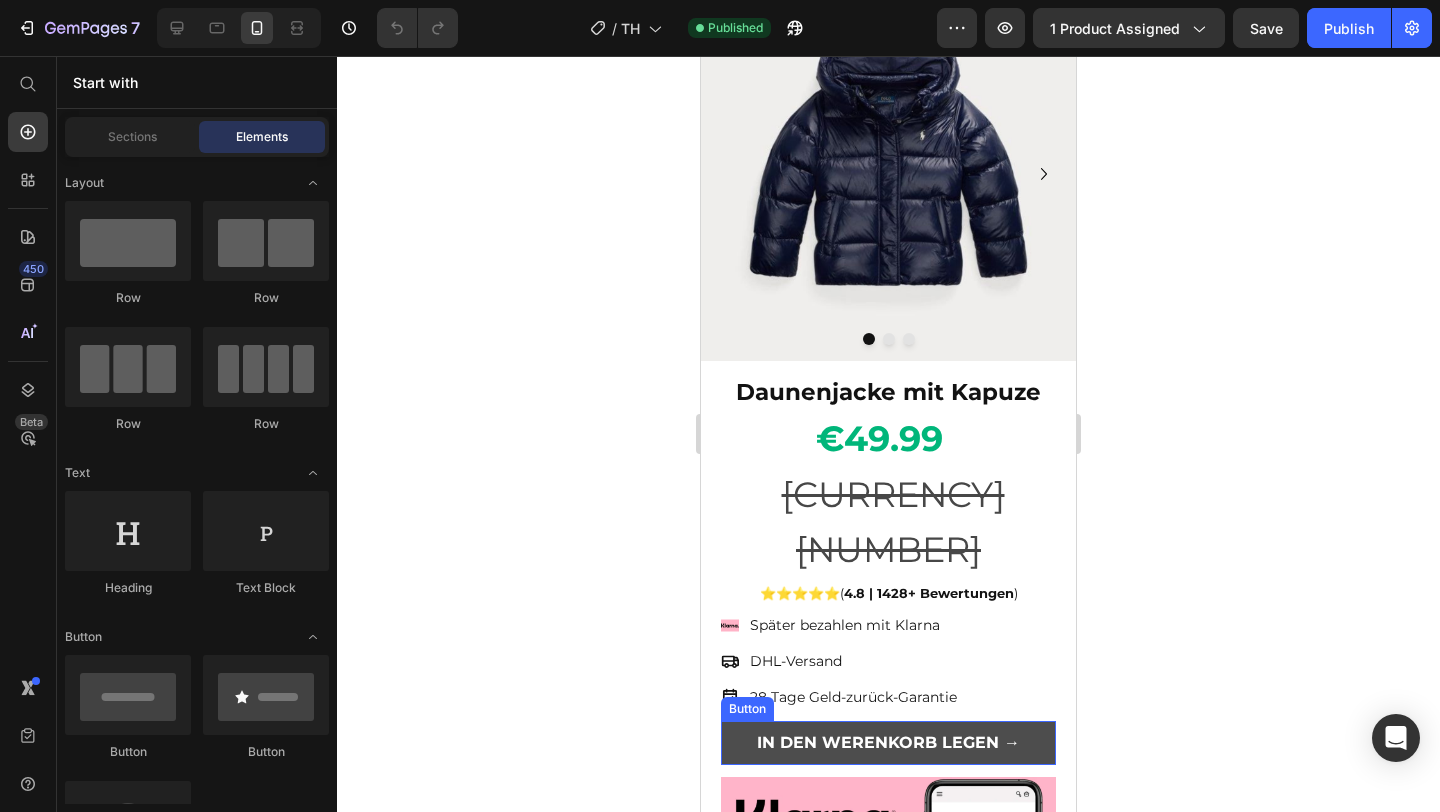 click on "IN DEN WERENKORB LEGEN →" at bounding box center [888, 743] 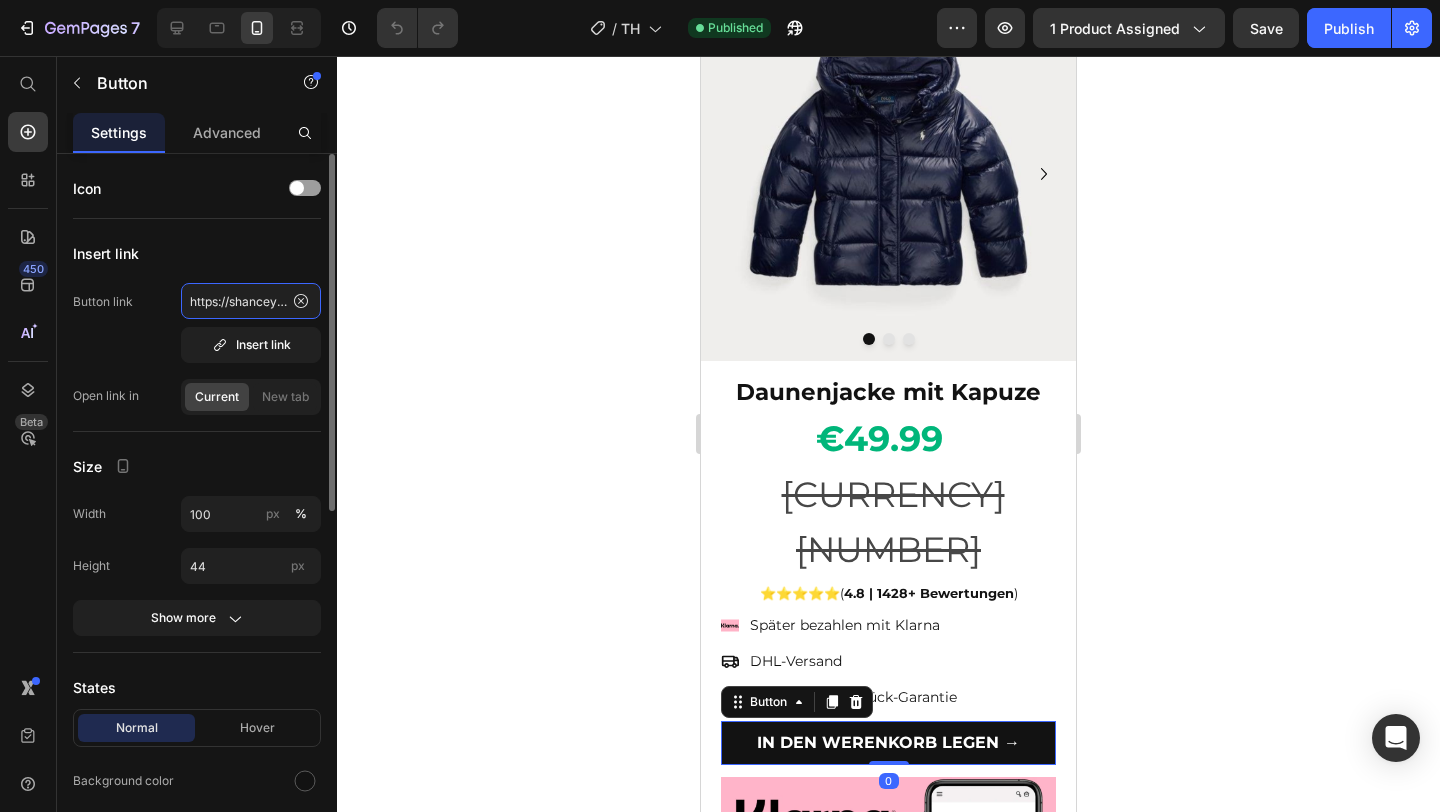 click on "https://shanceyoutlet.com/cart/51309787054419:1" 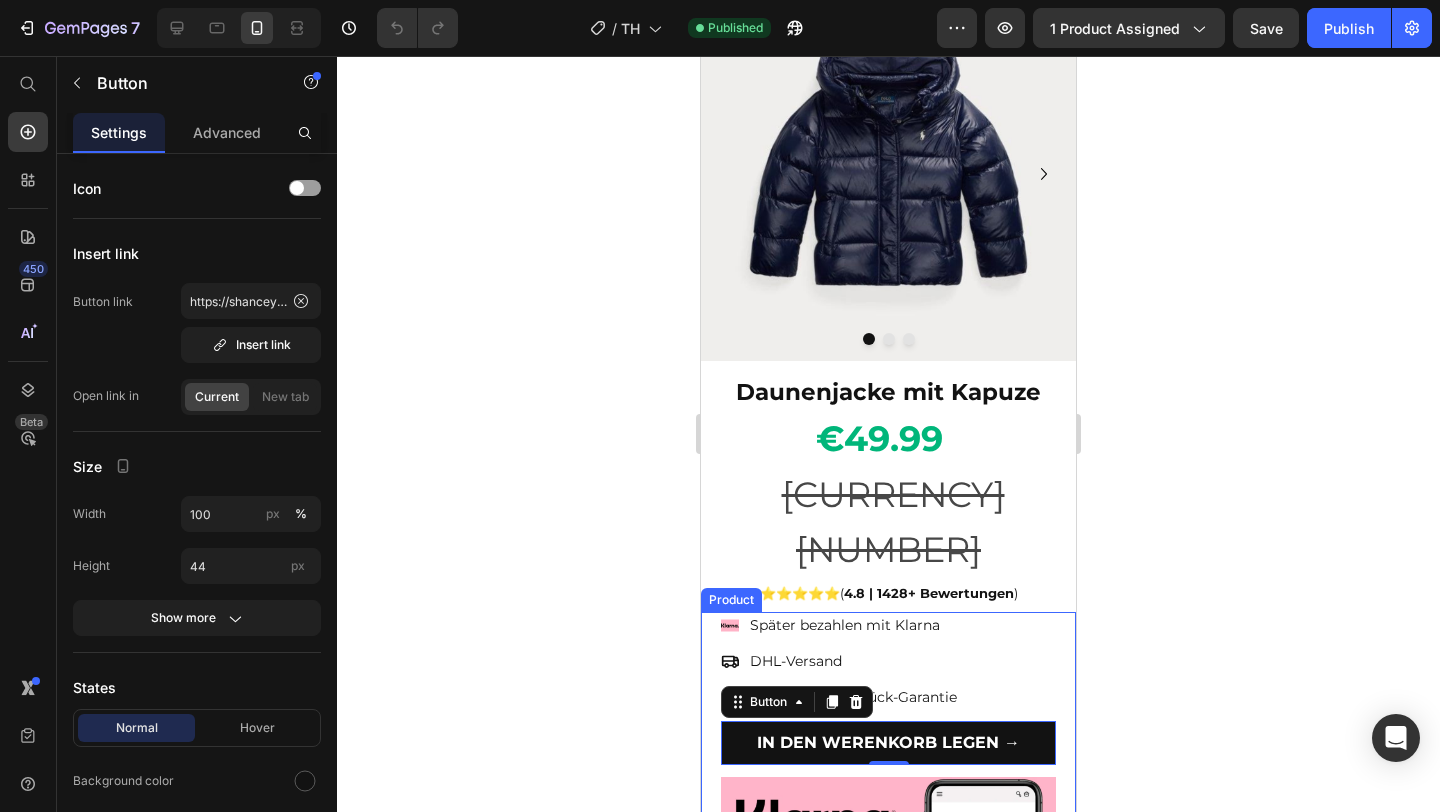 click 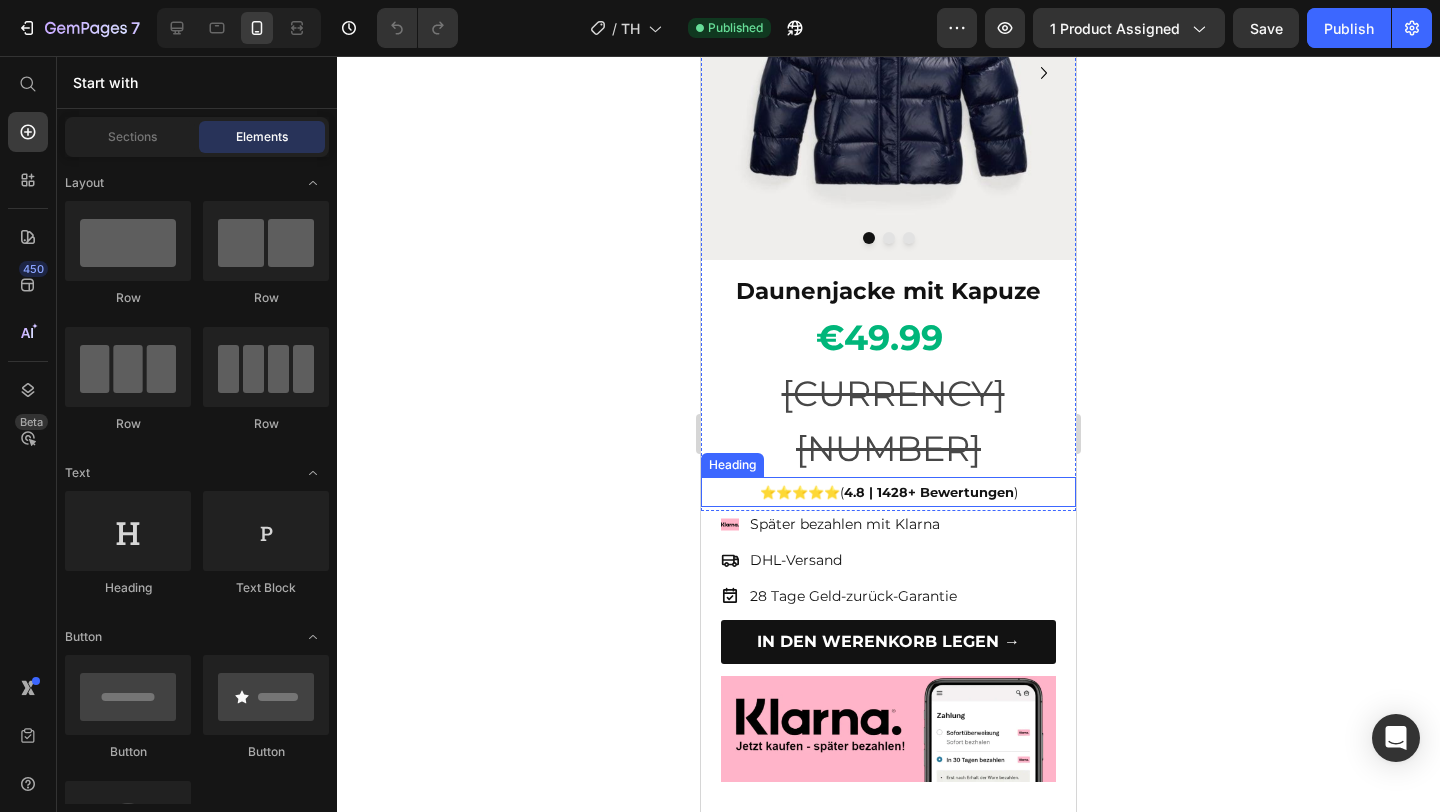 scroll, scrollTop: 254, scrollLeft: 0, axis: vertical 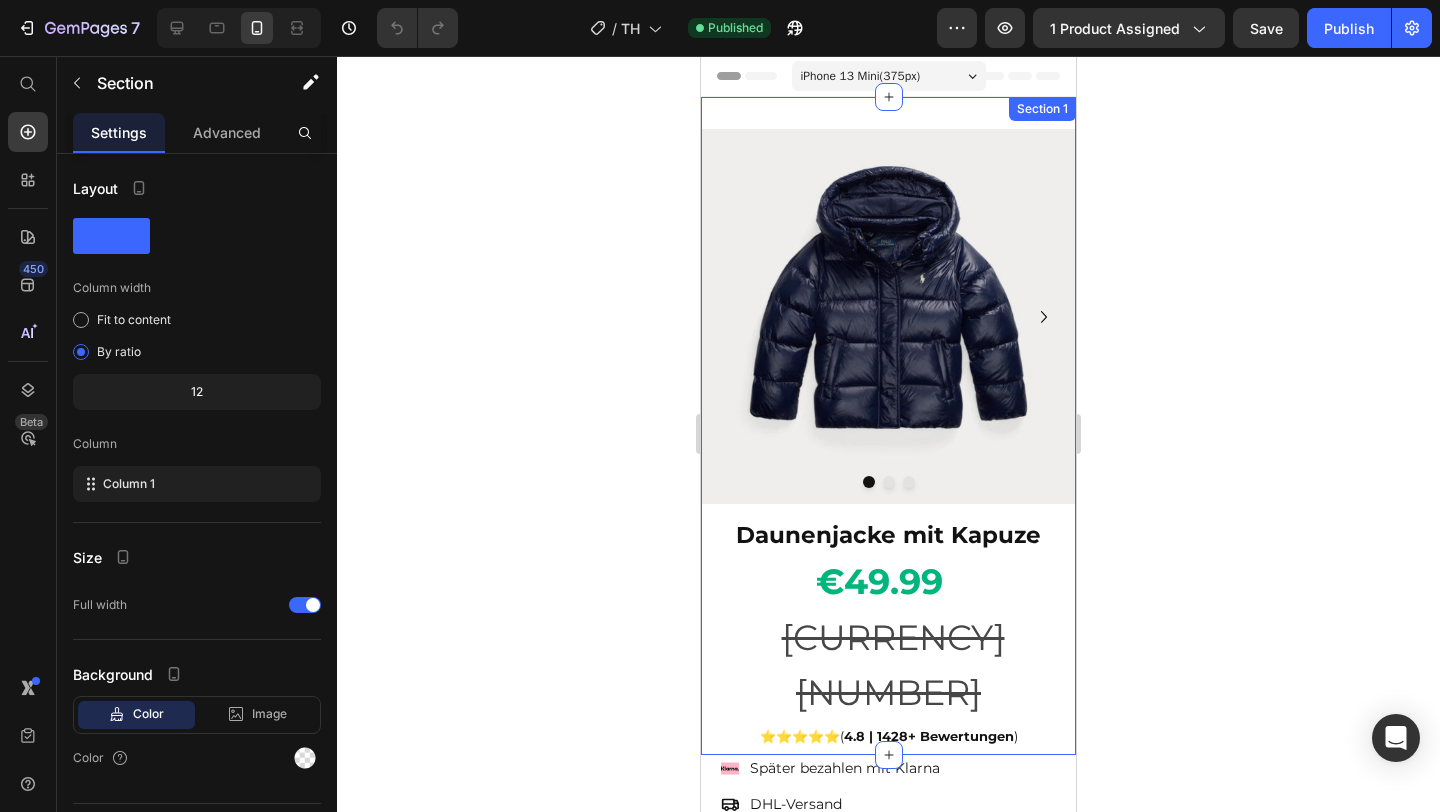 click on "Image Image Image
Carousel Row Daunenjacke mit Kapuze Heading € 49.99      €250 Heading ⭐️⭐️⭐️⭐️⭐️( 4.8 | 1428+ Bewertungen ) Heading Section 1" at bounding box center (888, 426) 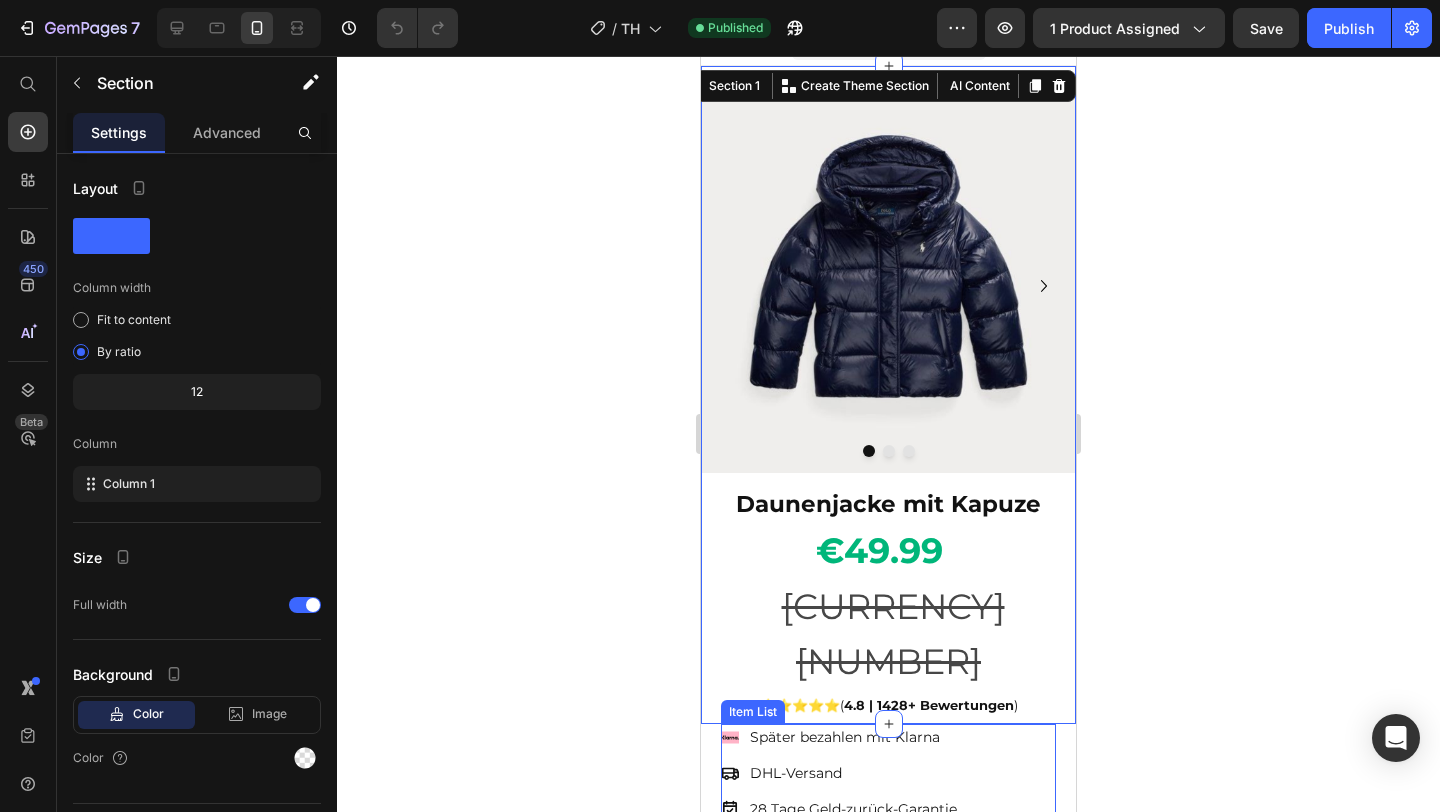 scroll, scrollTop: 0, scrollLeft: 0, axis: both 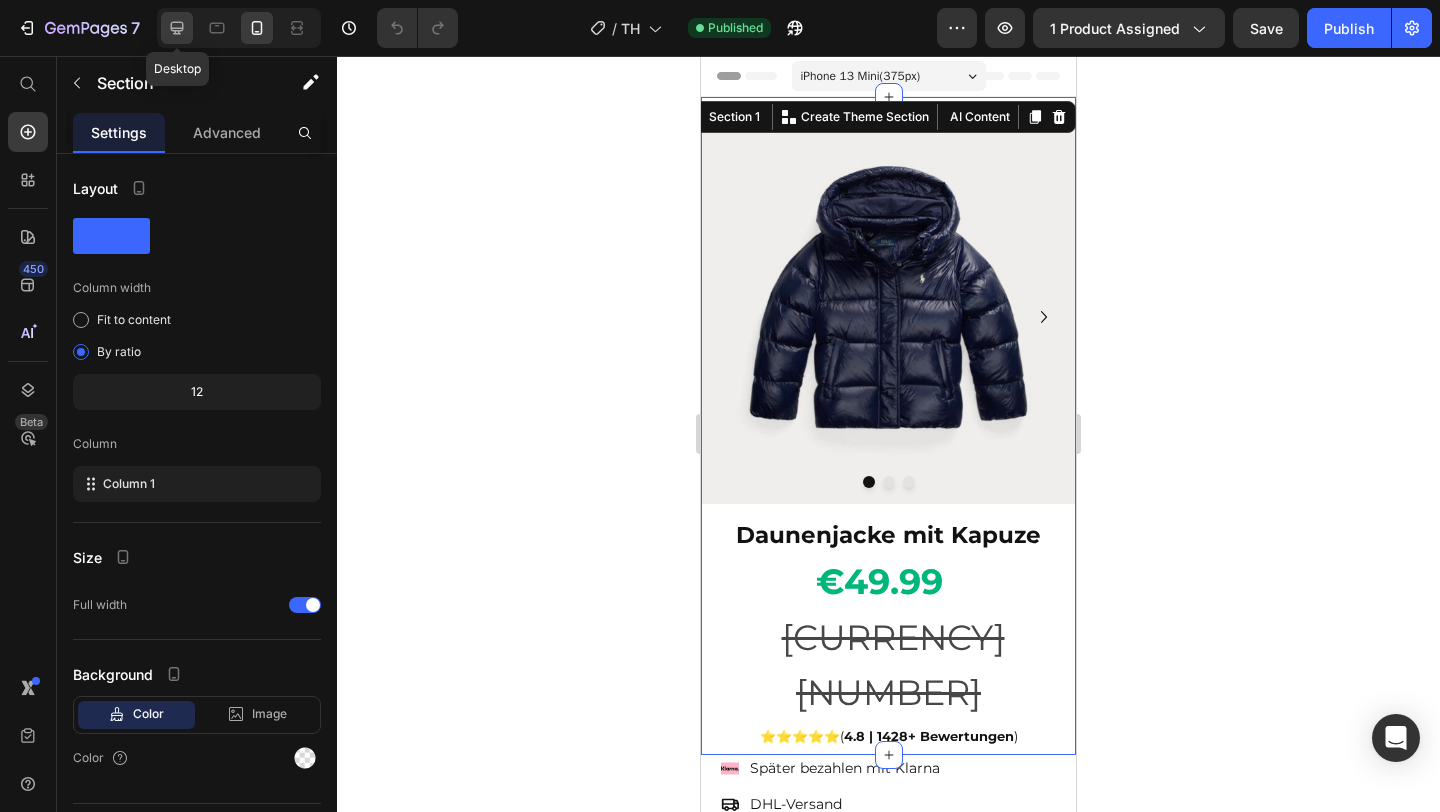click 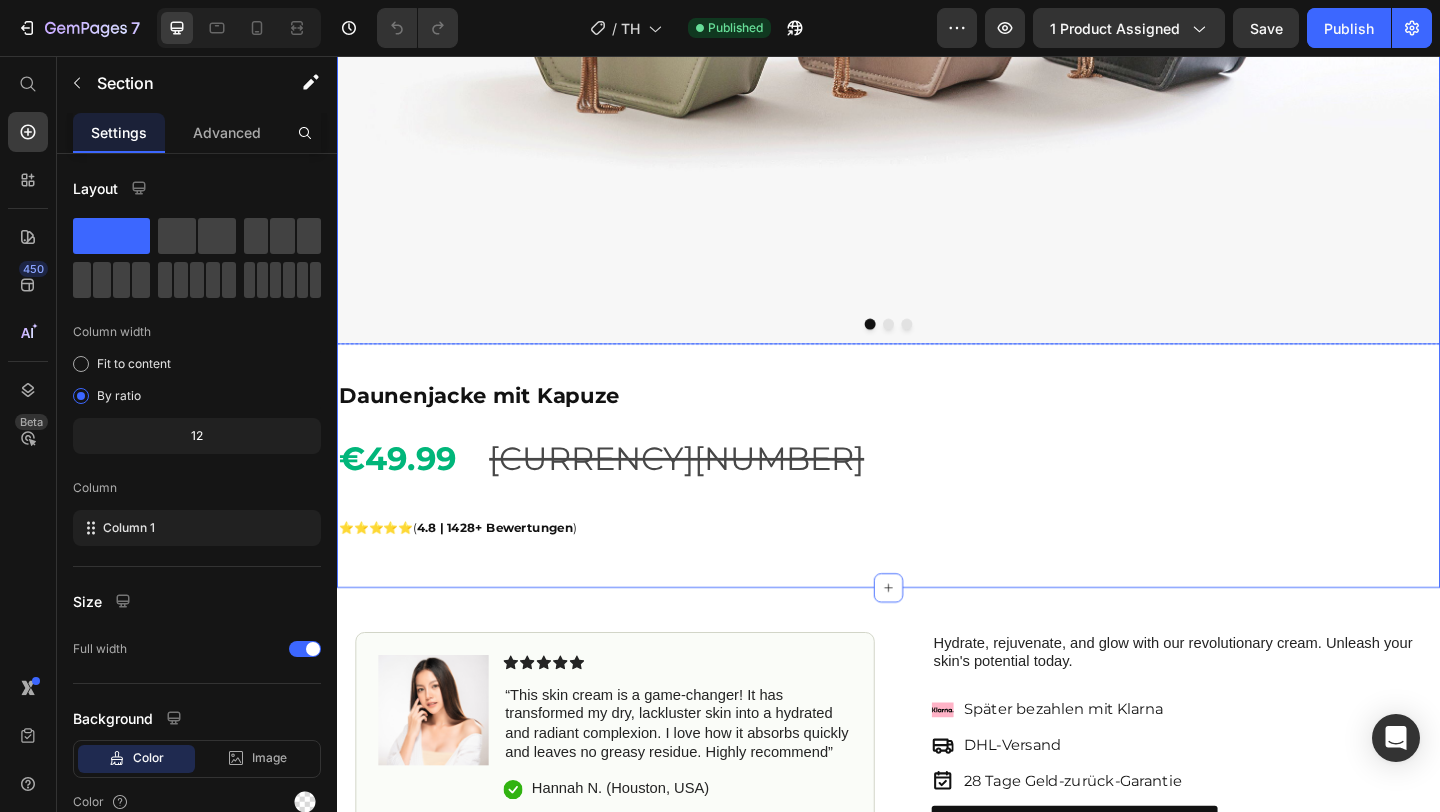scroll, scrollTop: 661, scrollLeft: 0, axis: vertical 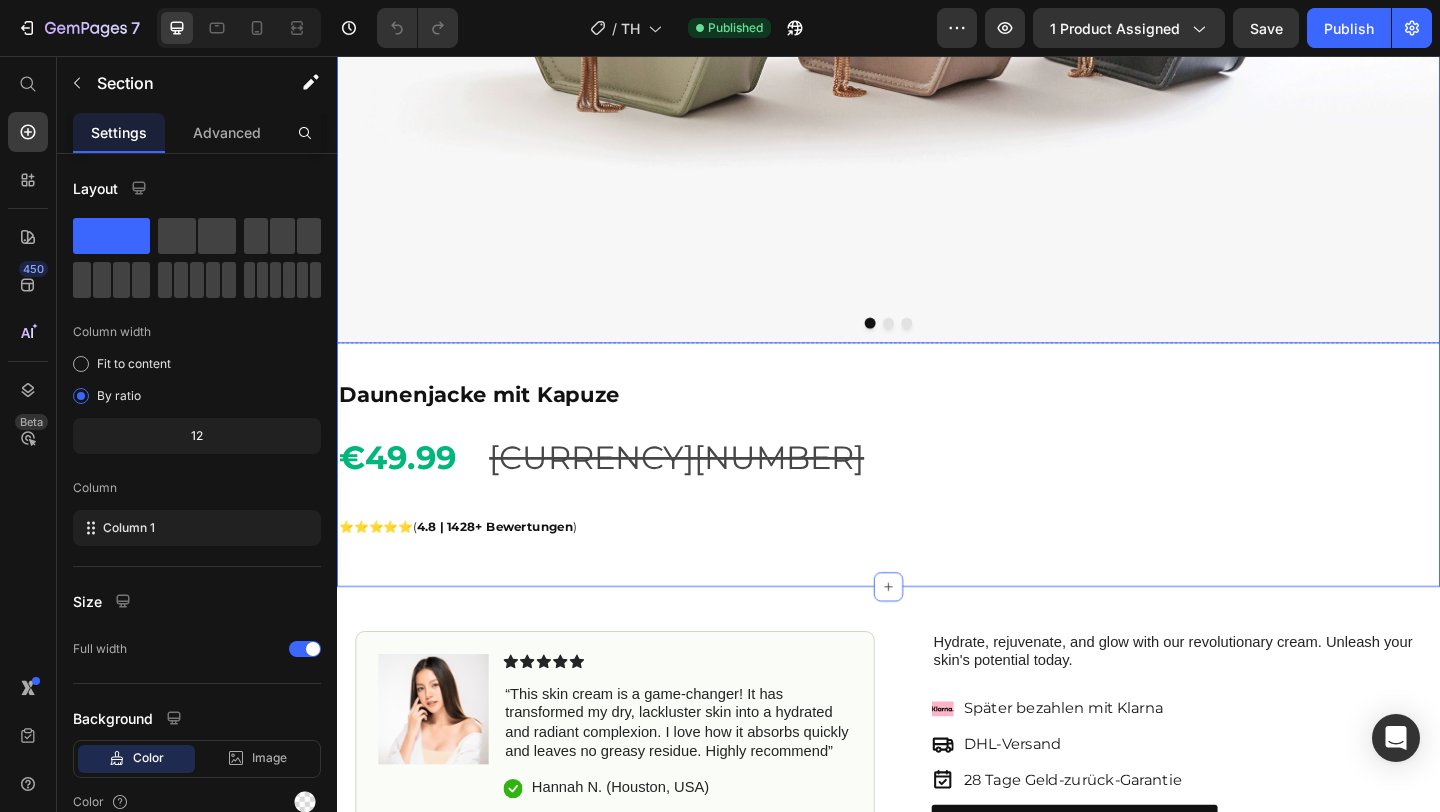 click at bounding box center [937, -82] 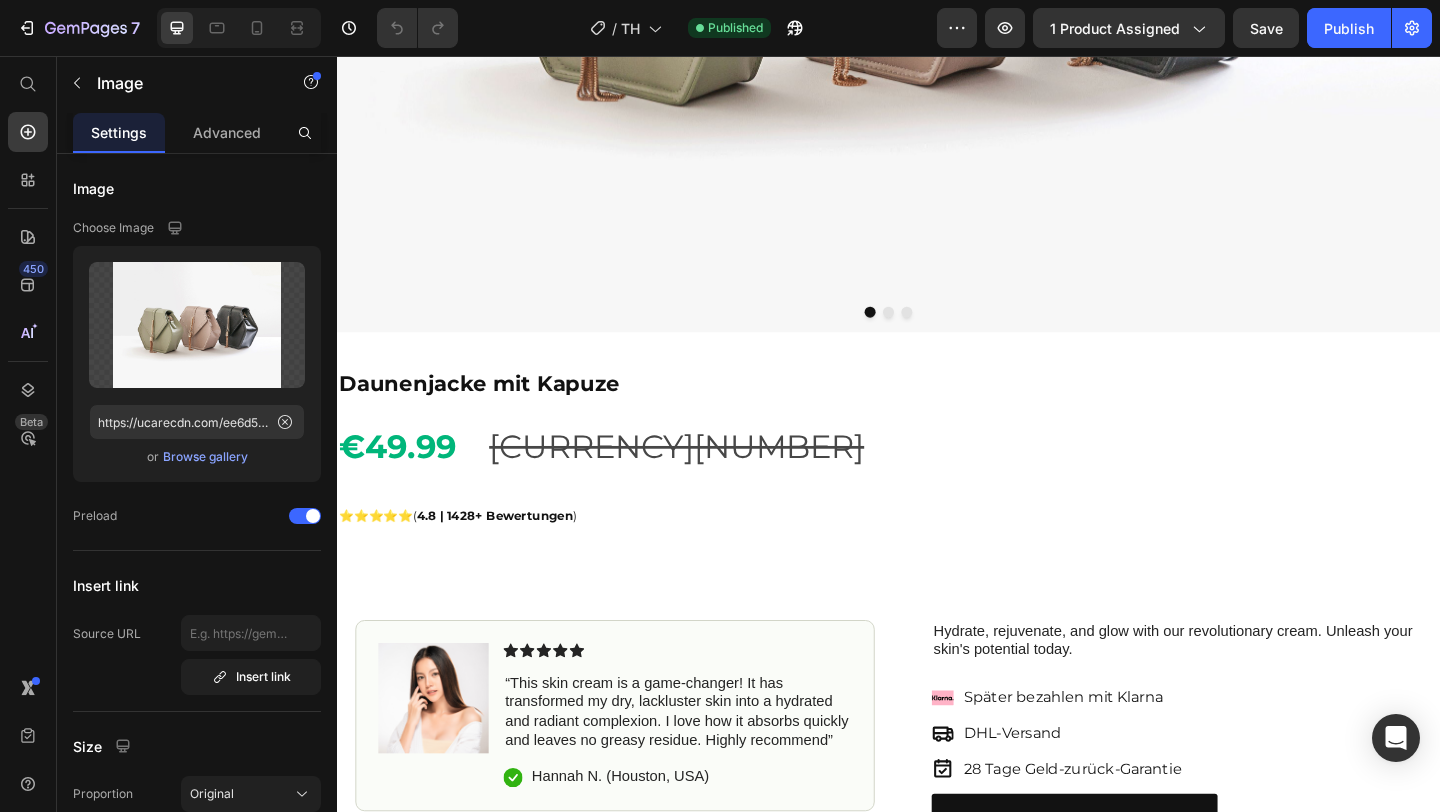 scroll, scrollTop: 0, scrollLeft: 0, axis: both 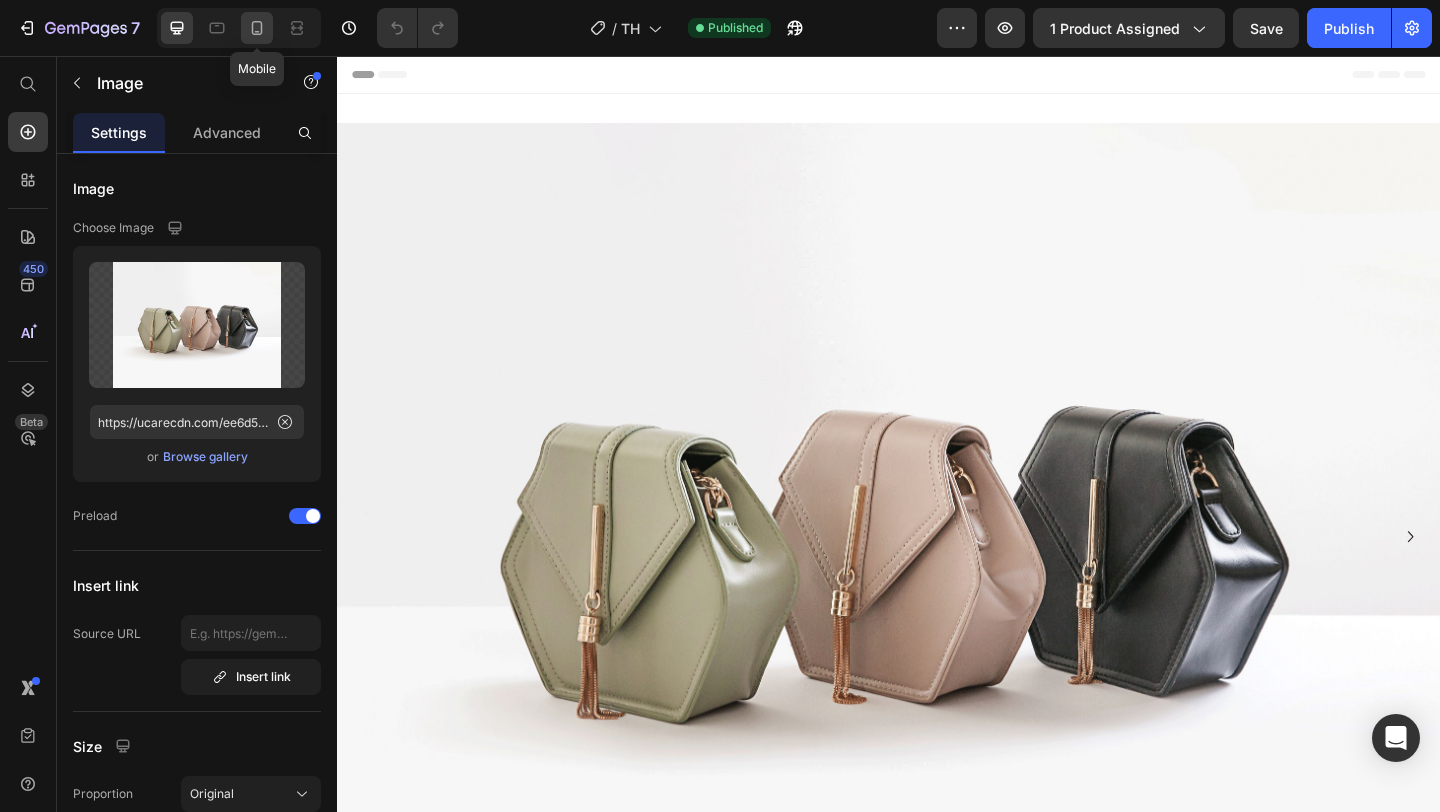 click 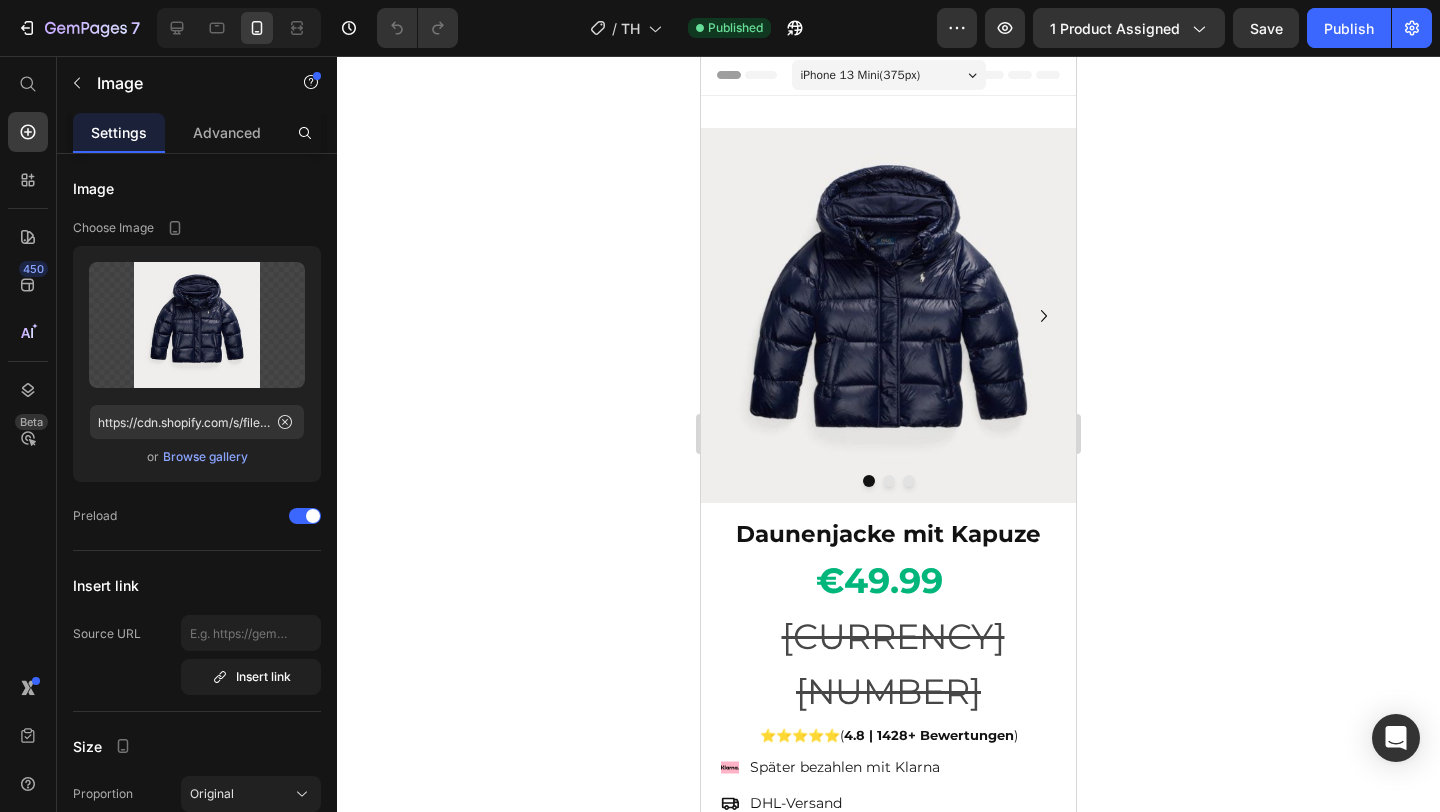 scroll, scrollTop: 3, scrollLeft: 0, axis: vertical 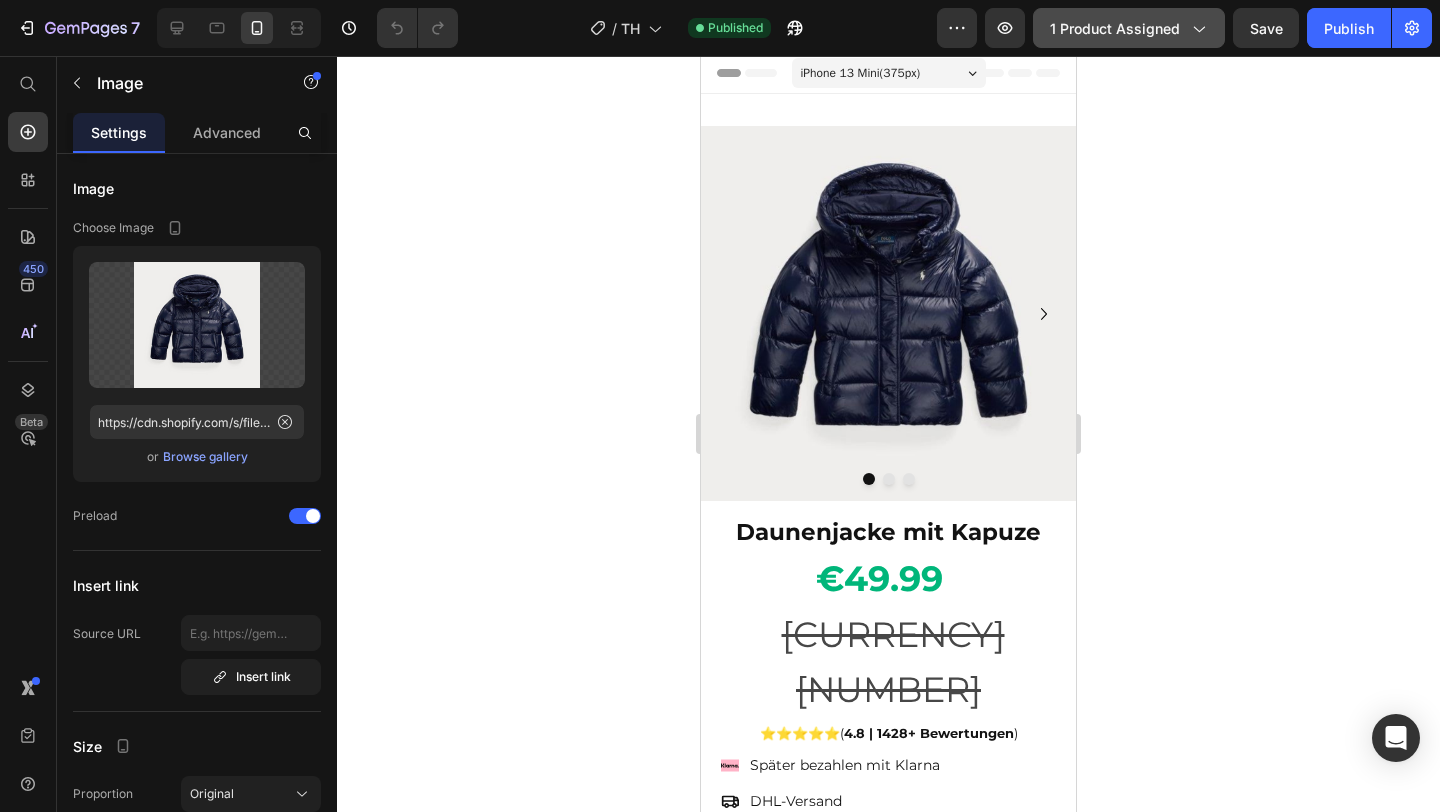 click on "1 product assigned" 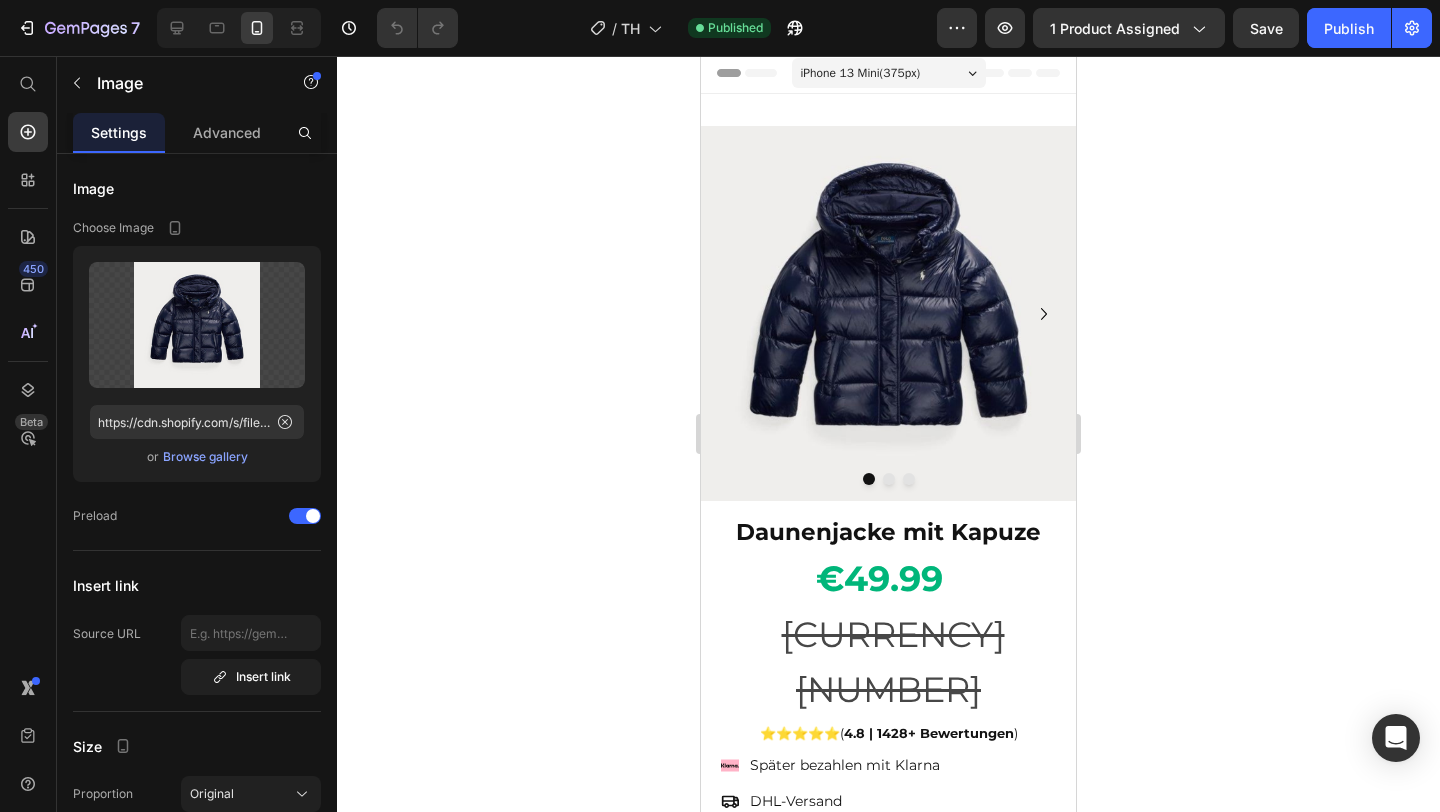 click 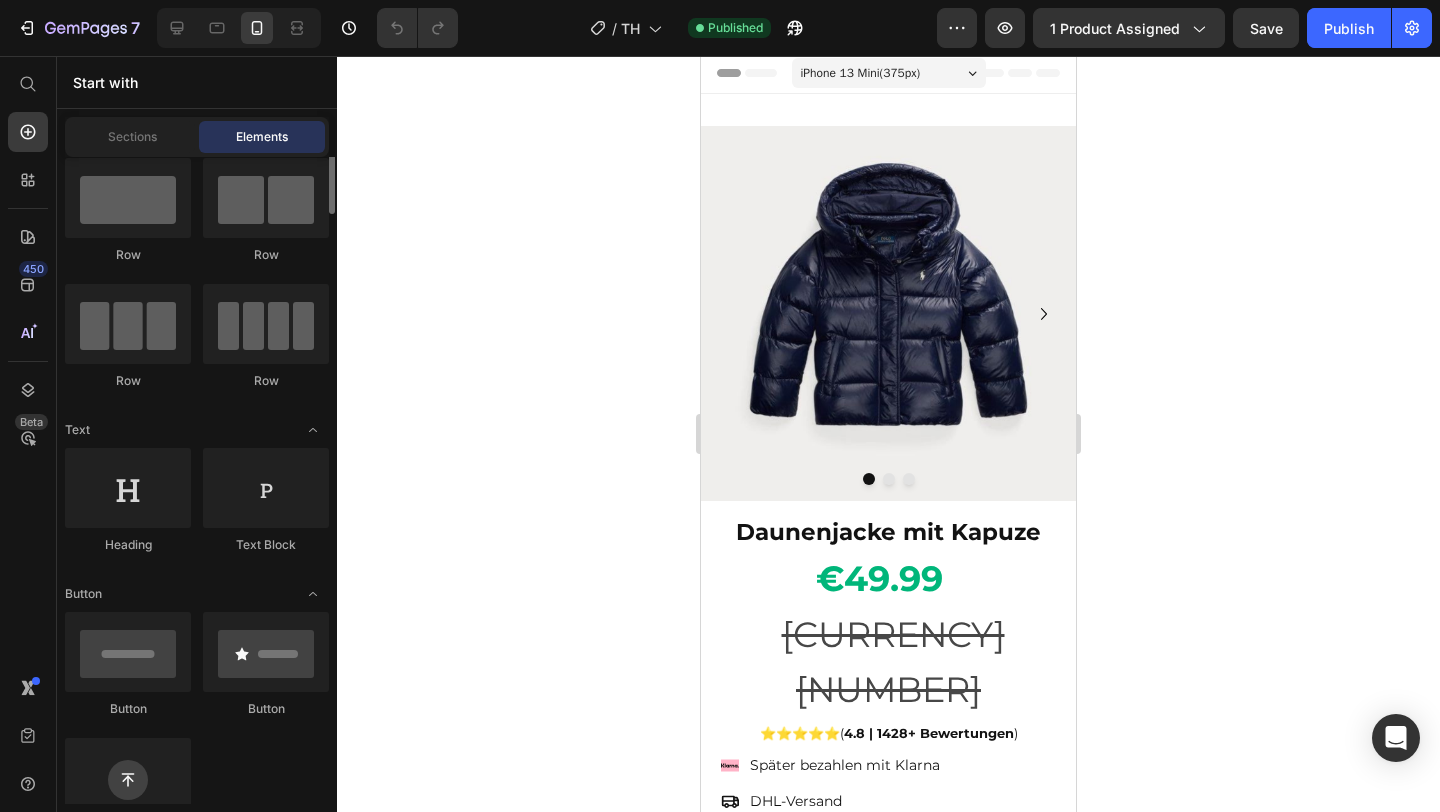 scroll, scrollTop: 0, scrollLeft: 0, axis: both 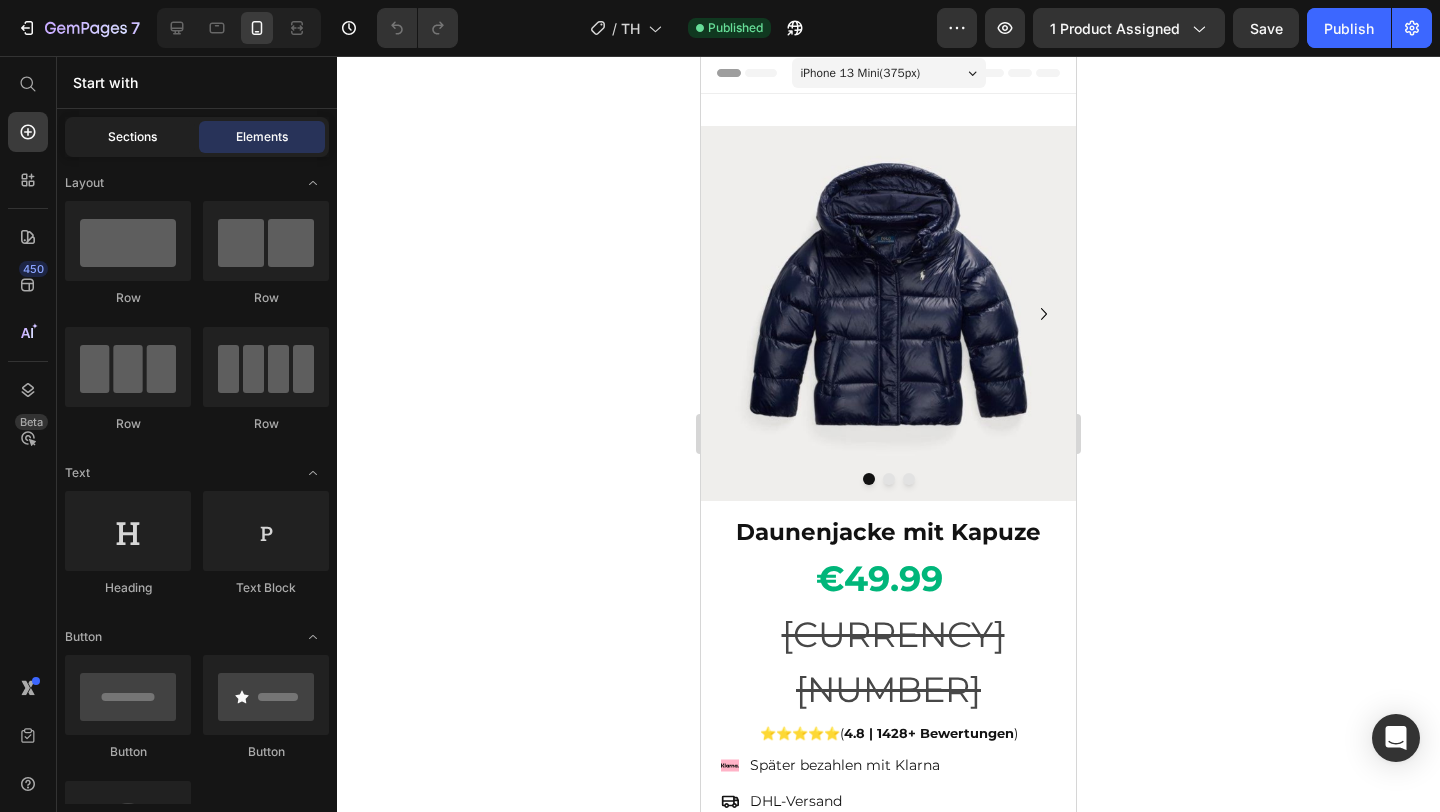 click on "Sections" 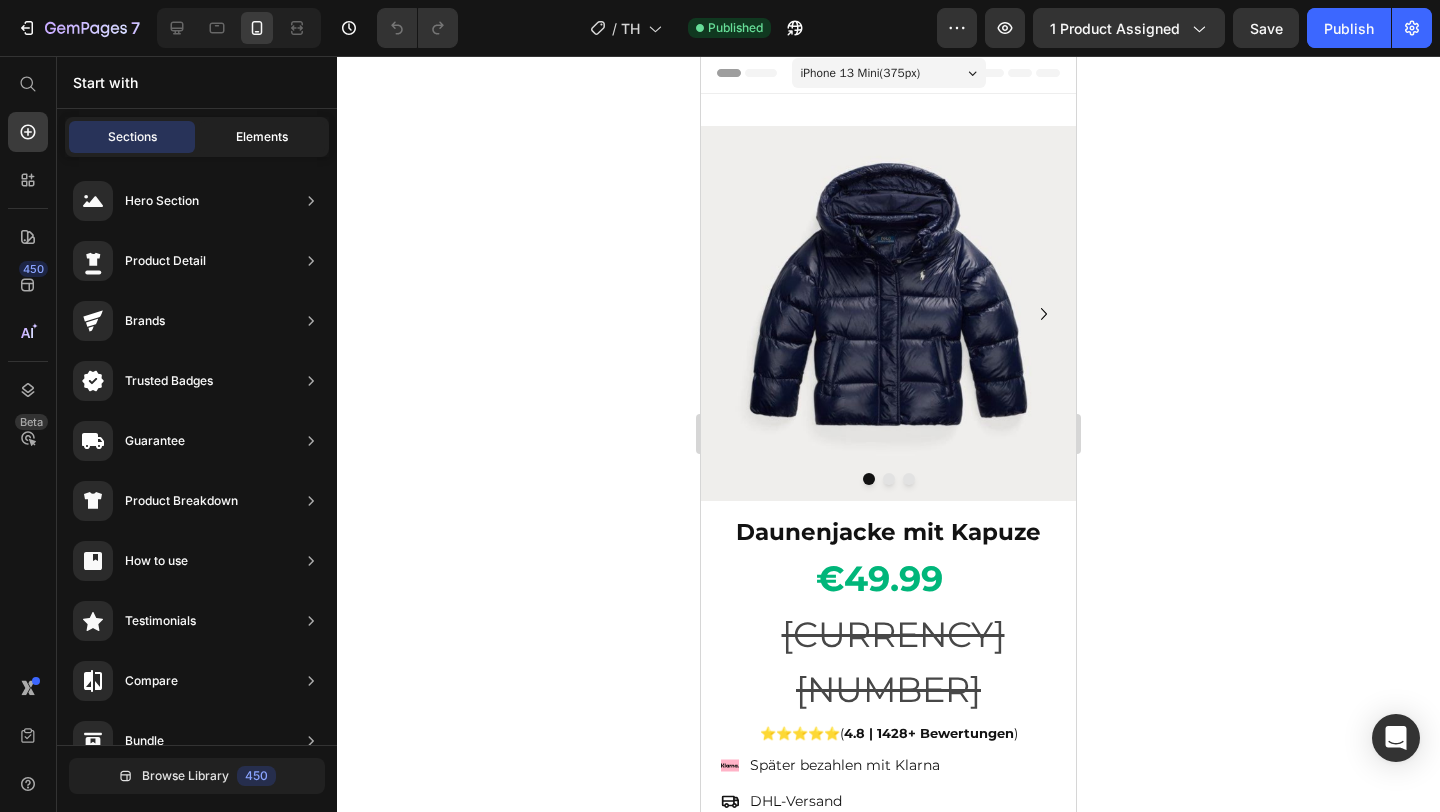 click on "Elements" 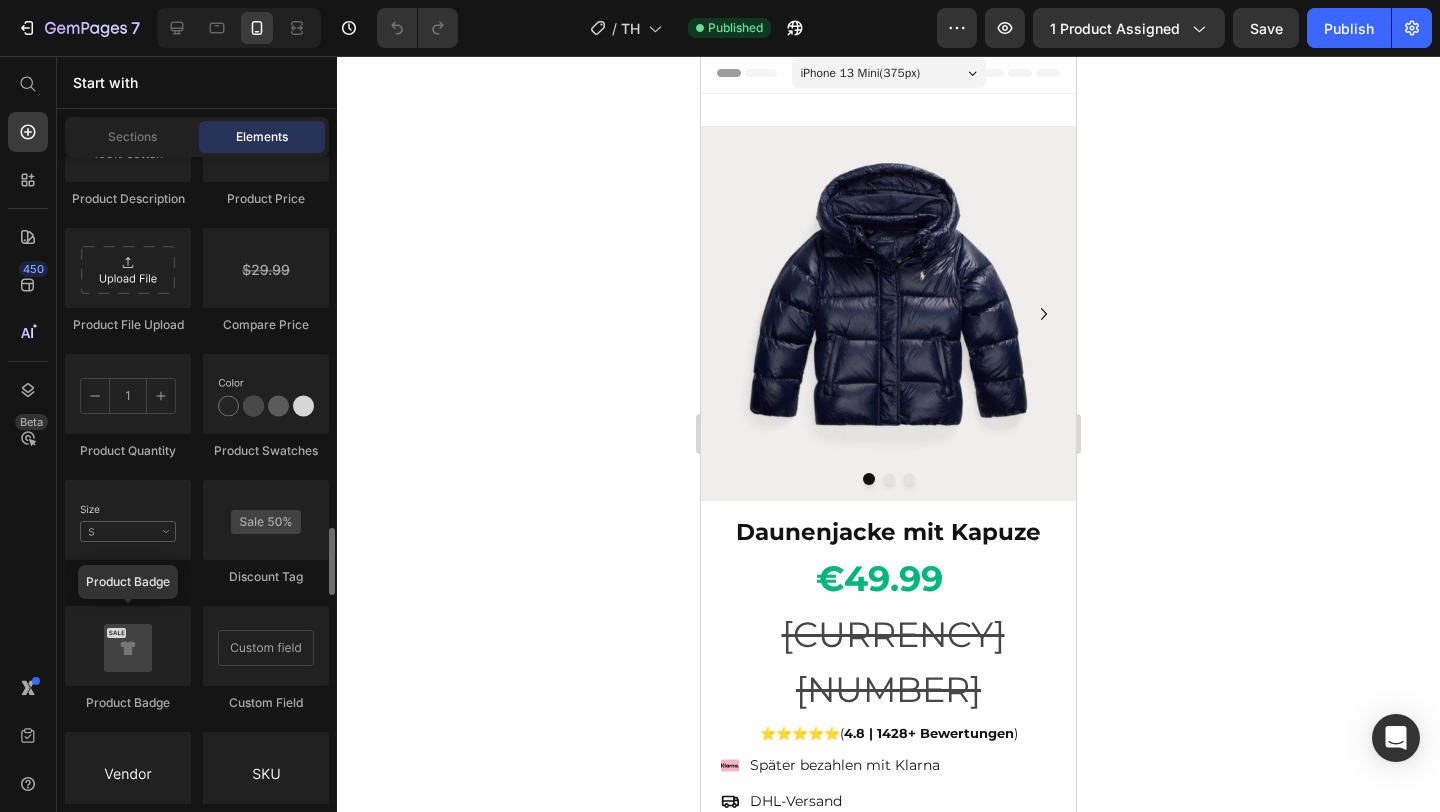 scroll, scrollTop: 3566, scrollLeft: 0, axis: vertical 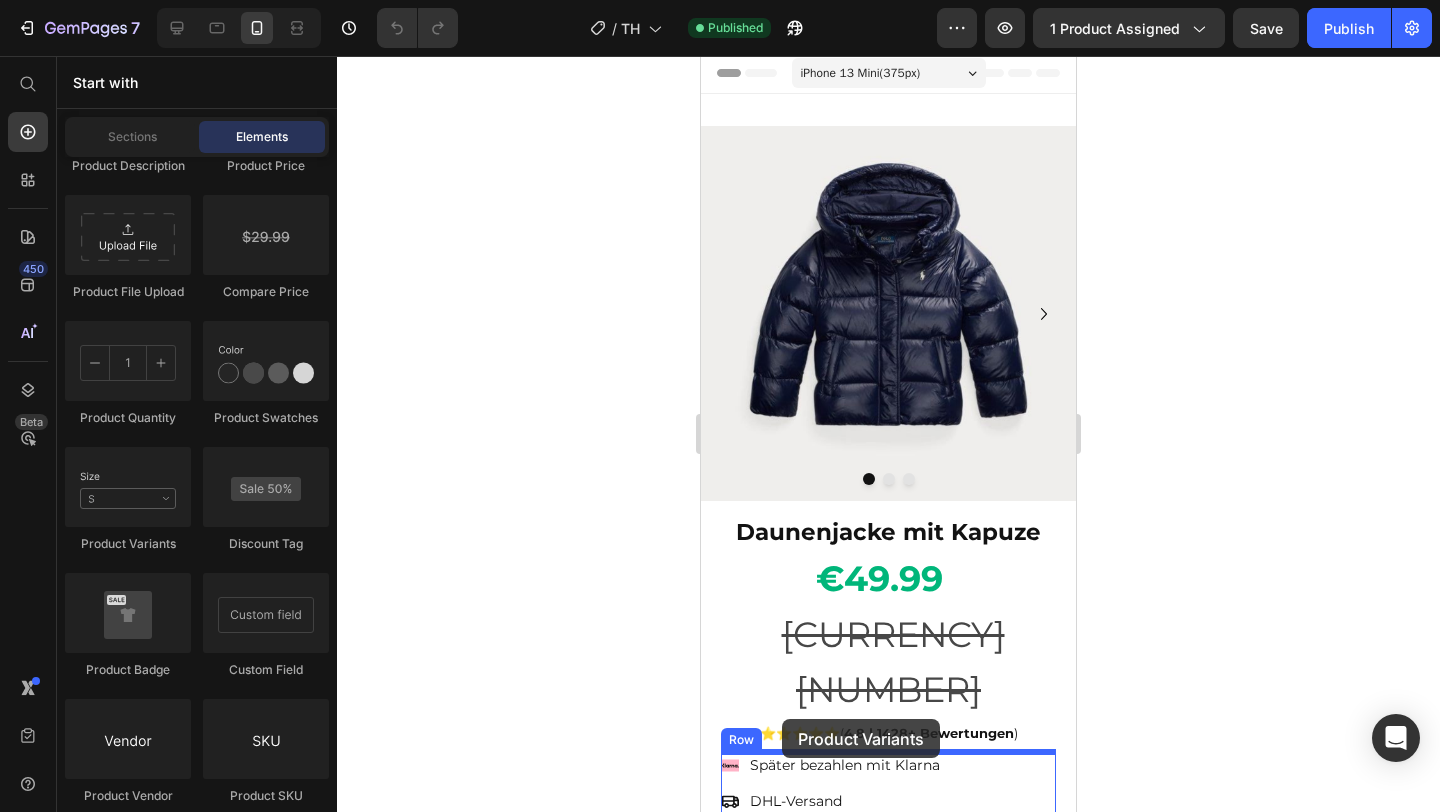 drag, startPoint x: 827, startPoint y: 558, endPoint x: 782, endPoint y: 719, distance: 167.17058 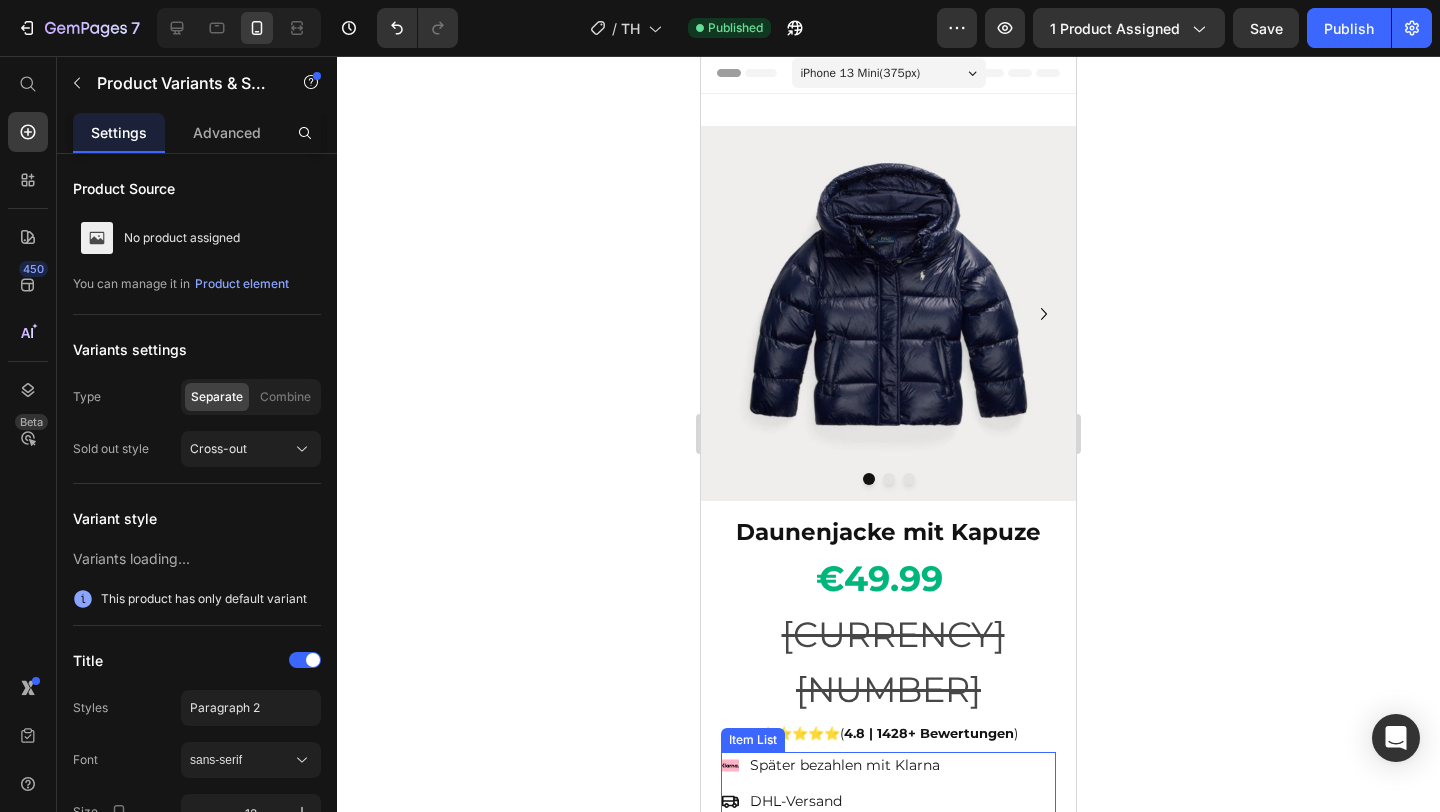 scroll, scrollTop: 82, scrollLeft: 0, axis: vertical 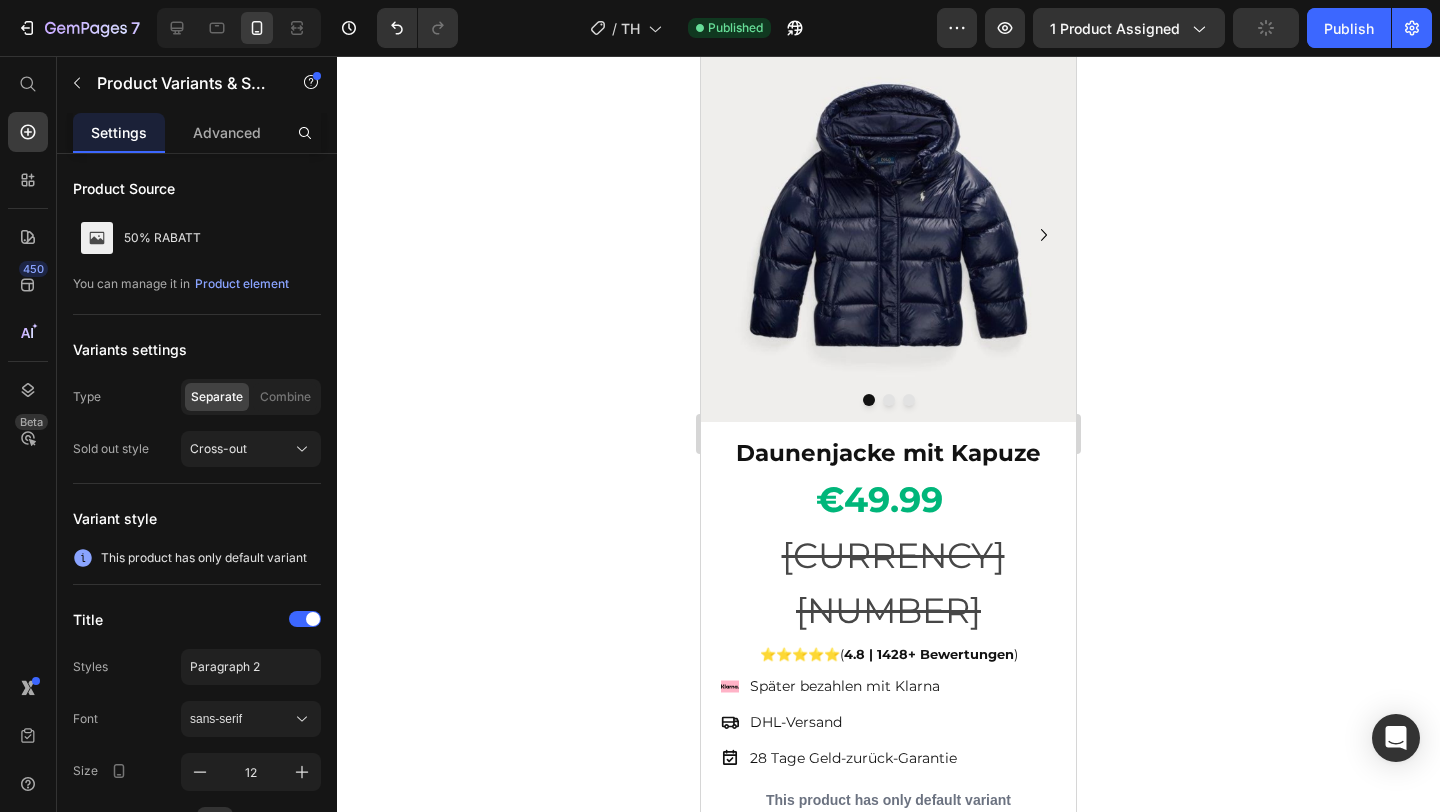 click on "This product has only default variant" at bounding box center (888, 800) 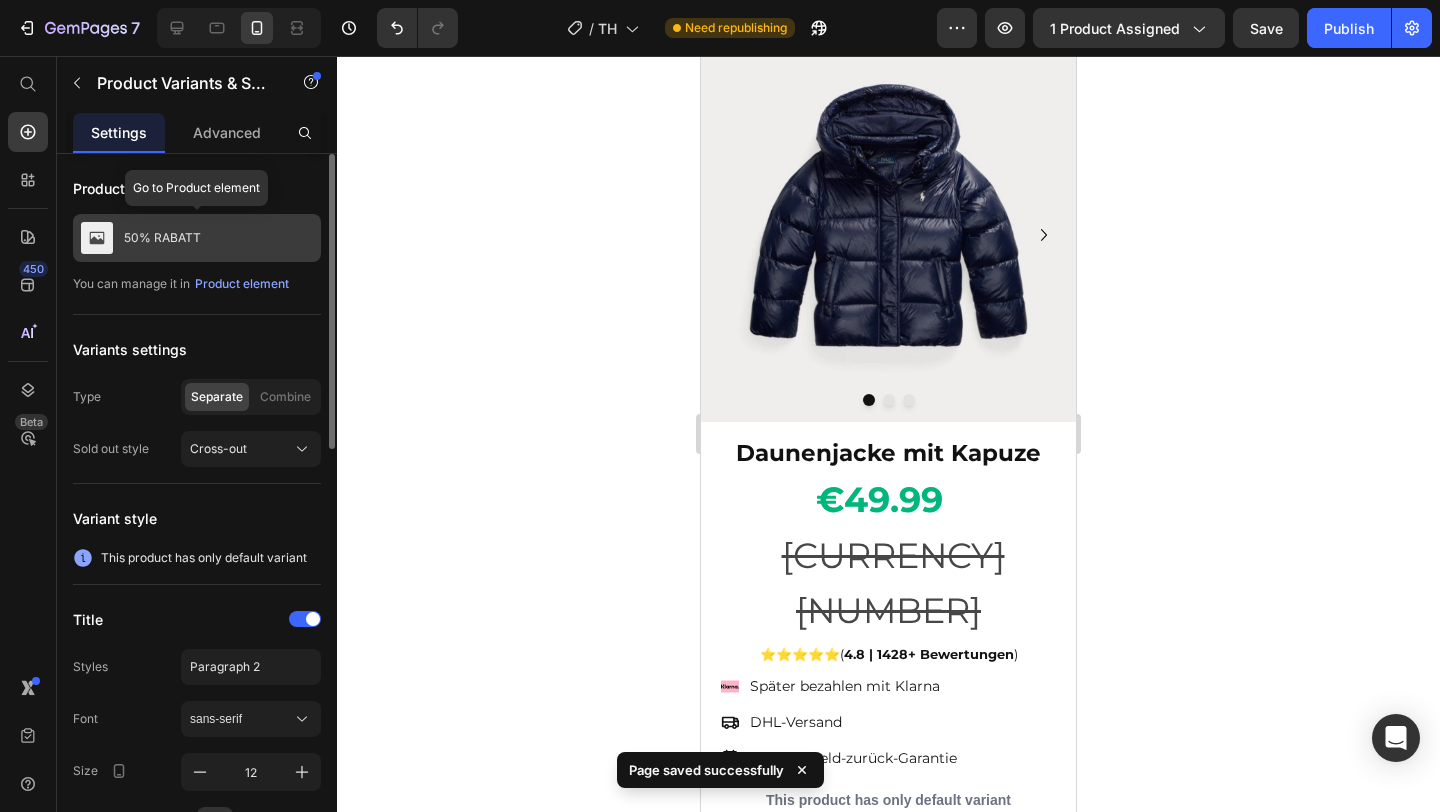 click on "50% RABATT" at bounding box center [197, 238] 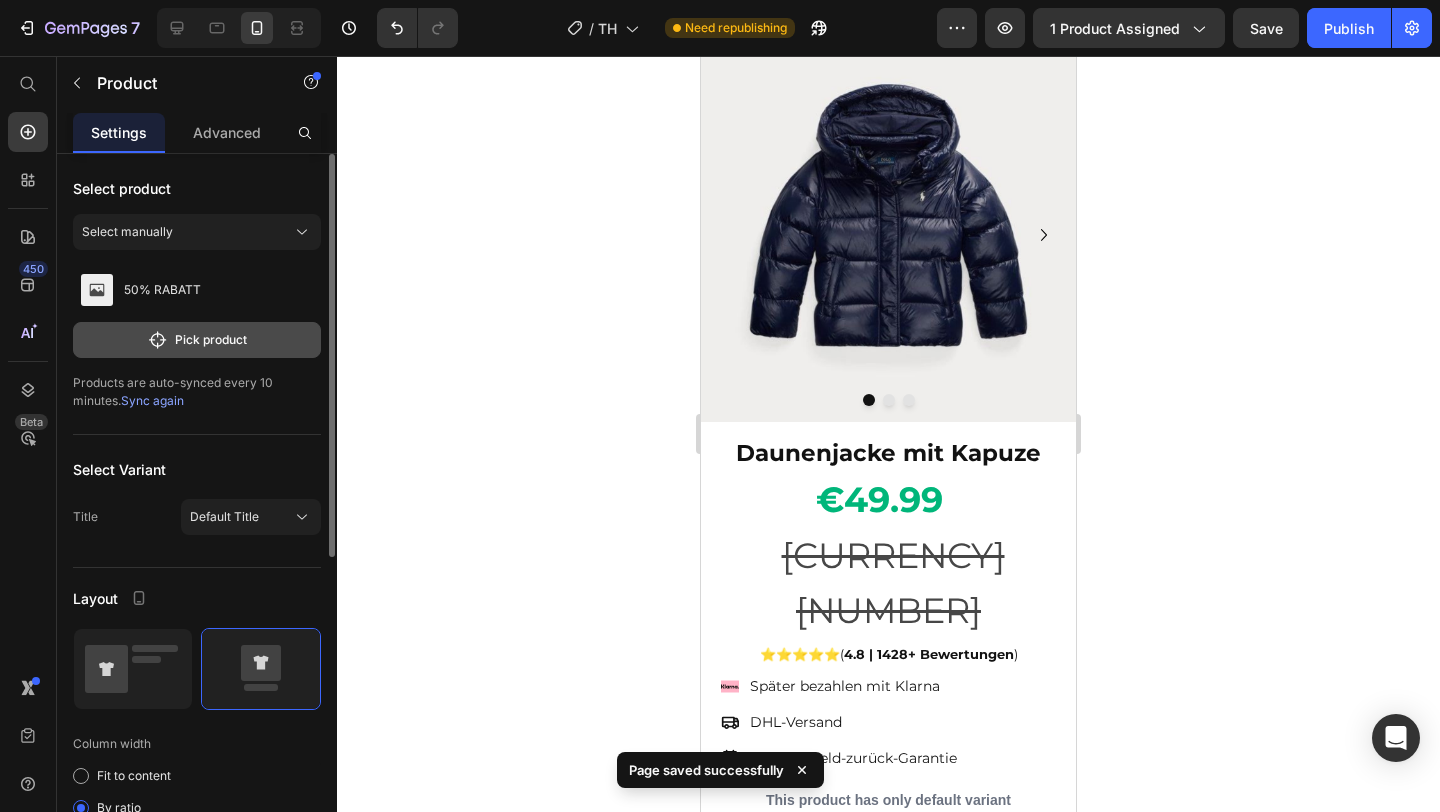 click on "Pick product" at bounding box center (197, 340) 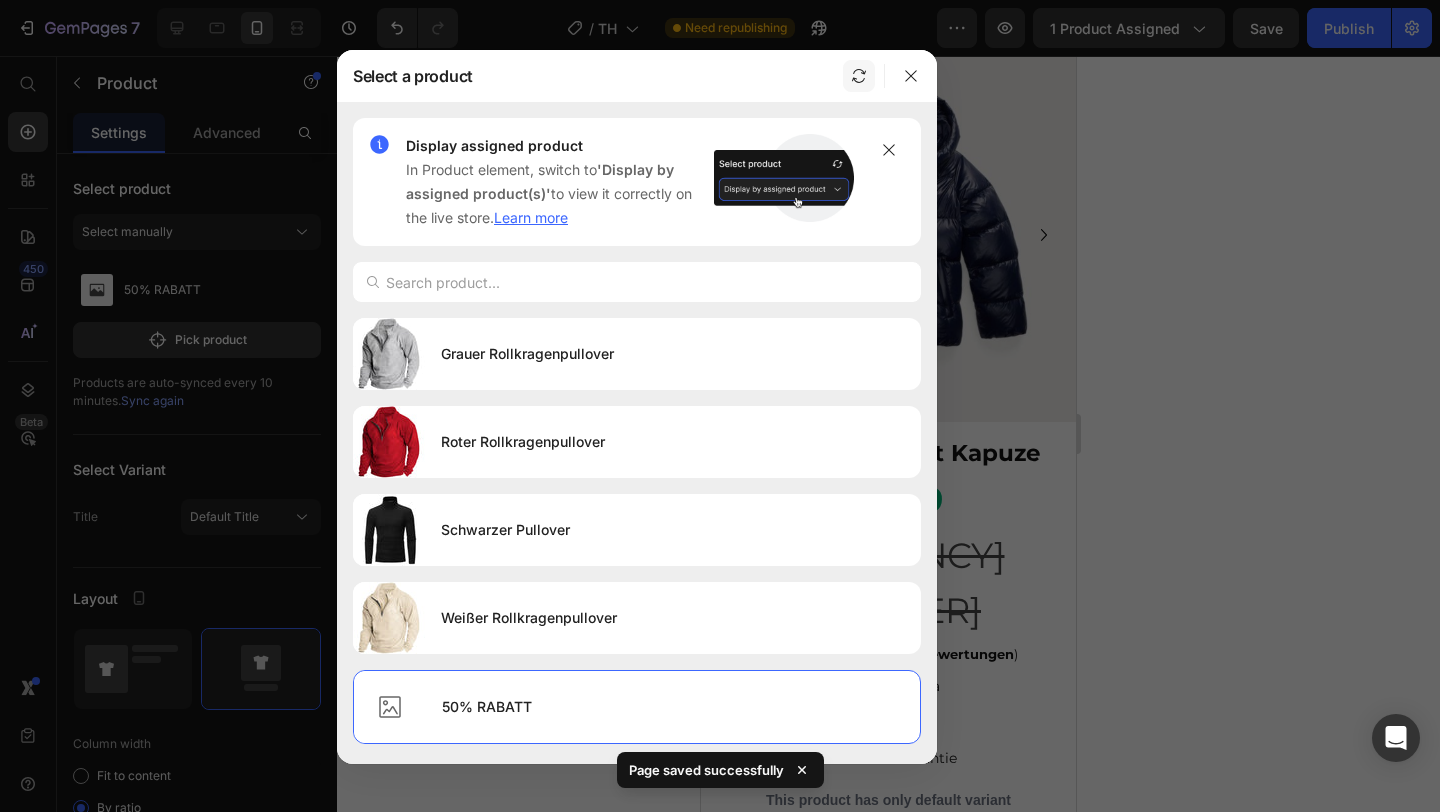 click at bounding box center (859, 76) 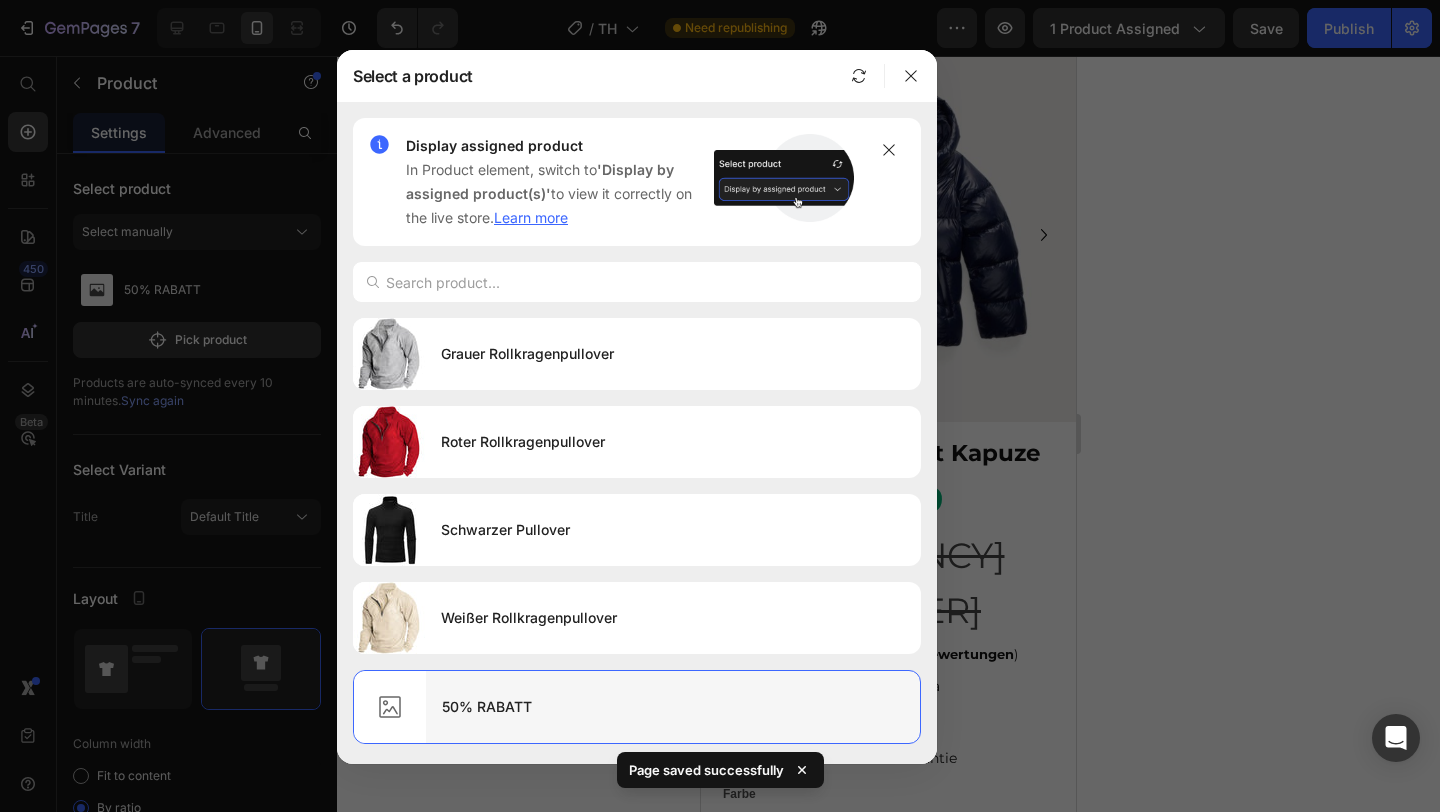 click on "50% RABATT" at bounding box center (673, 707) 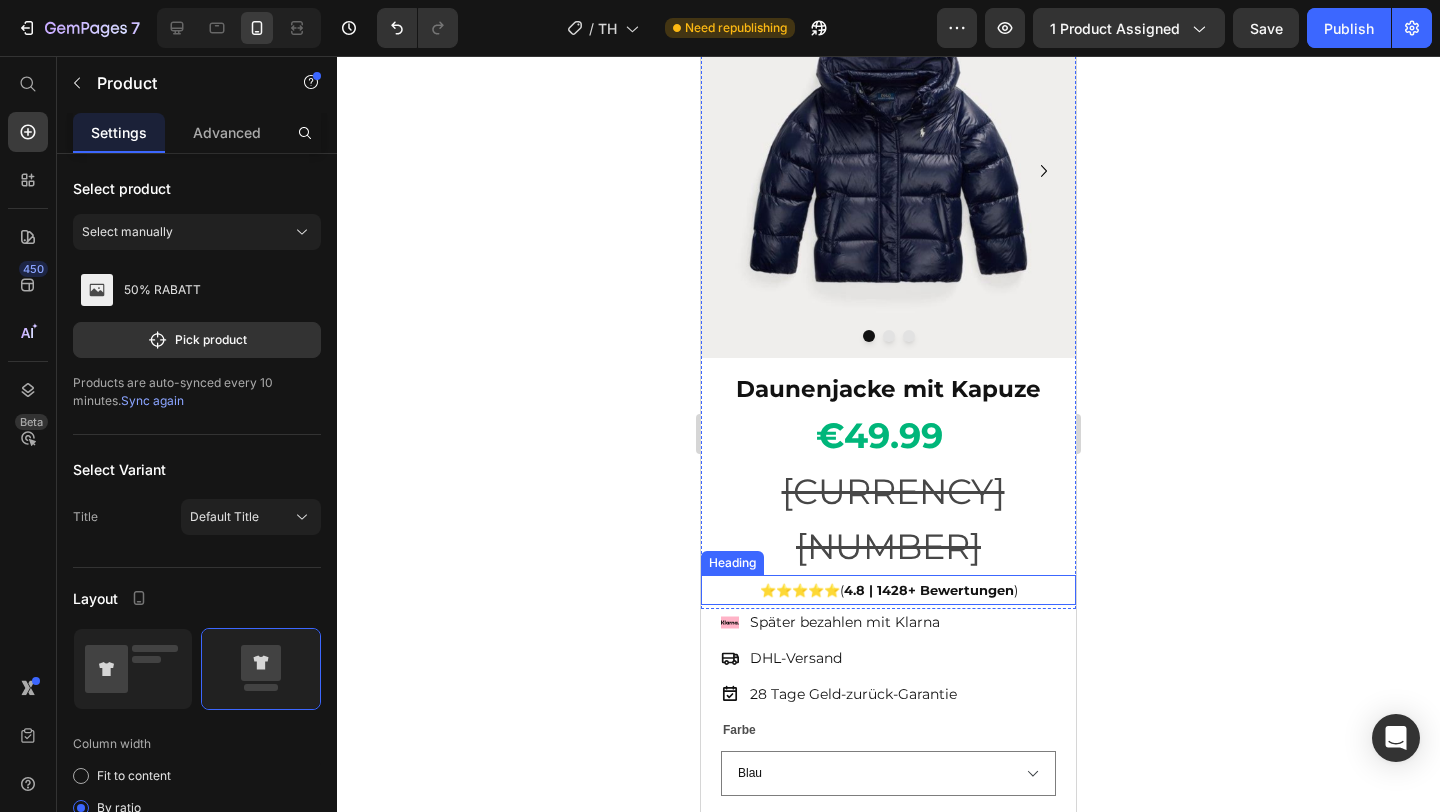 scroll, scrollTop: 314, scrollLeft: 0, axis: vertical 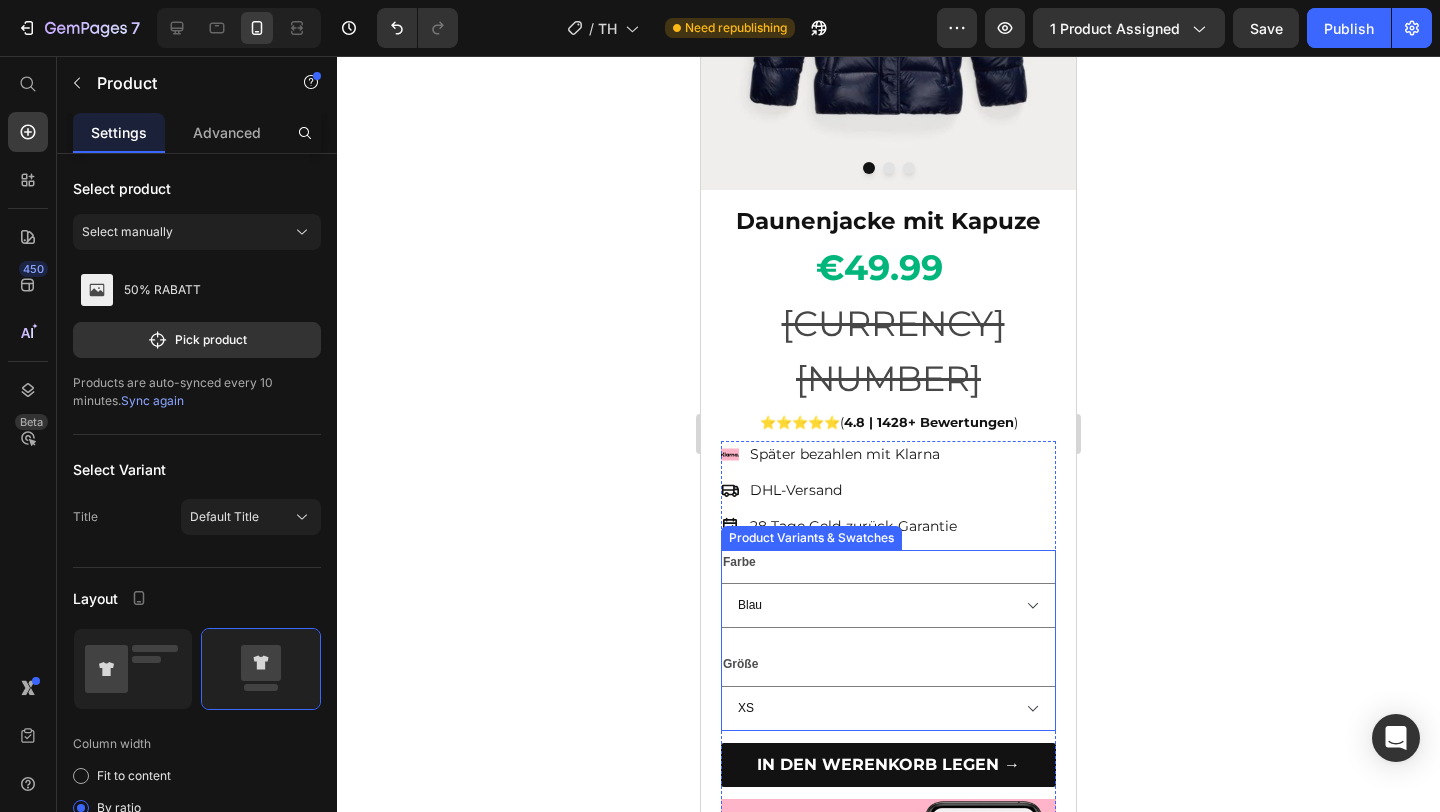 click on "Farbe Blau Grau" at bounding box center (888, 589) 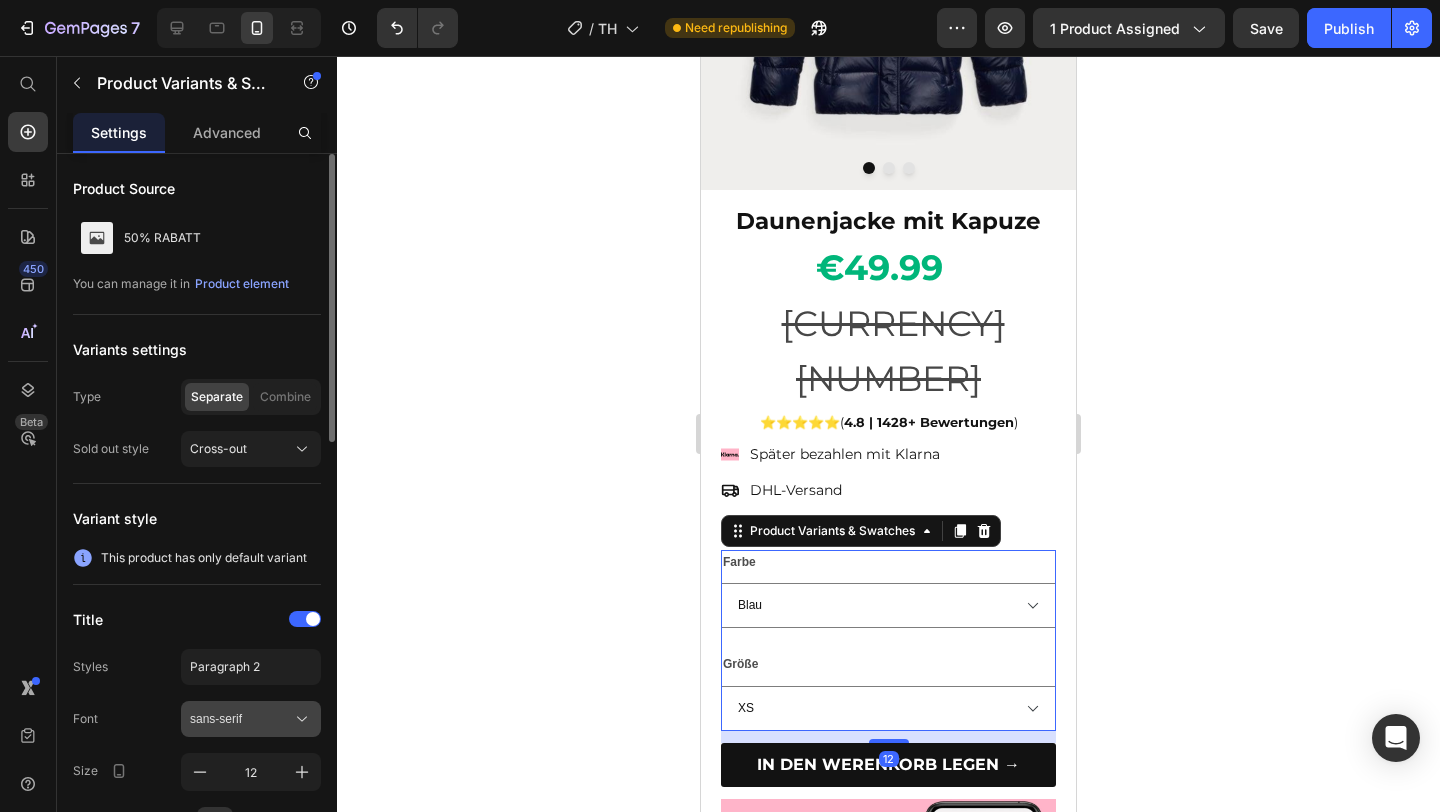 click on "sans-serif" at bounding box center (251, 719) 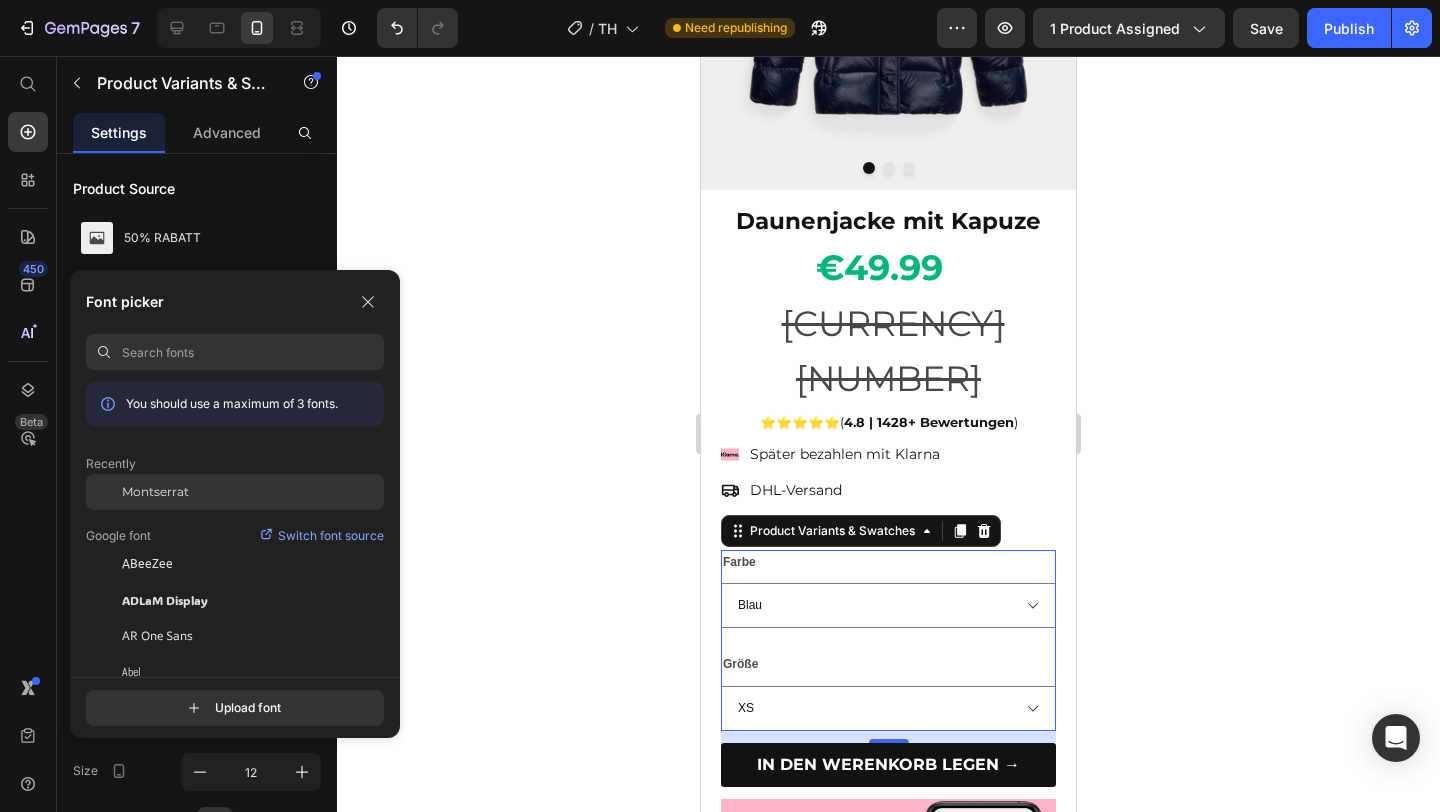 click on "Montserrat" 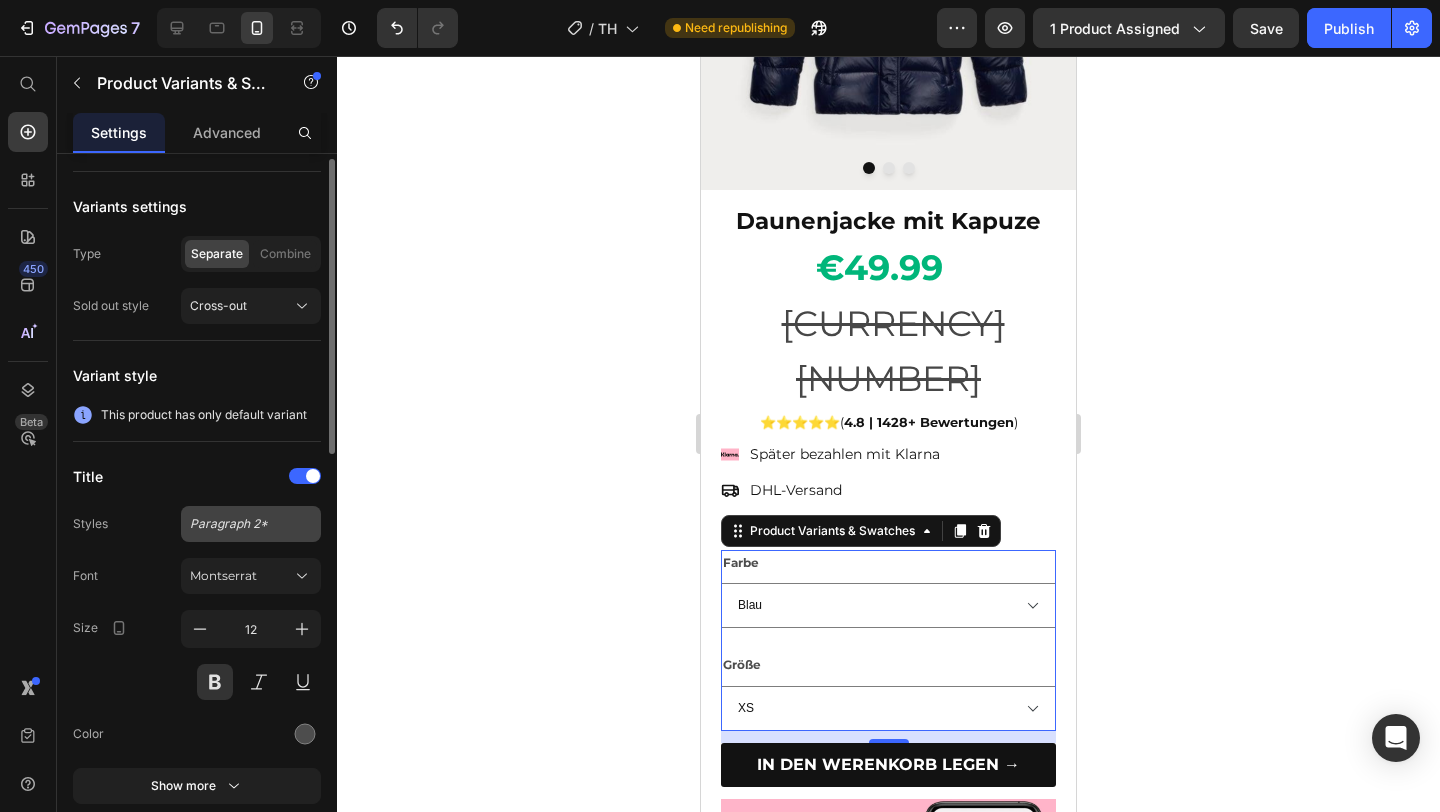 scroll, scrollTop: 168, scrollLeft: 0, axis: vertical 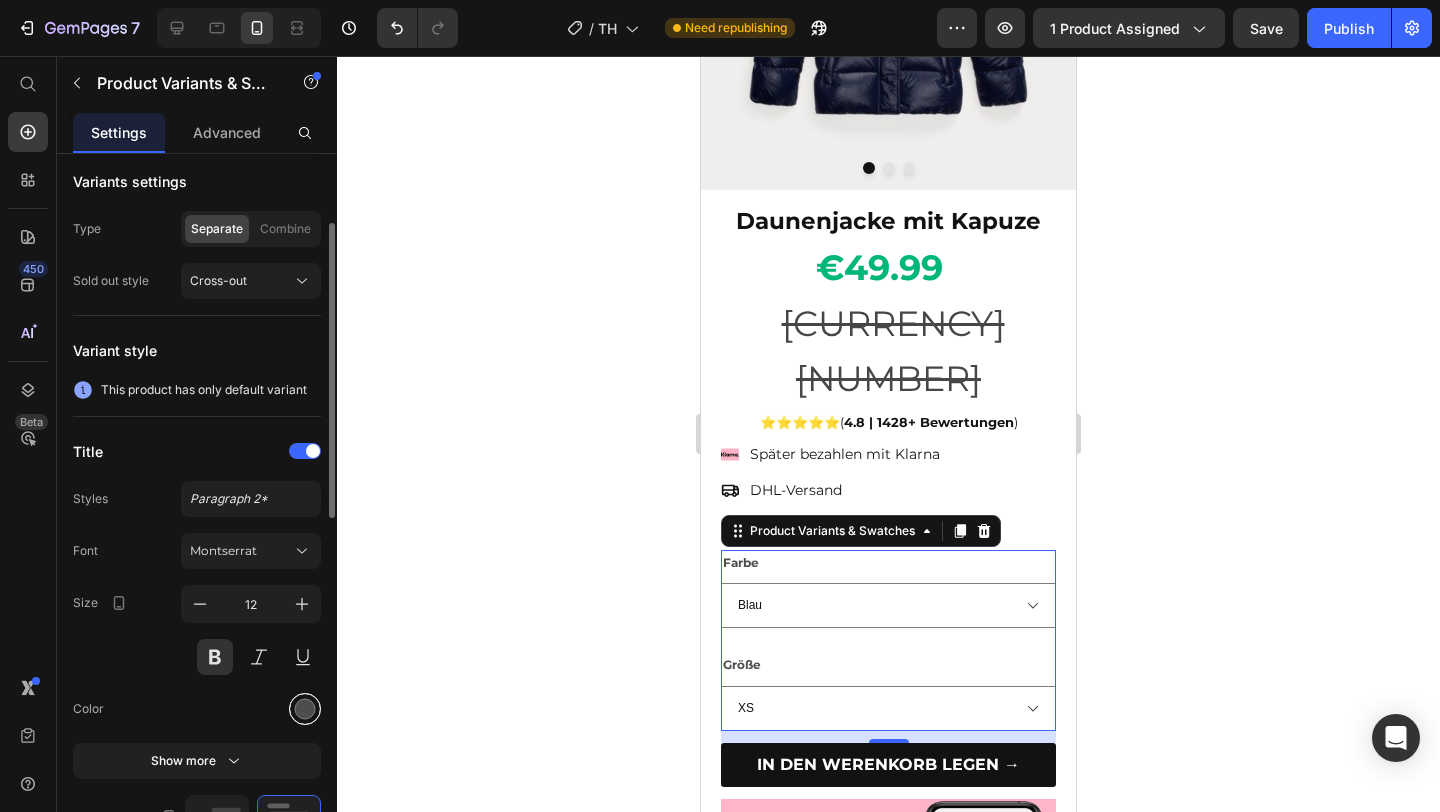 click at bounding box center (305, 709) 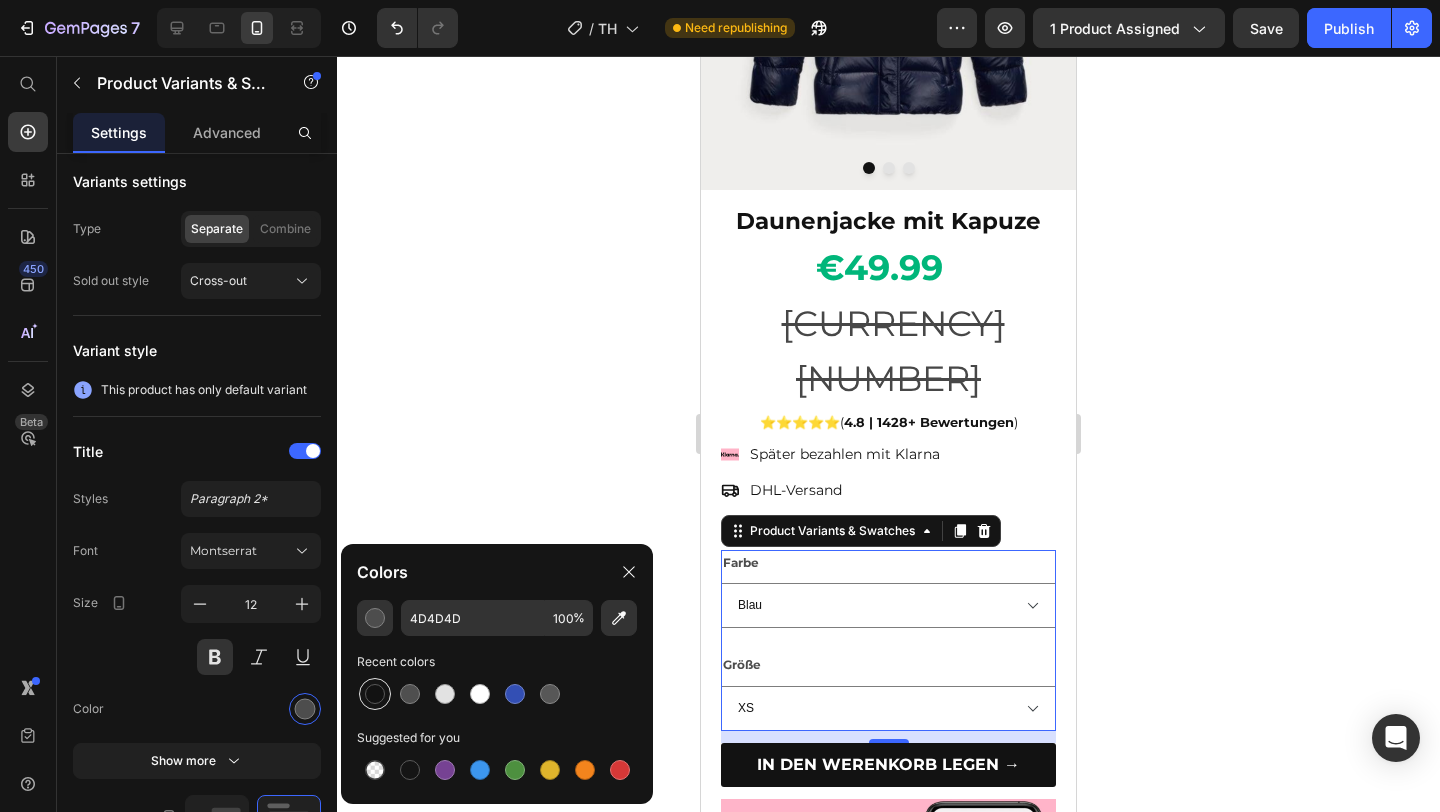 click at bounding box center [375, 694] 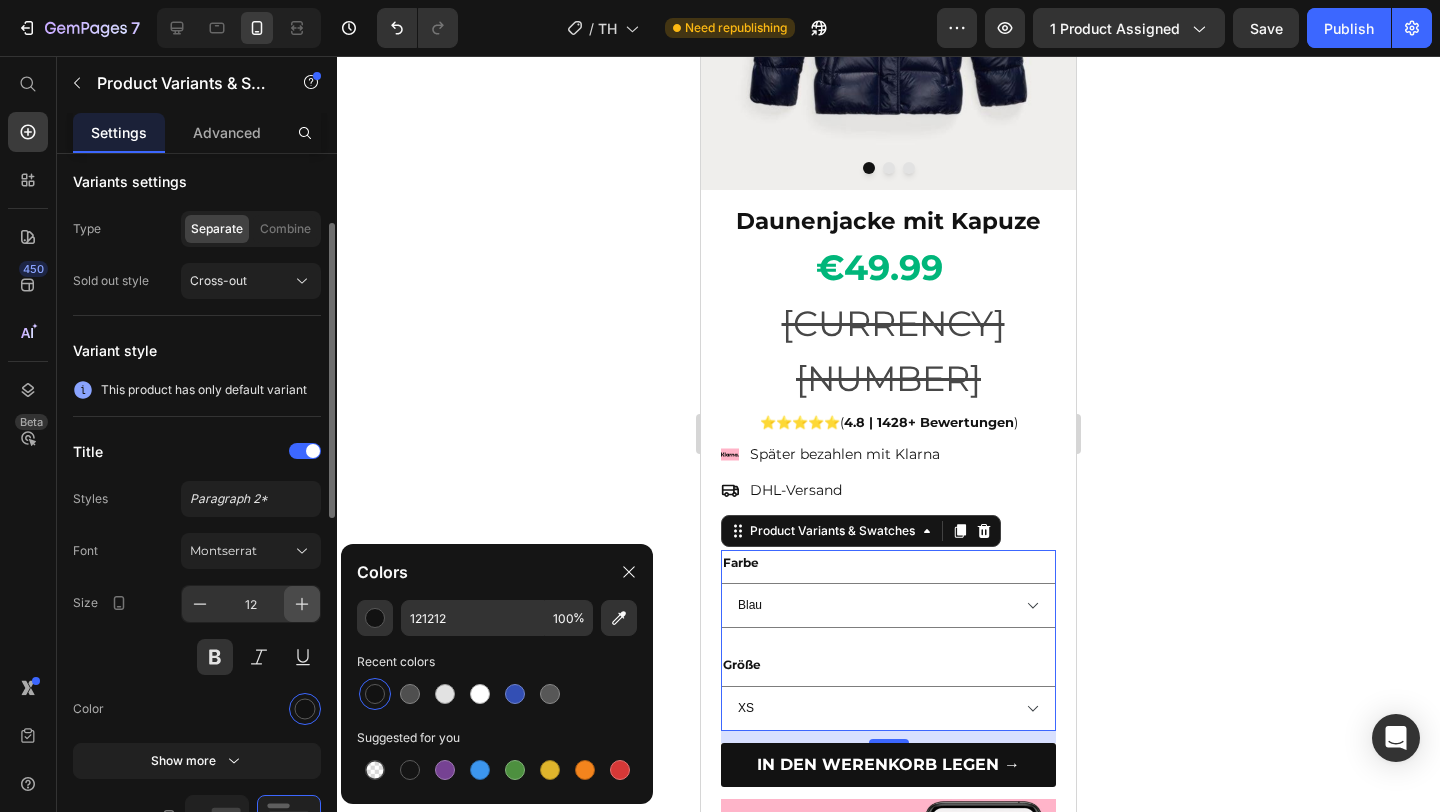 click 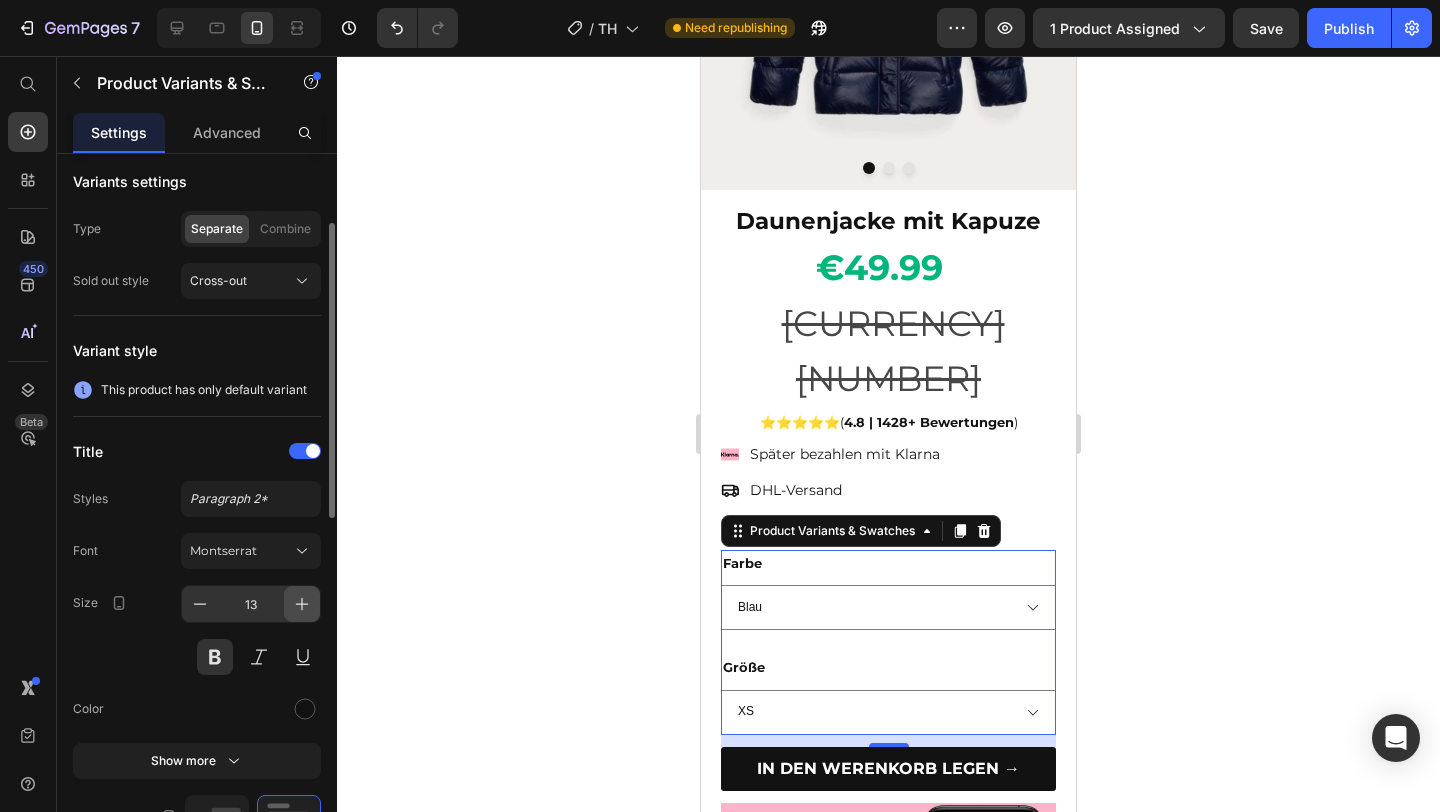 click 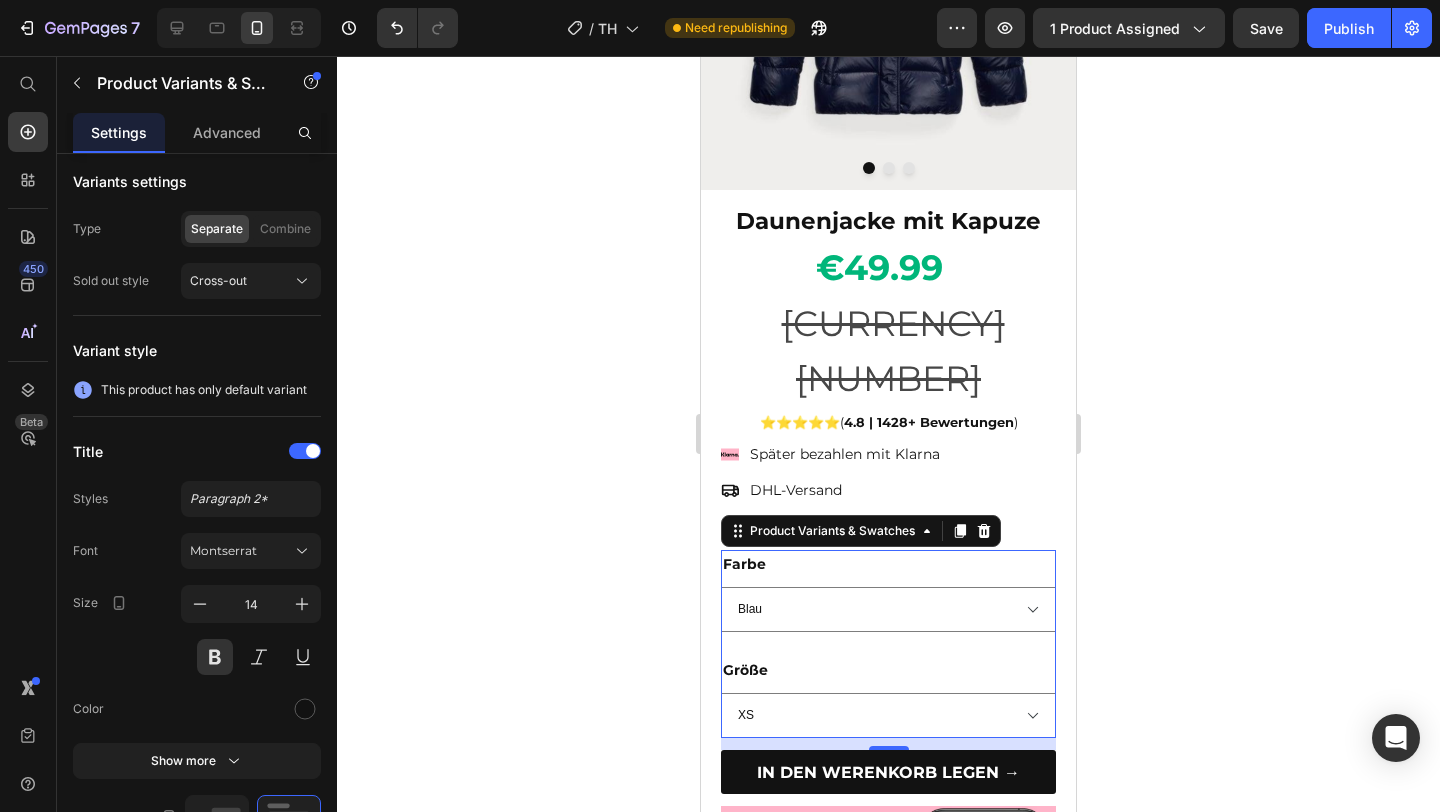 click 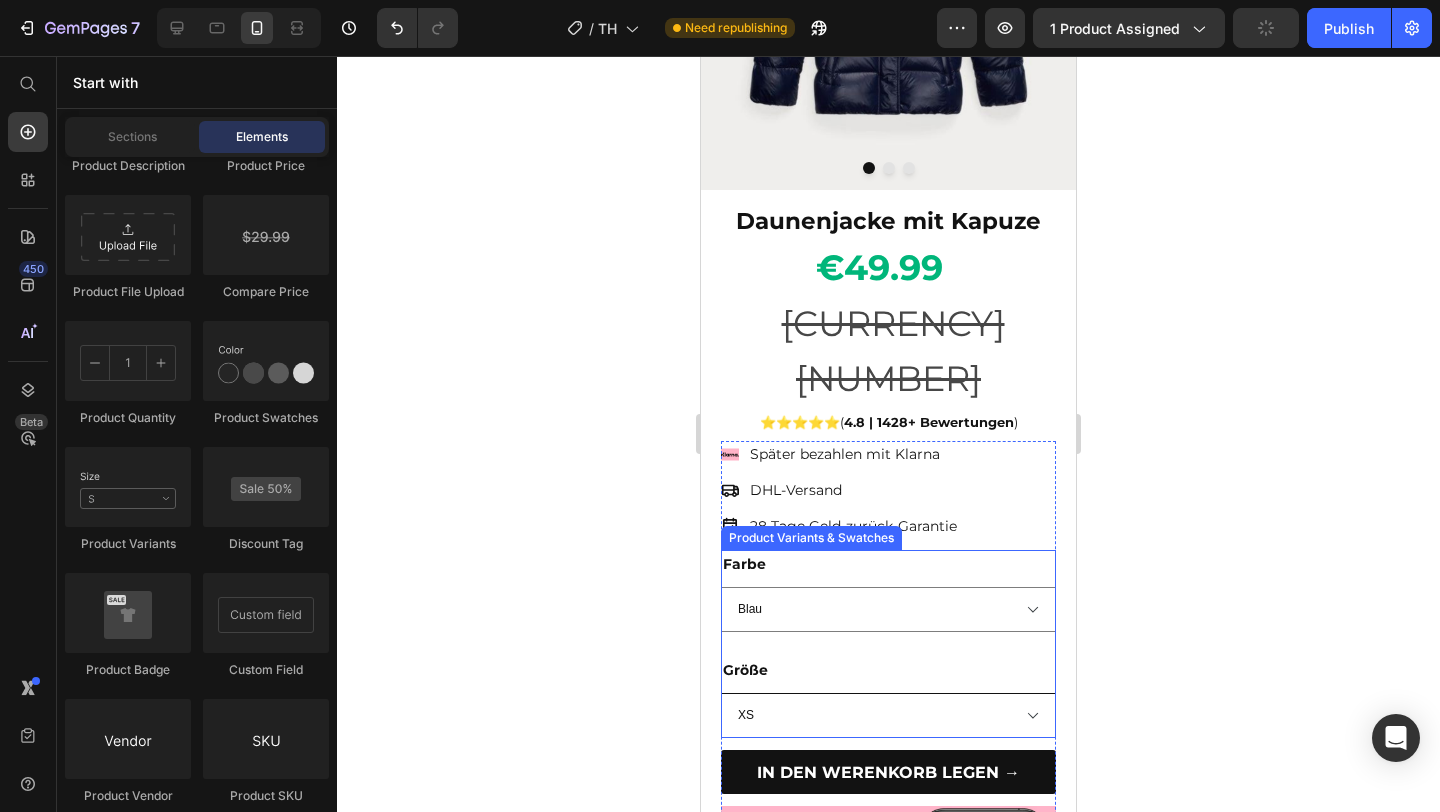 click on "XS S M L XL 2XL" at bounding box center (888, 715) 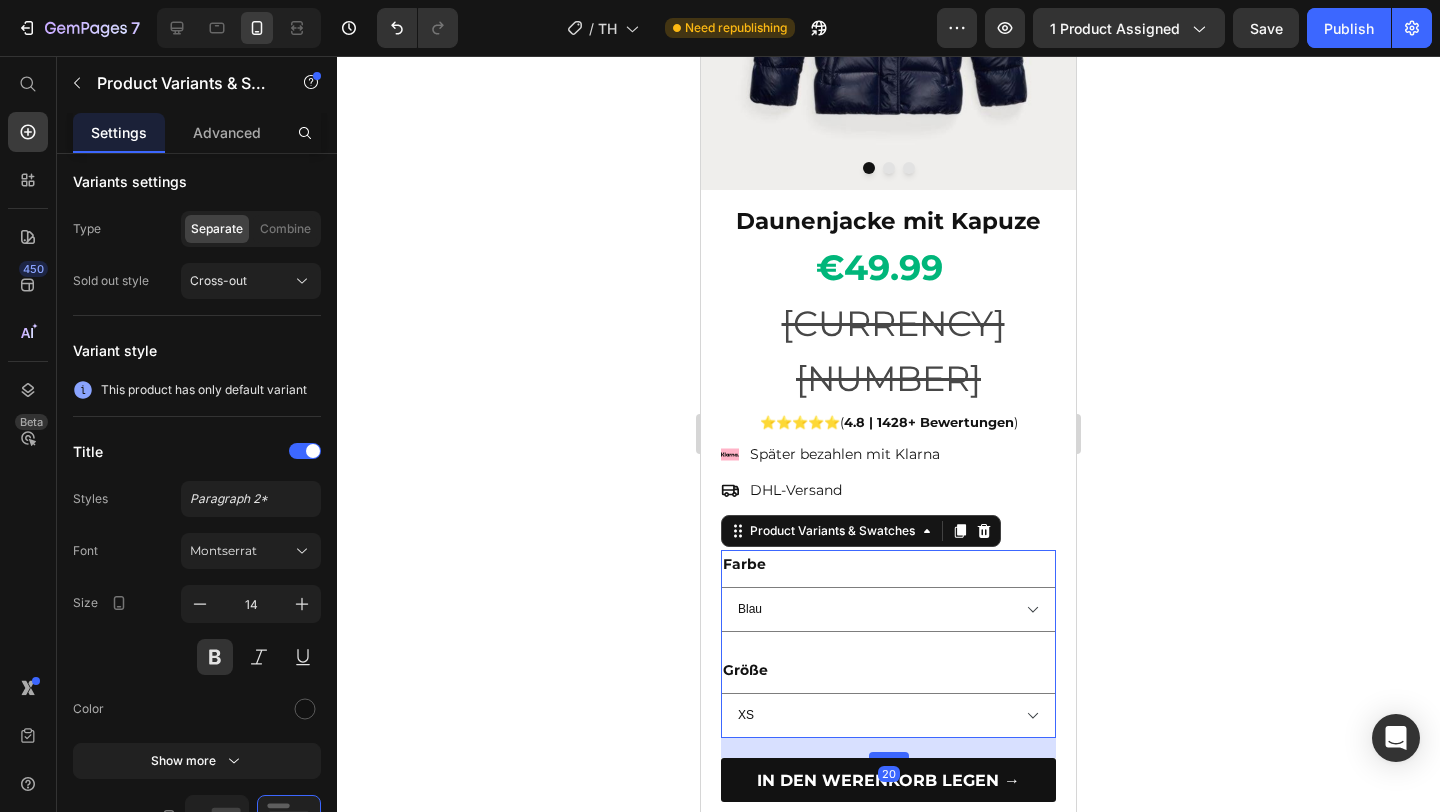 click at bounding box center (889, 755) 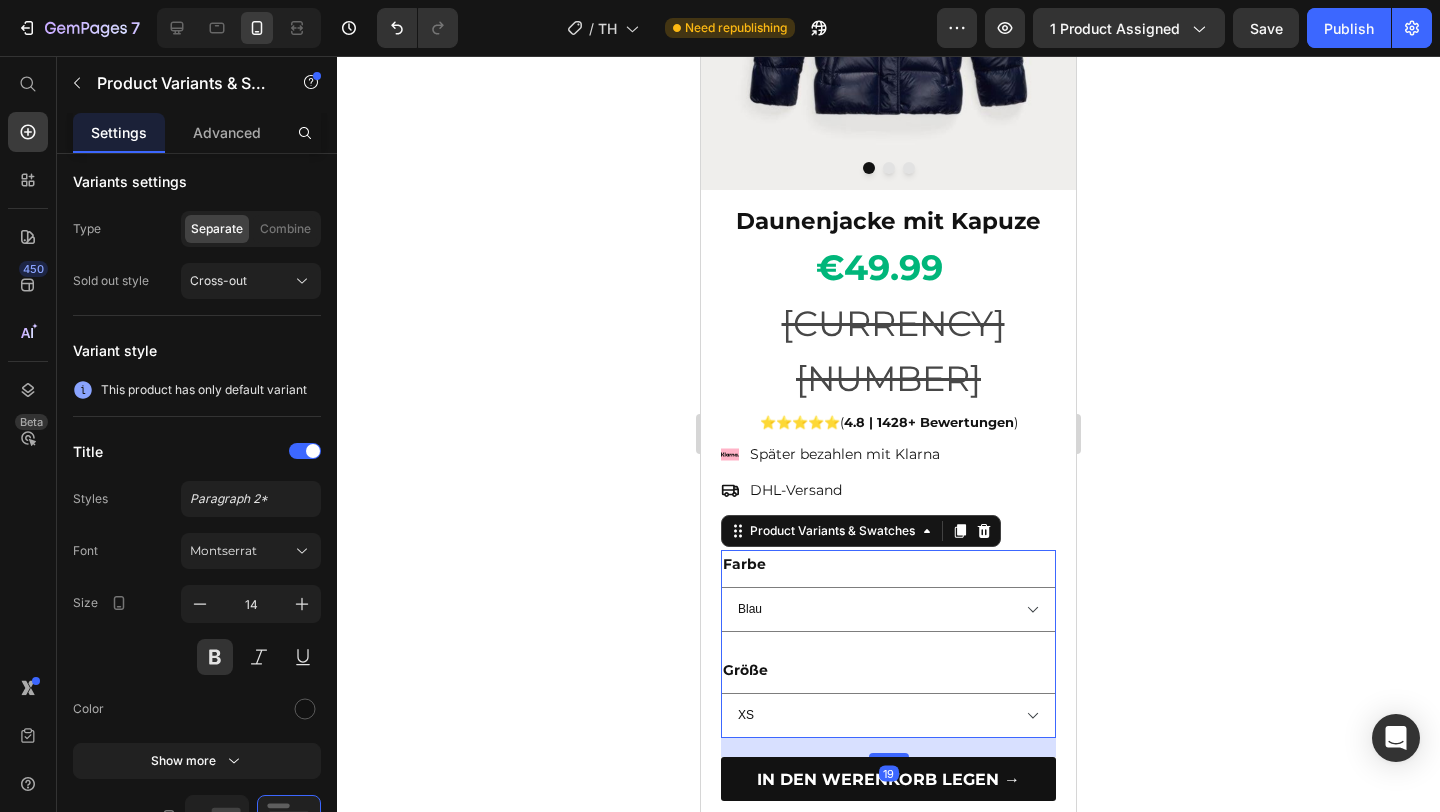 click 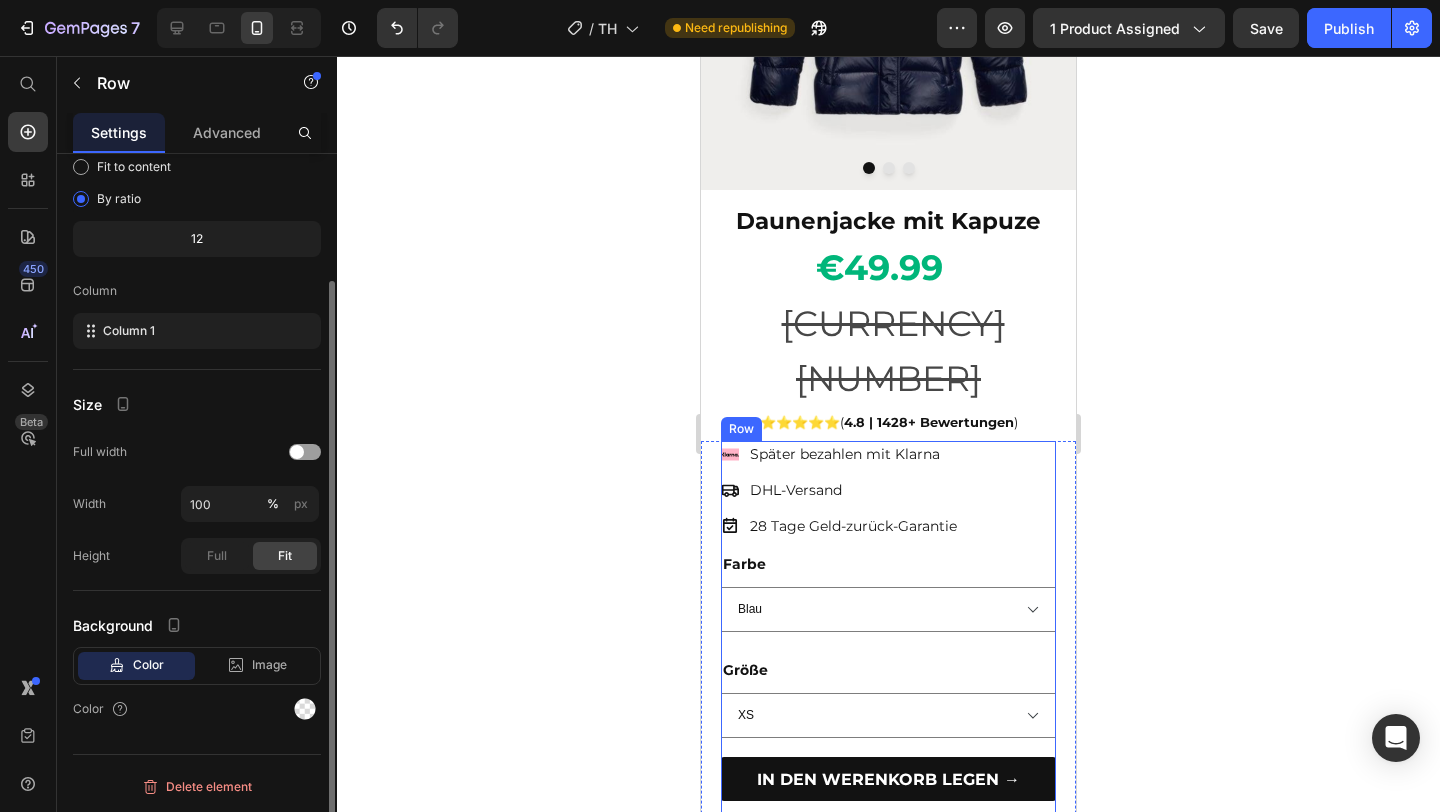 click on "Hydrate, rejuvenate, and glow with our revolutionary cream. Unleash your skin's potential today. Text Block Später bezahlen mit Klarna
DHL-Versand
28 Tage Geld-zurück-Garantie Item List Farbe Blau Grau Größe XS S M L XL 2XL Product Variants & Swatches IN DEN WERENKORB LEGEN → Button Row Image
Icon Kostenloser Versand Text Block
Icon 30 Tage Geld-zurück-Garantie Text Block
Icon Zufrieden oder Erstattet Text Block Row
KOSTENLOSER VERSAND
30-TAGE-GARANTIE
KUNDENDIENST 24/7 Accordion" at bounding box center [888, 892] 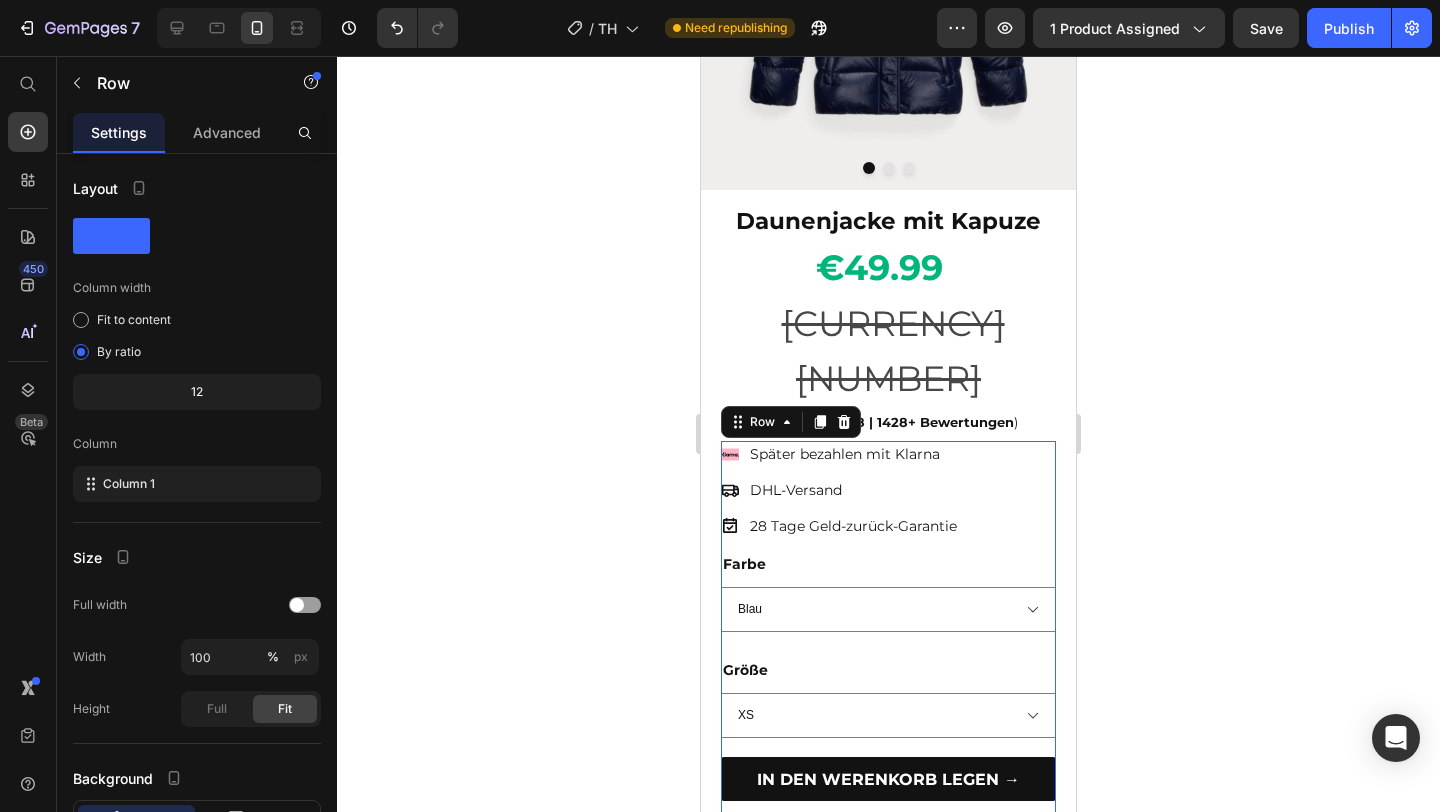 click on "Hydrate, rejuvenate, and glow with our revolutionary cream. Unleash your skin's potential today. Text Block Später bezahlen mit Klarna
DHL-Versand
28 Tage Geld-zurück-Garantie Item List Farbe Blau Grau Größe XS S M L XL 2XL Product Variants & Swatches IN DEN WERENKORB LEGEN → Button Row Image
Icon Kostenloser Versand Text Block
Icon 30 Tage Geld-zurück-Garantie Text Block
Icon Zufrieden oder Erstattet Text Block Row
KOSTENLOSER VERSAND
30-TAGE-GARANTIE
KUNDENDIENST 24/7 Accordion" at bounding box center [888, 892] 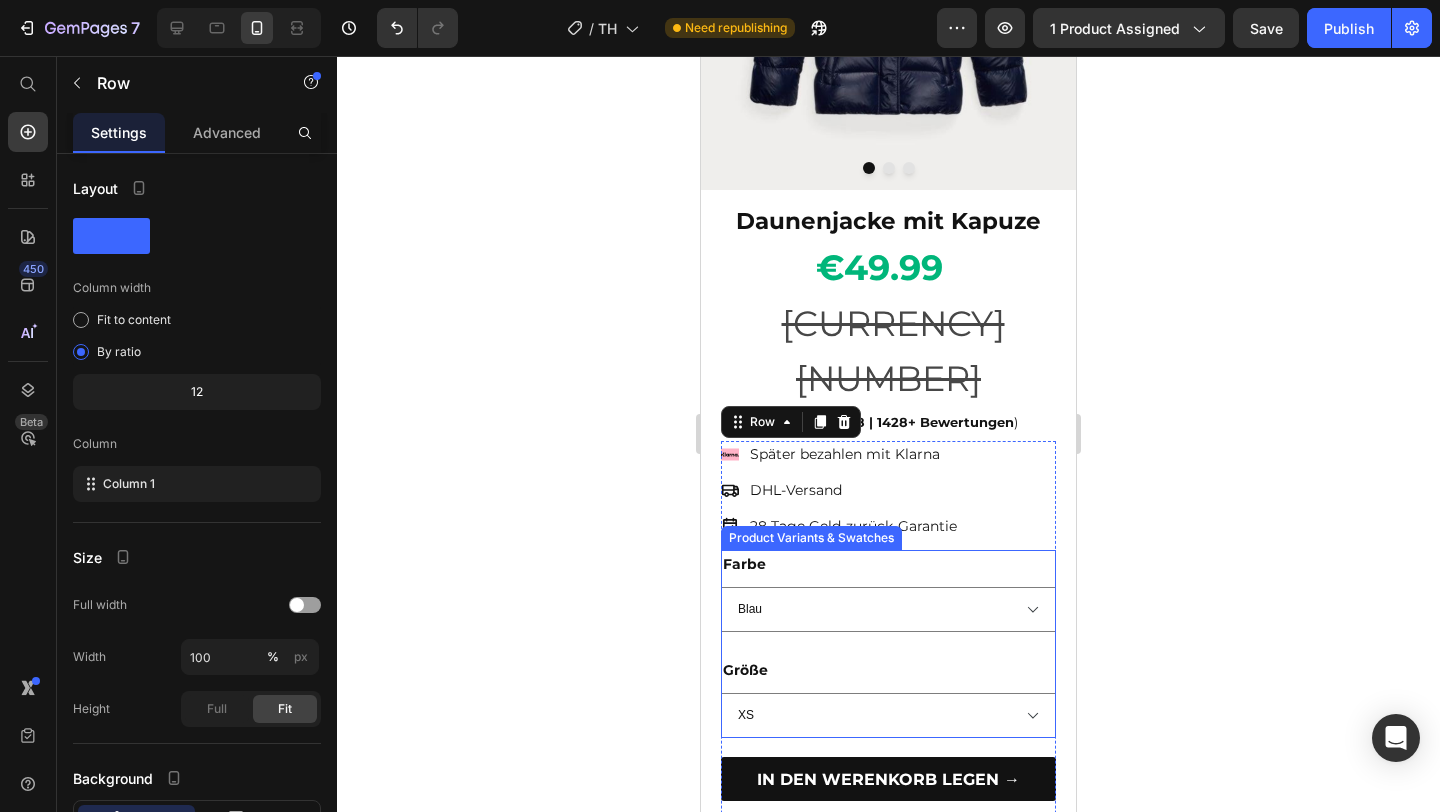 click on "Hydrate, rejuvenate, and glow with our revolutionary cream. Unleash your skin's potential today. Text Block Später bezahlen mit Klarna
DHL-Versand
28 Tage Geld-zurück-Garantie Item List Farbe Blau Grau Größe XS S M L XL 2XL Product Variants & Swatches IN DEN WERENKORB LEGEN → Button Row Image
Icon Kostenloser Versand Text Block
Icon 30 Tage Geld-zurück-Garantie Text Block
Icon Zufrieden oder Erstattet Text Block Row
KOSTENLOSER VERSAND
30-TAGE-GARANTIE
KUNDENDIENST 24/7 Accordion" at bounding box center [888, 892] 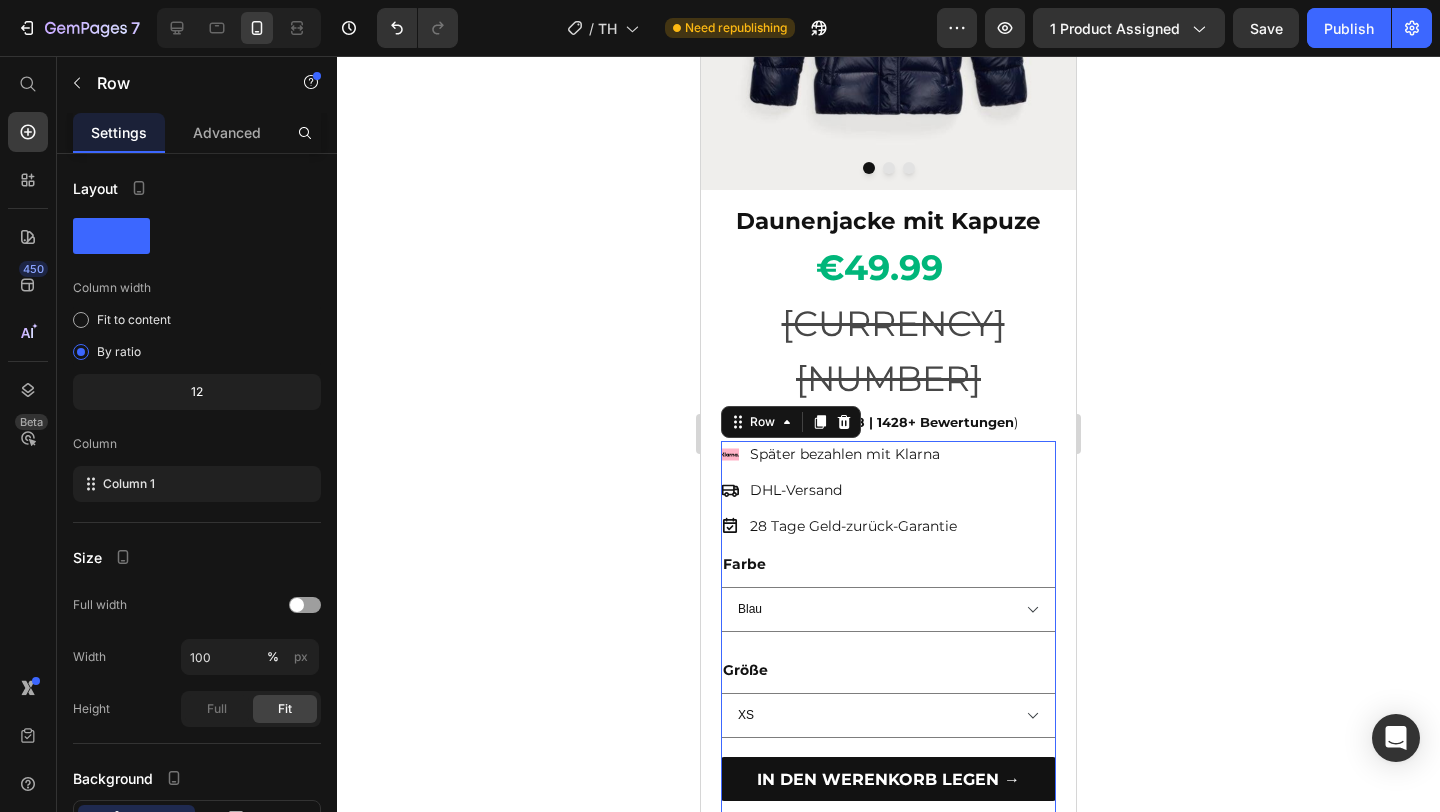 click on "Hydrate, rejuvenate, and glow with our revolutionary cream. Unleash your skin's potential today. Text Block Später bezahlen mit Klarna
DHL-Versand
28 Tage Geld-zurück-Garantie Item List Farbe Blau Grau Größe XS S M L XL 2XL Product Variants & Swatches IN DEN WERENKORB LEGEN → Button Row Image
Icon Kostenloser Versand Text Block
Icon 30 Tage Geld-zurück-Garantie Text Block
Icon Zufrieden oder Erstattet Text Block Row
KOSTENLOSER VERSAND
30-TAGE-GARANTIE
KUNDENDIENST 24/7 Accordion" at bounding box center (888, 892) 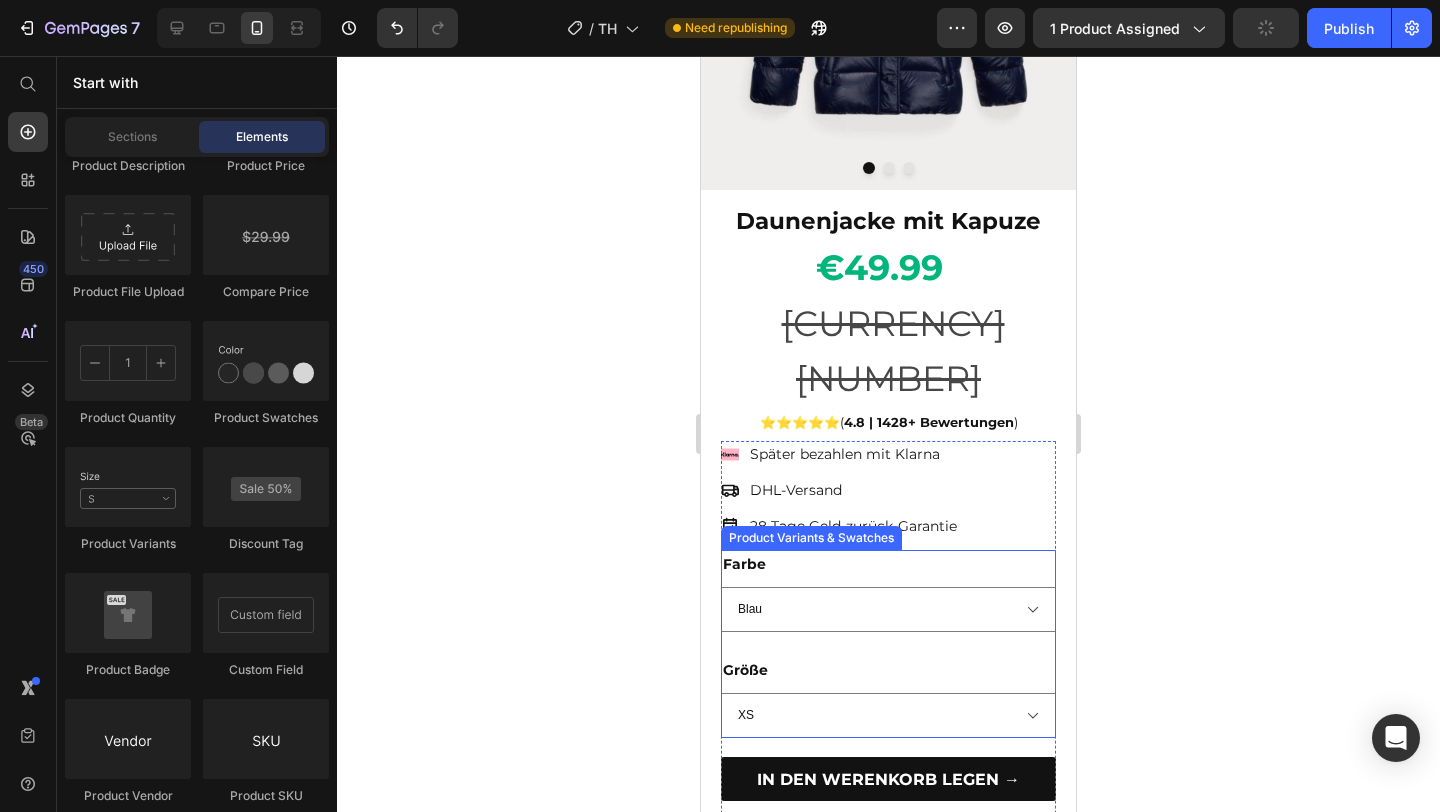 click on "Größe XS S M L XL 2XL" at bounding box center [888, 697] 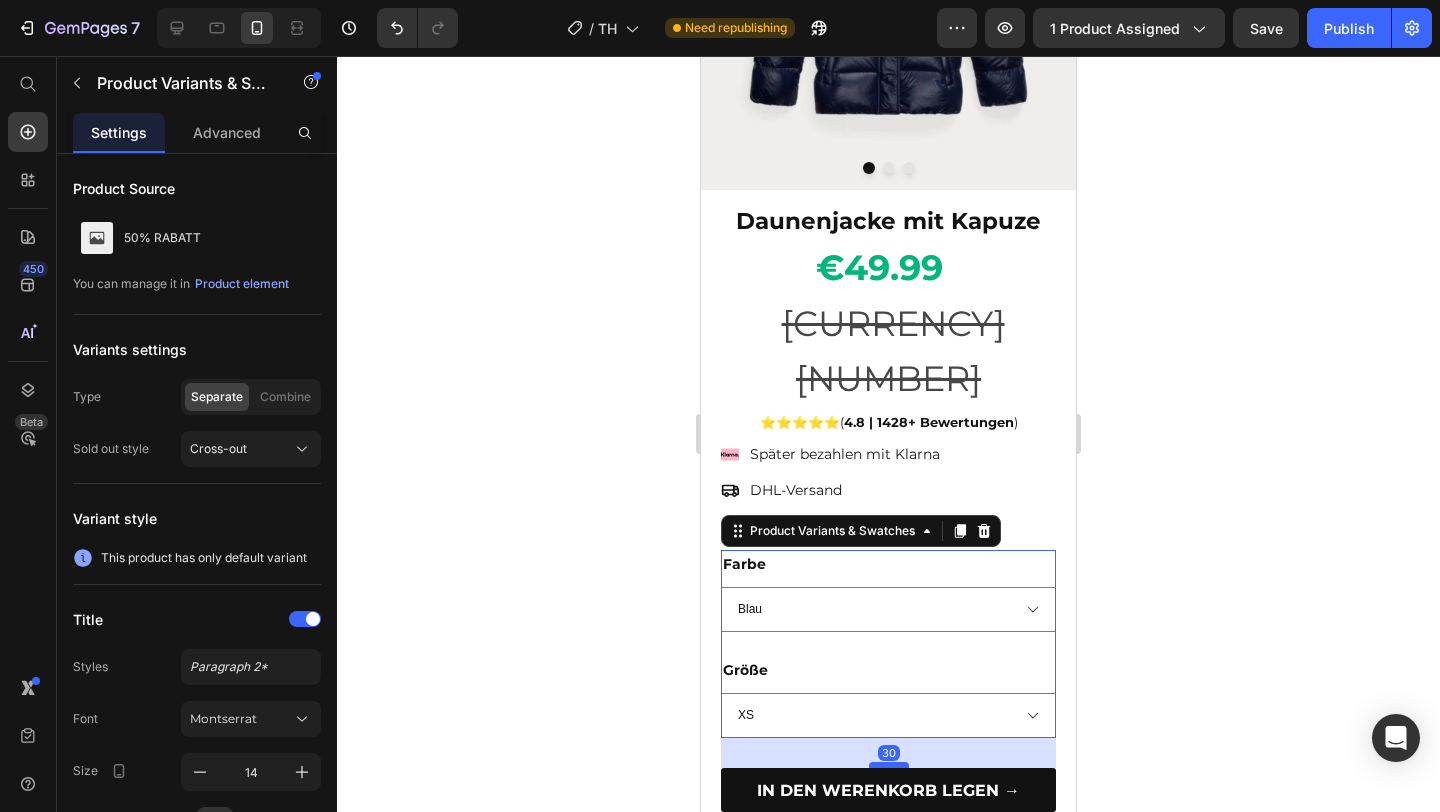 drag, startPoint x: 888, startPoint y: 647, endPoint x: 888, endPoint y: 658, distance: 11 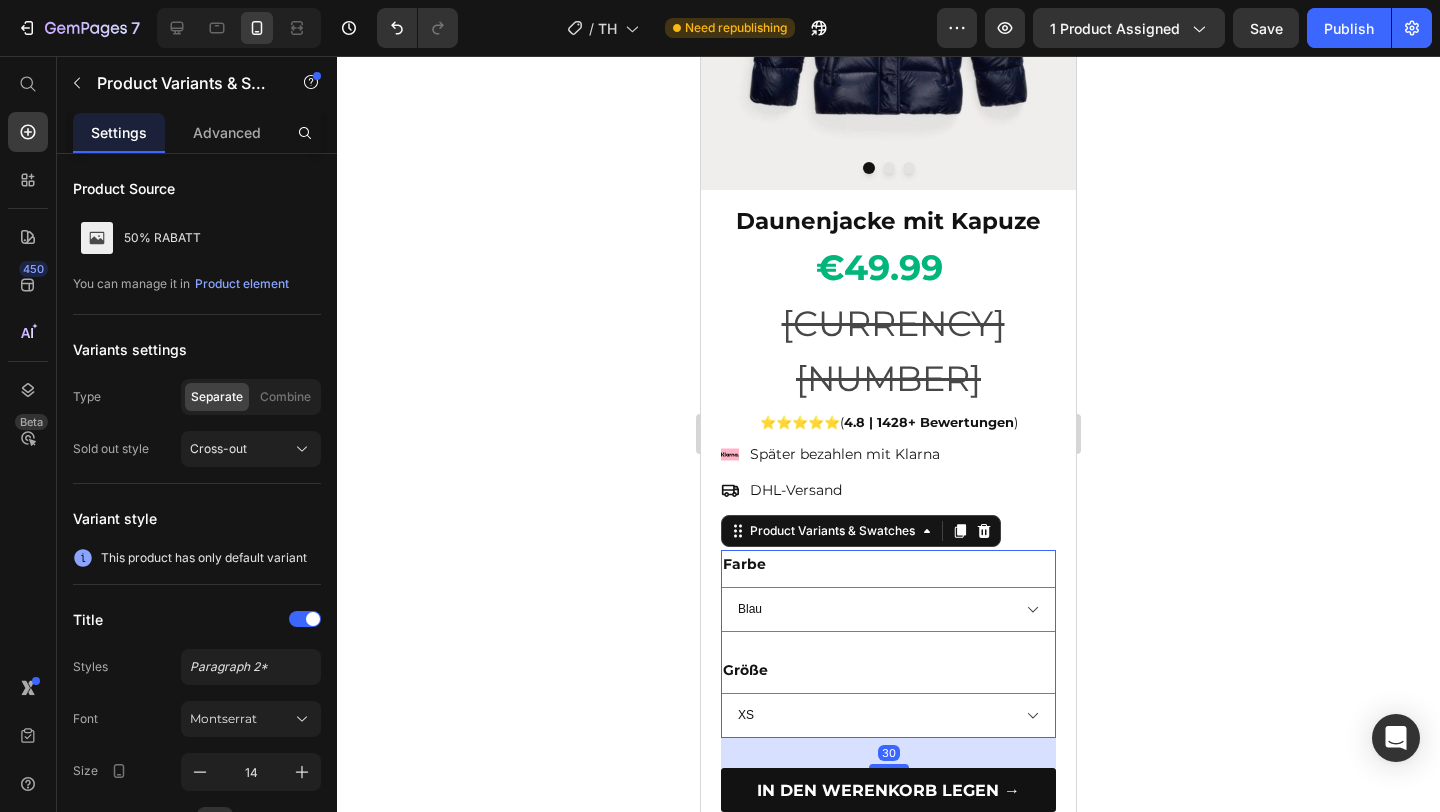 click 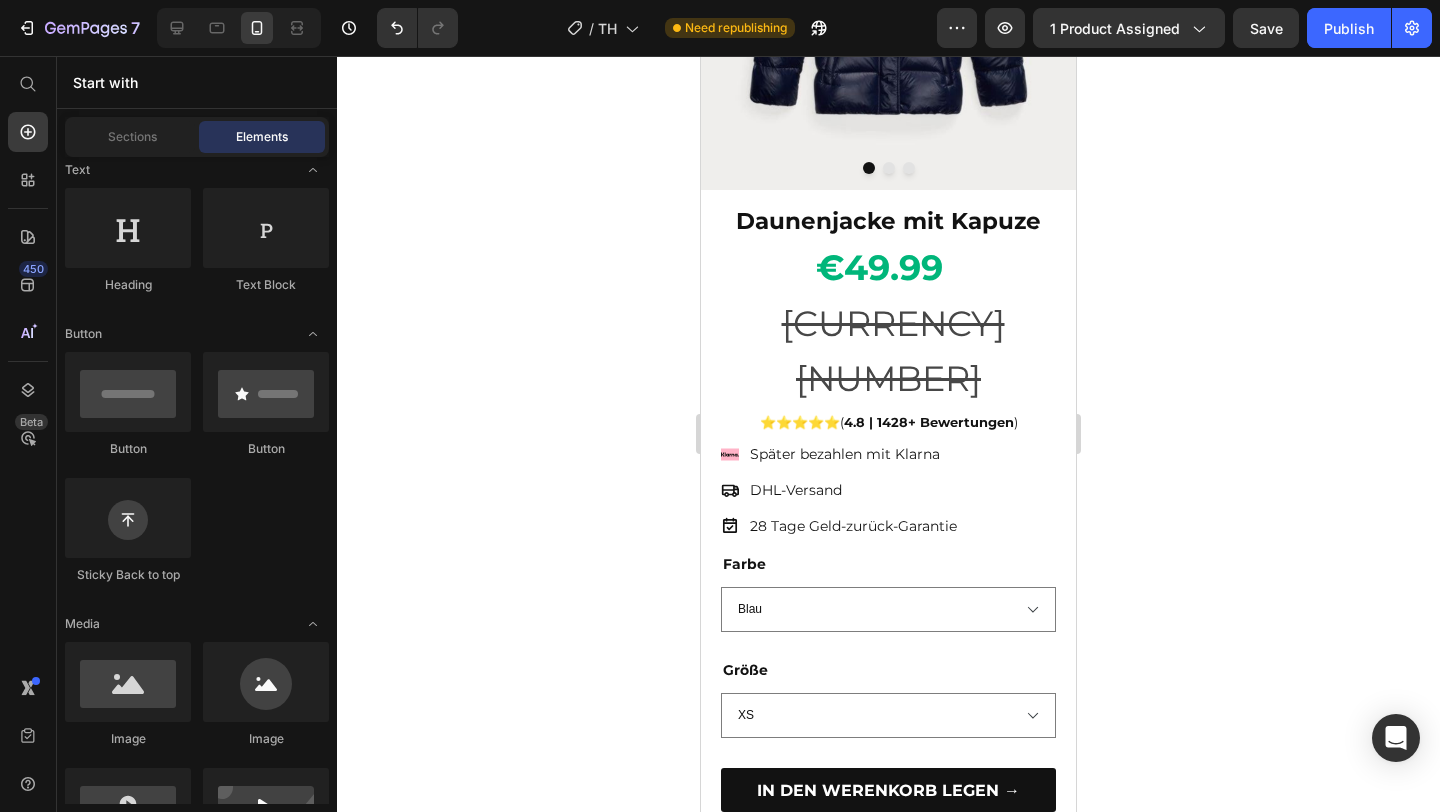 scroll, scrollTop: 0, scrollLeft: 0, axis: both 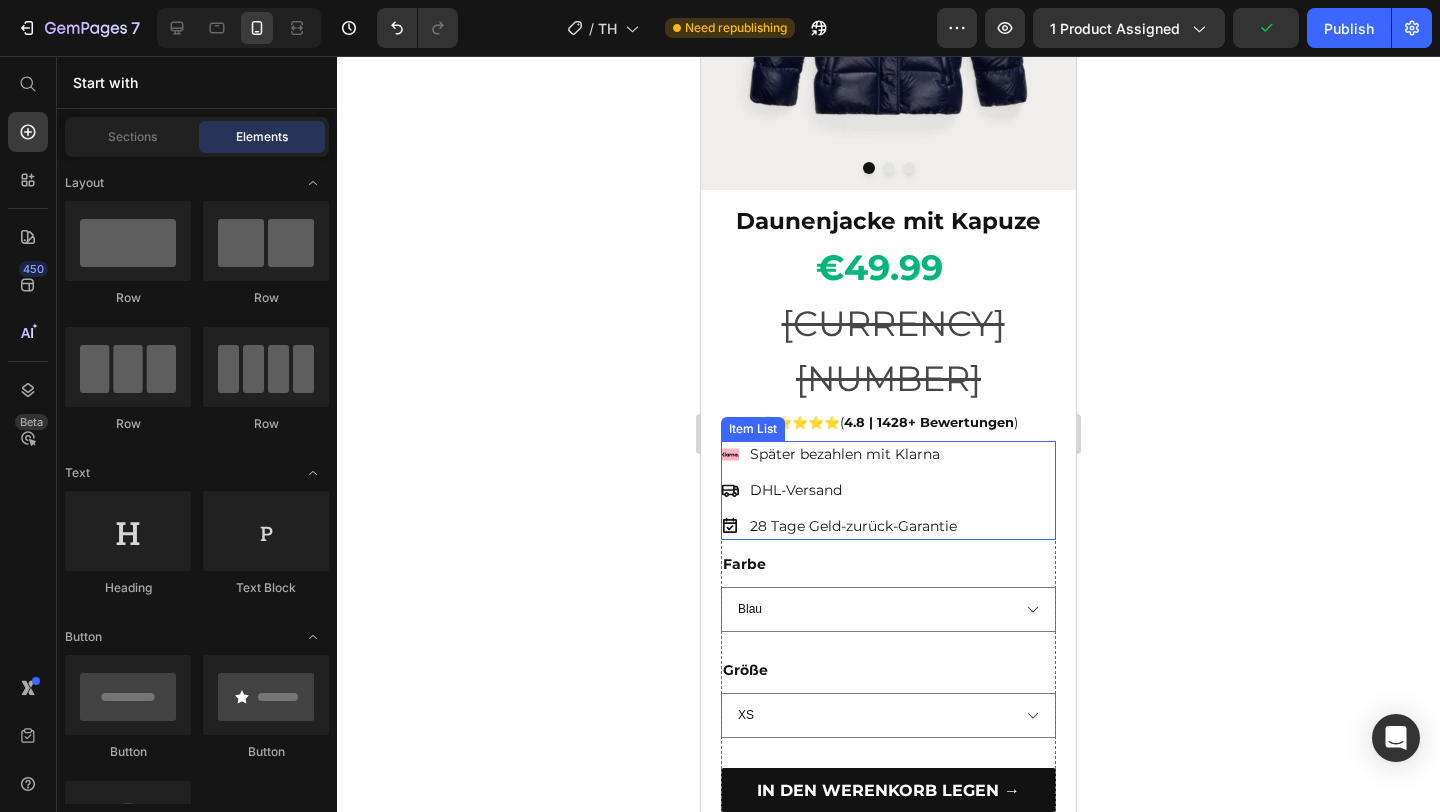 click on "28 Tage Geld-zurück-Garantie" at bounding box center (853, 526) 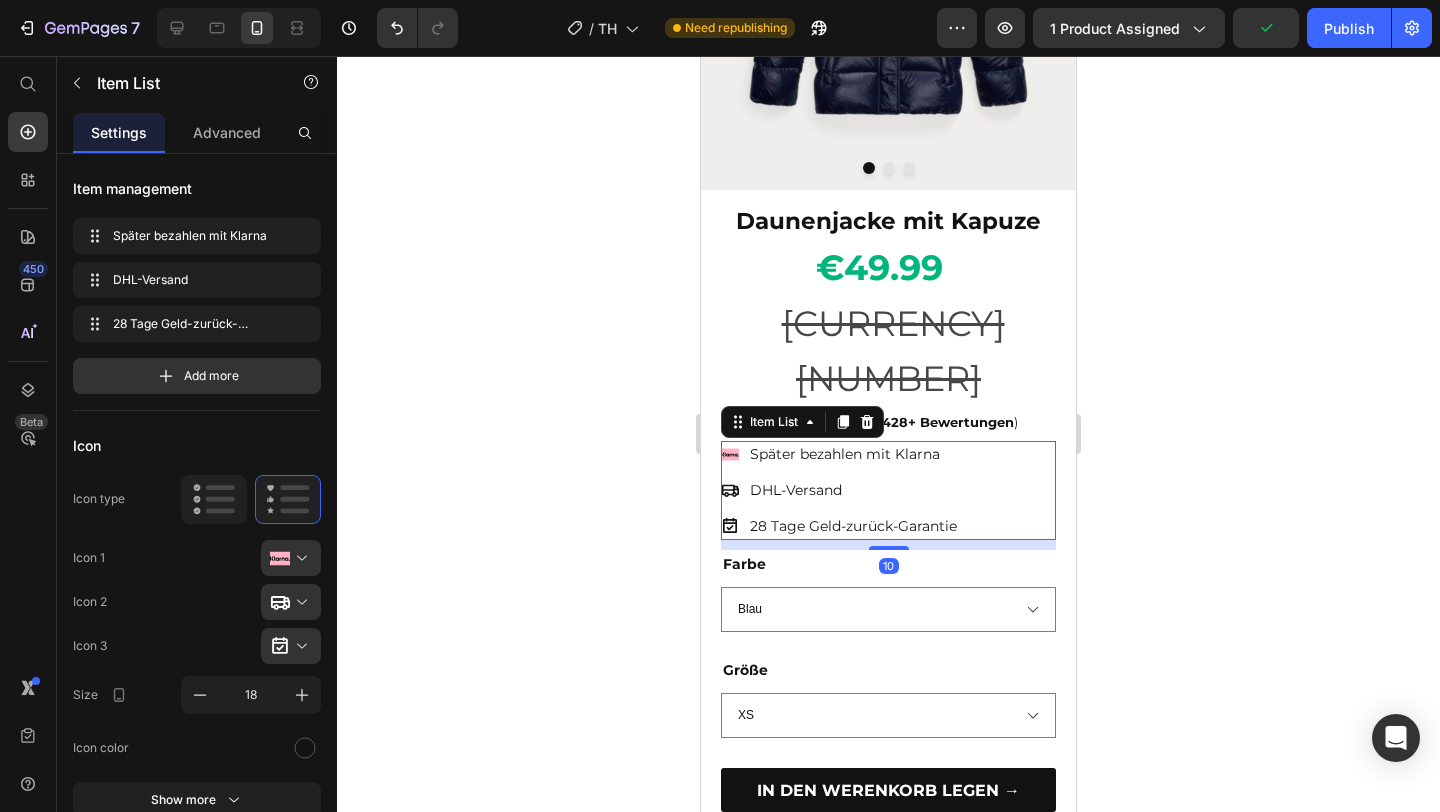 click on "28 Tage Geld-zurück-Garantie" at bounding box center (853, 526) 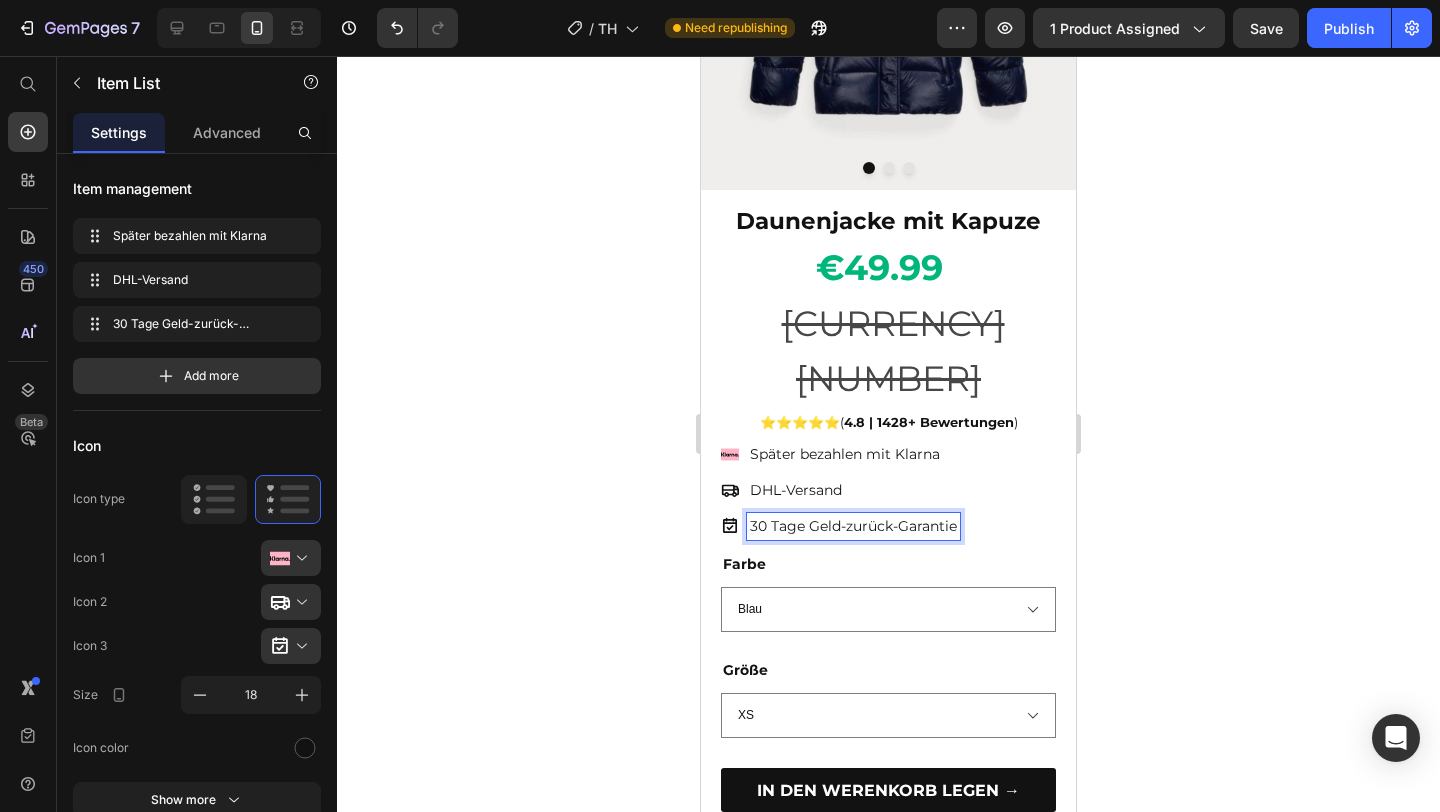 click 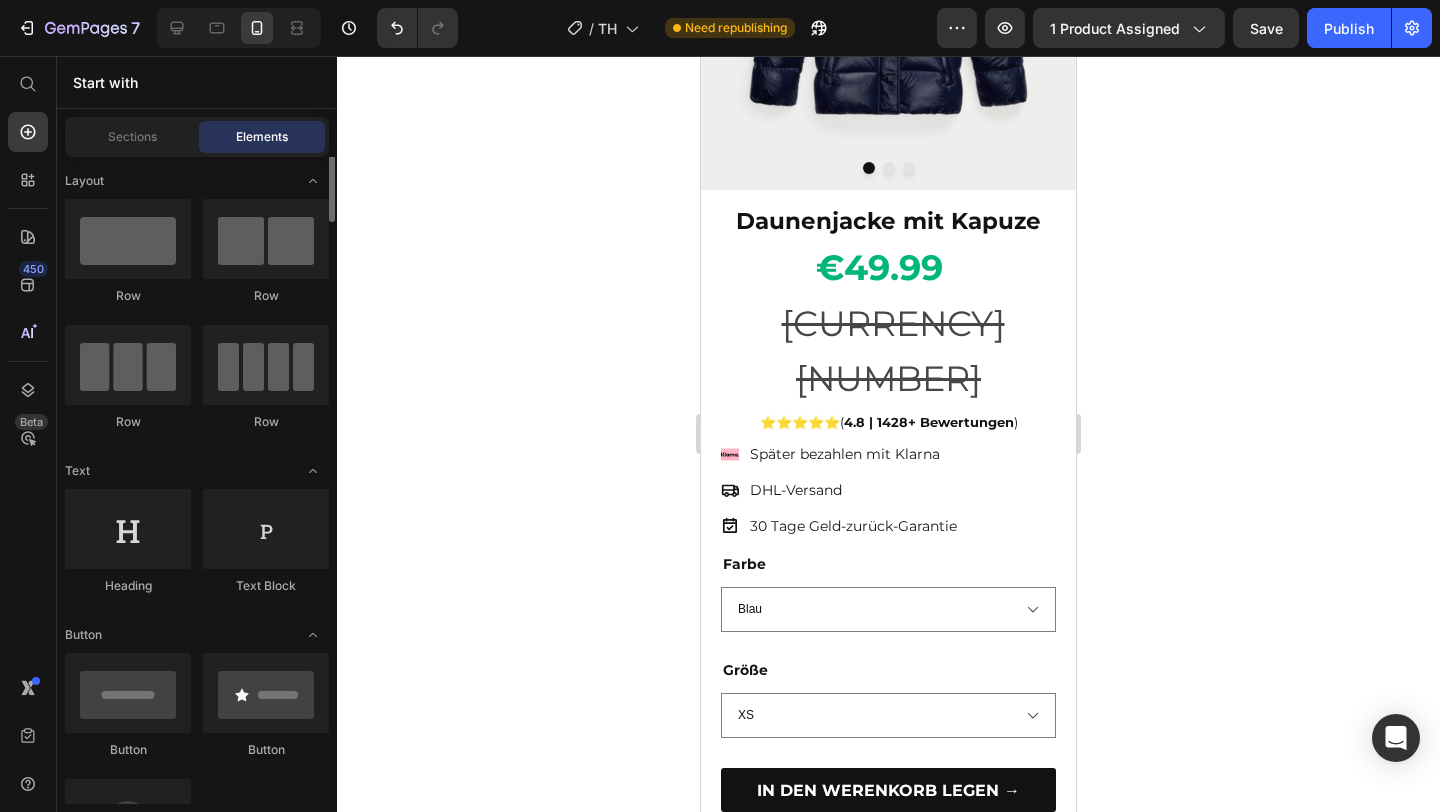 scroll, scrollTop: 0, scrollLeft: 0, axis: both 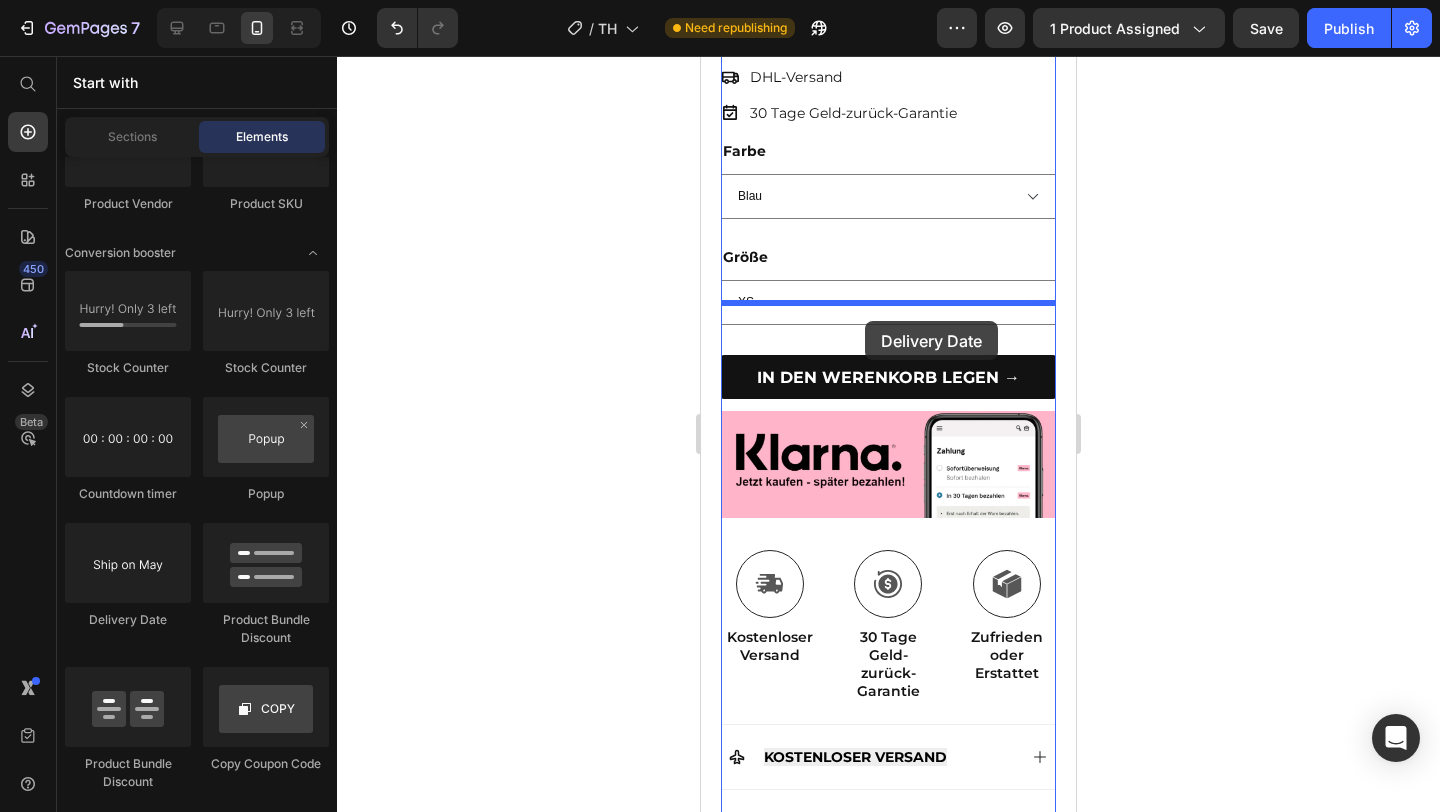 drag, startPoint x: 817, startPoint y: 631, endPoint x: 865, endPoint y: 321, distance: 313.69412 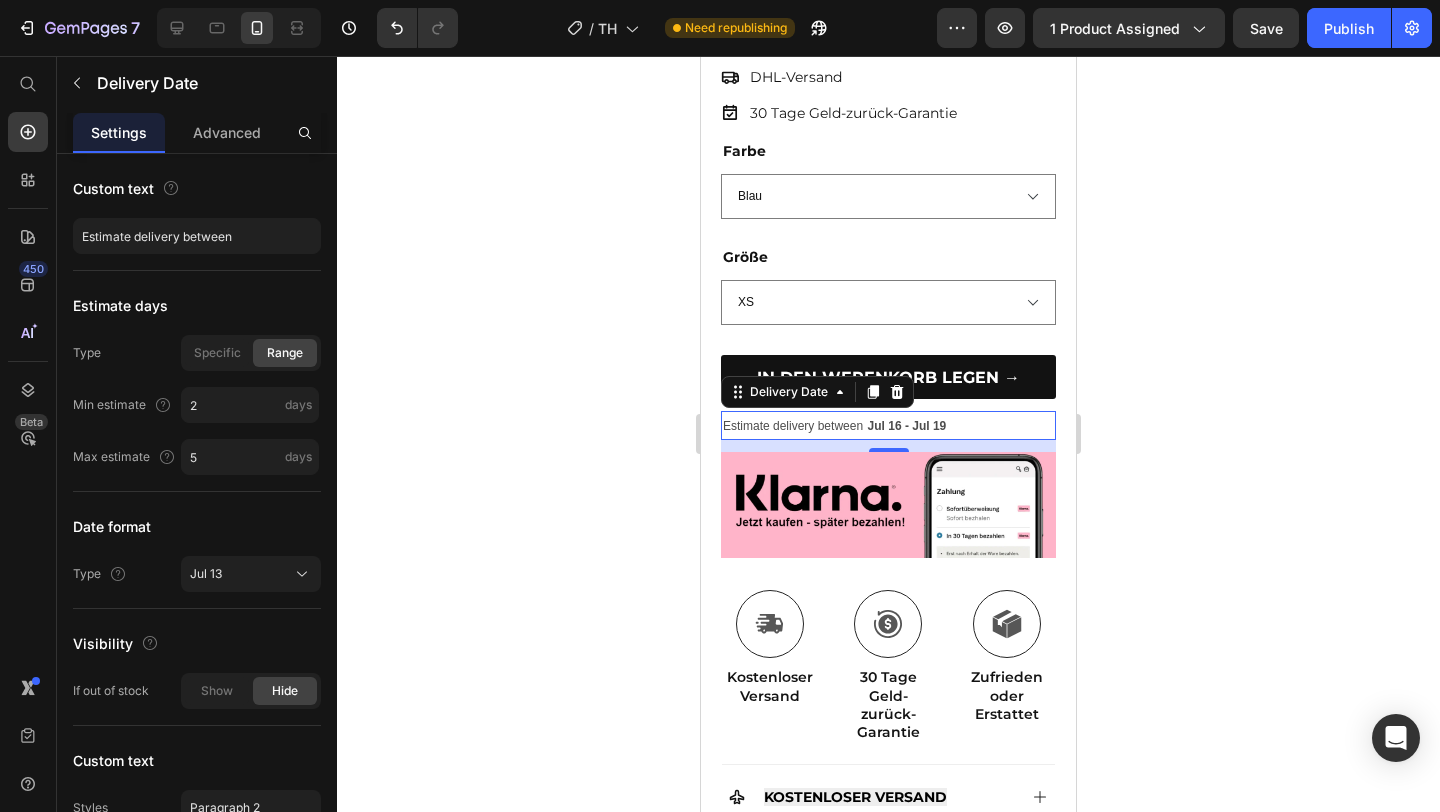 click on "Estimate delivery between
Jul 16 - Jul 19" at bounding box center [888, 425] 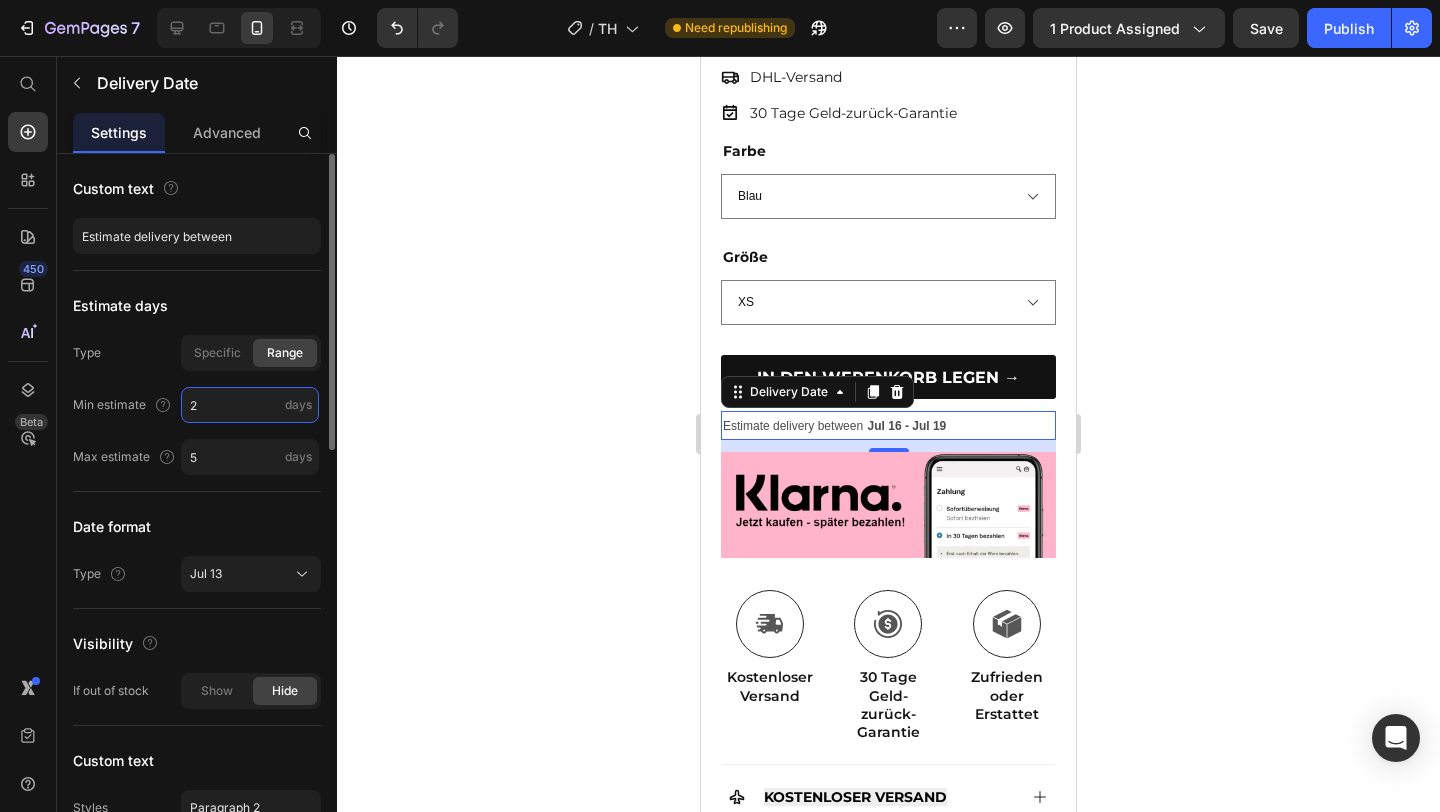 click on "2" at bounding box center [250, 405] 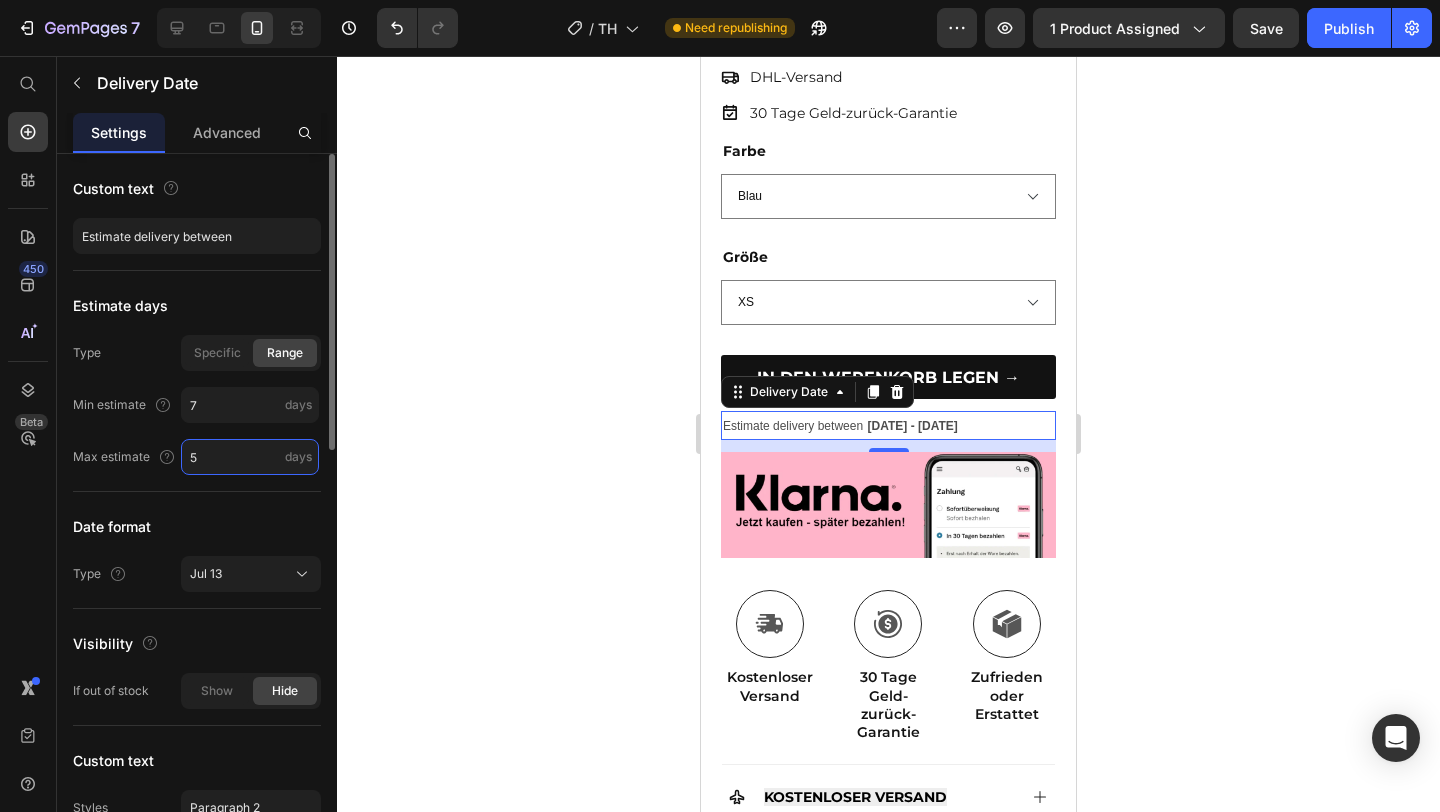 click on "5" at bounding box center (250, 457) 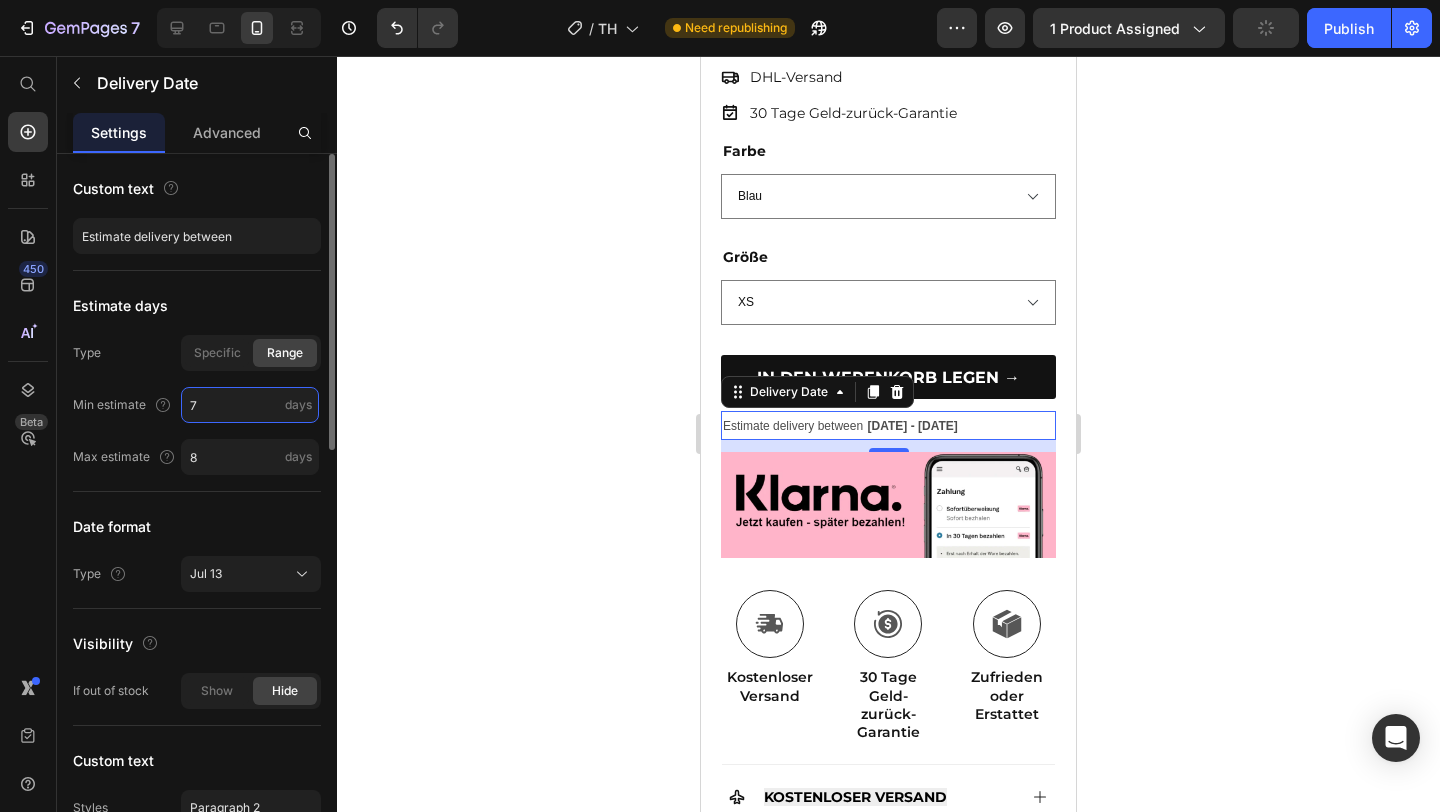 type on "7" 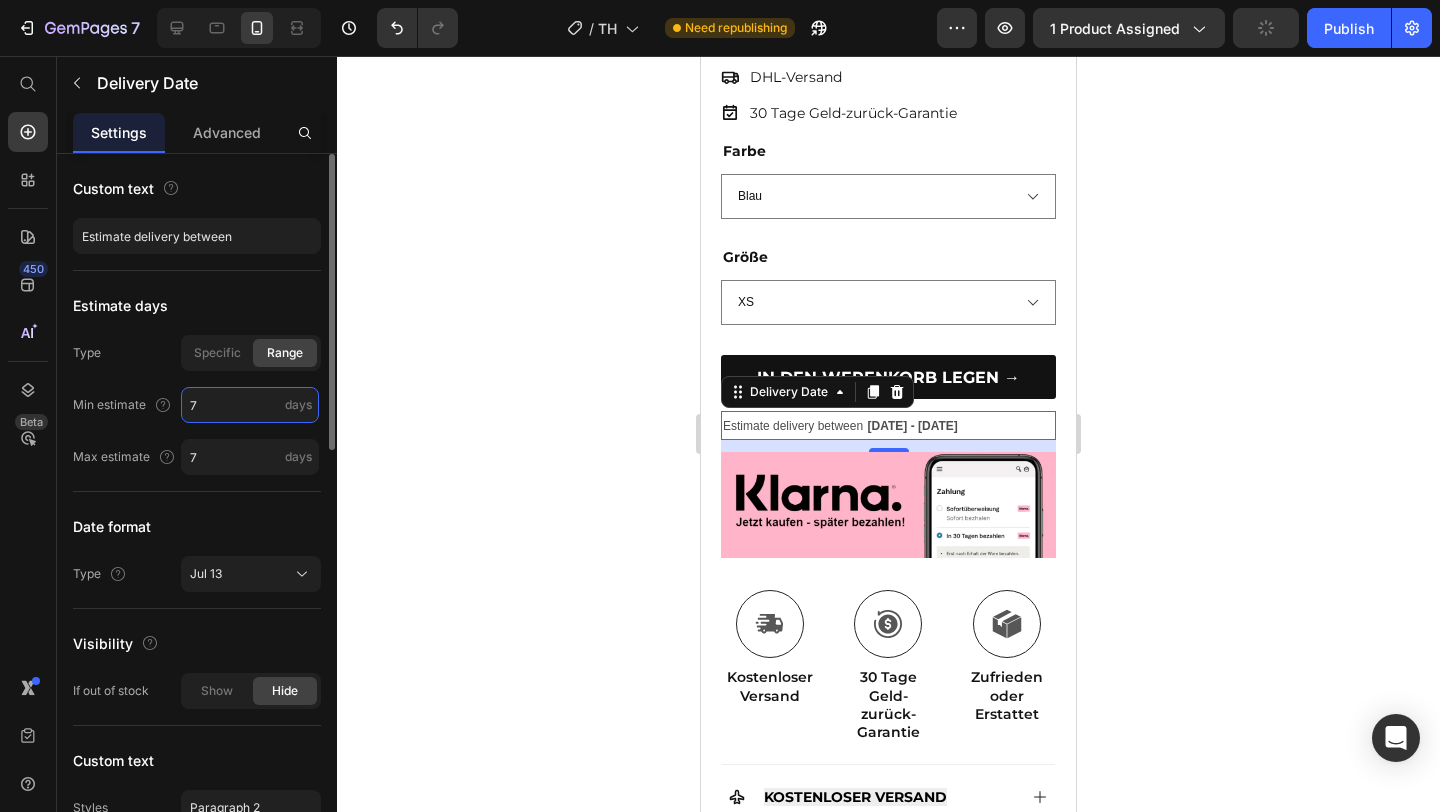 click on "7" at bounding box center [250, 405] 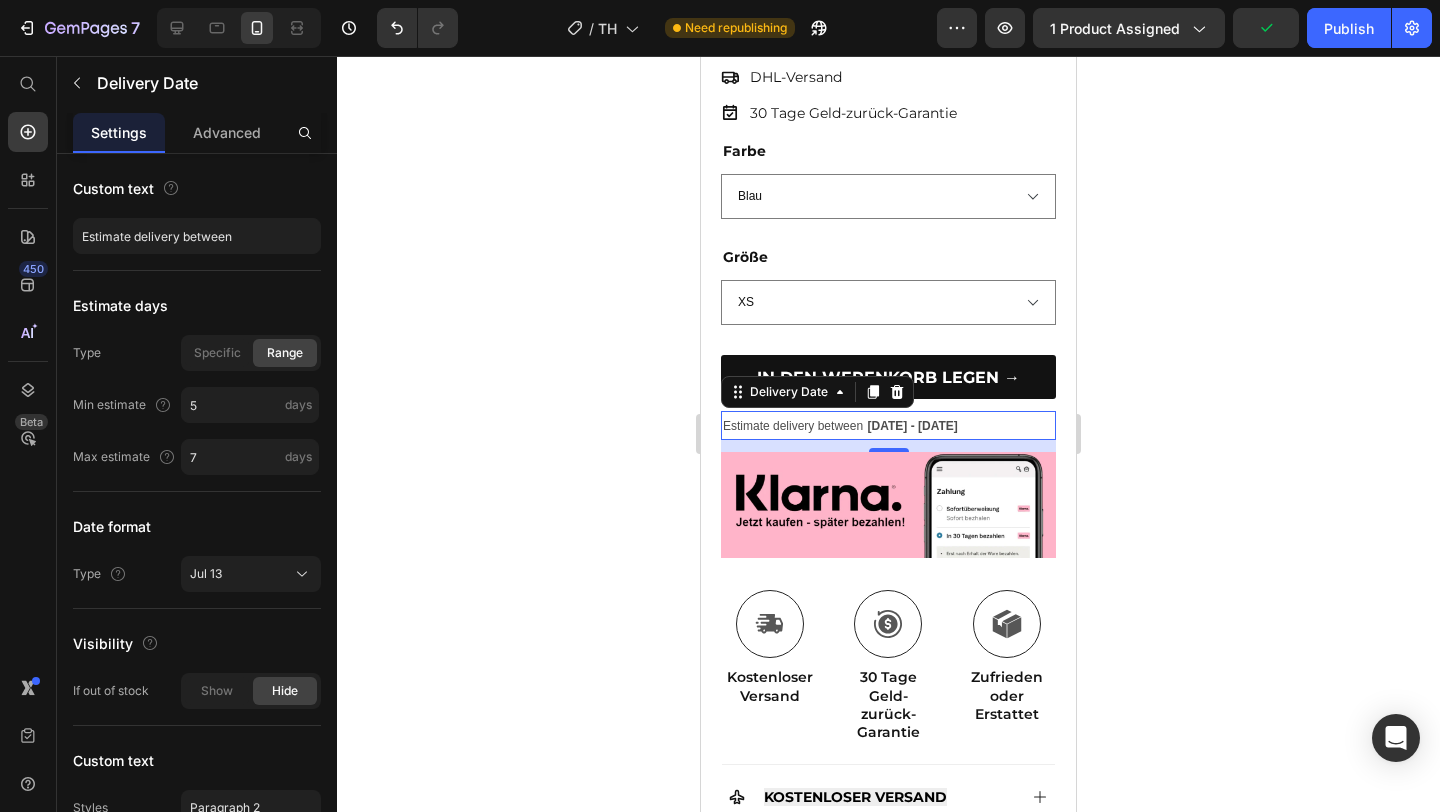 type on "5" 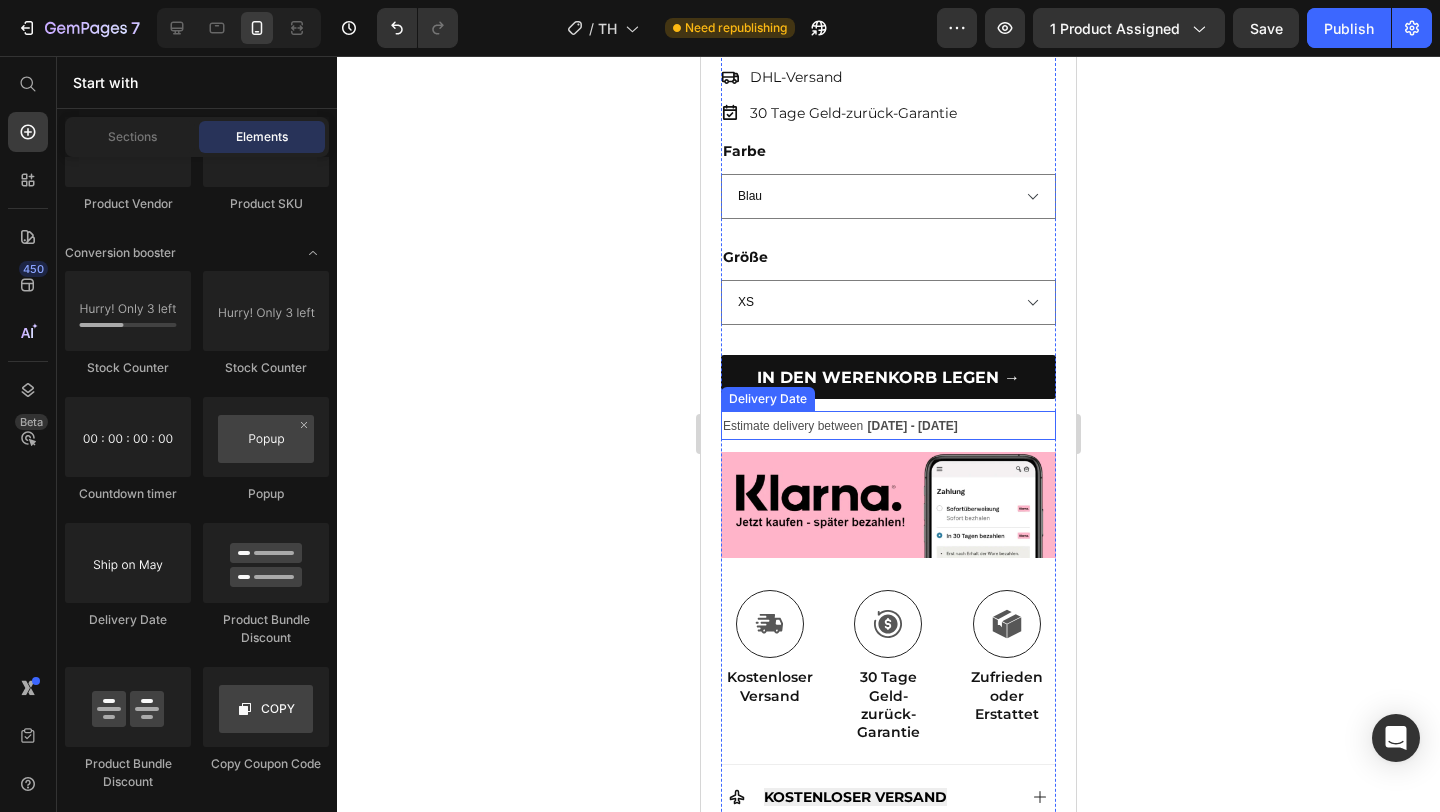 click on "Estimate delivery between
Jul 19 - Jul 21" at bounding box center [888, 425] 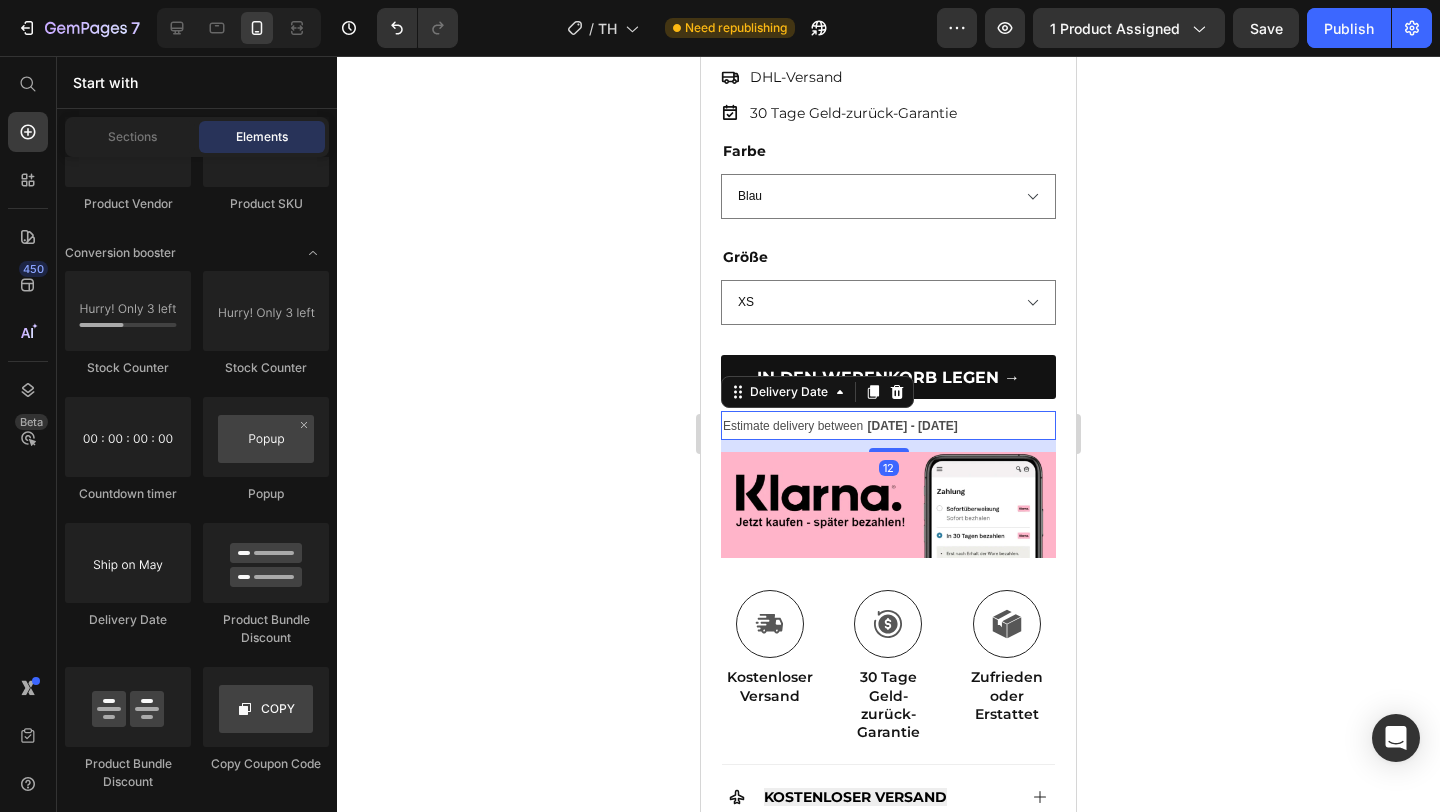 click on "Estimate delivery between
Jul 19 - Jul 21" at bounding box center [888, 425] 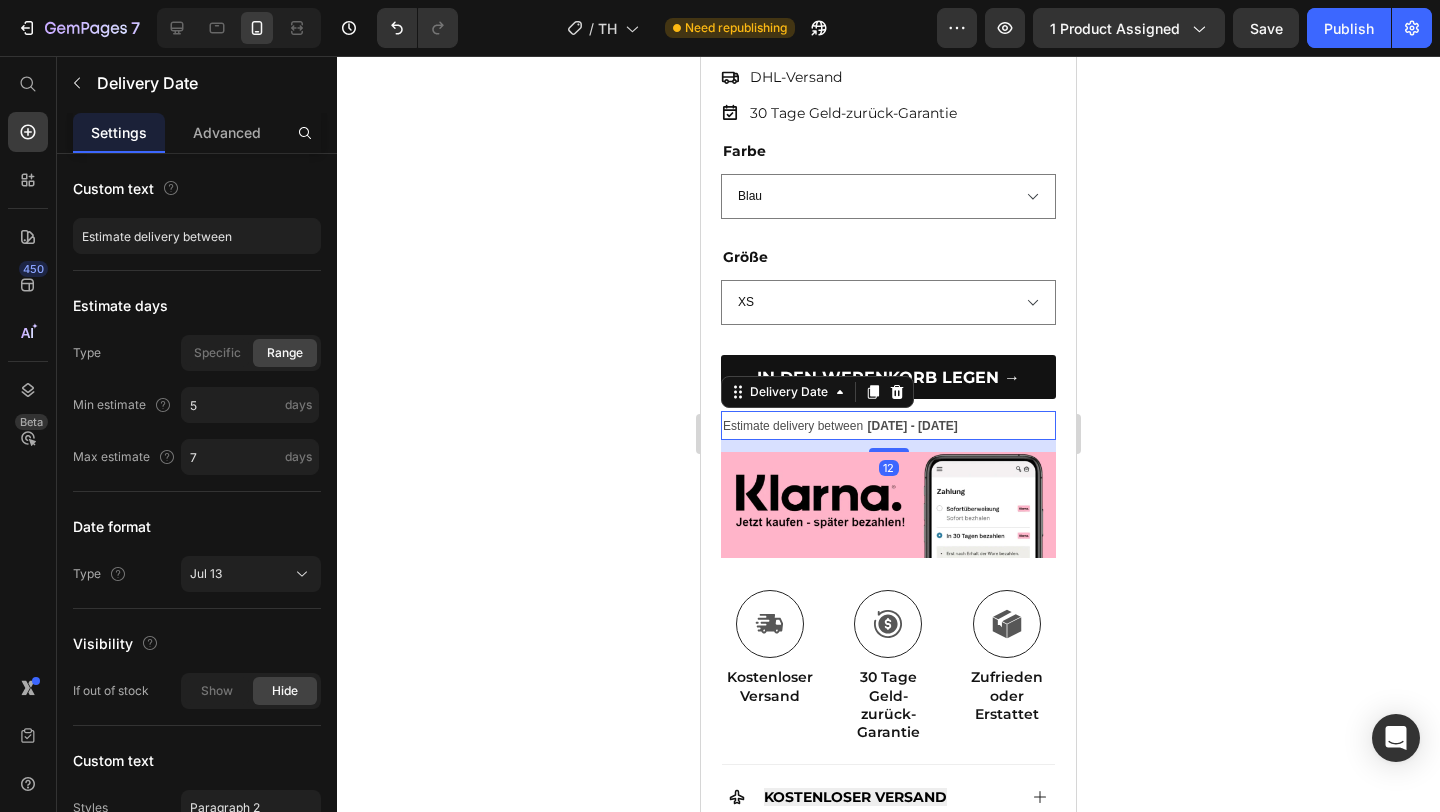 click on "Estimate delivery between
Jul 19 - Jul 21" at bounding box center (888, 425) 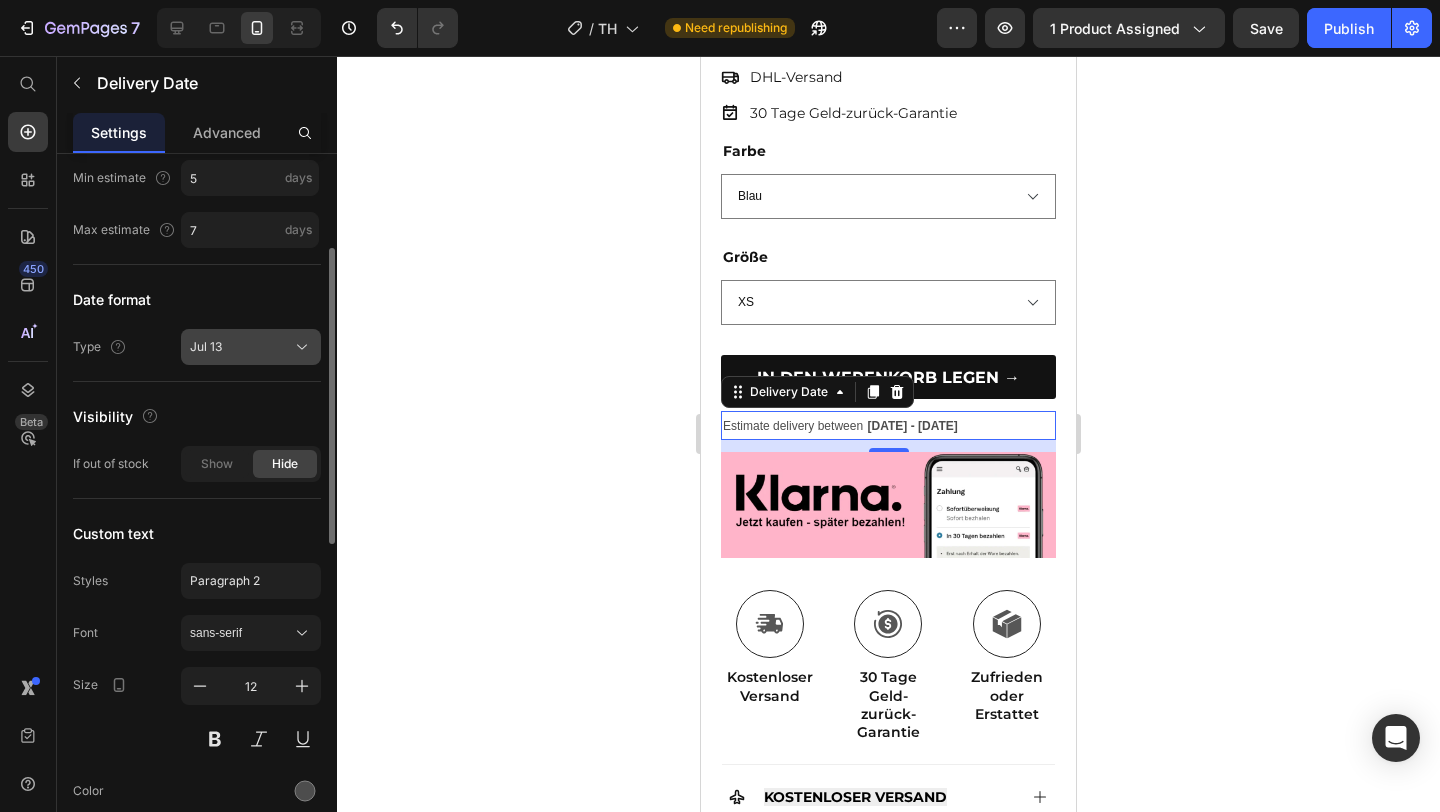scroll, scrollTop: 235, scrollLeft: 0, axis: vertical 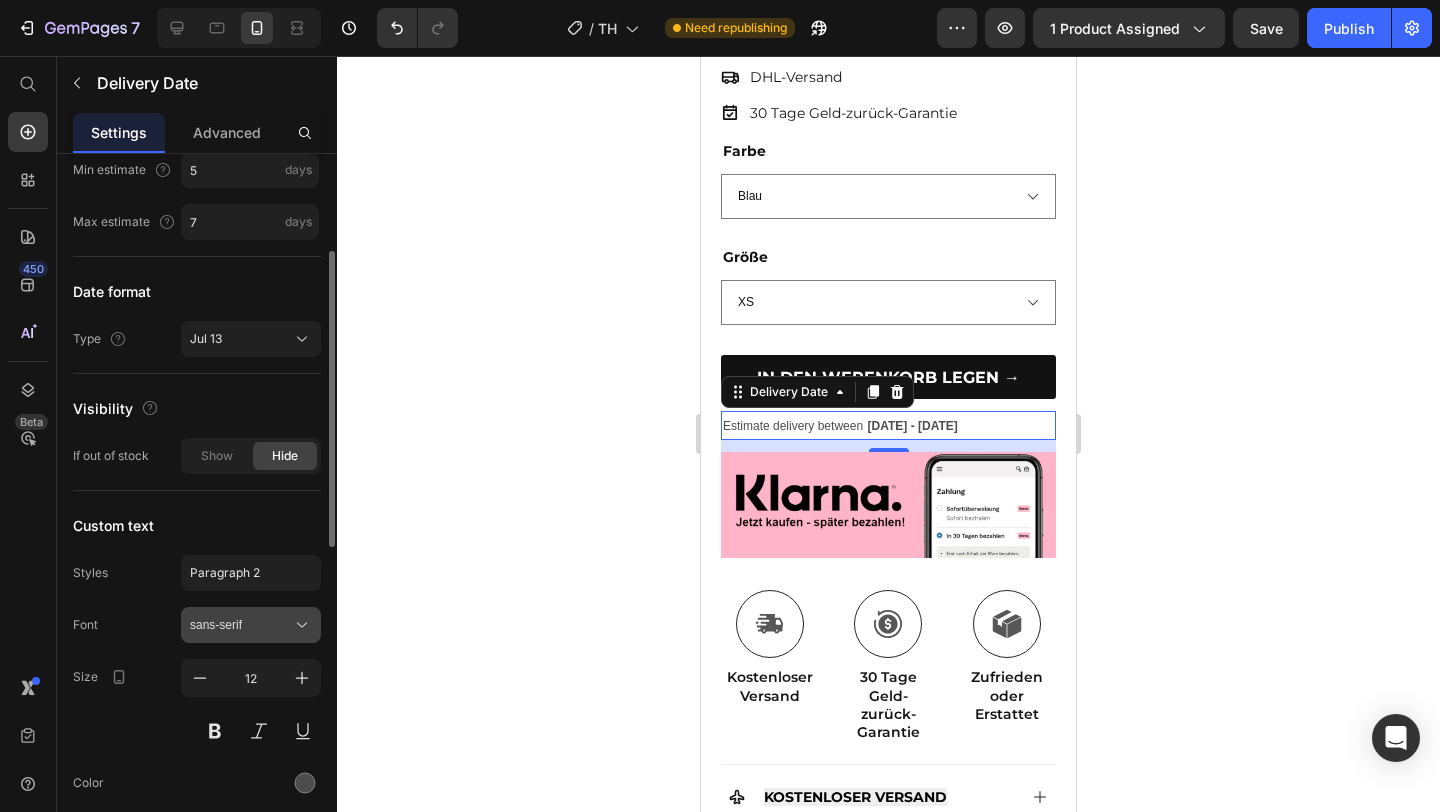 click on "sans-serif" at bounding box center (241, 625) 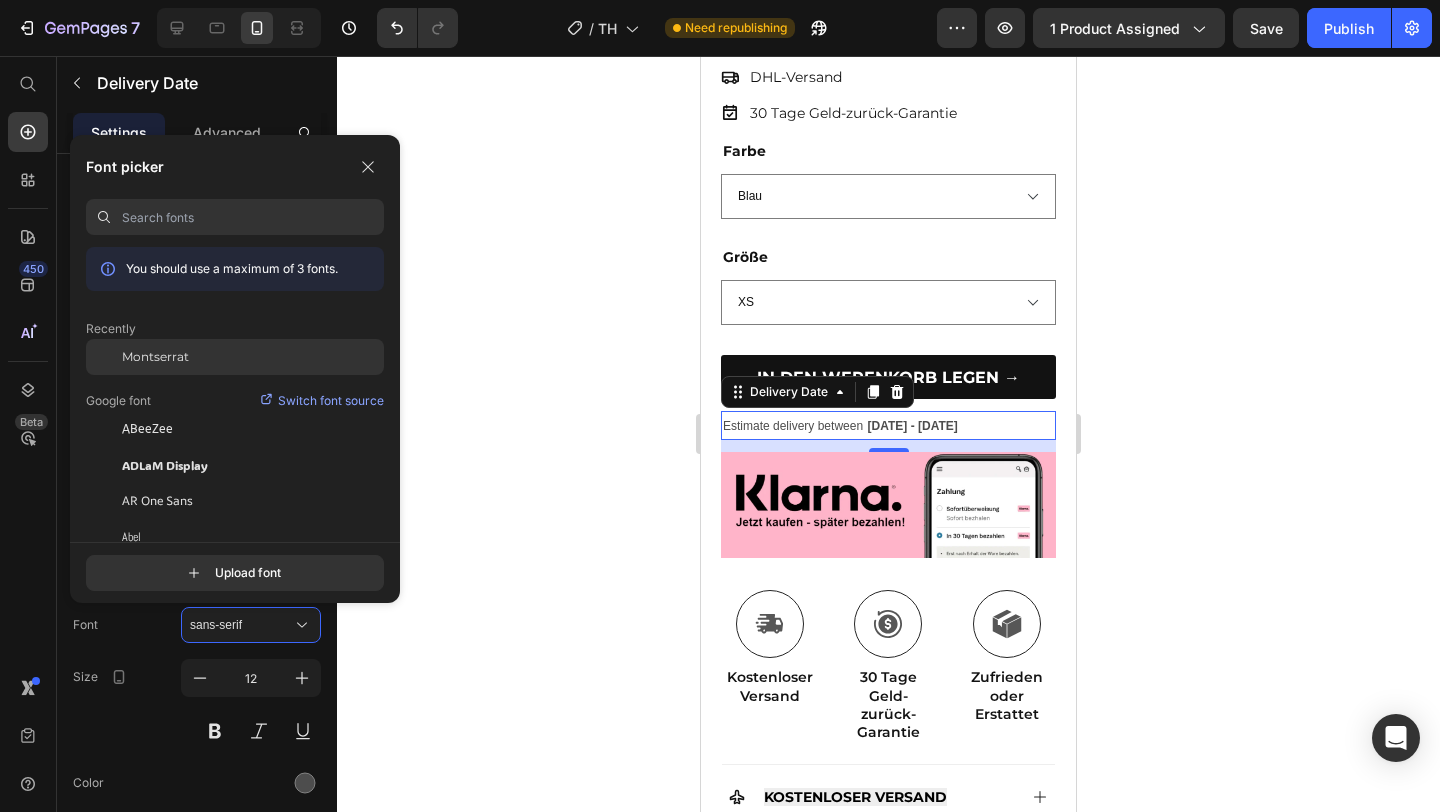 click on "Montserrat" 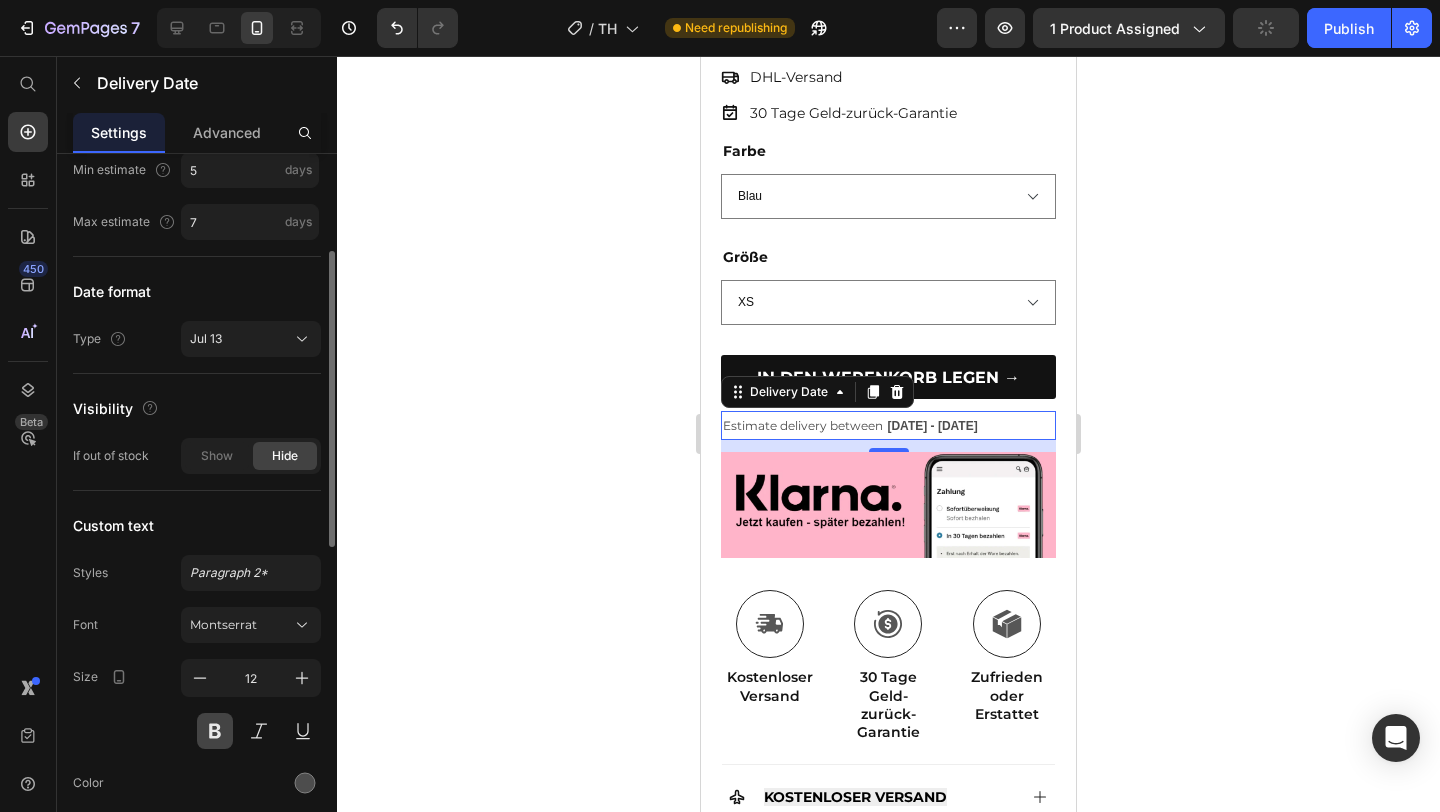 click at bounding box center [215, 731] 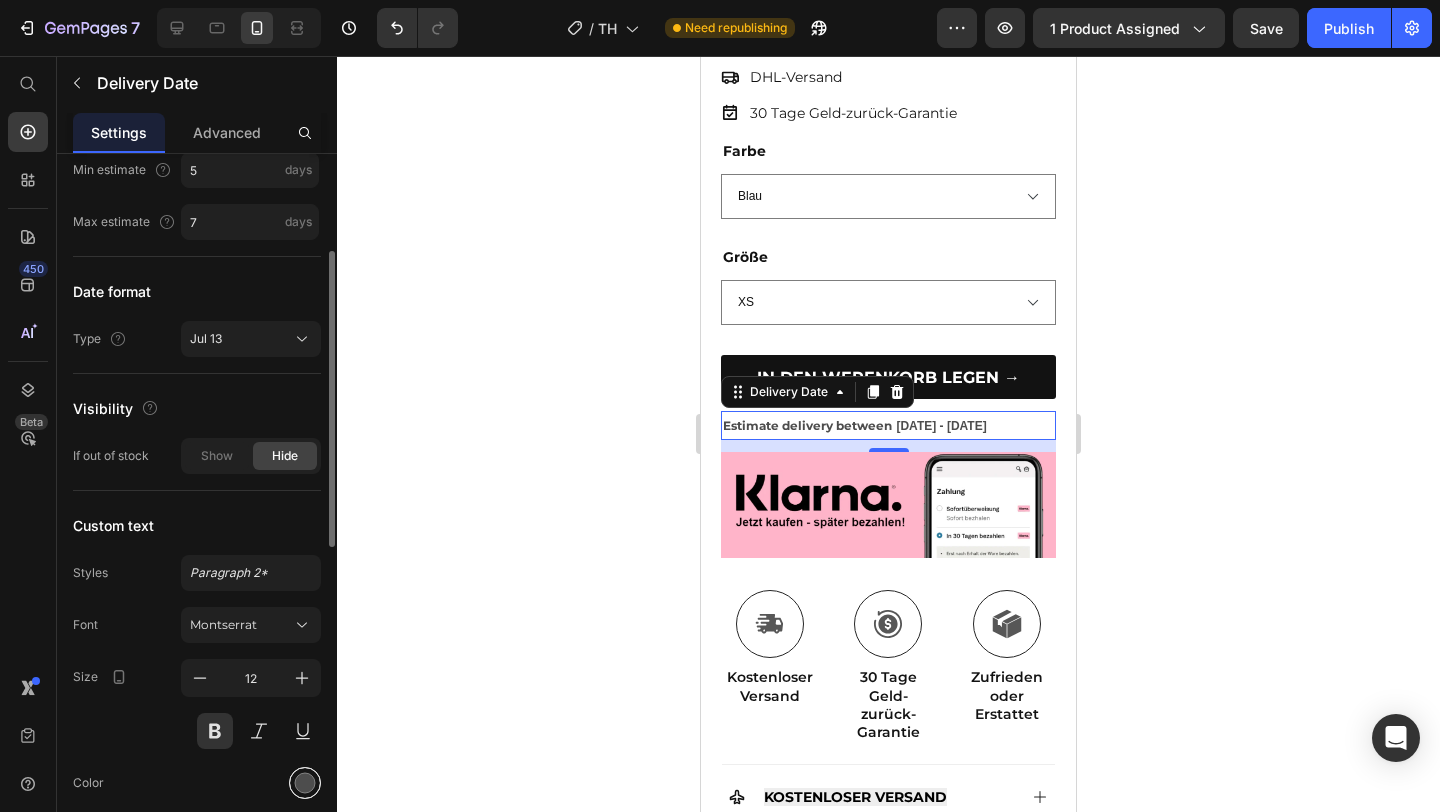 click at bounding box center [305, 783] 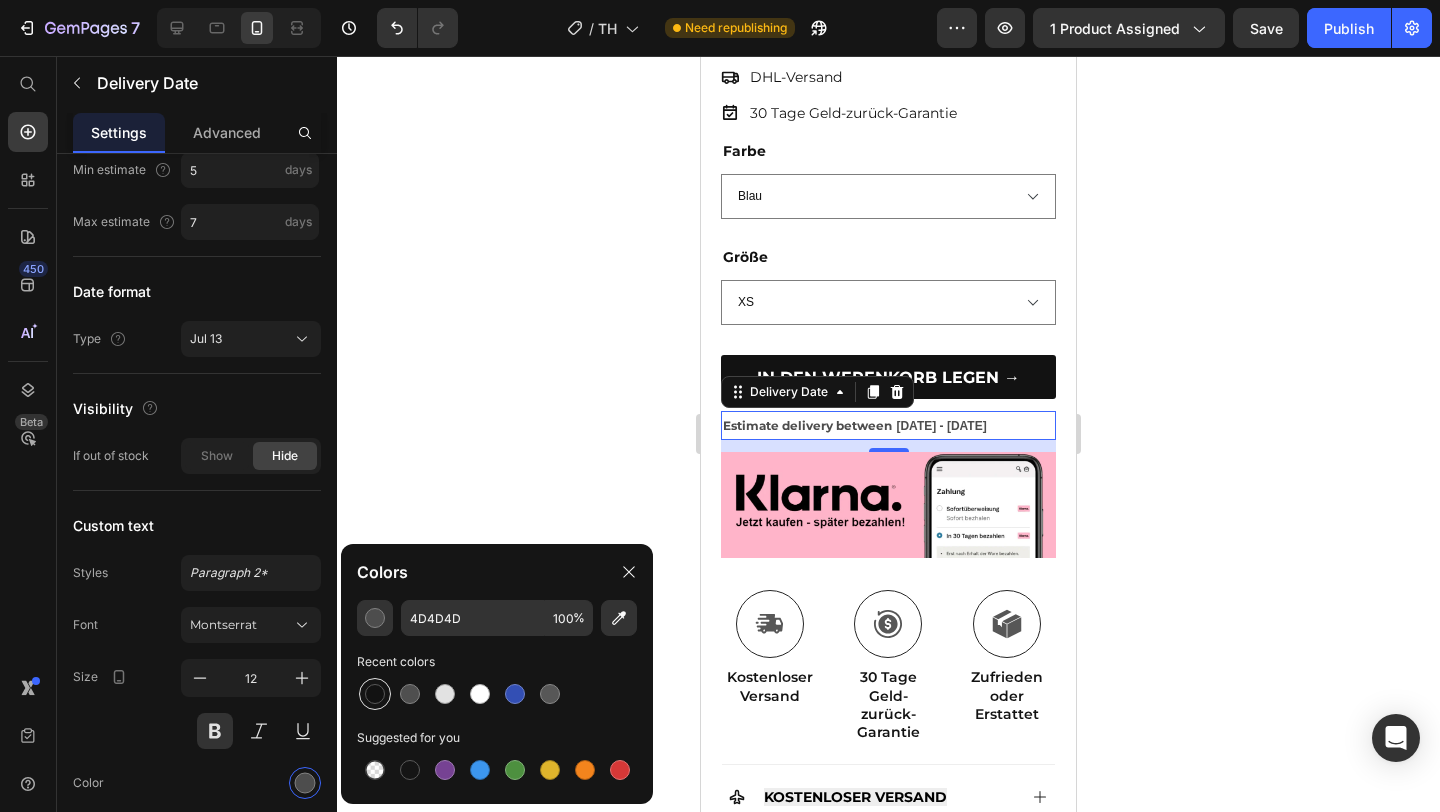 click at bounding box center (375, 694) 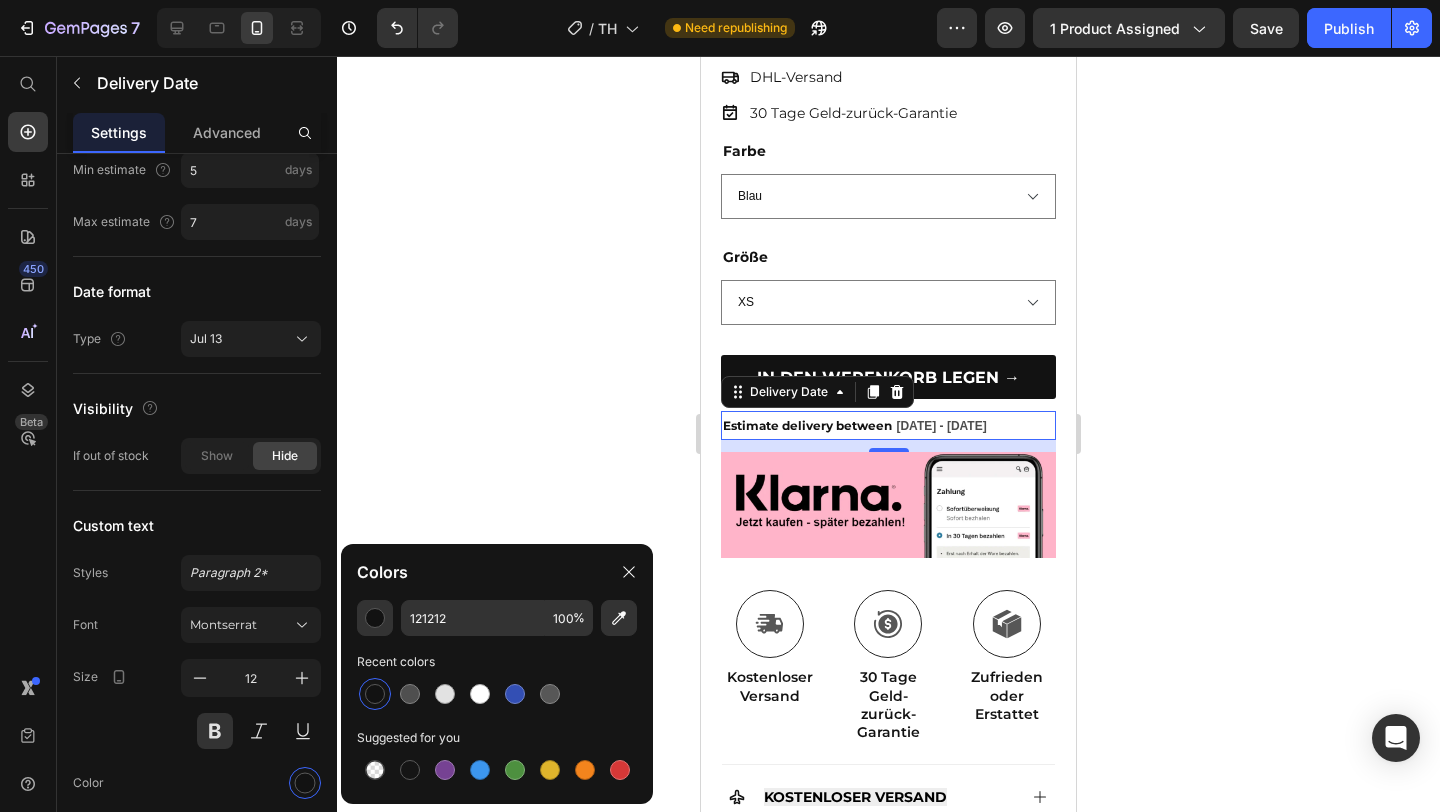 click 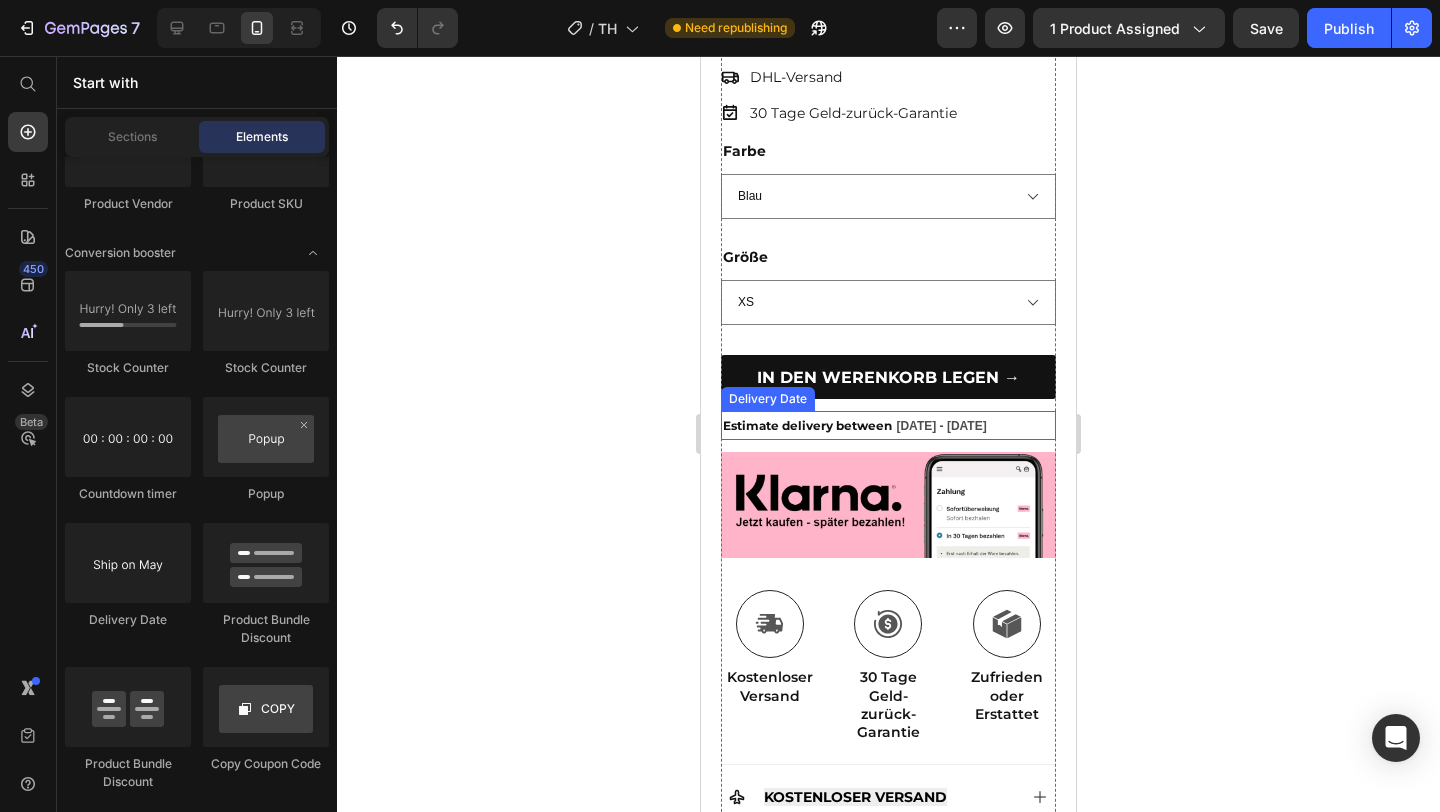click on "Estimate delivery between
Jul 19 - Jul 21" at bounding box center (888, 425) 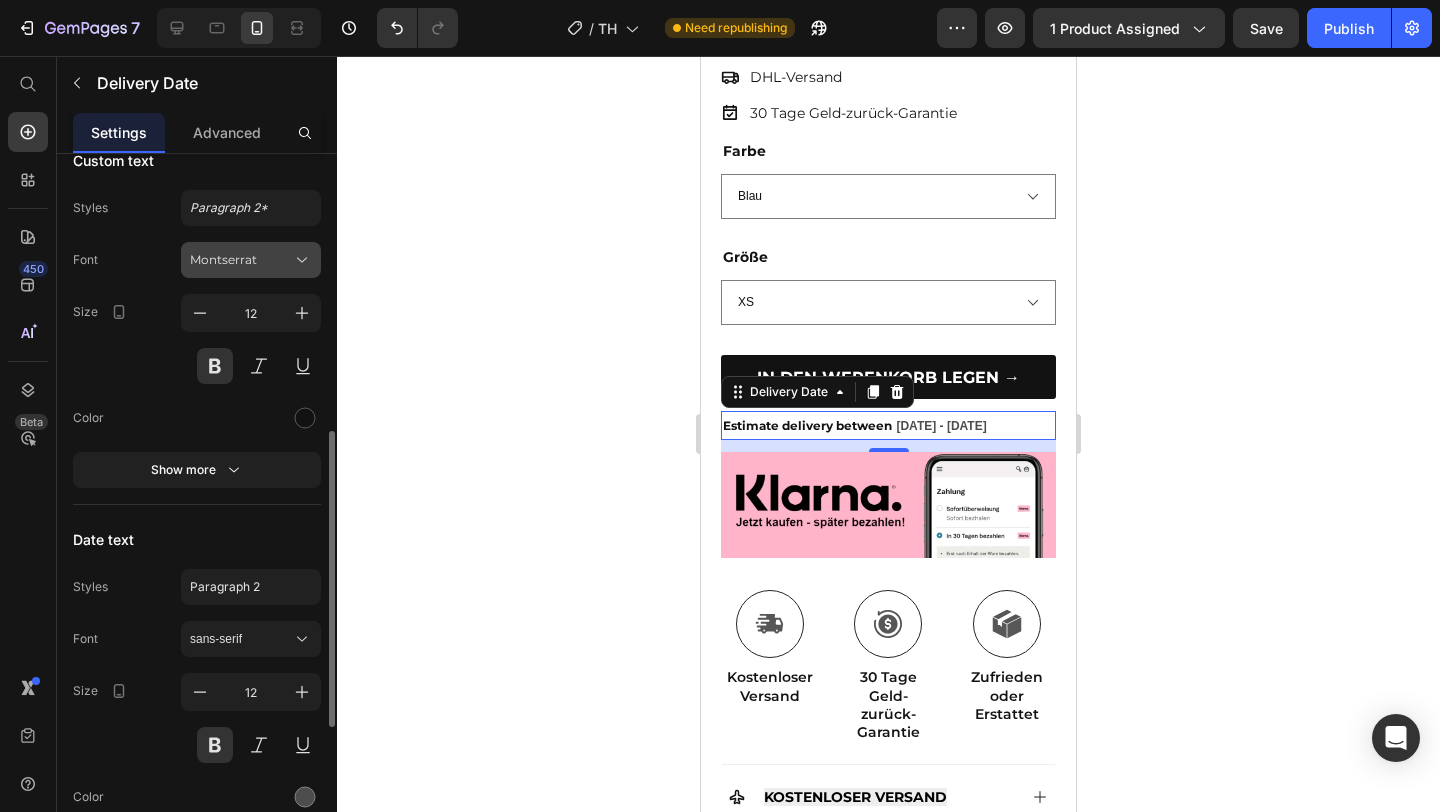 scroll, scrollTop: 620, scrollLeft: 0, axis: vertical 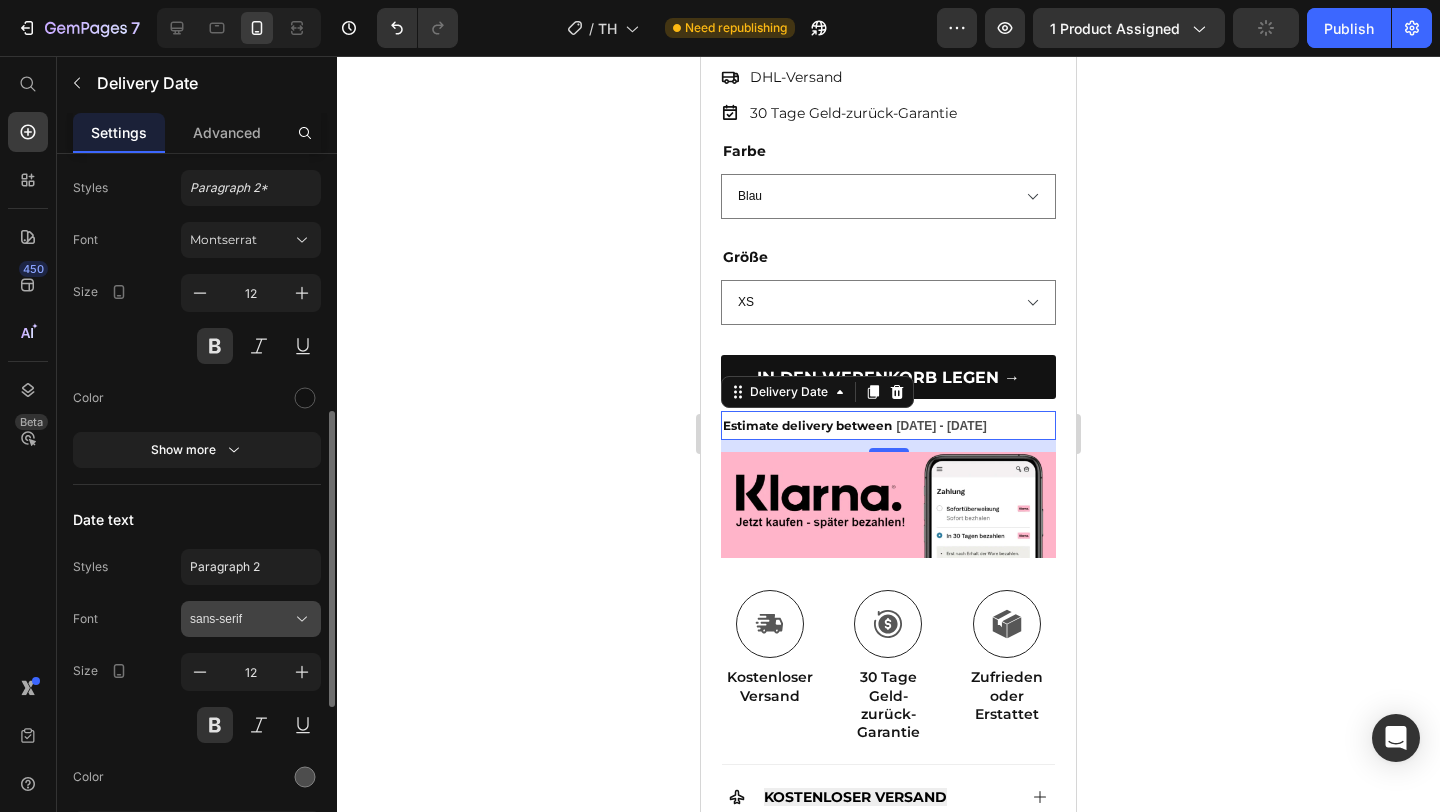 click on "sans-serif" at bounding box center (241, 619) 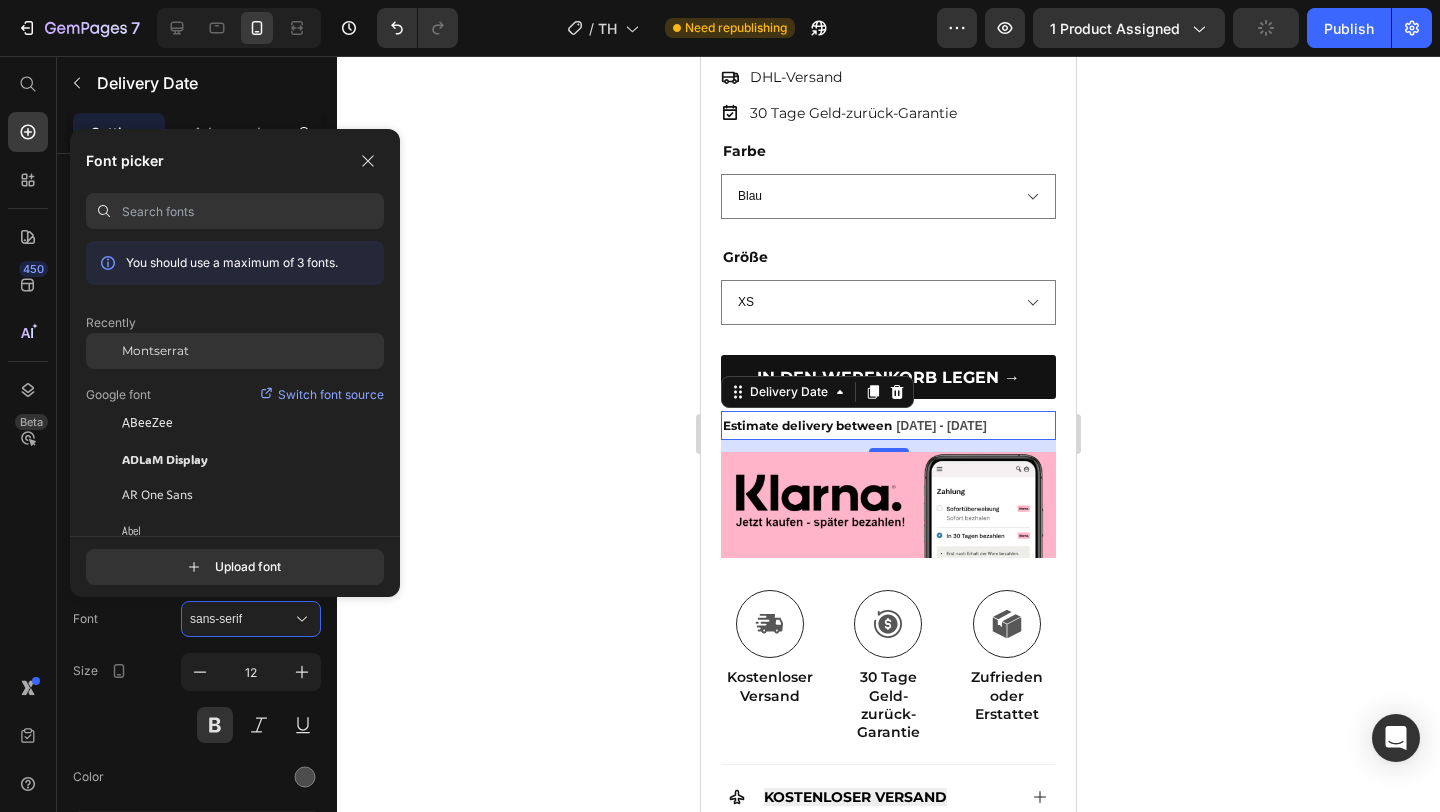 click on "Montserrat" 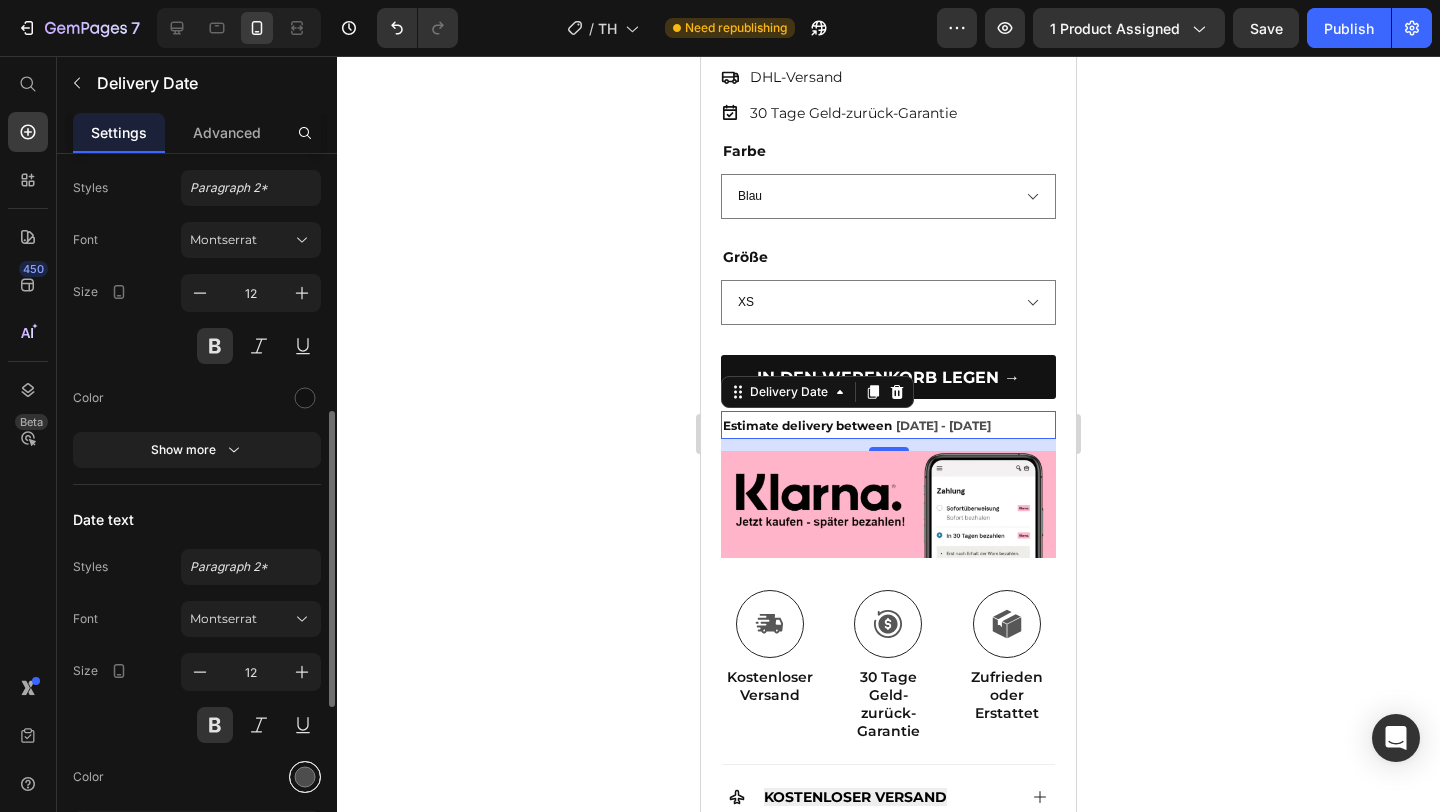 click at bounding box center [305, 777] 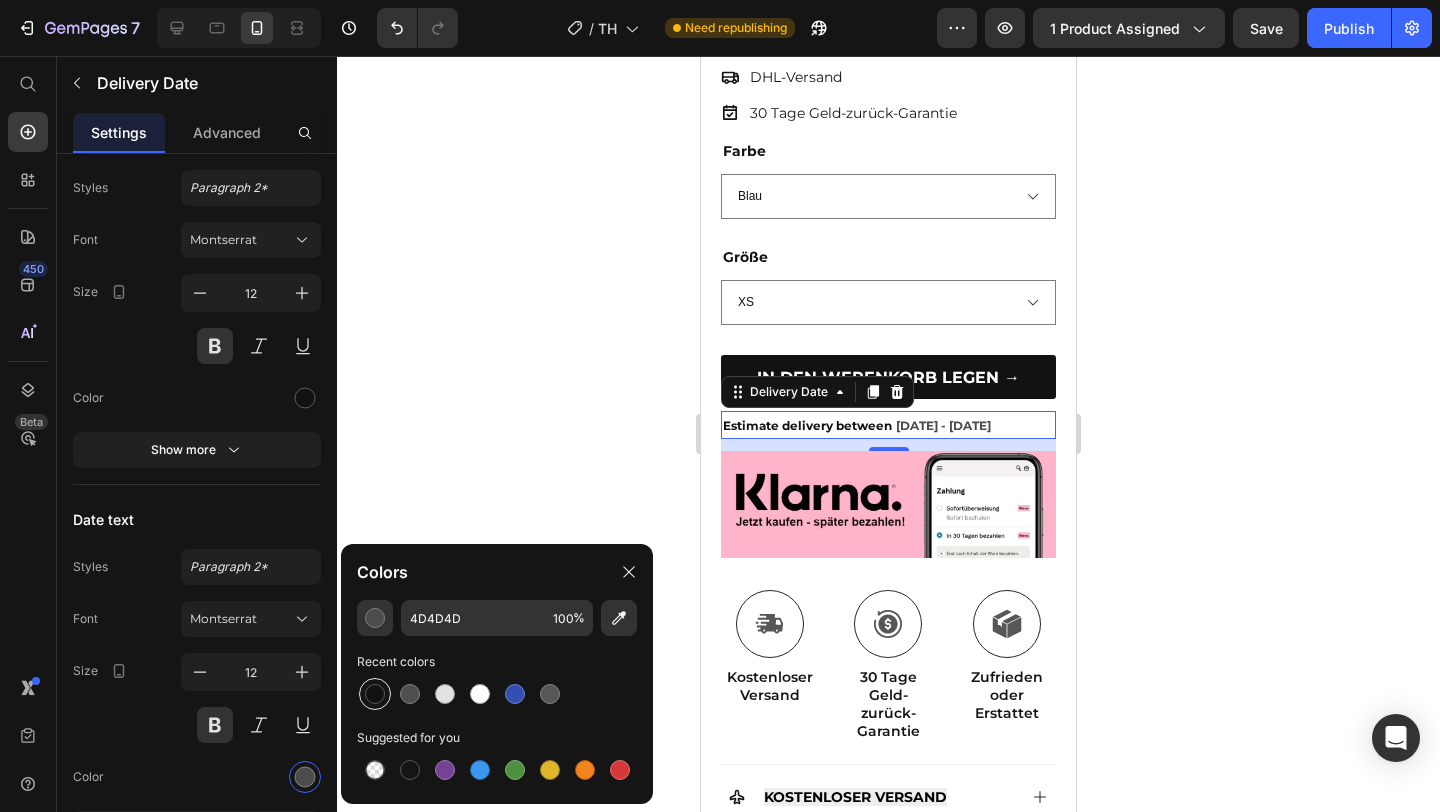 click at bounding box center (375, 694) 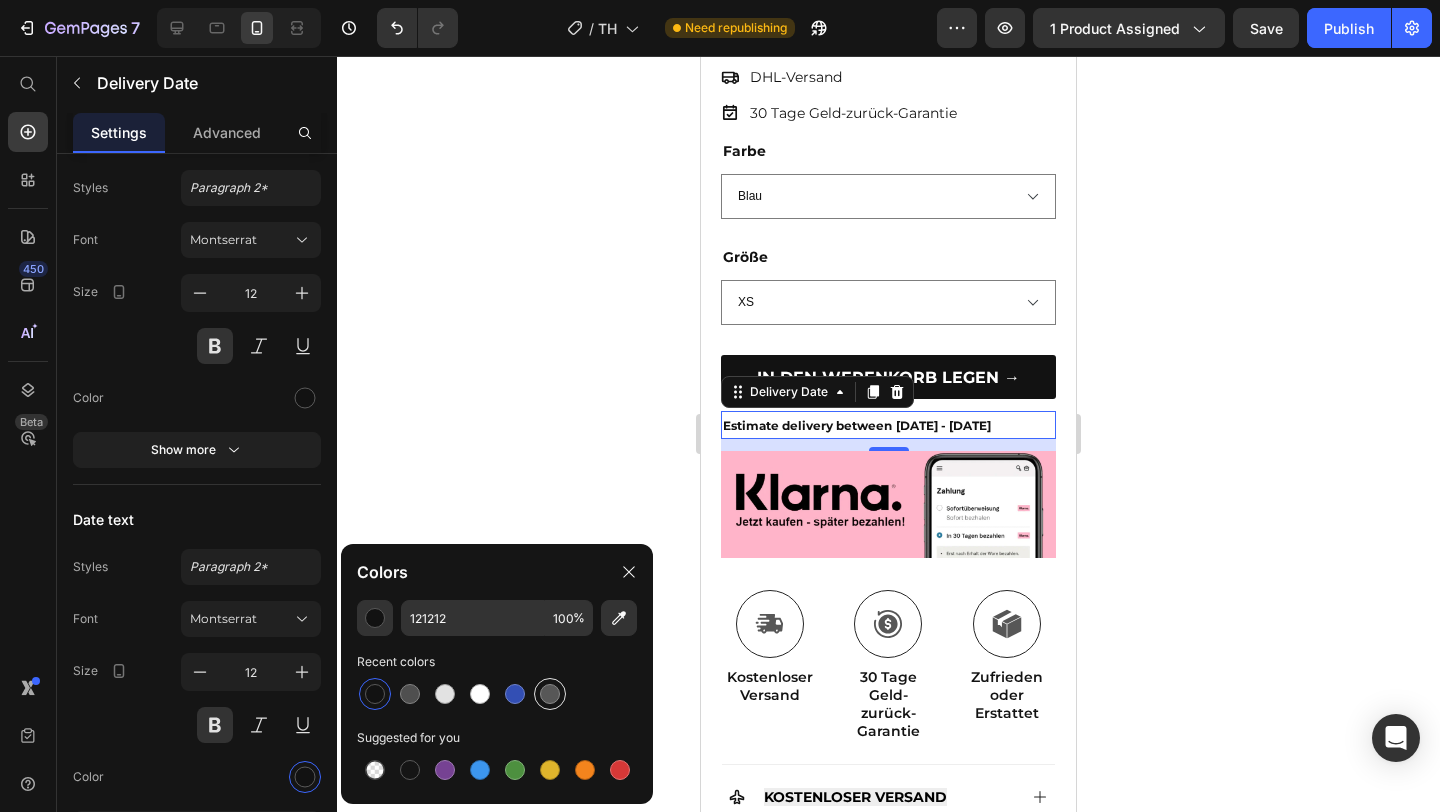 click at bounding box center (550, 694) 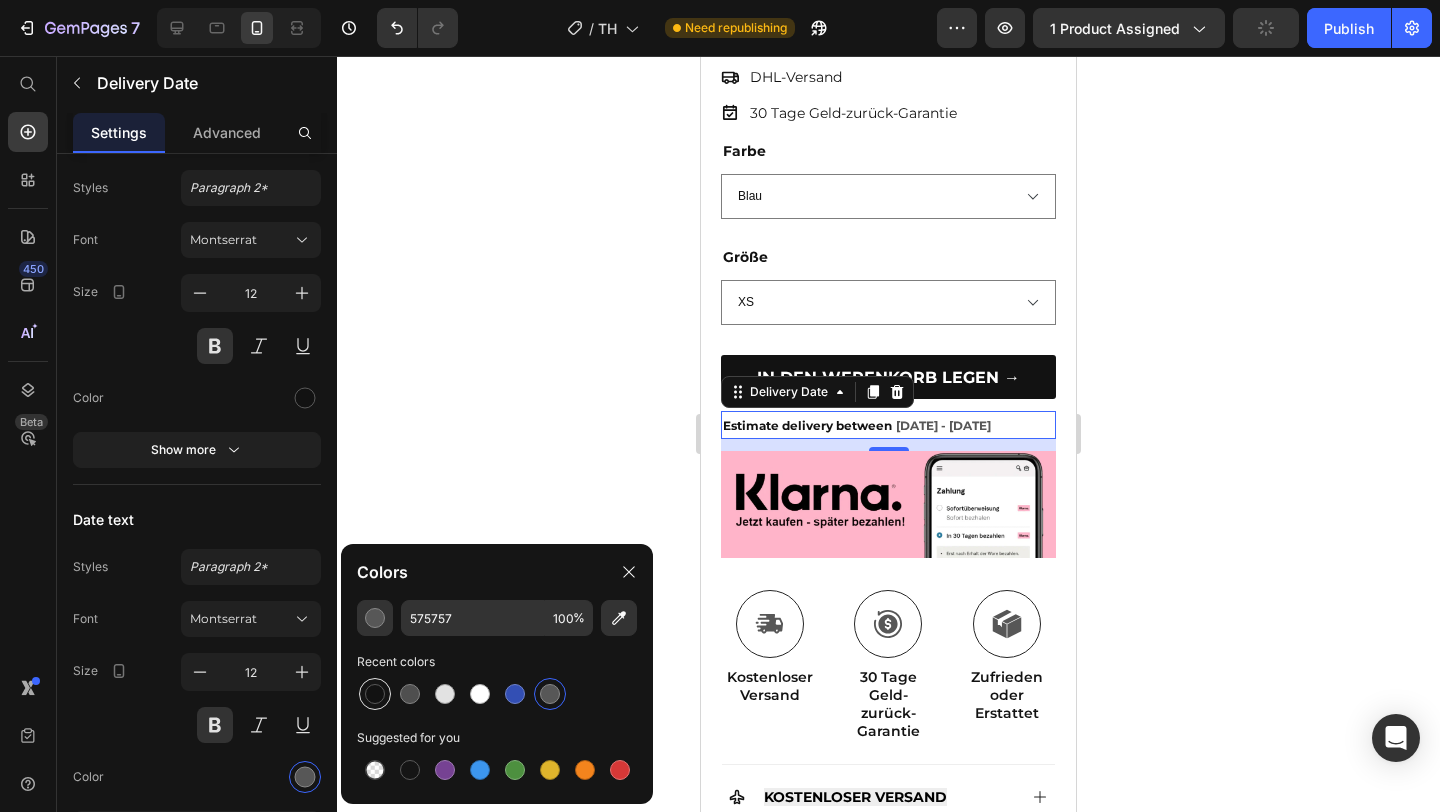 click at bounding box center (375, 694) 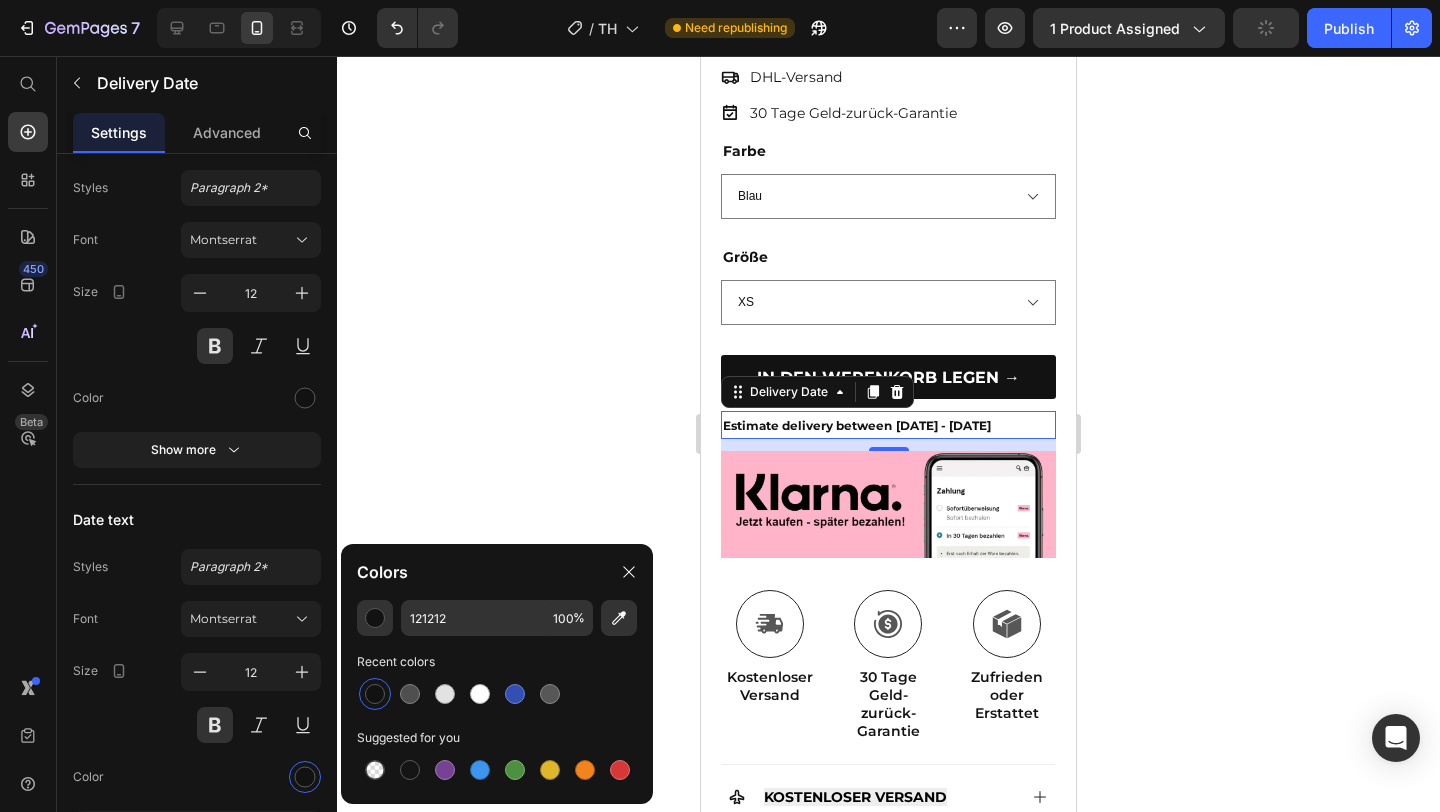 click 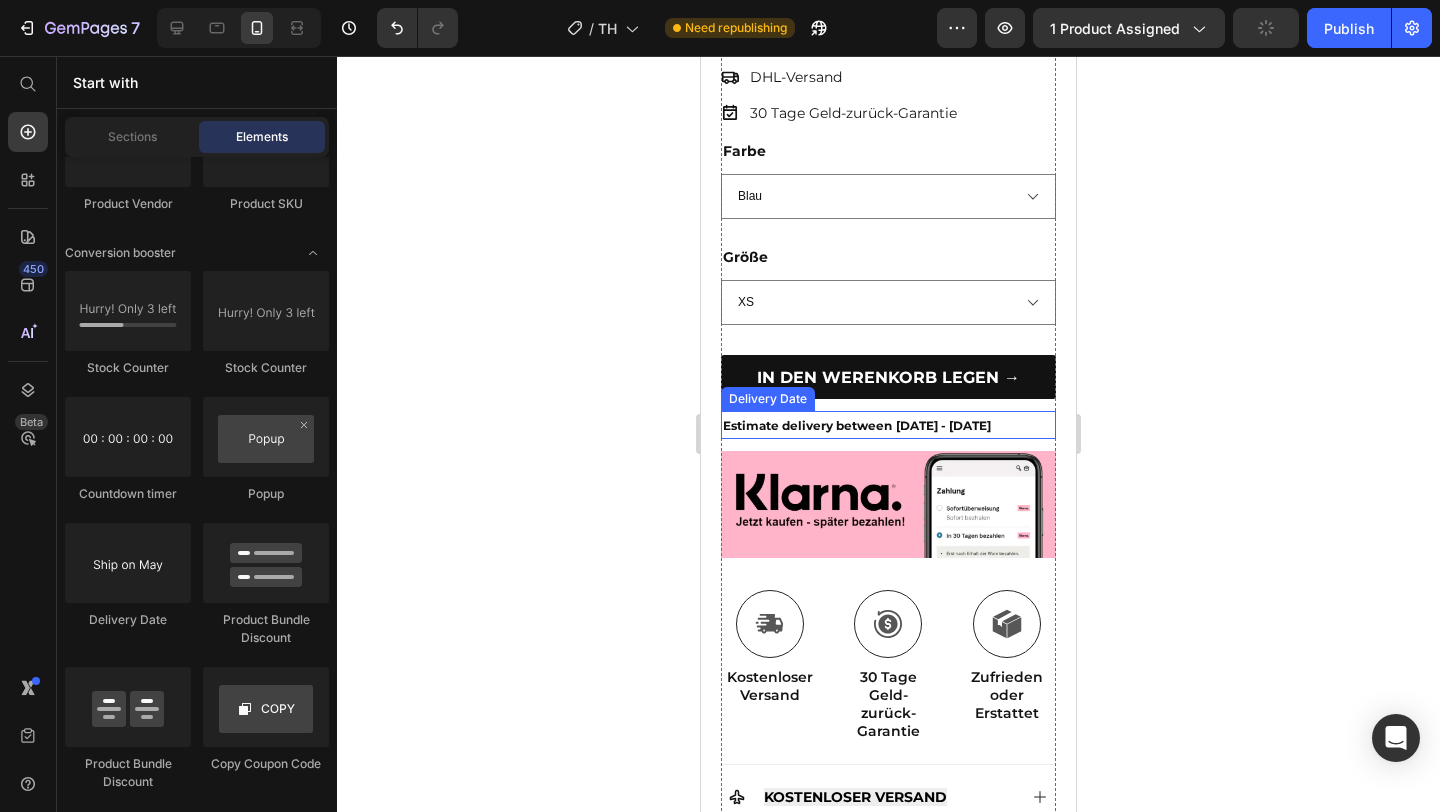 click on "Jul 19 - Jul 21" at bounding box center (943, 425) 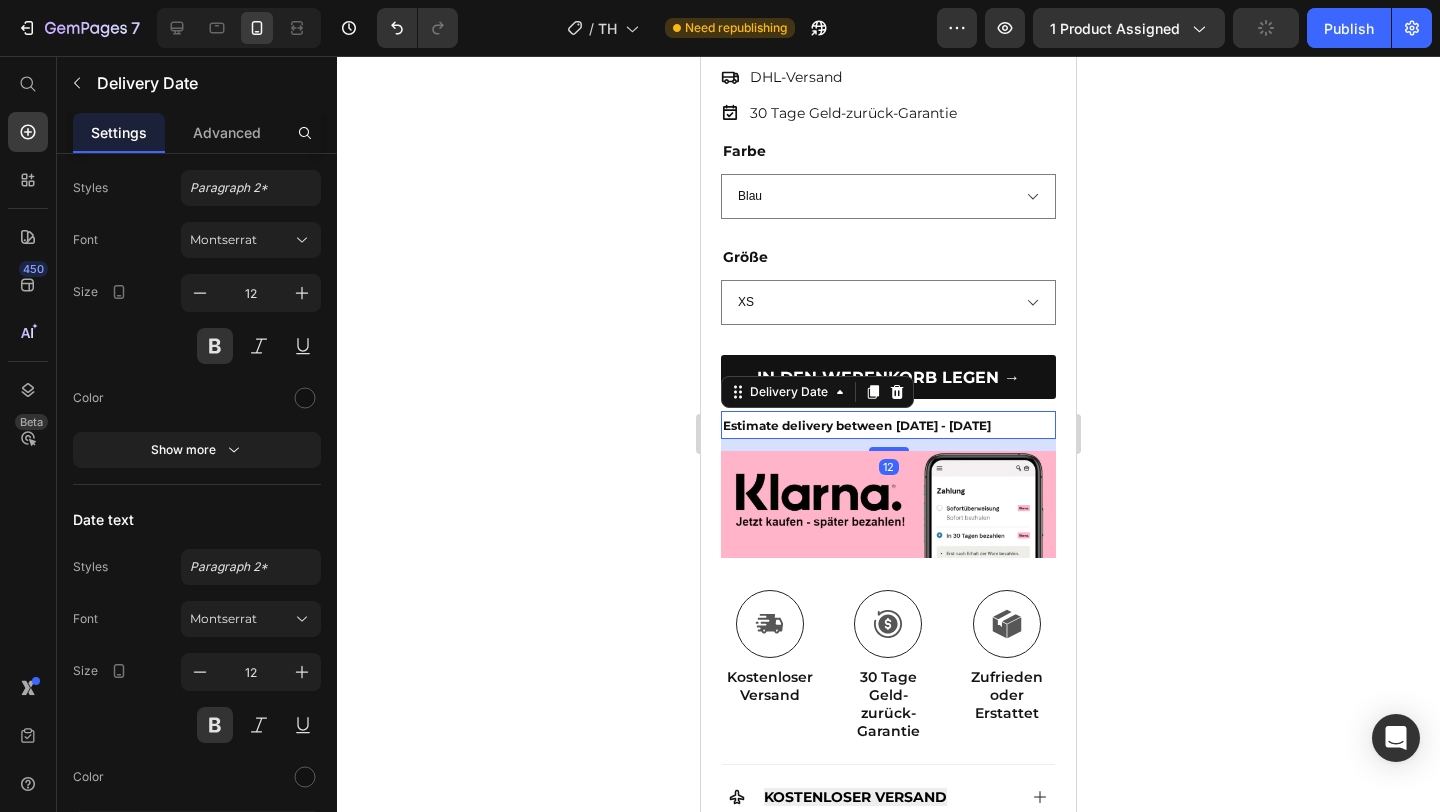 click on "Estimate delivery between" at bounding box center (807, 425) 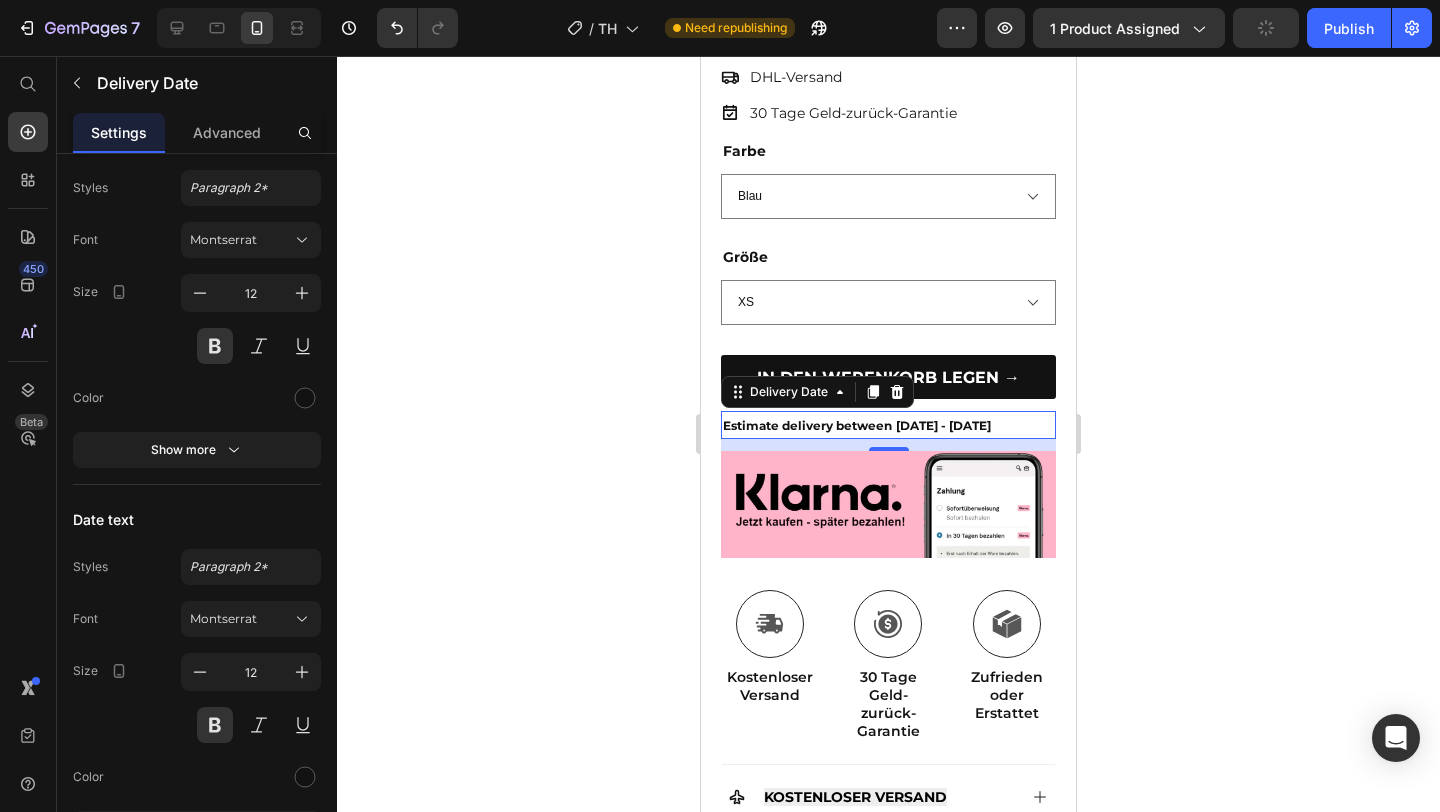 click on "Estimate delivery between" at bounding box center [807, 425] 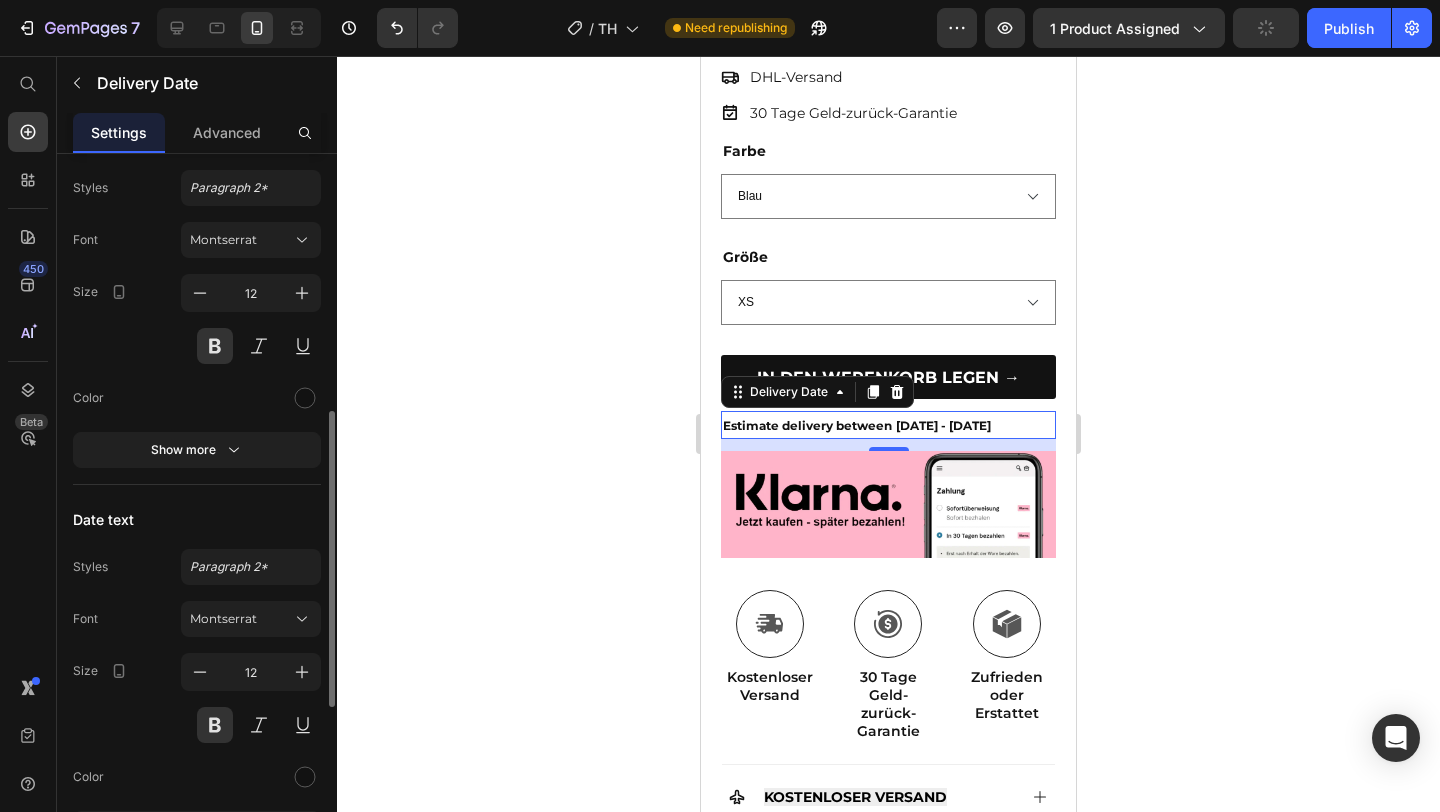 scroll, scrollTop: 0, scrollLeft: 0, axis: both 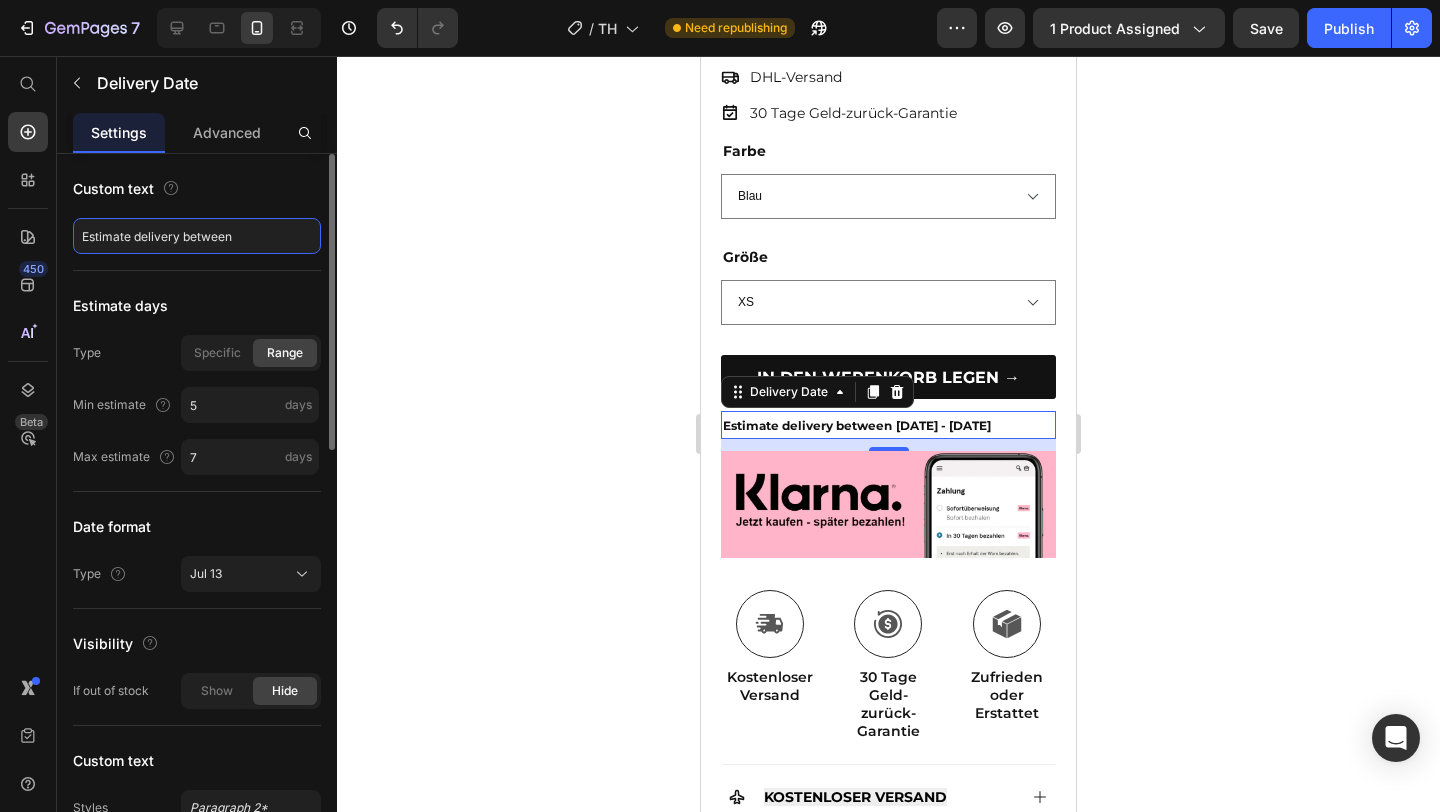 click on "Estimate delivery between" 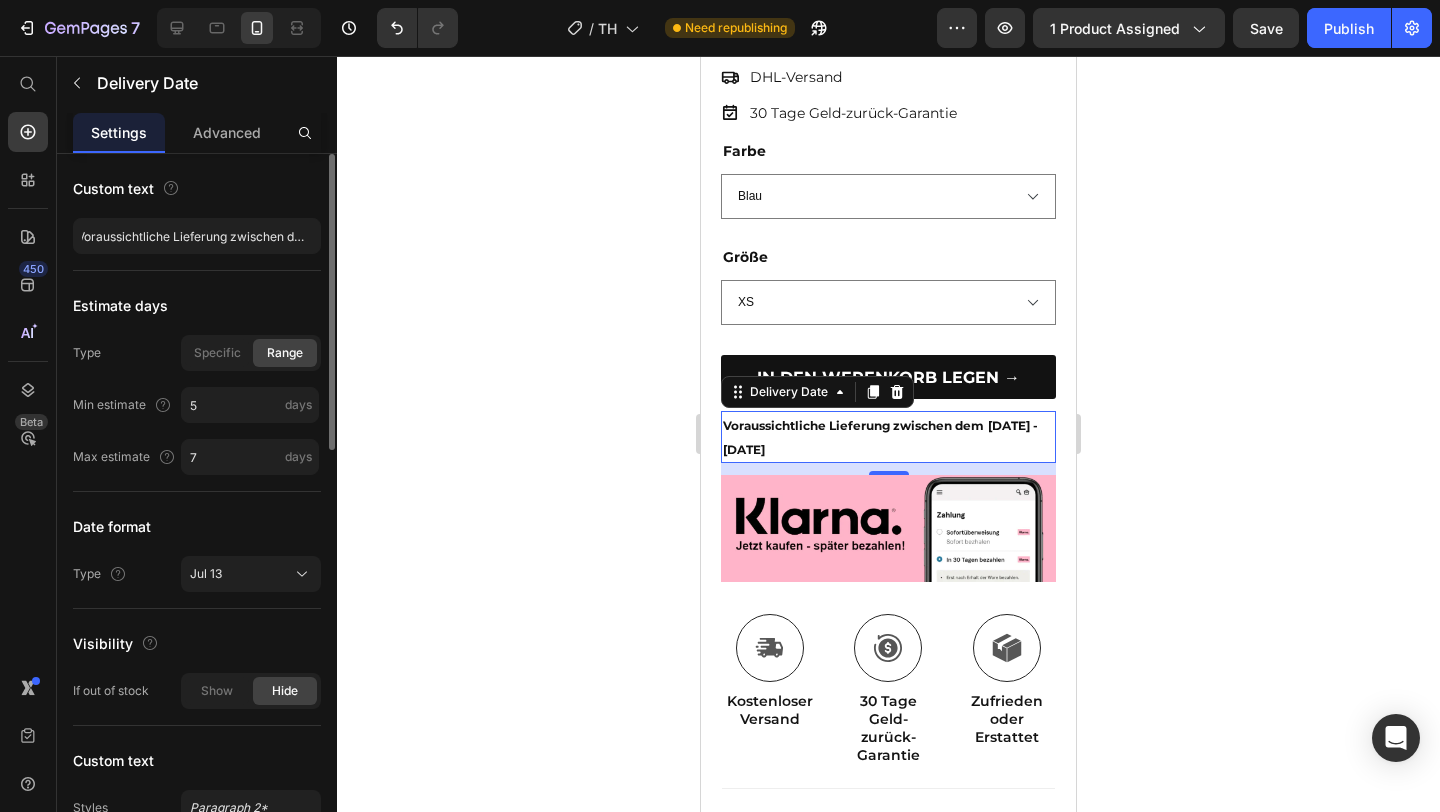 scroll, scrollTop: 0, scrollLeft: 0, axis: both 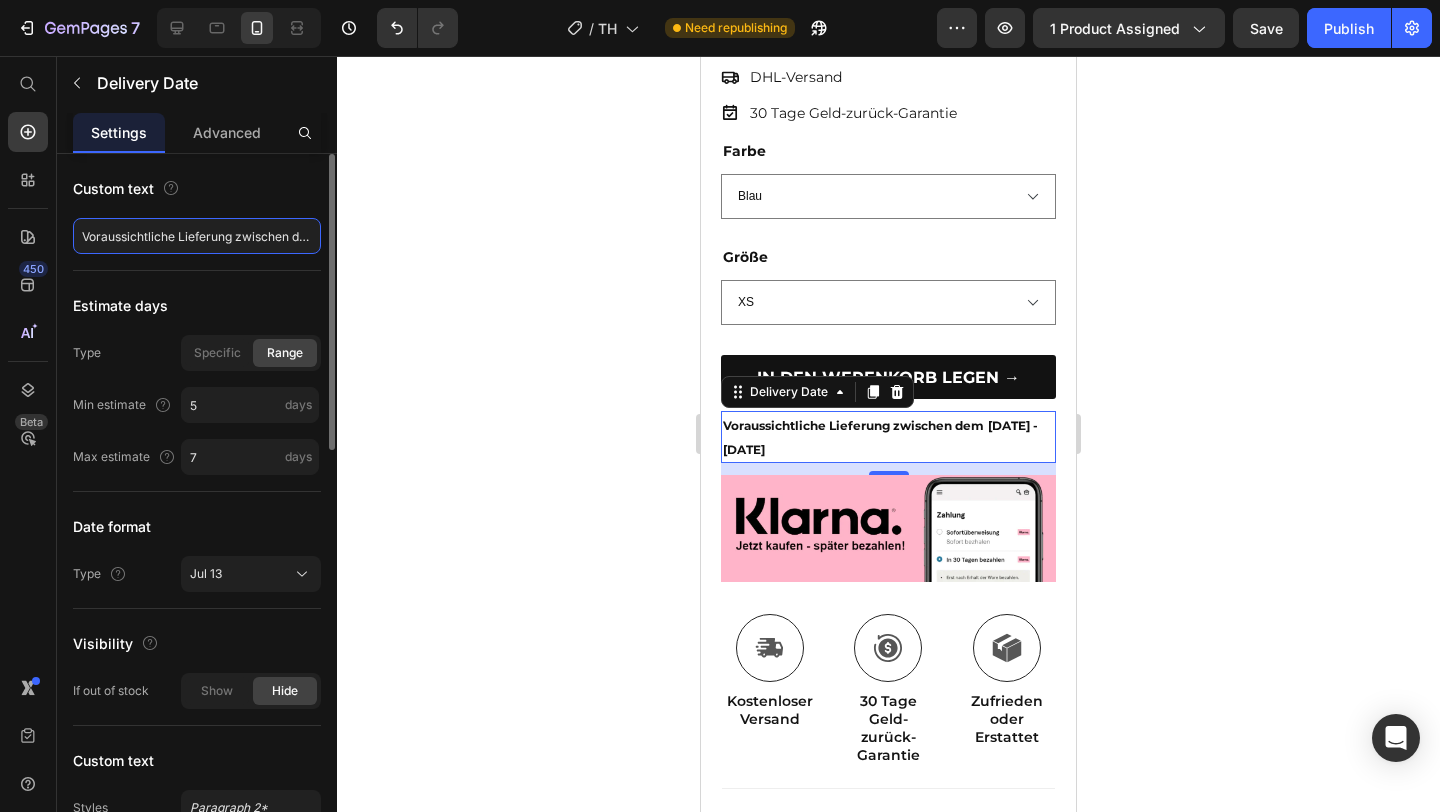 click on "Voraussichtliche Lieferung zwischen dem" 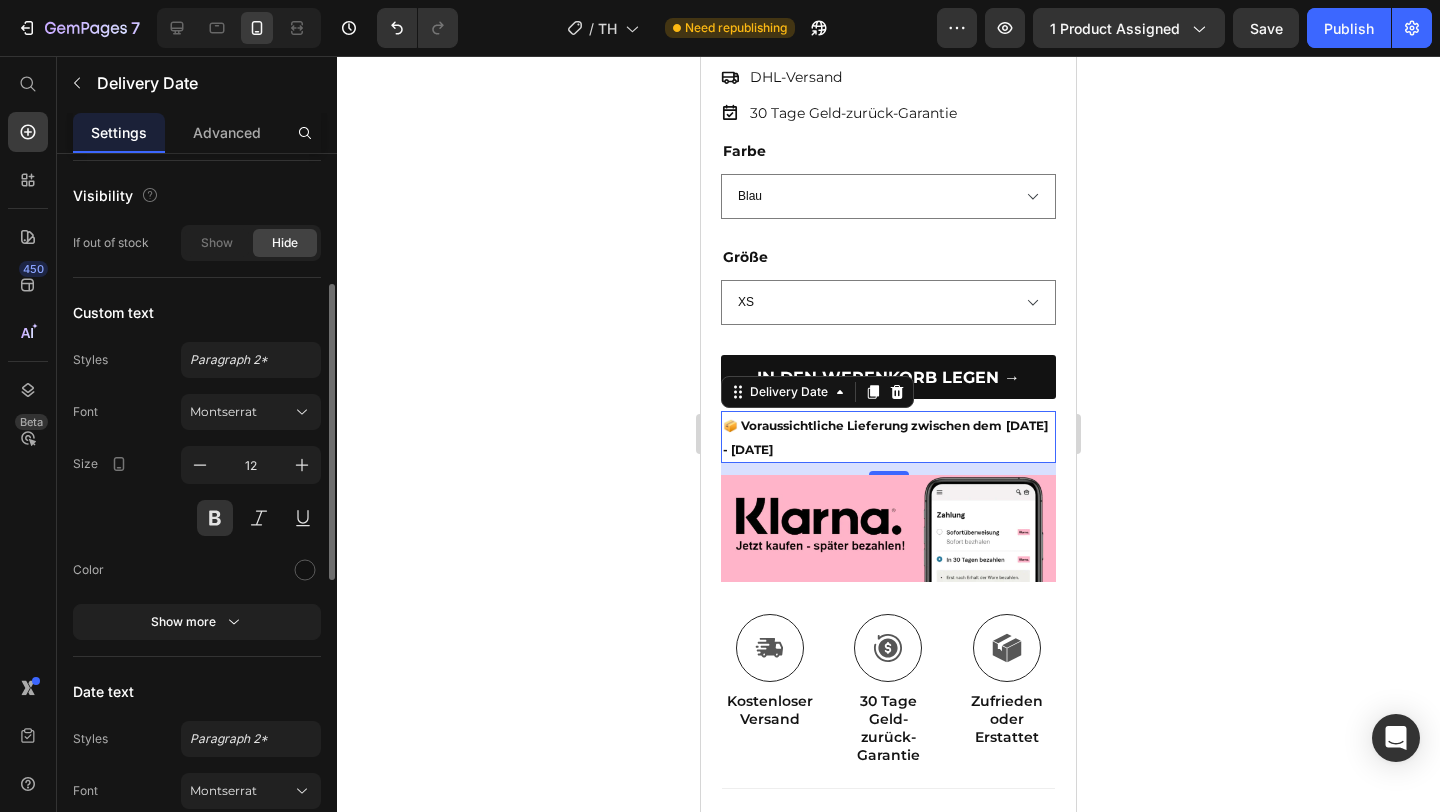 scroll, scrollTop: 510, scrollLeft: 0, axis: vertical 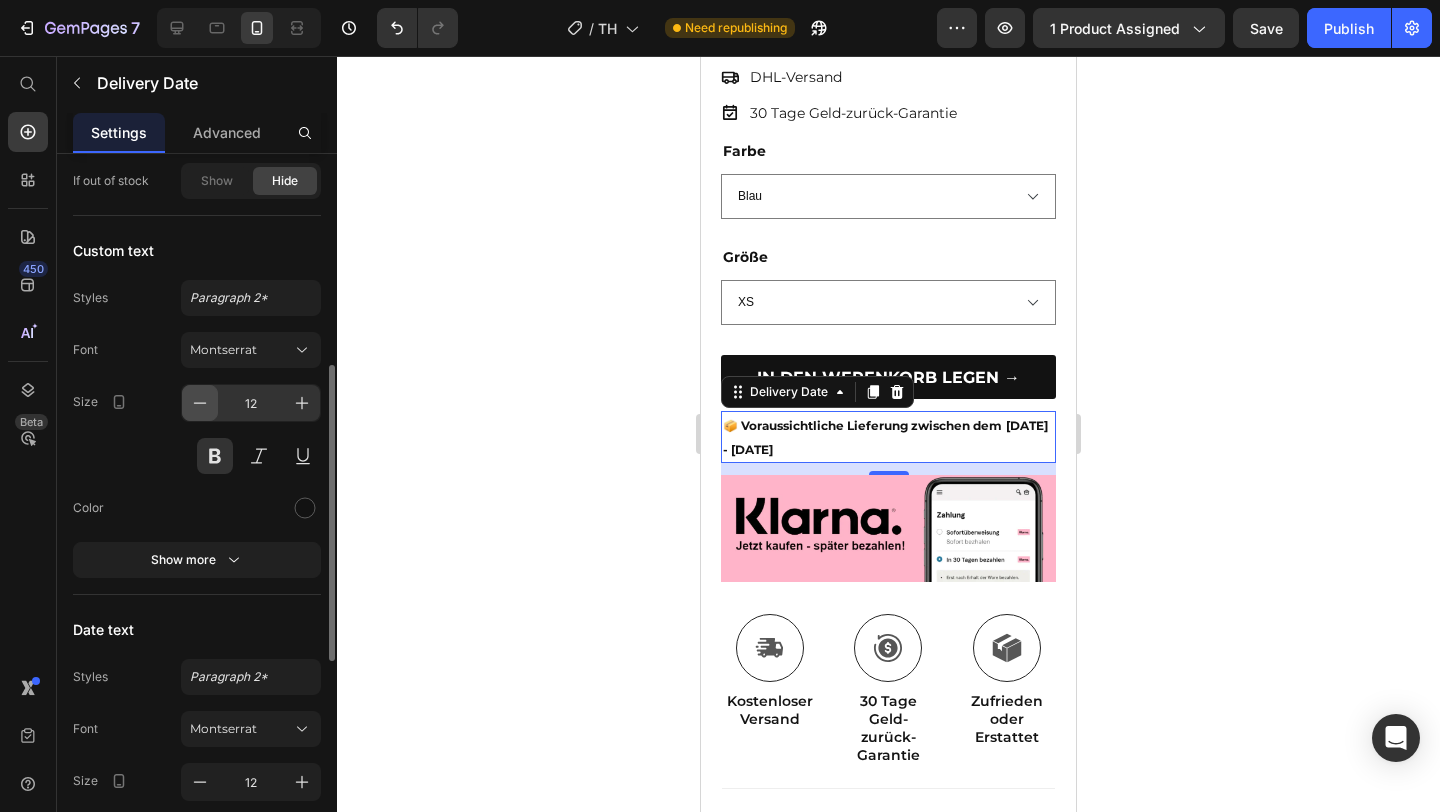 type on "📦 Voraussichtliche Lieferung zwischen dem" 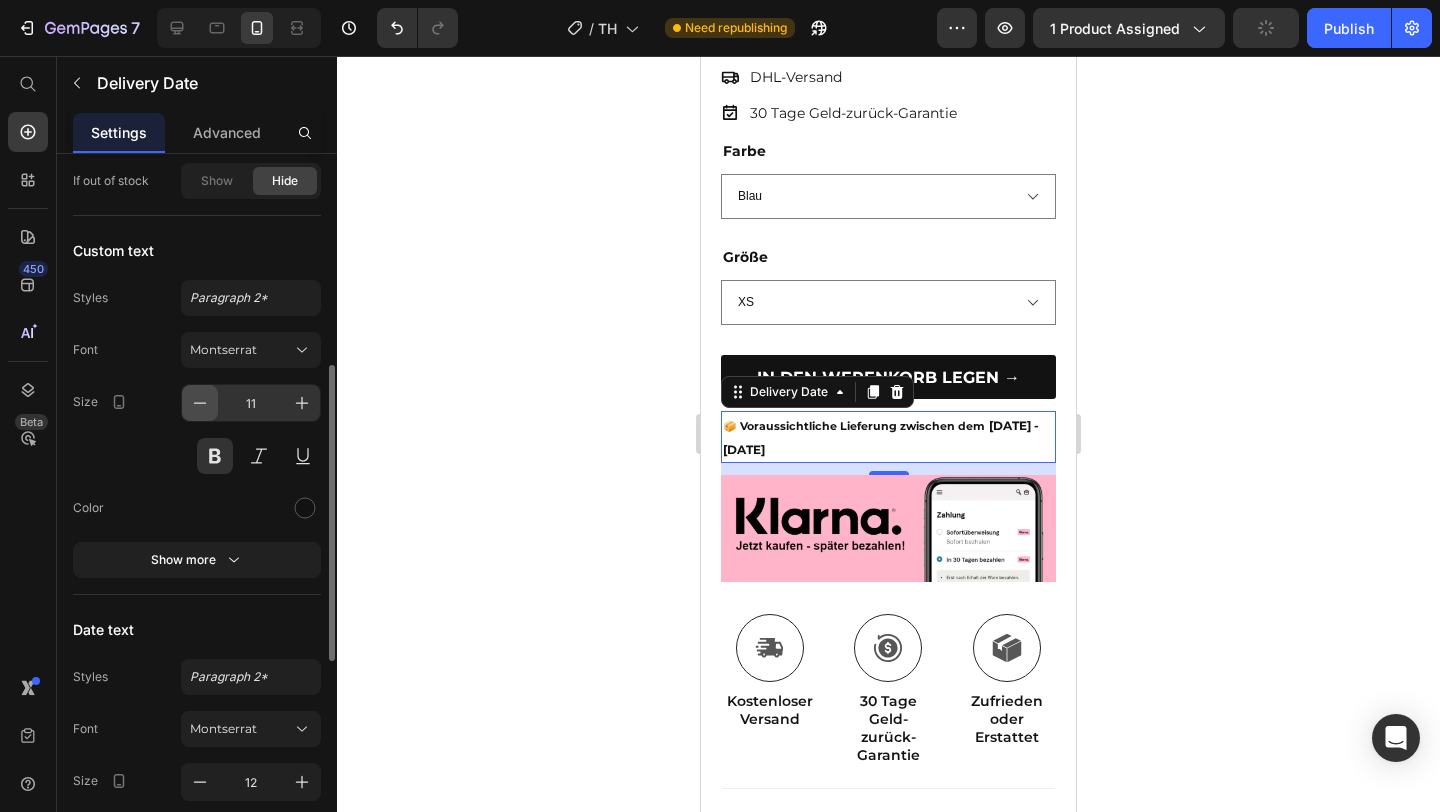 click 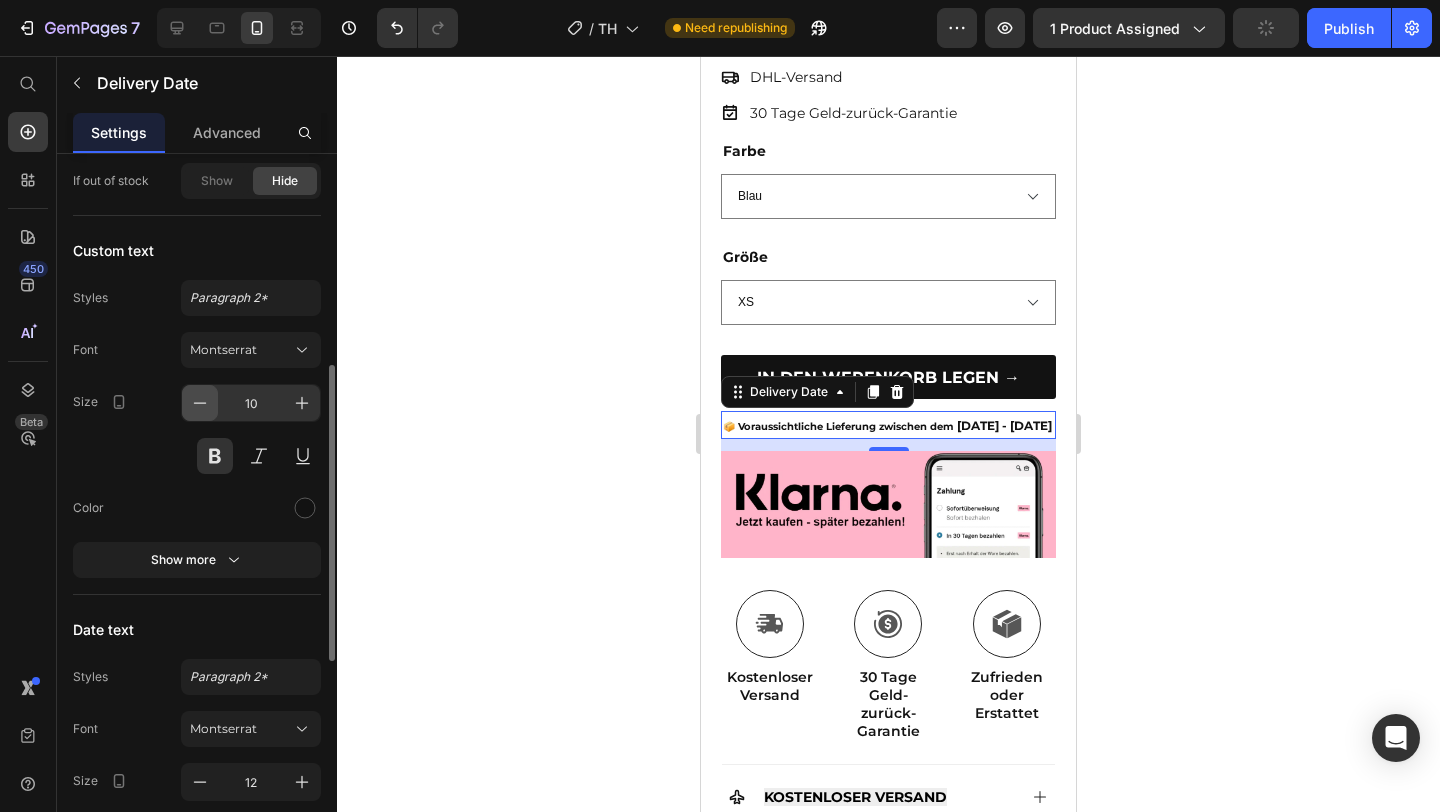 click 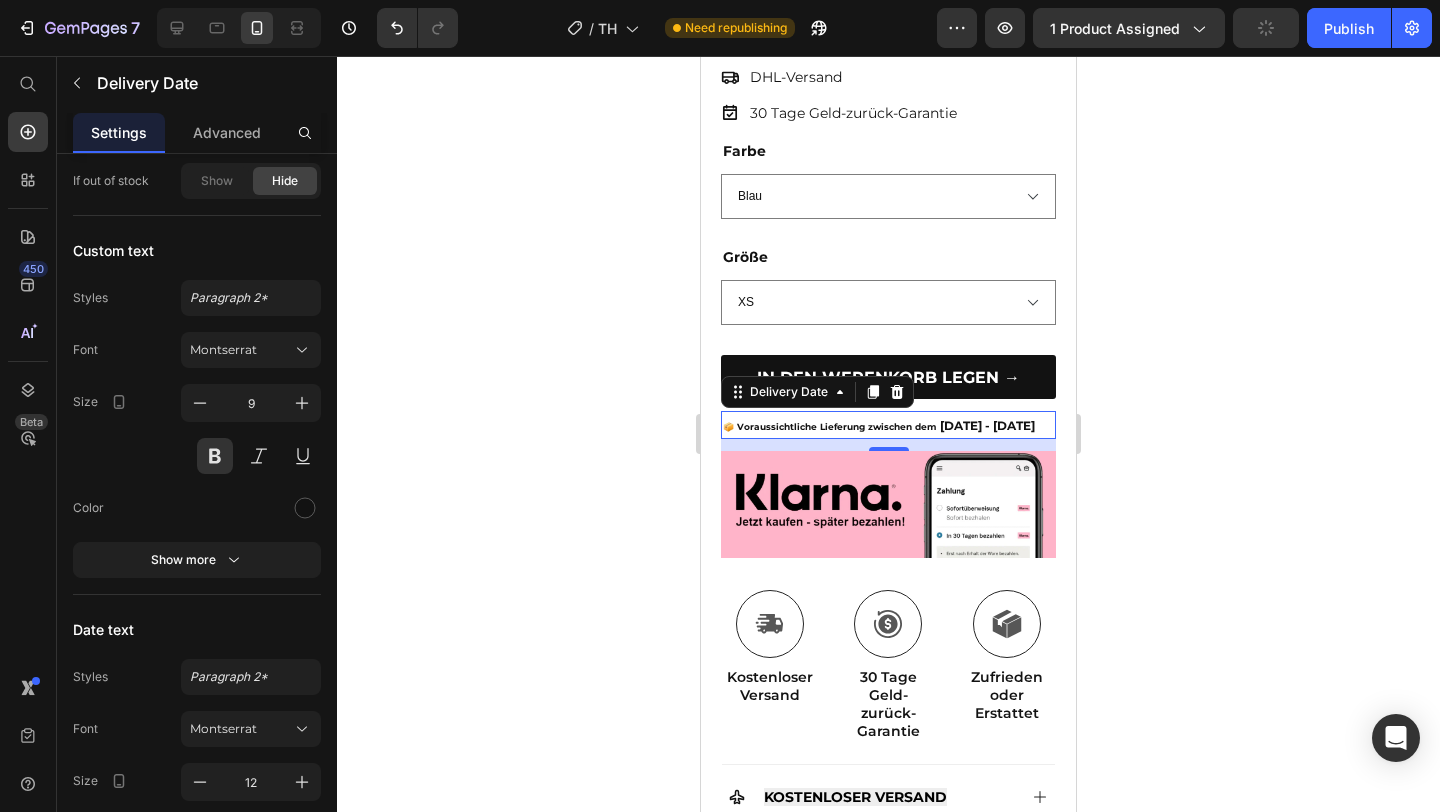 click 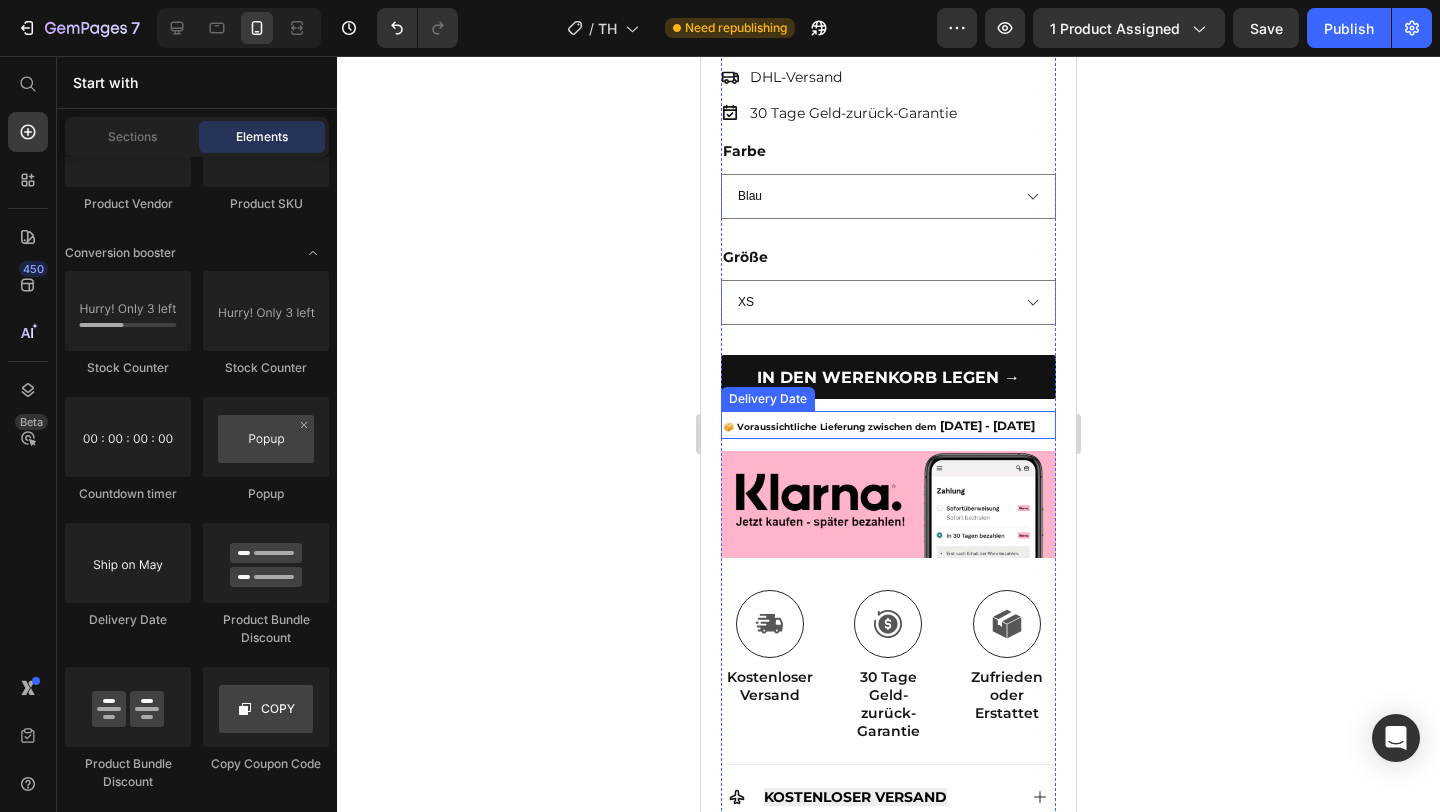 click on "📦 Voraussichtliche Lieferung zwischen dem" at bounding box center [829, 426] 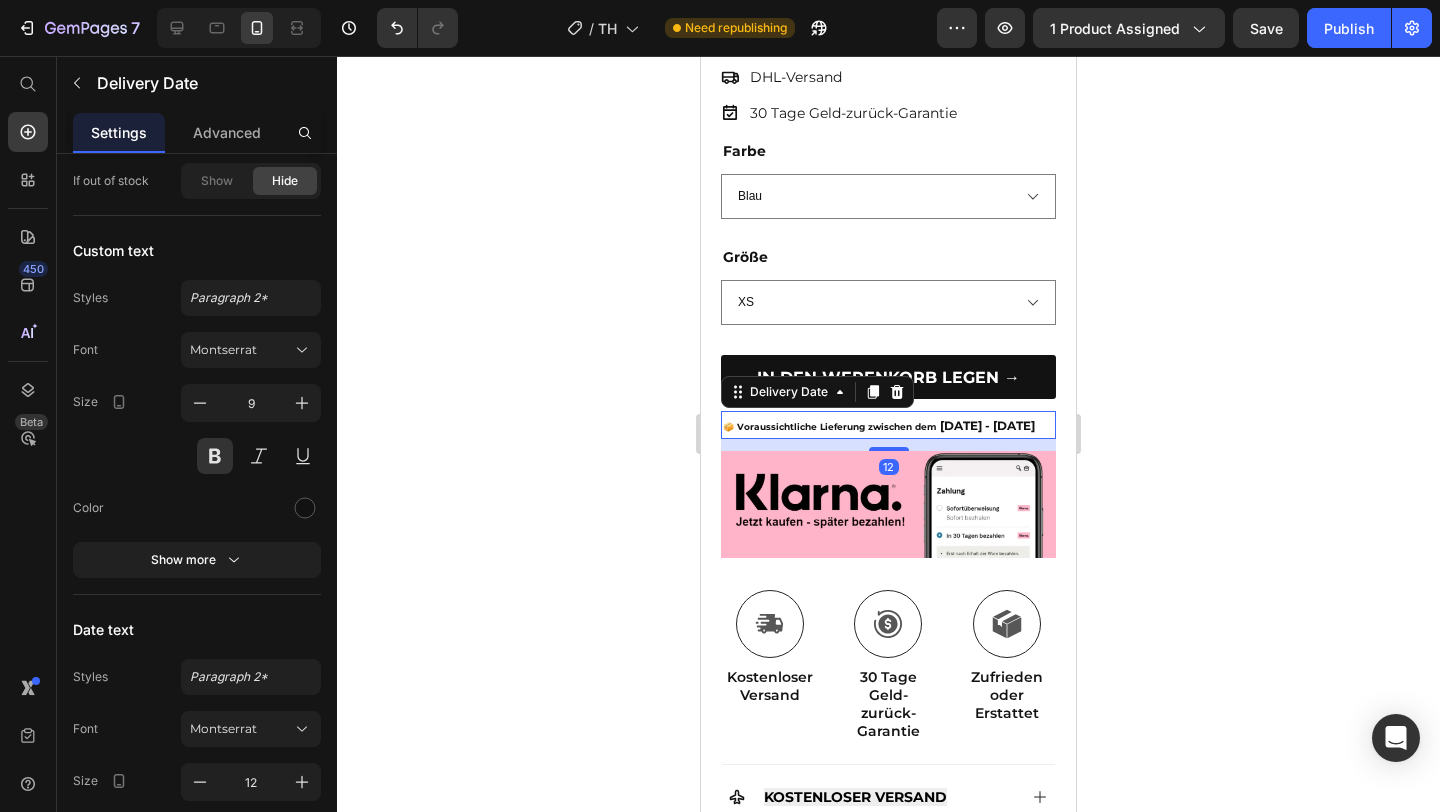 click on "📦 Voraussichtliche Lieferung zwischen dem" at bounding box center (829, 426) 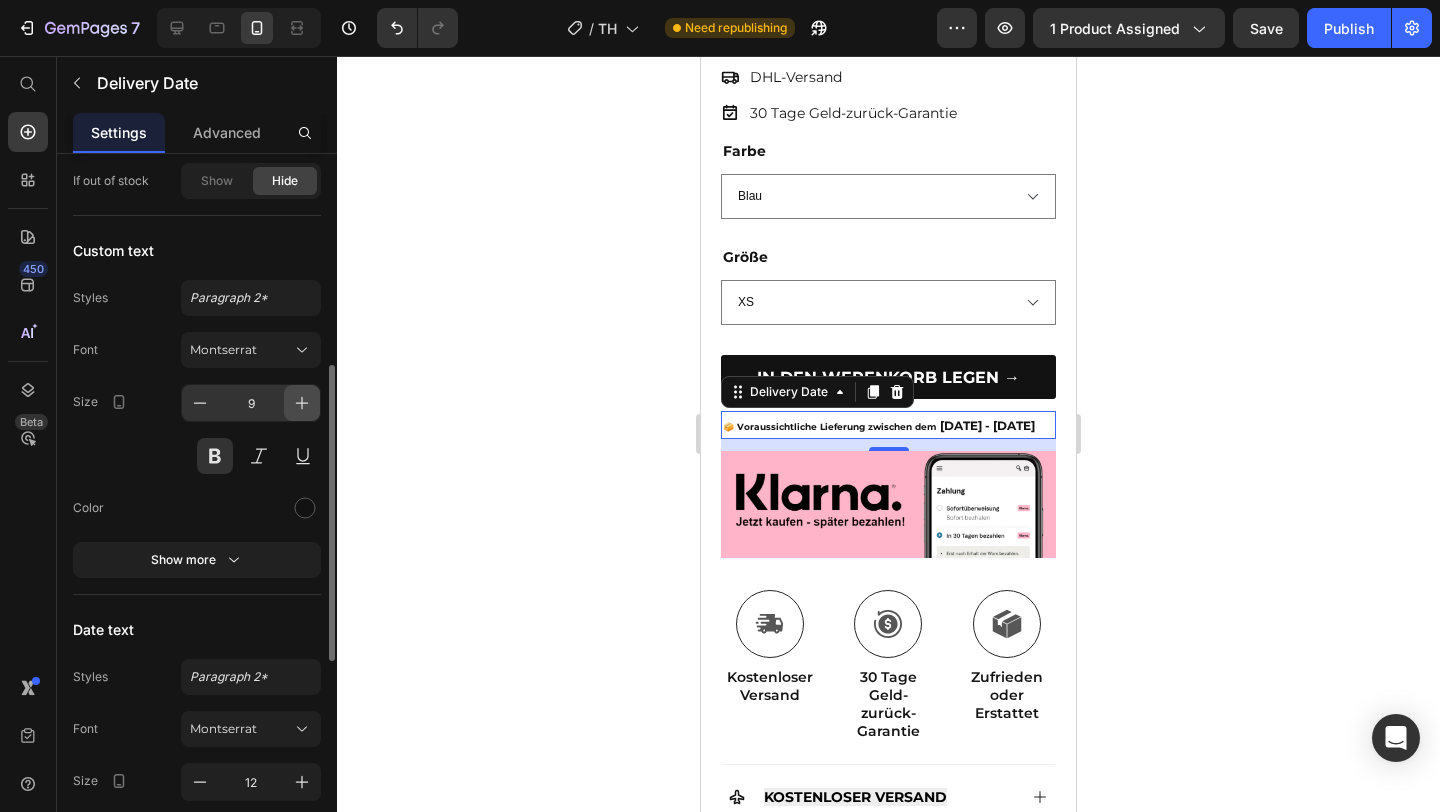 click at bounding box center [302, 403] 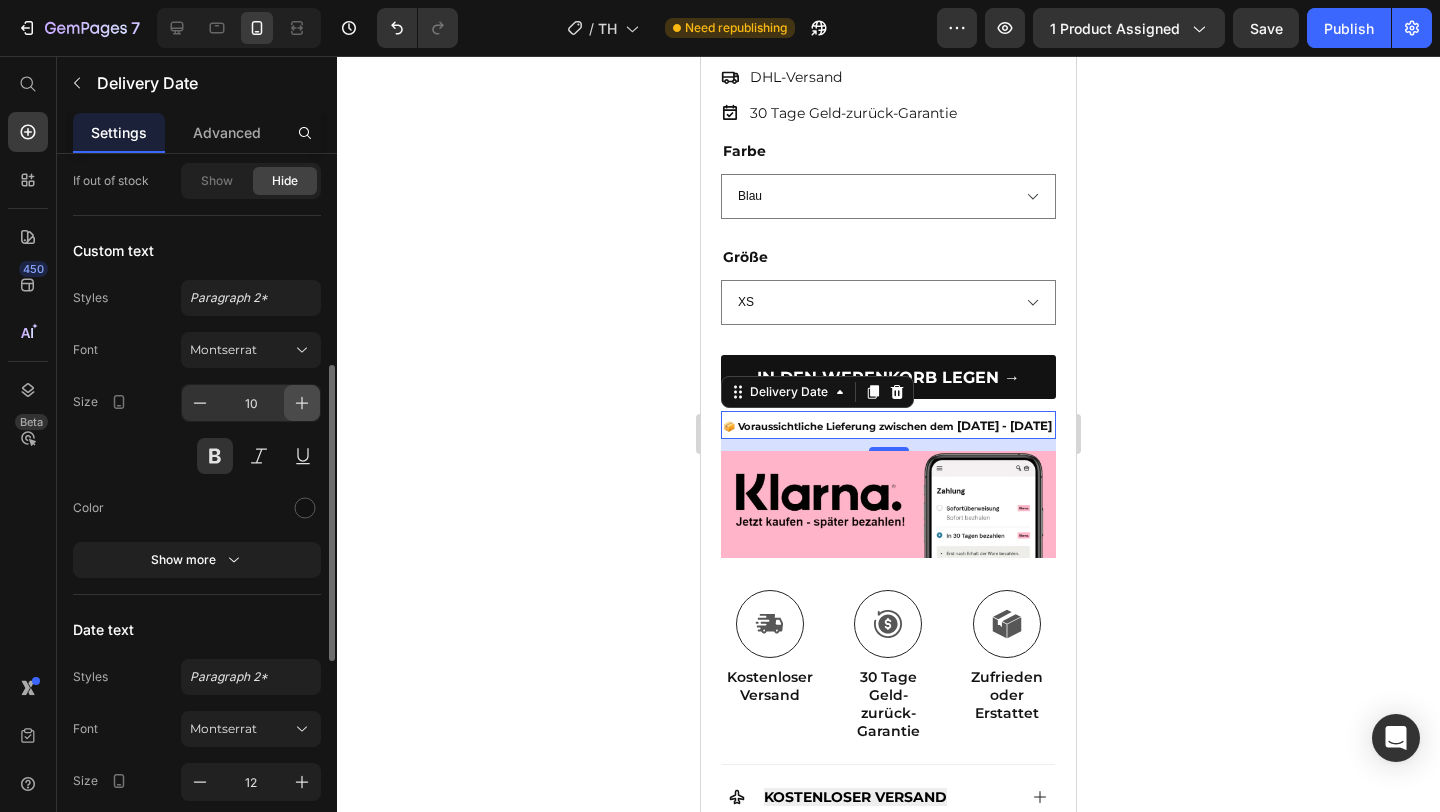 click at bounding box center [302, 403] 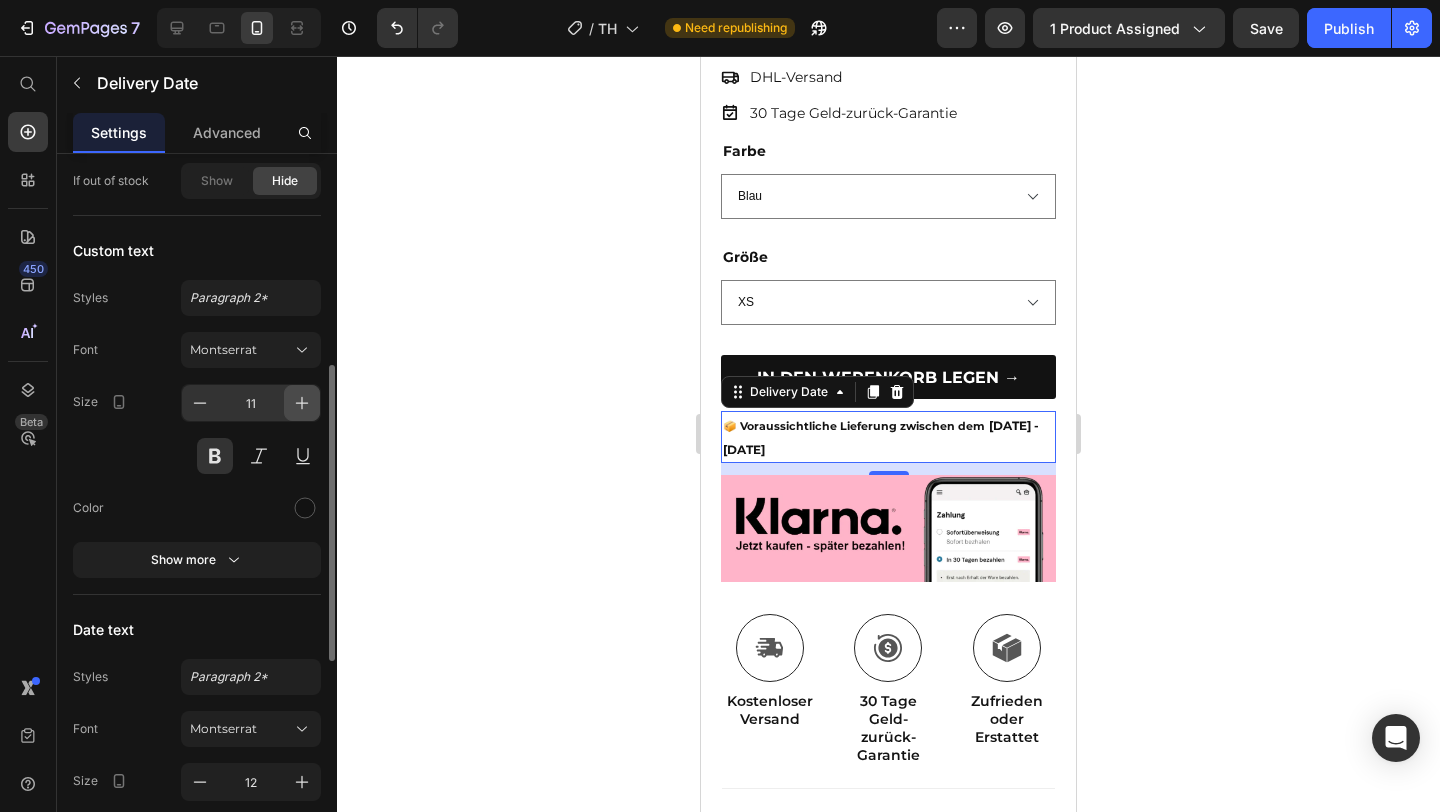 click at bounding box center [302, 403] 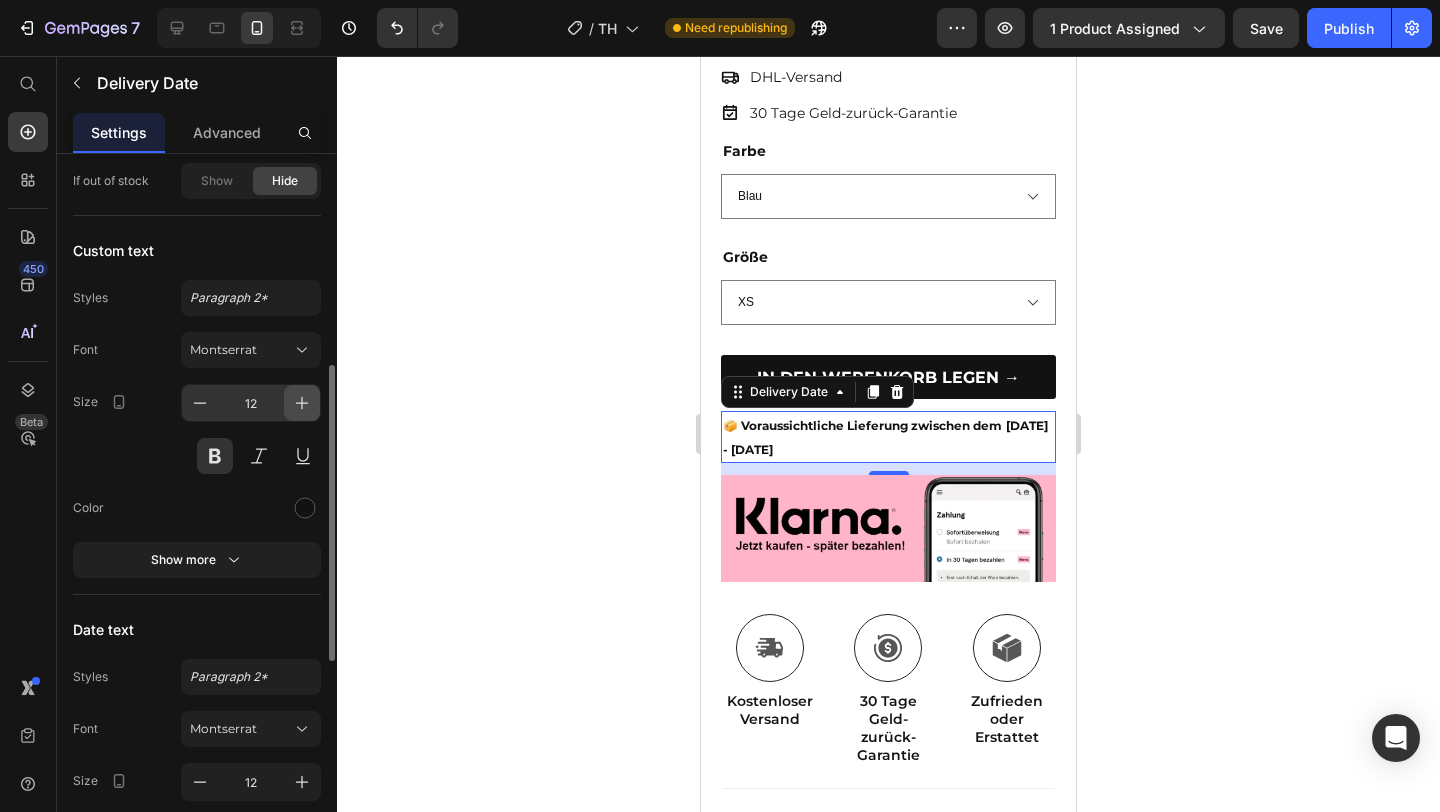 click at bounding box center [302, 403] 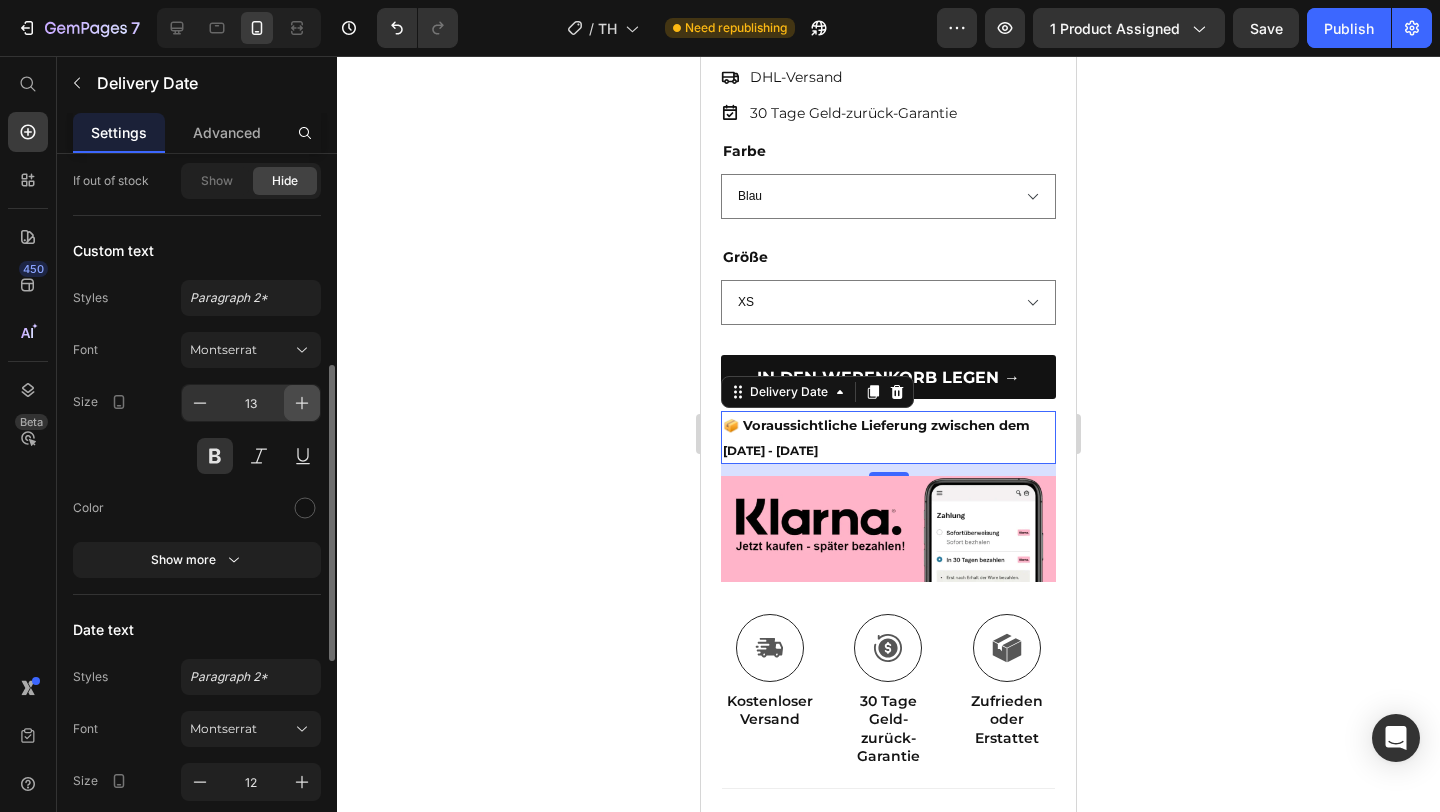 click at bounding box center [302, 403] 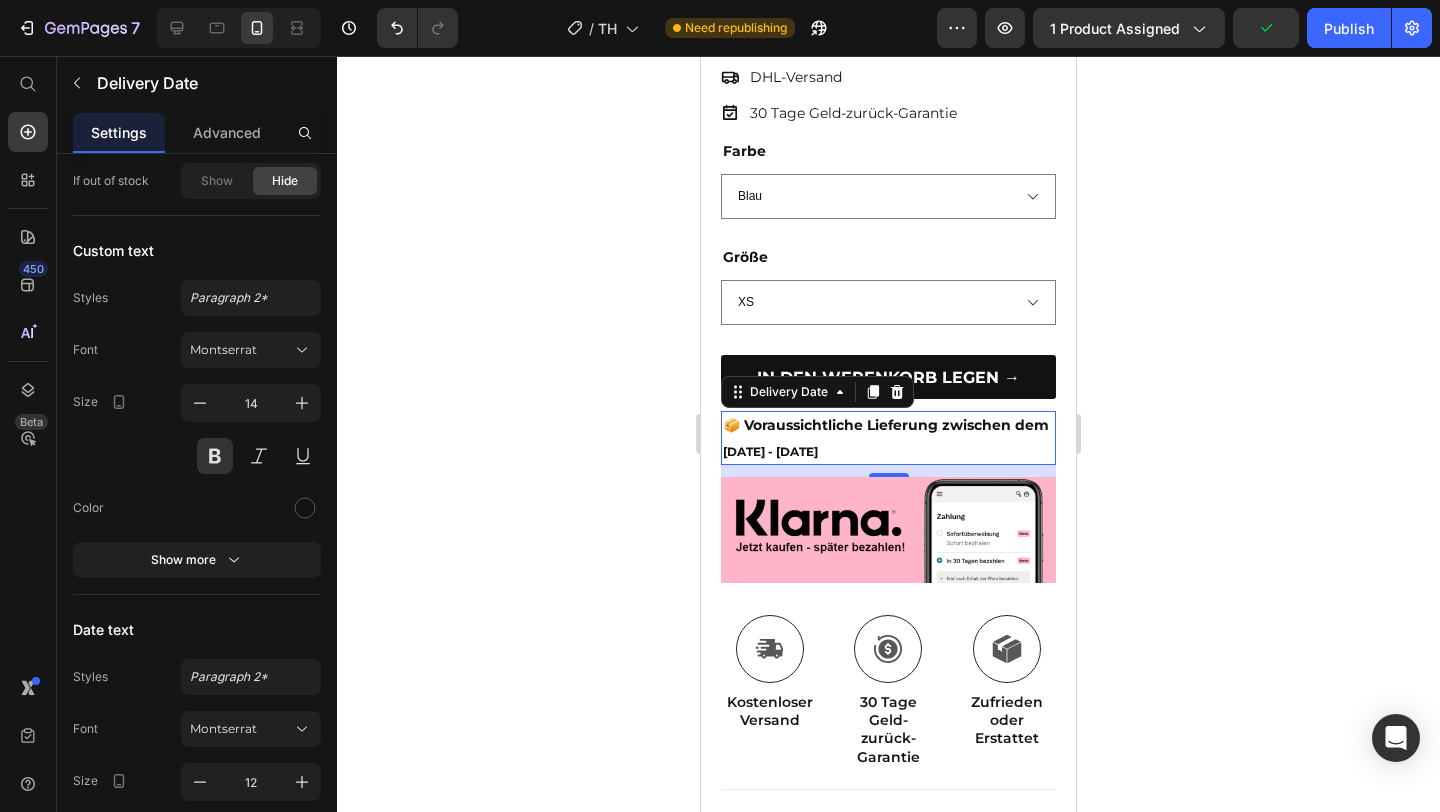 click on "📦 Voraussichtliche Lieferung zwischen dem" at bounding box center (886, 425) 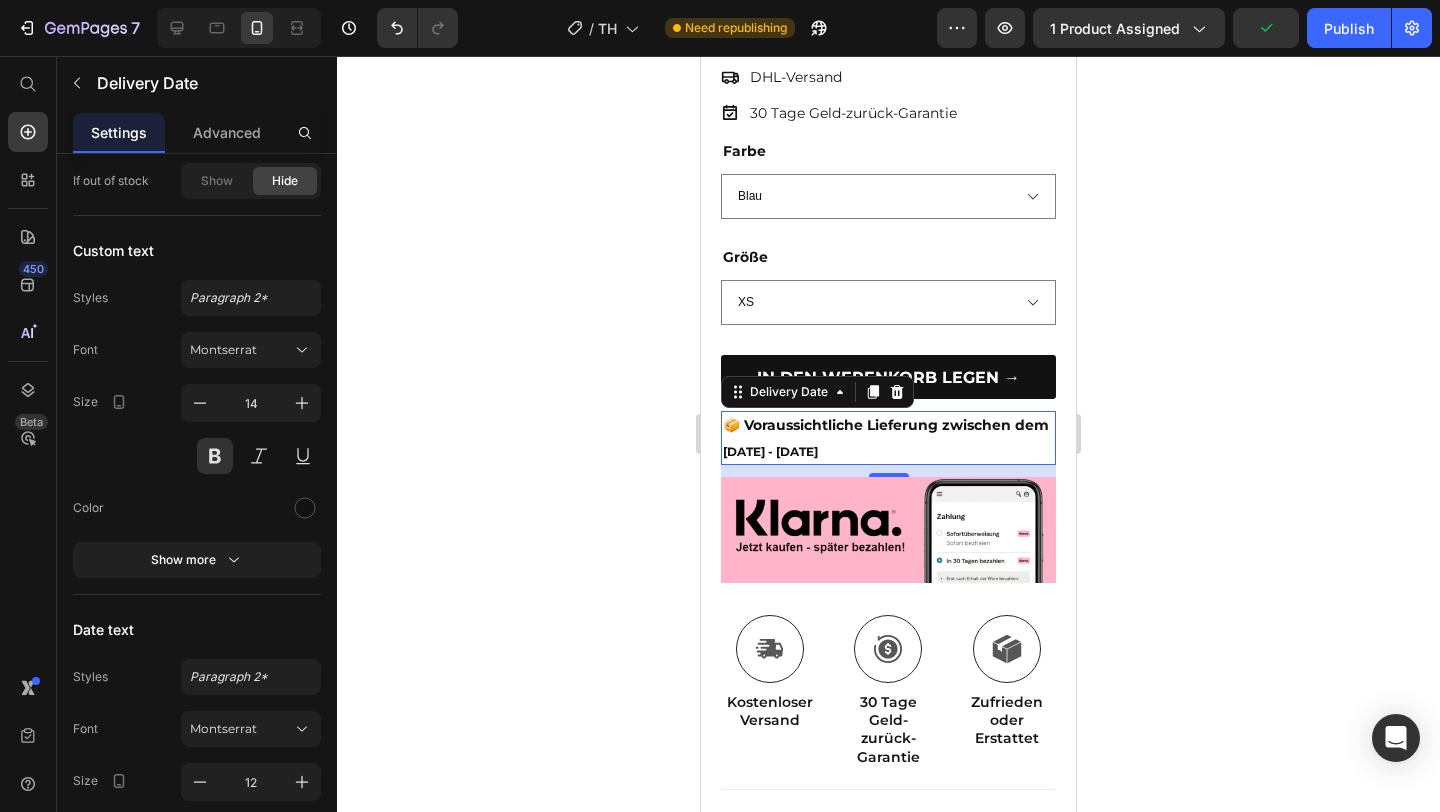 click 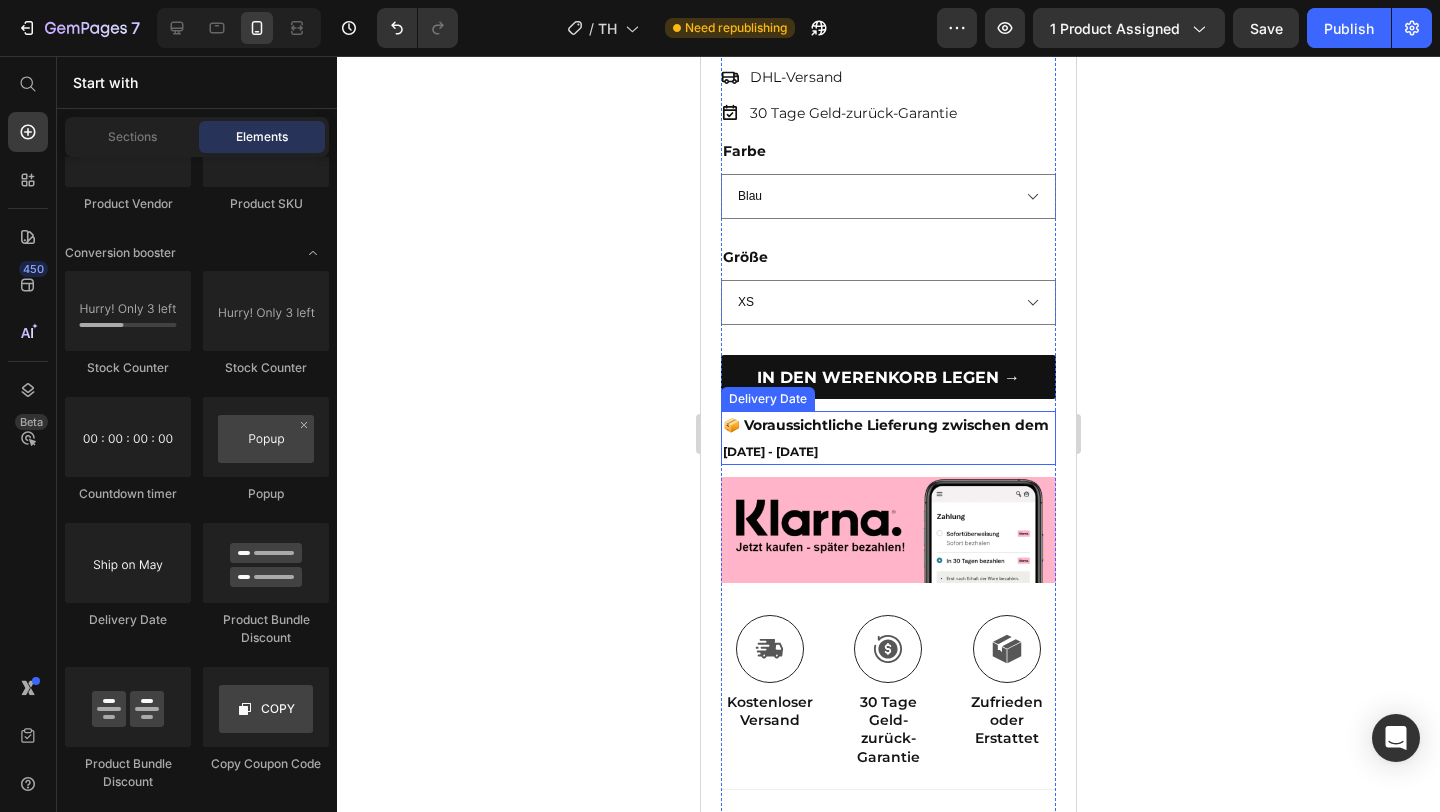 click on "📦 Voraussichtliche Lieferung zwischen dem" at bounding box center (886, 425) 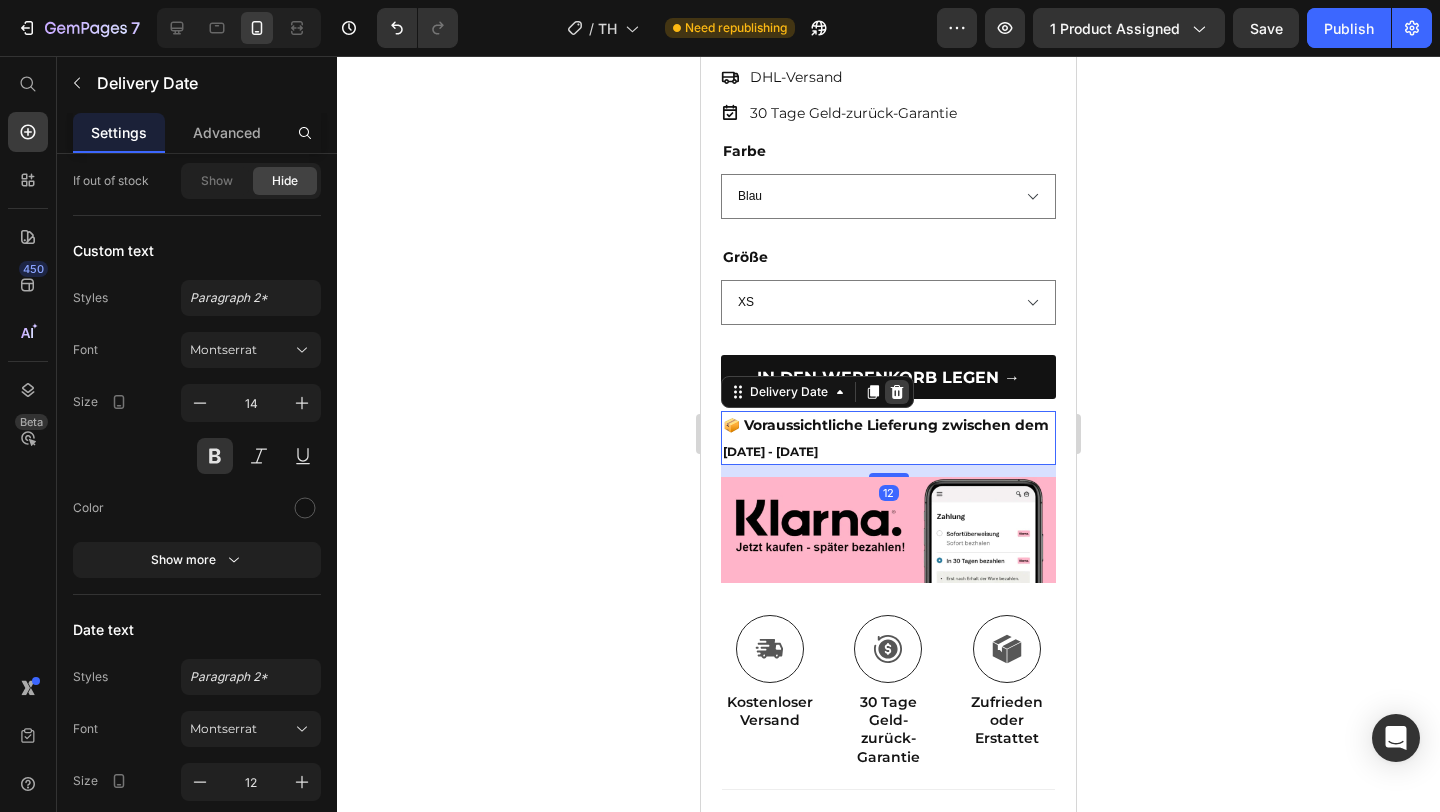 click at bounding box center (897, 392) 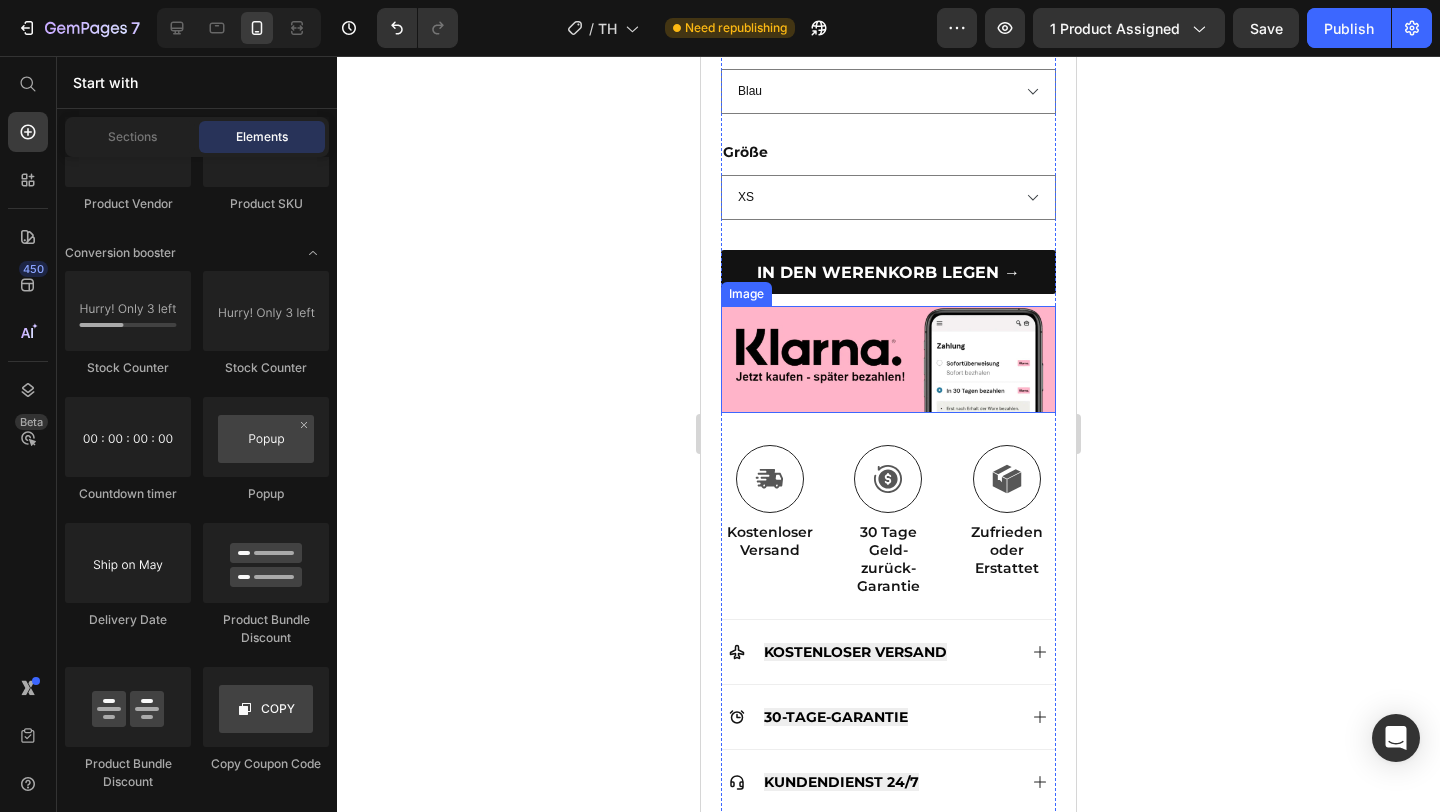 scroll, scrollTop: 843, scrollLeft: 0, axis: vertical 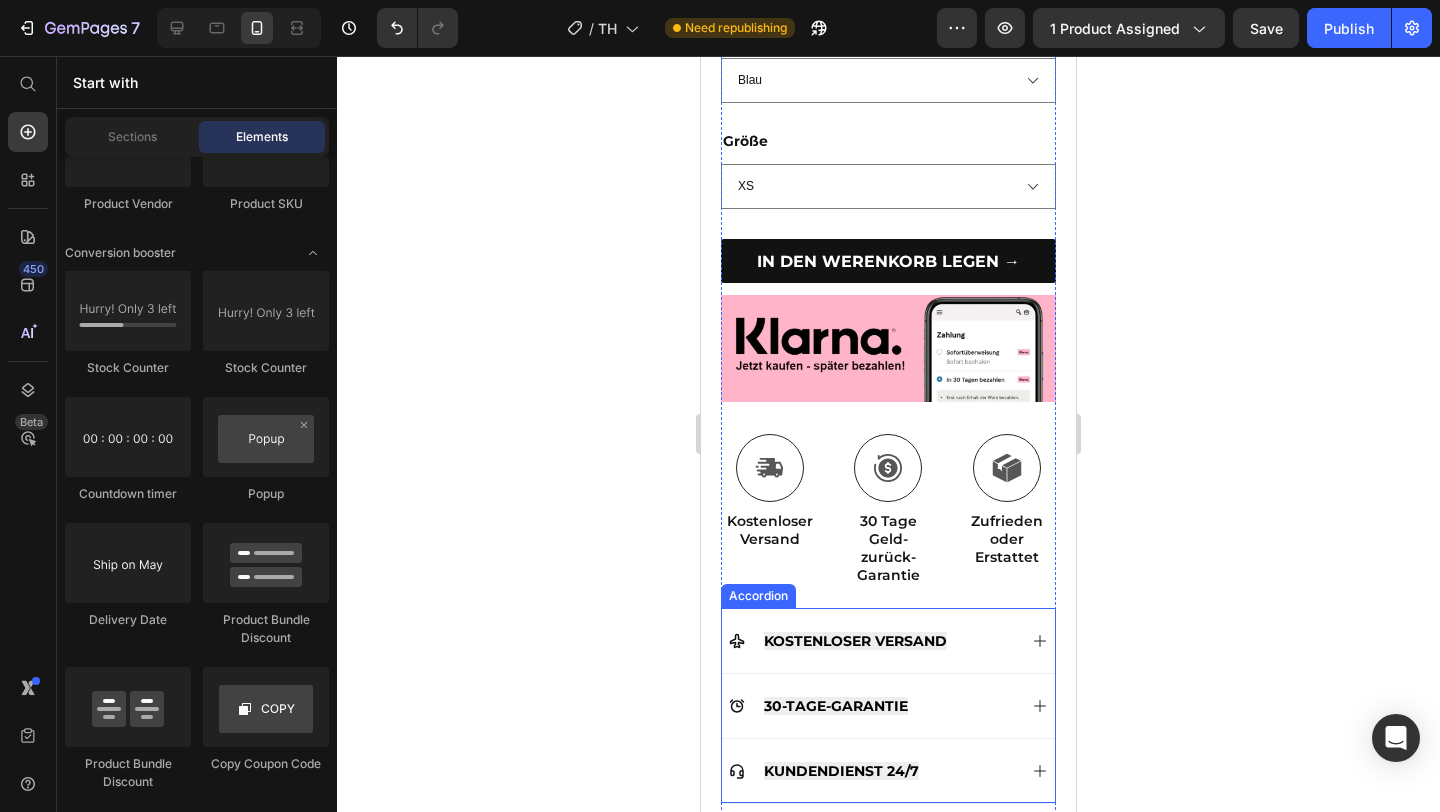 click on "KOSTENLOSER VERSAND" at bounding box center [872, 641] 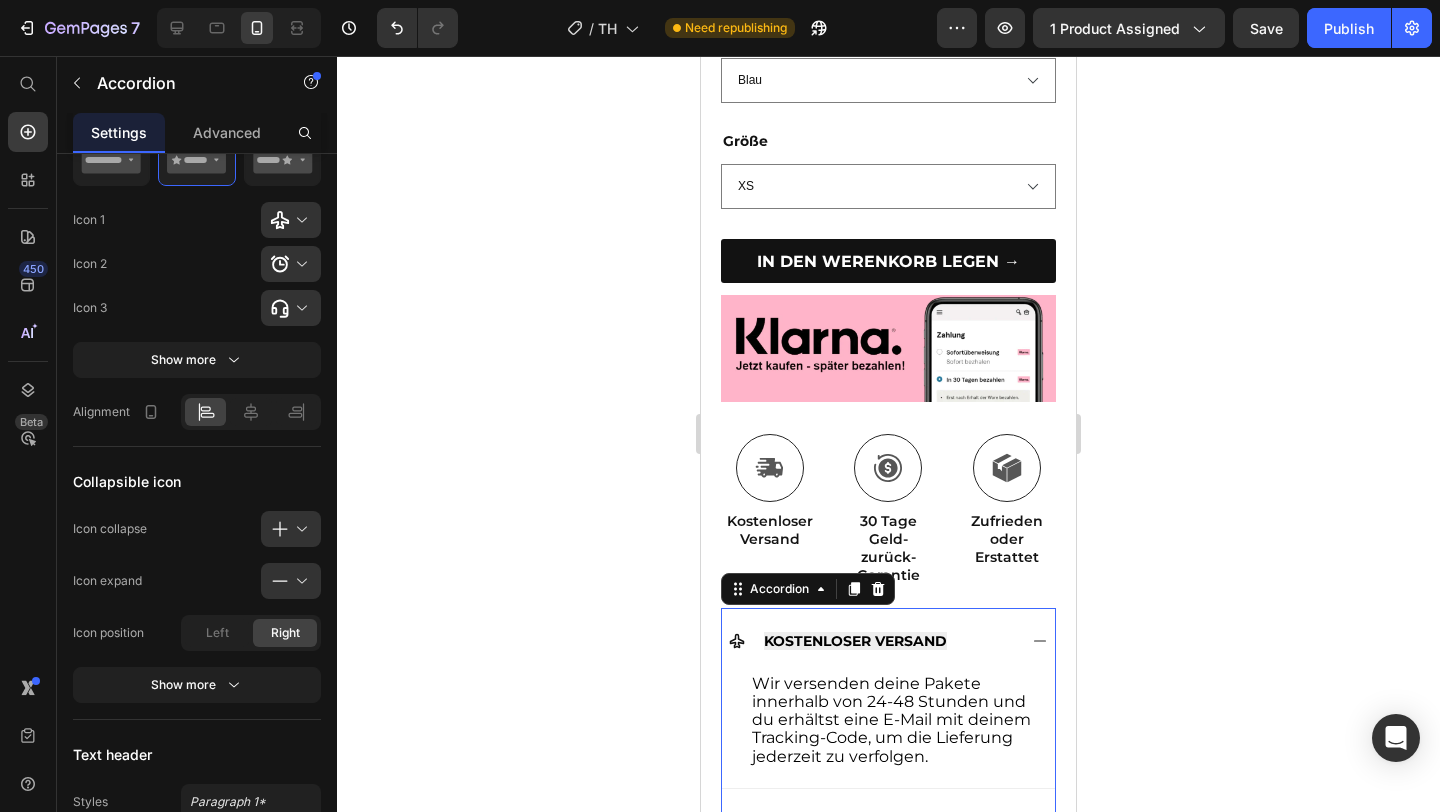 scroll, scrollTop: 0, scrollLeft: 0, axis: both 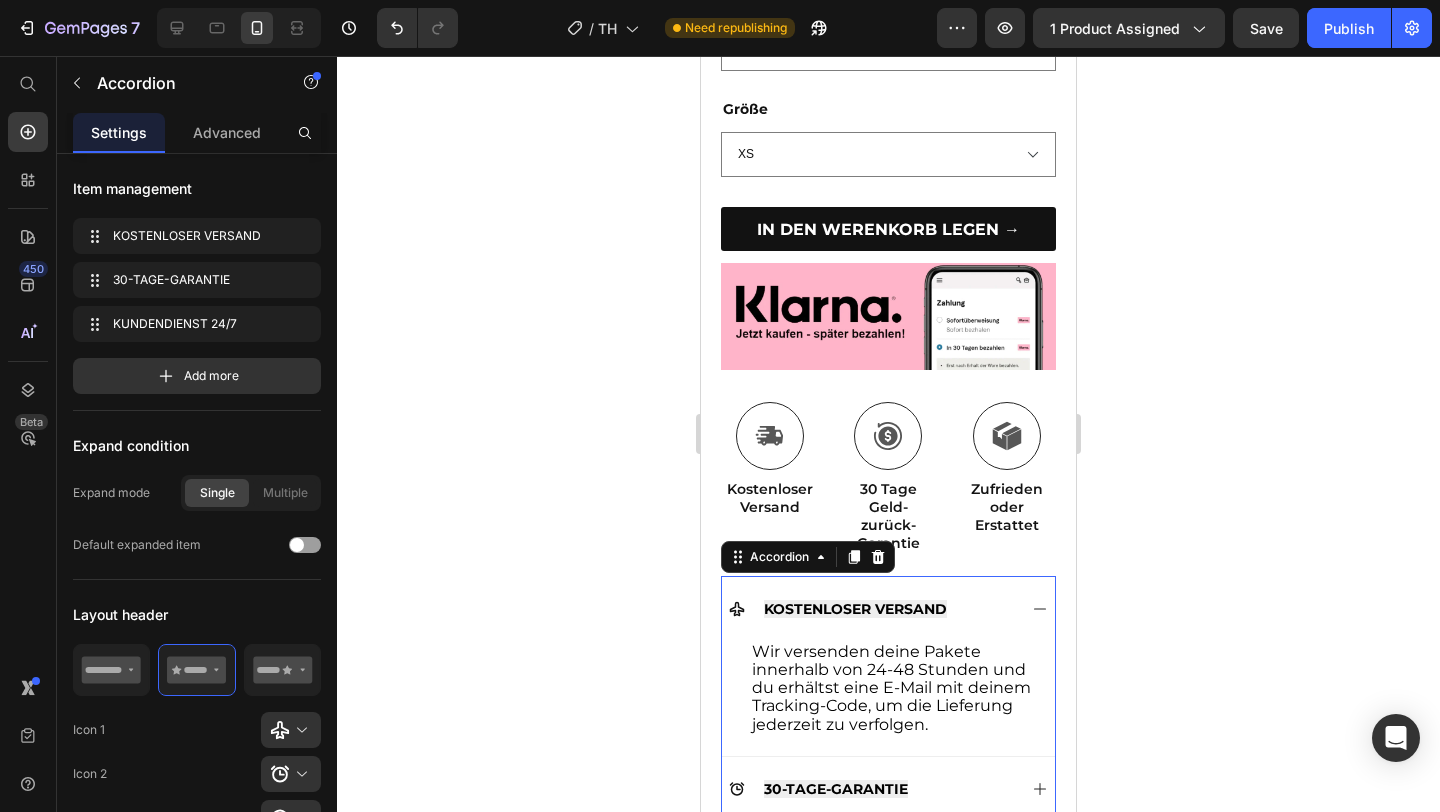 click on "KOSTENLOSER VERSAND" at bounding box center [872, 609] 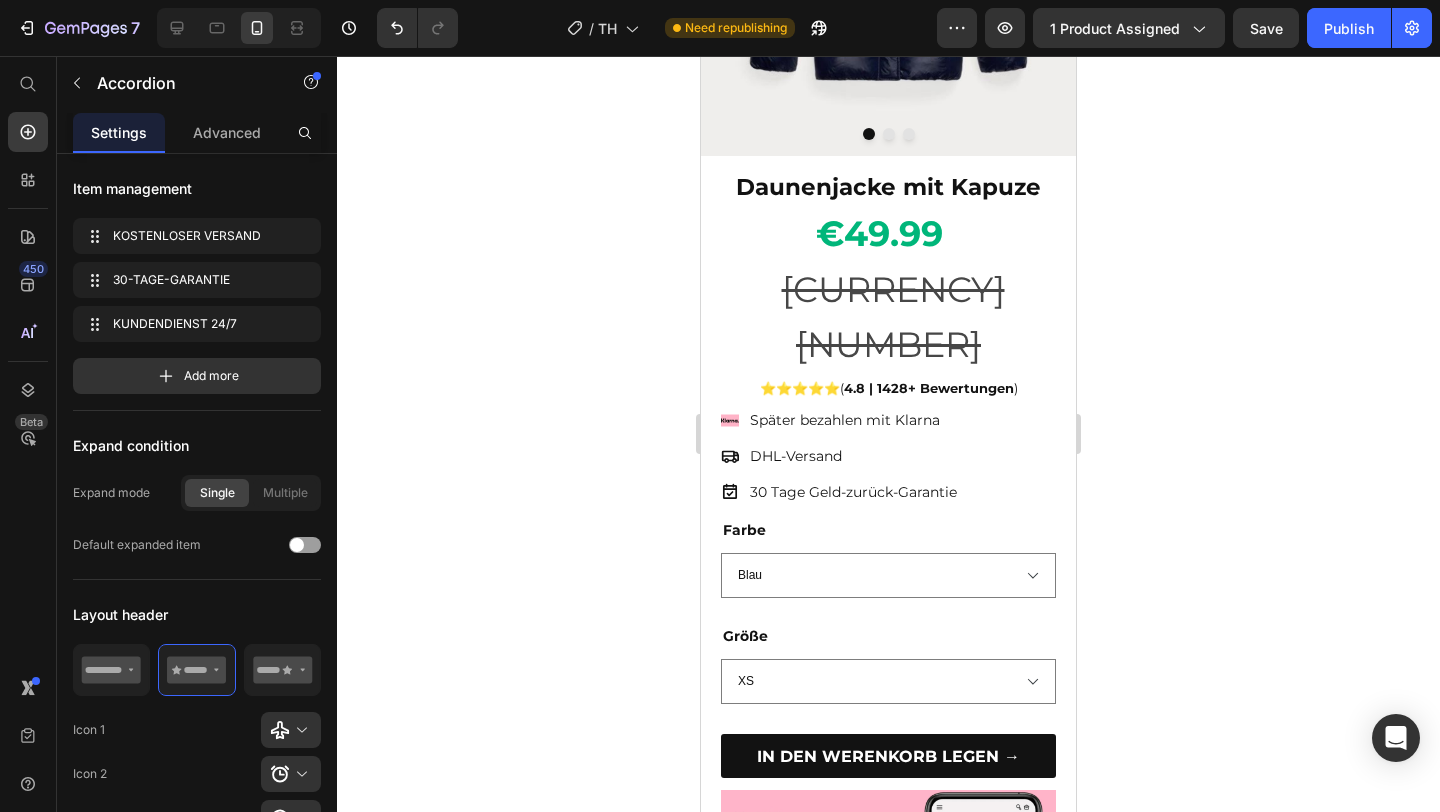 scroll, scrollTop: 366, scrollLeft: 0, axis: vertical 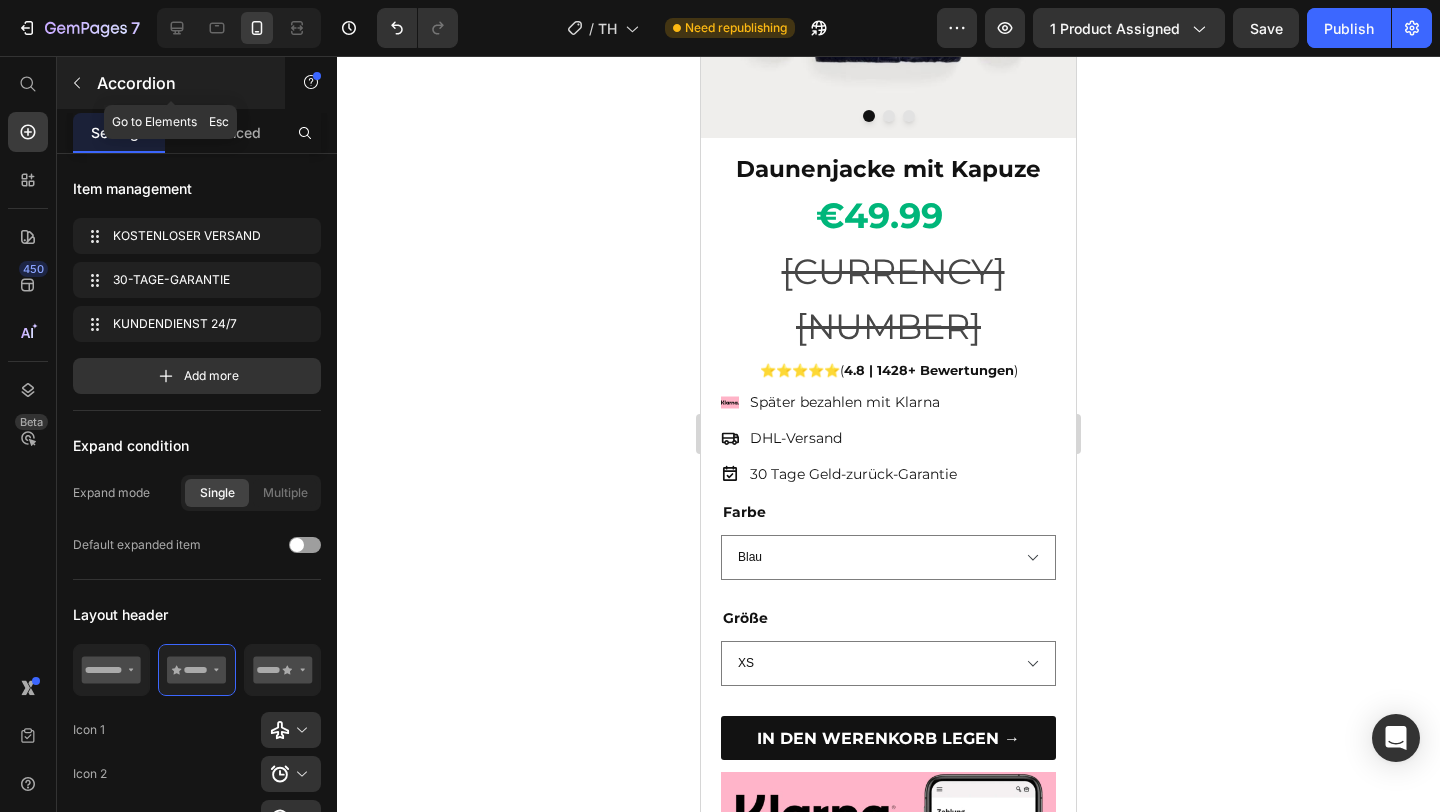 click 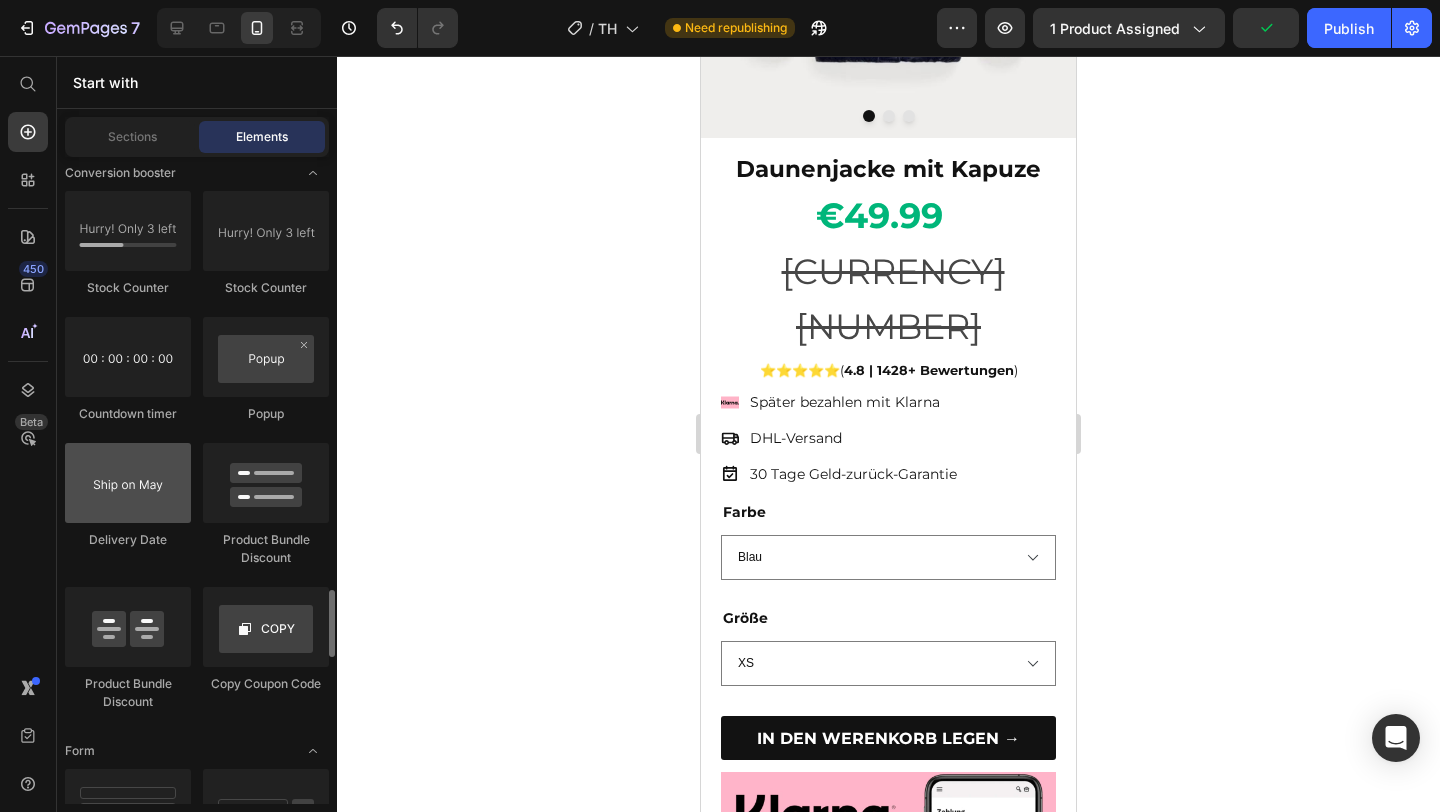 scroll, scrollTop: 4237, scrollLeft: 0, axis: vertical 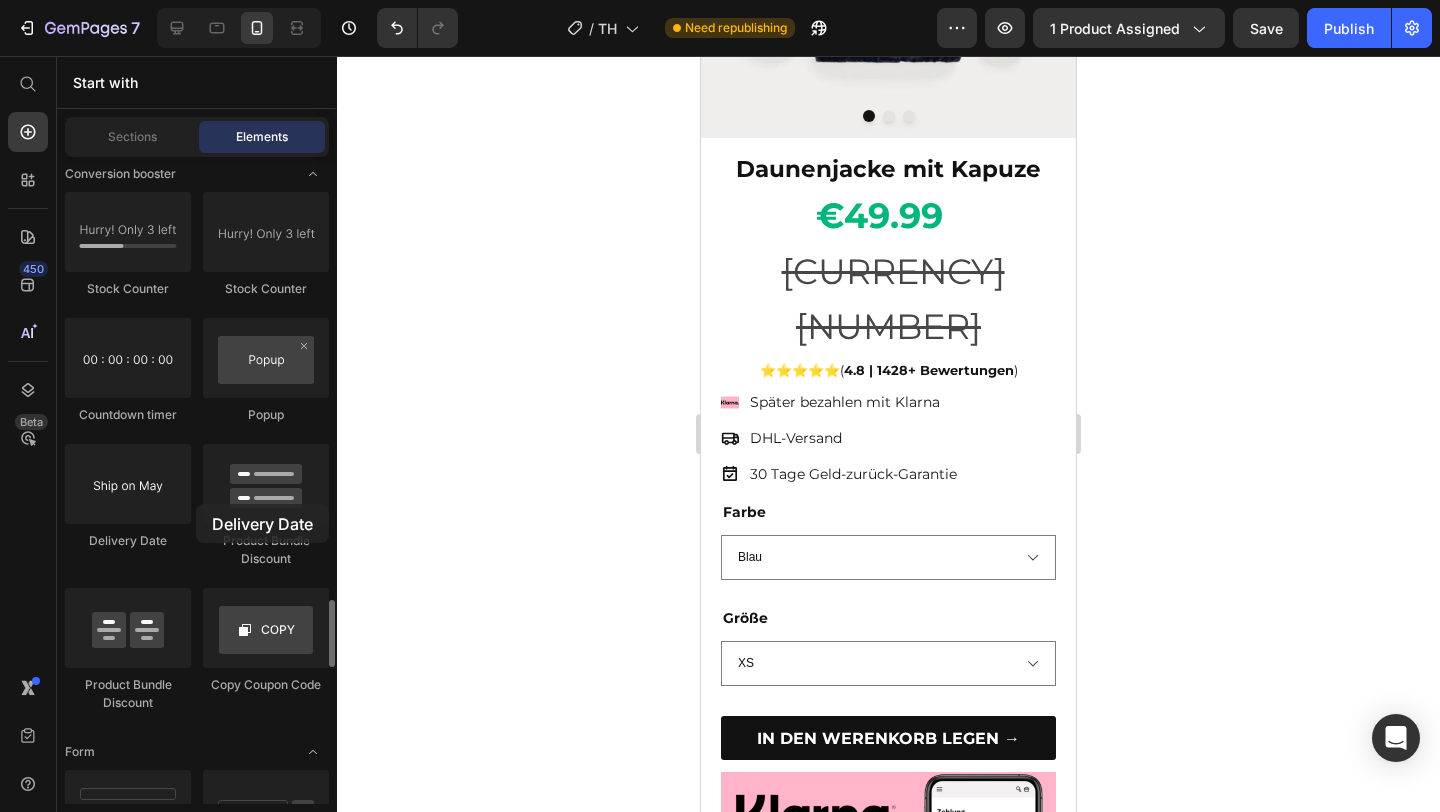 drag, startPoint x: 125, startPoint y: 499, endPoint x: 196, endPoint y: 504, distance: 71.17584 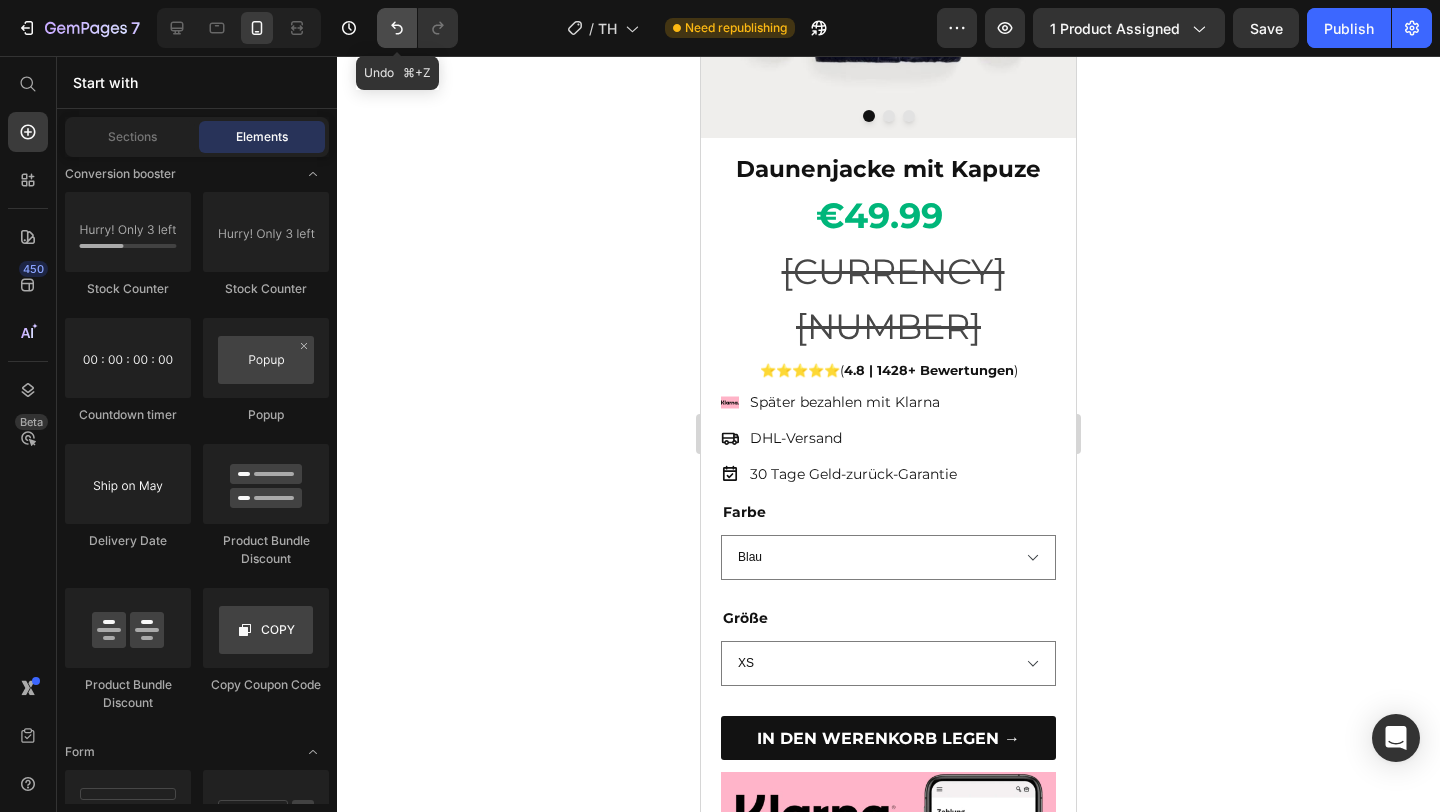 click 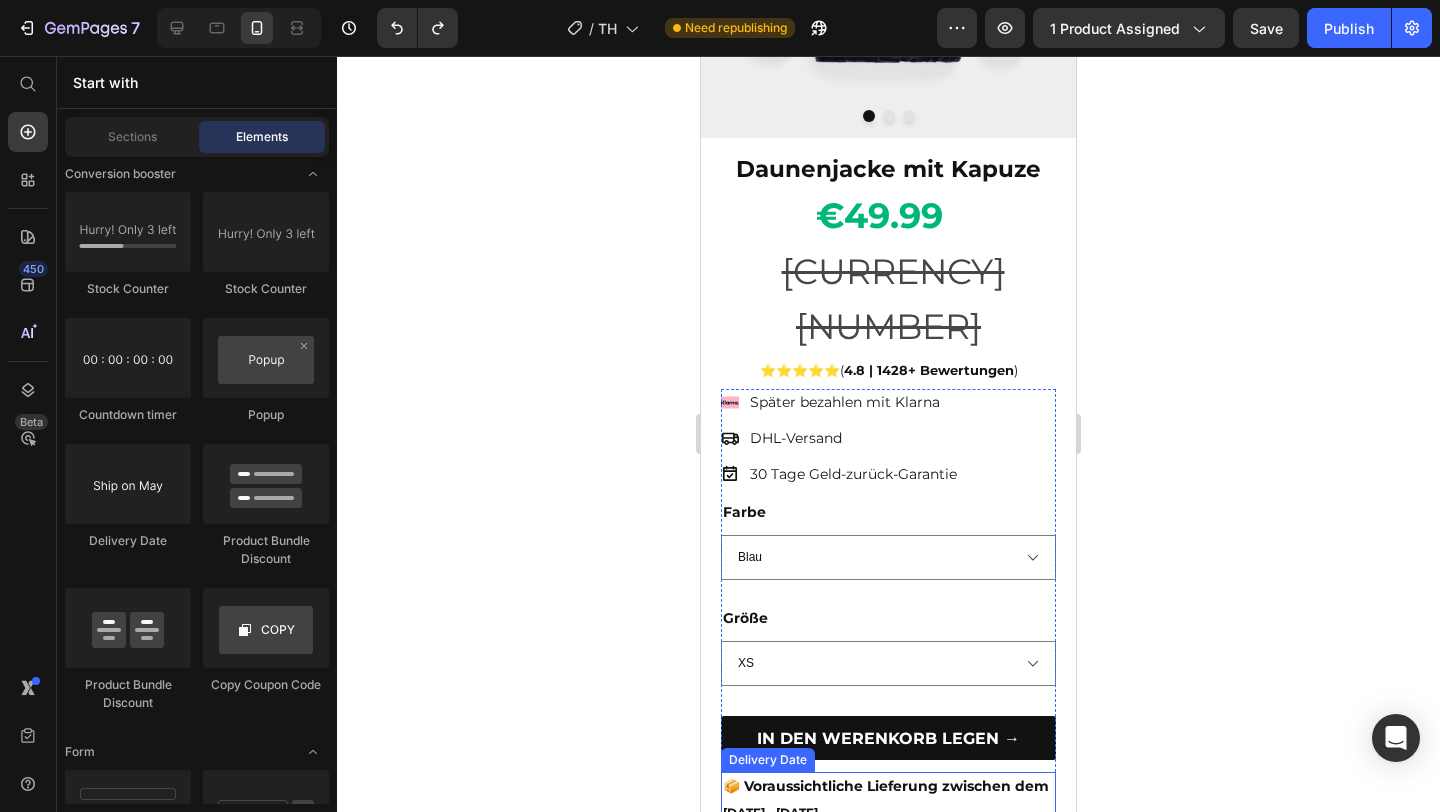 click on "📦 Voraussichtliche Lieferung zwischen dem" at bounding box center (886, 786) 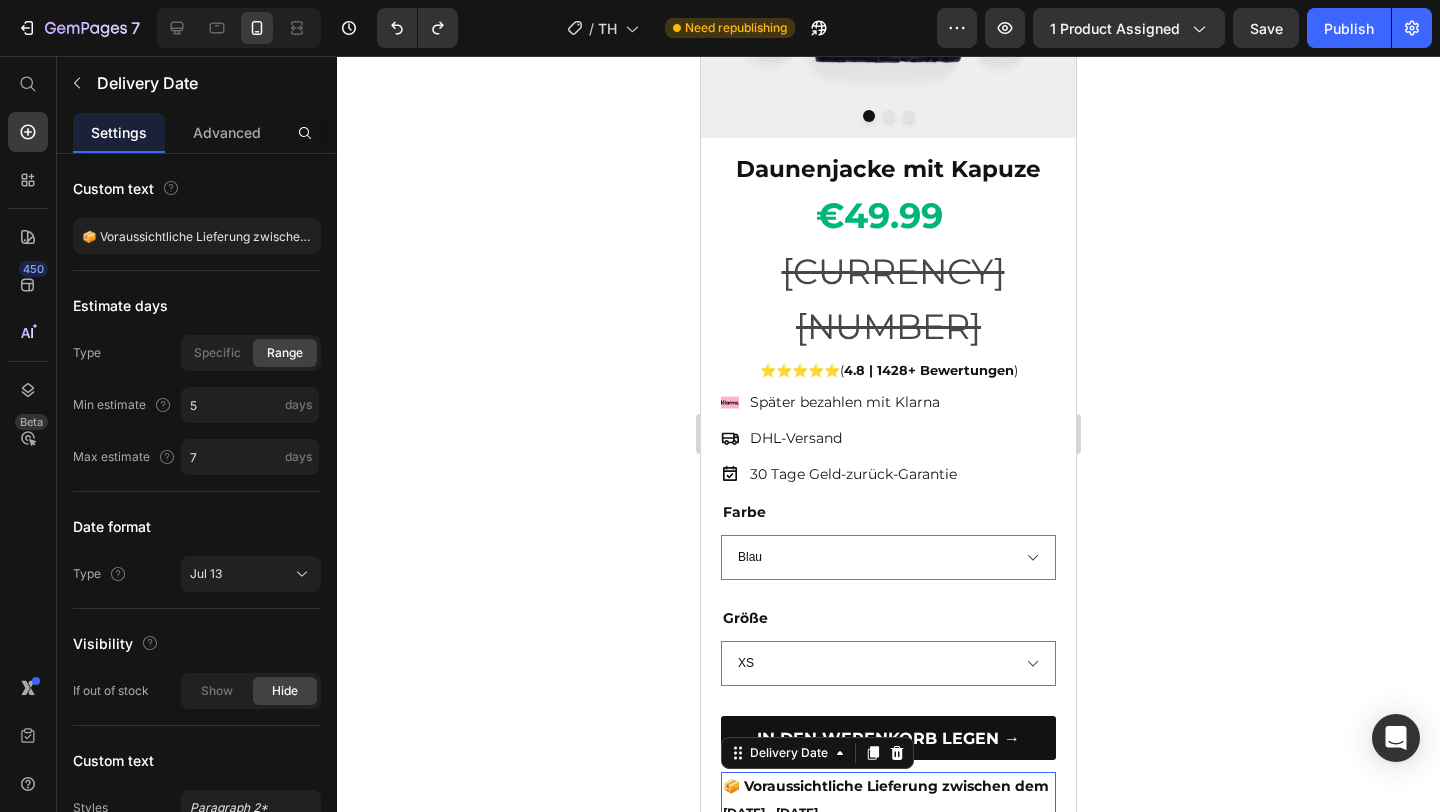 click on "📦 Voraussichtliche Lieferung zwischen dem" at bounding box center [886, 786] 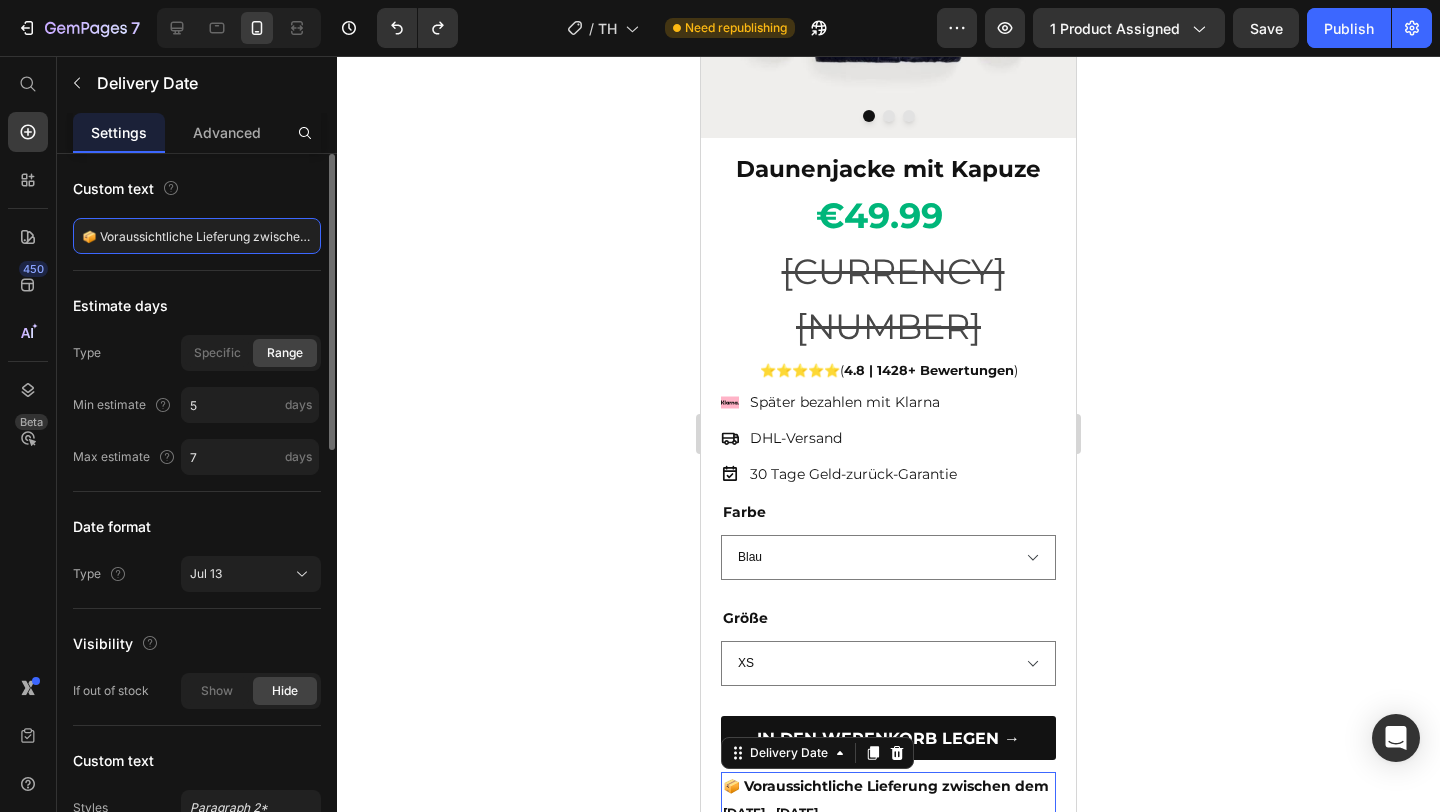 click on "📦 Voraussichtliche Lieferung zwischen dem" 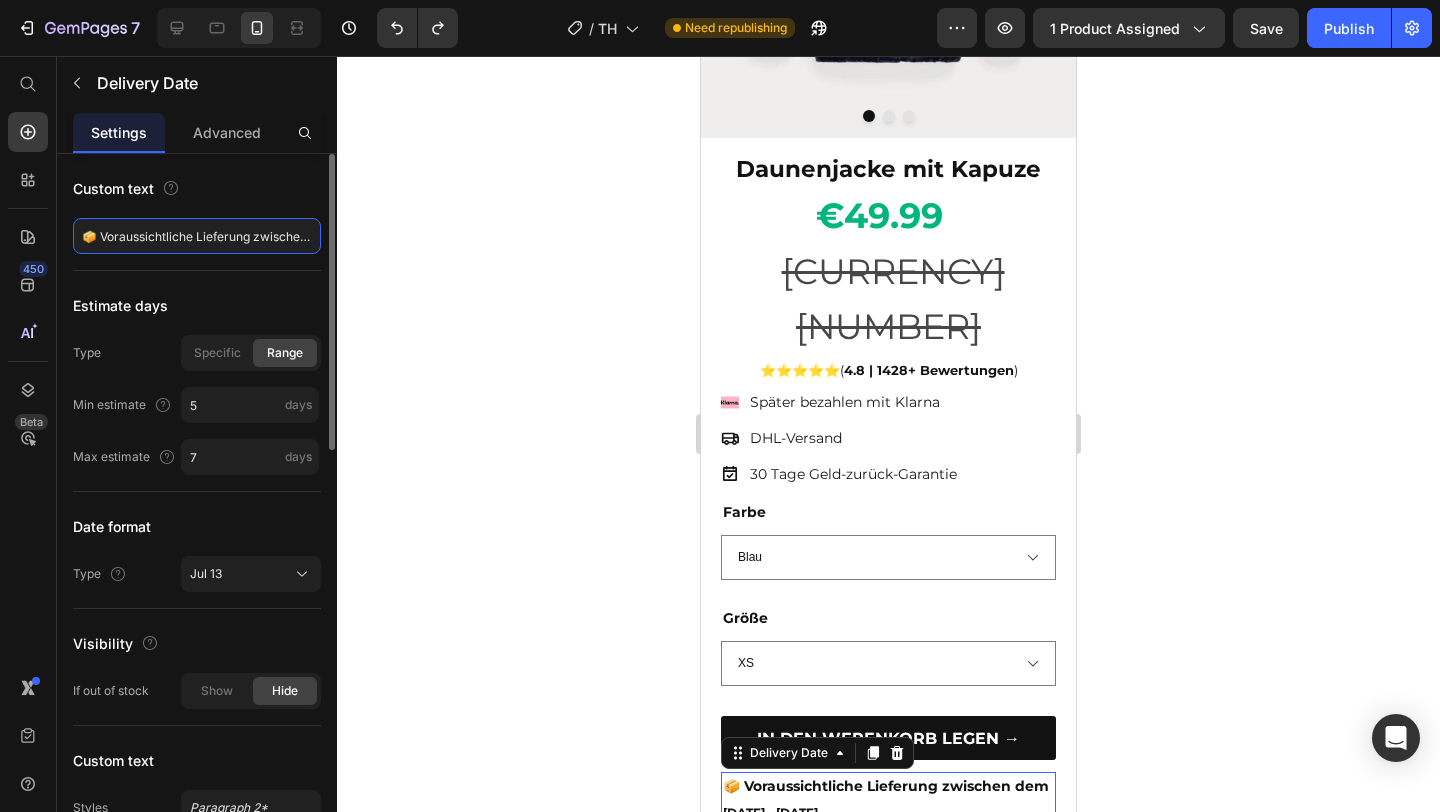 paste on "a" 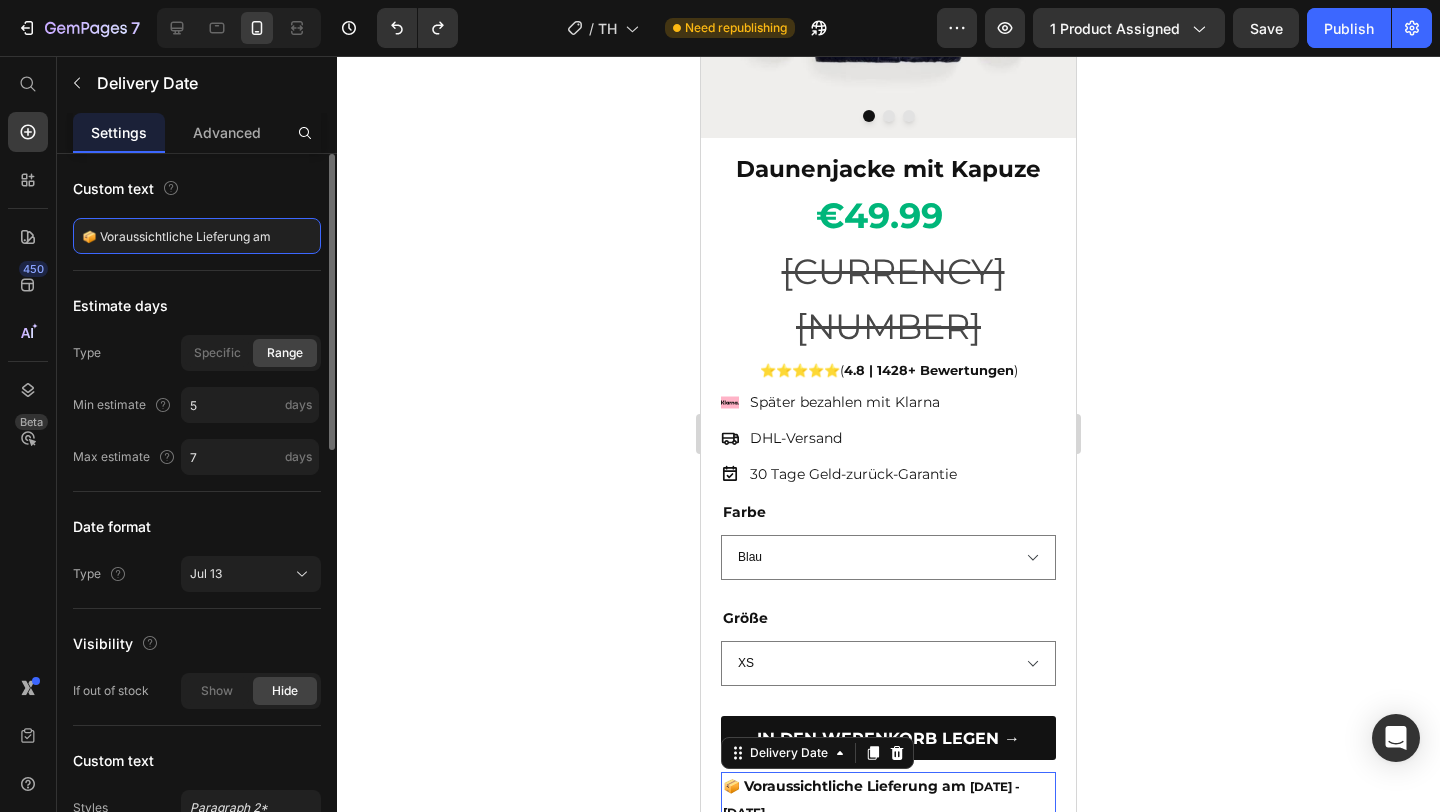 type on "📦 Voraussichtliche Lieferung am" 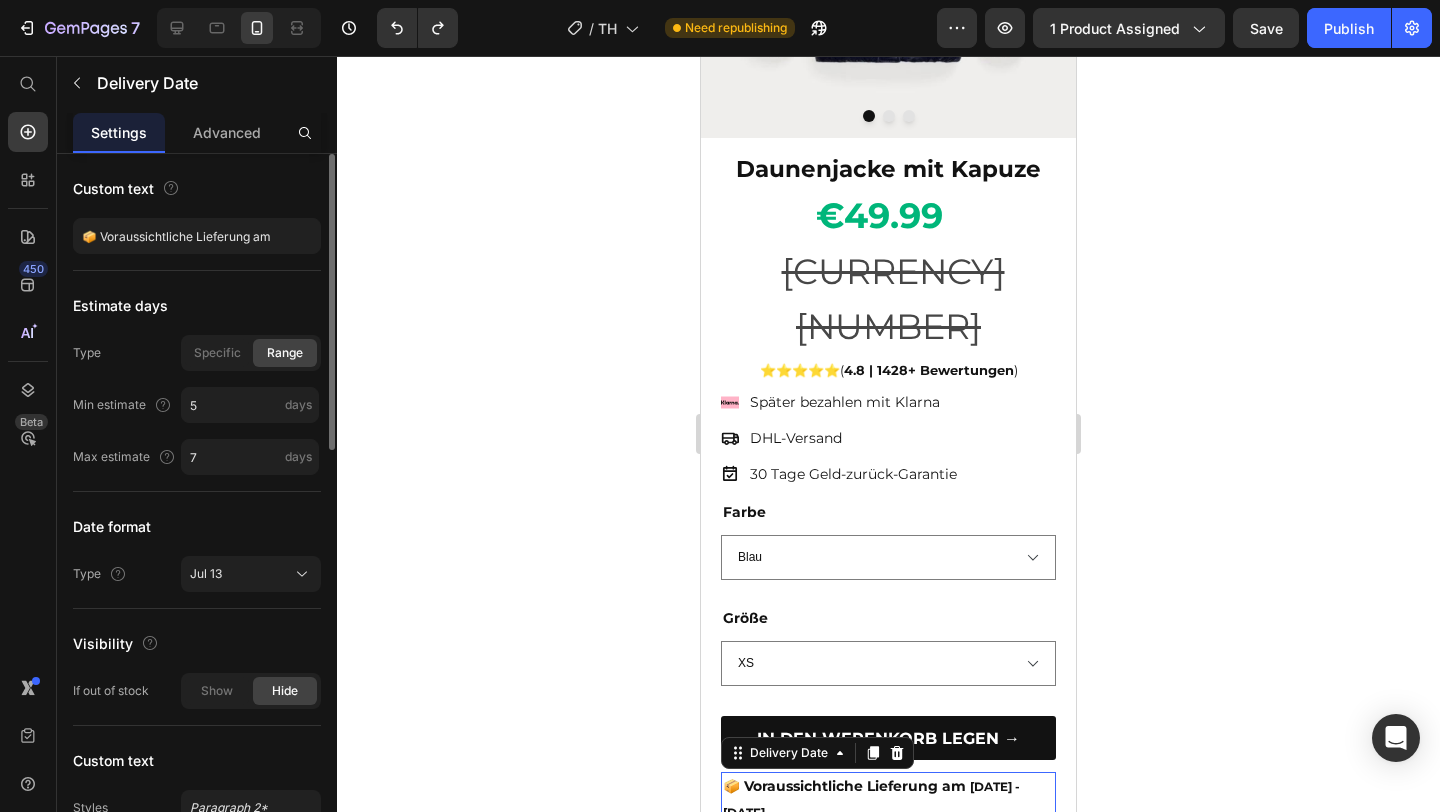click on "Specific Range" 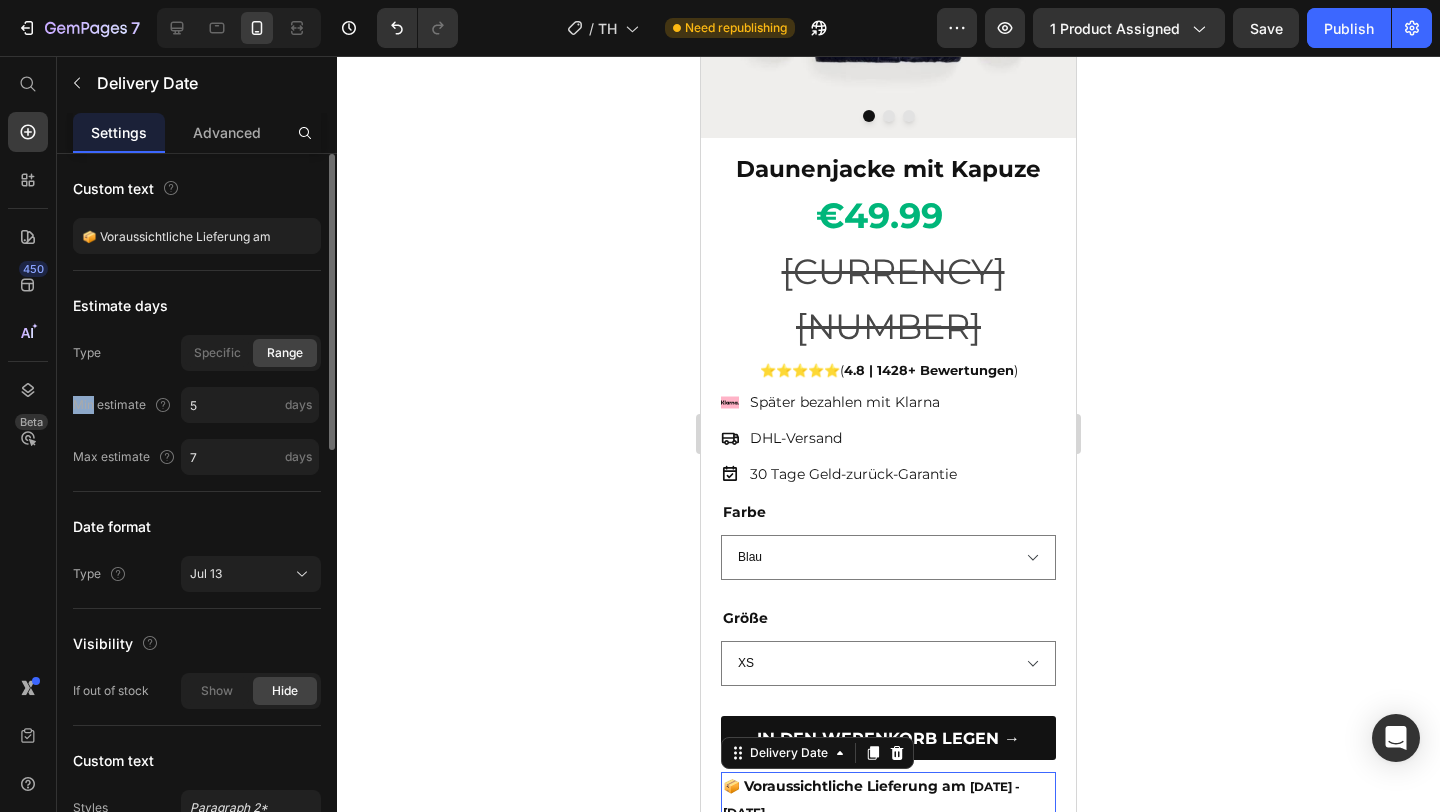 click on "Specific Range" 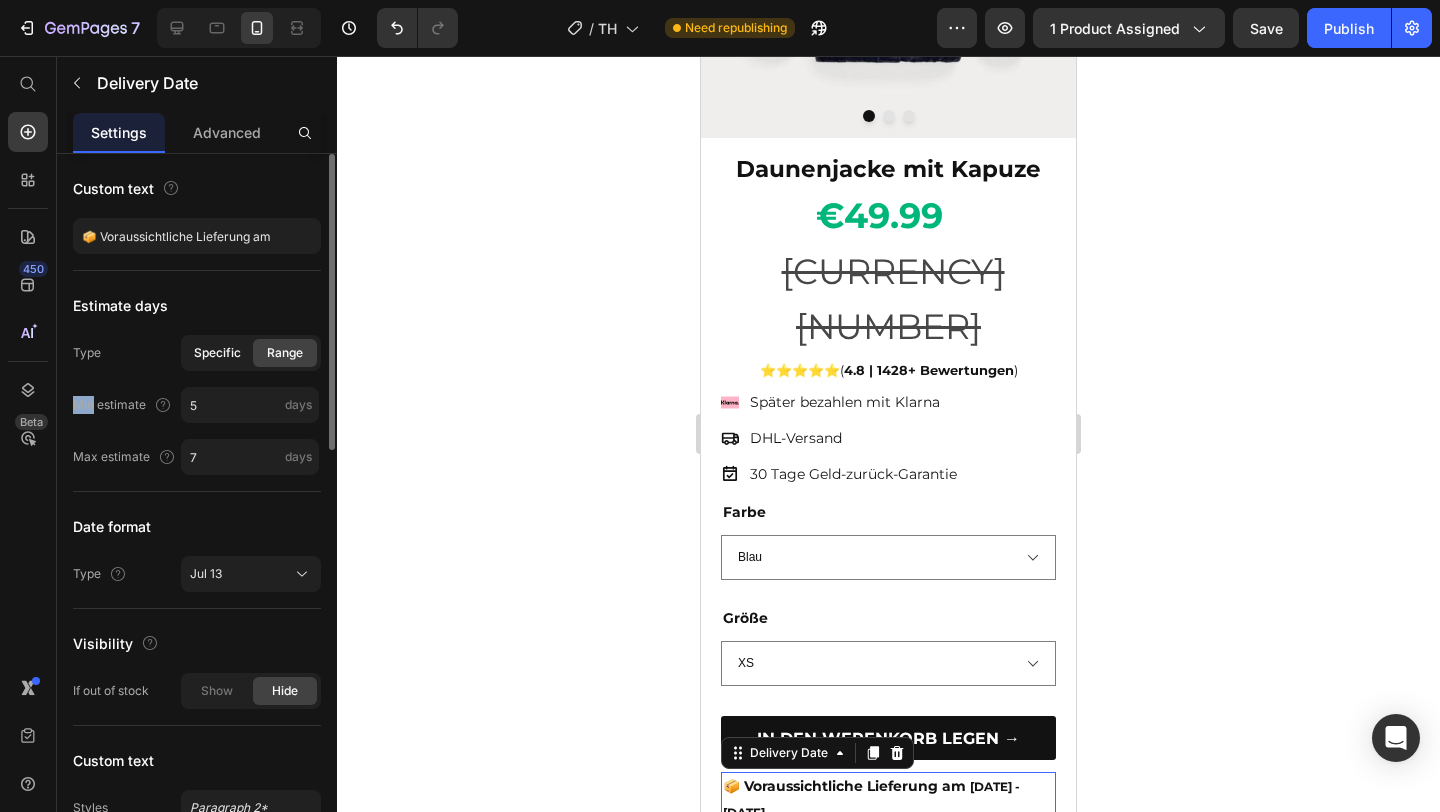 click on "Specific" 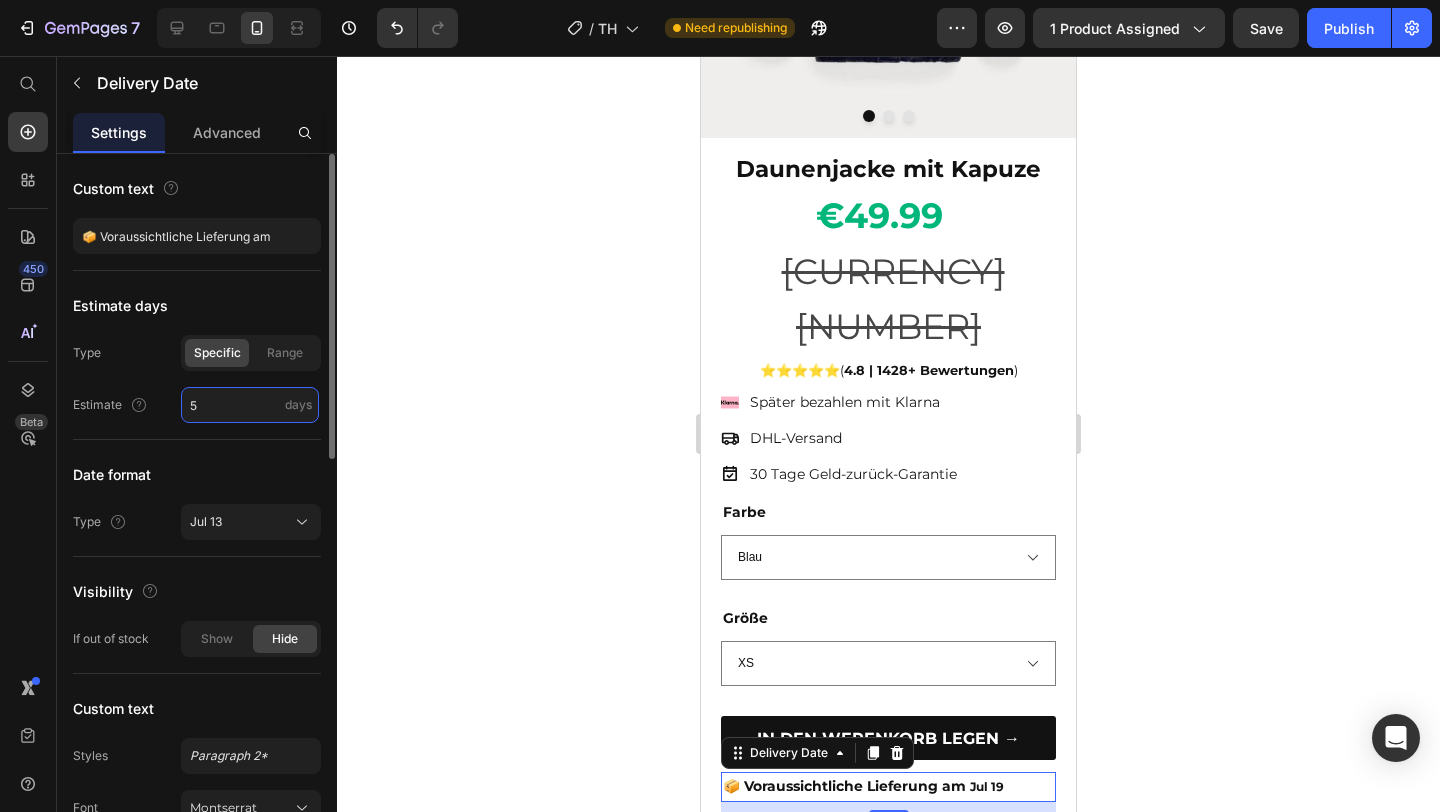 click on "5" at bounding box center (250, 405) 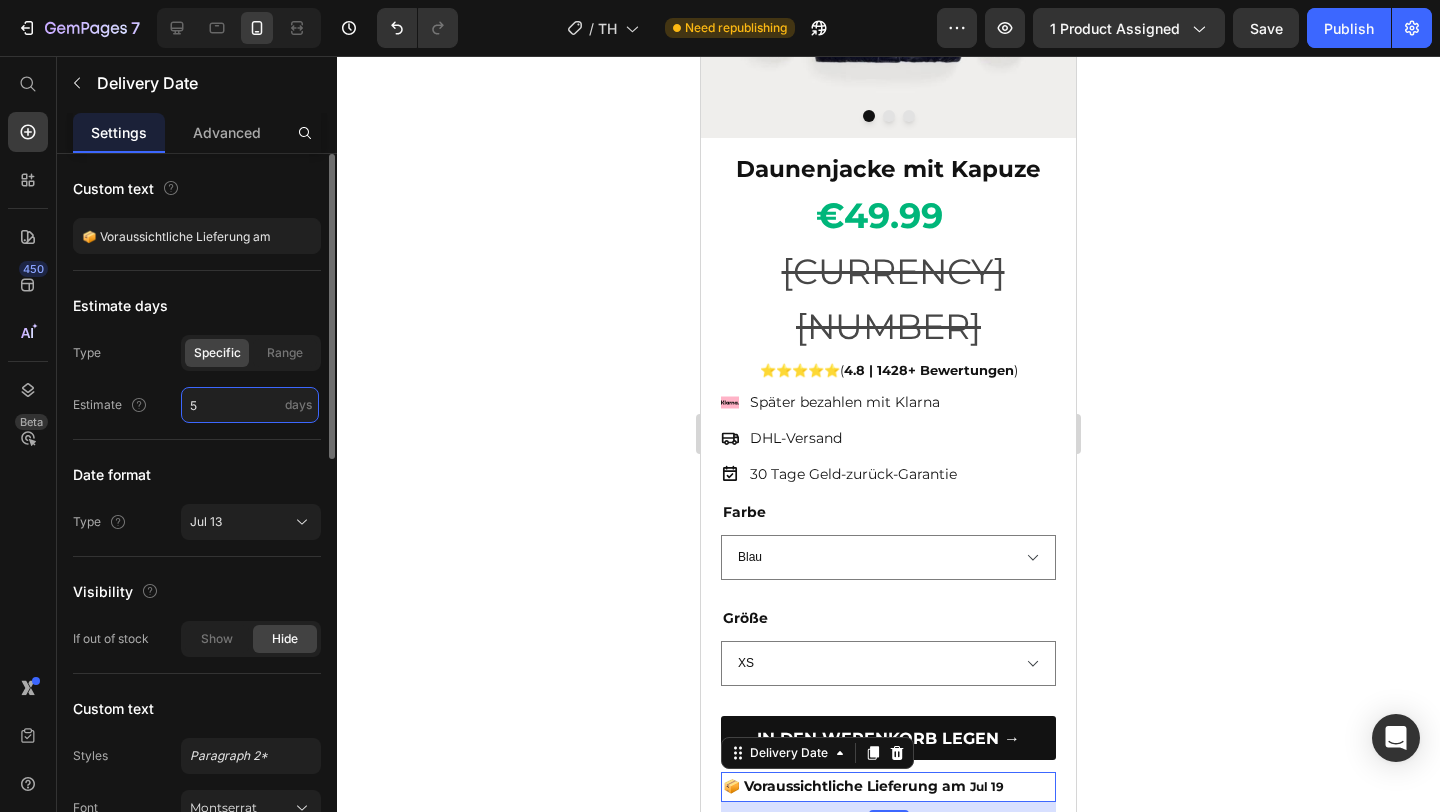 type on "7" 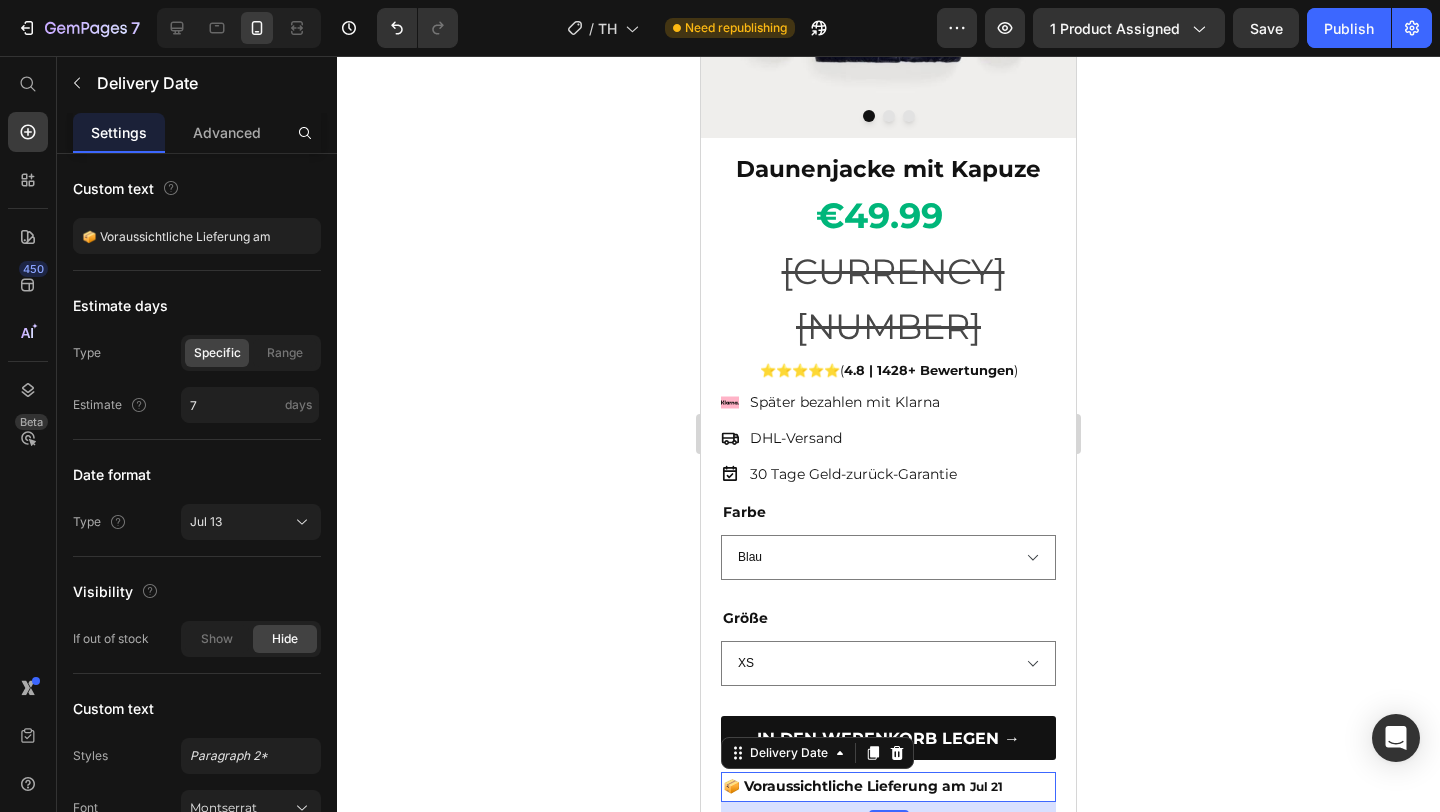 click 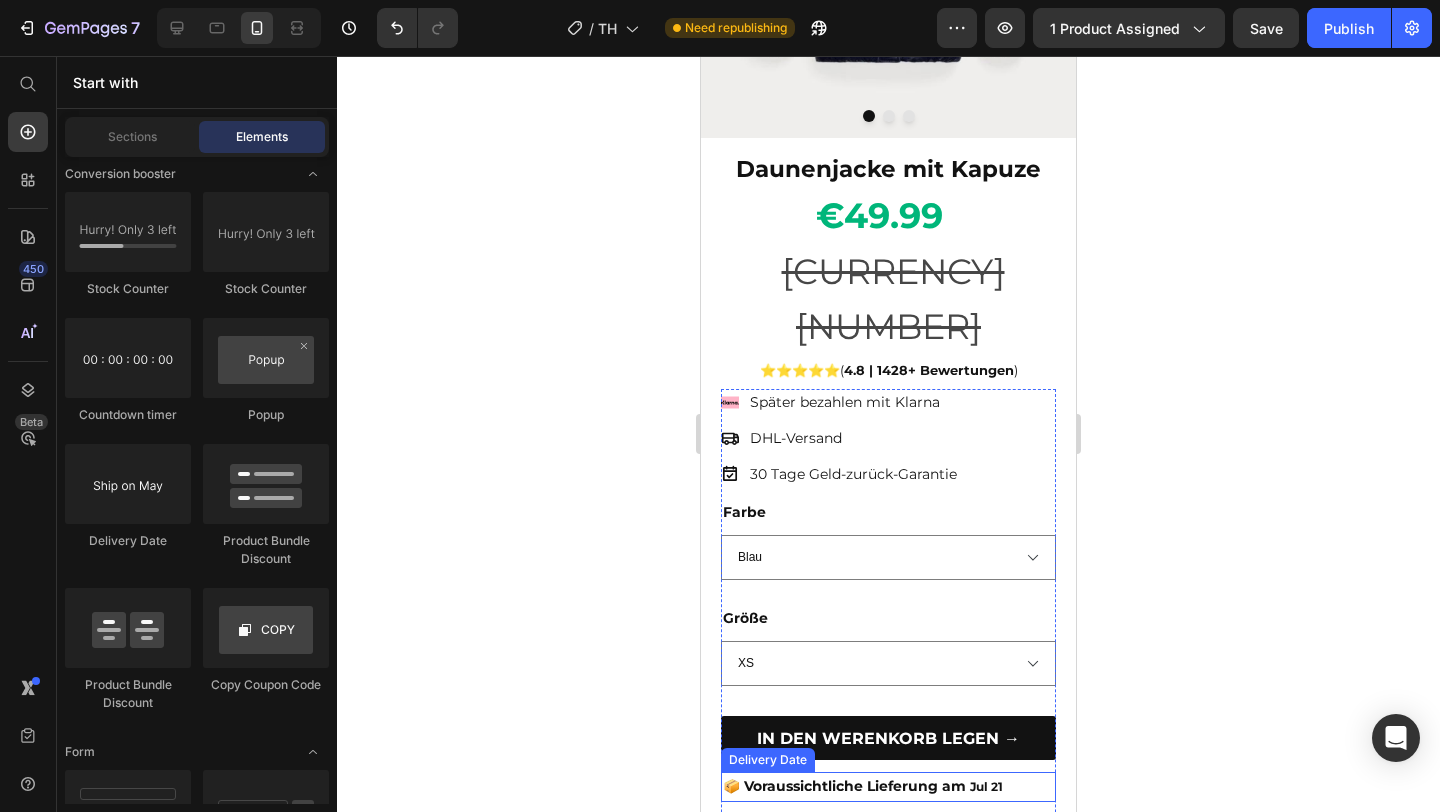 click on "Jul 21" at bounding box center [986, 786] 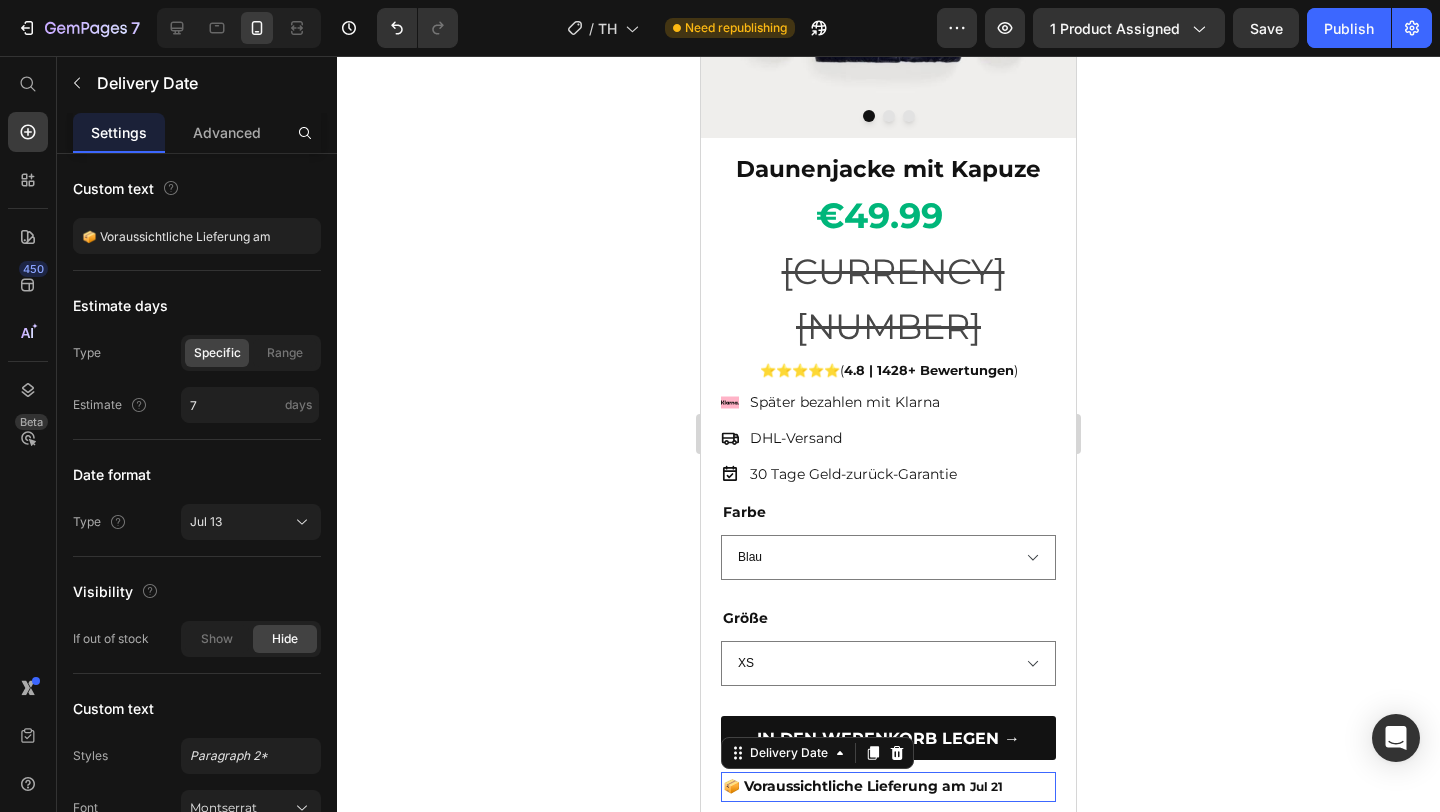 click on "Jul 21" at bounding box center [986, 786] 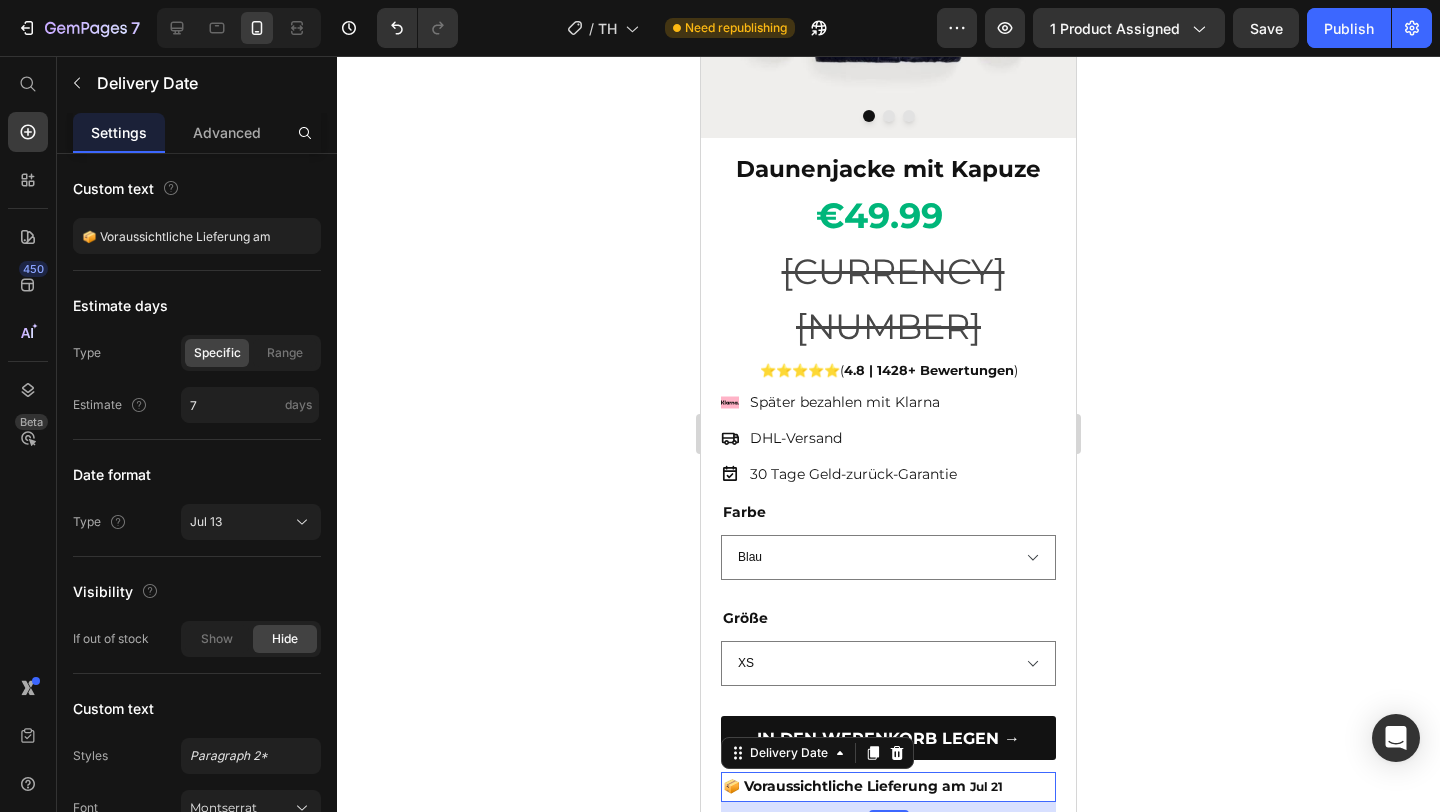 click on "Jul 21" at bounding box center [986, 786] 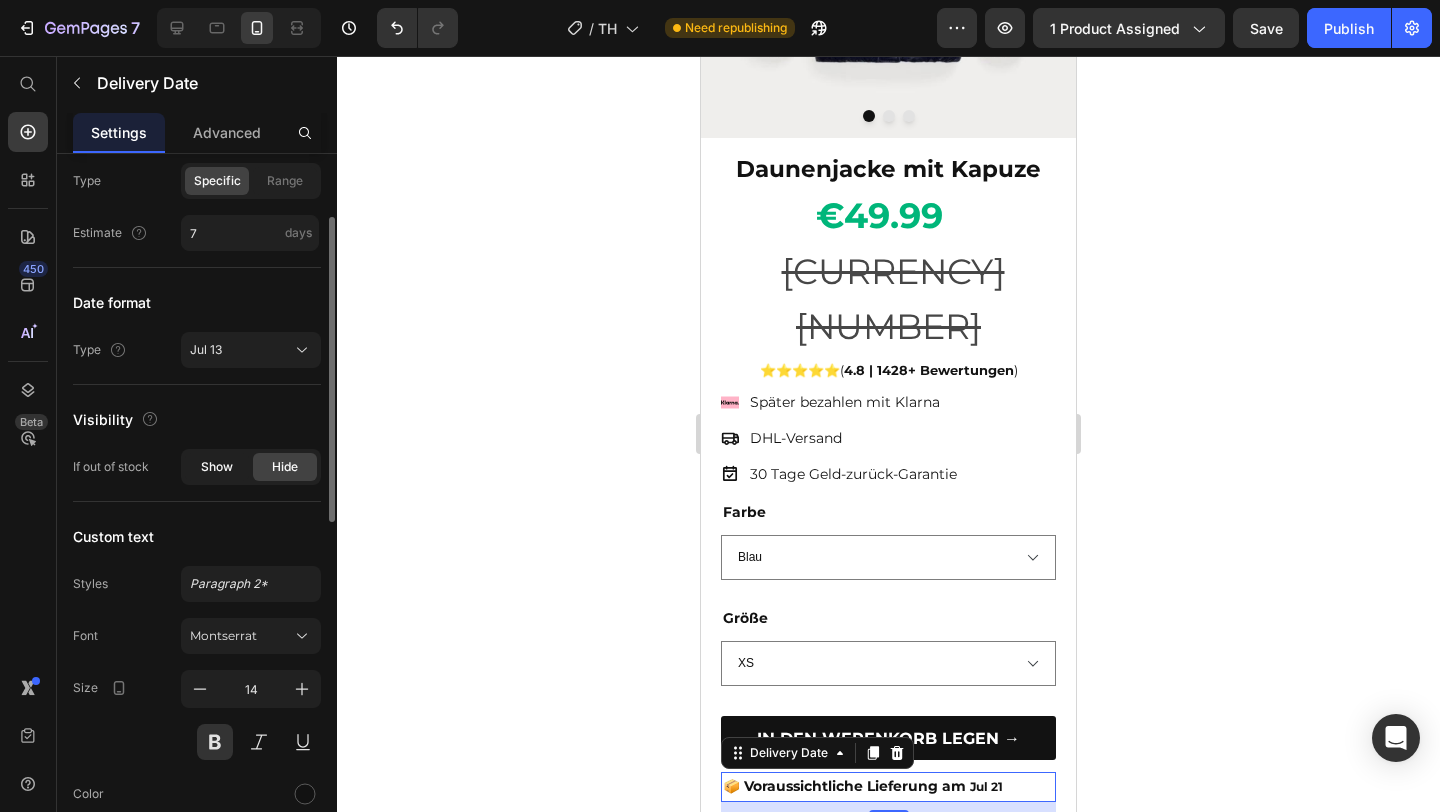 scroll, scrollTop: 178, scrollLeft: 0, axis: vertical 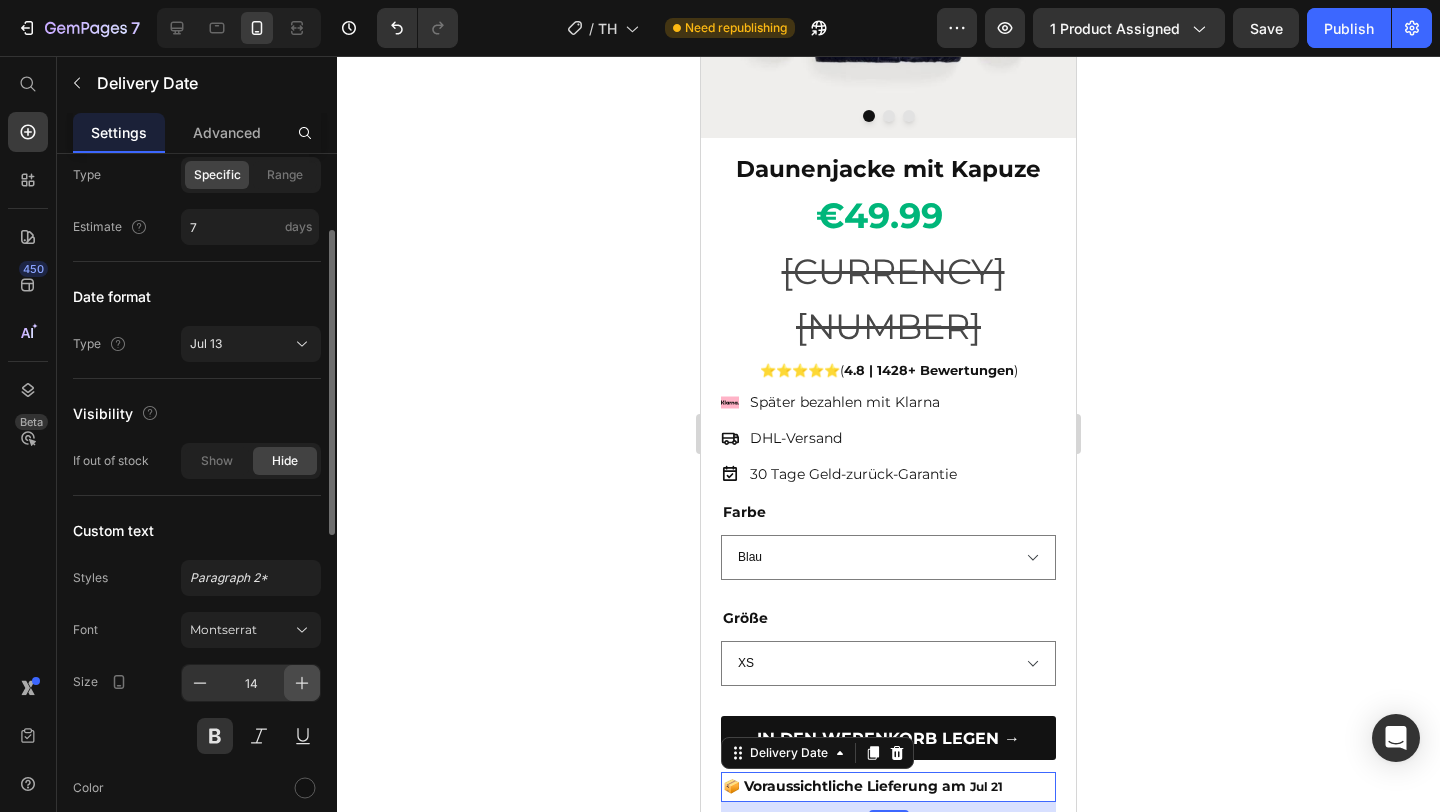 click 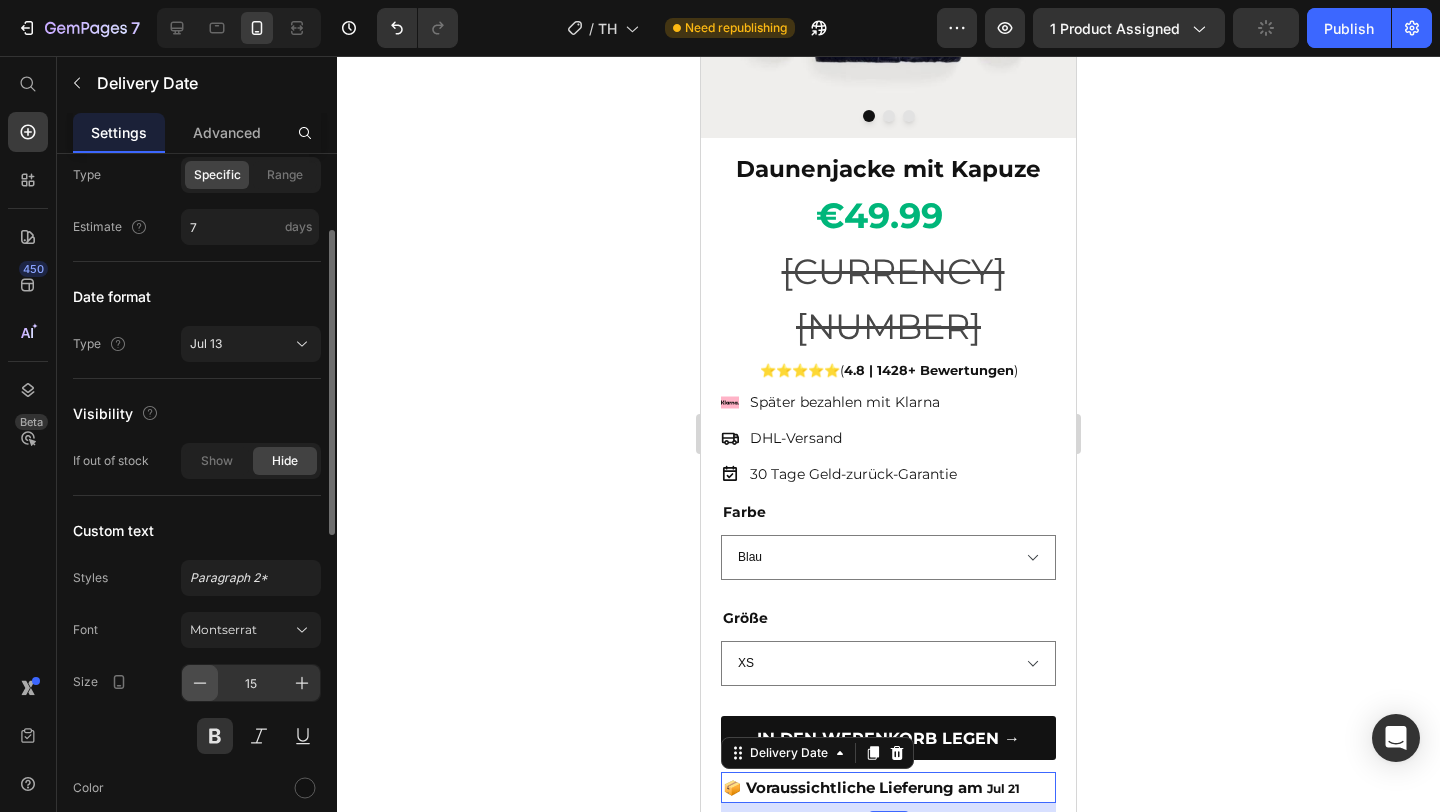 click 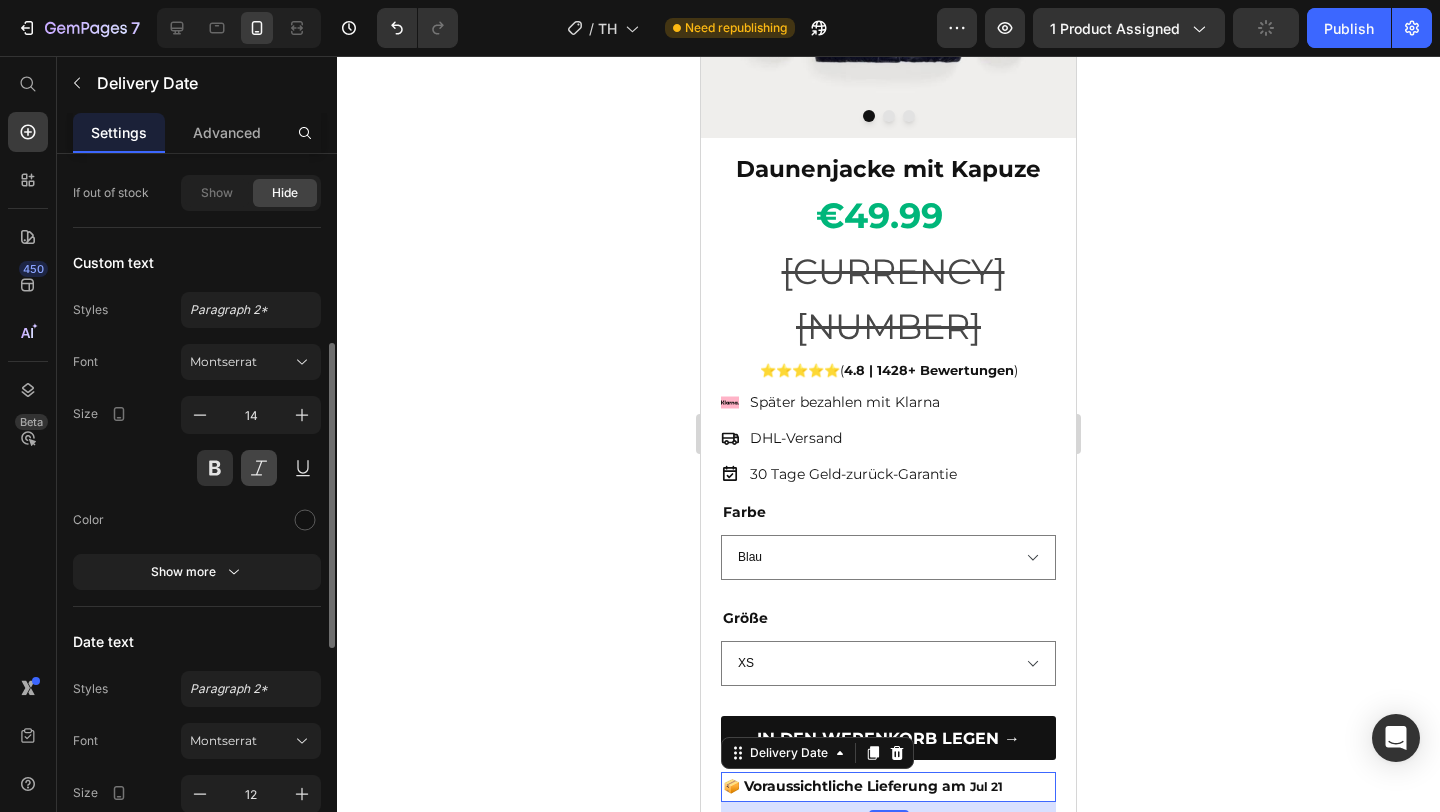 scroll, scrollTop: 445, scrollLeft: 0, axis: vertical 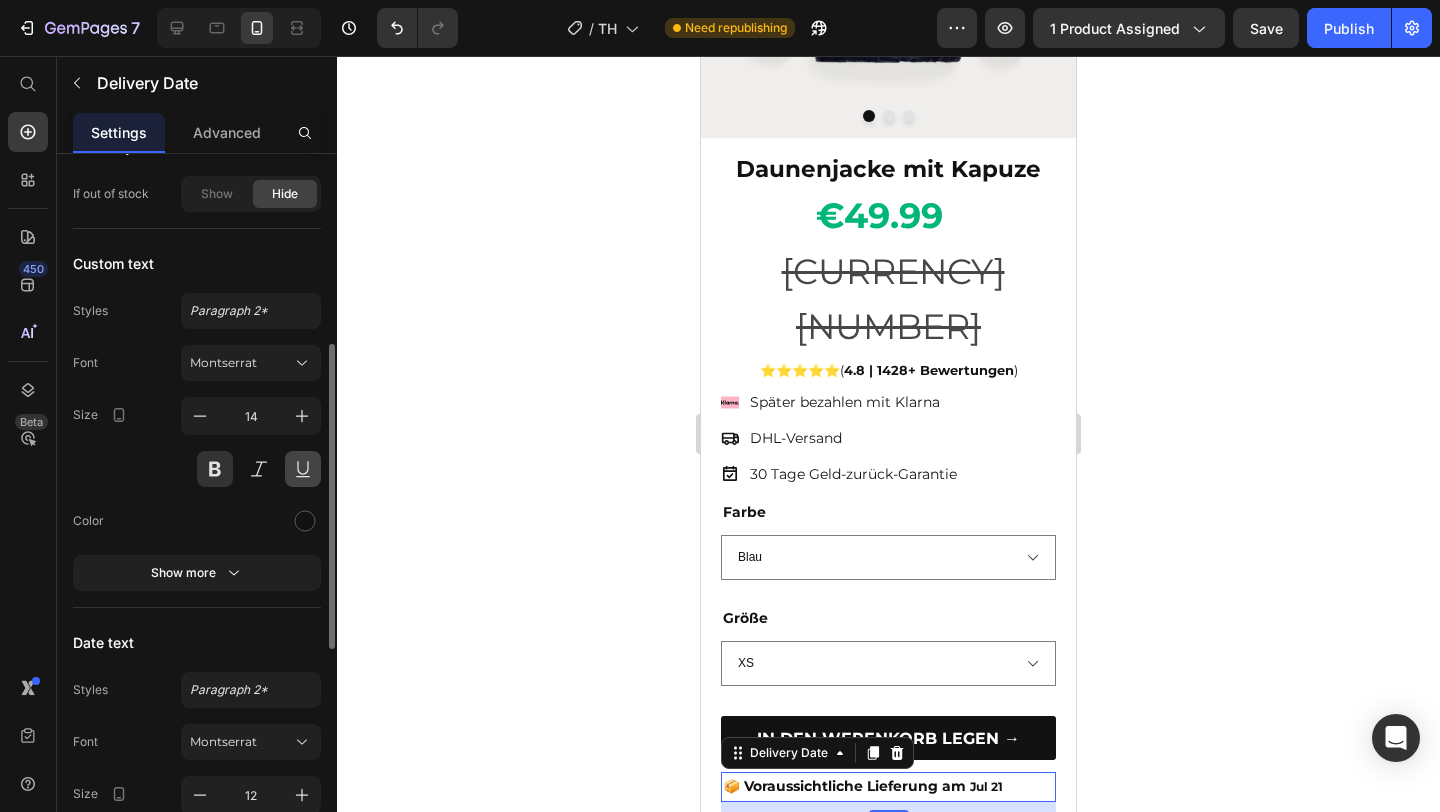 click at bounding box center (303, 469) 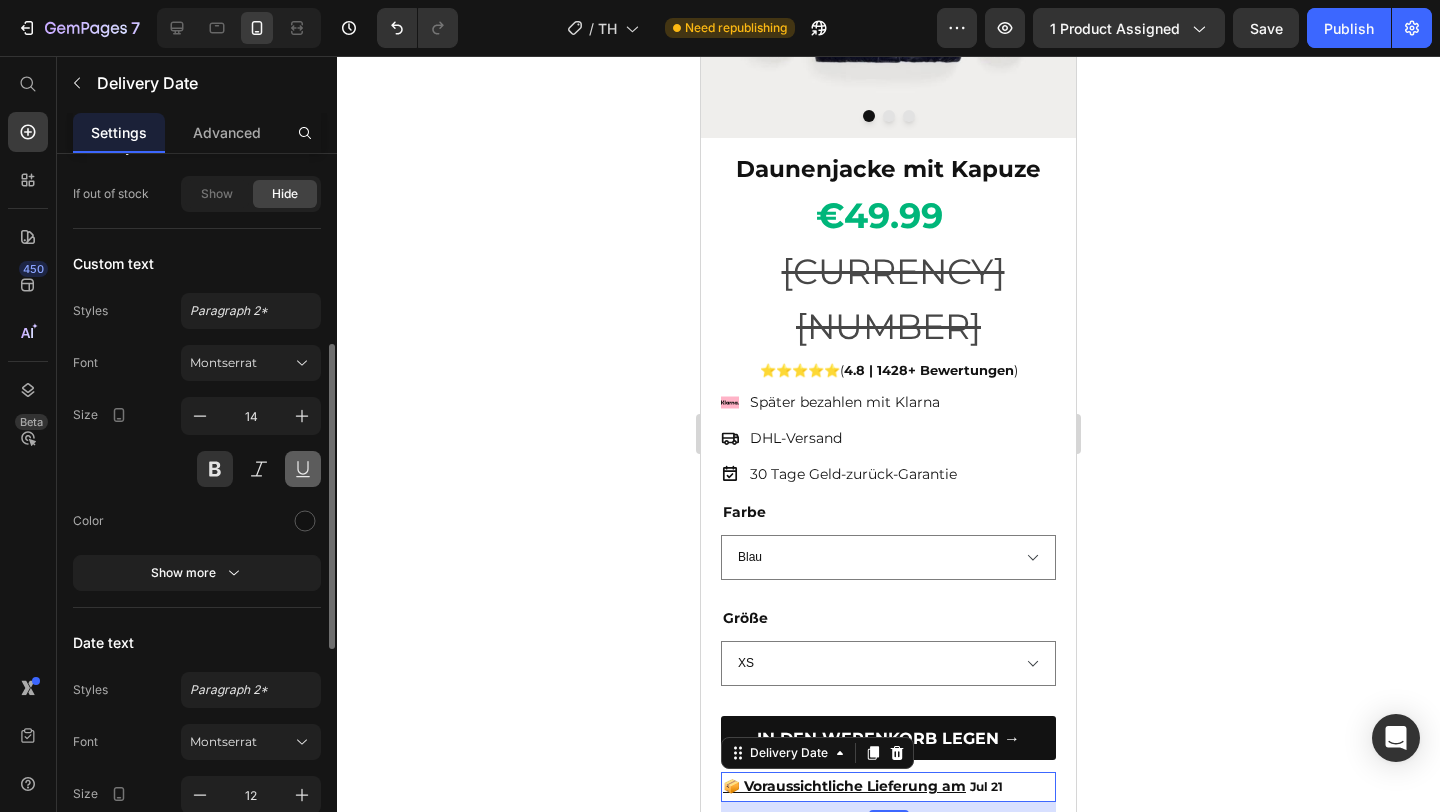click at bounding box center (303, 469) 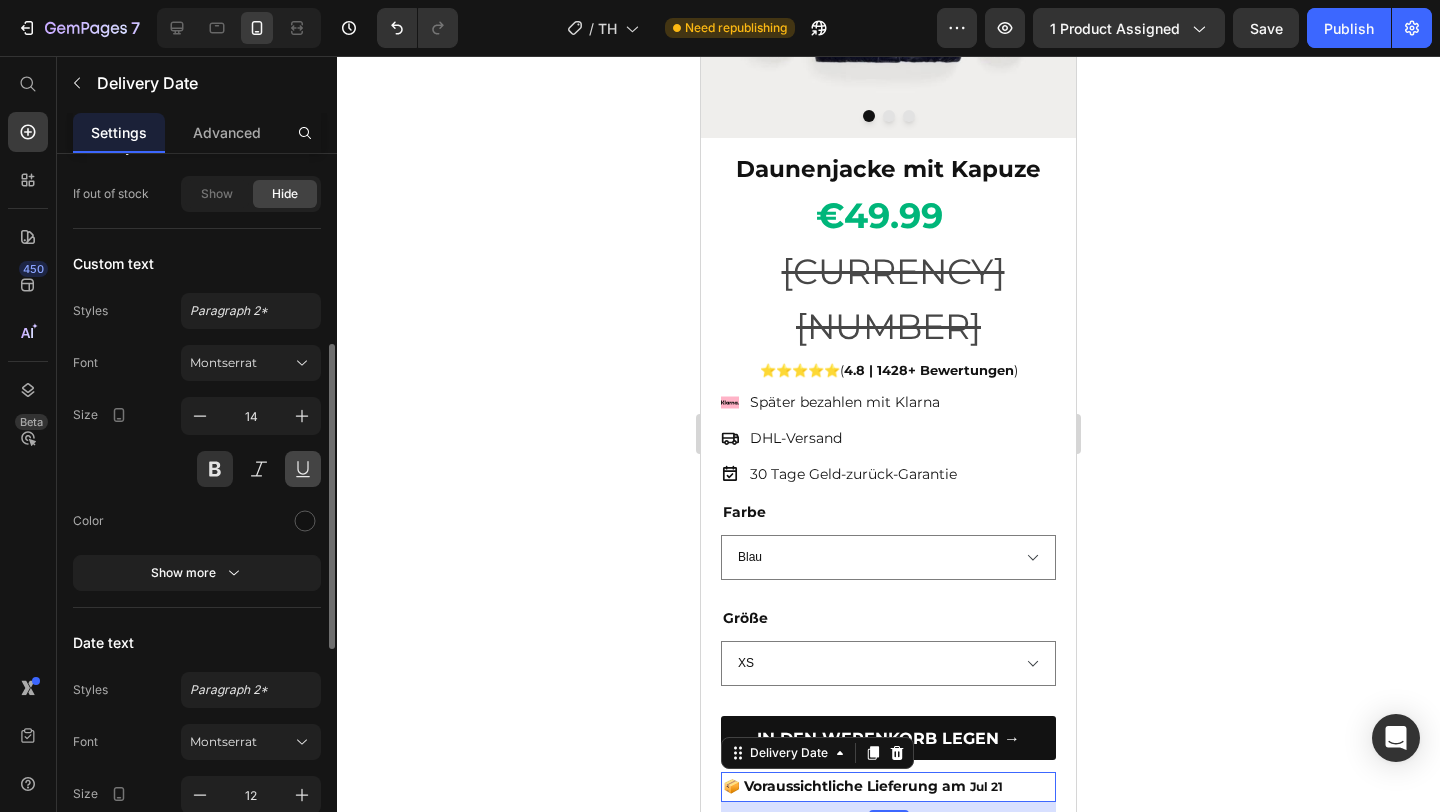 click at bounding box center (303, 469) 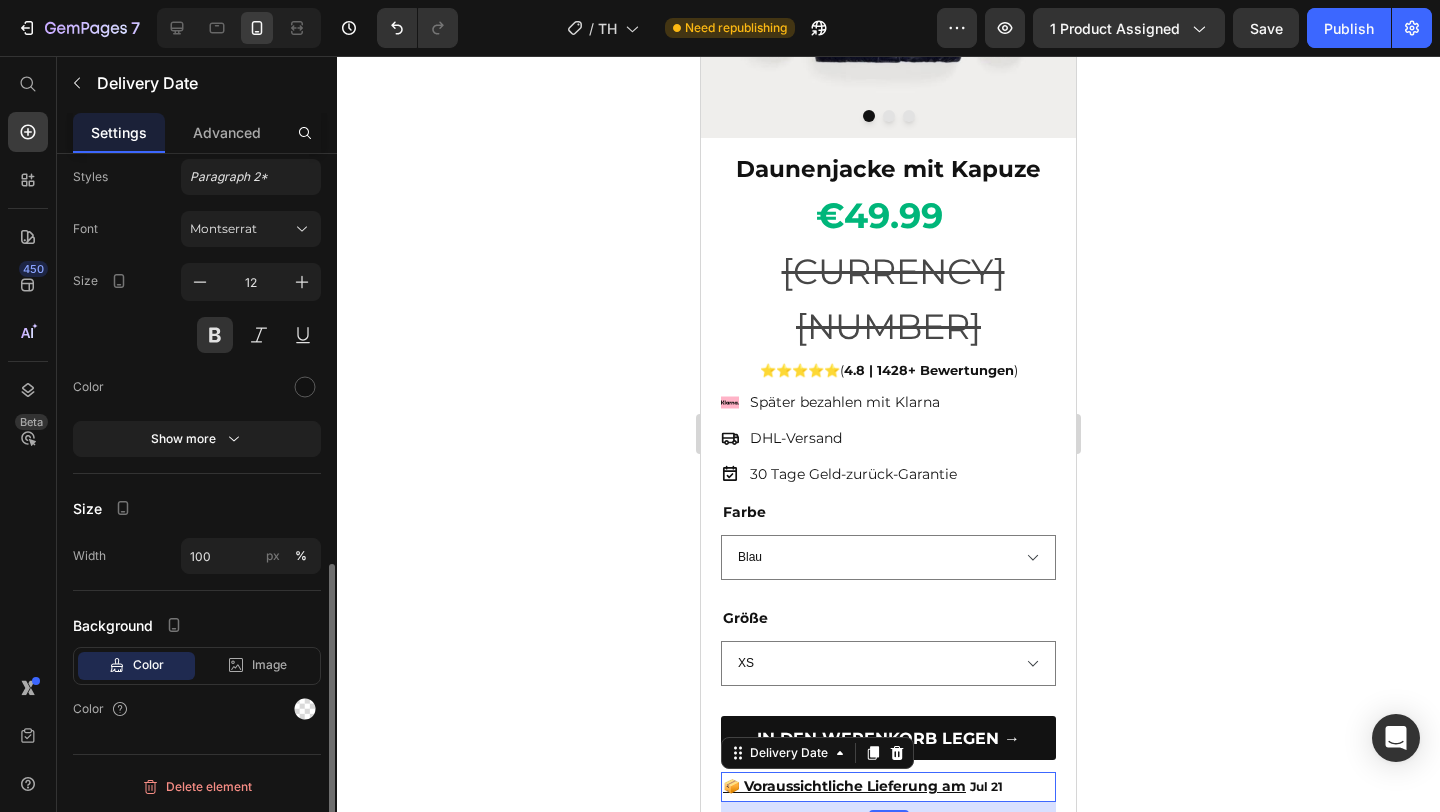 scroll, scrollTop: 841, scrollLeft: 0, axis: vertical 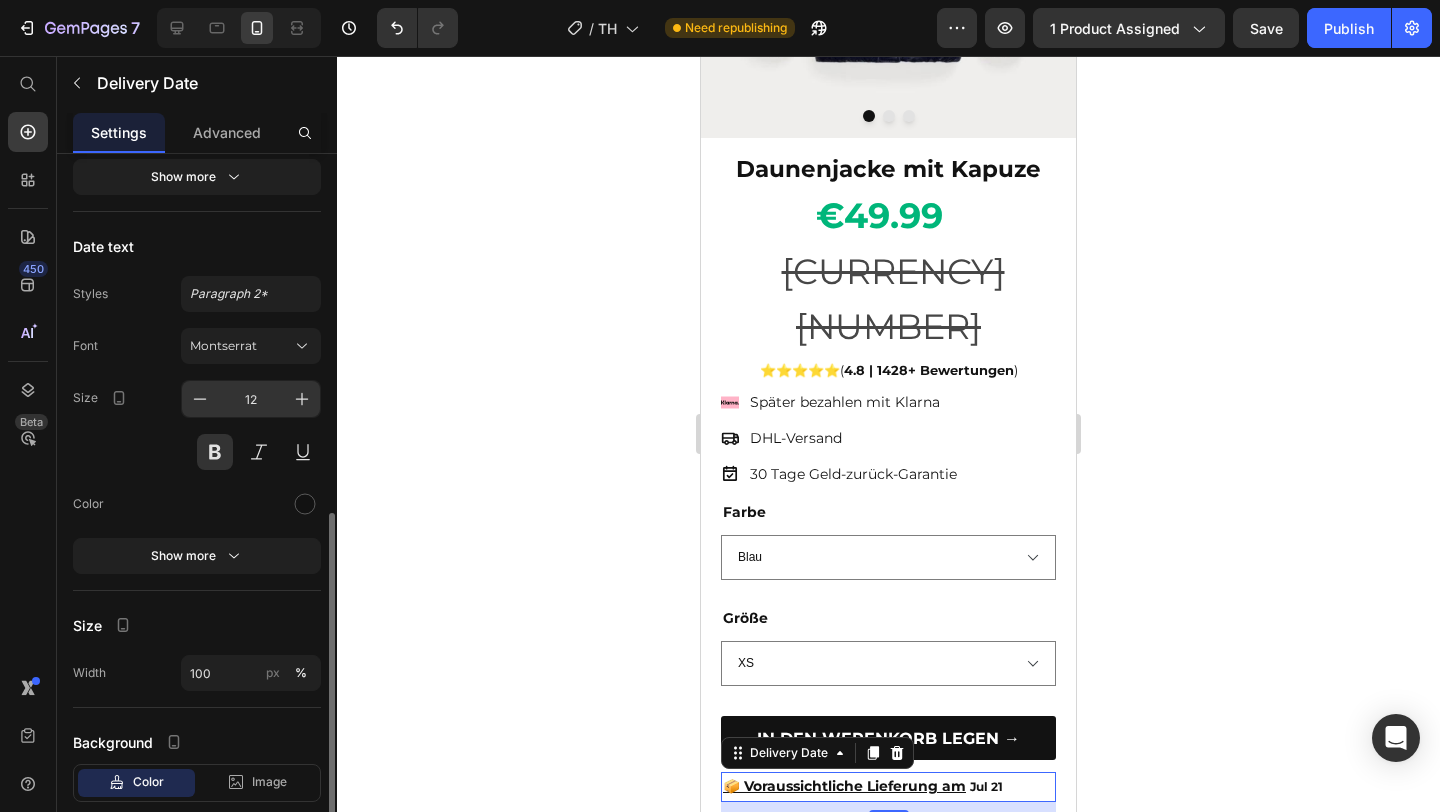 click on "12" 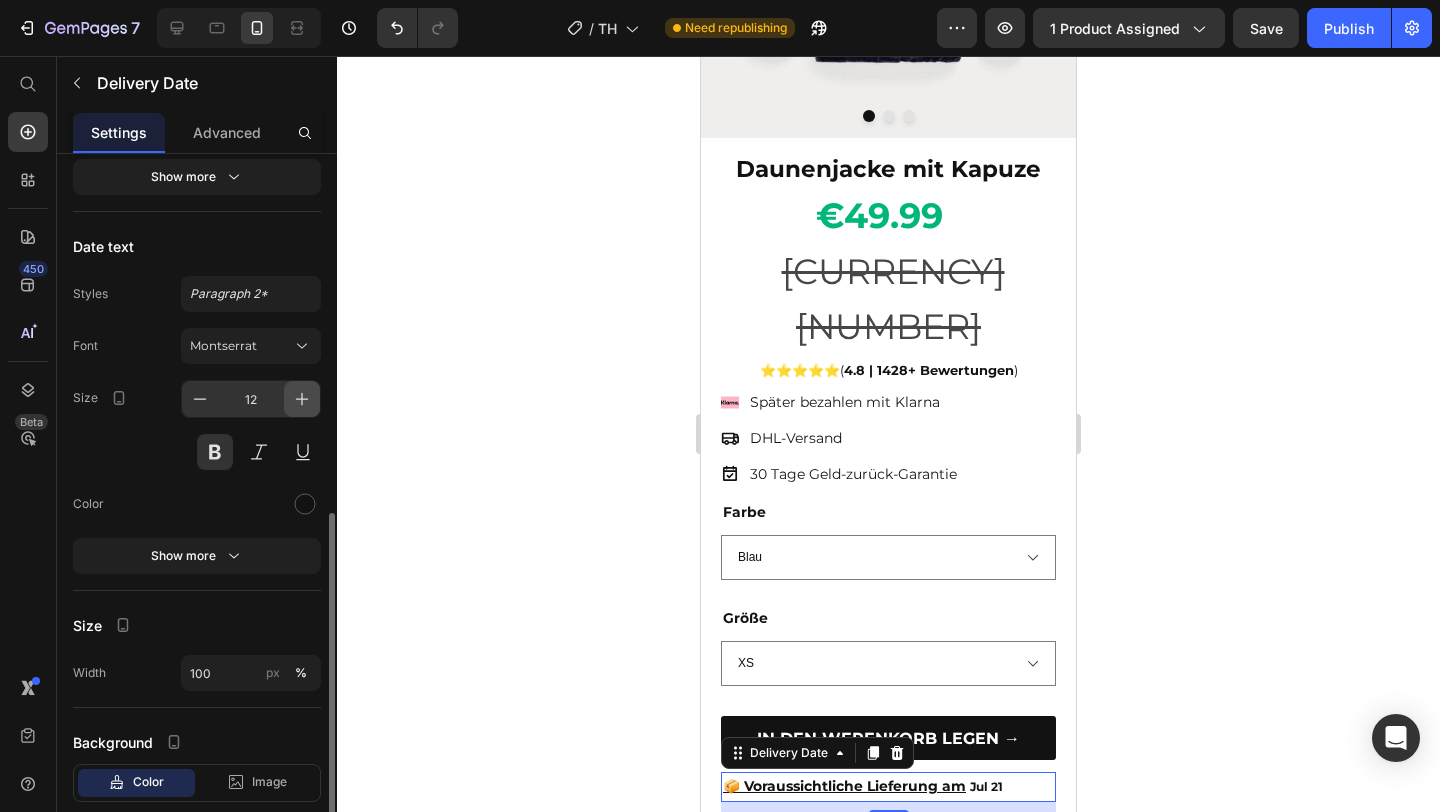 click 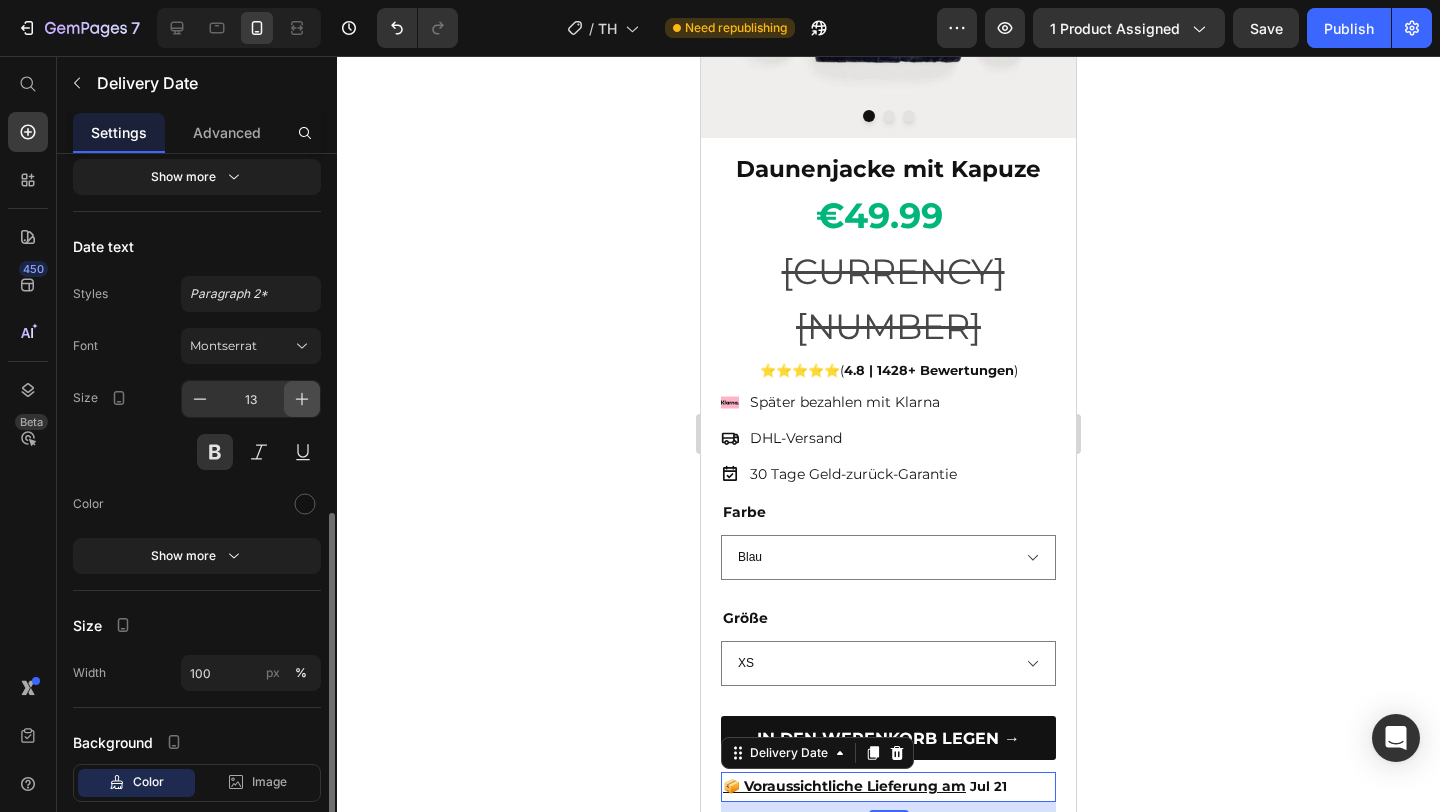 click 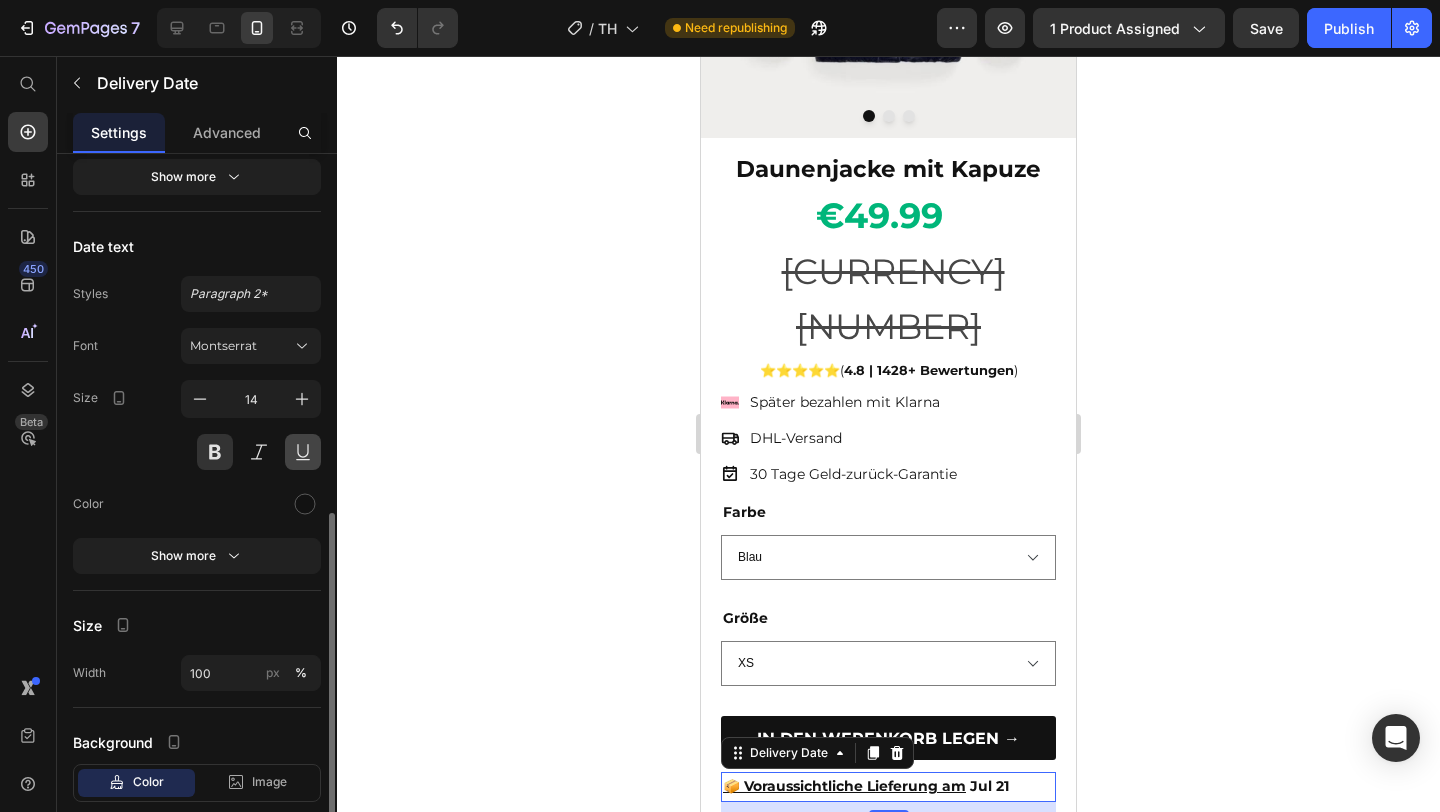 click at bounding box center [303, 452] 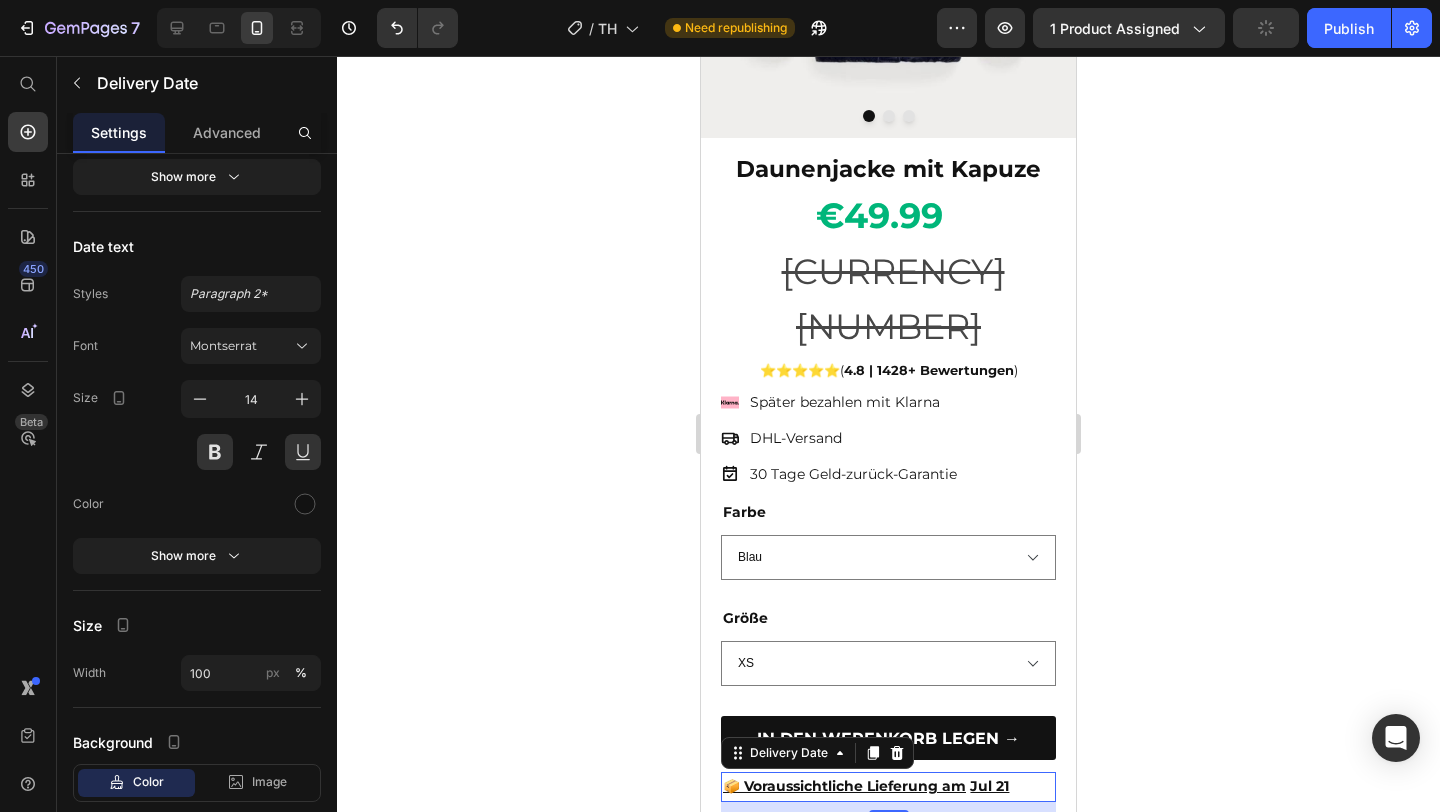 click 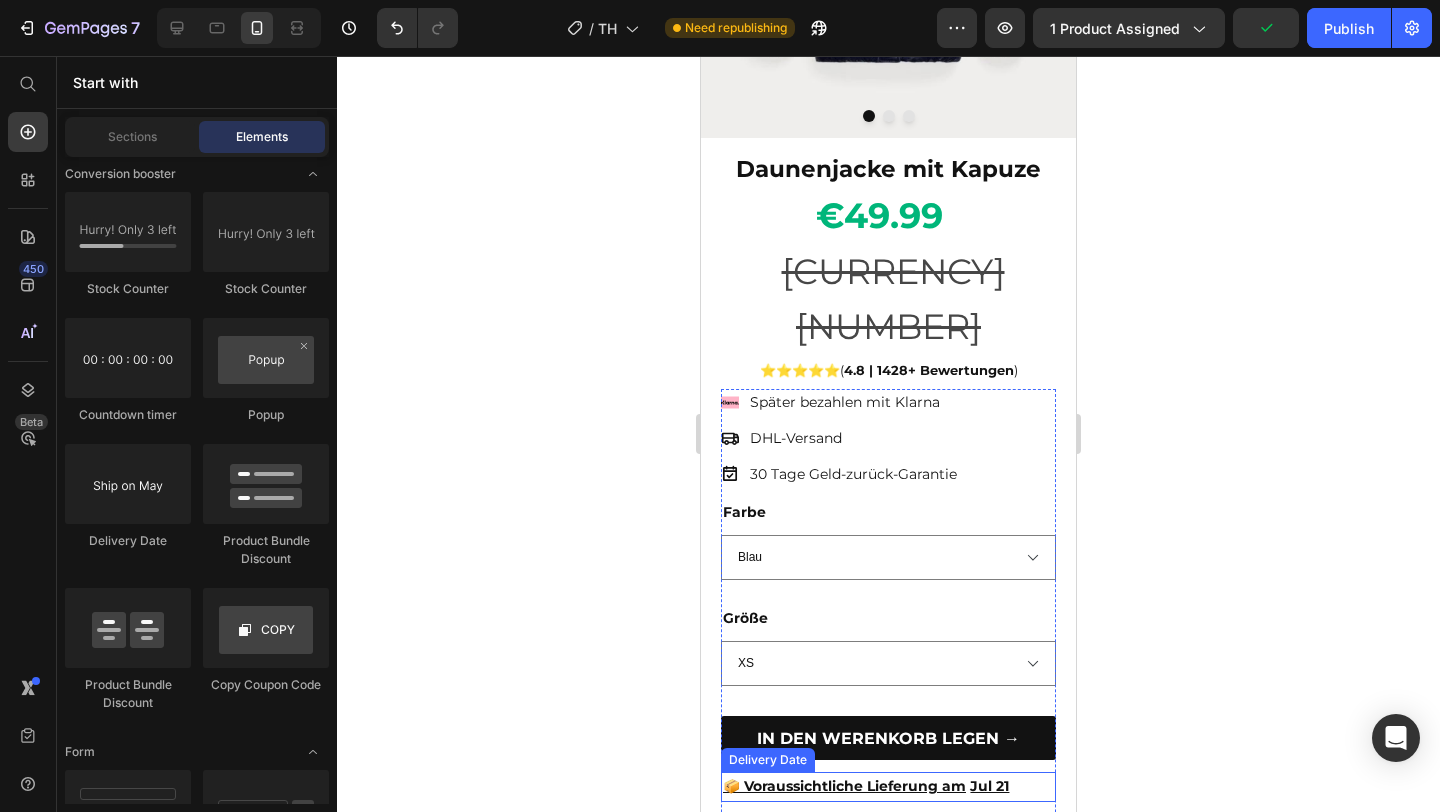 click on "📦 Voraussichtliche Lieferung am
Jul 21" at bounding box center [888, 786] 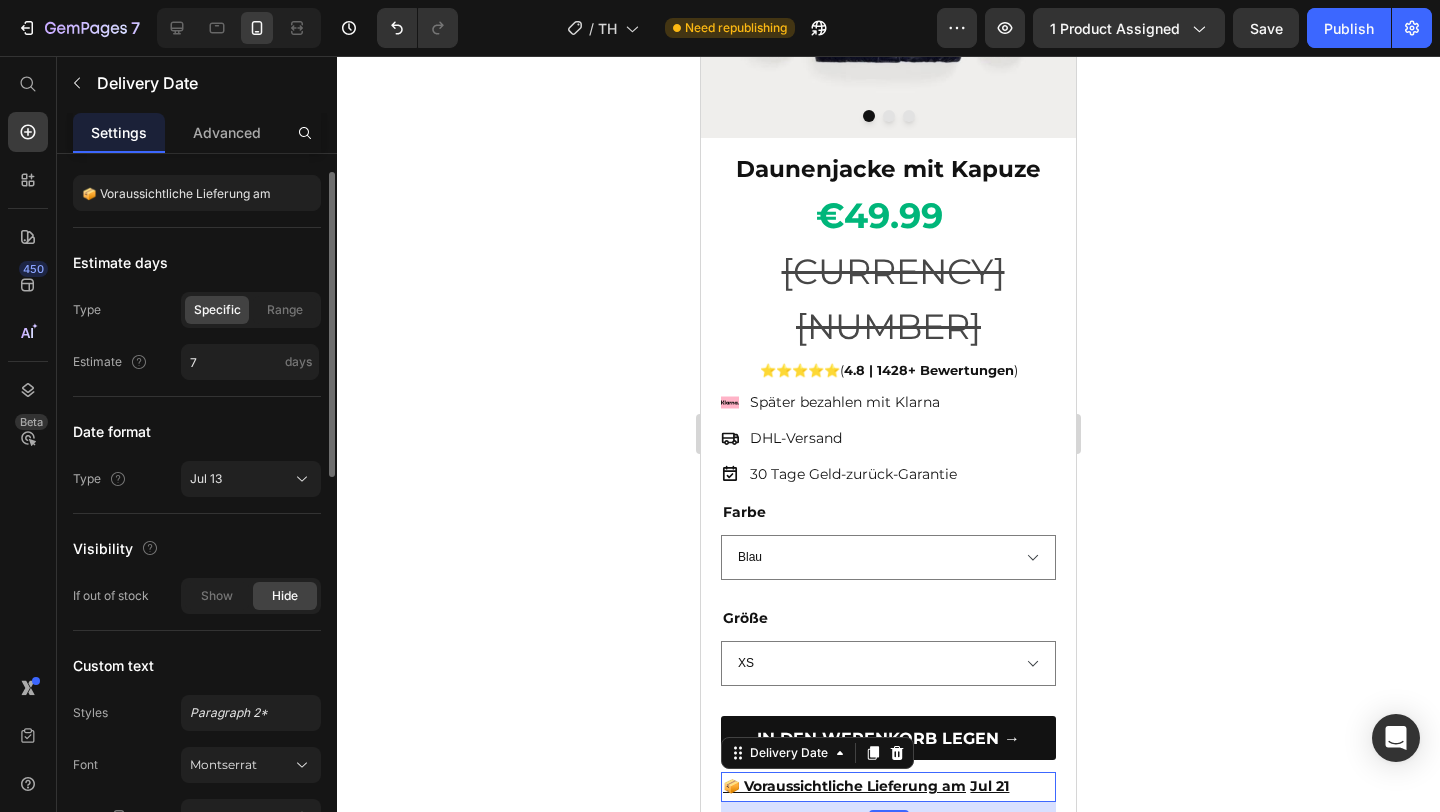 scroll, scrollTop: 0, scrollLeft: 0, axis: both 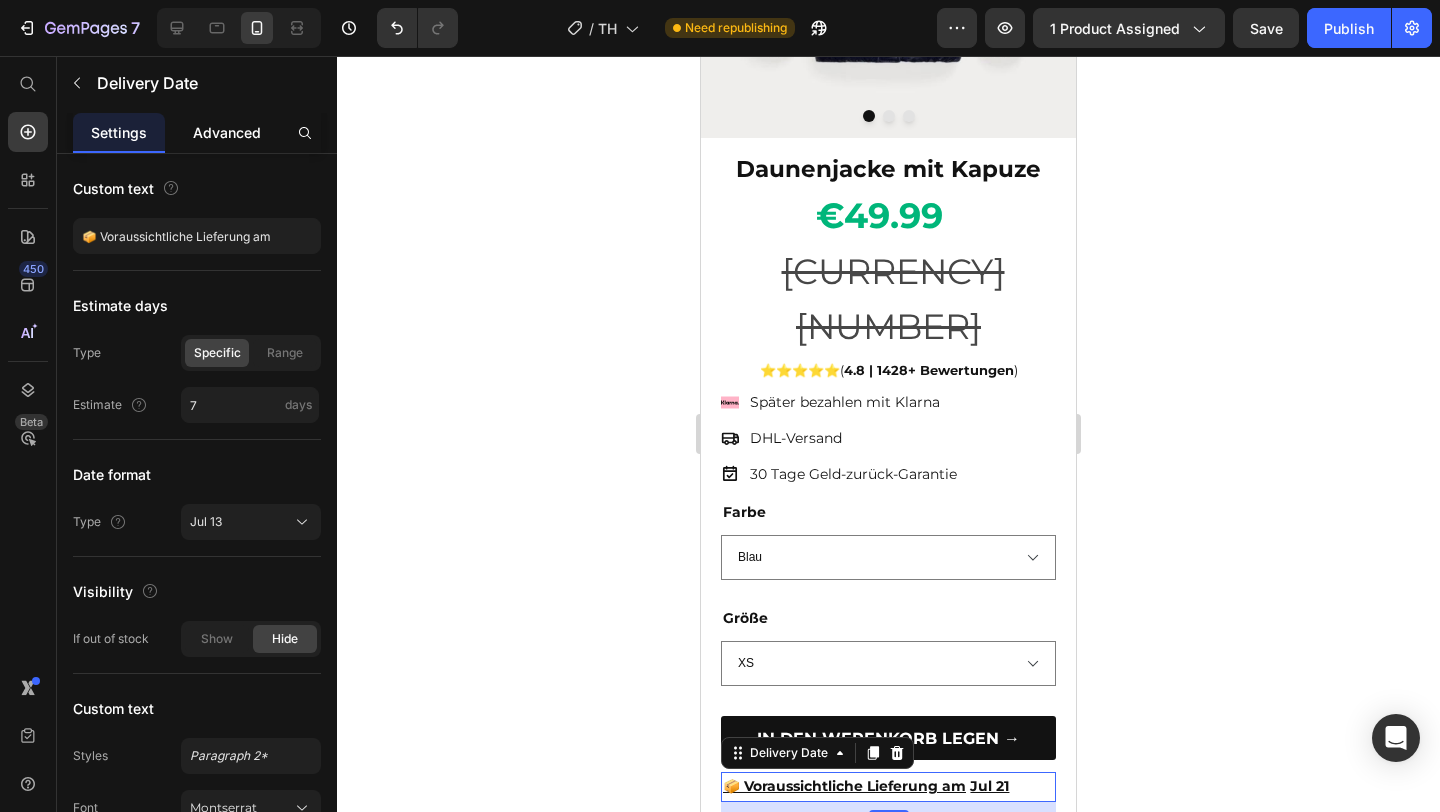 click on "Advanced" at bounding box center [227, 132] 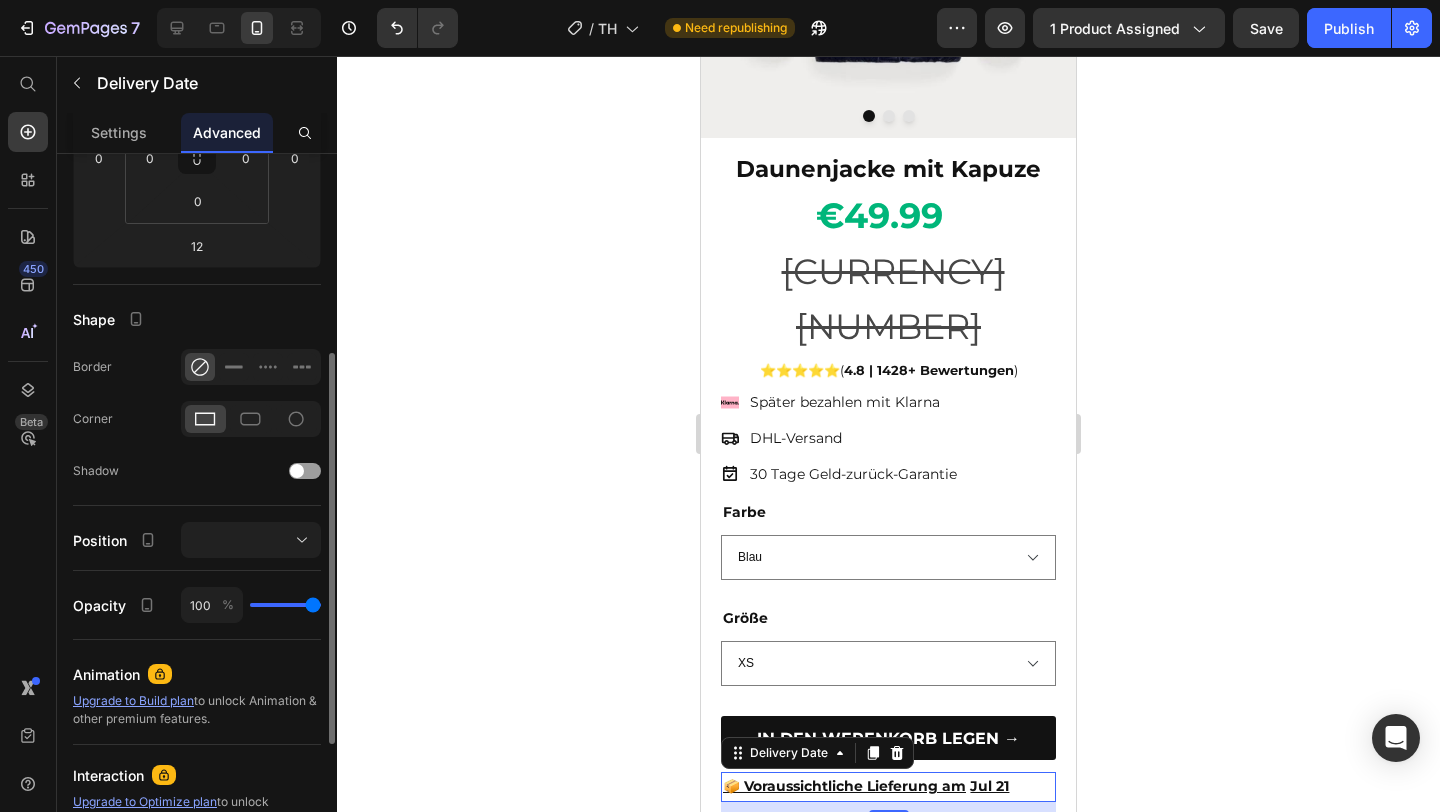 scroll, scrollTop: 373, scrollLeft: 0, axis: vertical 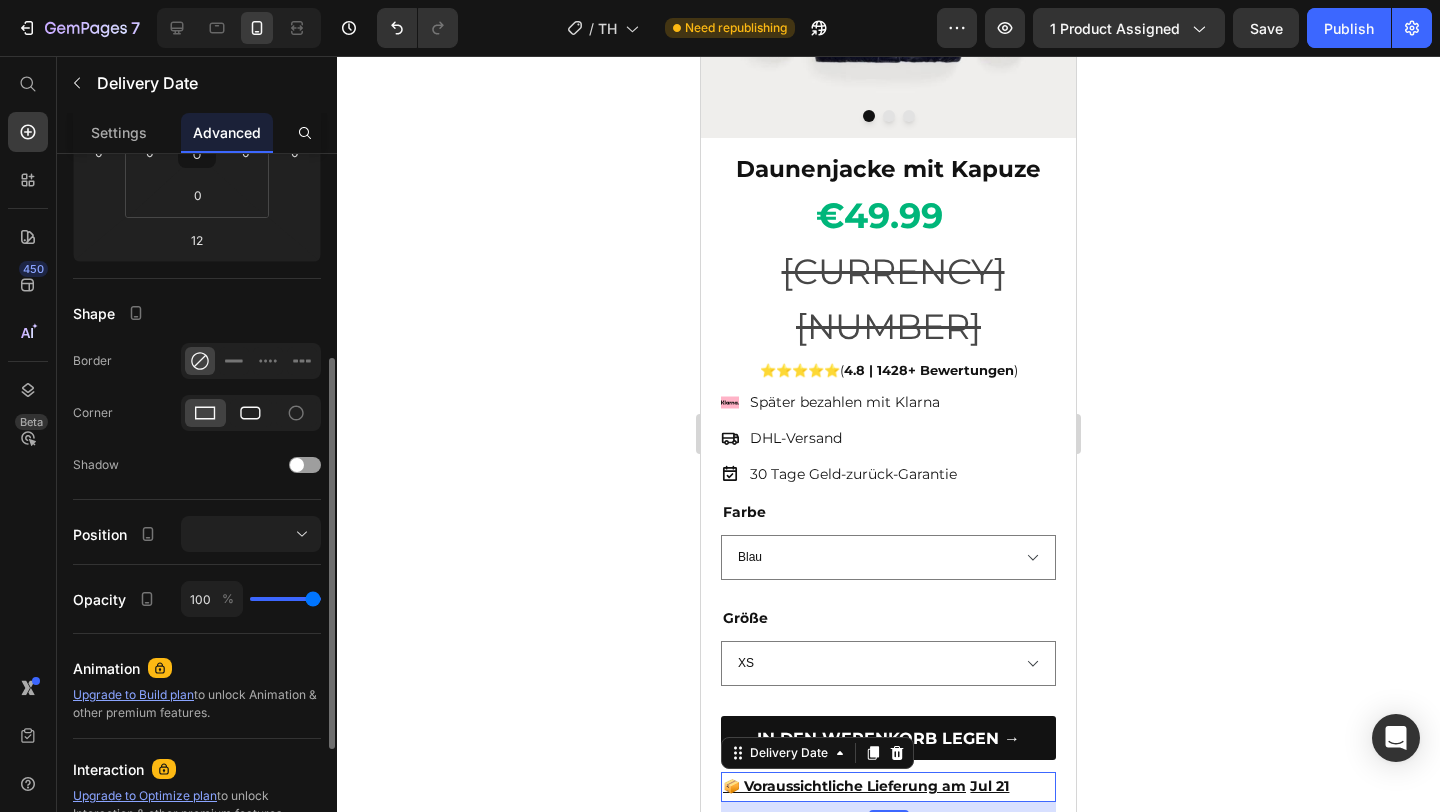 click 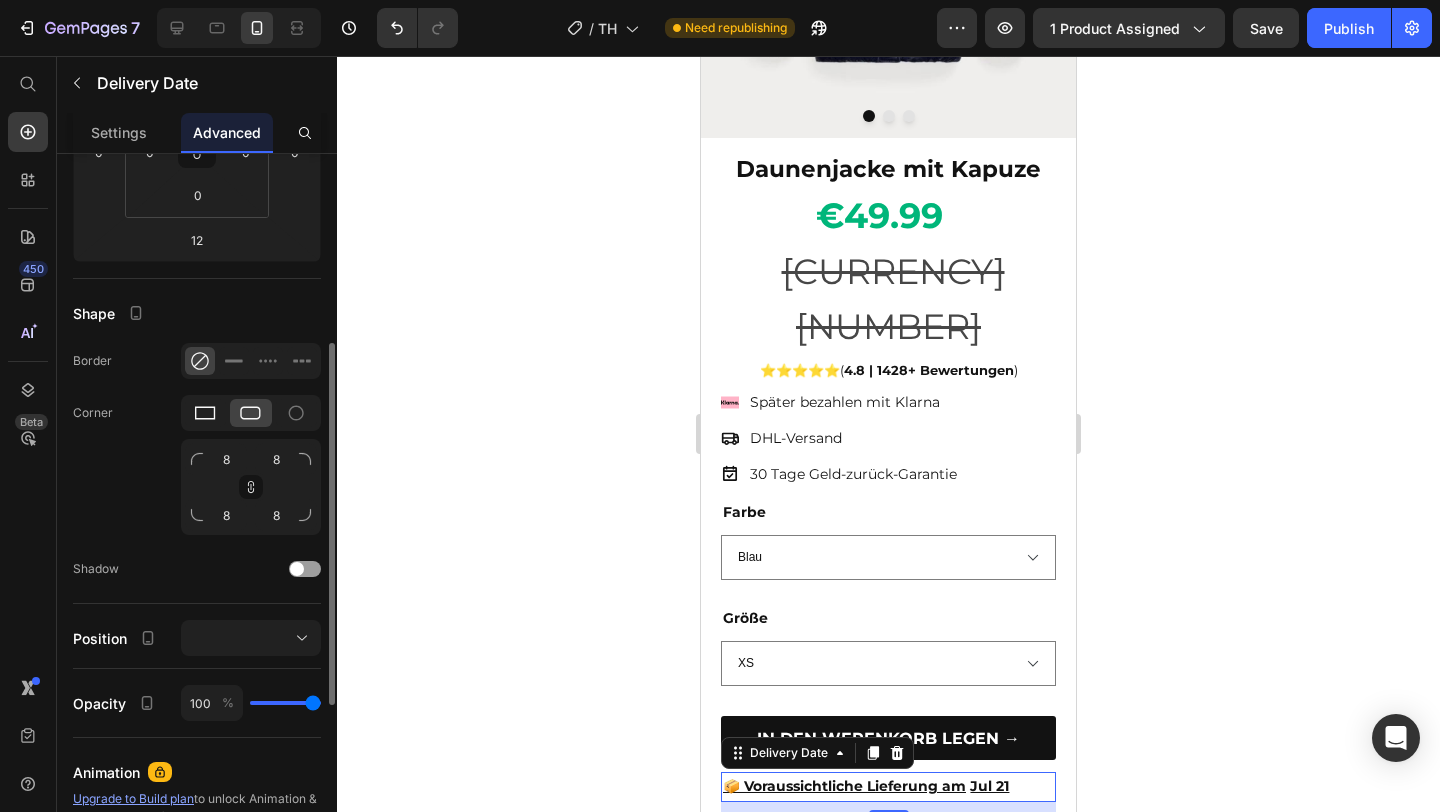 click 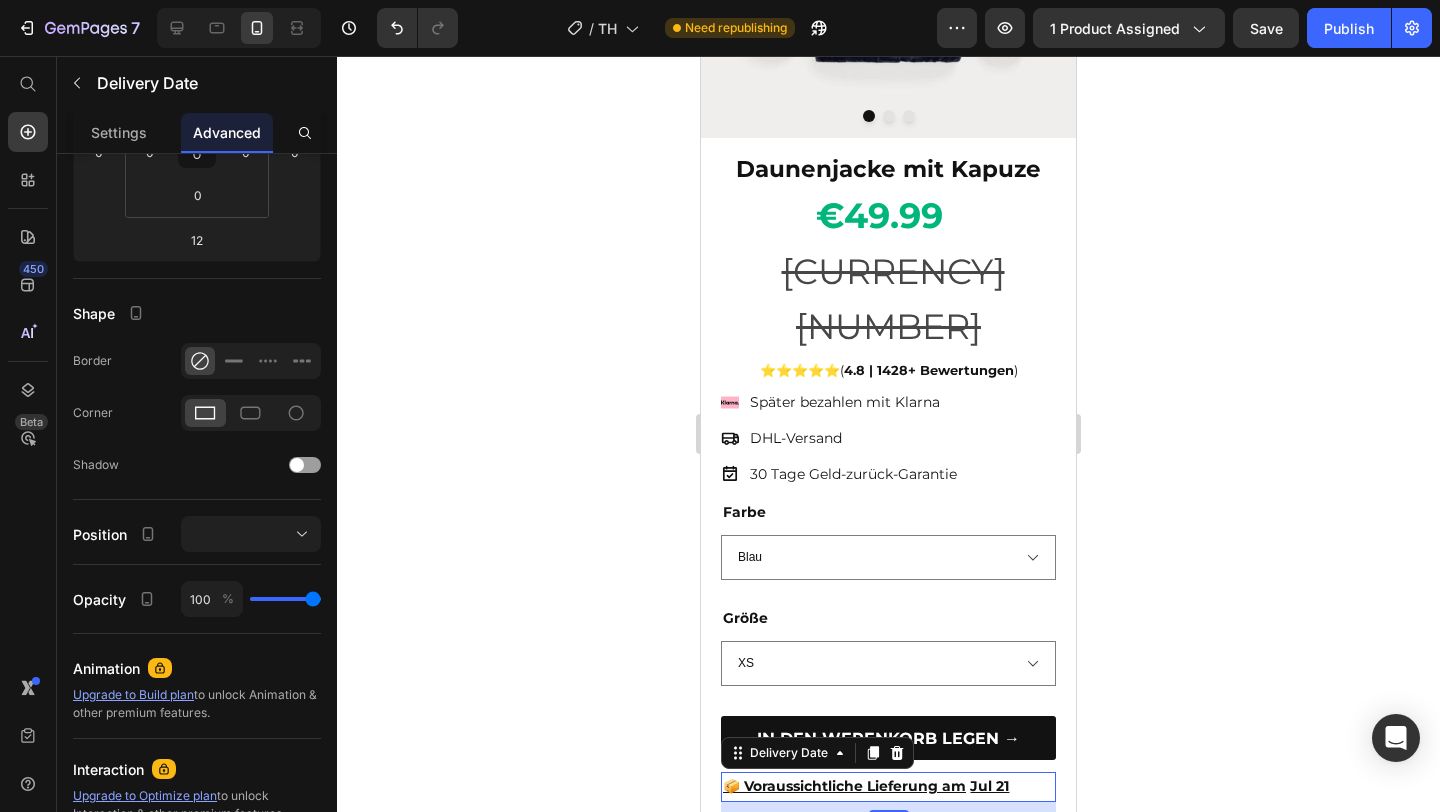 click 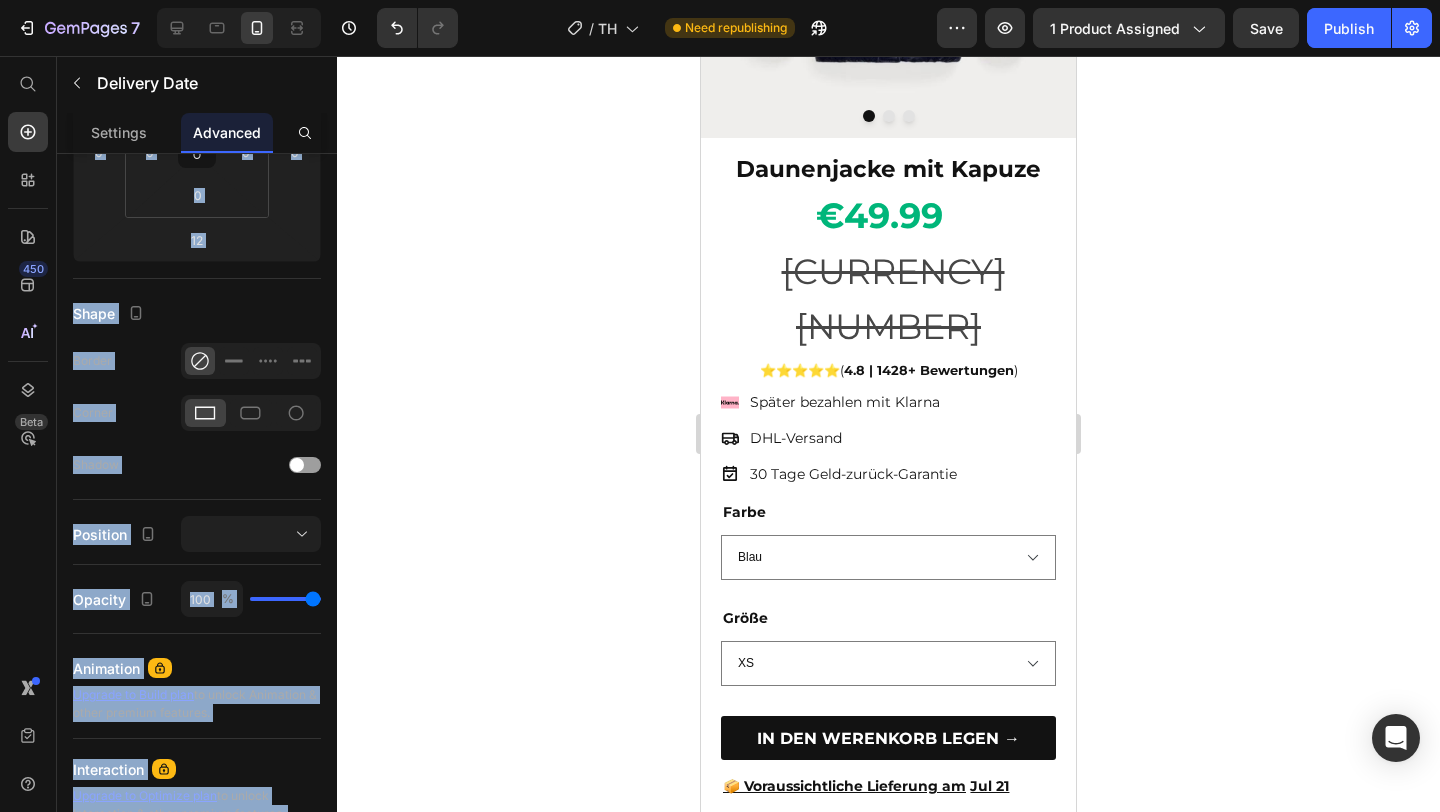 click 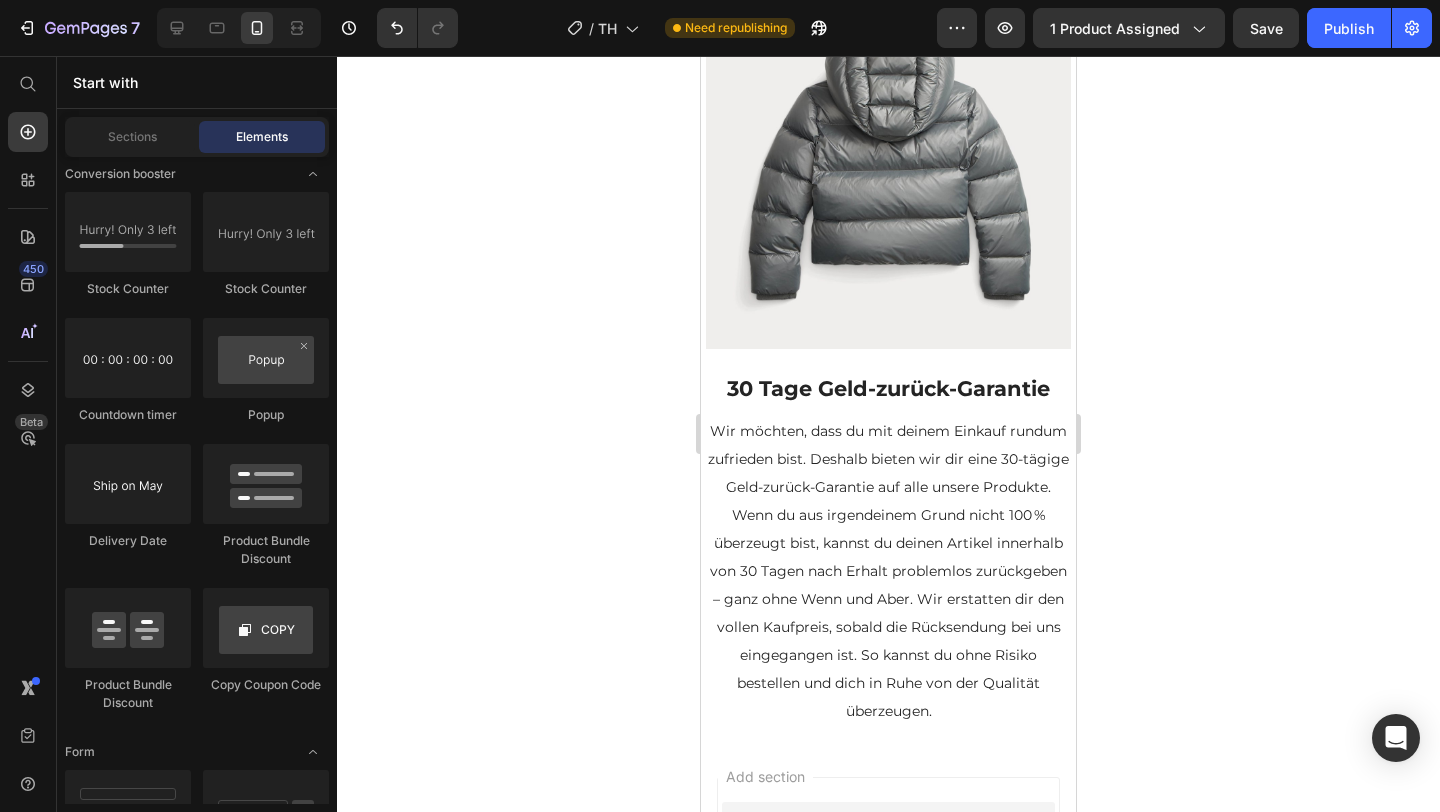 scroll, scrollTop: 2477, scrollLeft: 0, axis: vertical 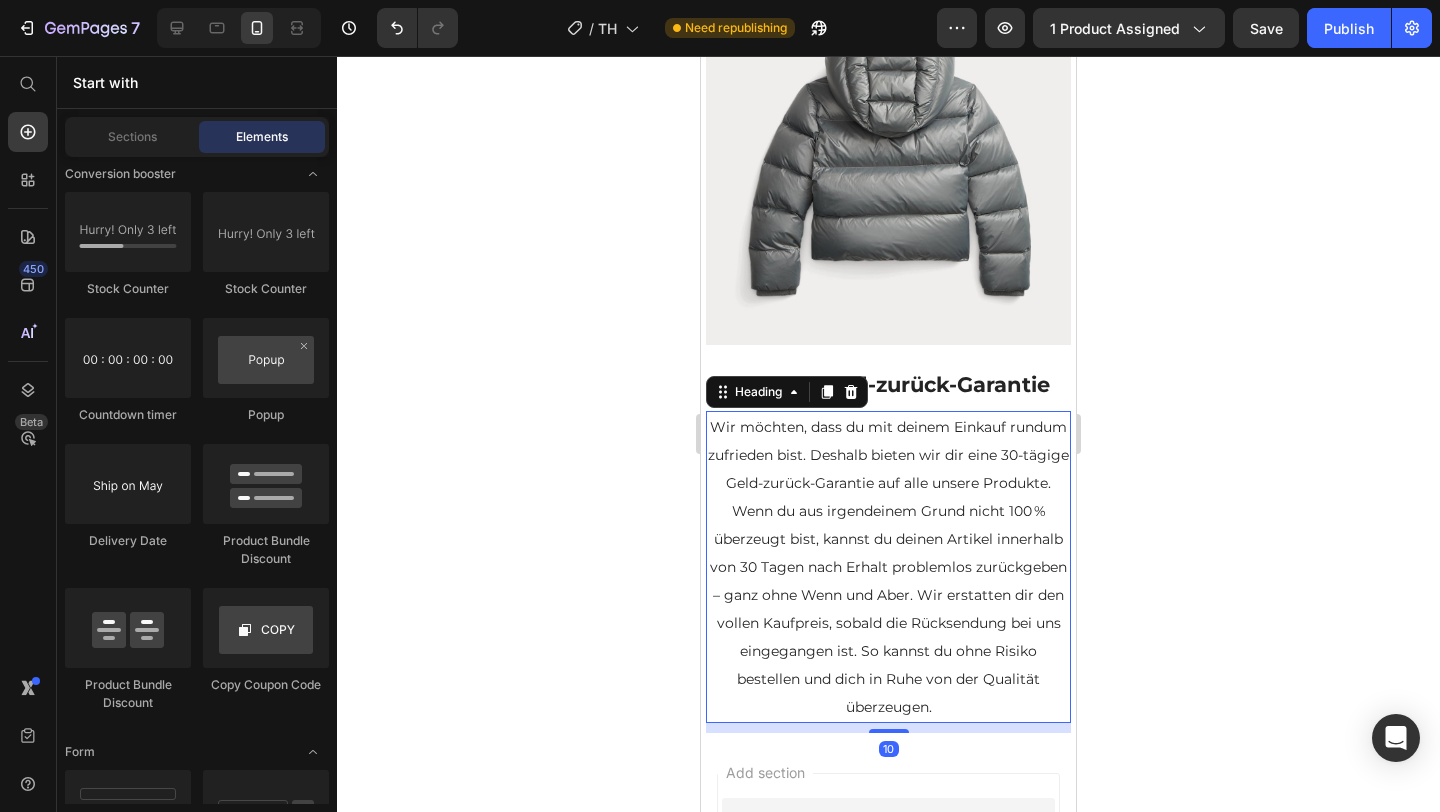 click on "Wir möchten, dass du mit deinem Einkauf rundum zufrieden bist. Deshalb bieten wir dir eine 30-tägige Geld-zurück-Garantie auf alle unsere Produkte. Wenn du aus irgendeinem Grund nicht 100 % überzeugt bist, kannst du deinen Artikel innerhalb von 30 Tagen nach Erhalt problemlos zurückgeben – ganz ohne Wenn und Aber. Wir erstatten dir den vollen Kaufpreis, sobald die Rücksendung bei uns eingegangen ist. So kannst du ohne Risiko bestellen und dich in Ruhe von der Qualität überzeugen." at bounding box center [888, 567] 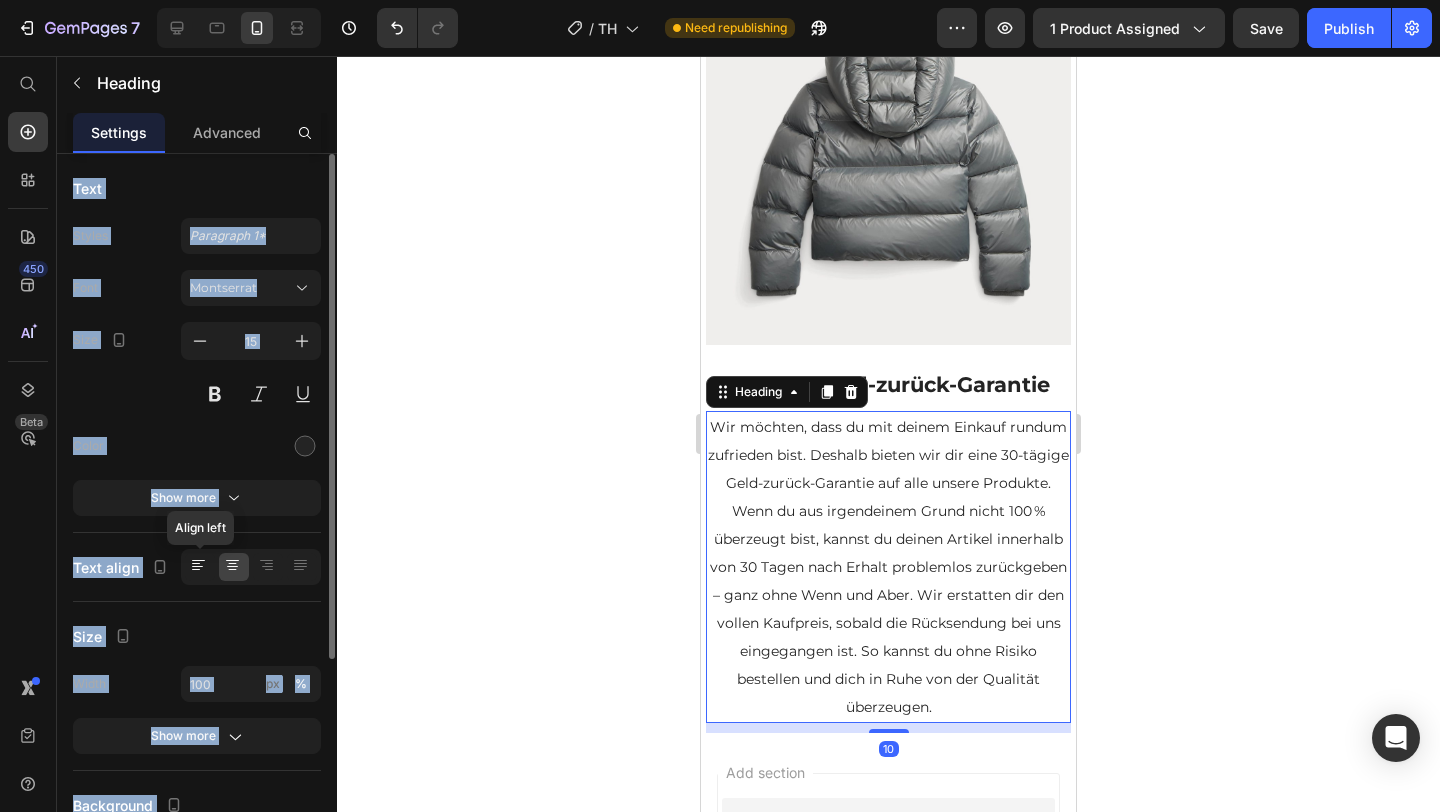click 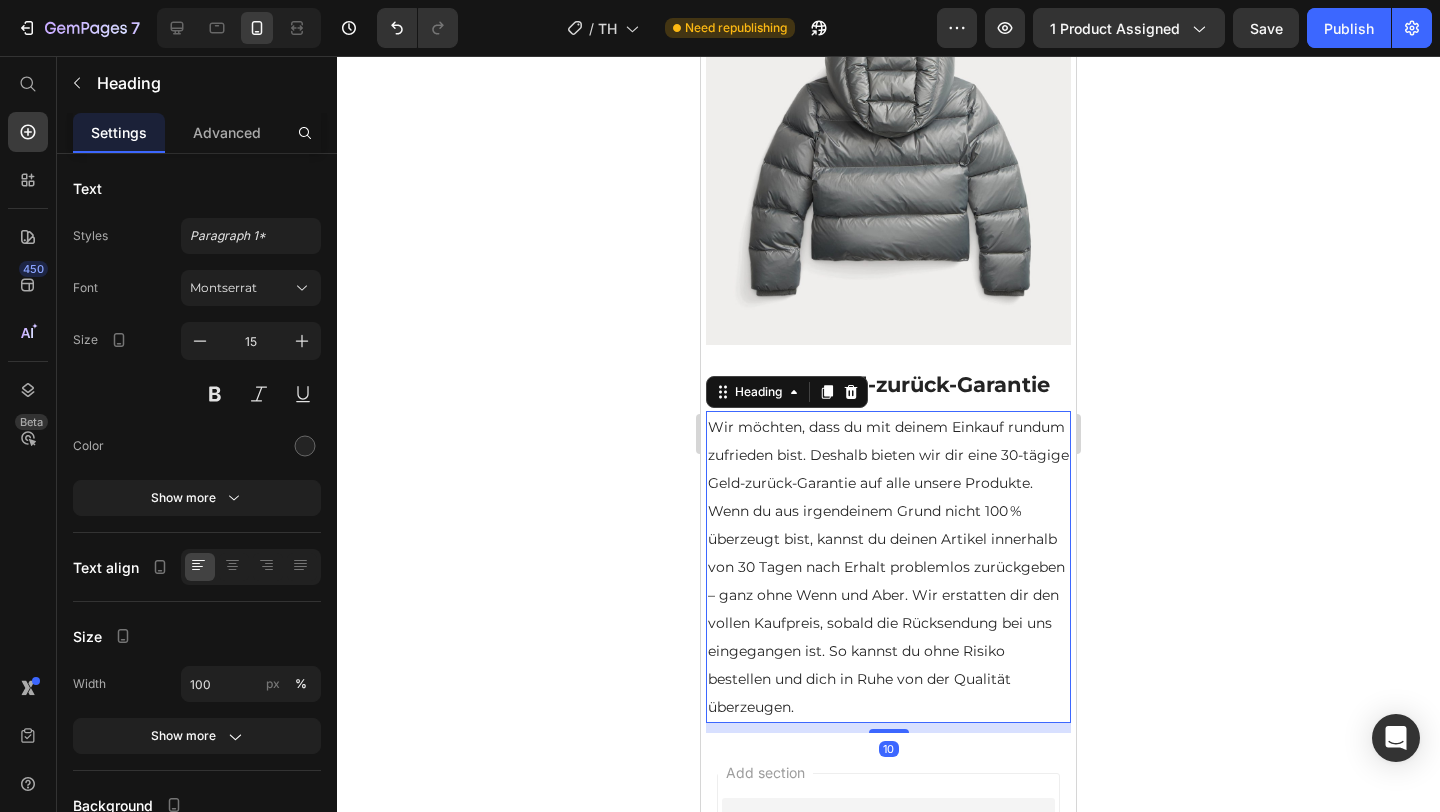 click 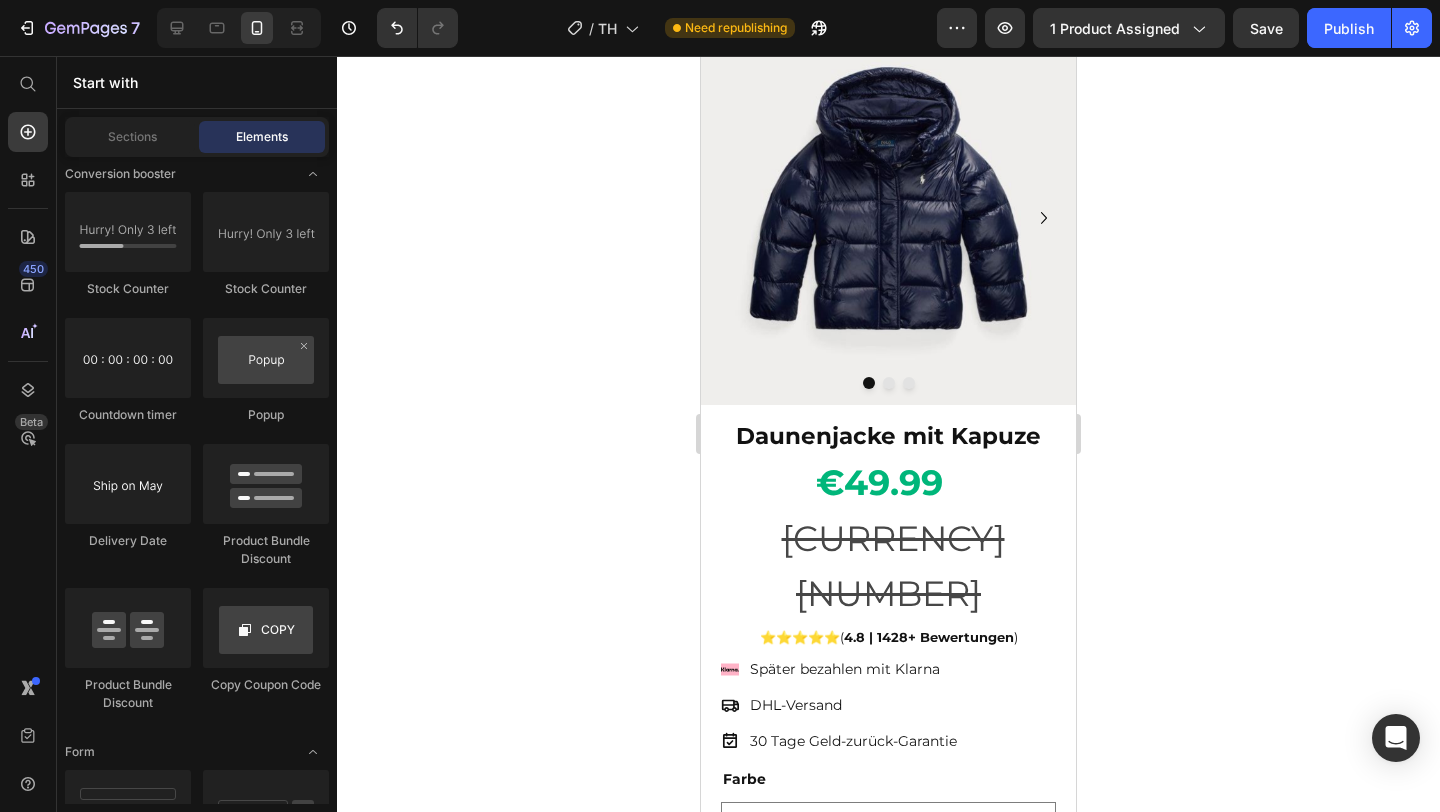 scroll, scrollTop: 0, scrollLeft: 0, axis: both 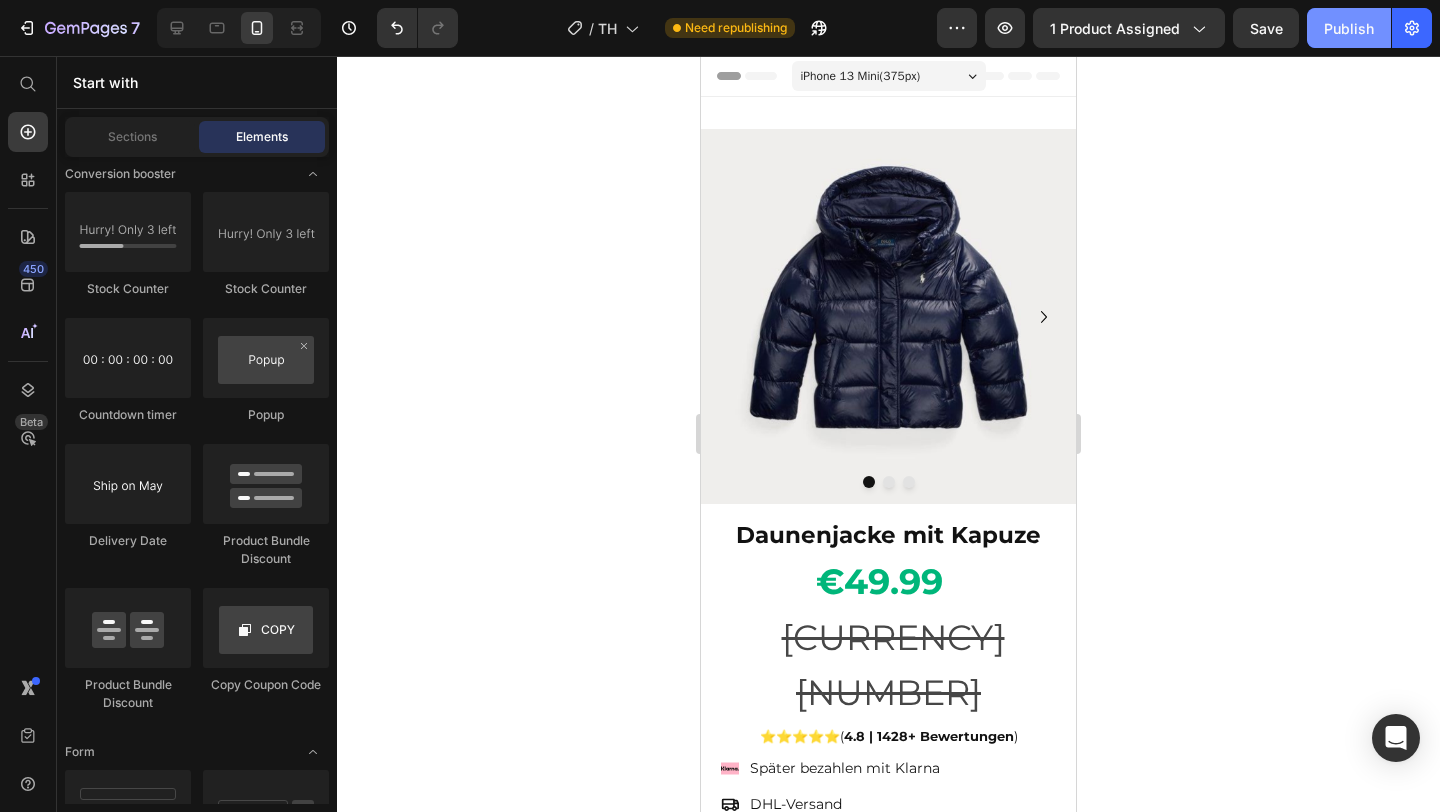 click on "Publish" at bounding box center [1349, 28] 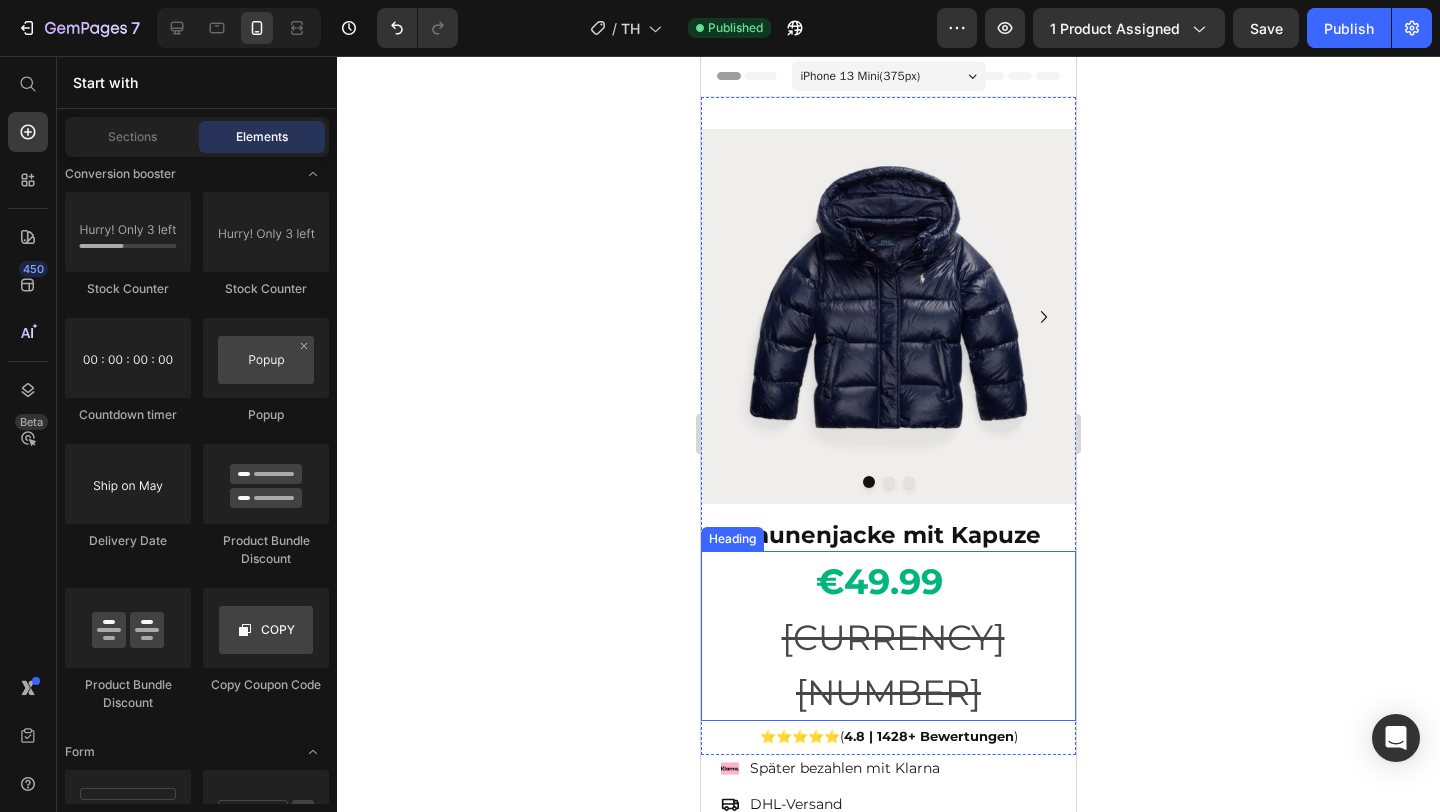 click on "€250" at bounding box center (893, 665) 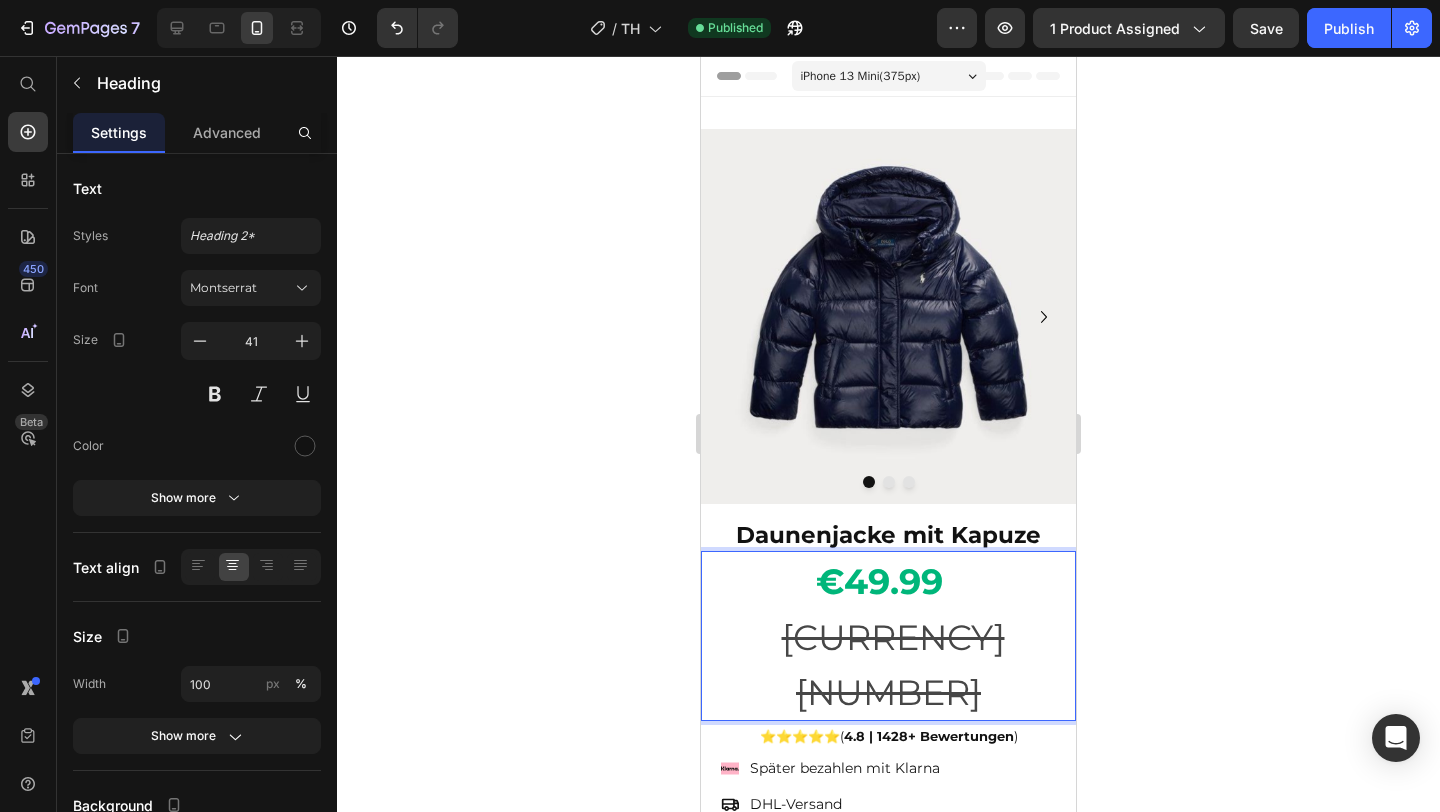 click on "€250" at bounding box center (893, 665) 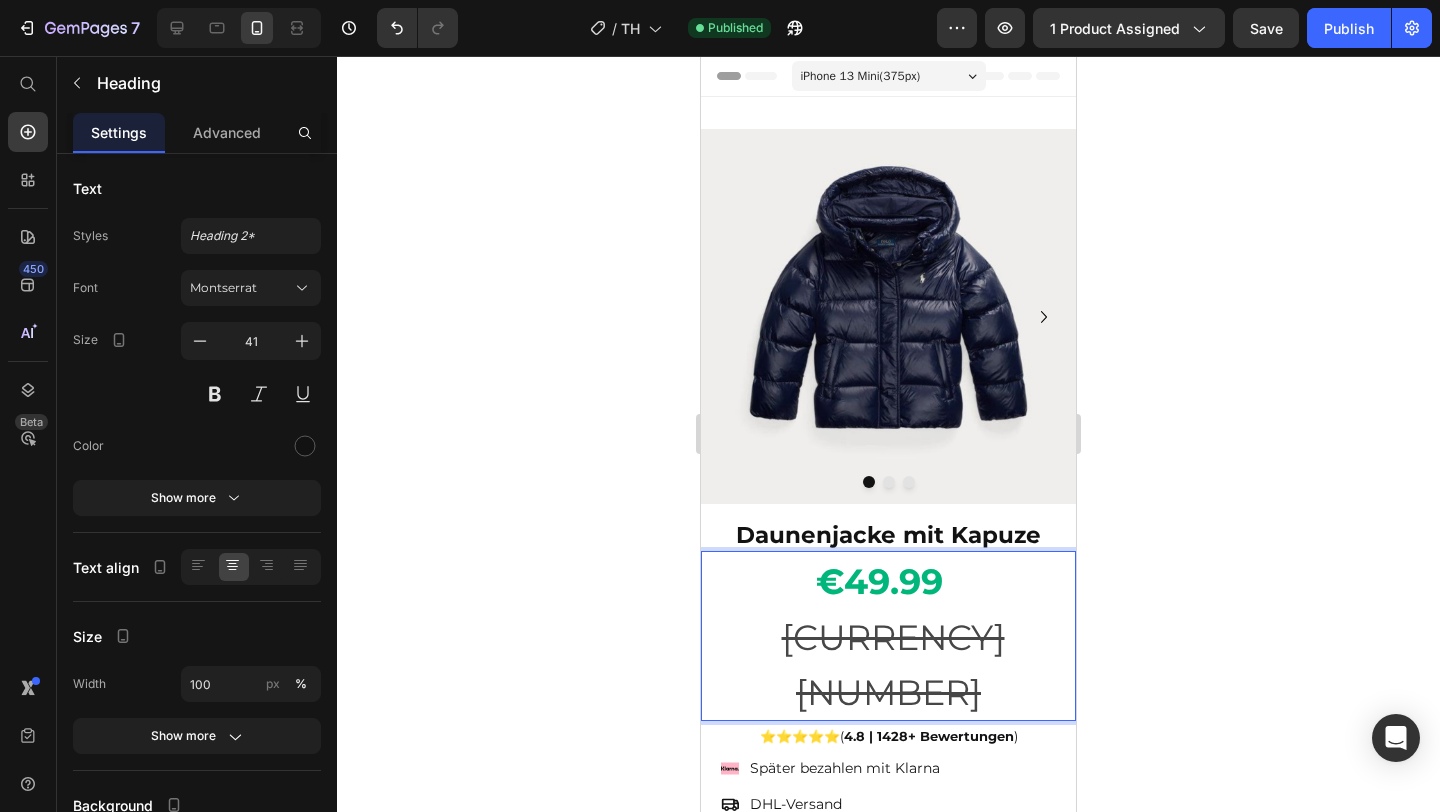 click 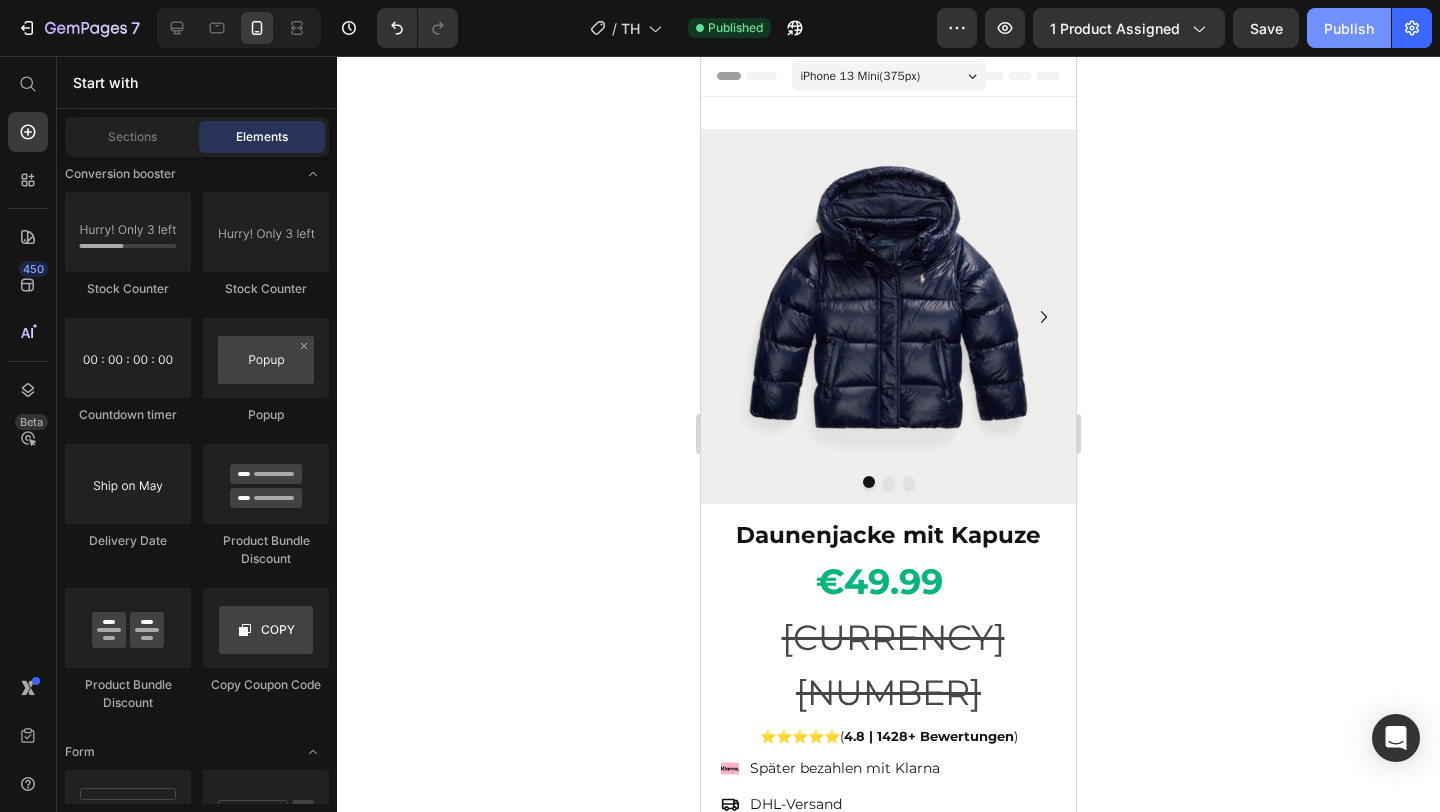 click on "Publish" at bounding box center (1349, 28) 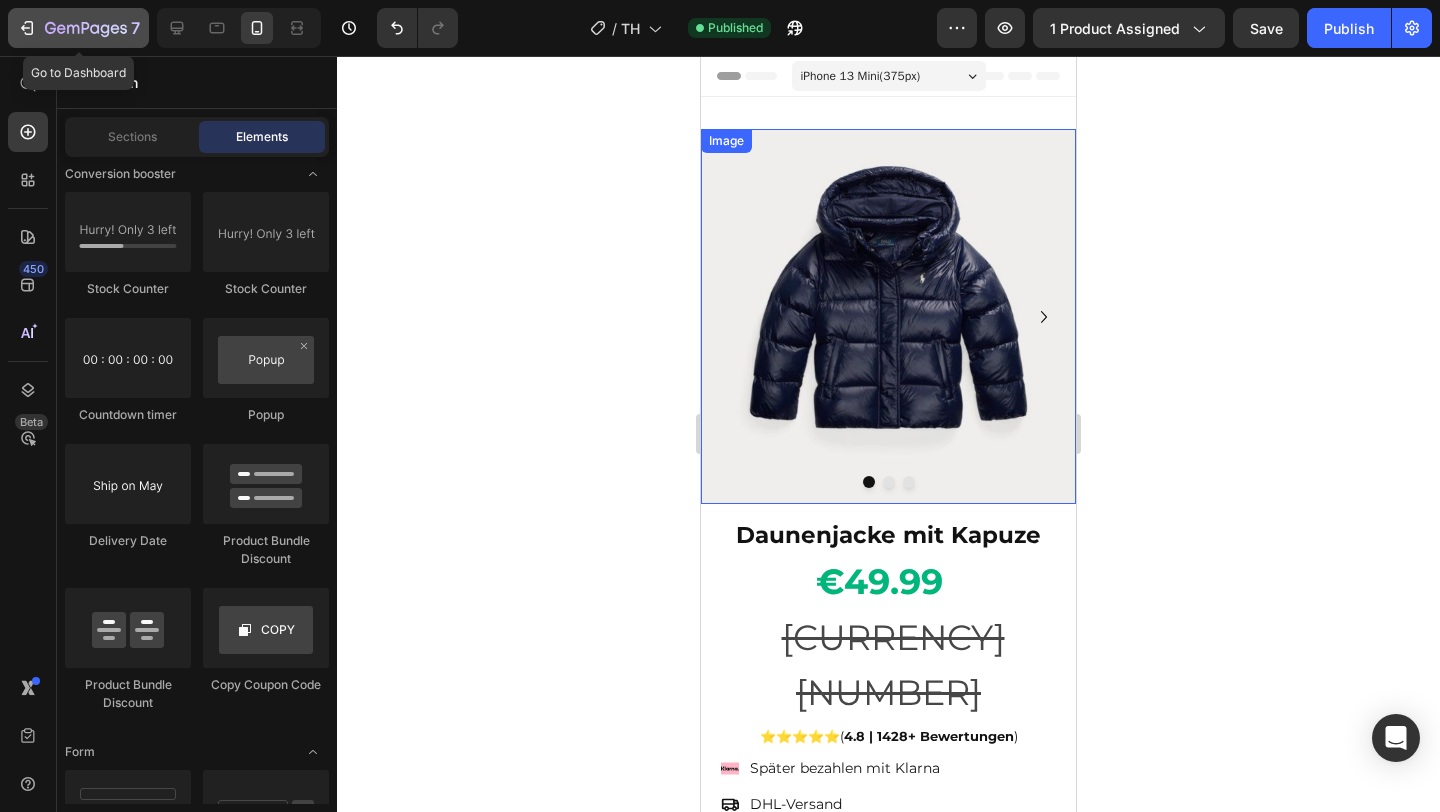 click 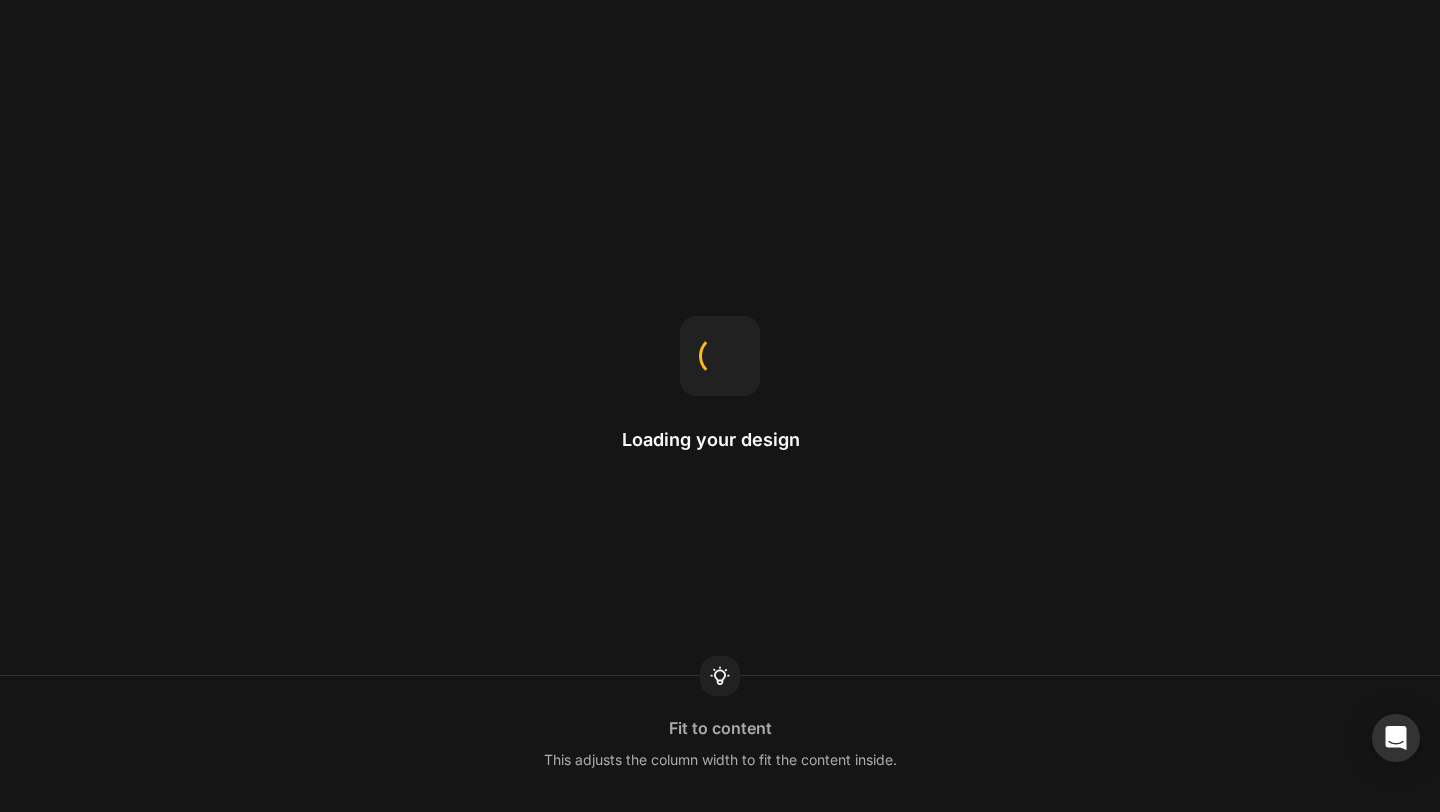 scroll, scrollTop: 0, scrollLeft: 0, axis: both 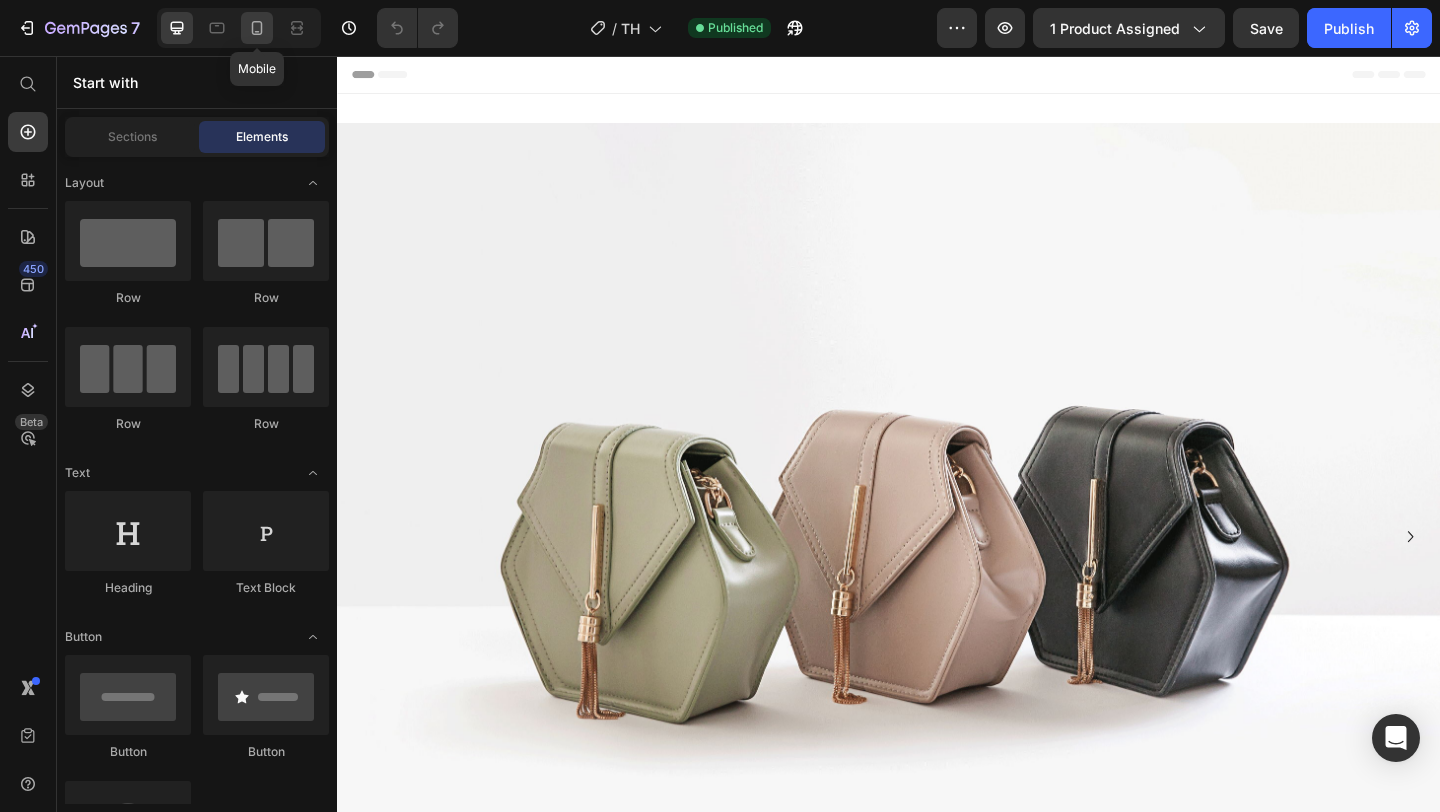 click 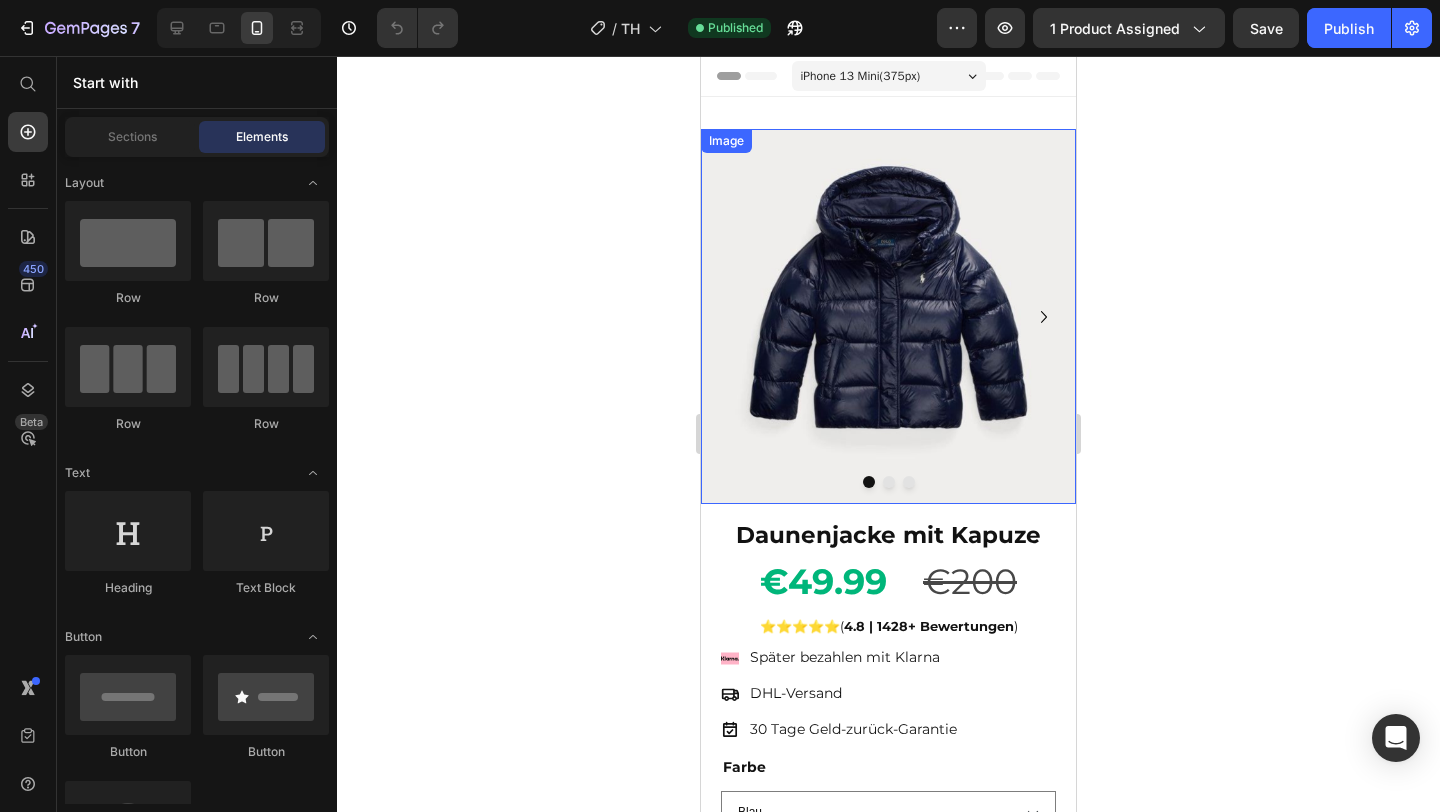 click at bounding box center (888, 316) 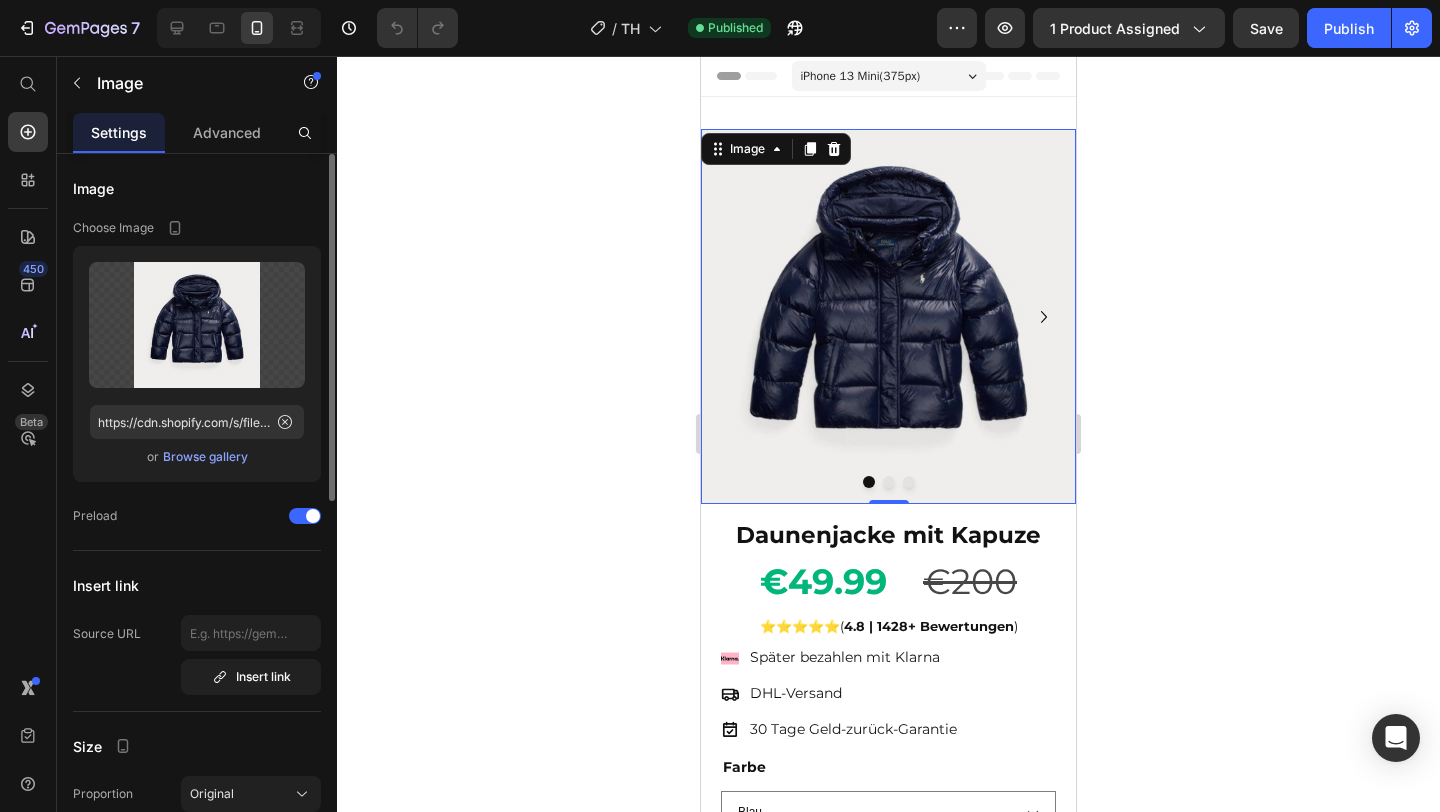 click on "Browse gallery" at bounding box center [205, 457] 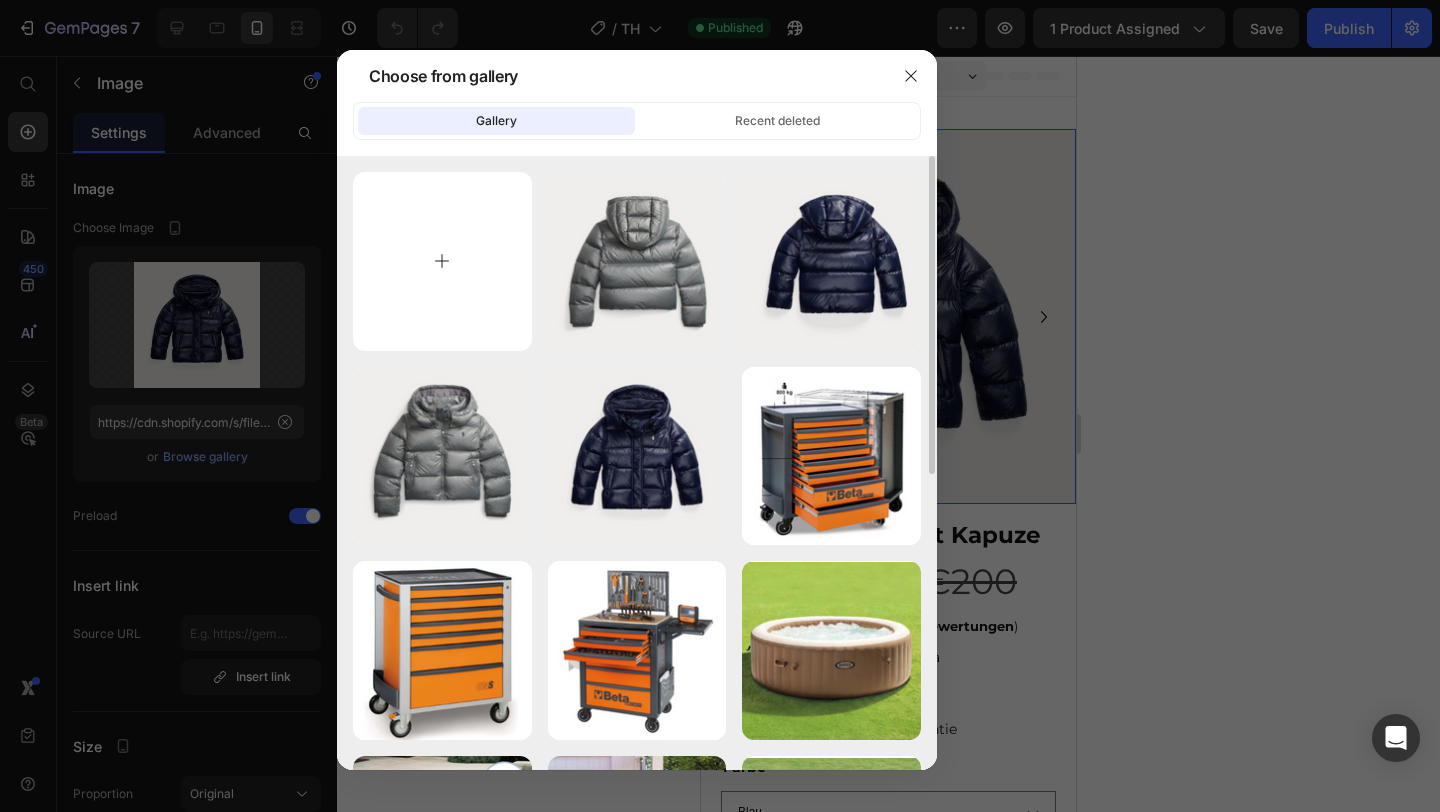 click at bounding box center (442, 261) 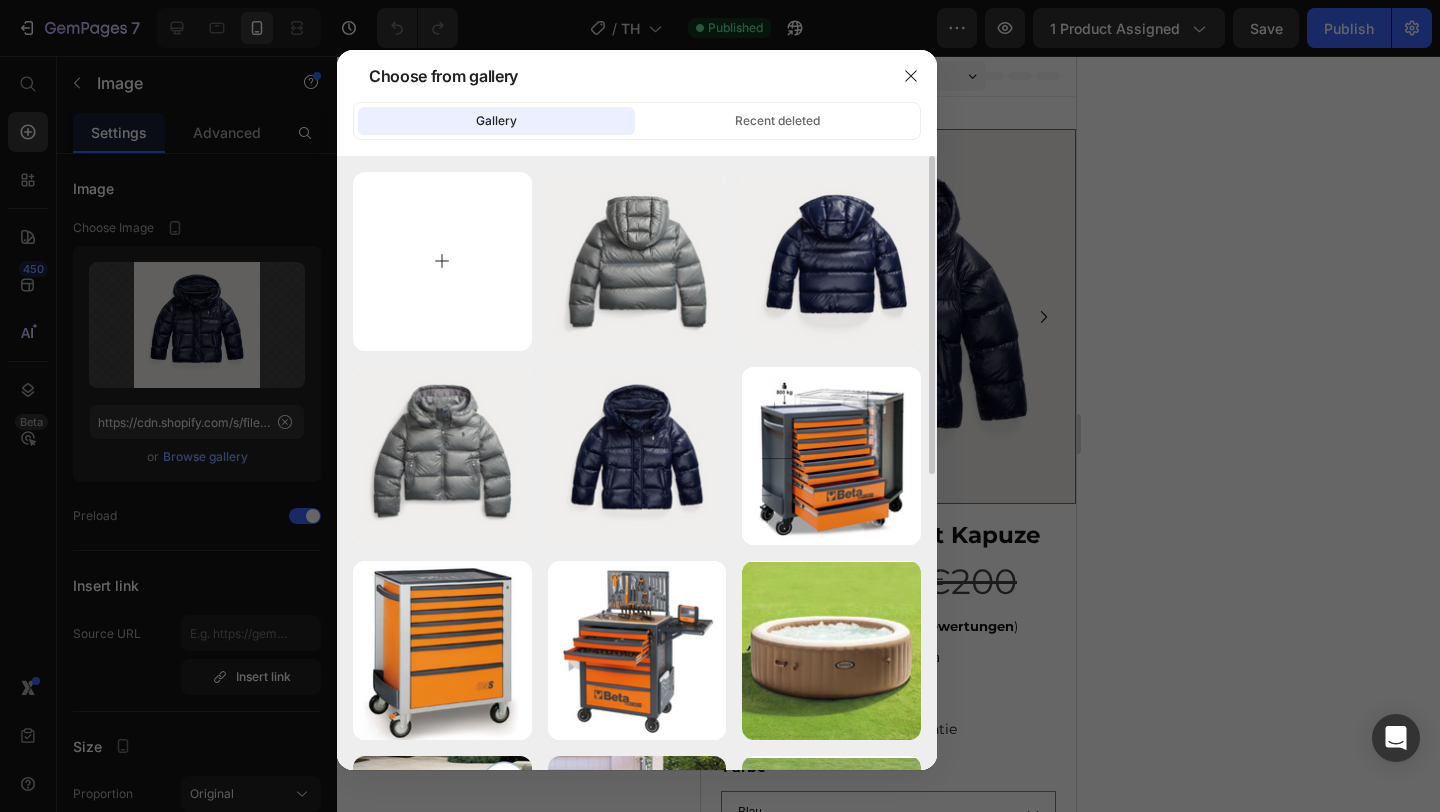 type on "C:\fakepath\1.png" 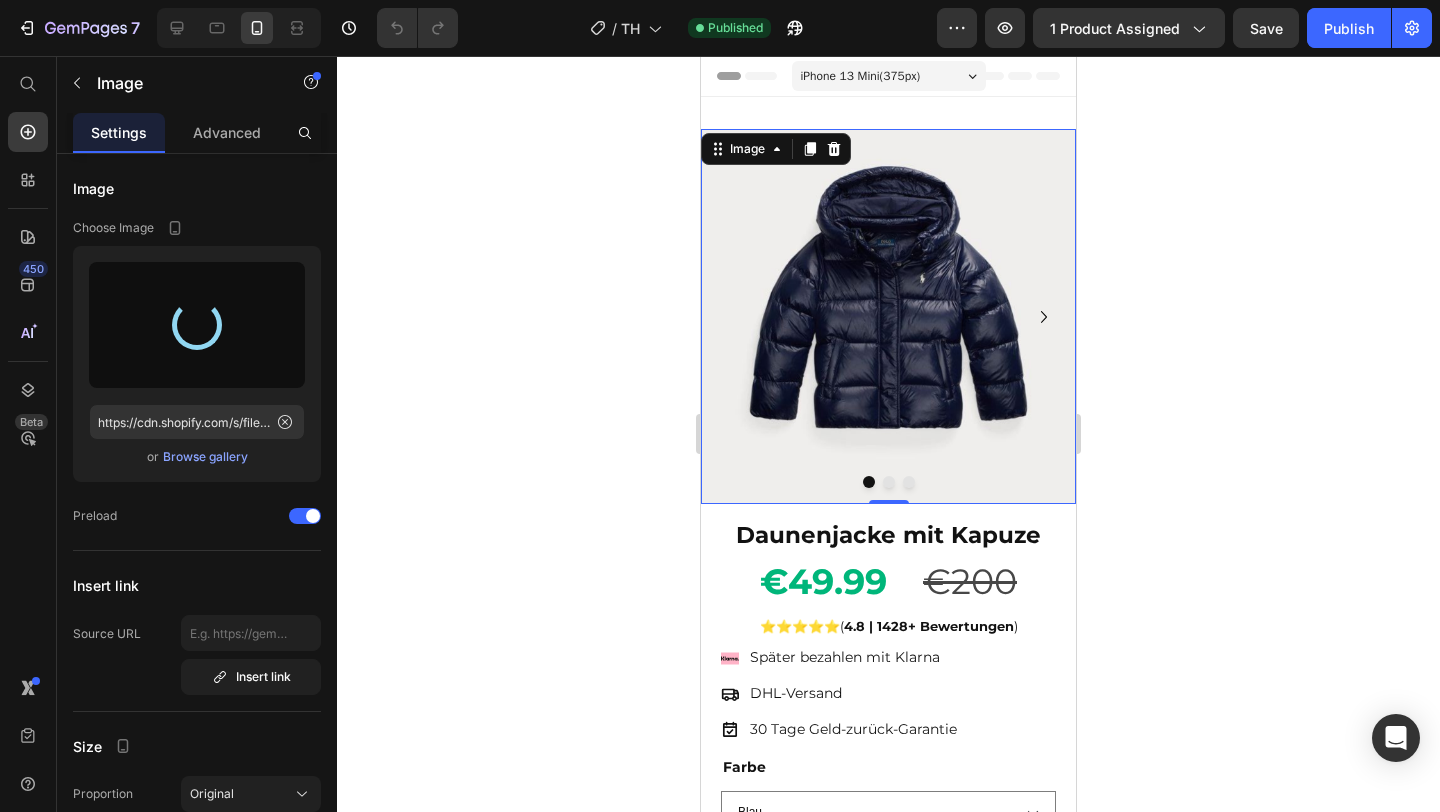 type on "https://cdn.shopify.com/s/files/1/0922/4916/2105/files/gempages_573517901714162595-d0a409ad-de48-47ec-8570-0f483f6815f0.png" 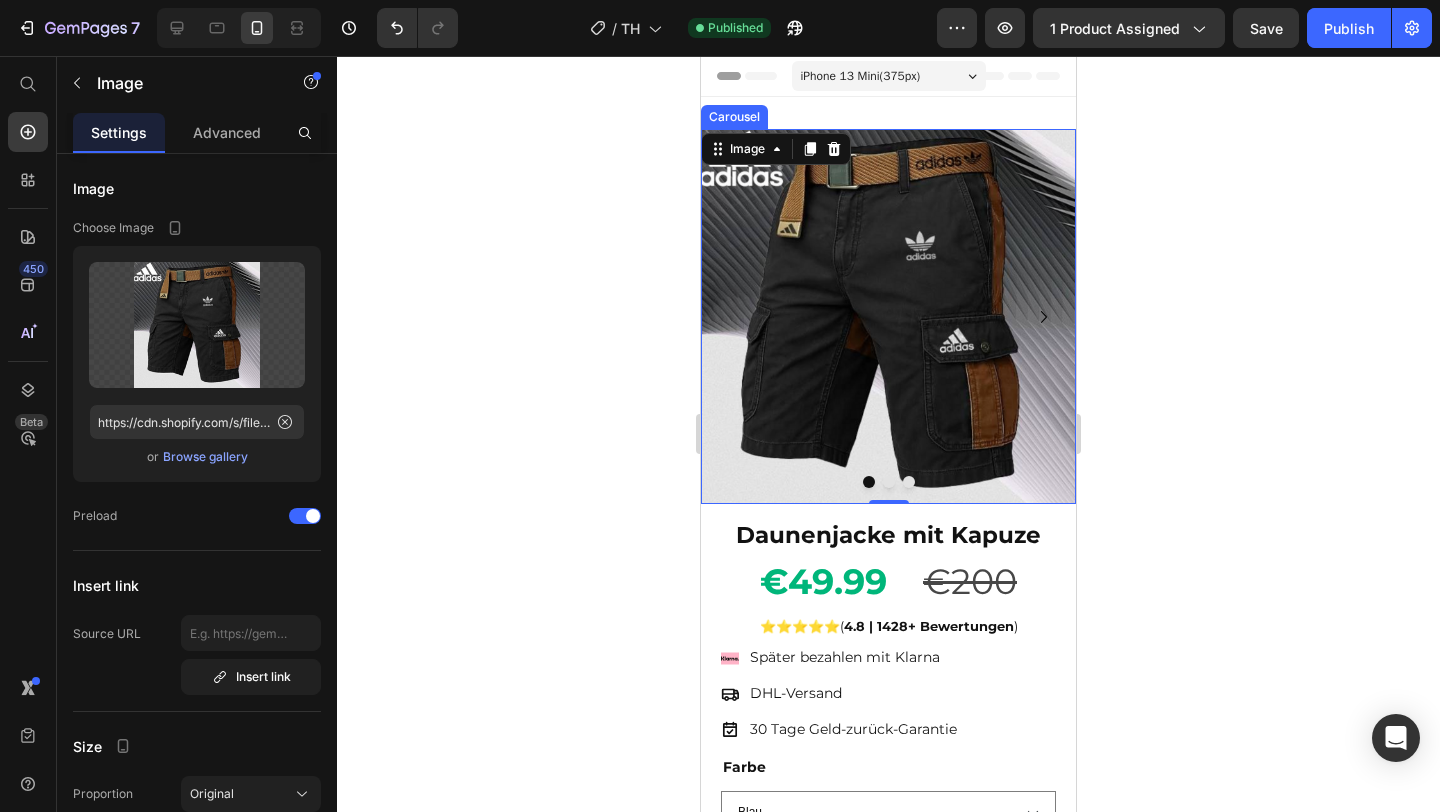 click at bounding box center [888, 482] 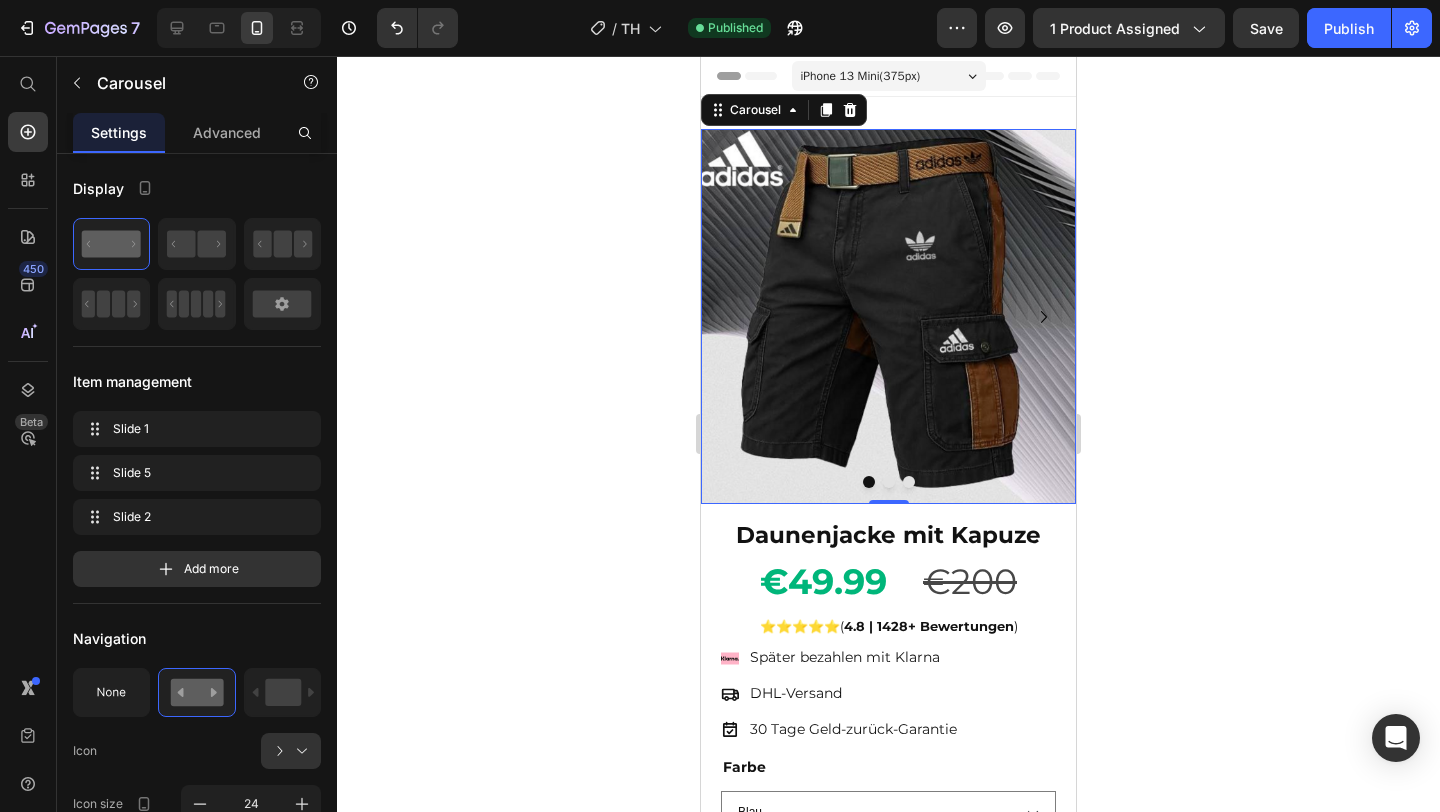 click at bounding box center (889, 482) 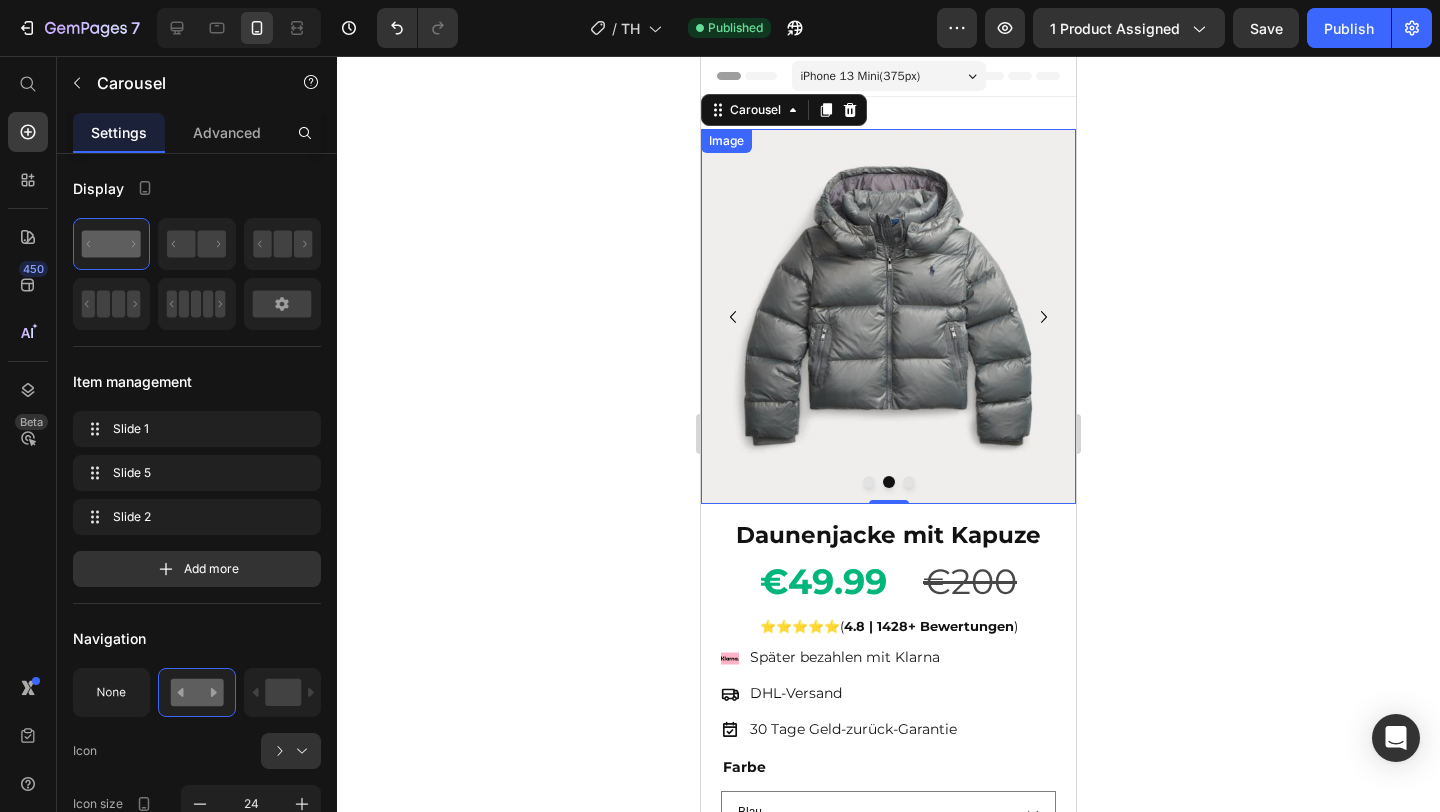 click at bounding box center [888, 316] 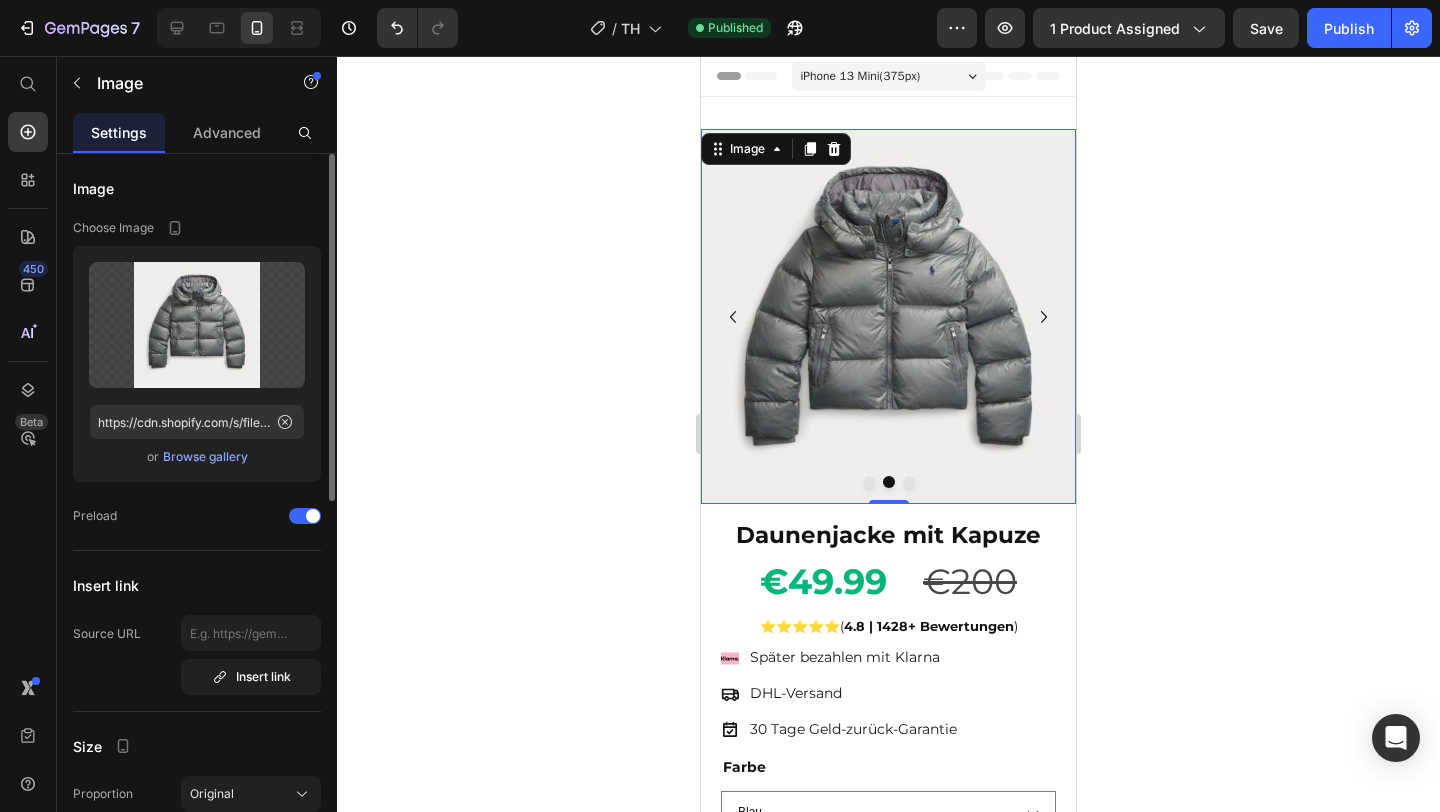 click on "Browse gallery" at bounding box center [205, 457] 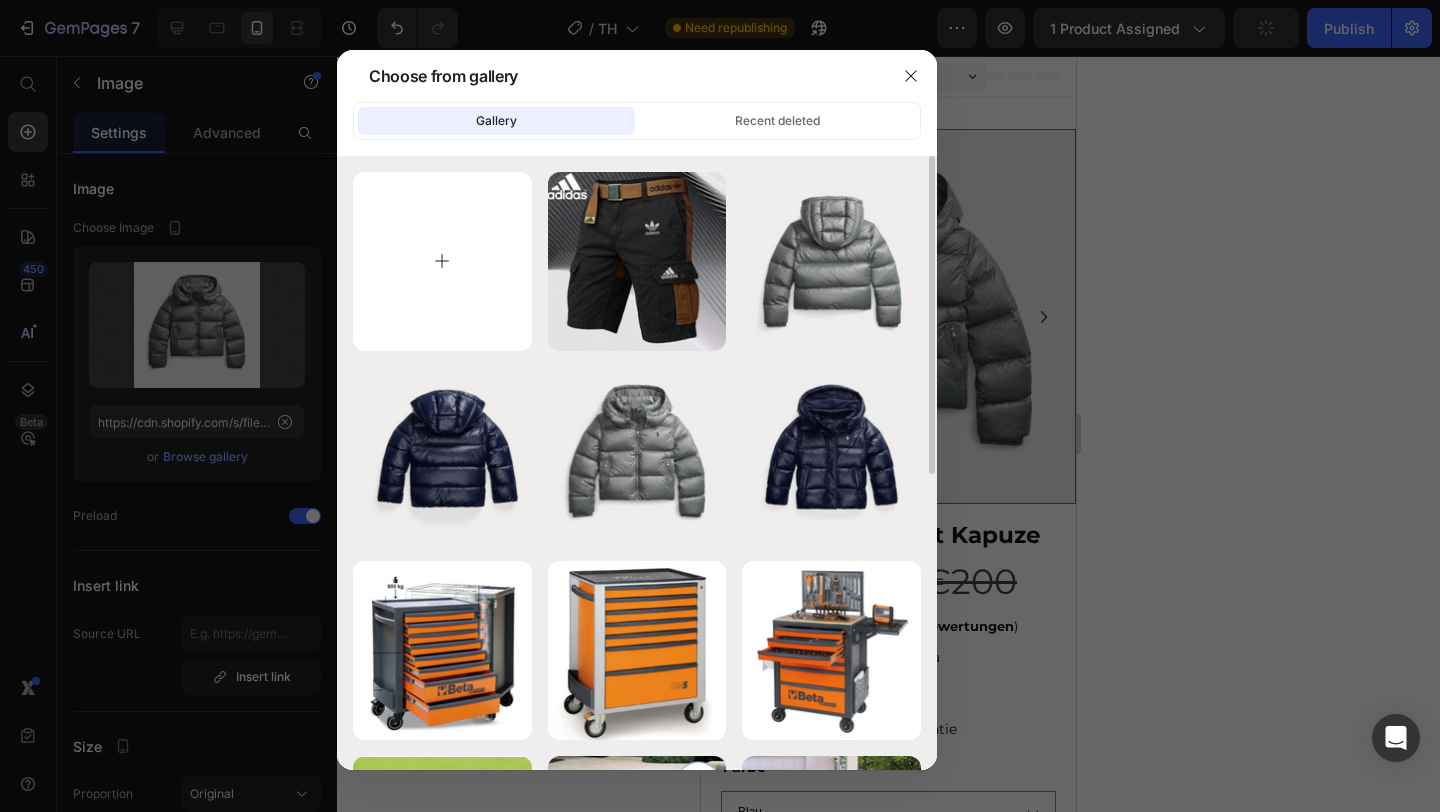 click at bounding box center (442, 261) 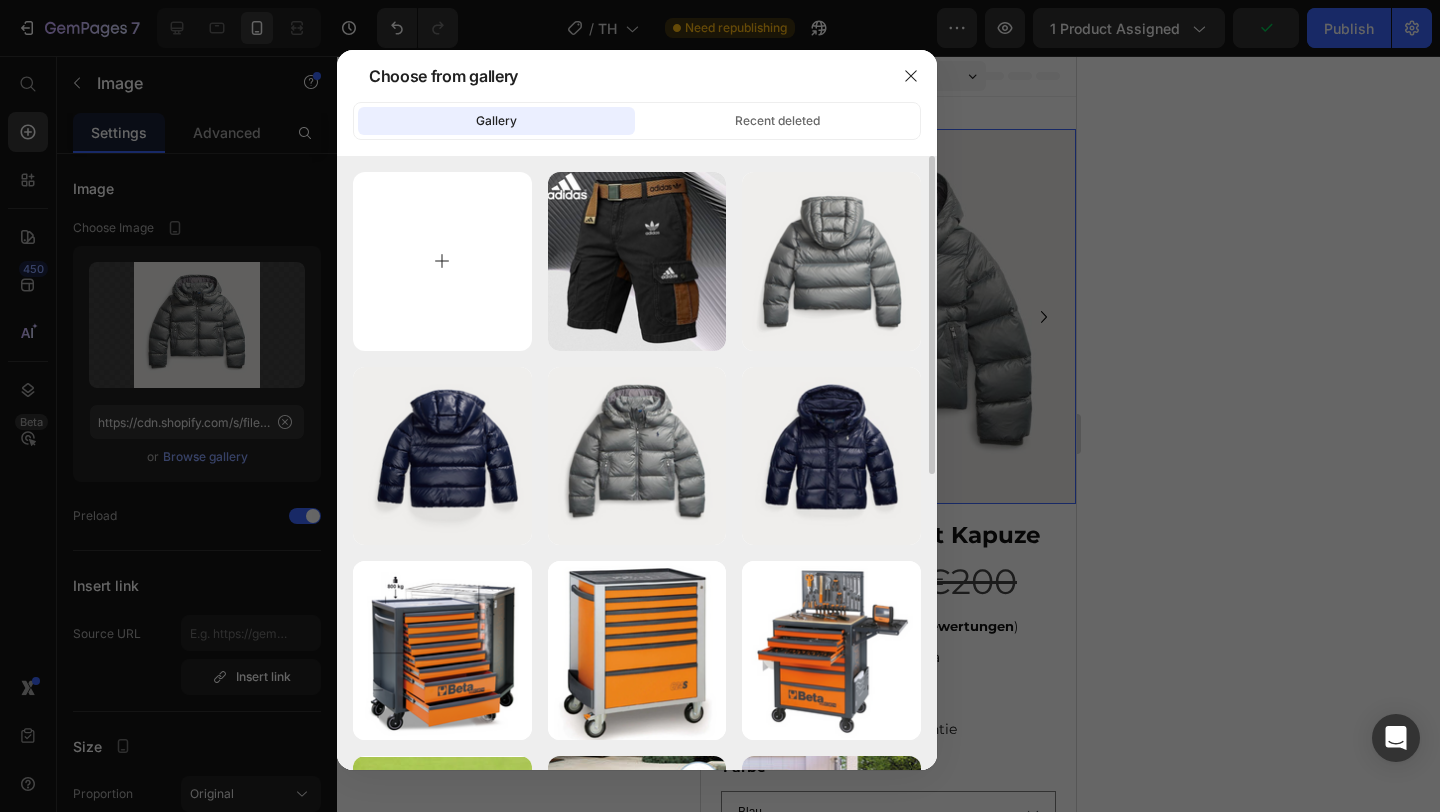 type on "C:\fakepath\2.png" 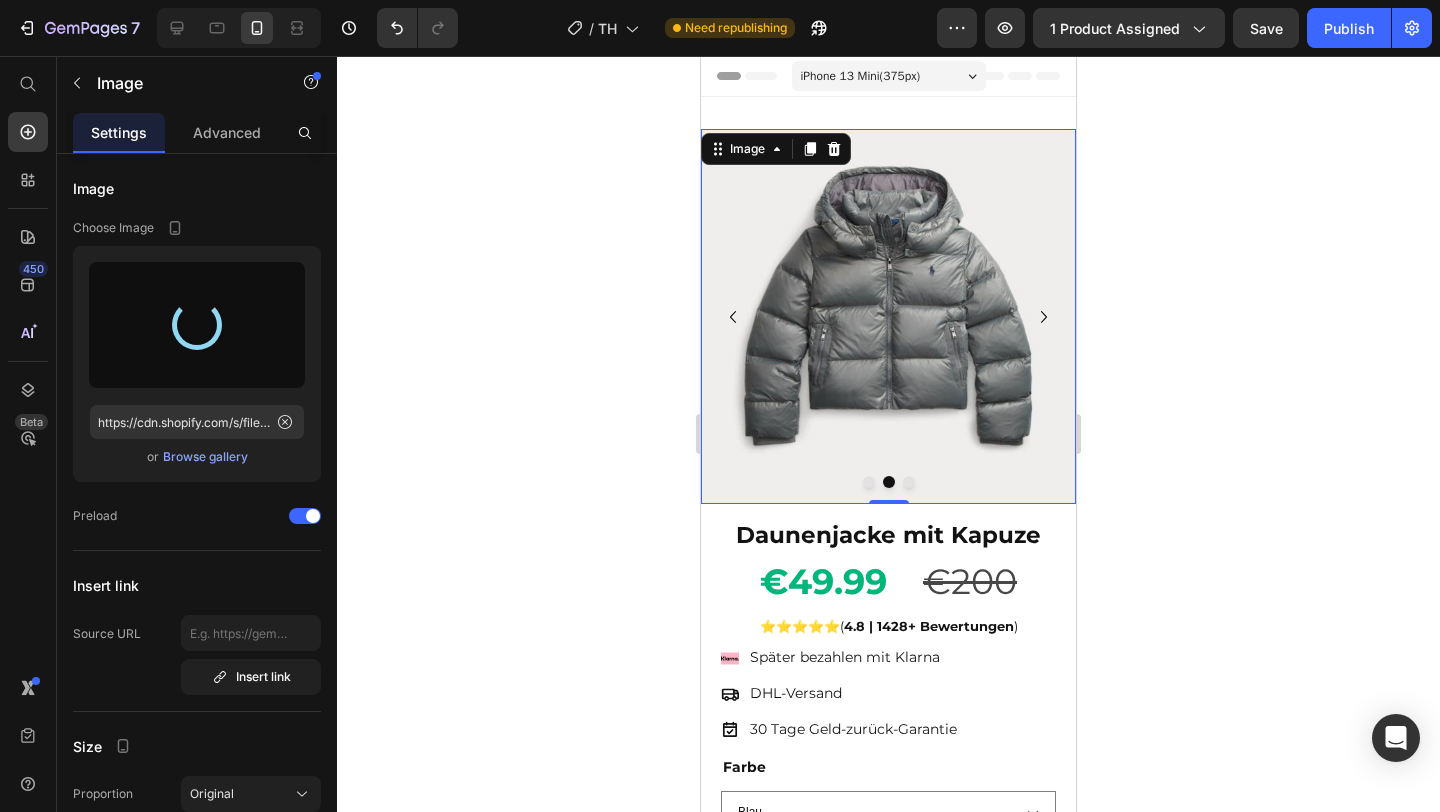 type on "https://cdn.shopify.com/s/files/1/0922/4916/2105/files/gempages_573517901714162595-fe50cd8b-b2fd-4123-978c-973fb25d7e24.png" 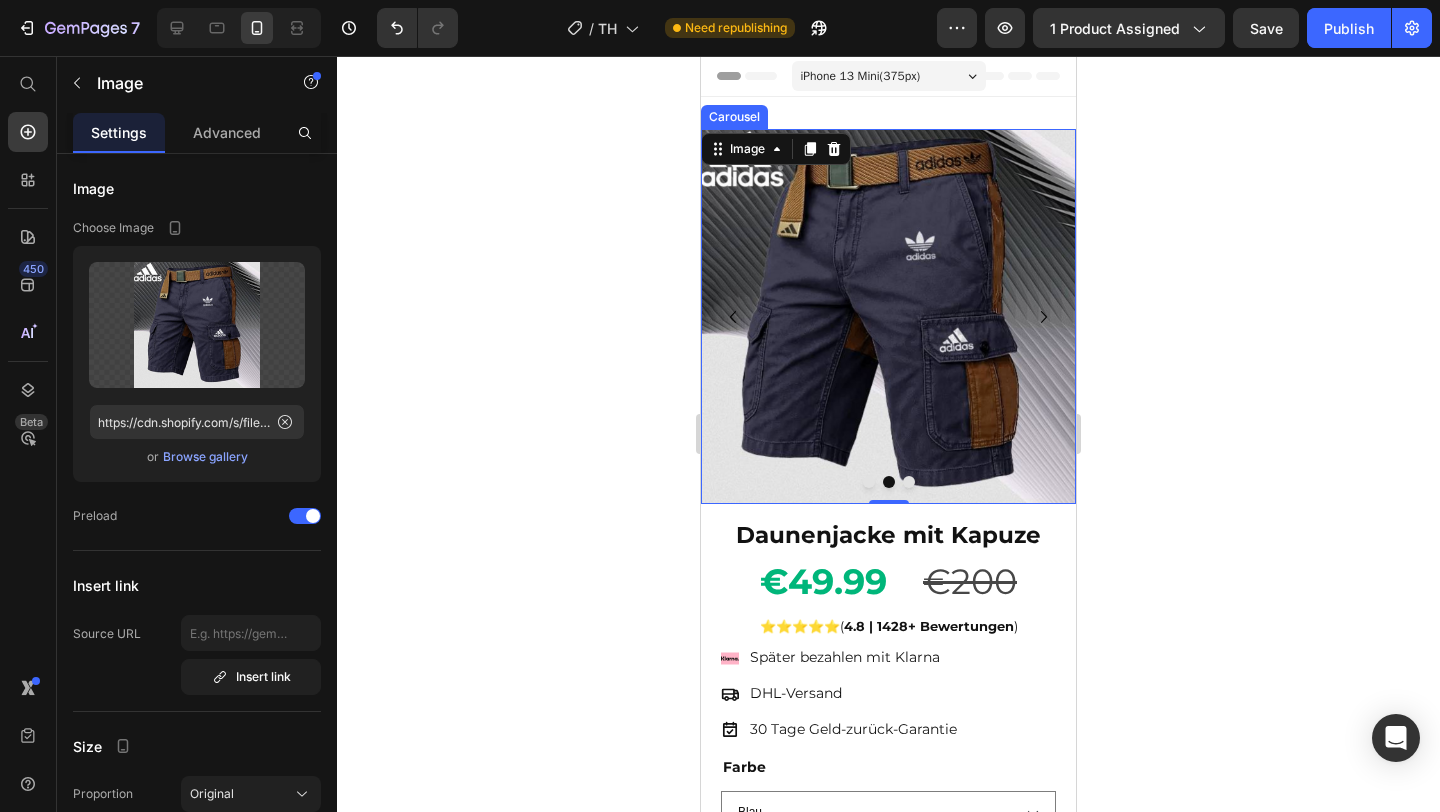 click at bounding box center (909, 482) 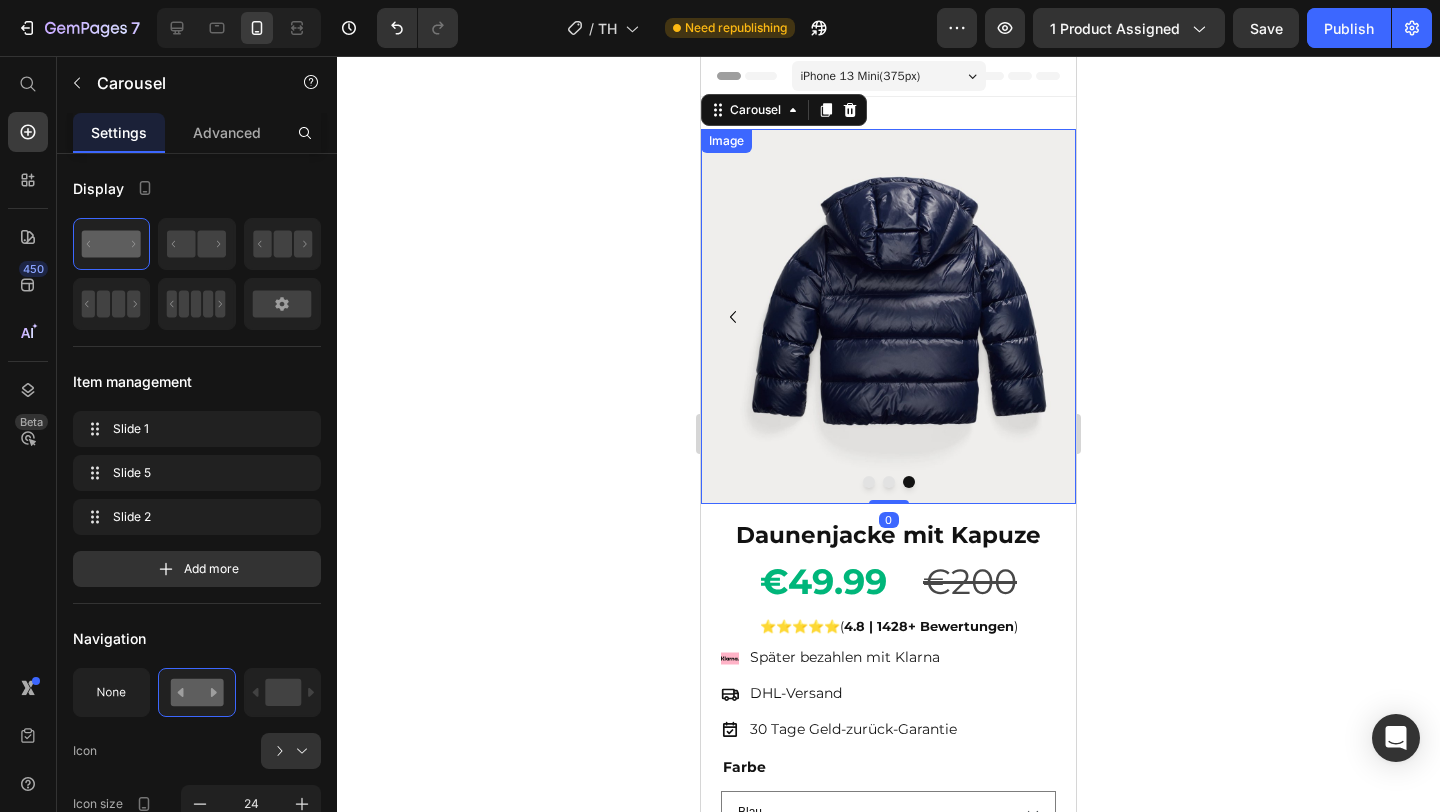 click at bounding box center (888, 316) 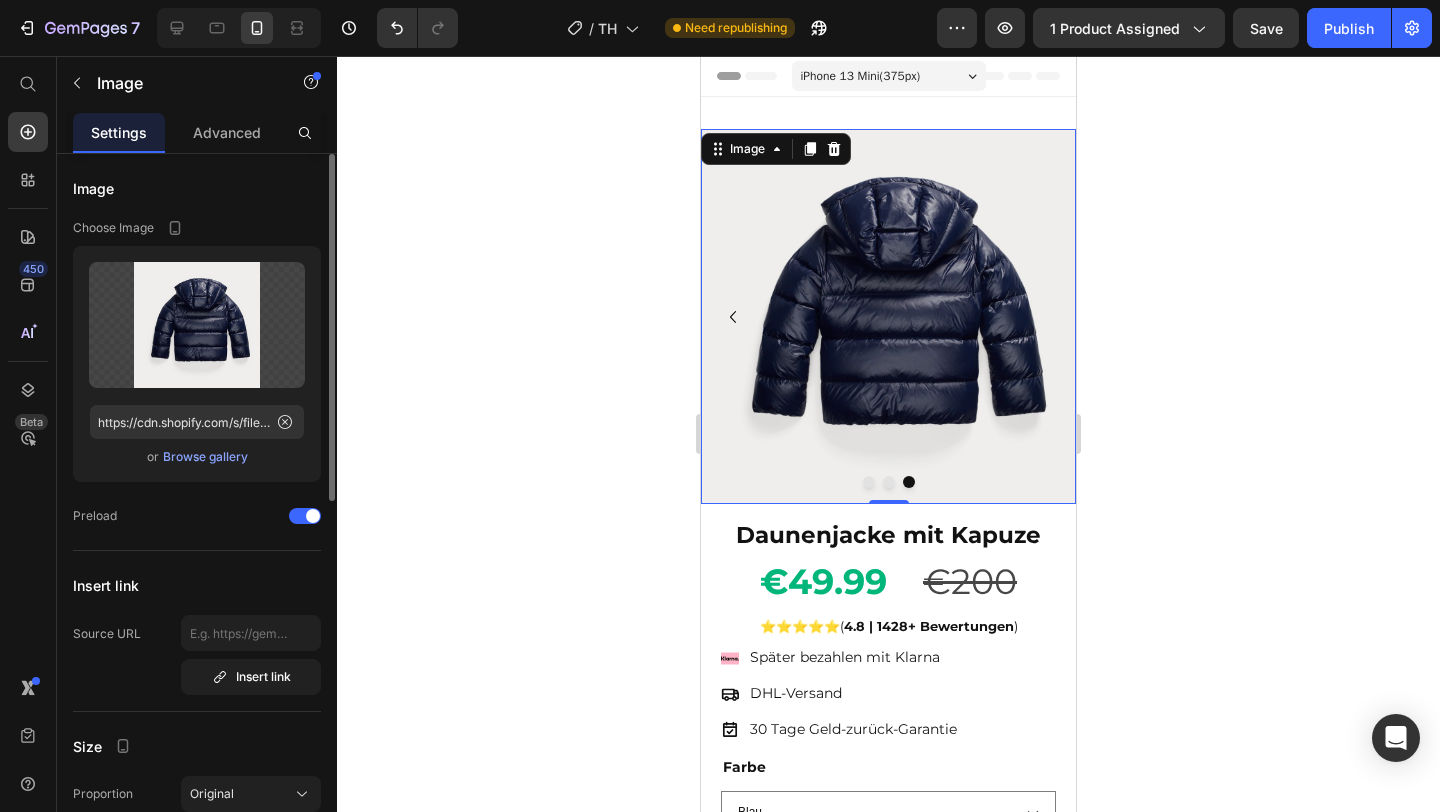 click on "Upload Image https://cdn.shopify.com/s/files/1/0922/4916/2105/files/gempages_573517901714162595-56c01edf-6e07-48a0-b6e2-694aa6422f16.png or Browse gallery" 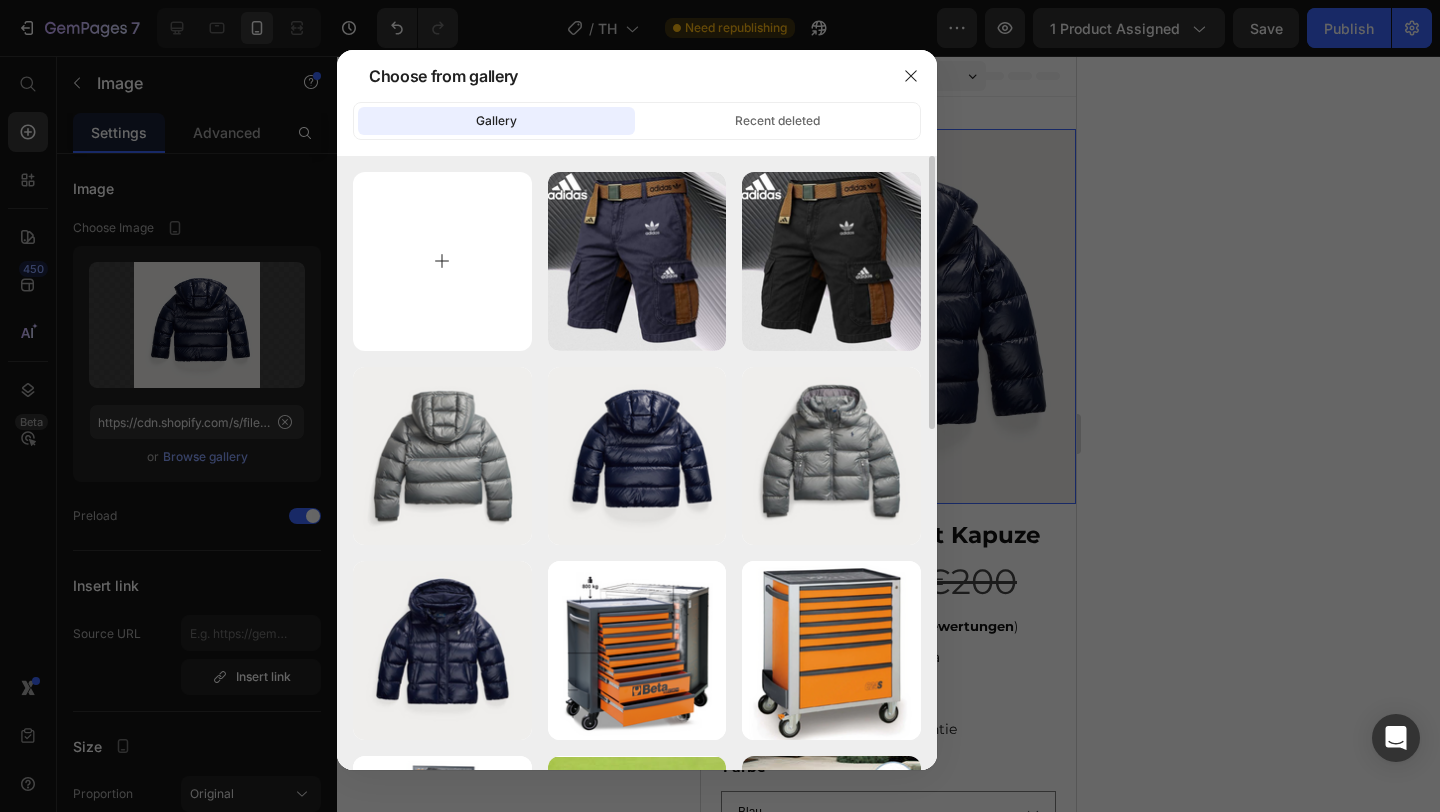 click at bounding box center (442, 261) 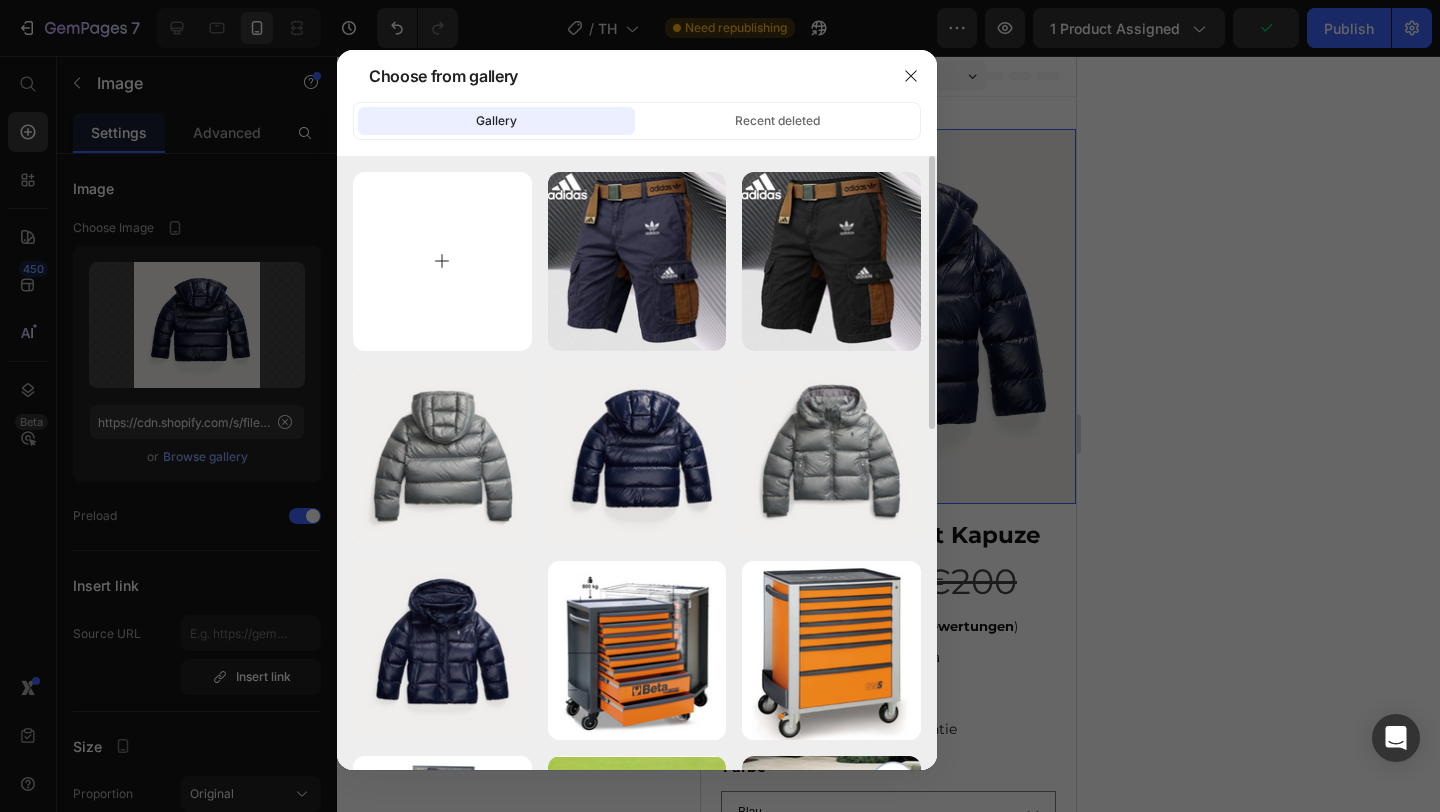 type on "C:\fakepath\3.png" 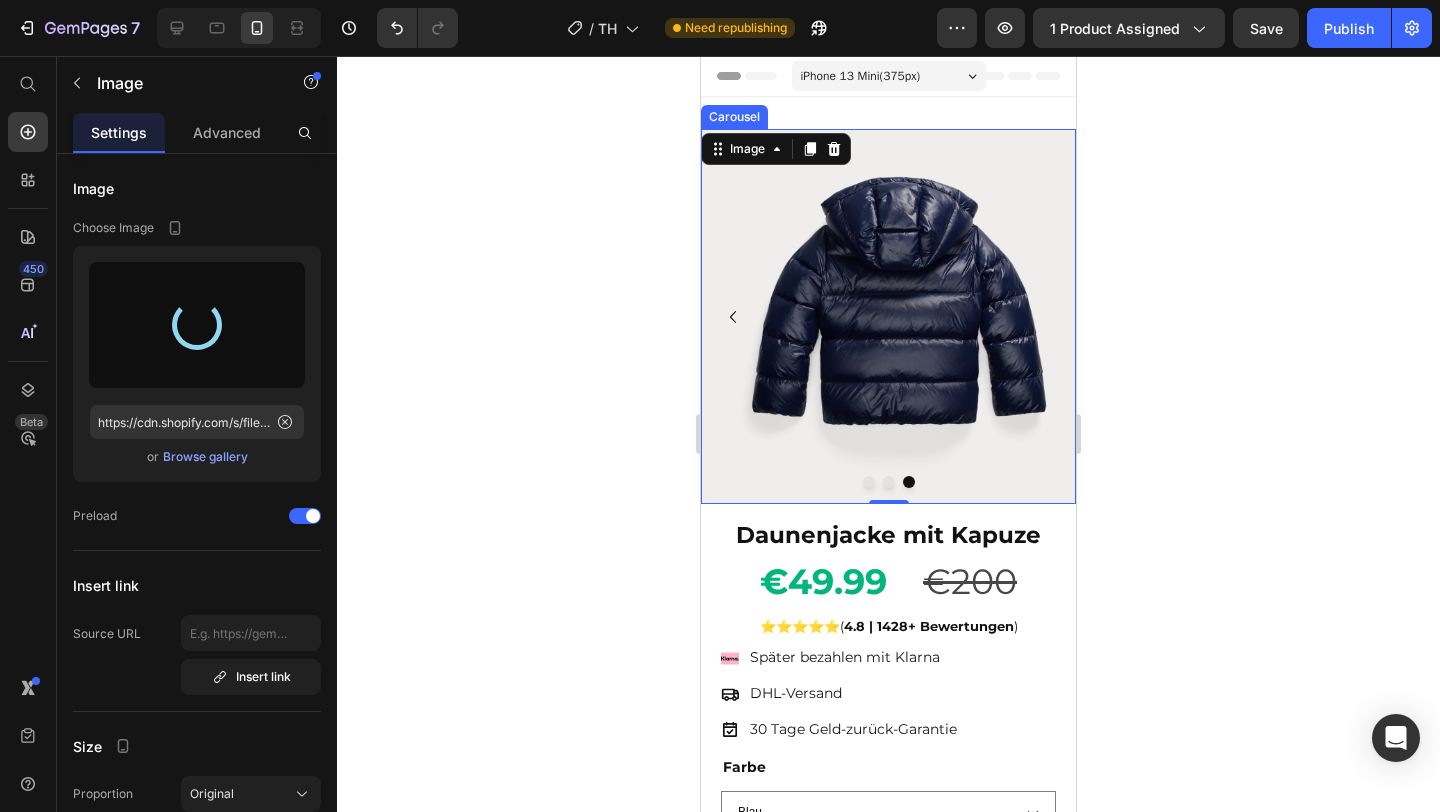 type on "https://cdn.shopify.com/s/files/1/0922/4916/2105/files/gempages_573517901714162595-01125e83-7ef0-4b0b-a463-1640ed3f9fc1.png" 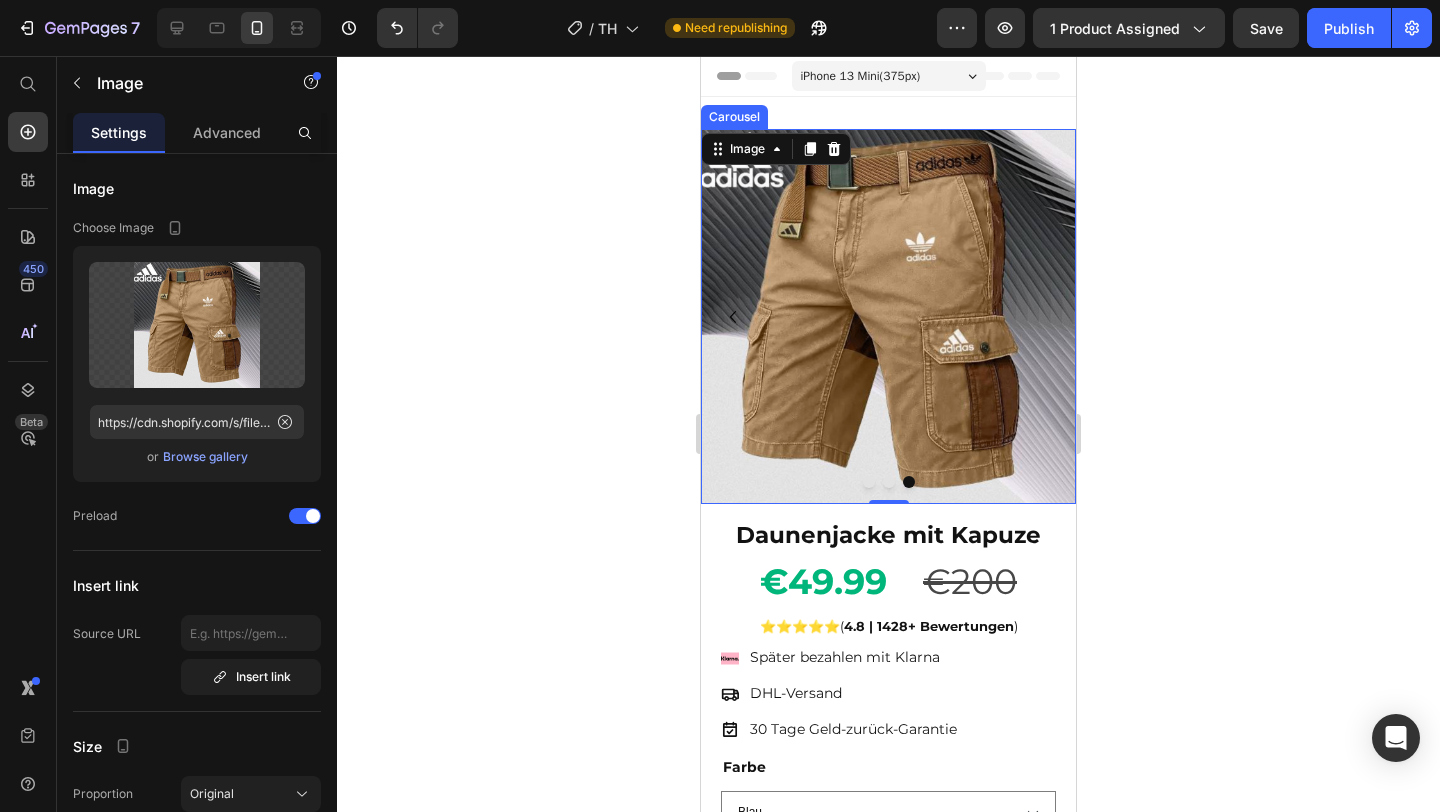 click at bounding box center (889, 482) 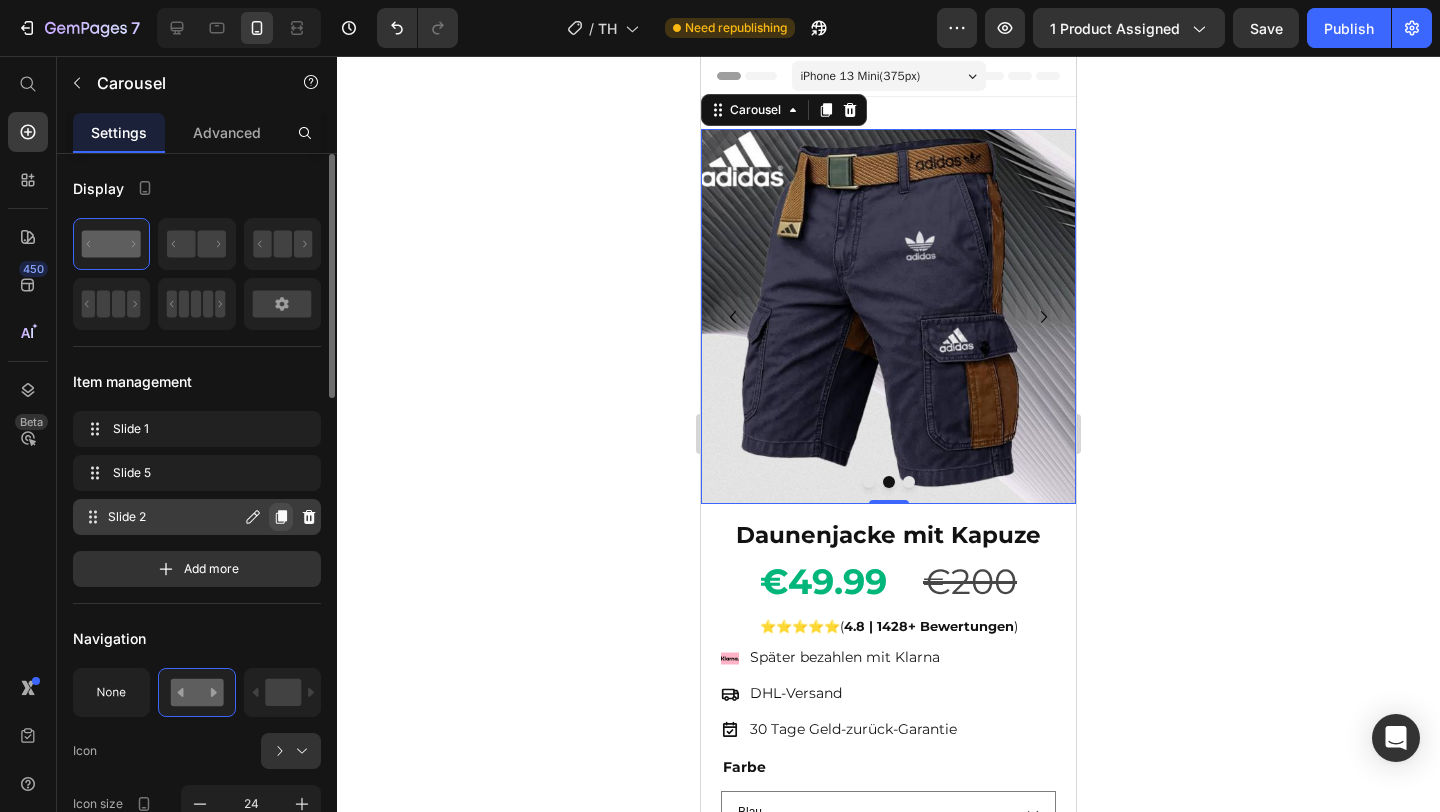 click 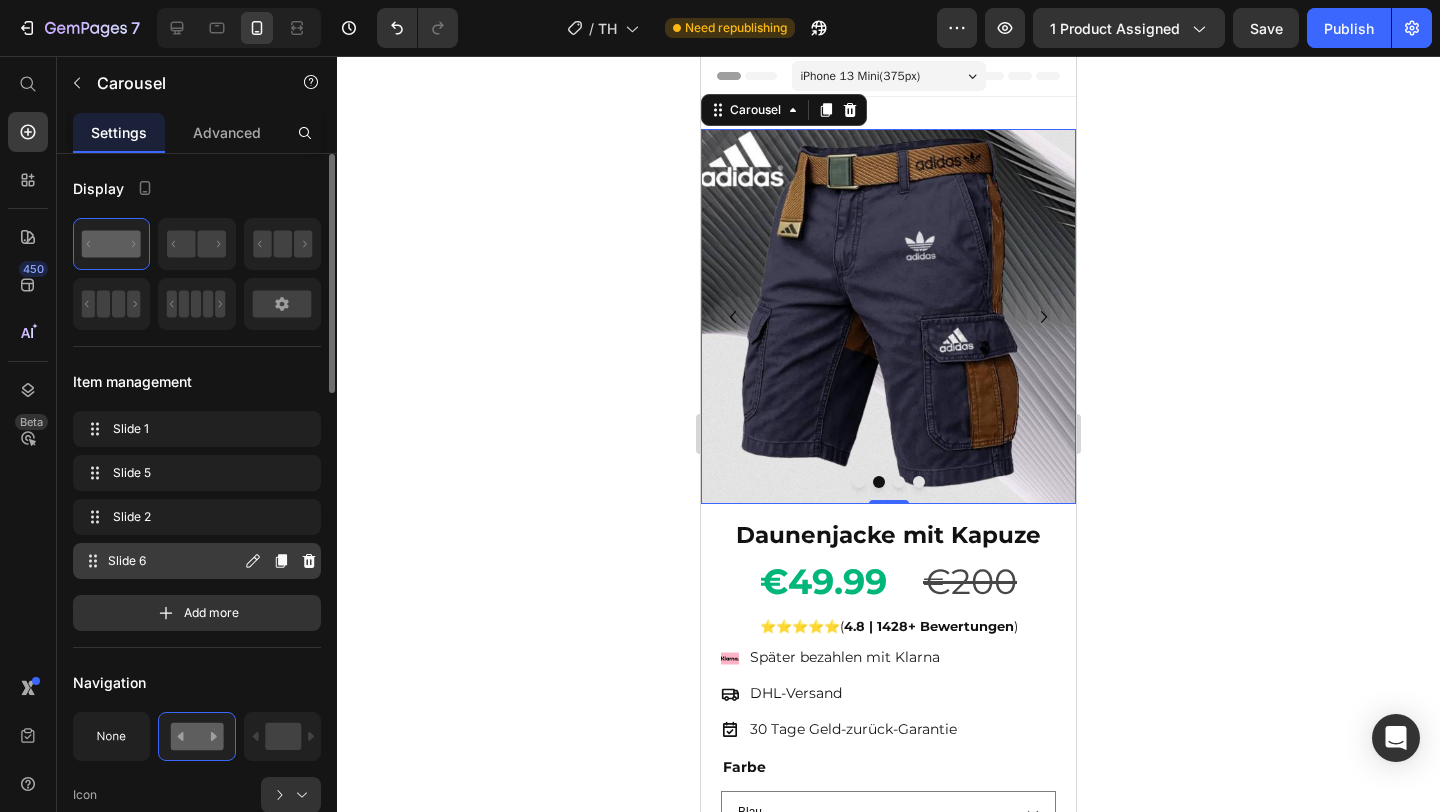 click on "Slide 6" at bounding box center (174, 561) 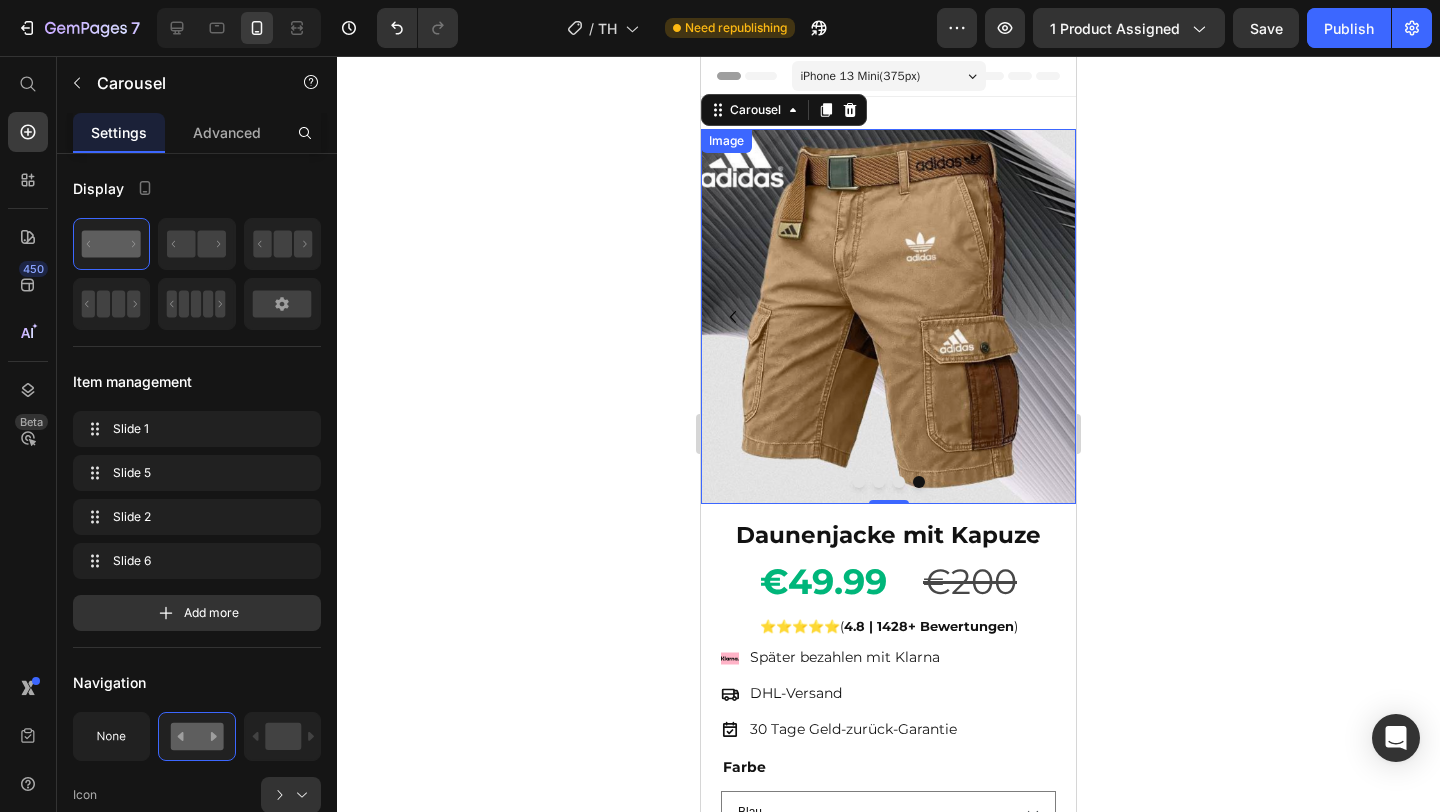 click at bounding box center (888, 316) 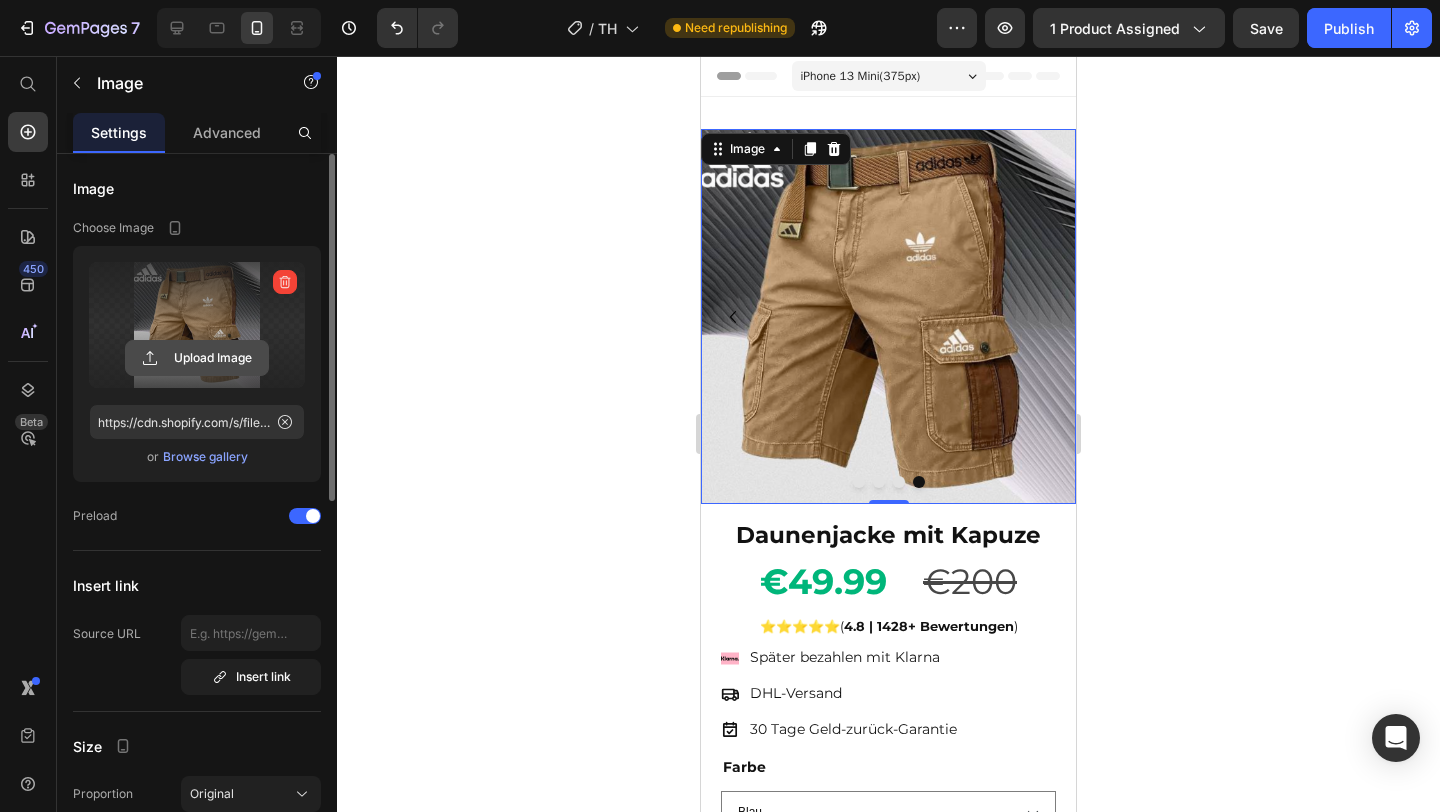 click 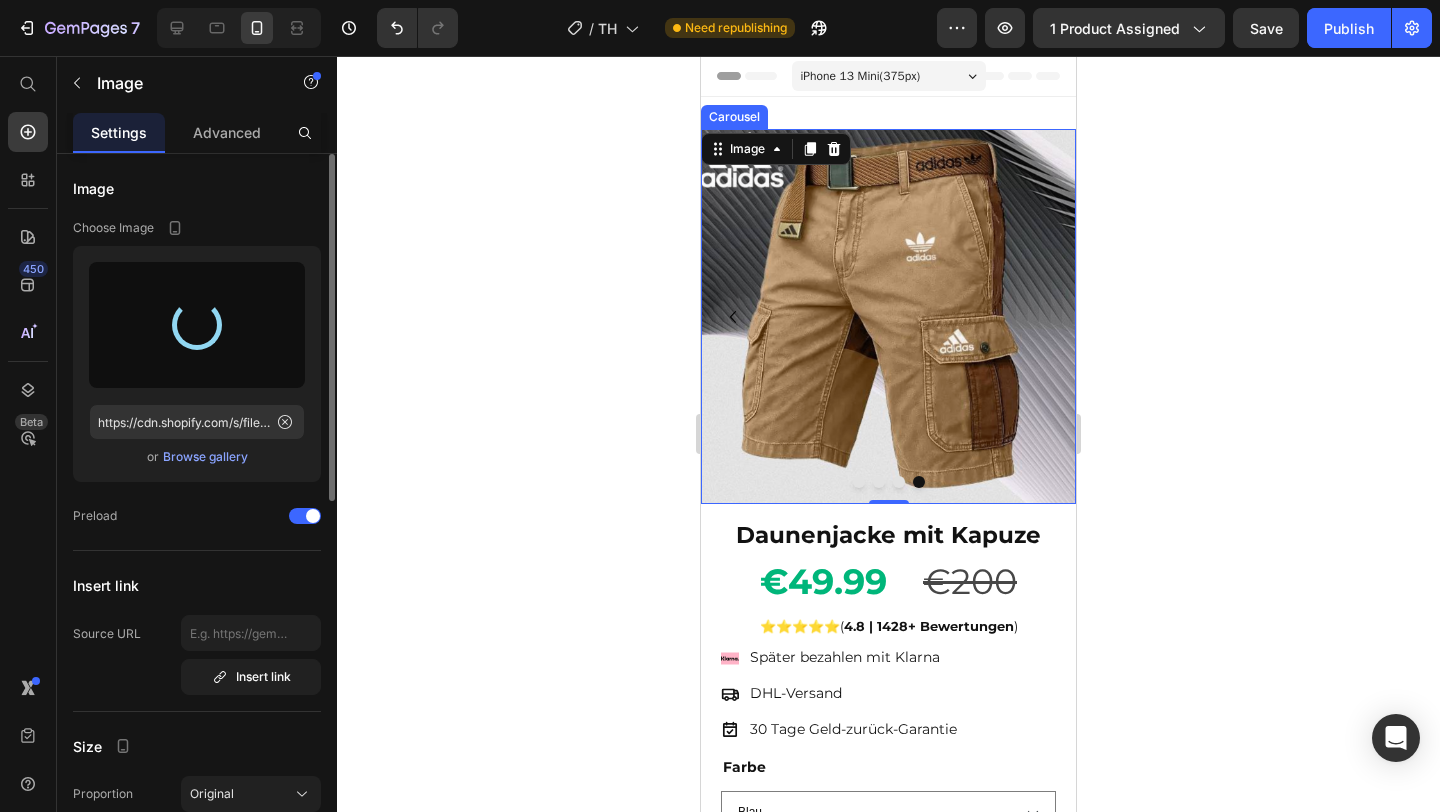 type on "https://cdn.shopify.com/s/files/1/0922/4916/2105/files/gempages_573517901714162595-7c1ee9db-e990-41a3-bc8f-fe223158d113.png" 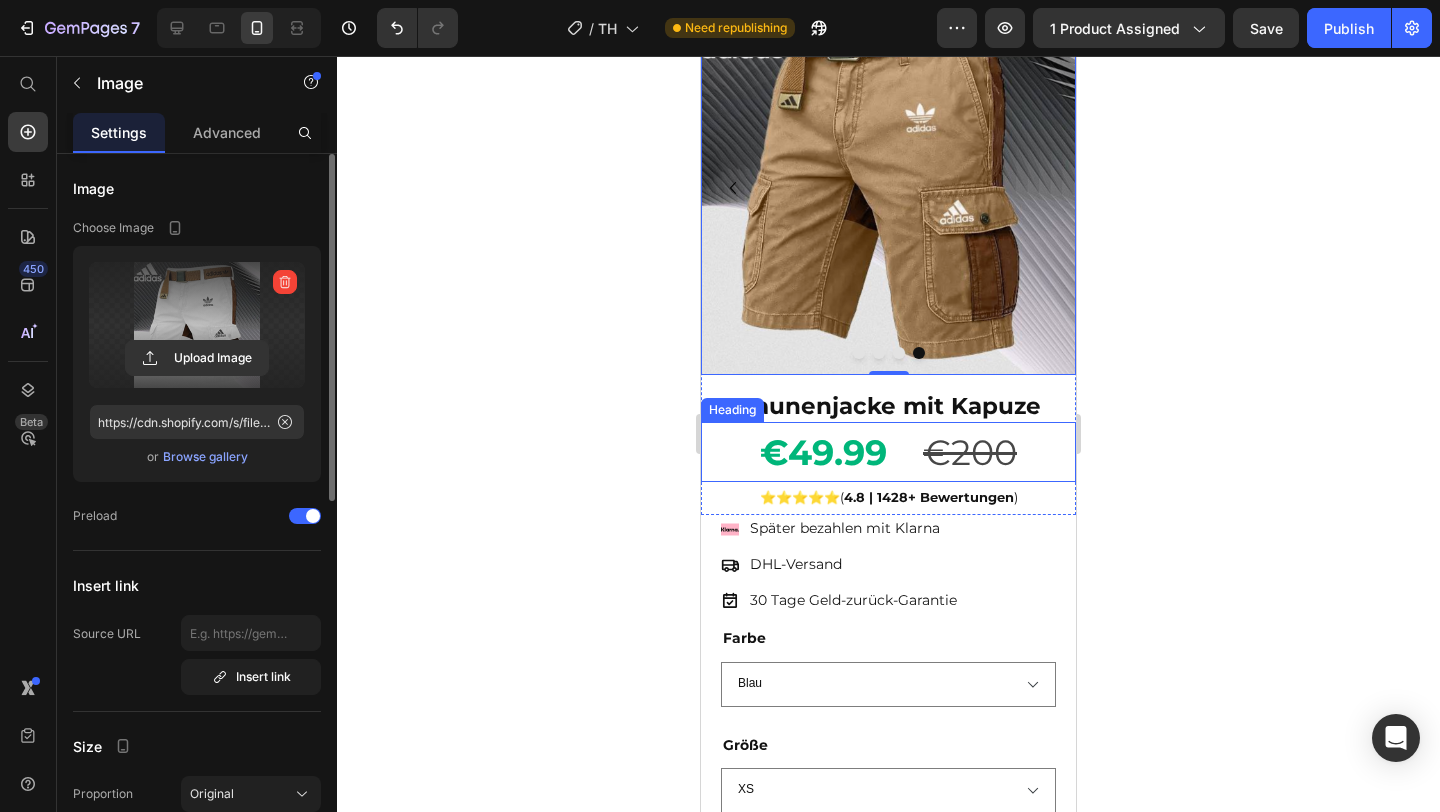 scroll, scrollTop: 173, scrollLeft: 0, axis: vertical 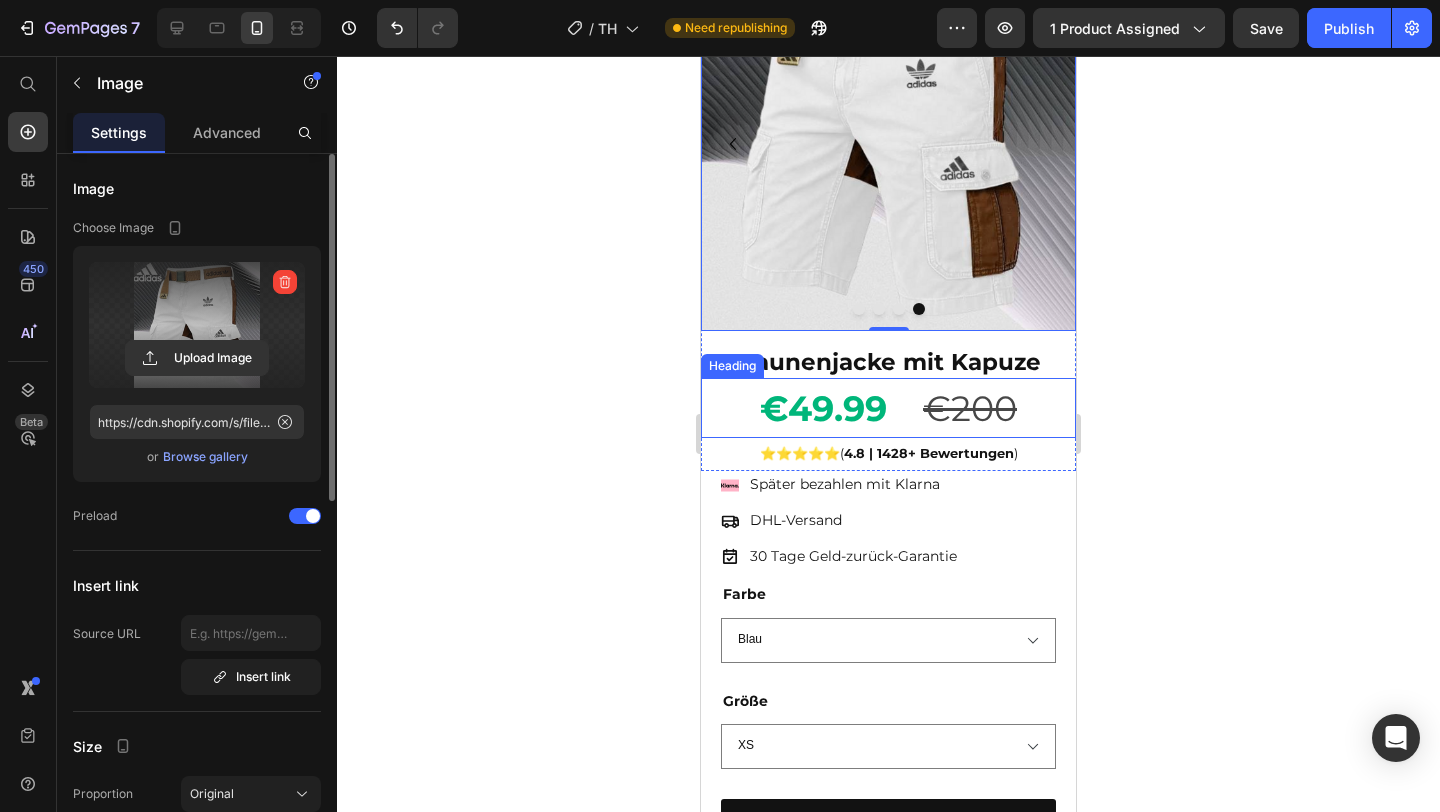 click on "49.99" at bounding box center [837, 408] 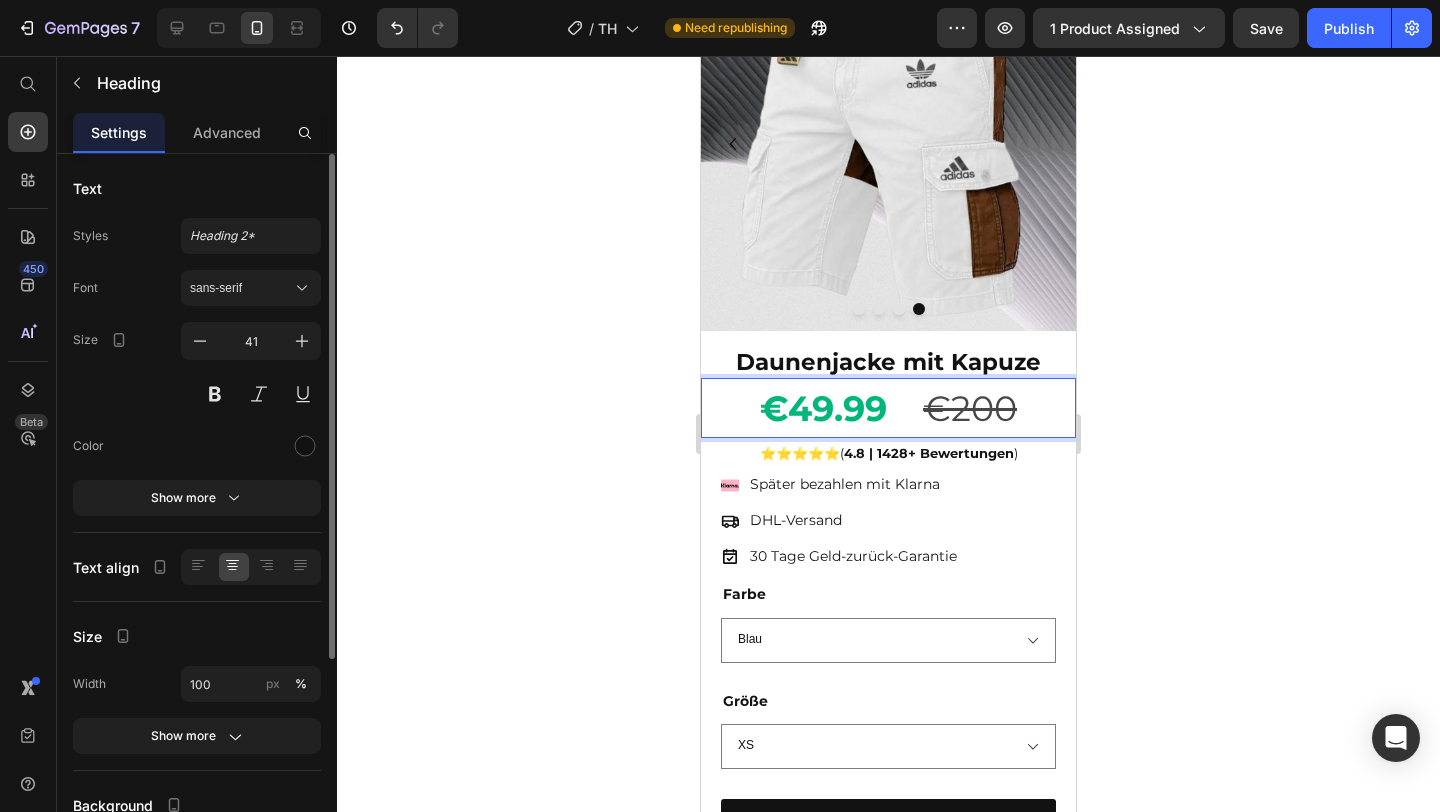 click on "49.99" at bounding box center (837, 408) 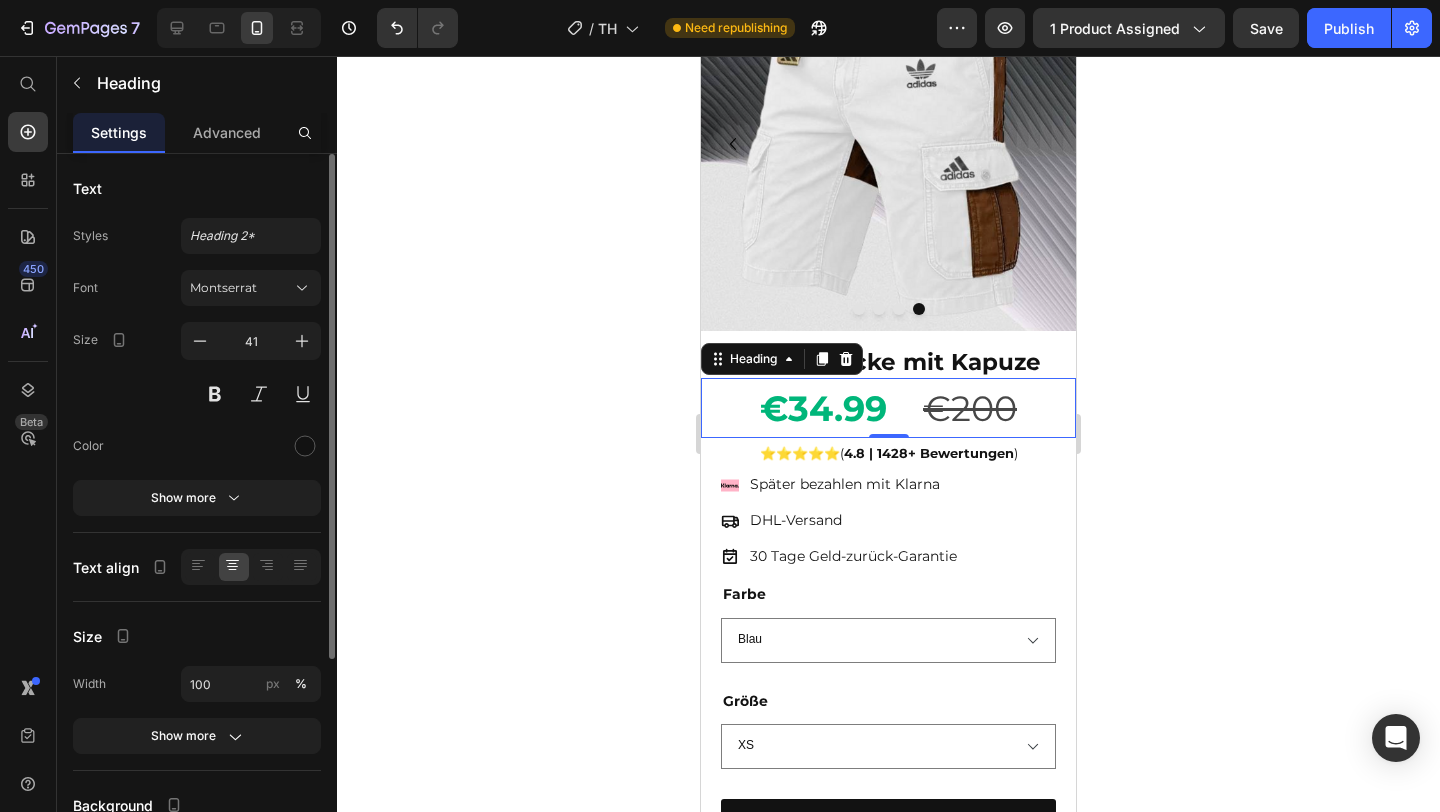 click 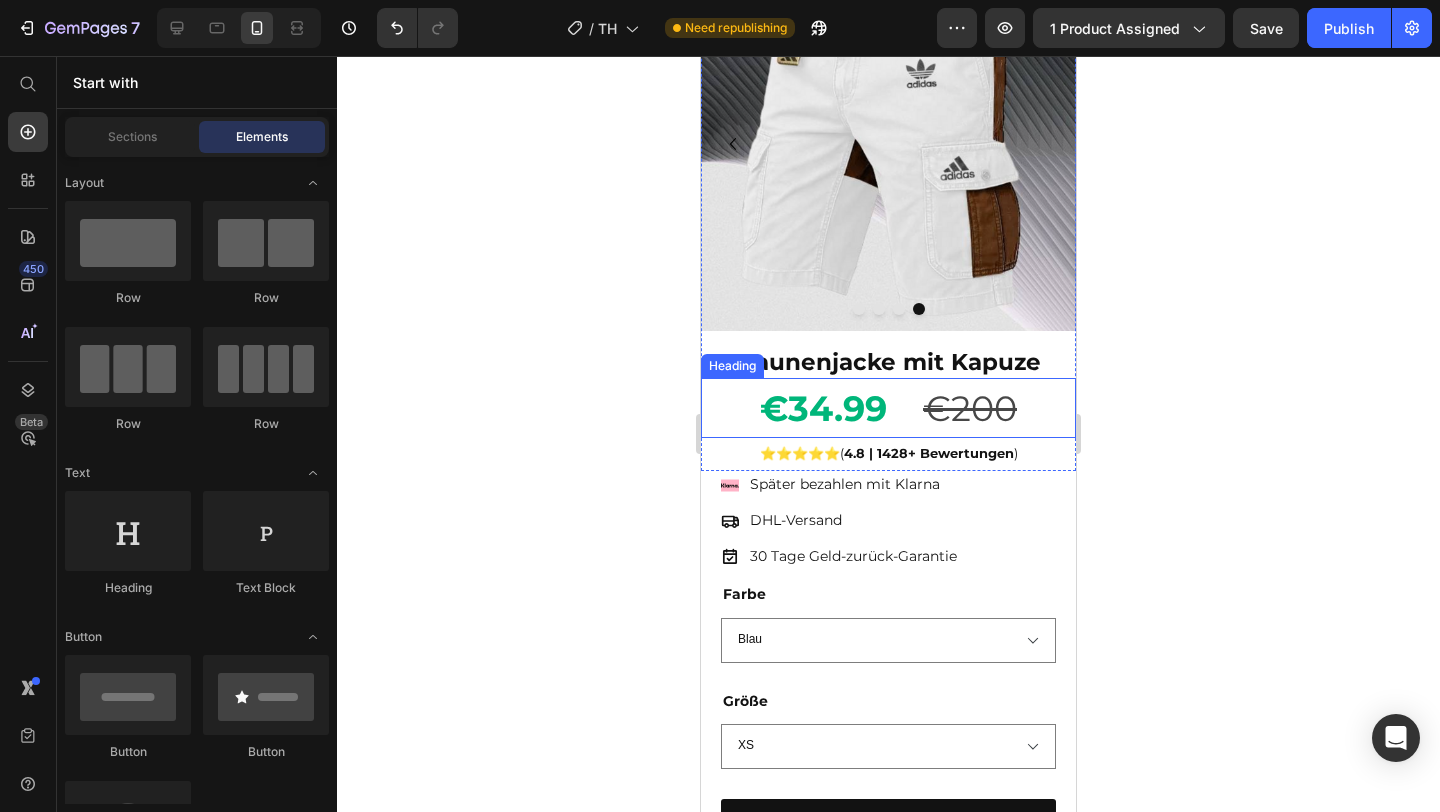click on "€200" at bounding box center [970, 408] 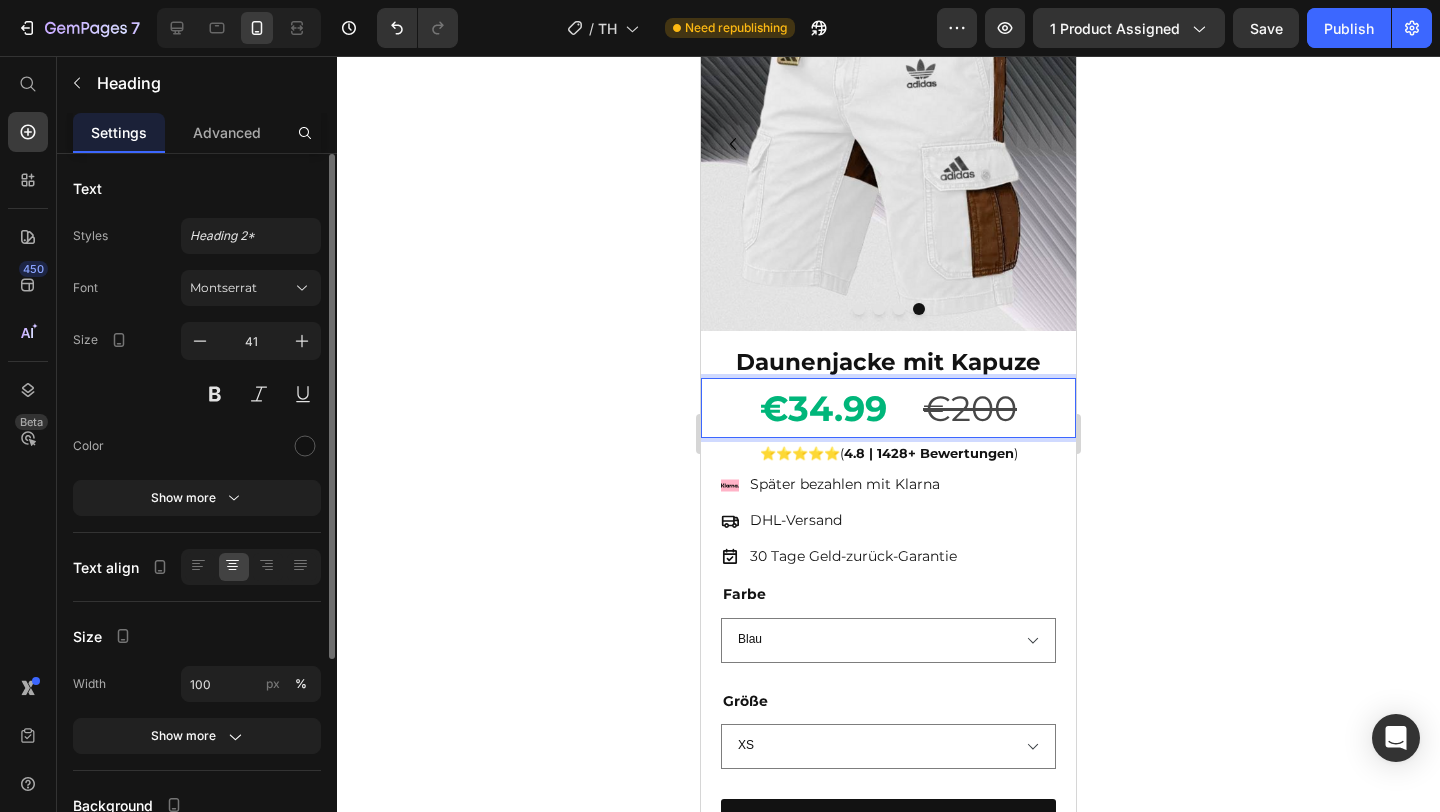 click on "€200" at bounding box center [970, 408] 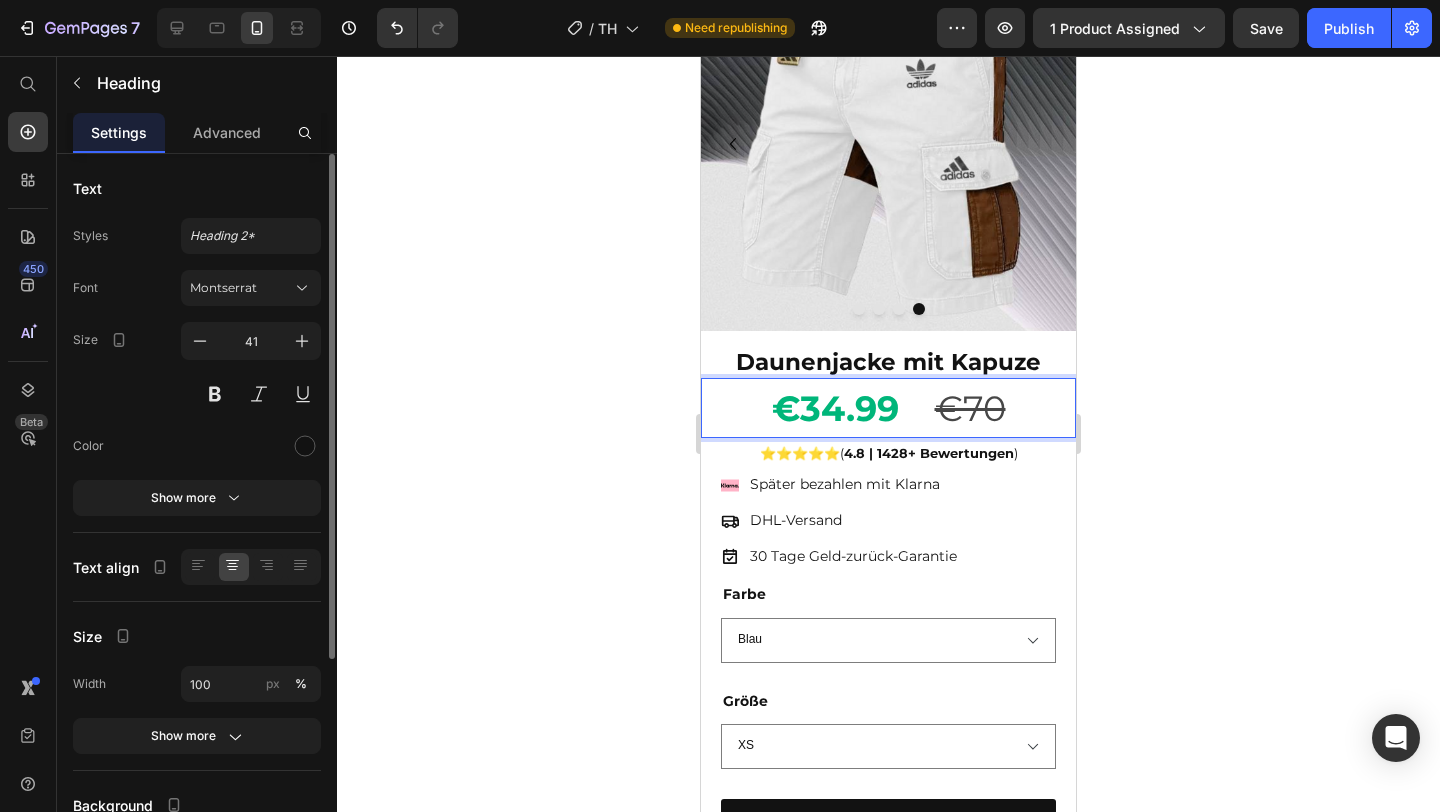 click 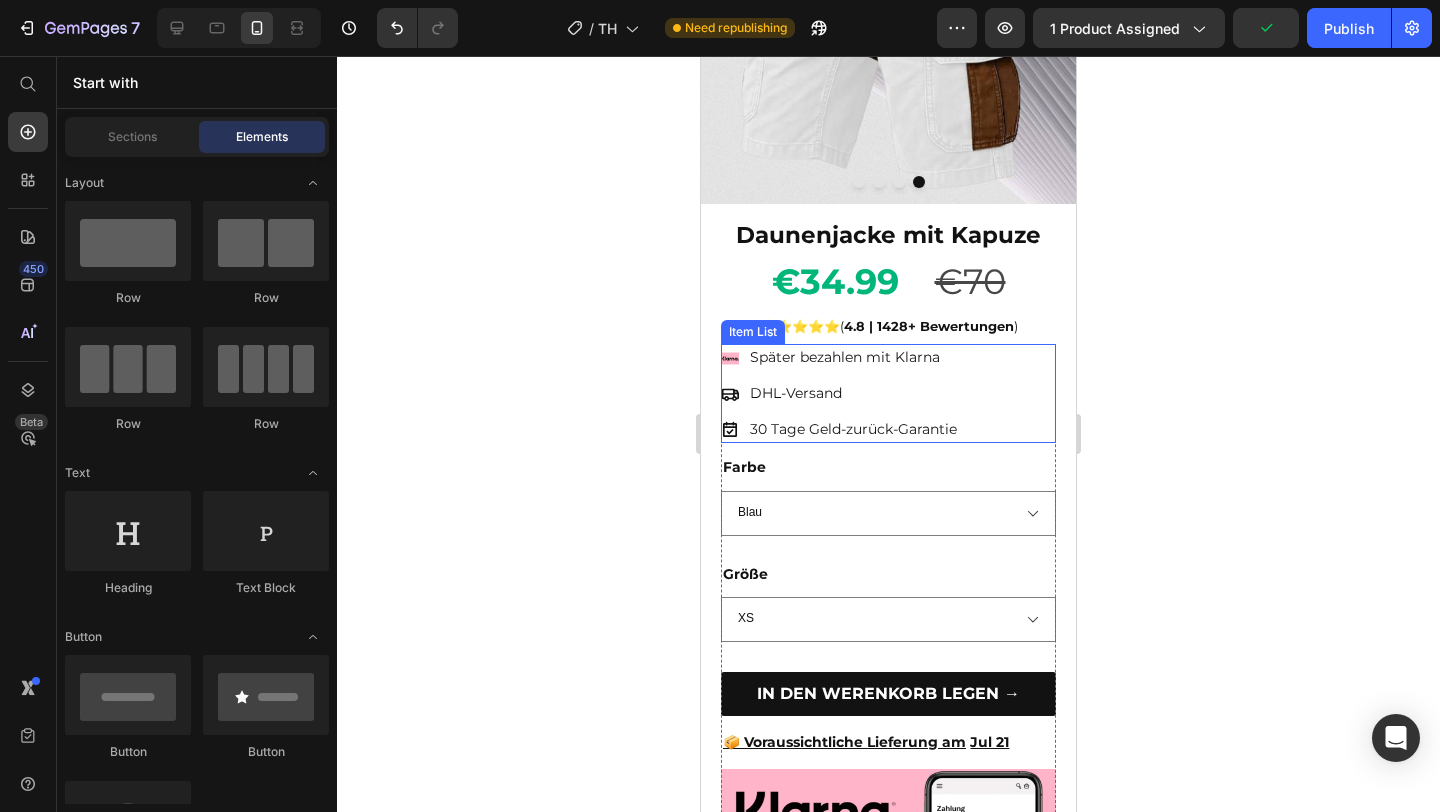 scroll, scrollTop: 325, scrollLeft: 0, axis: vertical 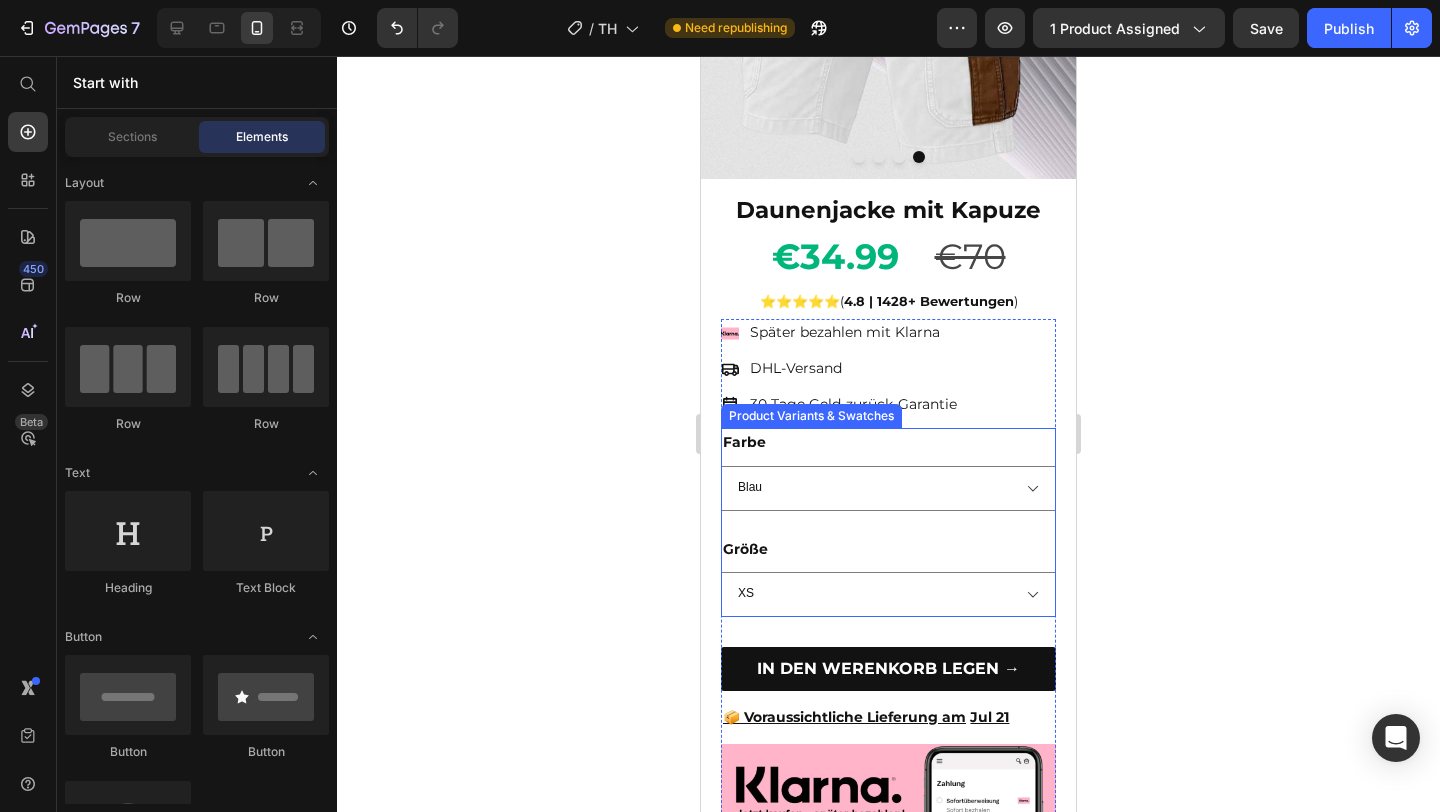 click on "Farbe Blau Grau" at bounding box center (888, 469) 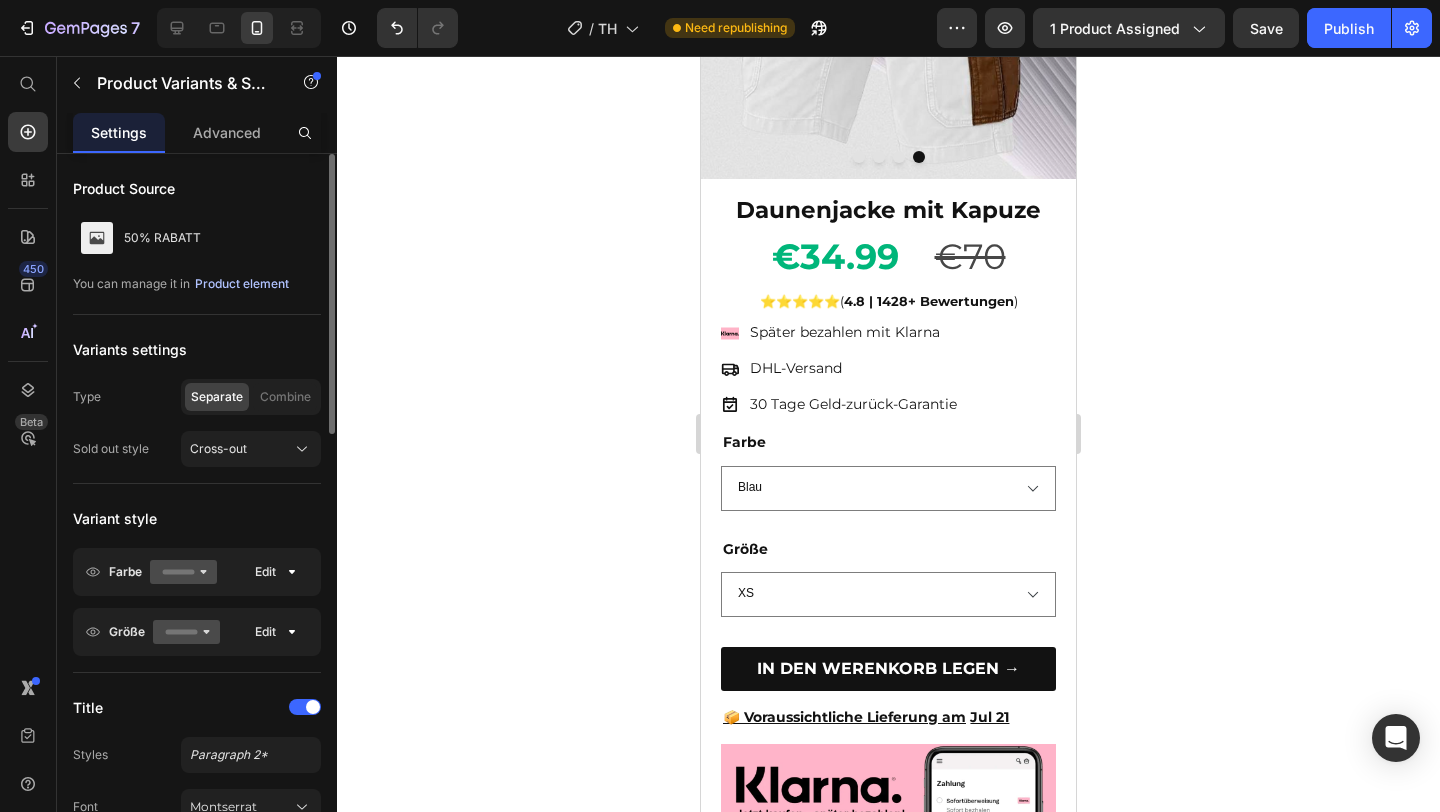 click on "Product element" at bounding box center [242, 284] 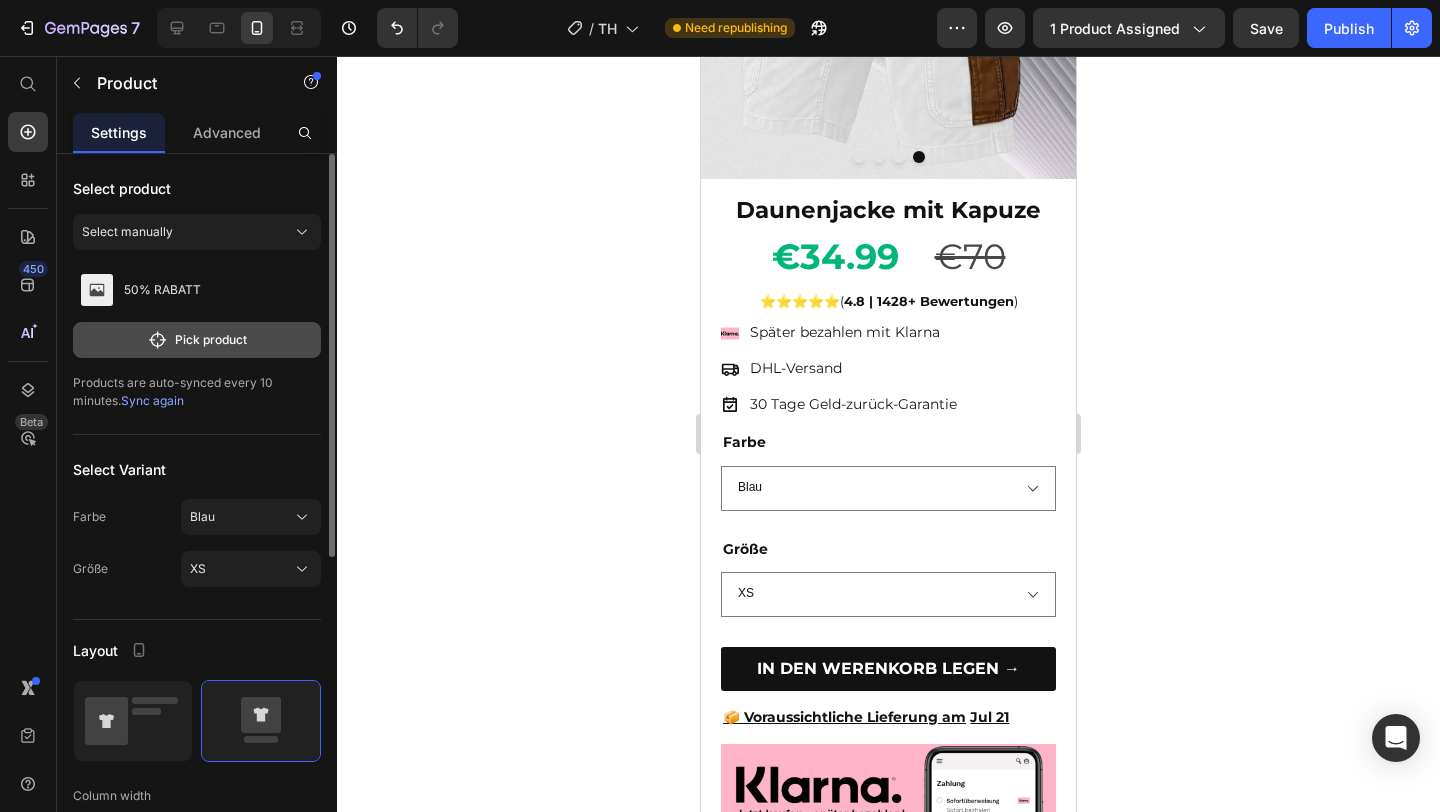 click on "Pick product" at bounding box center [197, 340] 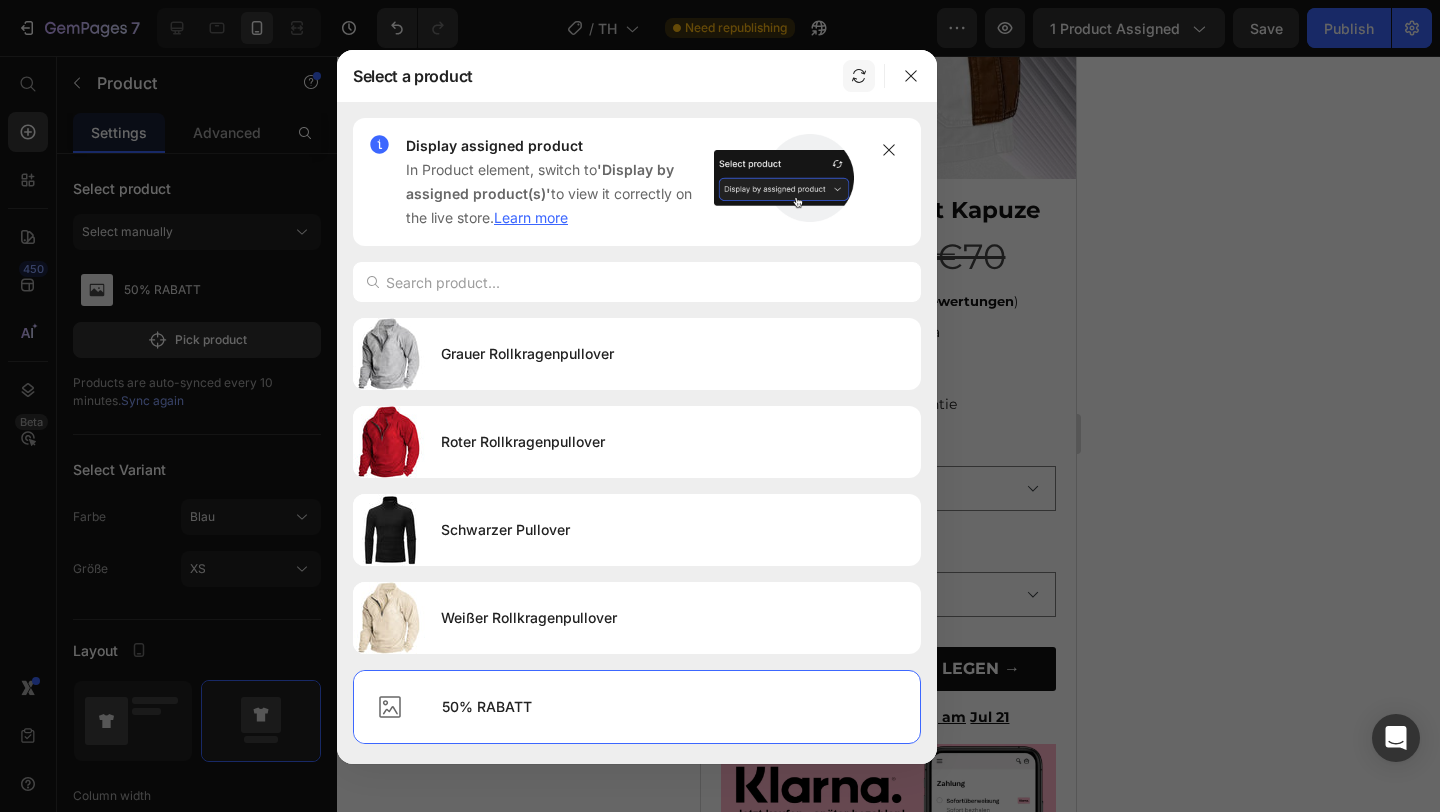 click 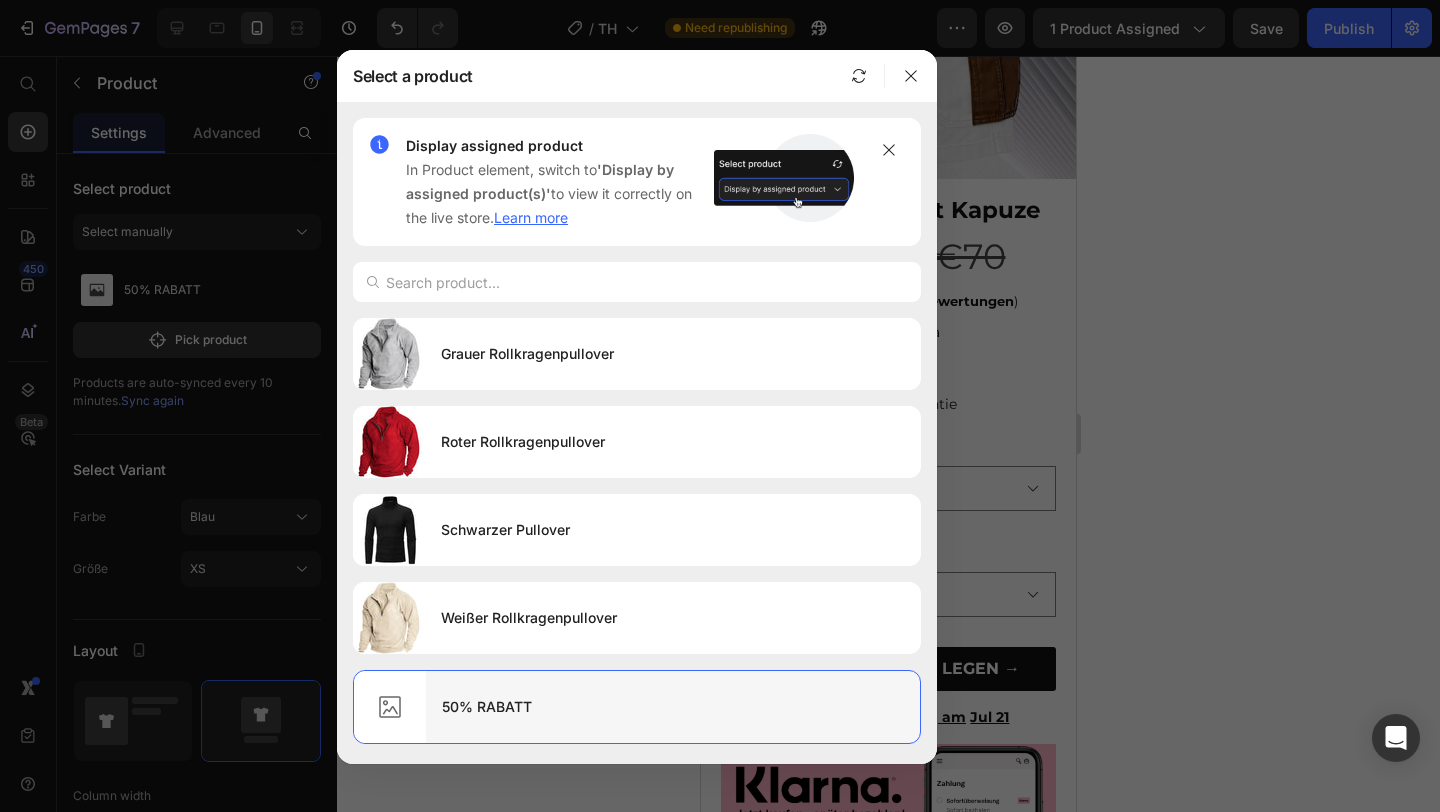 click on "50% RABATT" at bounding box center (673, 707) 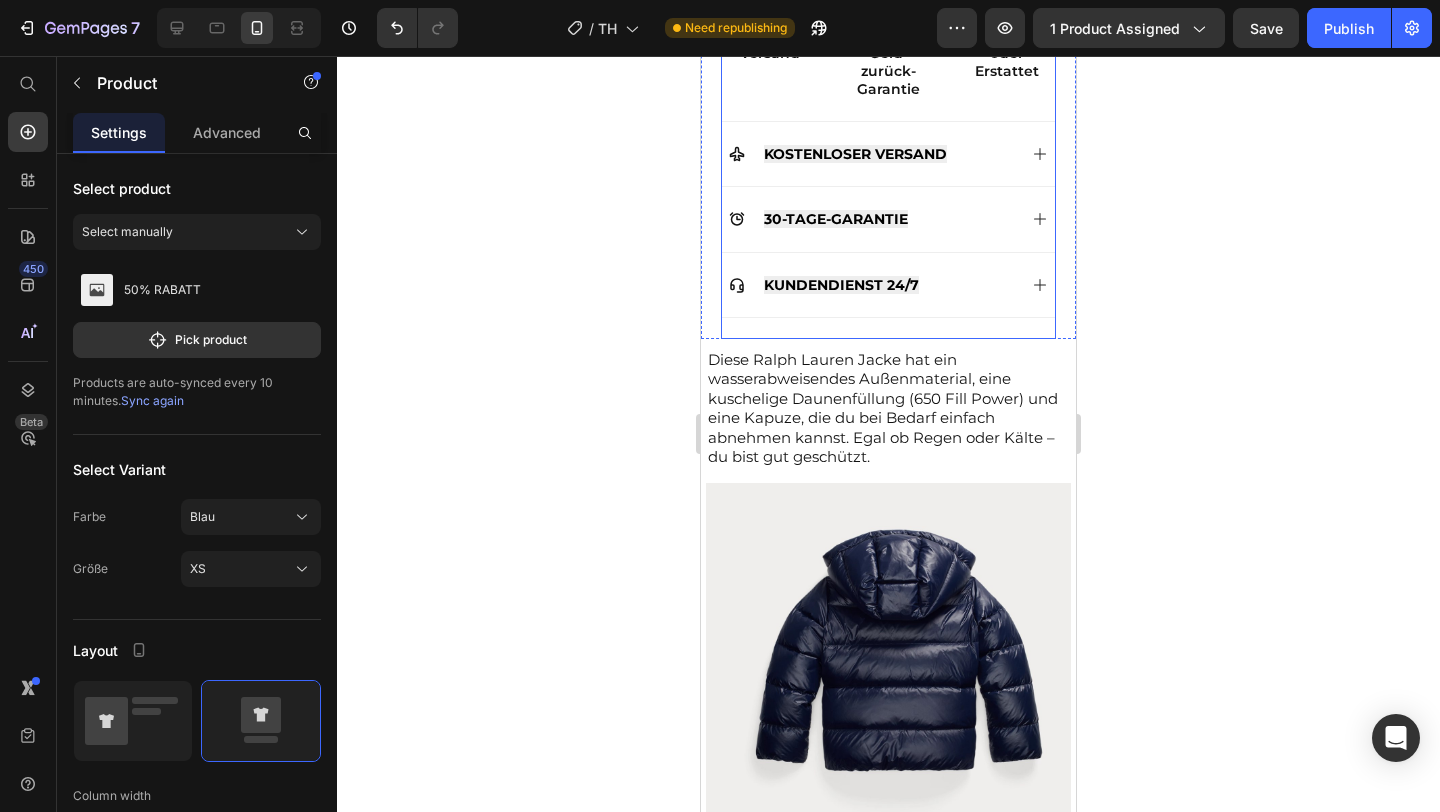 scroll, scrollTop: 1258, scrollLeft: 0, axis: vertical 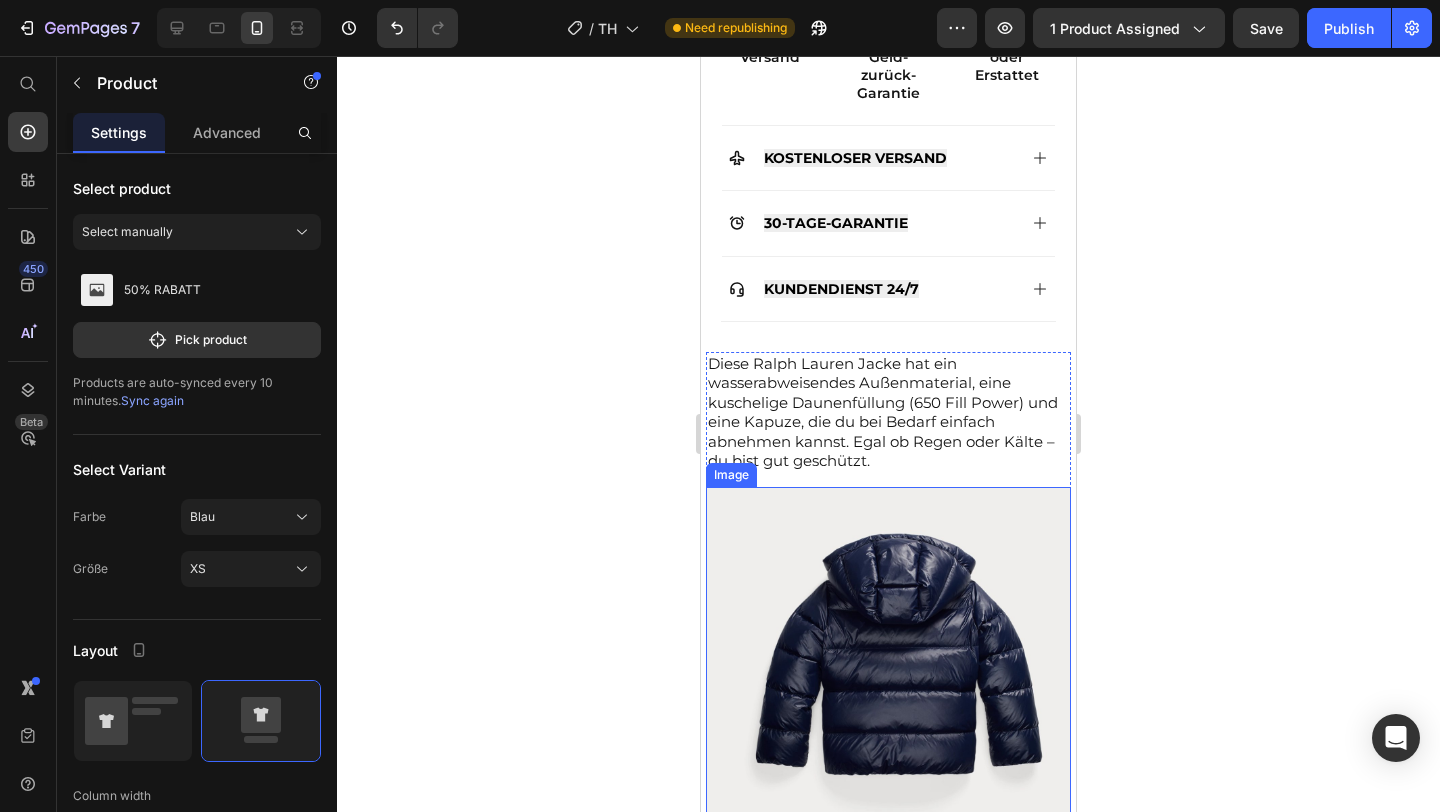 click at bounding box center [888, 669] 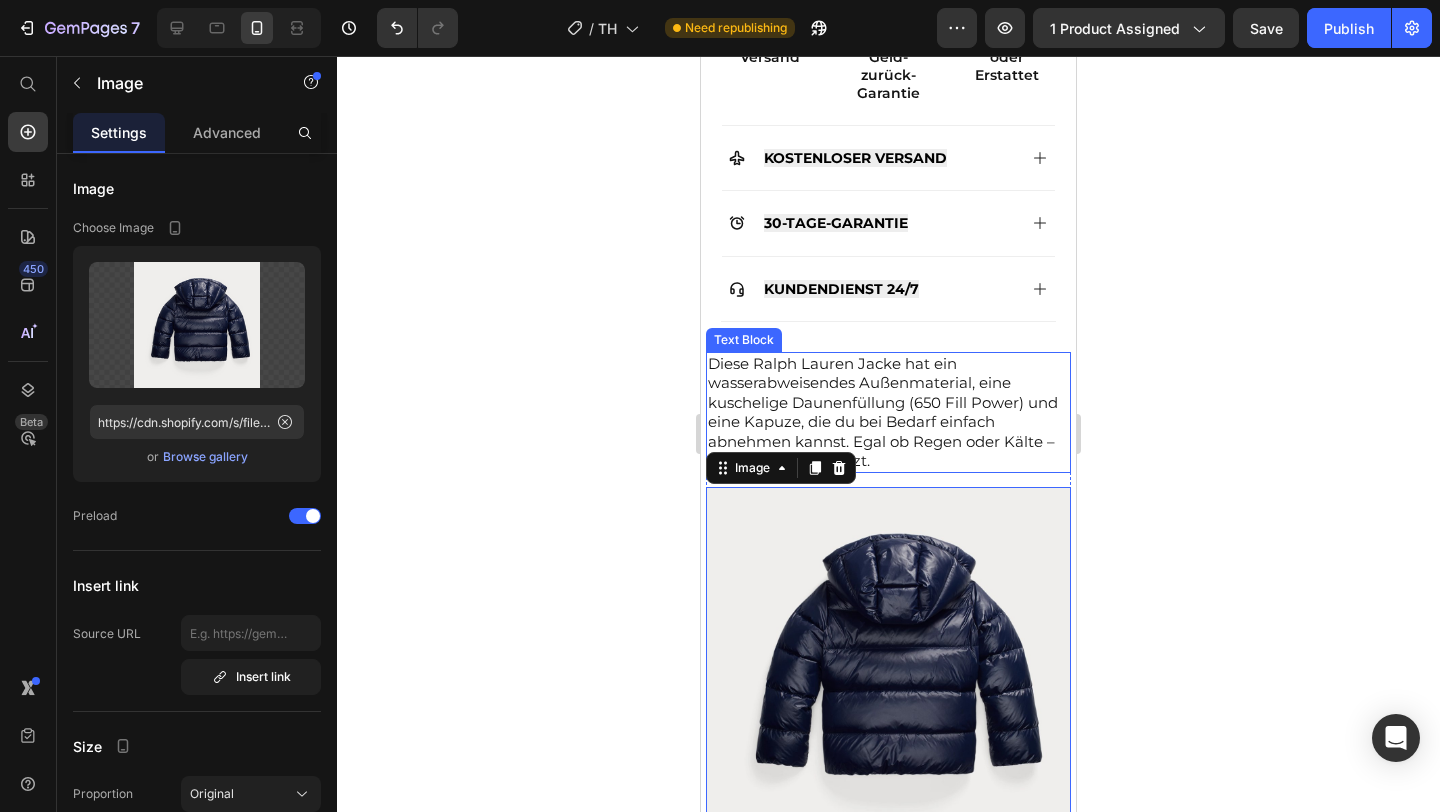 click on "Diese Ralph Lauren Jacke hat ein wasserabweisendes Außenmaterial, eine kuschelige Daunenfüllung (650 Fill Power) und eine Kapuze, die du bei Bedarf einfach abnehmen kannst. Egal ob Regen oder Kälte – du bist gut geschützt." at bounding box center (888, 412) 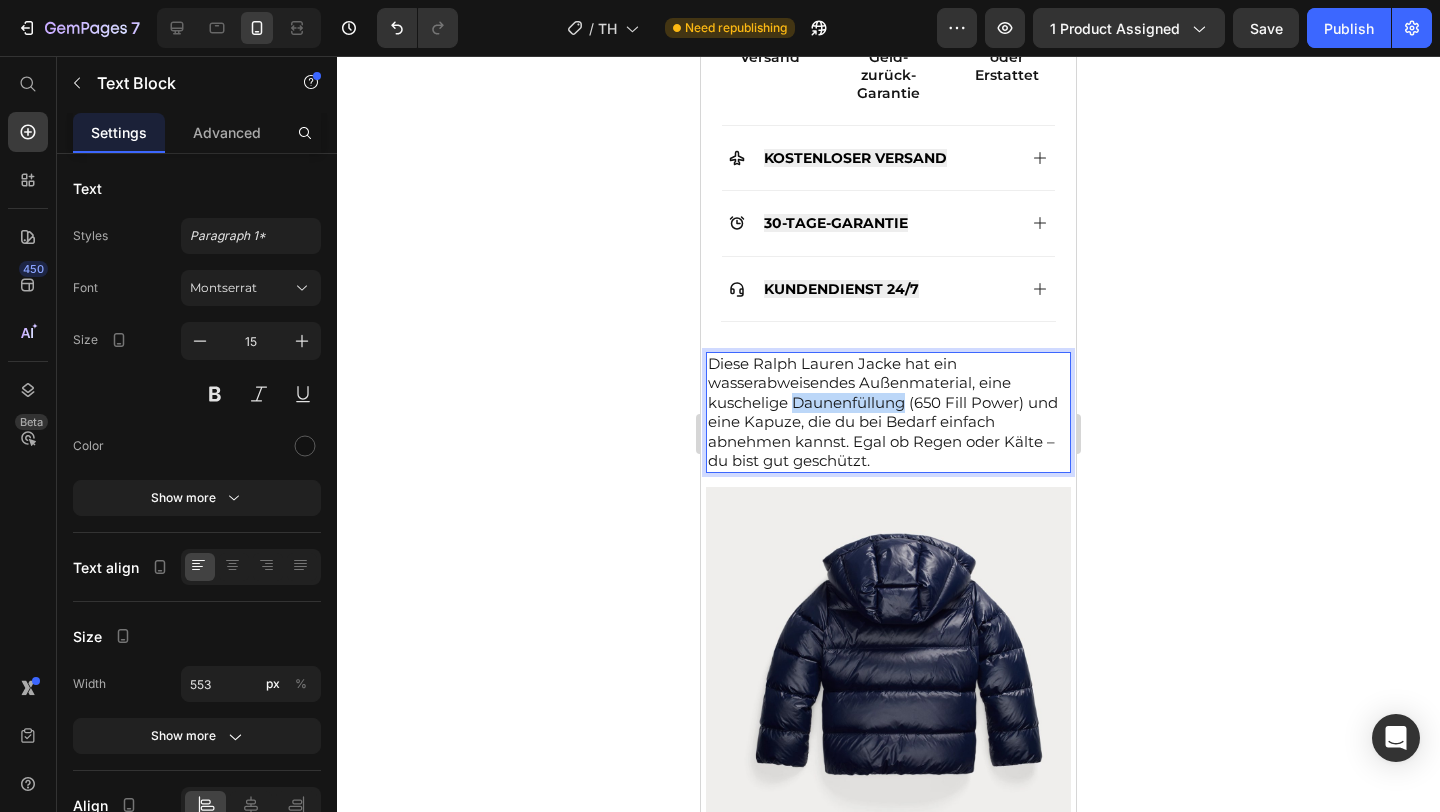 click on "Diese Ralph Lauren Jacke hat ein wasserabweisendes Außenmaterial, eine kuschelige Daunenfüllung (650 Fill Power) und eine Kapuze, die du bei Bedarf einfach abnehmen kannst. Egal ob Regen oder Kälte – du bist gut geschützt." at bounding box center (888, 412) 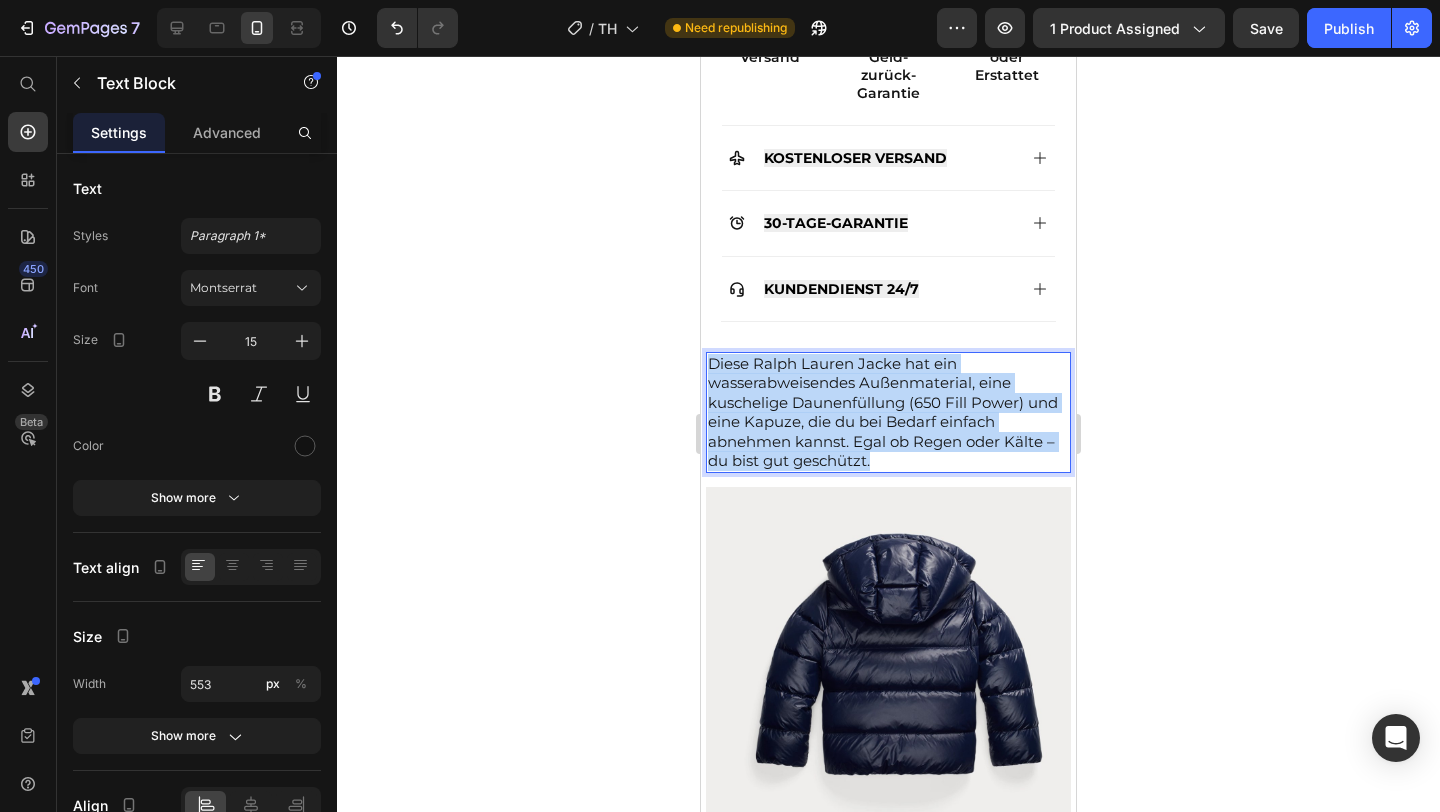 click on "Diese Ralph Lauren Jacke hat ein wasserabweisendes Außenmaterial, eine kuschelige Daunenfüllung (650 Fill Power) und eine Kapuze, die du bei Bedarf einfach abnehmen kannst. Egal ob Regen oder Kälte – du bist gut geschützt." at bounding box center [888, 412] 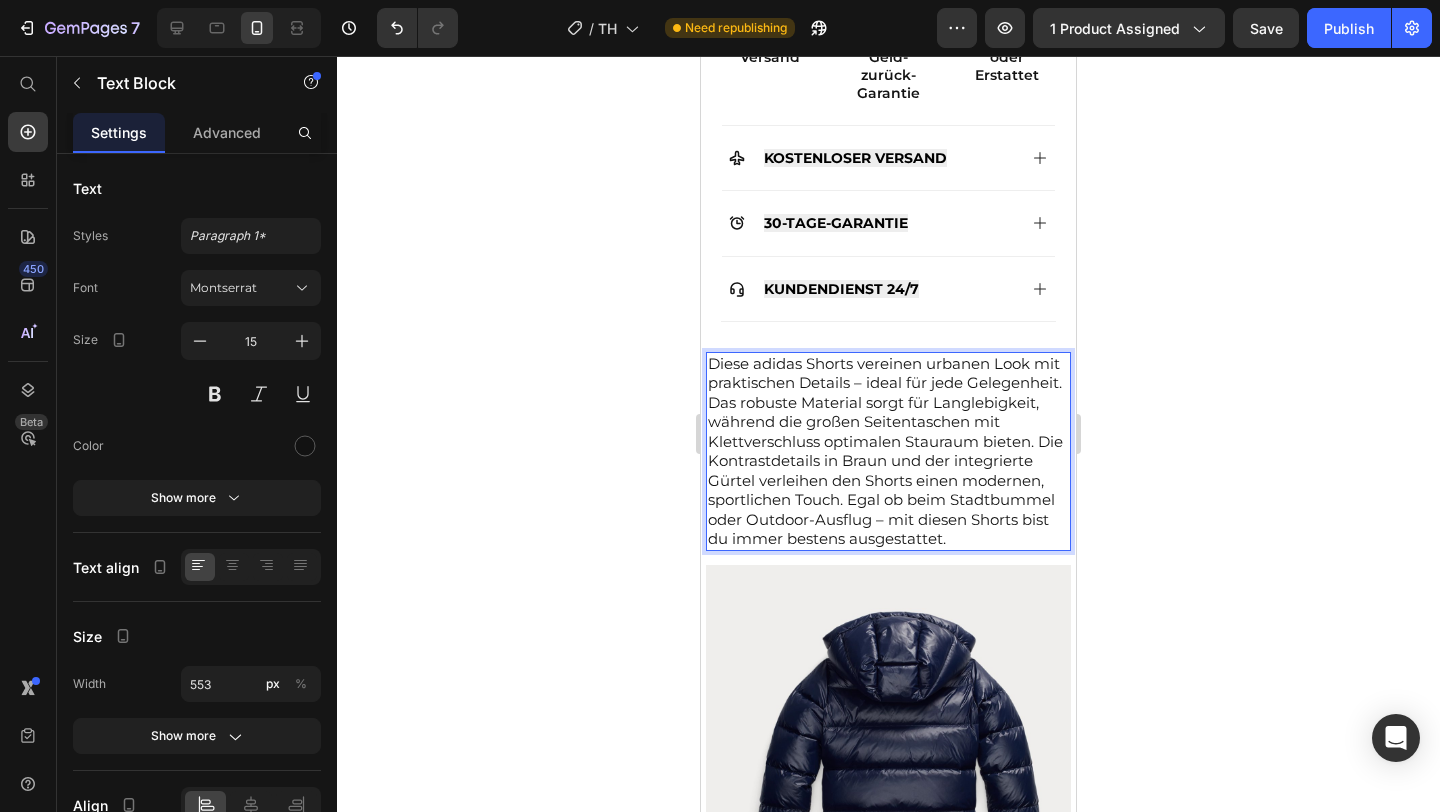 click at bounding box center [888, 747] 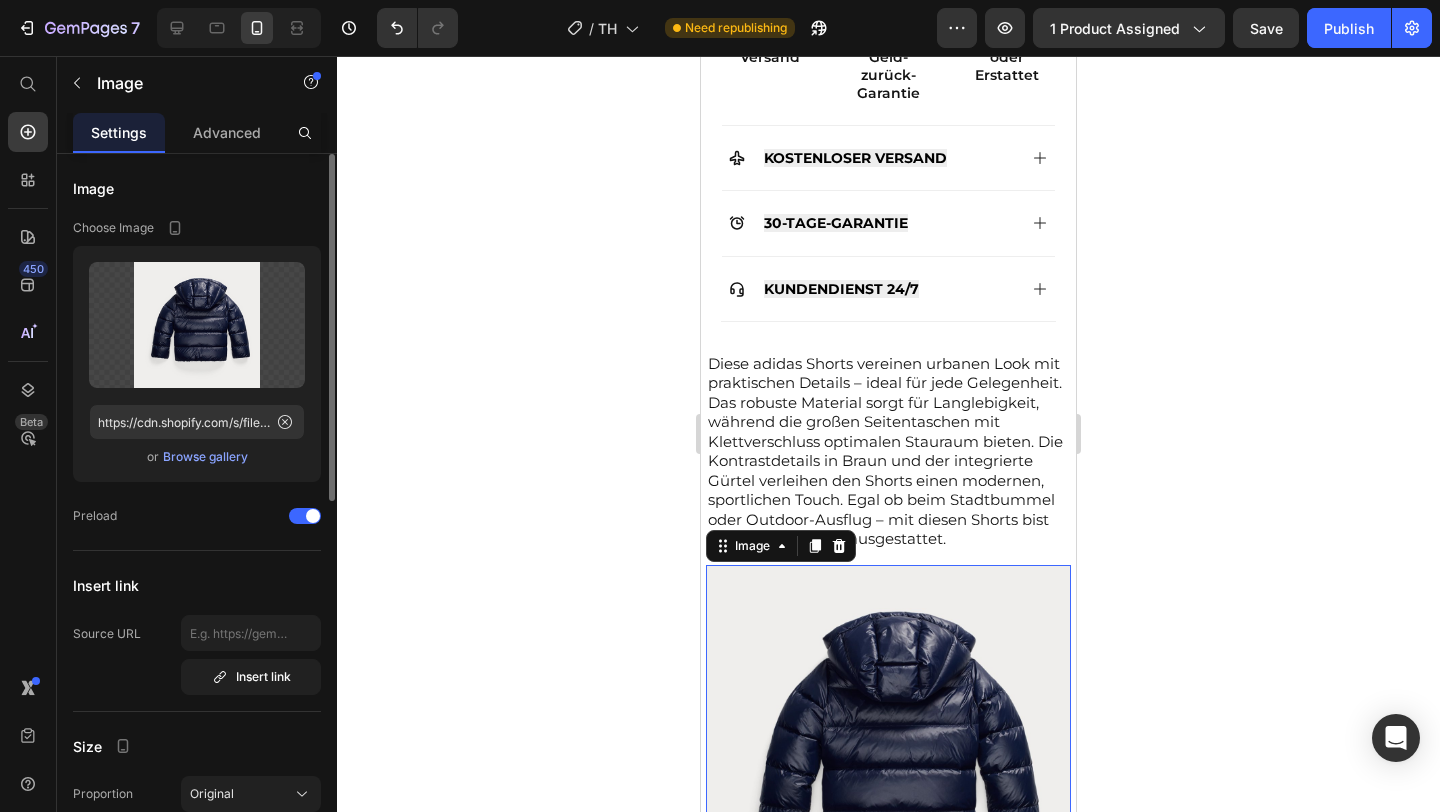 click on "Browse gallery" at bounding box center [205, 457] 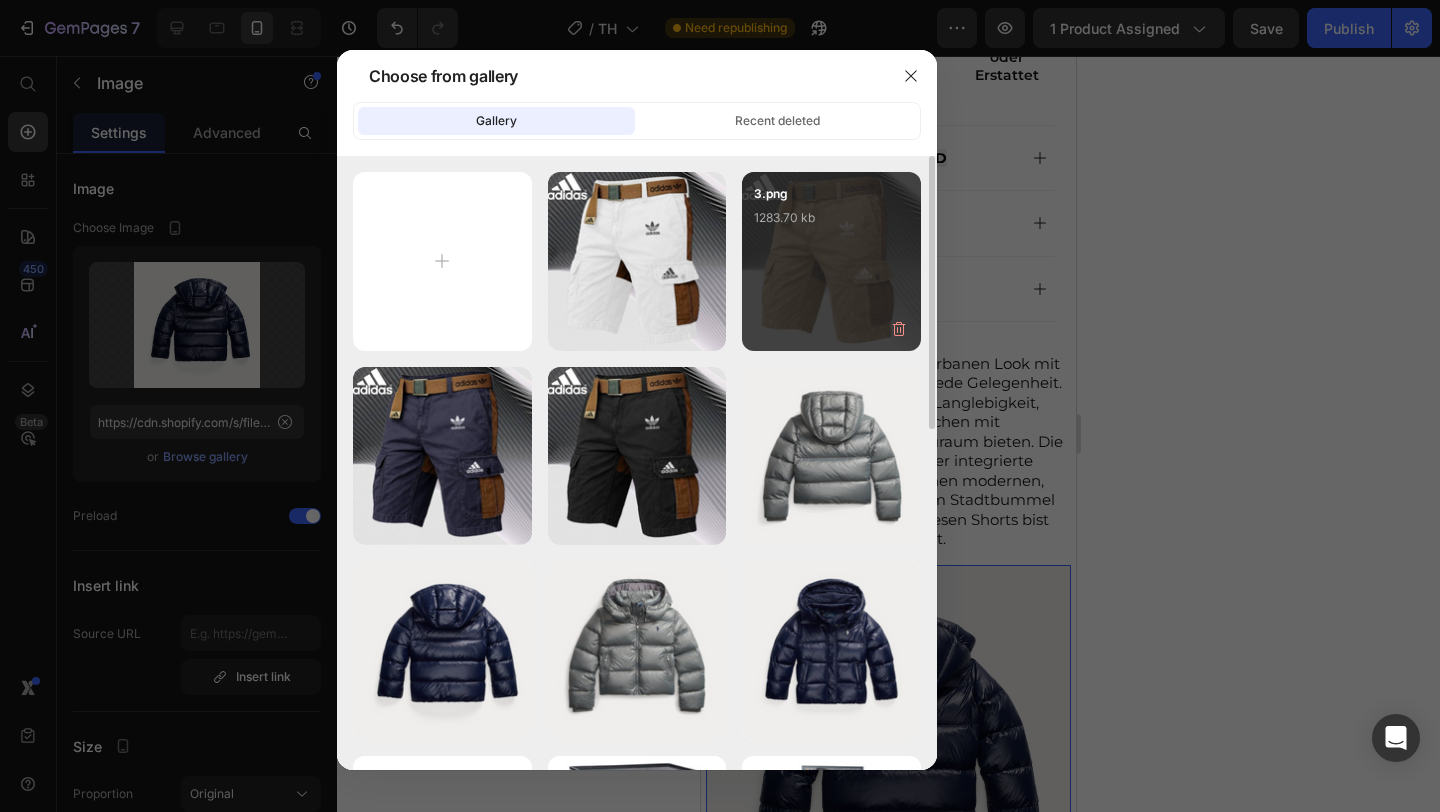click on "3.png 1283.70 kb" at bounding box center (831, 224) 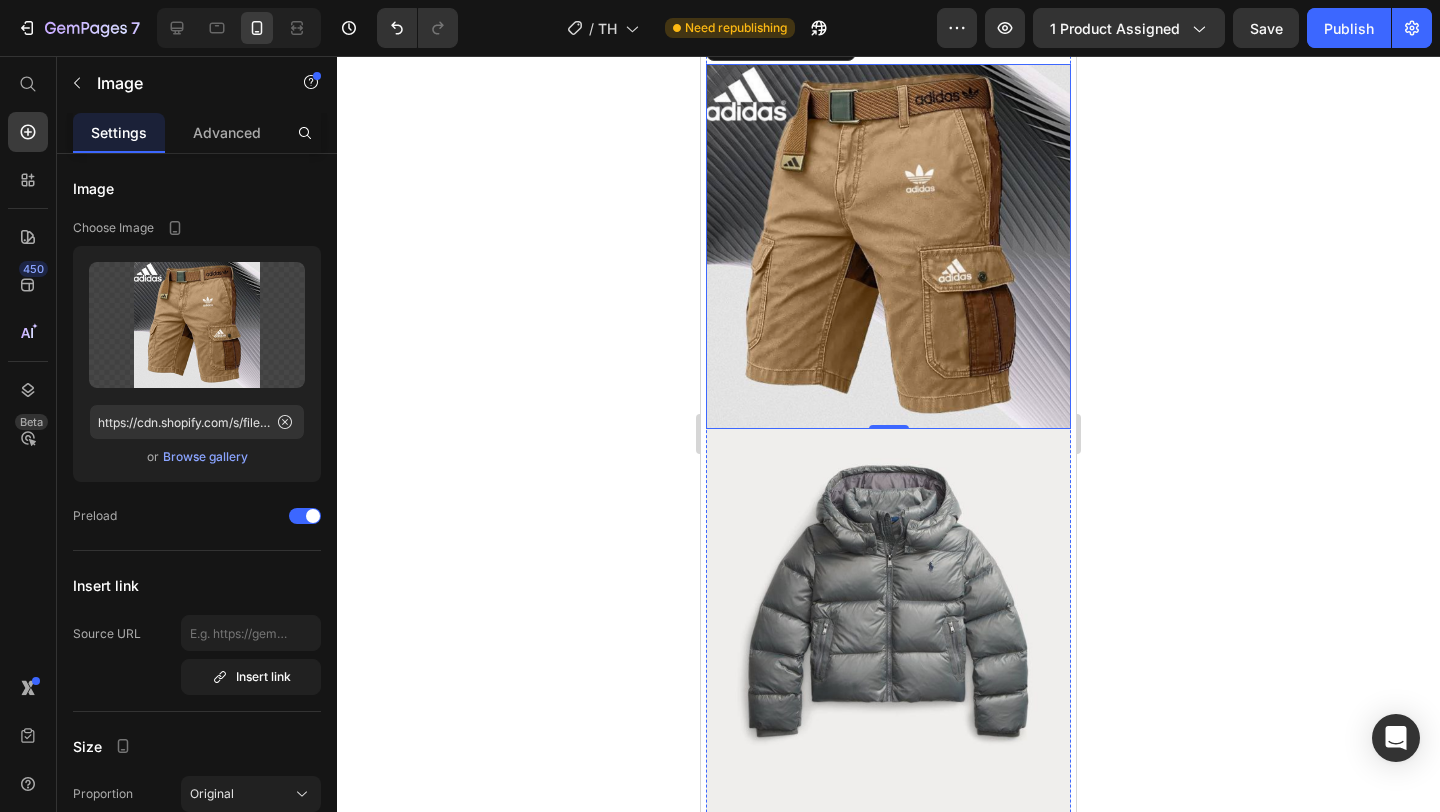 scroll, scrollTop: 1813, scrollLeft: 0, axis: vertical 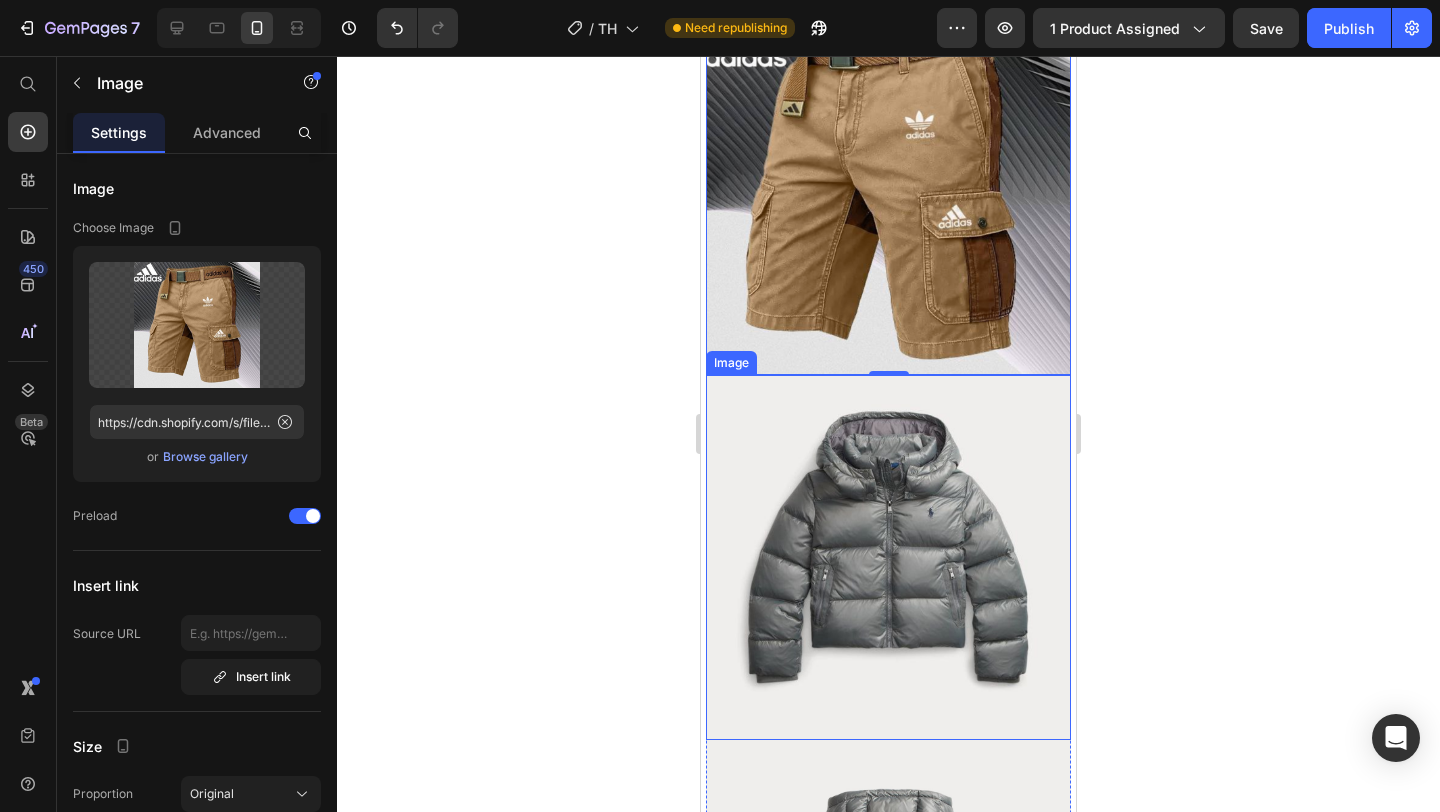click at bounding box center [888, 557] 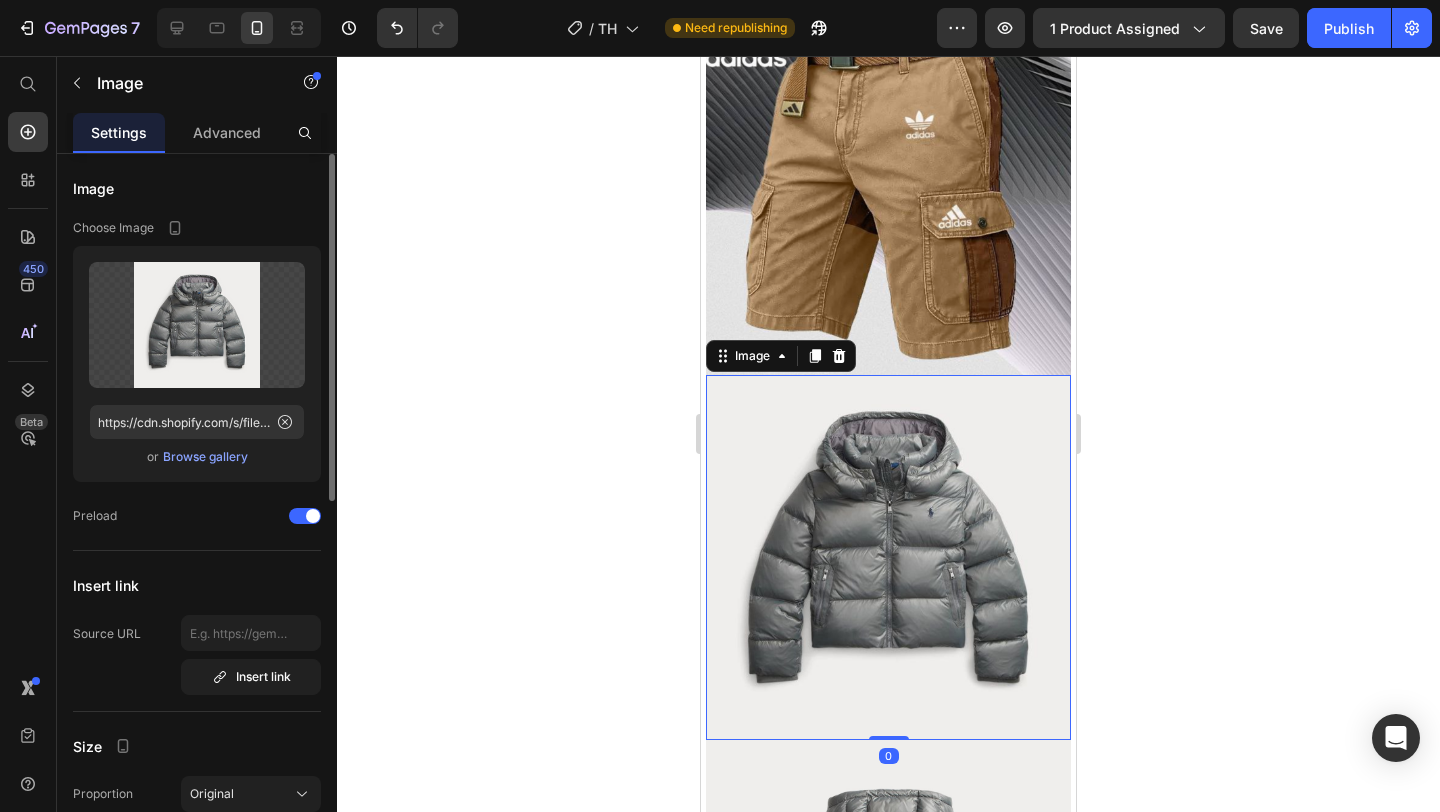 click on "Upload Image https://cdn.shopify.com/s/files/1/0922/4916/2105/files/gempages_573517901714162595-56e1865b-fb50-4a7b-93ea-ccf8a7a4c918.png or Browse gallery" 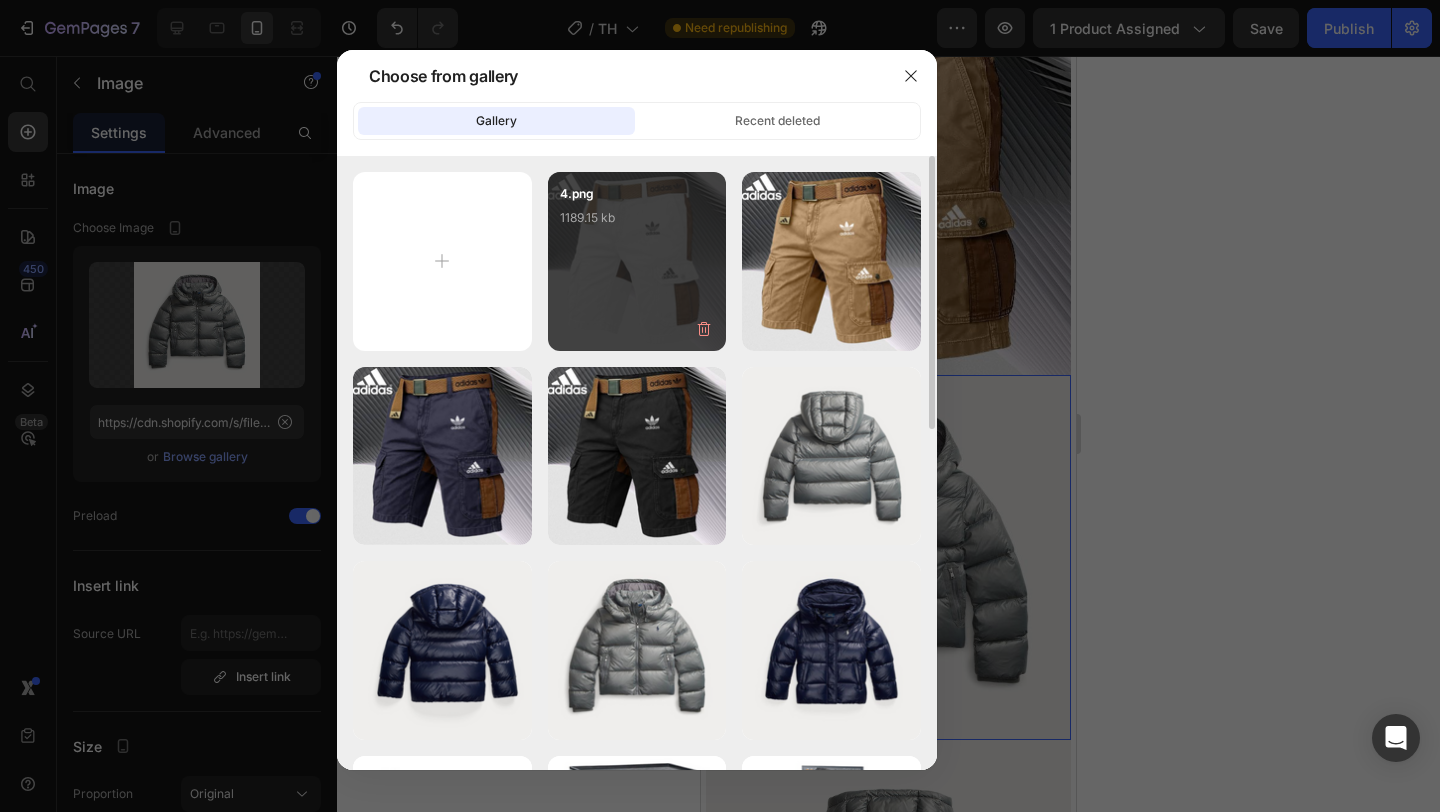 click on "4.png 1189.15 kb" at bounding box center [637, 224] 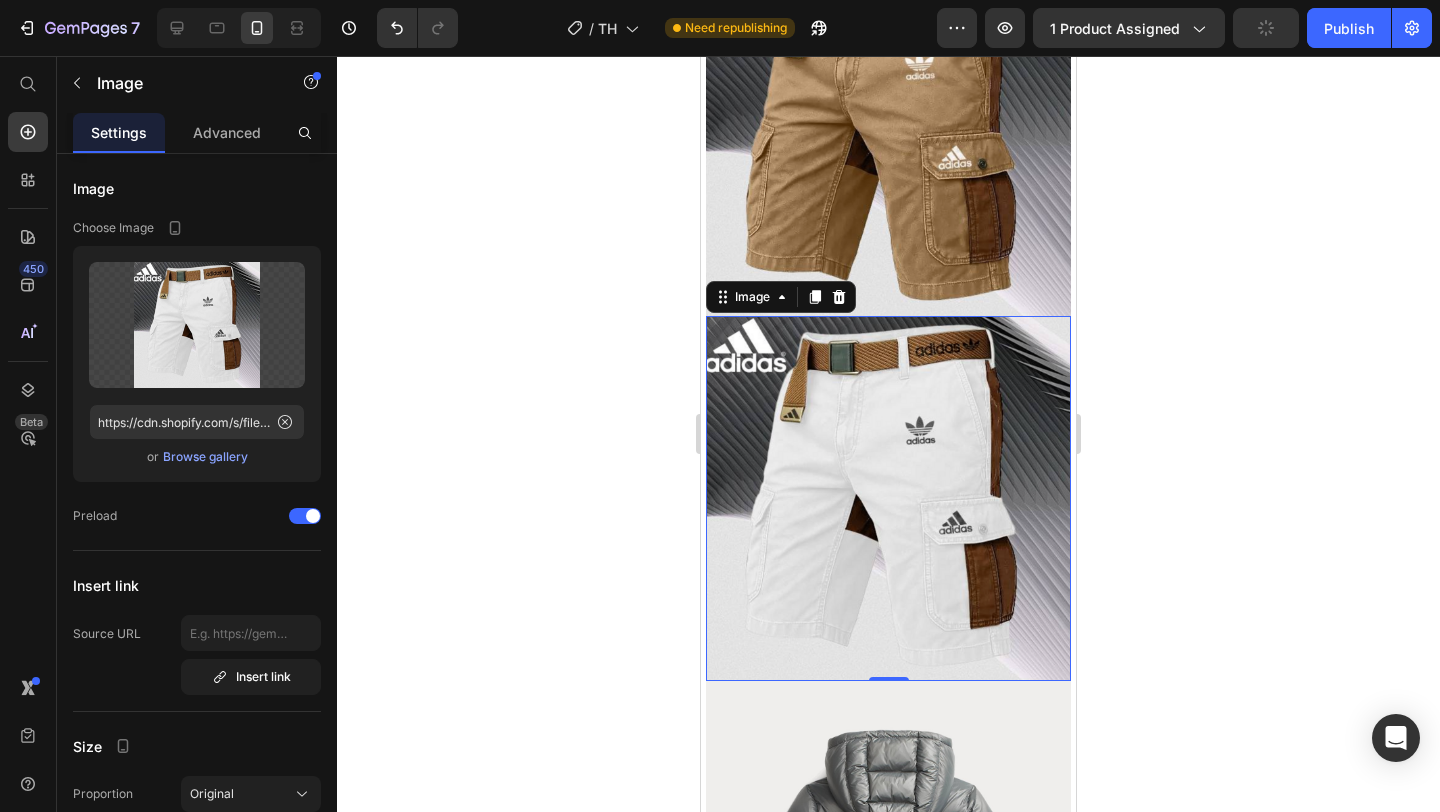scroll, scrollTop: 1993, scrollLeft: 0, axis: vertical 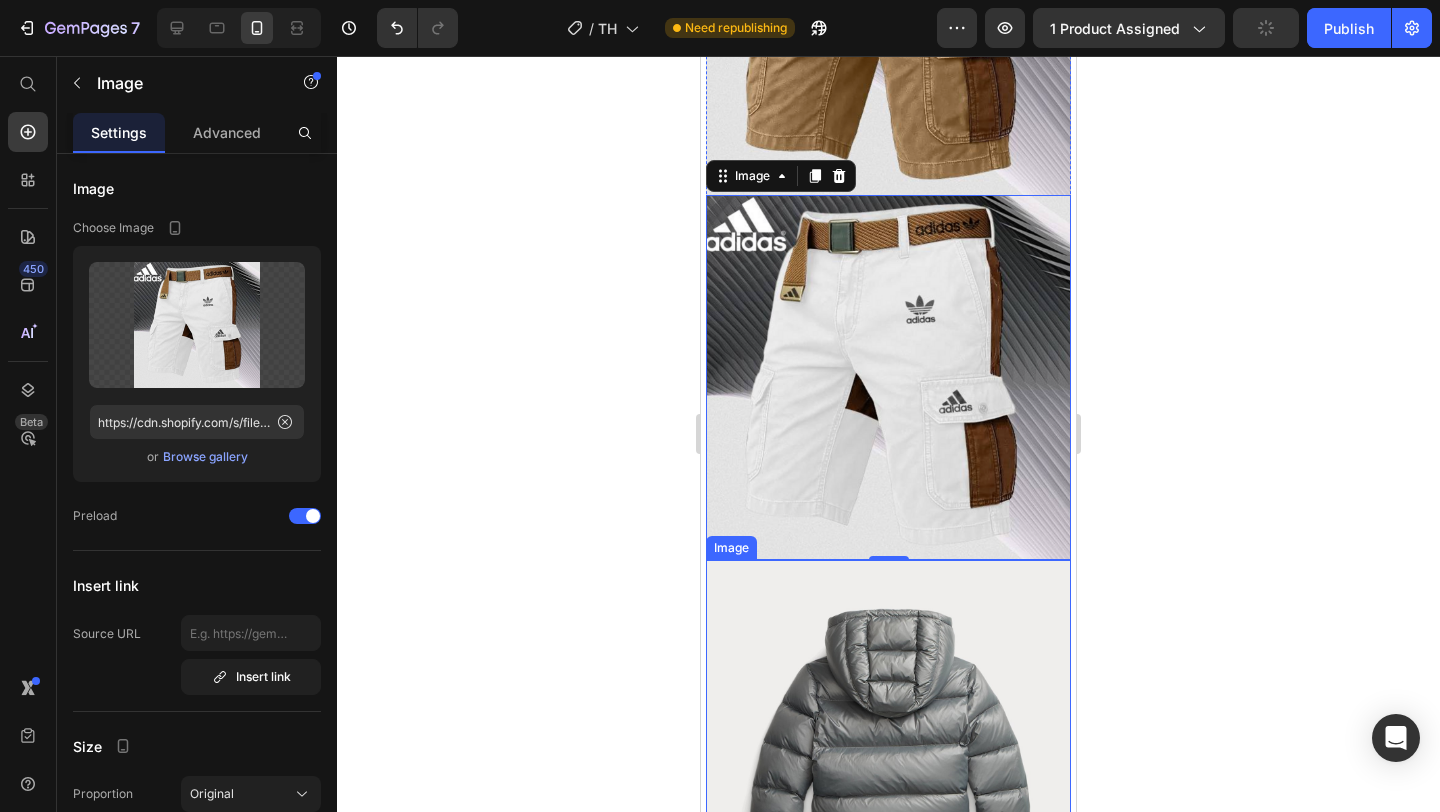 click at bounding box center [888, 742] 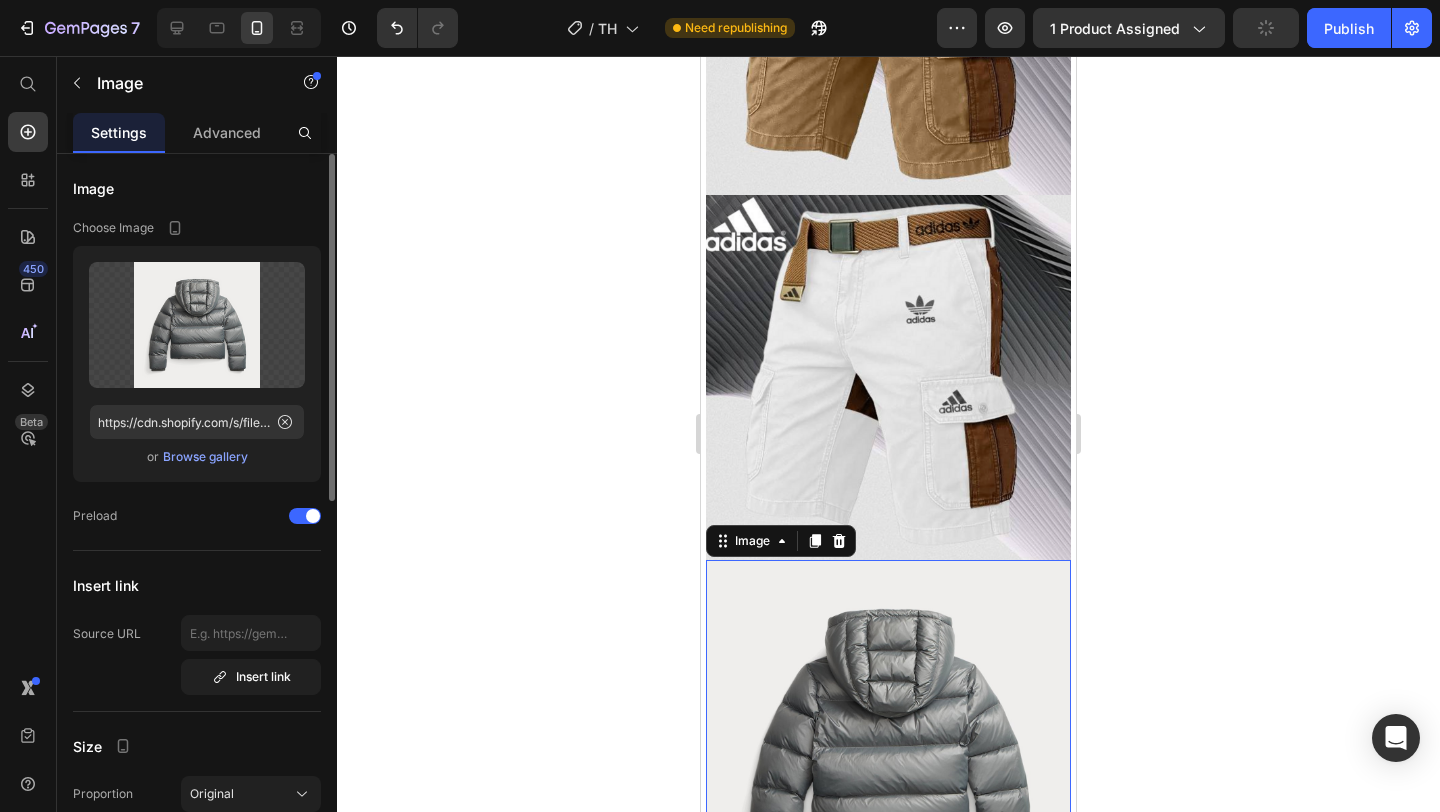 click on "Browse gallery" at bounding box center [205, 457] 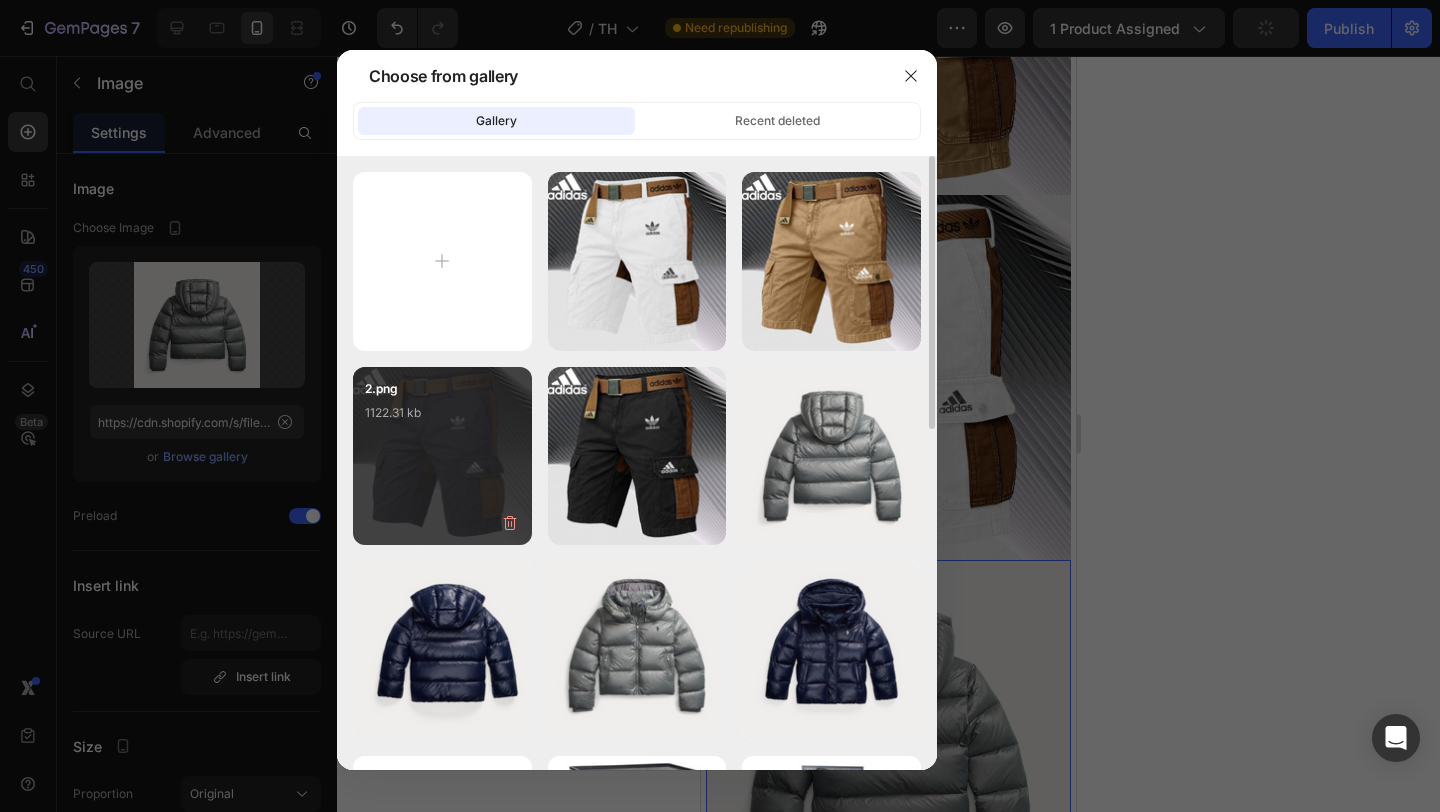 click on "2.png 1122.31 kb" at bounding box center [442, 419] 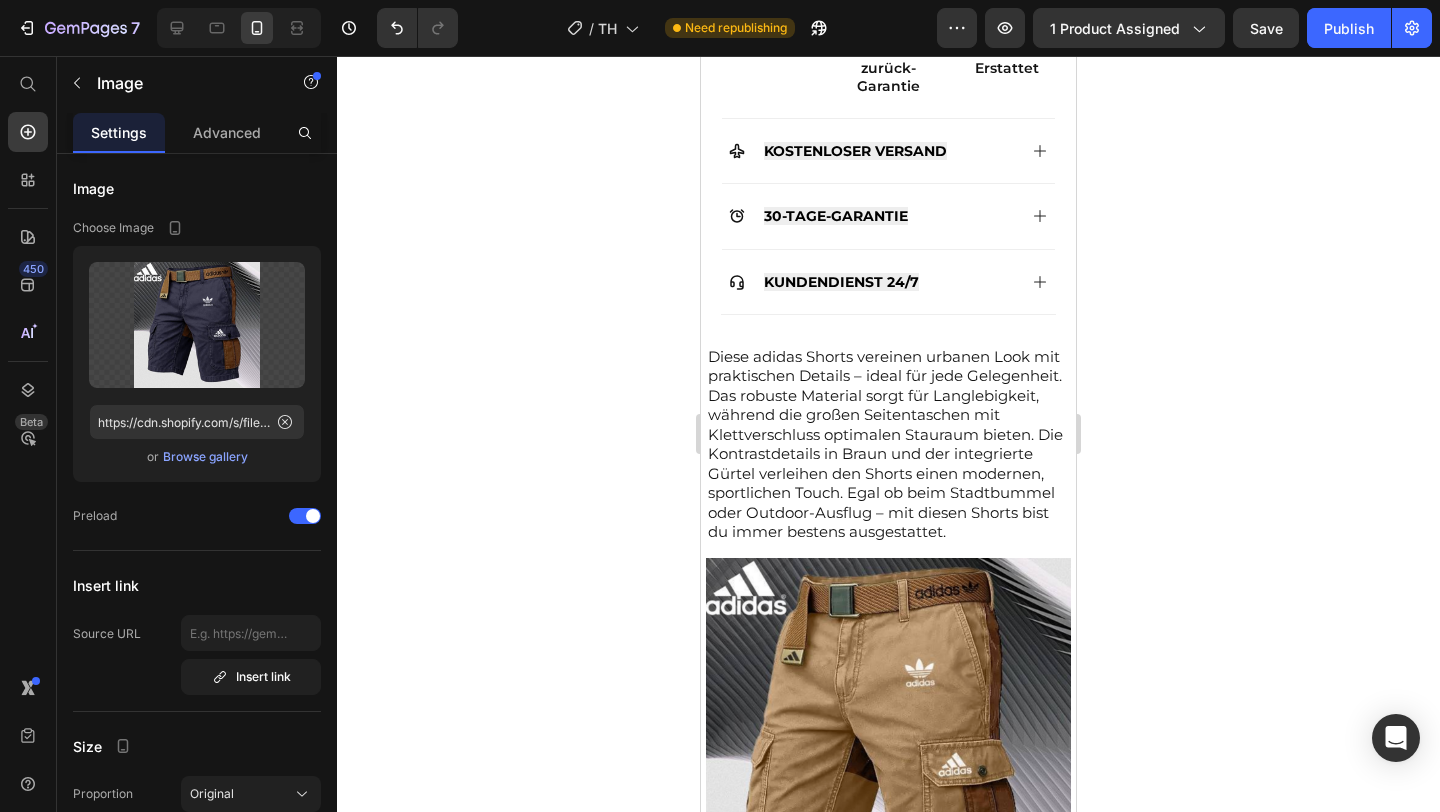 scroll, scrollTop: 1228, scrollLeft: 0, axis: vertical 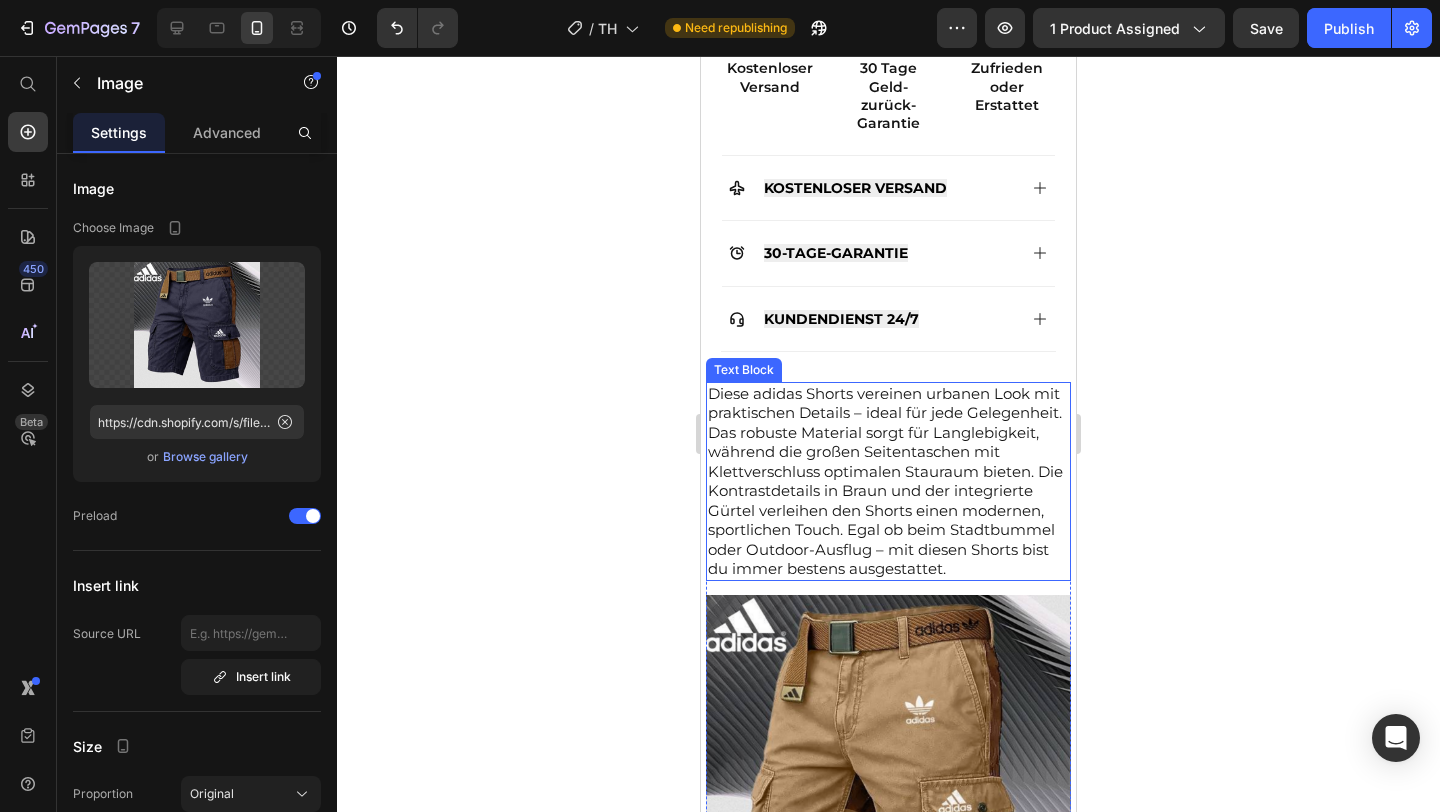 click on "Diese adidas Shorts vereinen urbanen Look mit praktischen Details – ideal für jede Gelegenheit. Das robuste Material sorgt für Langlebigkeit, während die großen Seitentaschen mit Klettverschluss optimalen Stauraum bieten. Die Kontrastdetails in Braun und der integrierte Gürtel verleihen den Shorts einen modernen, sportlichen Touch. Egal ob beim Stadtbummel oder Outdoor-Ausflug – mit diesen Shorts bist du immer bestens ausgestattet." at bounding box center [888, 481] 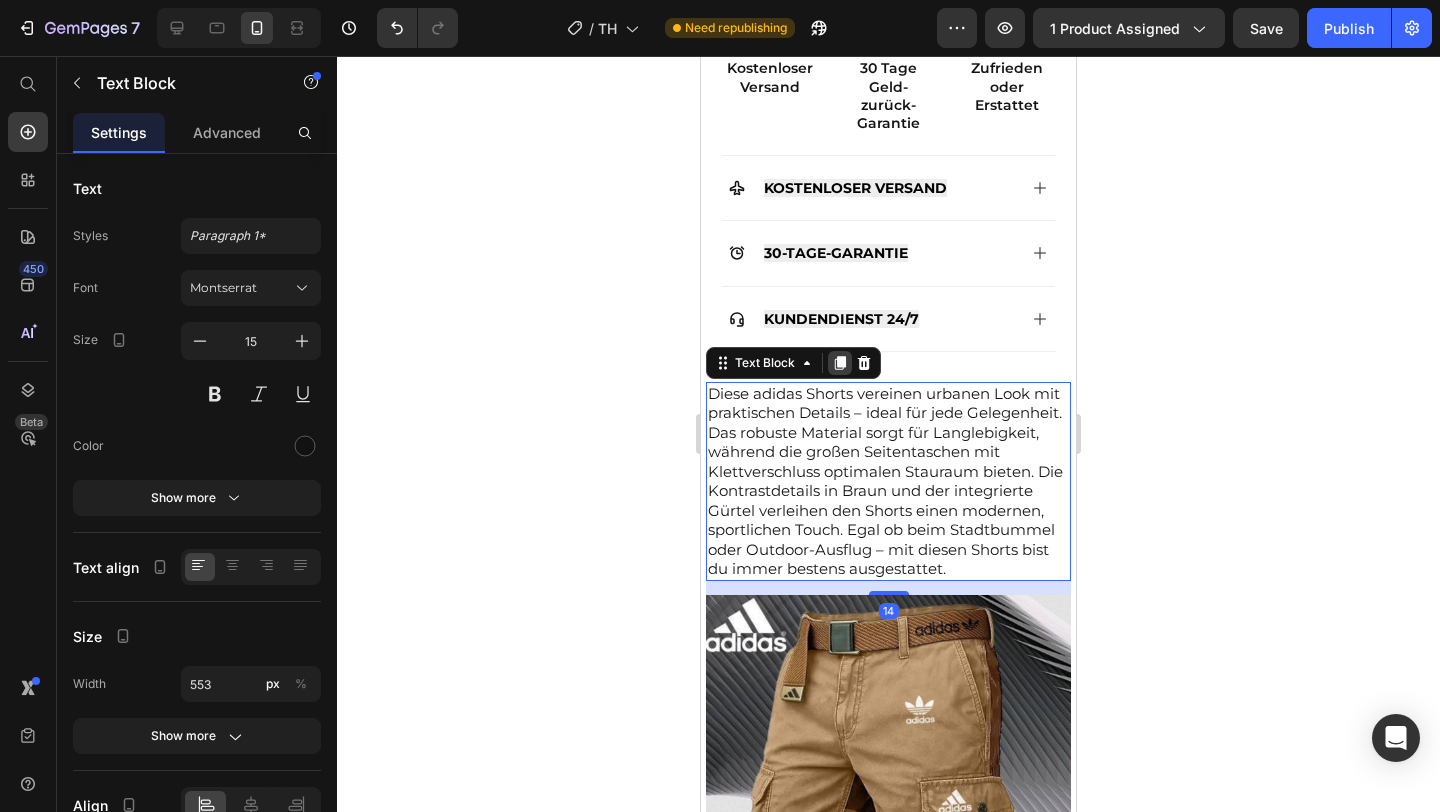 click 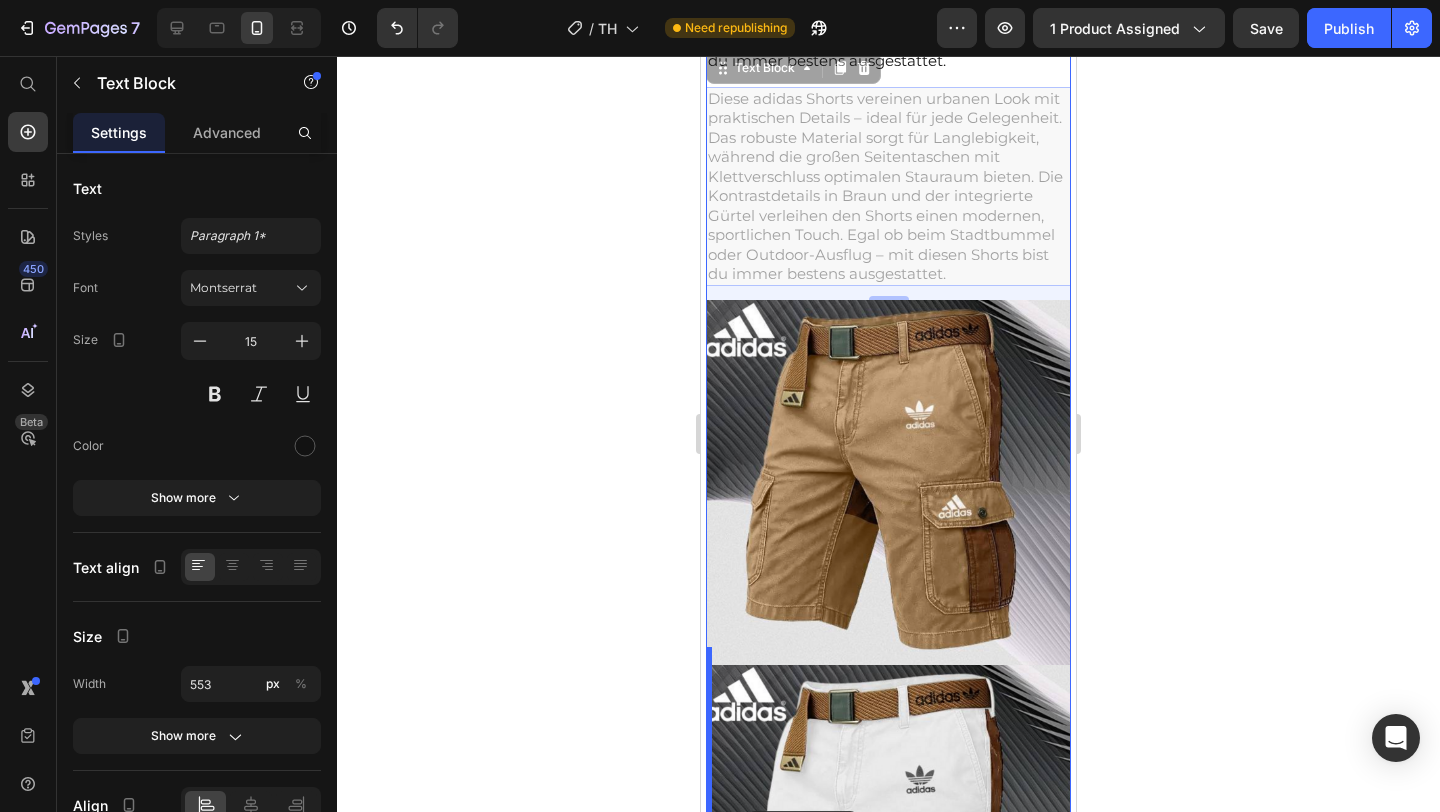 scroll, scrollTop: 1766, scrollLeft: 0, axis: vertical 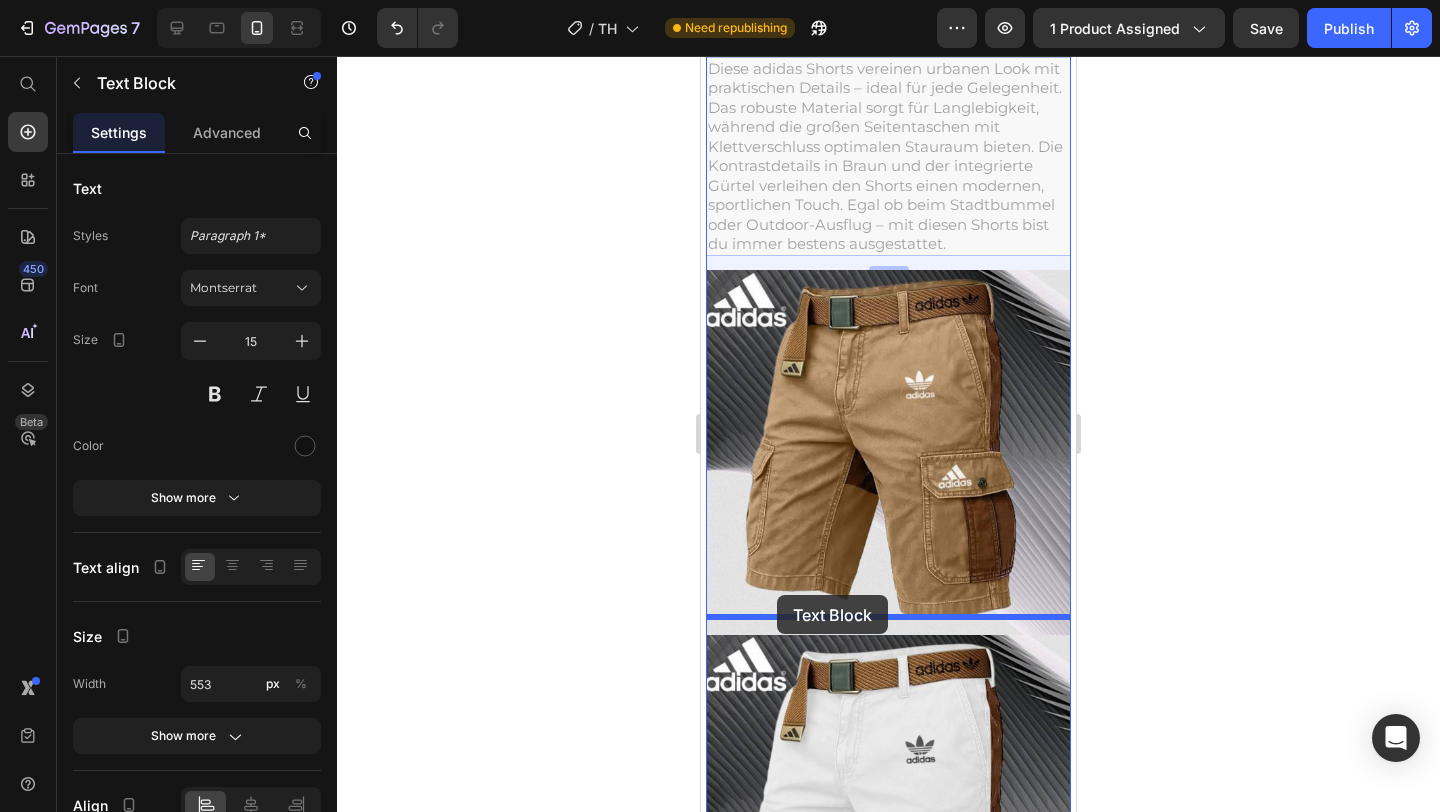 drag, startPoint x: 724, startPoint y: 270, endPoint x: 777, endPoint y: 595, distance: 329.29318 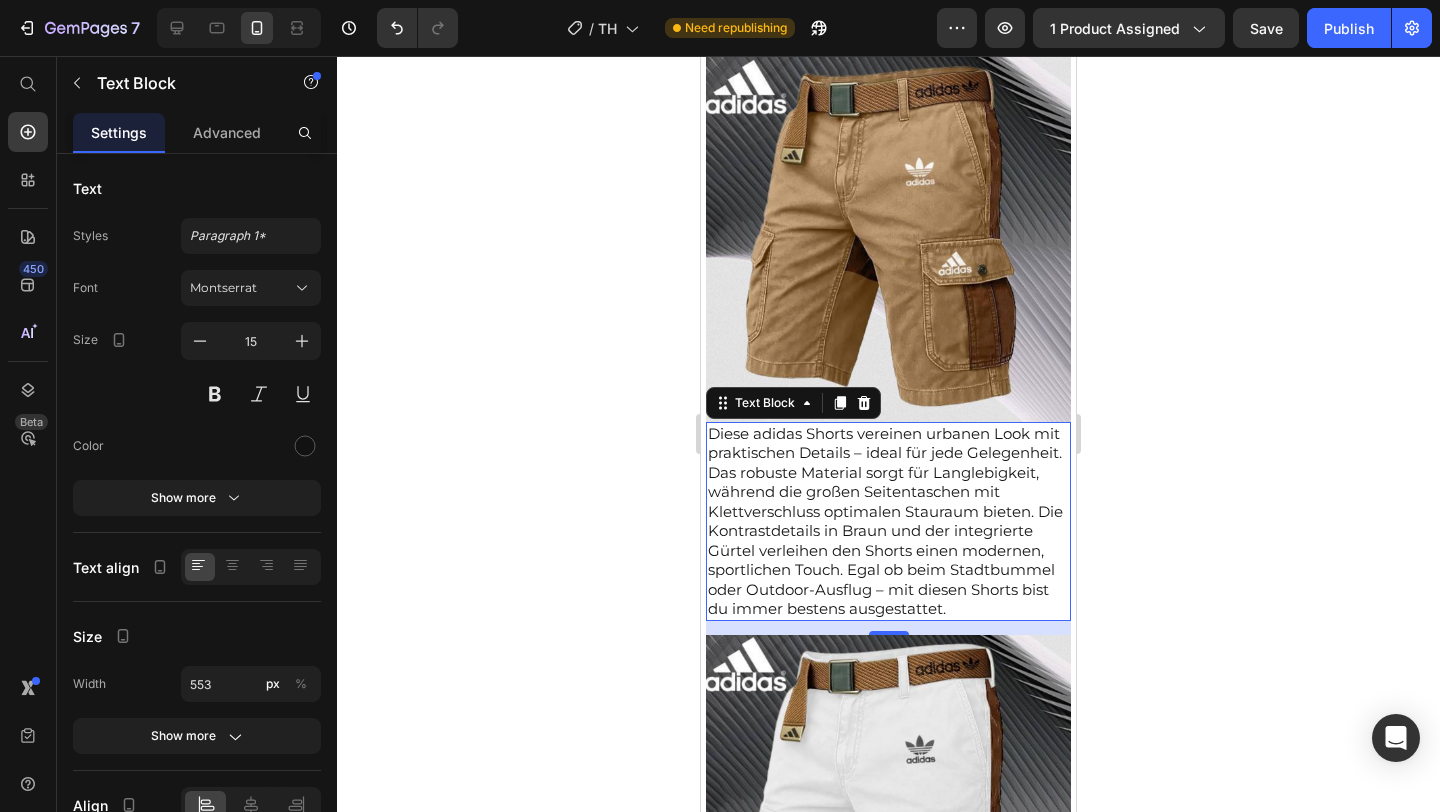 scroll, scrollTop: 1553, scrollLeft: 0, axis: vertical 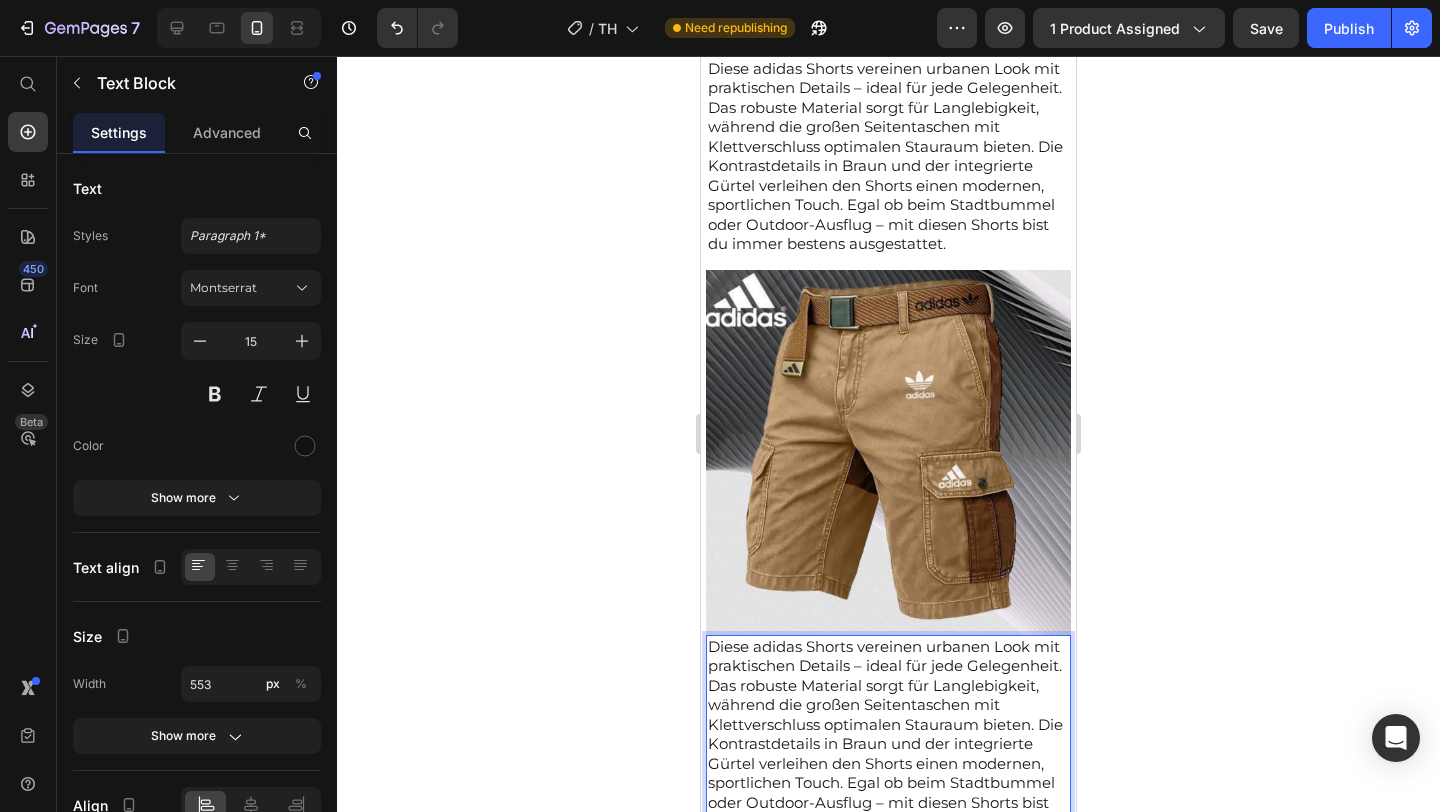 click on "Diese adidas Shorts vereinen urbanen Look mit praktischen Details – ideal für jede Gelegenheit. Das robuste Material sorgt für Langlebigkeit, während die großen Seitentaschen mit Klettverschluss optimalen Stauraum bieten. Die Kontrastdetails in Braun und der integrierte Gürtel verleihen den Shorts einen modernen, sportlichen Touch. Egal ob beim Stadtbummel oder Outdoor-Ausflug – mit diesen Shorts bist du immer bestens ausgestattet." at bounding box center [888, 734] 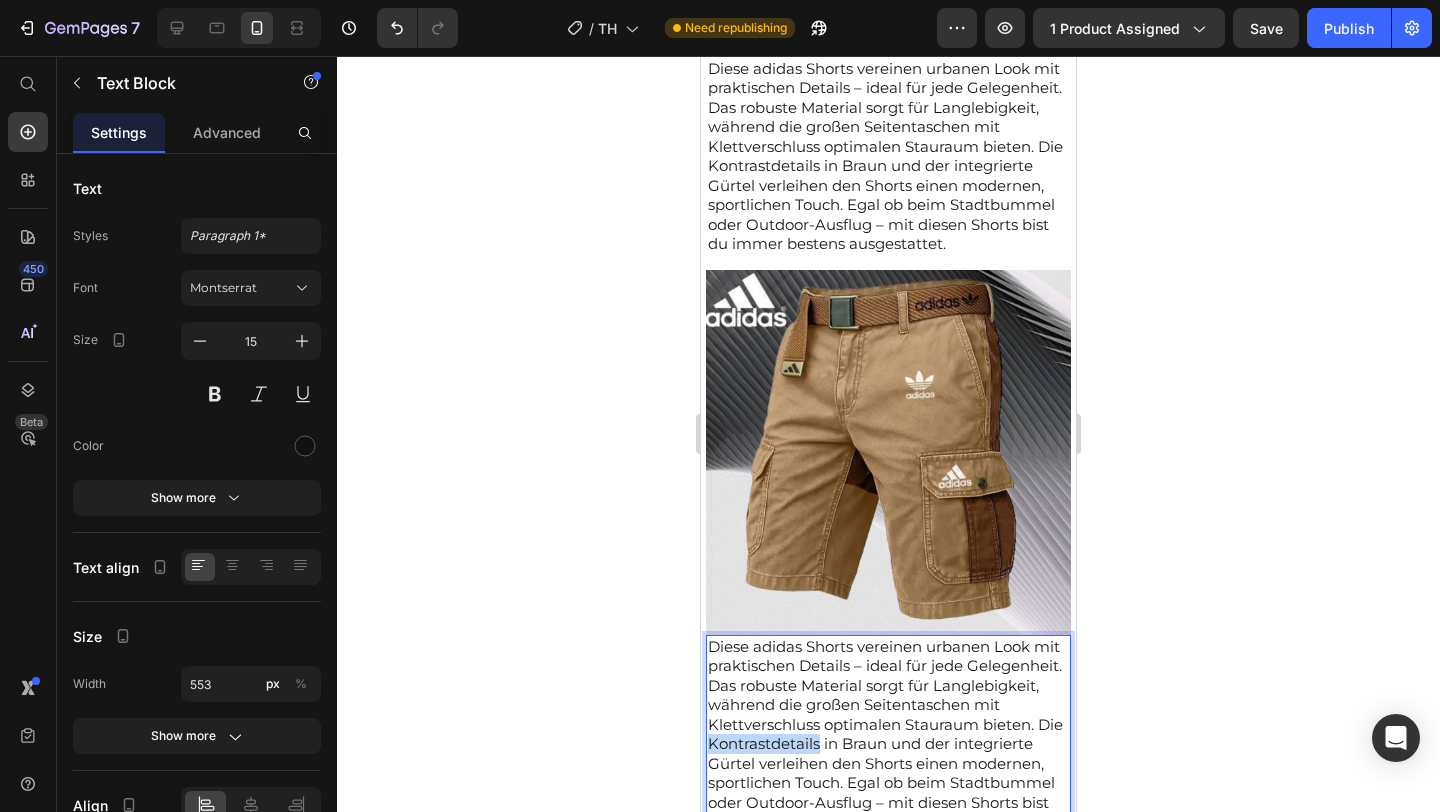 click on "Diese adidas Shorts vereinen urbanen Look mit praktischen Details – ideal für jede Gelegenheit. Das robuste Material sorgt für Langlebigkeit, während die großen Seitentaschen mit Klettverschluss optimalen Stauraum bieten. Die Kontrastdetails in Braun und der integrierte Gürtel verleihen den Shorts einen modernen, sportlichen Touch. Egal ob beim Stadtbummel oder Outdoor-Ausflug – mit diesen Shorts bist du immer bestens ausgestattet." at bounding box center (888, 734) 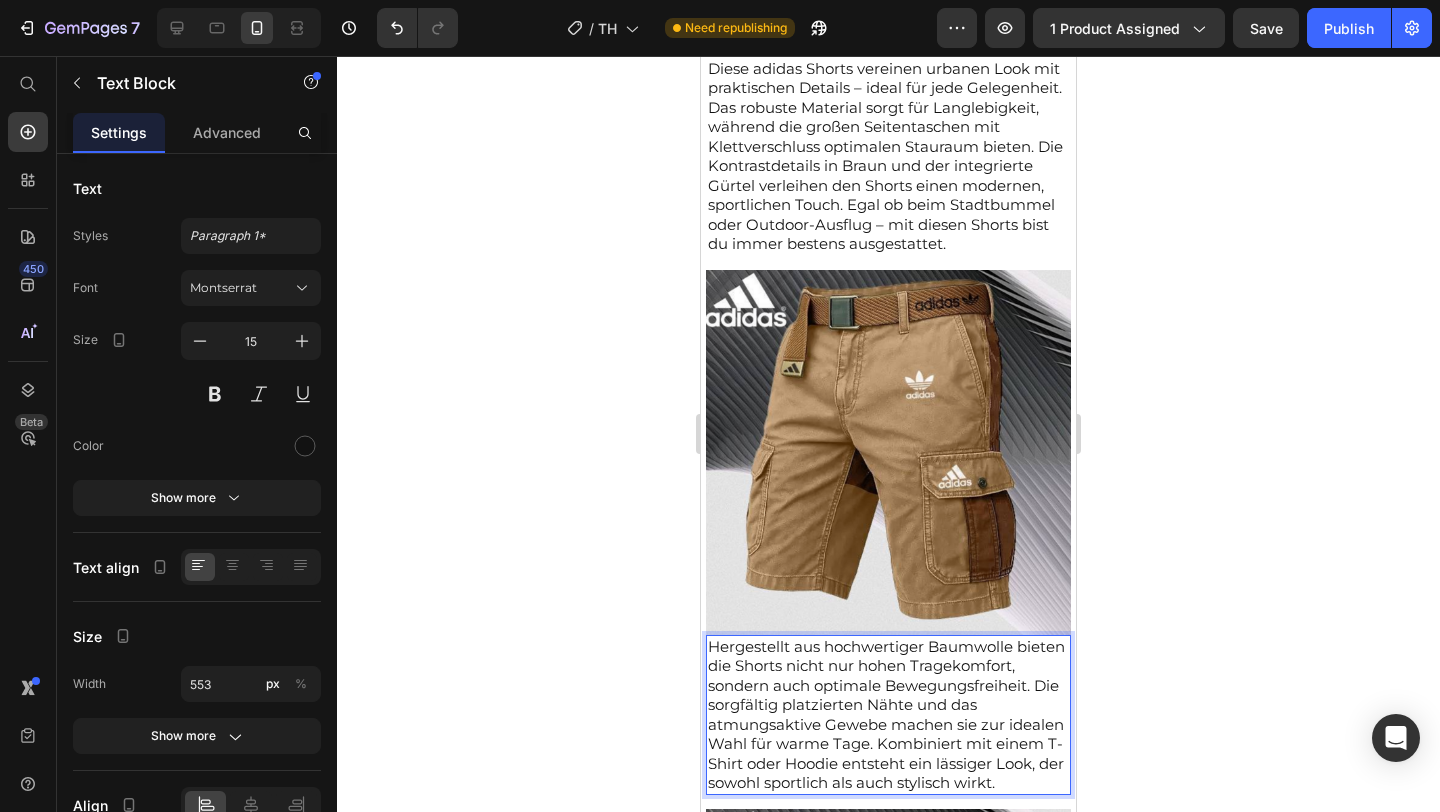 click at bounding box center (888, 452) 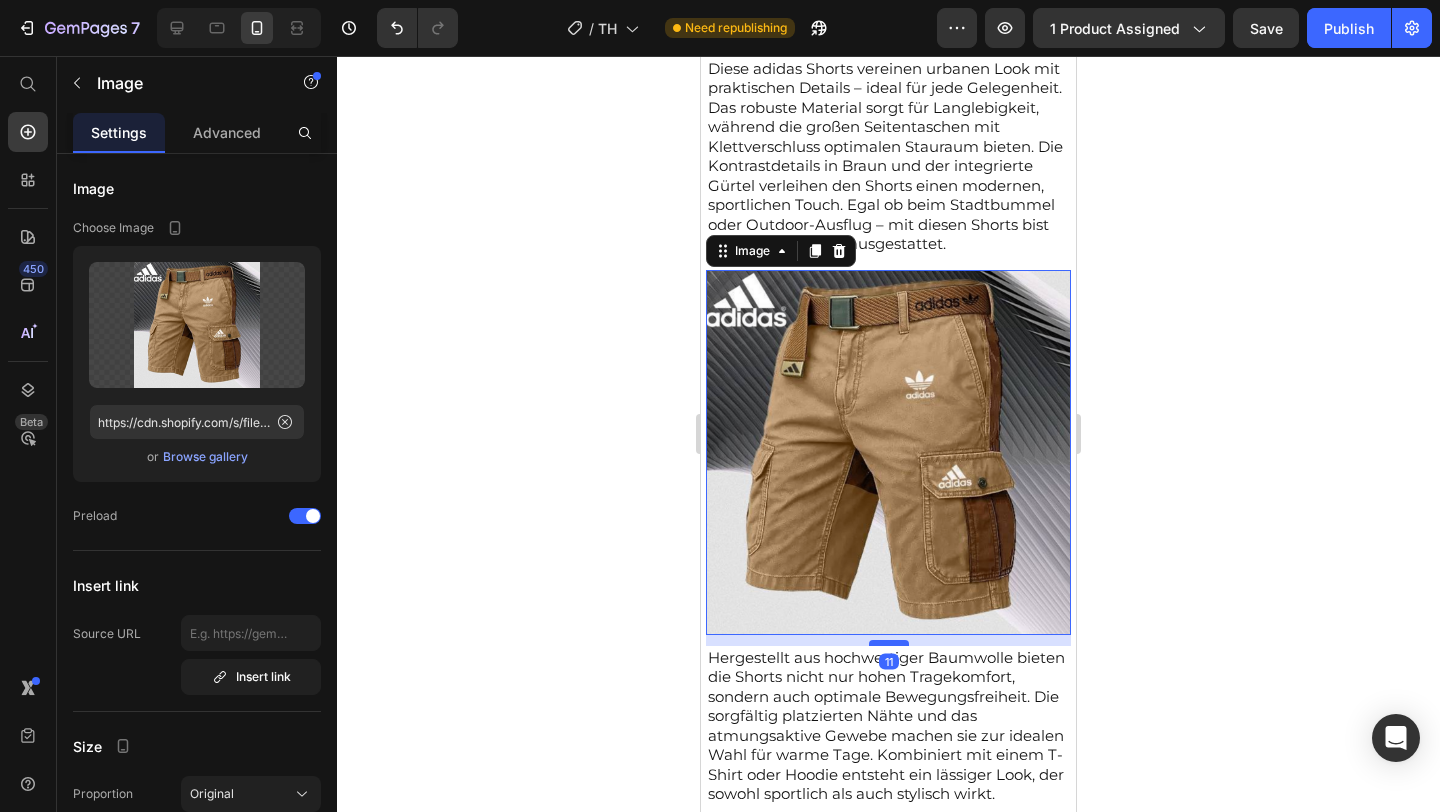 drag, startPoint x: 894, startPoint y: 614, endPoint x: 894, endPoint y: 625, distance: 11 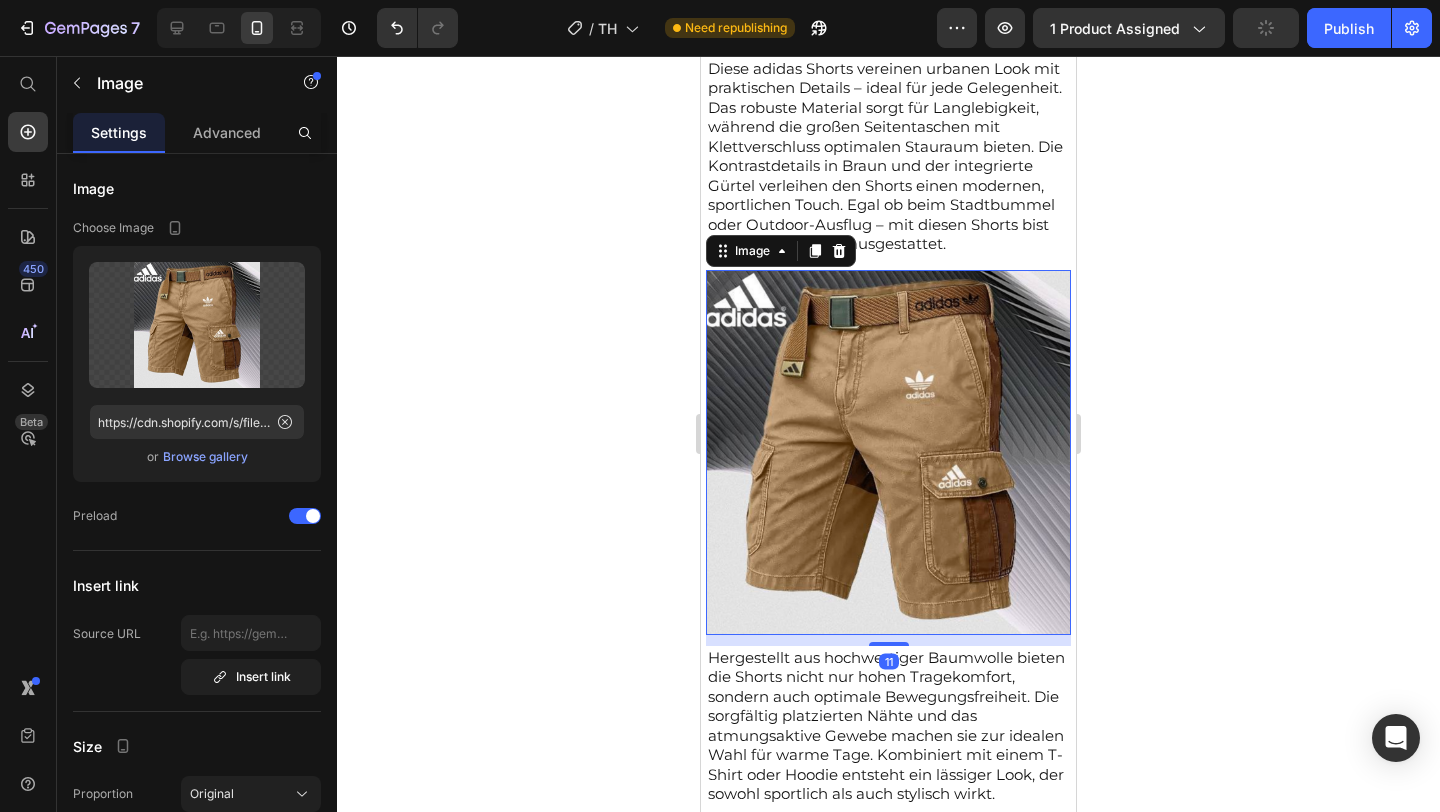 click 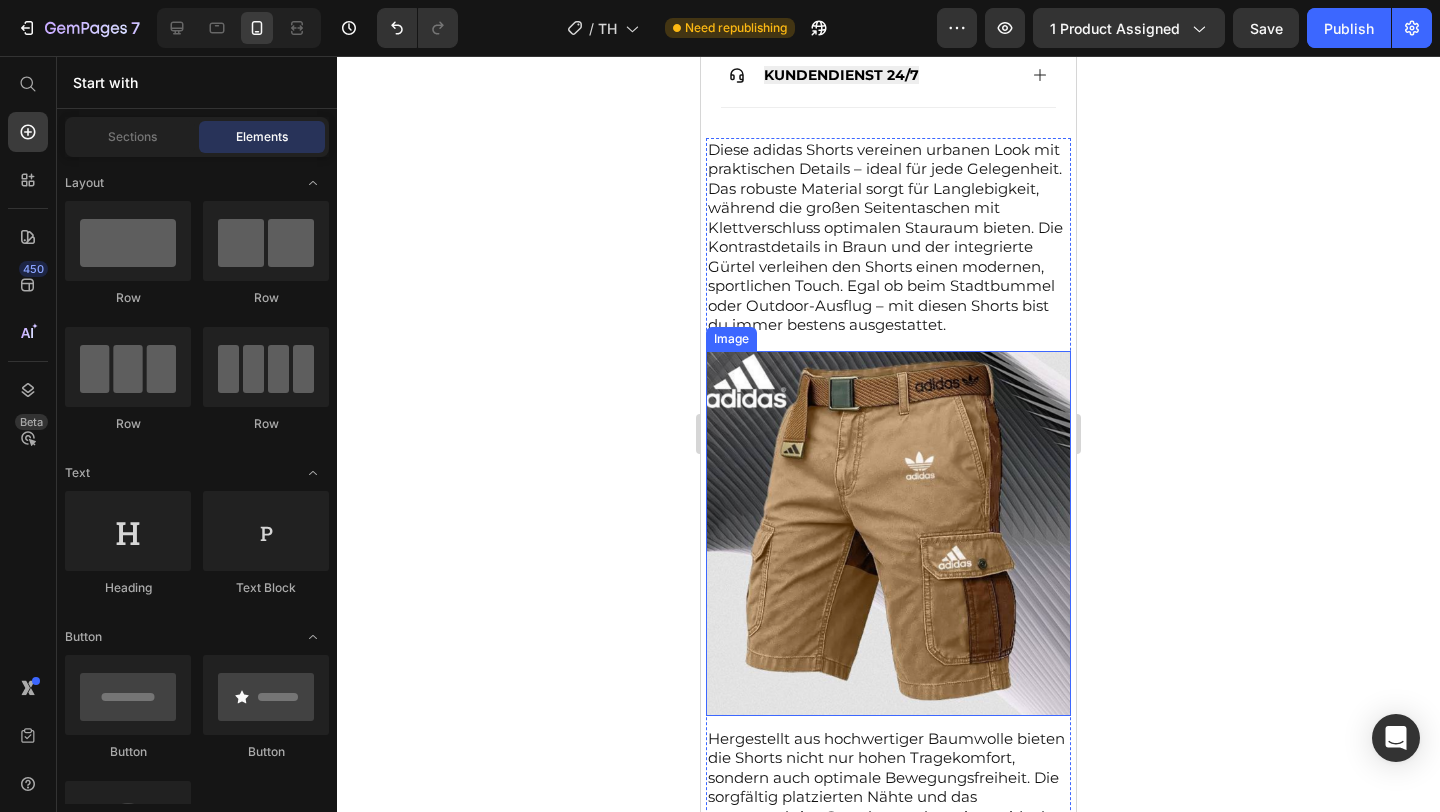 scroll, scrollTop: 1386, scrollLeft: 0, axis: vertical 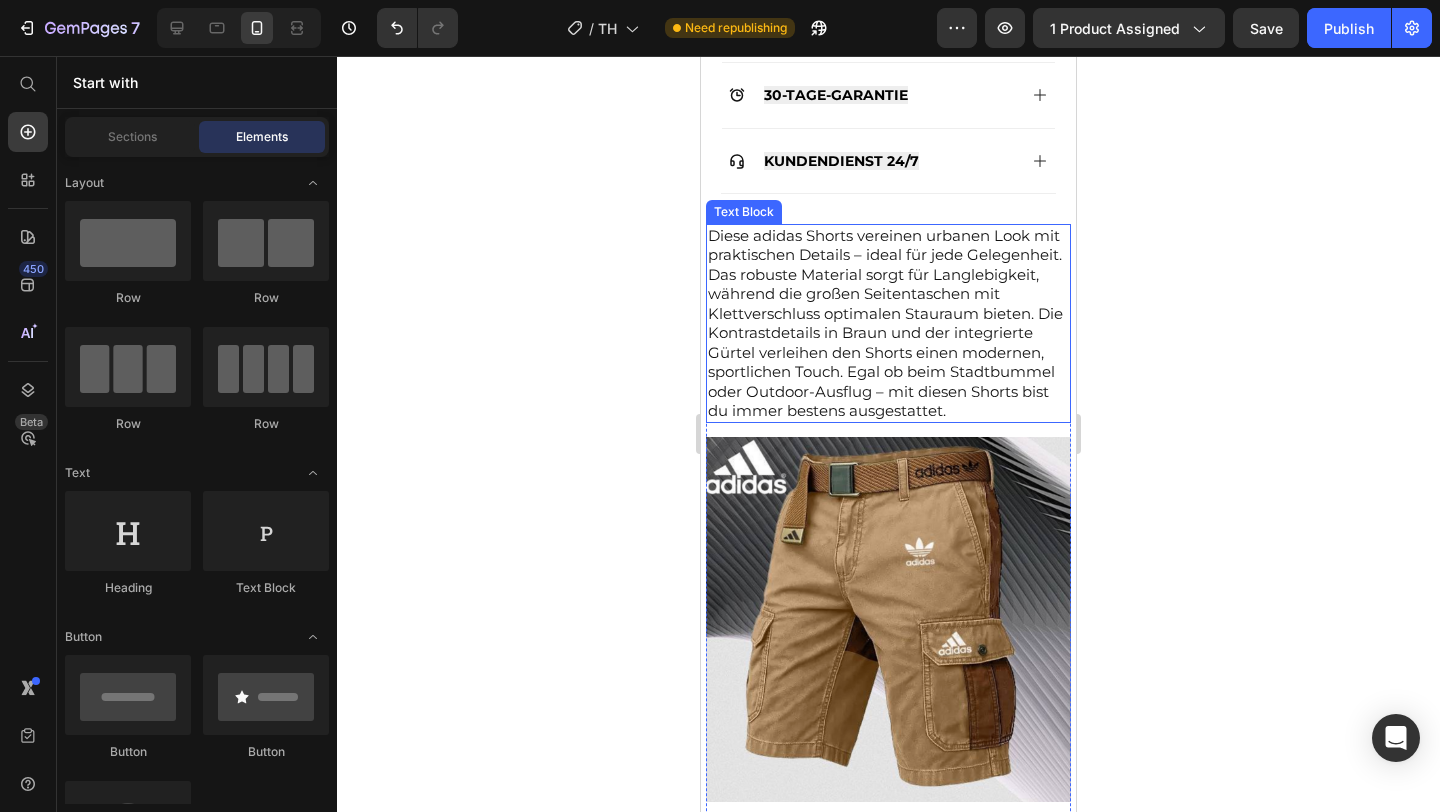 click on "Diese adidas Shorts vereinen urbanen Look mit praktischen Details – ideal für jede Gelegenheit. Das robuste Material sorgt für Langlebigkeit, während die großen Seitentaschen mit Klettverschluss optimalen Stauraum bieten. Die Kontrastdetails in Braun und der integrierte Gürtel verleihen den Shorts einen modernen, sportlichen Touch. Egal ob beim Stadtbummel oder Outdoor-Ausflug – mit diesen Shorts bist du immer bestens ausgestattet." at bounding box center (888, 323) 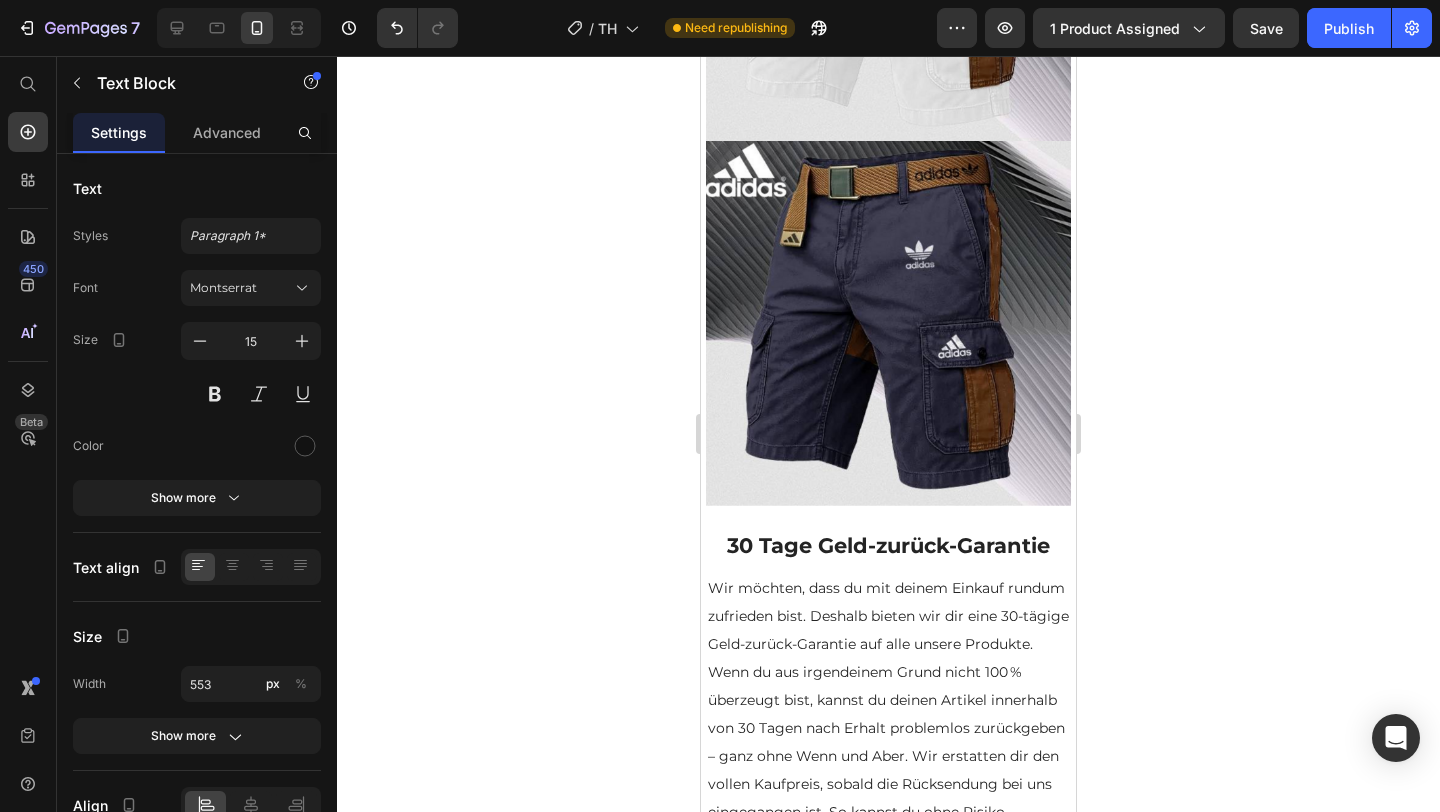scroll, scrollTop: 2581, scrollLeft: 0, axis: vertical 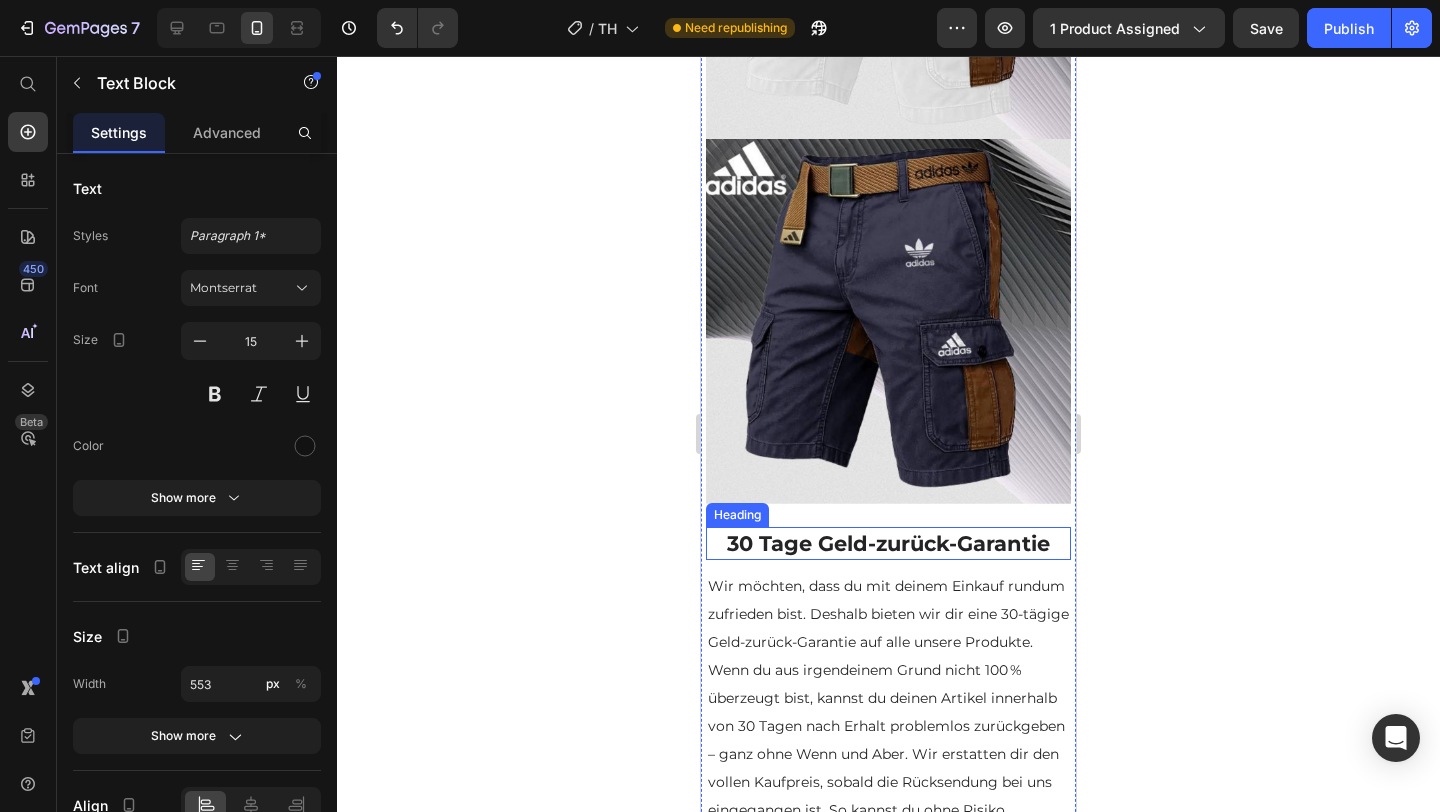 click on "30 Tage Geld-zurück-Garantie" at bounding box center [888, 543] 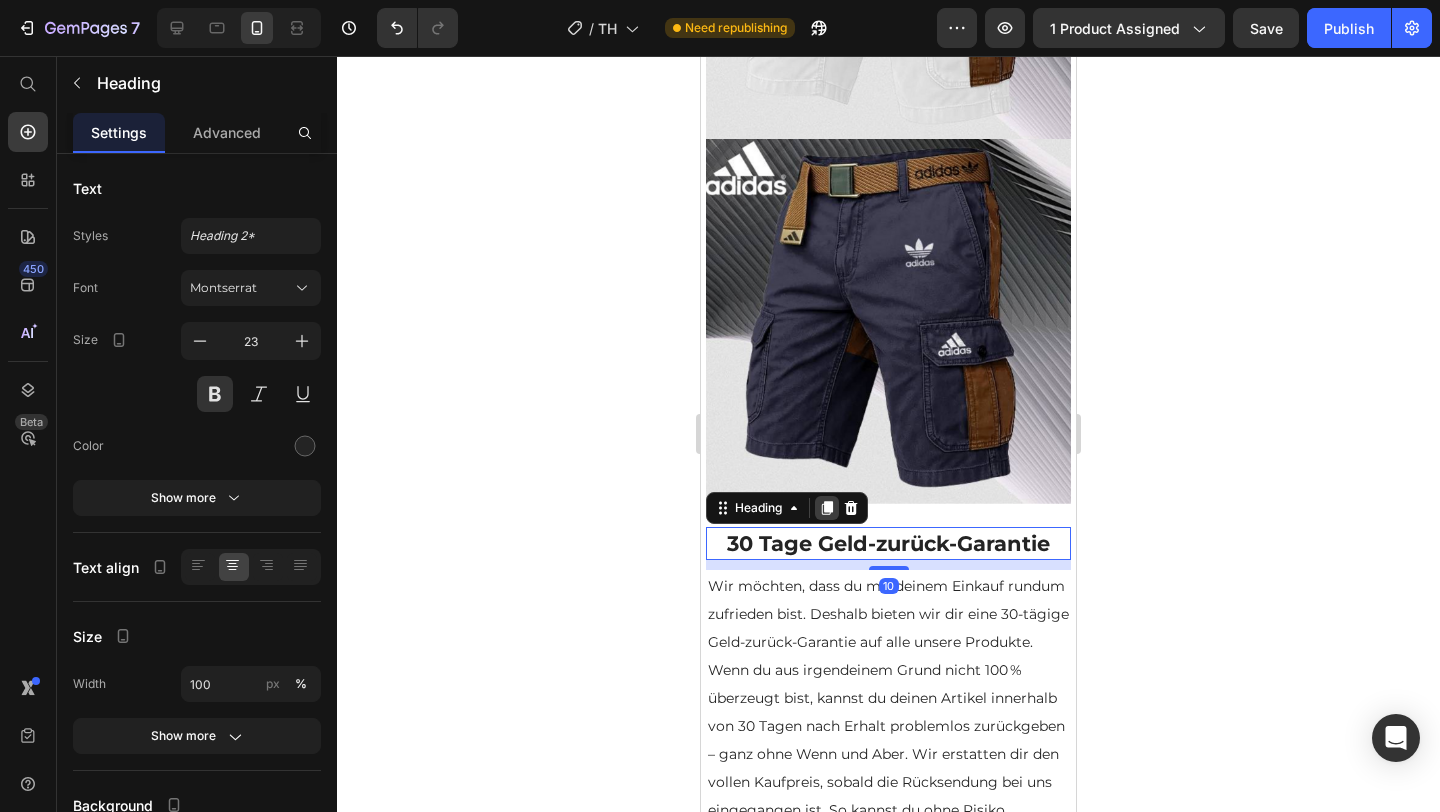 click at bounding box center [827, 508] 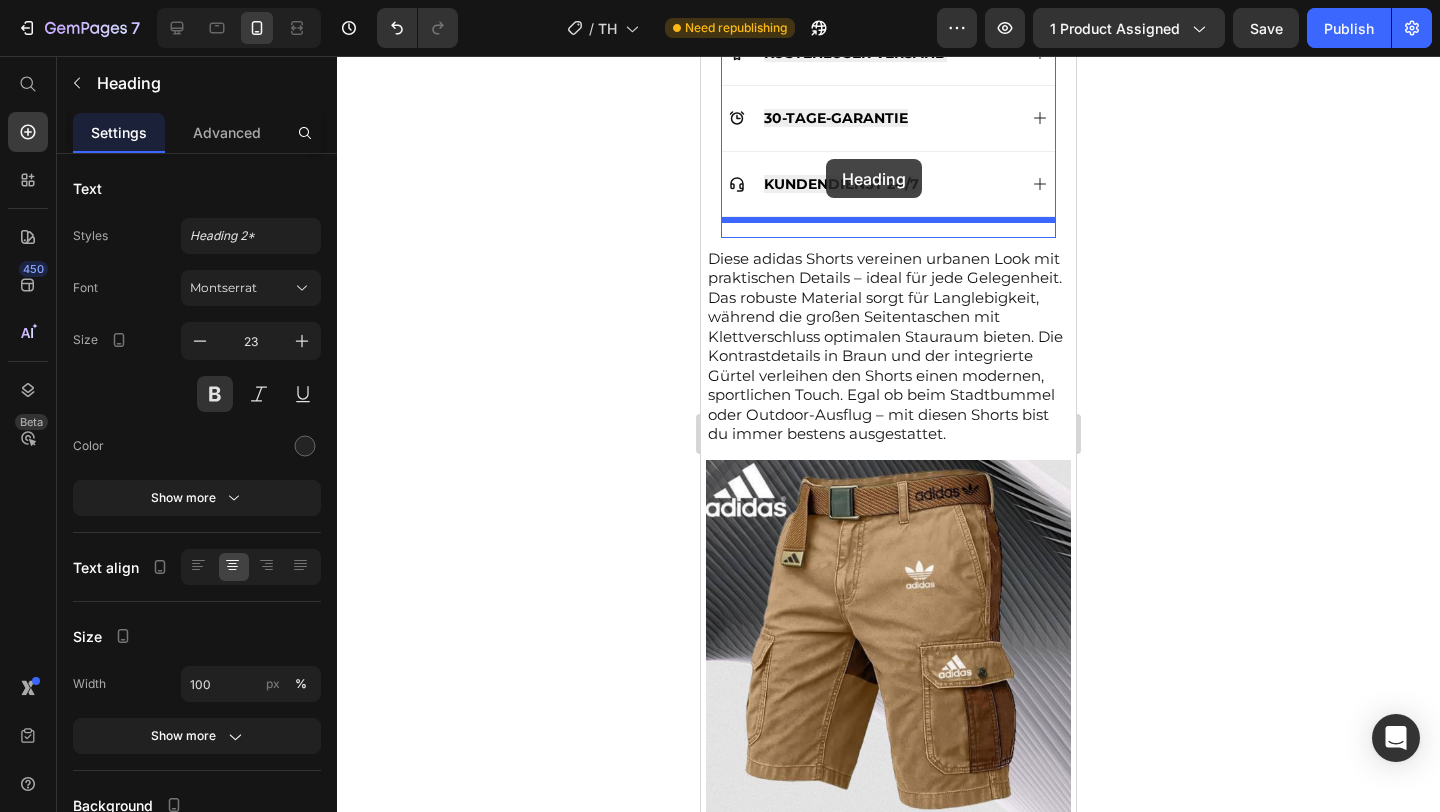 scroll, scrollTop: 1332, scrollLeft: 0, axis: vertical 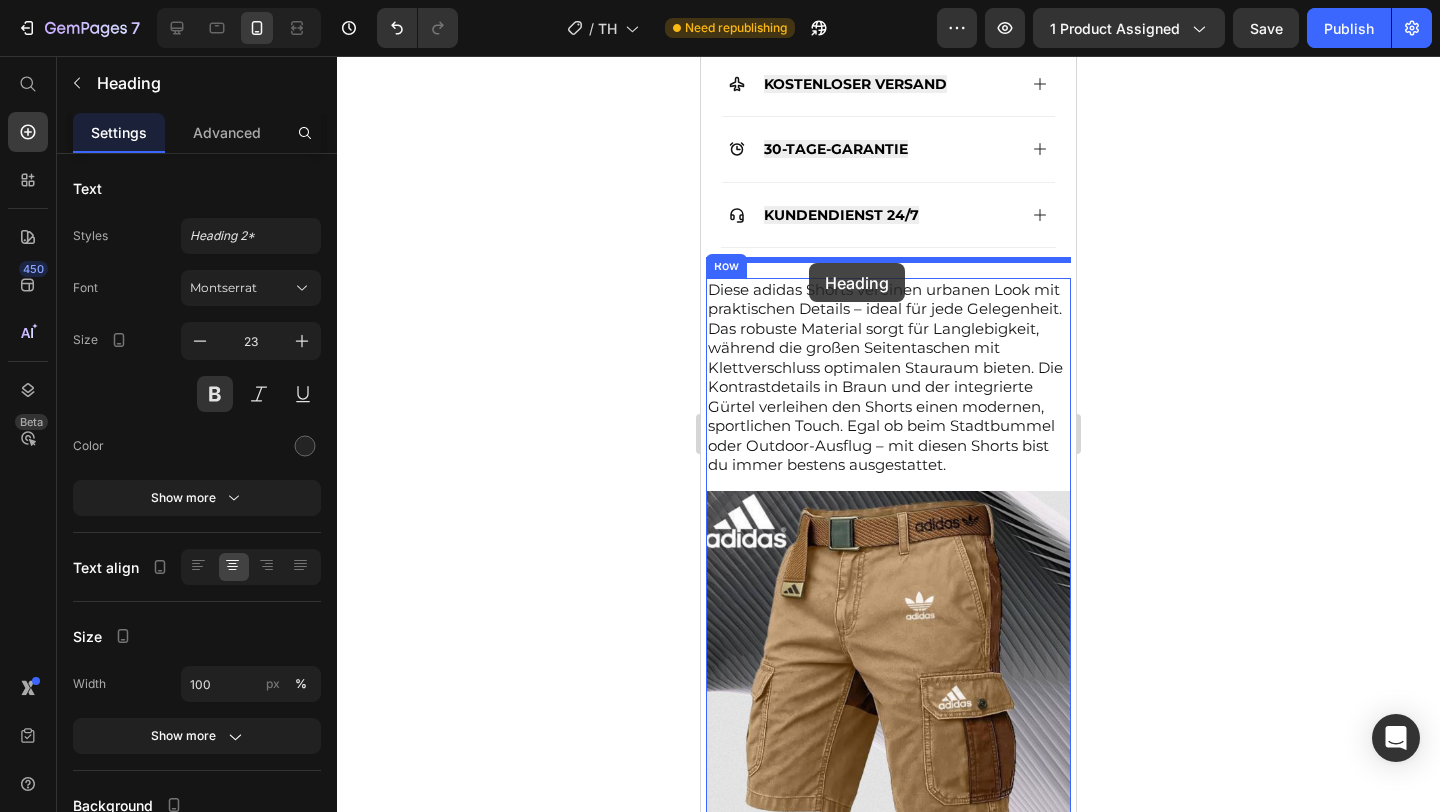drag, startPoint x: 726, startPoint y: 558, endPoint x: 809, endPoint y: 263, distance: 306.45392 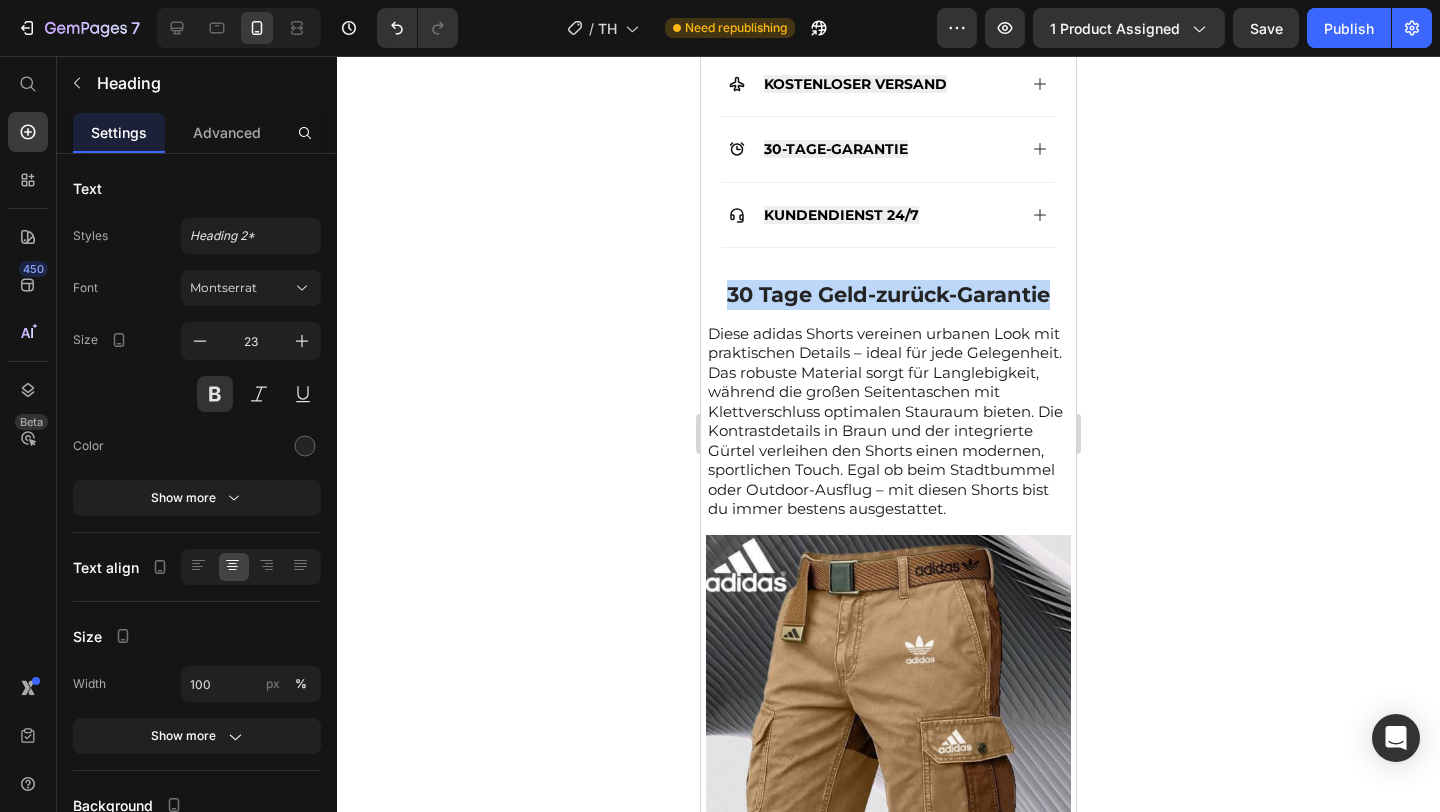 click on "30 Tage Geld-zurück-Garantie" at bounding box center [888, 294] 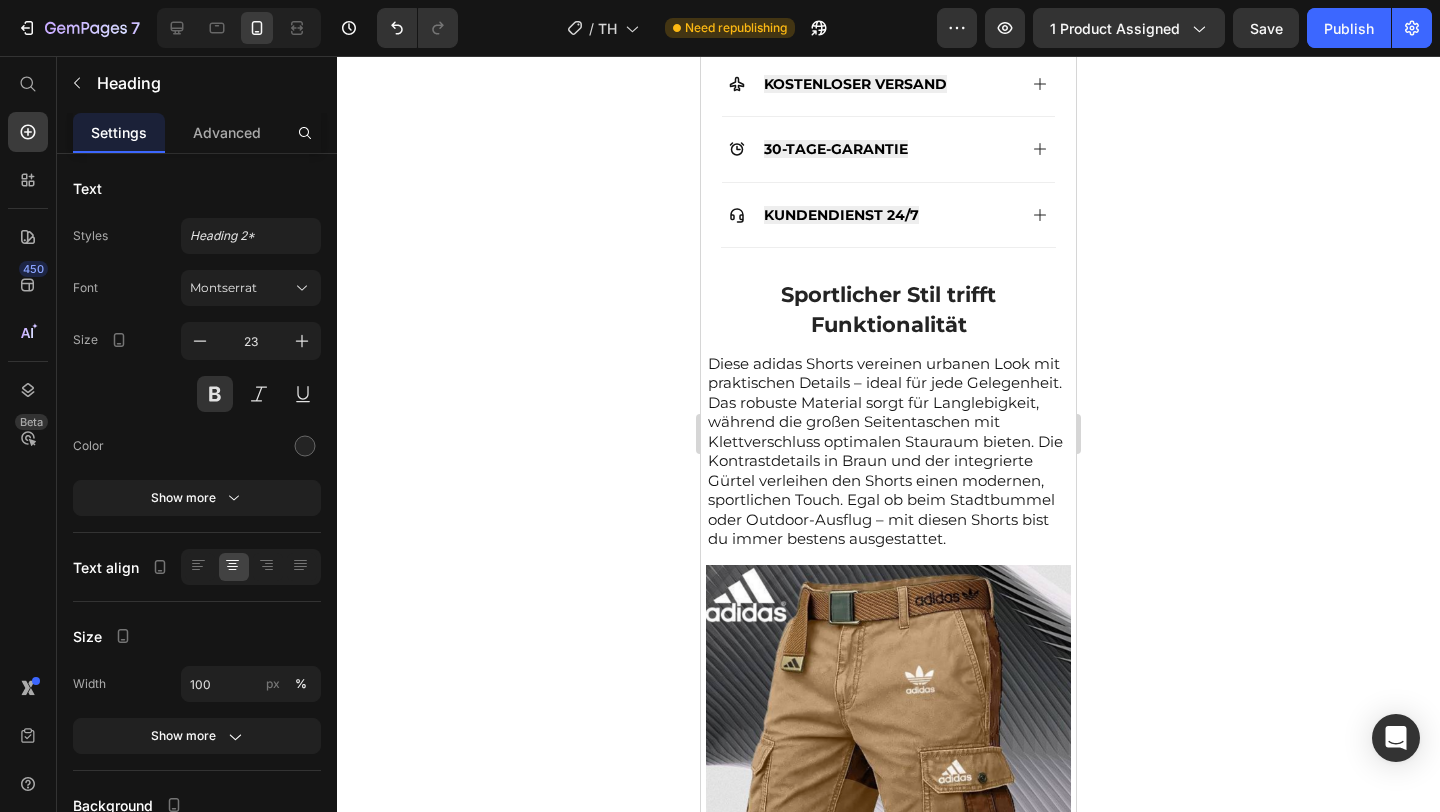click on "Sportlicher Stil trifft Funktionalität" at bounding box center (888, 309) 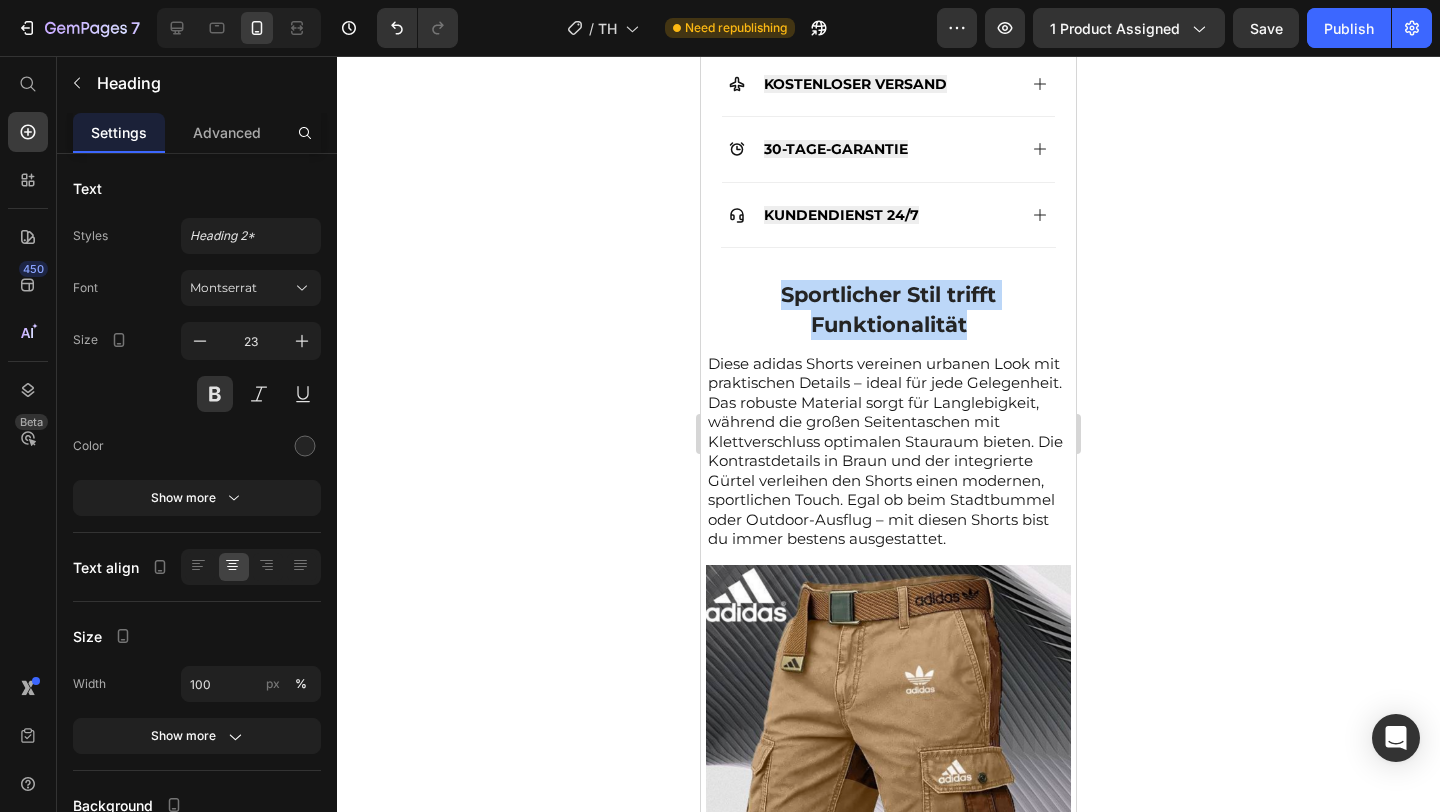 click on "Sportlicher Stil trifft Funktionalität" at bounding box center [888, 309] 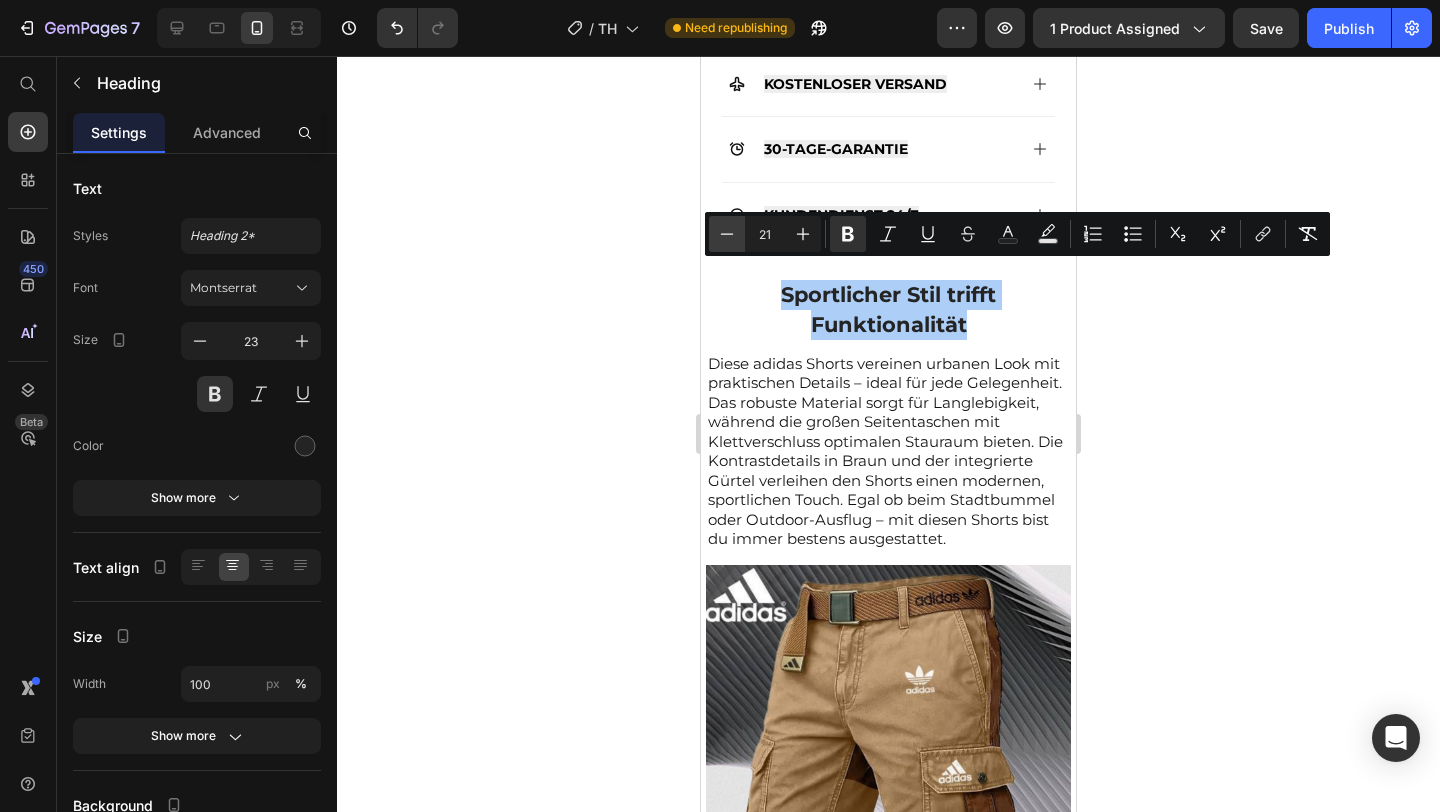 click 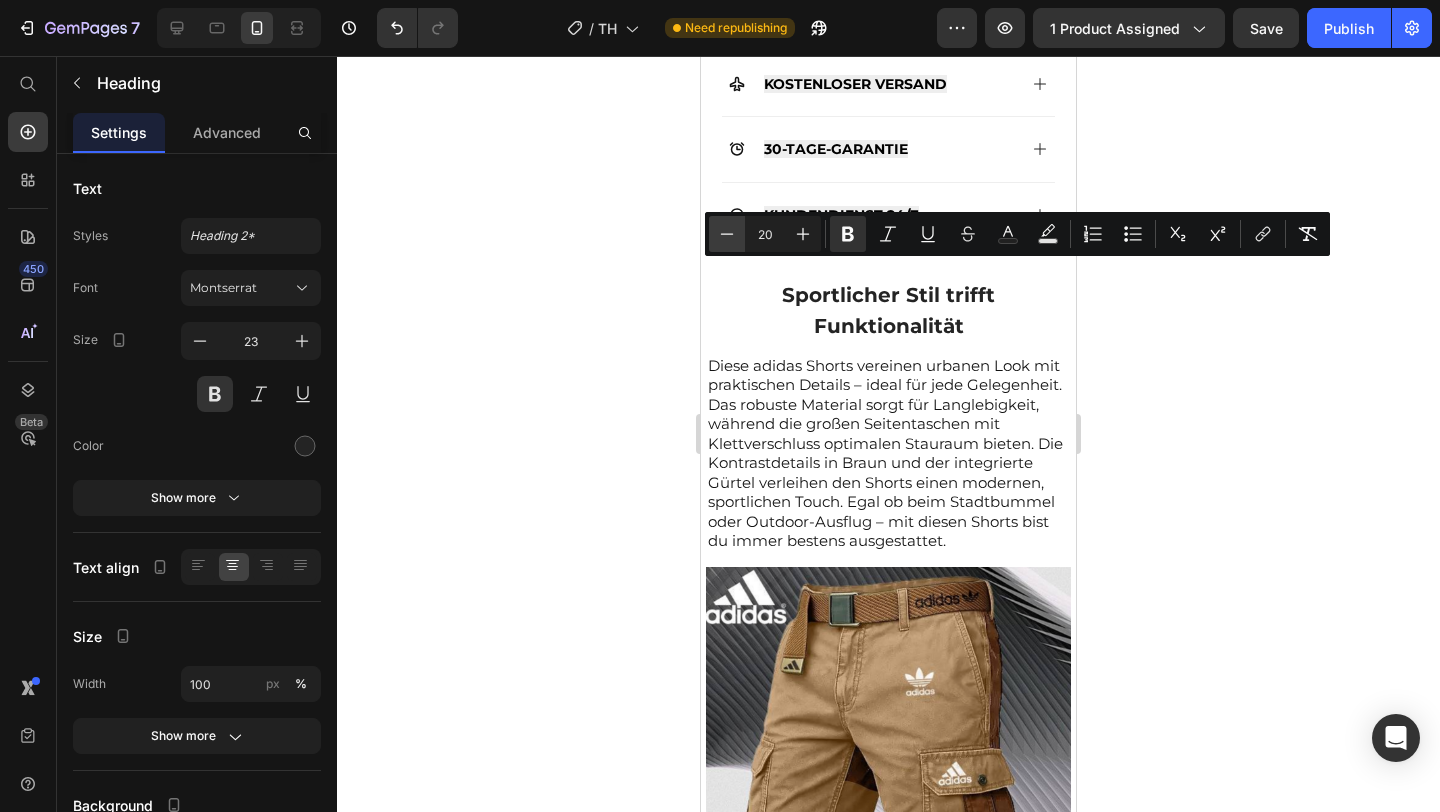 click 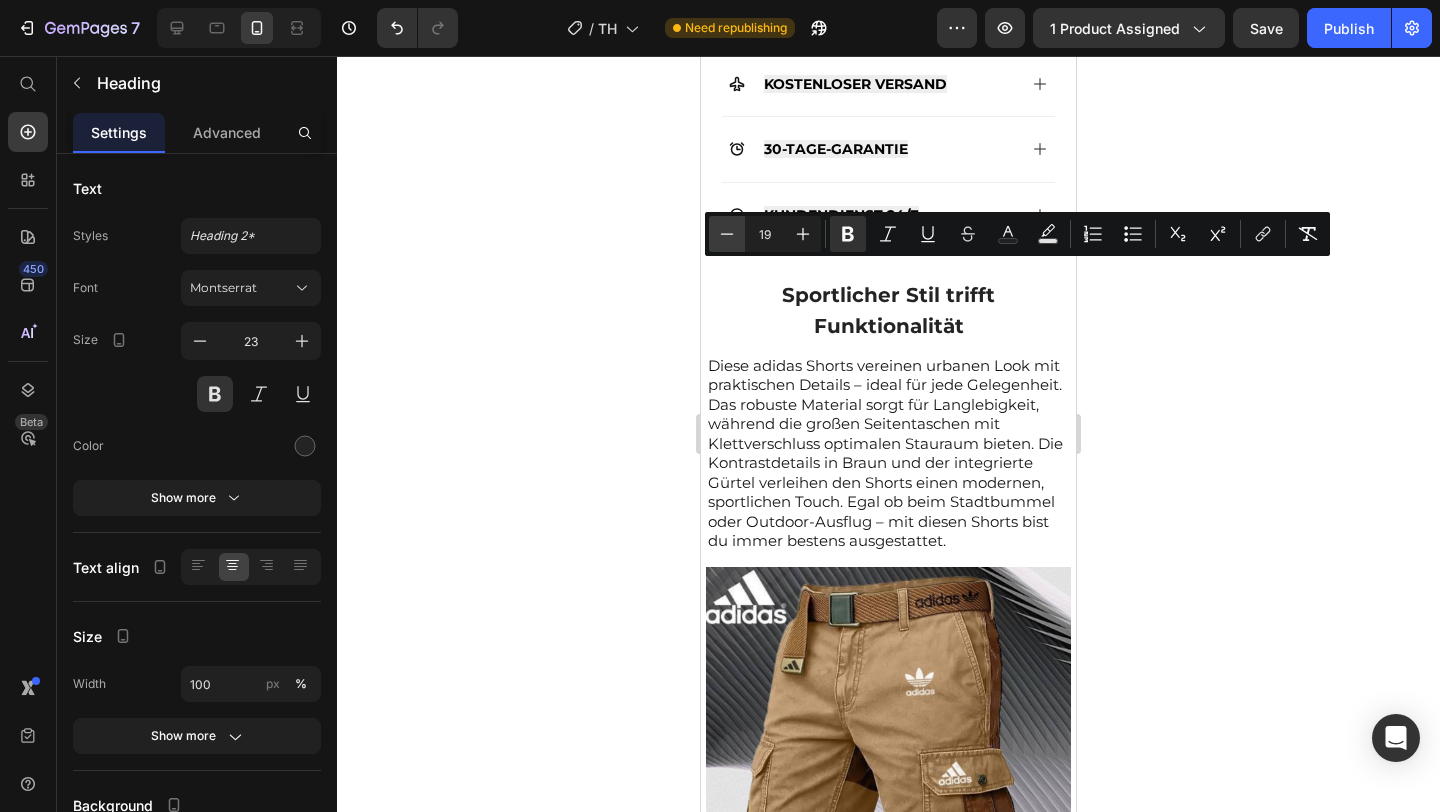 click 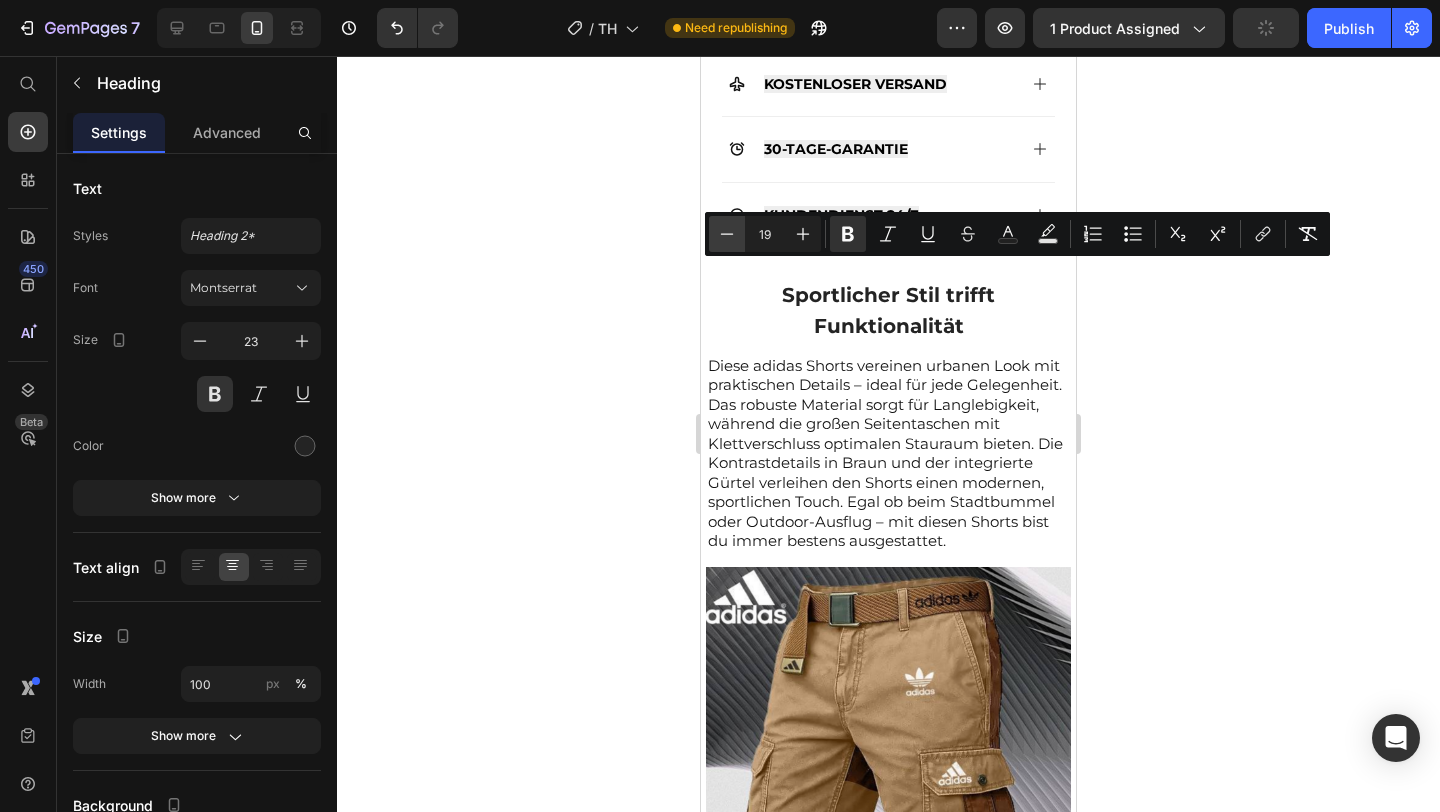 type on "18" 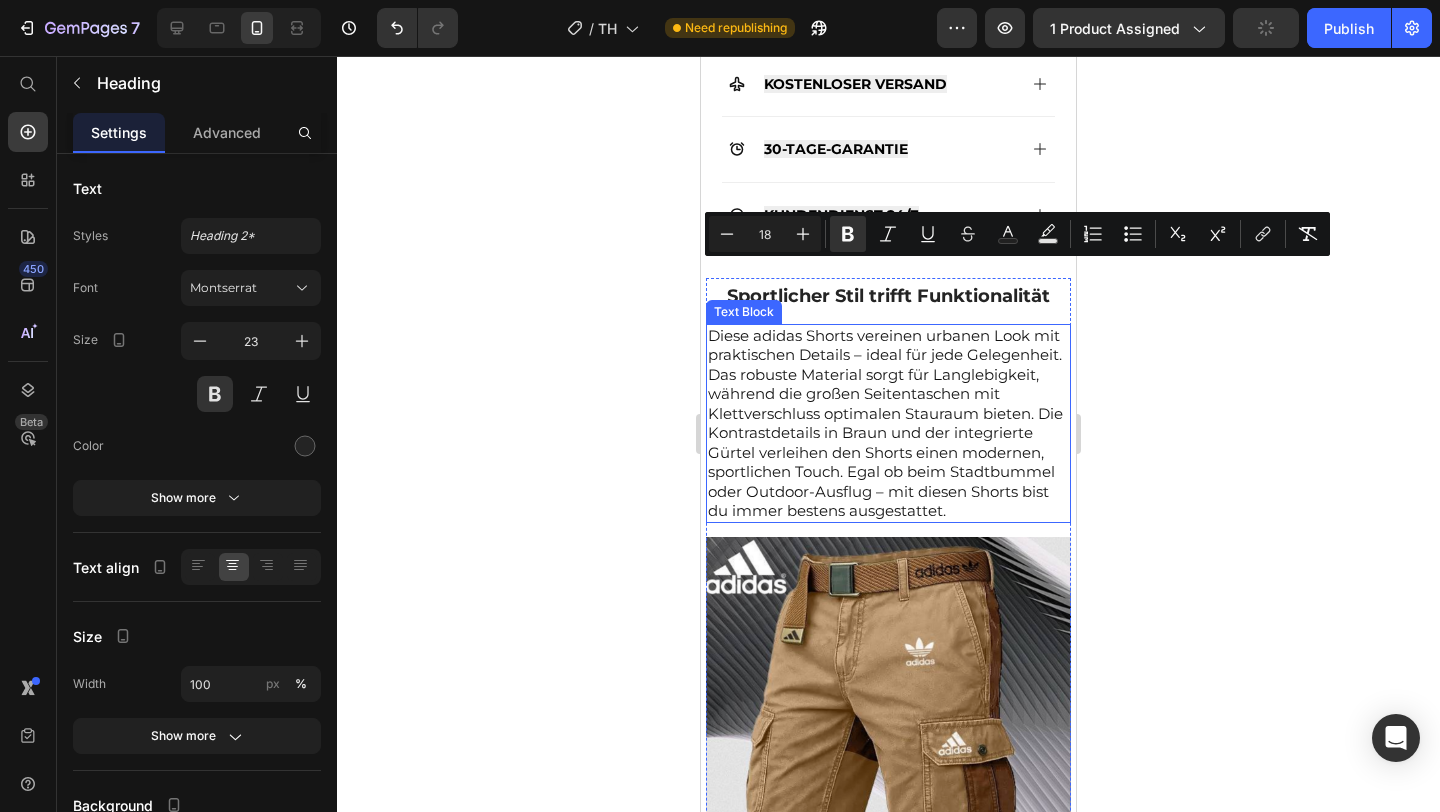 click on "Diese adidas Shorts vereinen urbanen Look mit praktischen Details – ideal für jede Gelegenheit. Das robuste Material sorgt für Langlebigkeit, während die großen Seitentaschen mit Klettverschluss optimalen Stauraum bieten. Die Kontrastdetails in Braun und der integrierte Gürtel verleihen den Shorts einen modernen, sportlichen Touch. Egal ob beim Stadtbummel oder Outdoor-Ausflug – mit diesen Shorts bist du immer bestens ausgestattet." at bounding box center [888, 423] 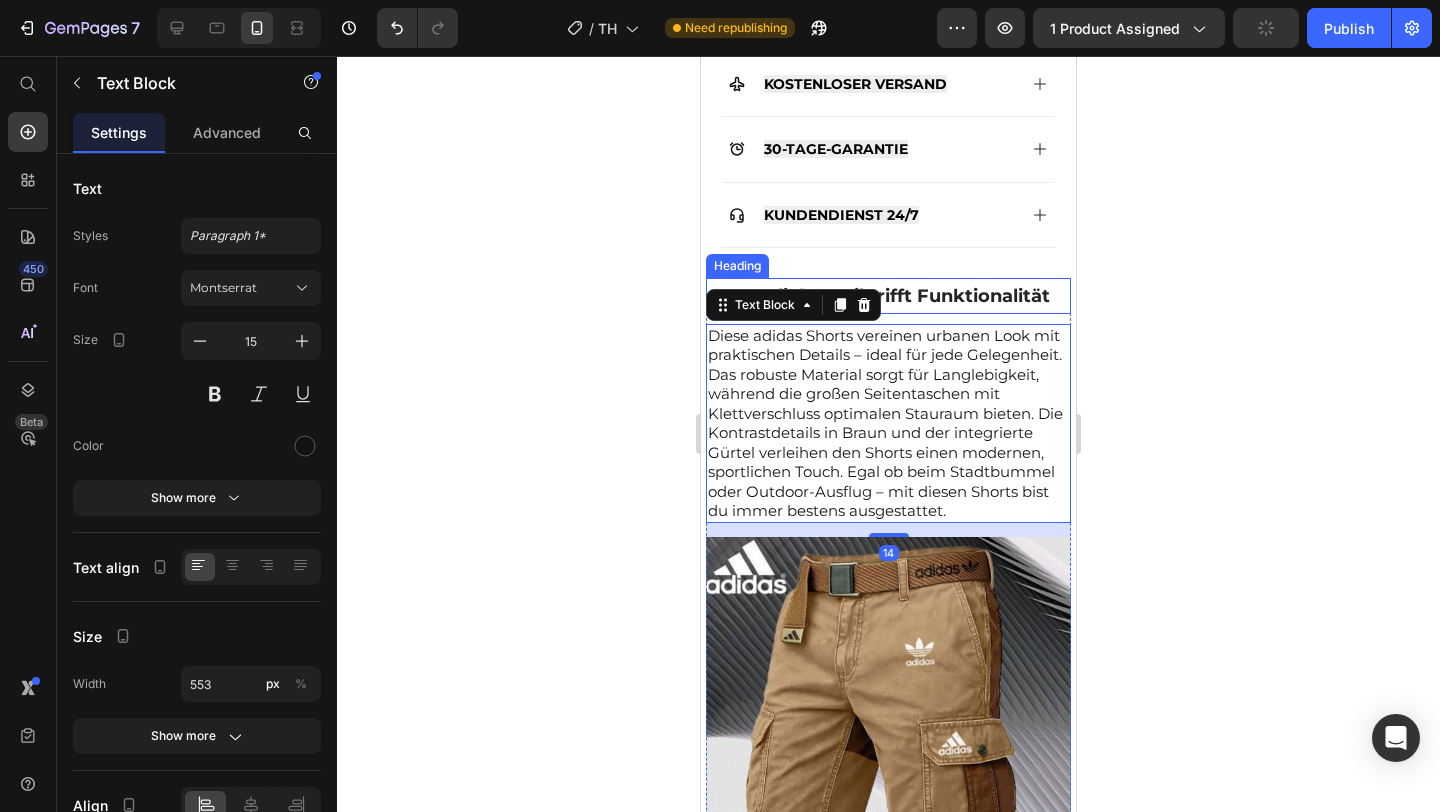 click on "Sportlicher Stil trifft Funktionalität" at bounding box center (888, 296) 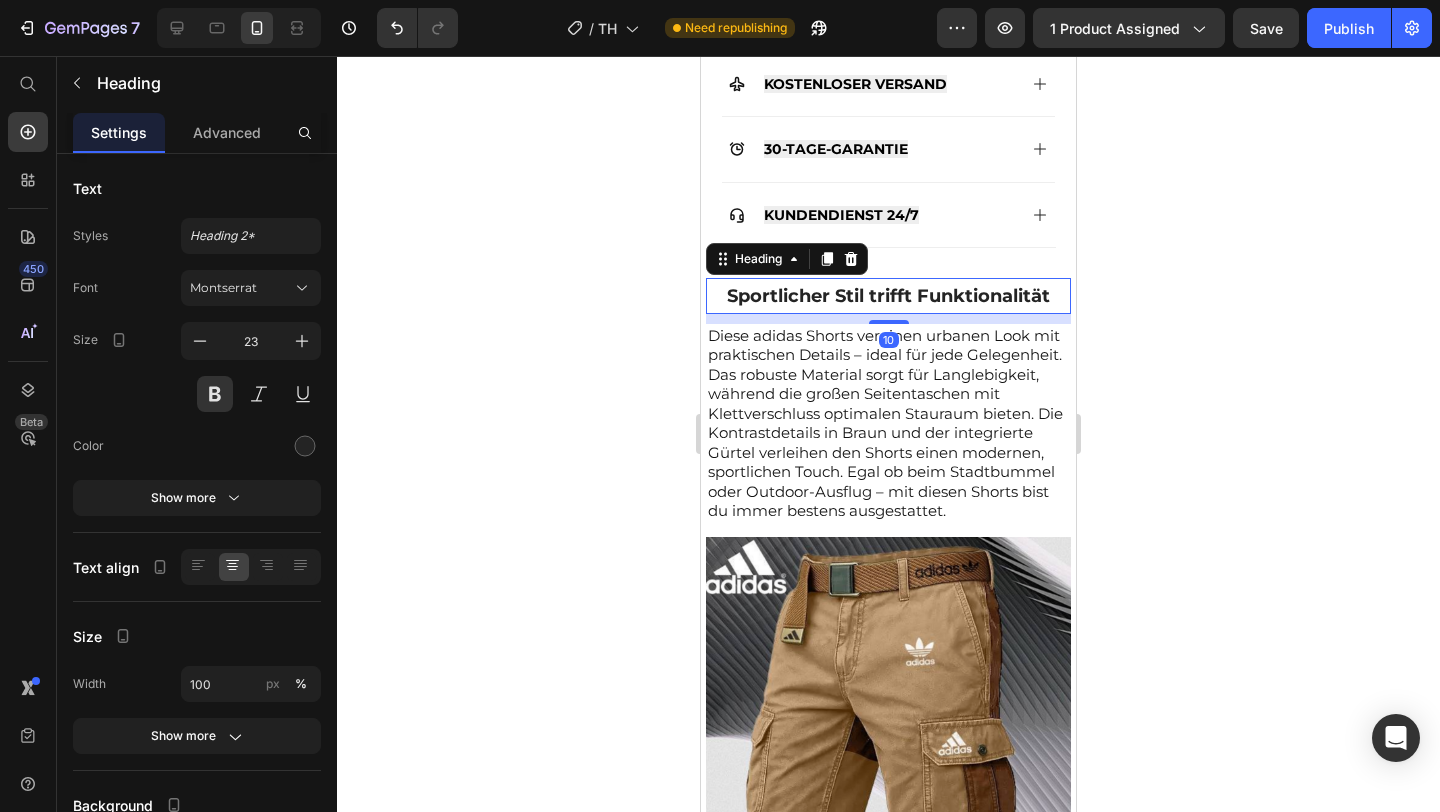click 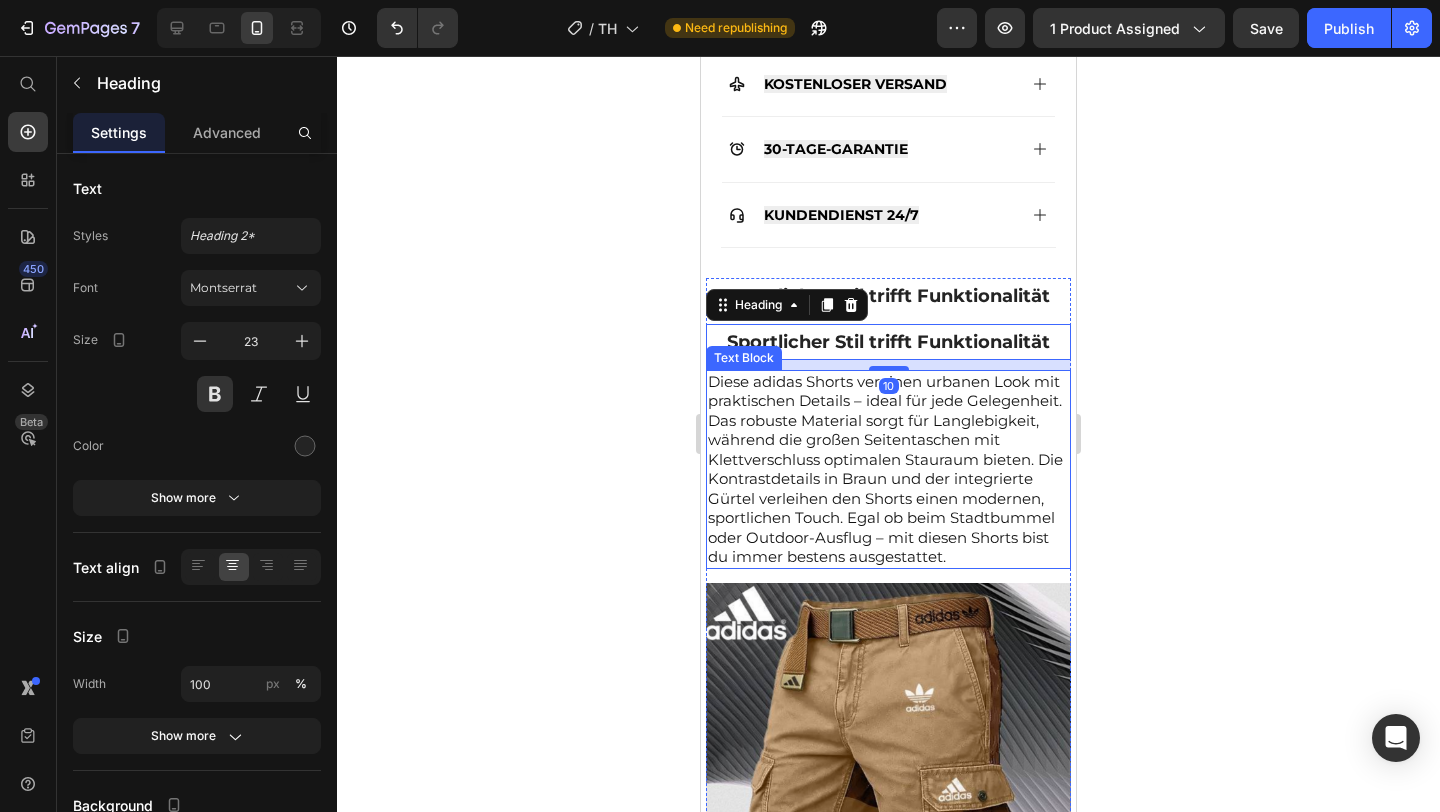 scroll, scrollTop: 1405, scrollLeft: 0, axis: vertical 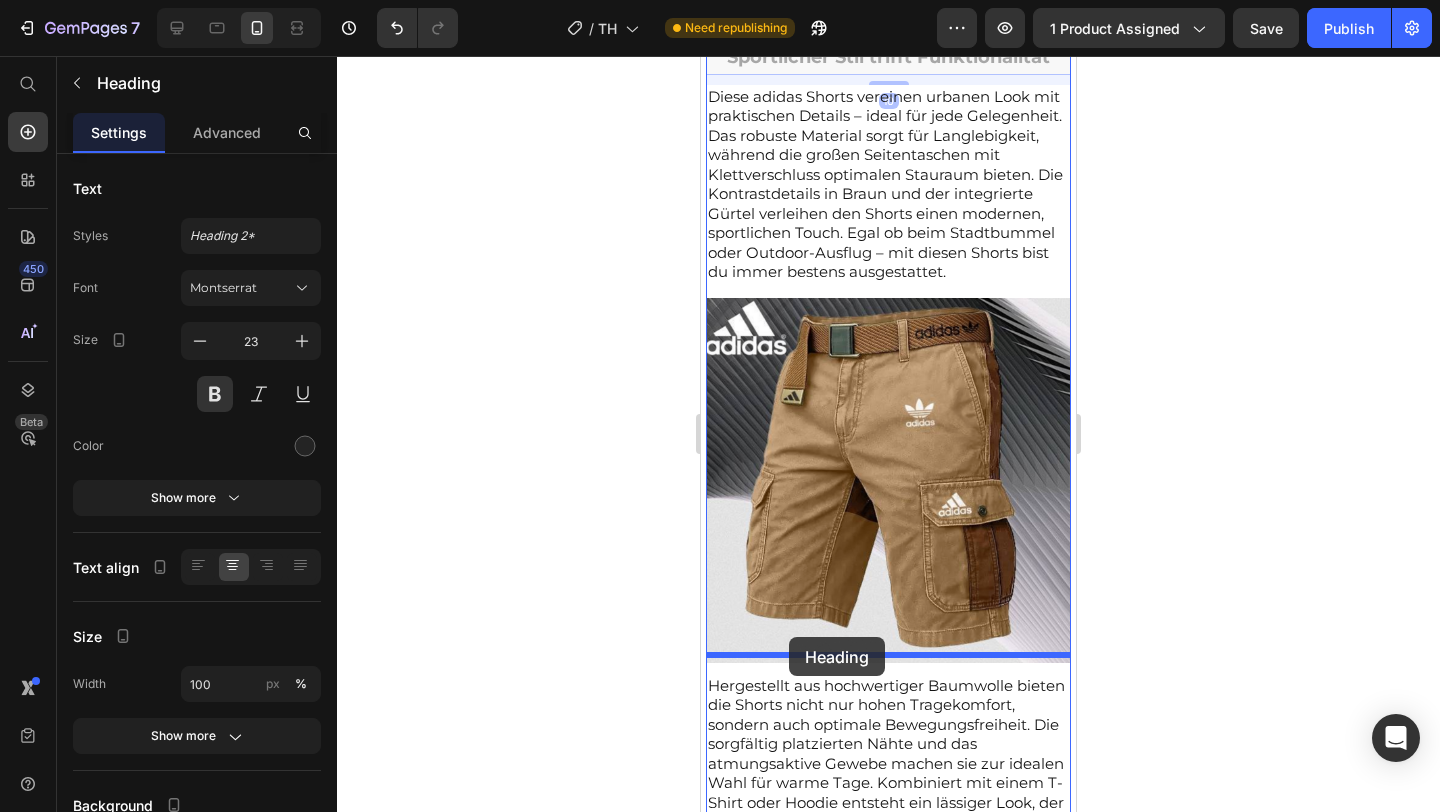 drag, startPoint x: 719, startPoint y: 217, endPoint x: 789, endPoint y: 637, distance: 425.79337 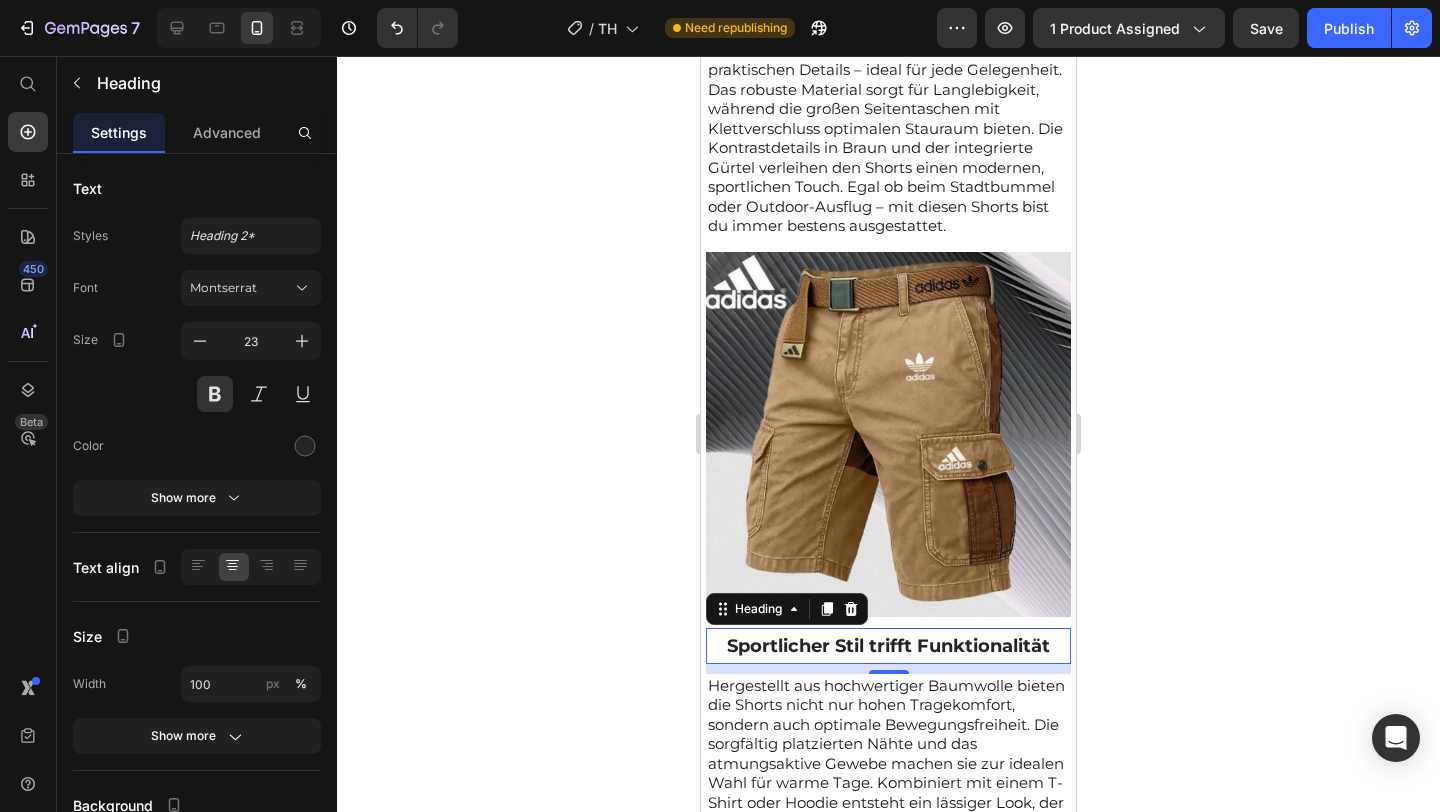 scroll, scrollTop: 1571, scrollLeft: 0, axis: vertical 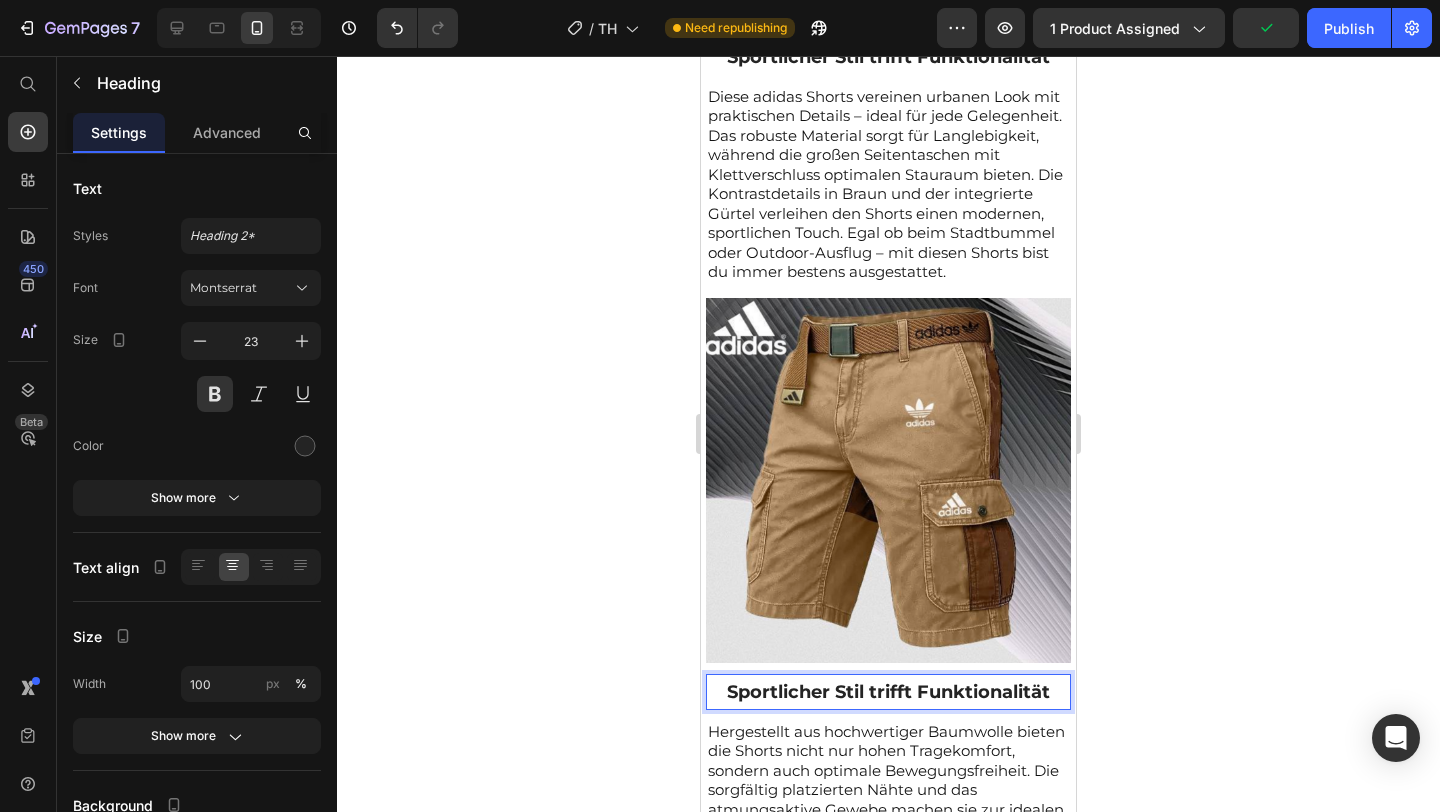 click on "Sportlicher Stil trifft Funktionalität" at bounding box center [888, 692] 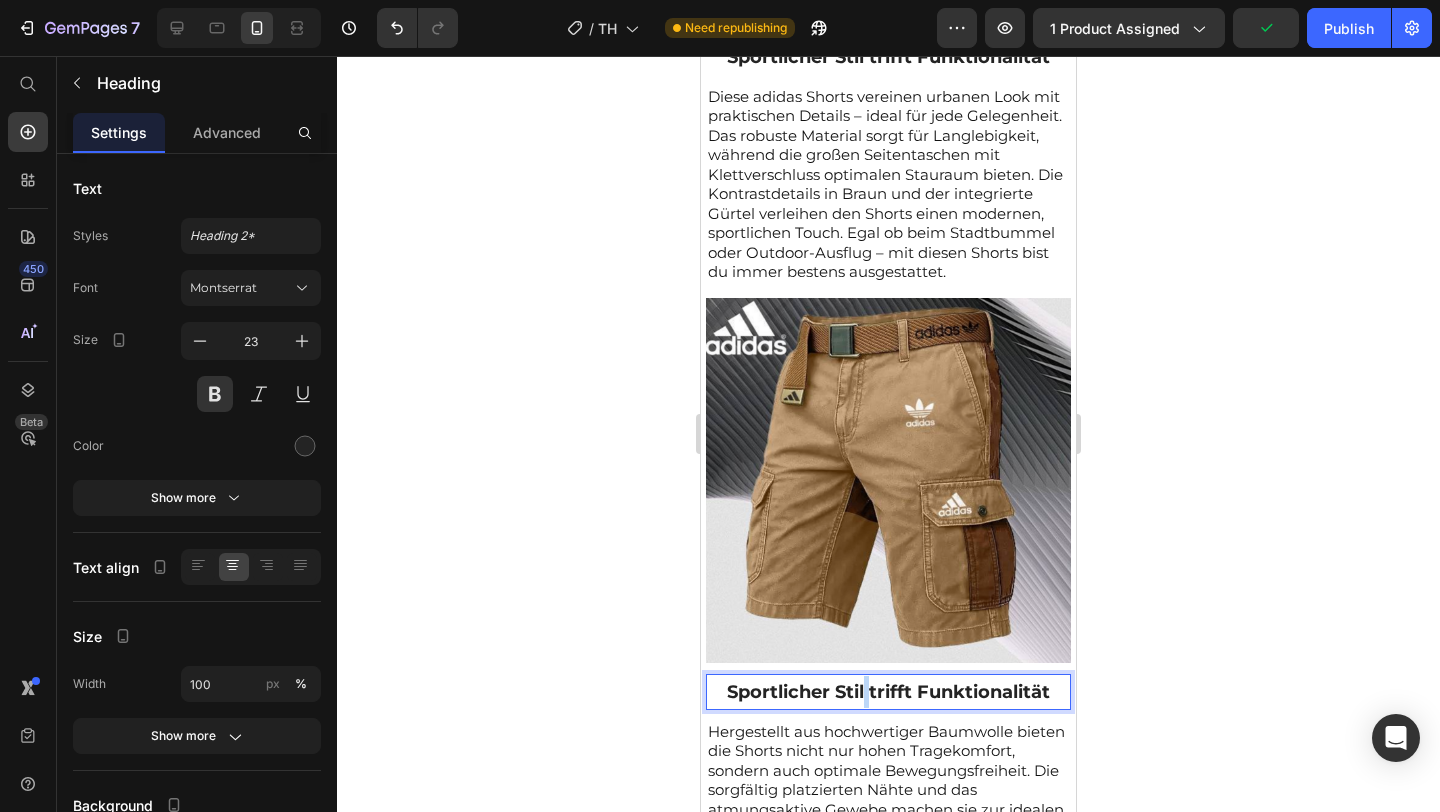 click on "Sportlicher Stil trifft Funktionalität" at bounding box center (888, 692) 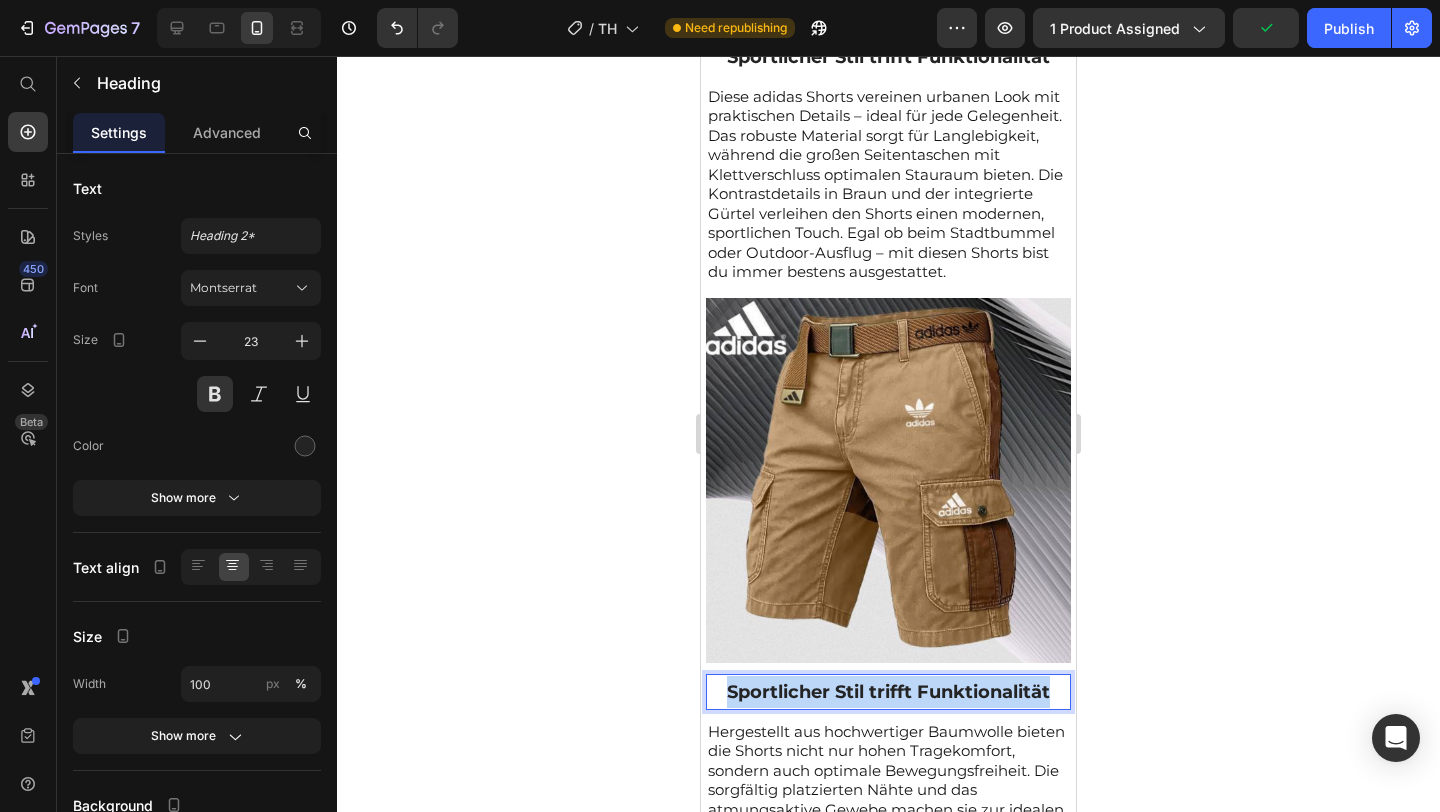 click on "Sportlicher Stil trifft Funktionalität" at bounding box center (888, 692) 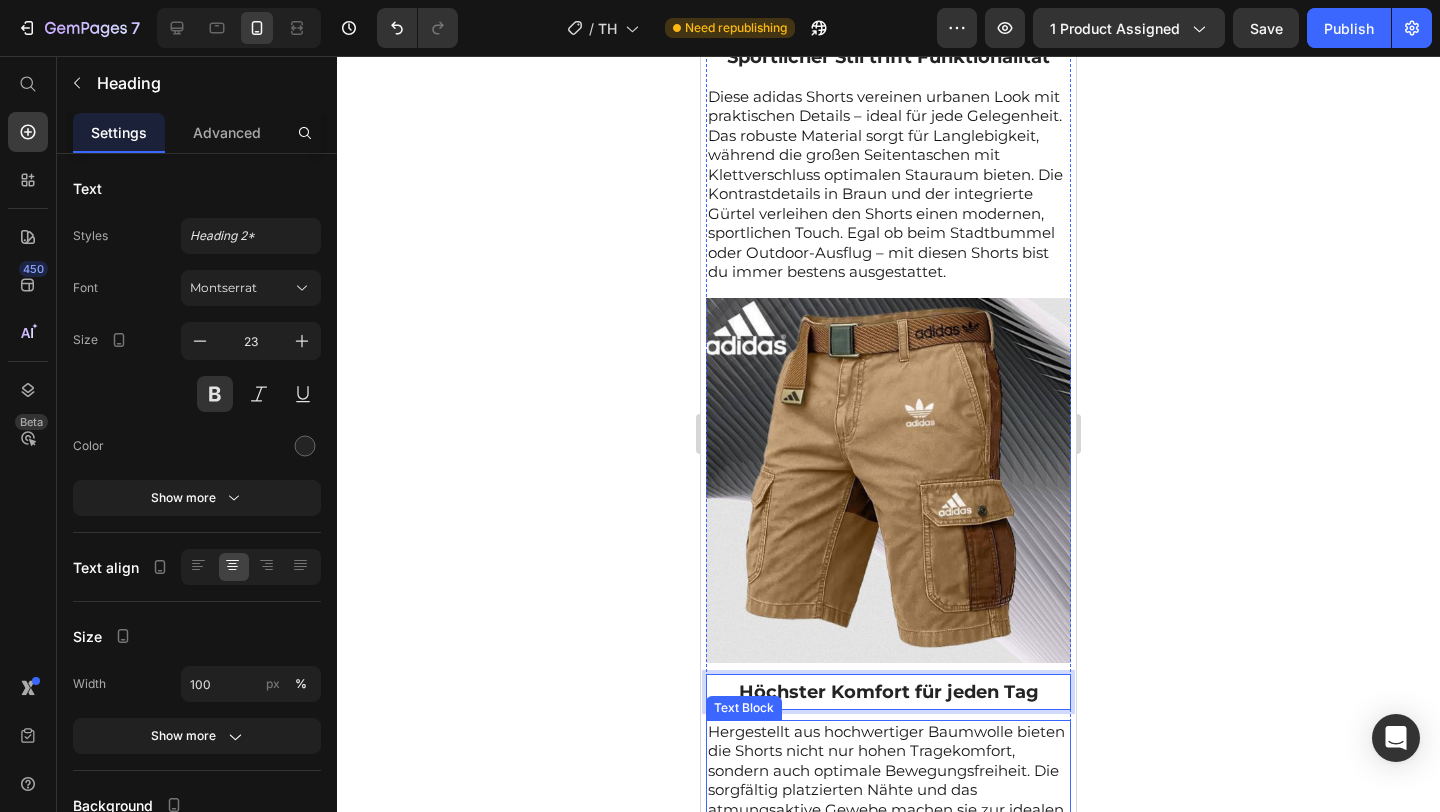 click on "Hergestellt aus hochwertiger Baumwolle bieten die Shorts nicht nur hohen Tragekomfort, sondern auch optimale Bewegungsfreiheit. Die sorgfältig platzierten Nähte und das atmungsaktive Gewebe machen sie zur idealen Wahl für warme Tage. Kombiniert mit einem T-Shirt oder Hoodie entsteht ein lässiger Look, der sowohl sportlich als auch stylisch wirkt." at bounding box center (888, 800) 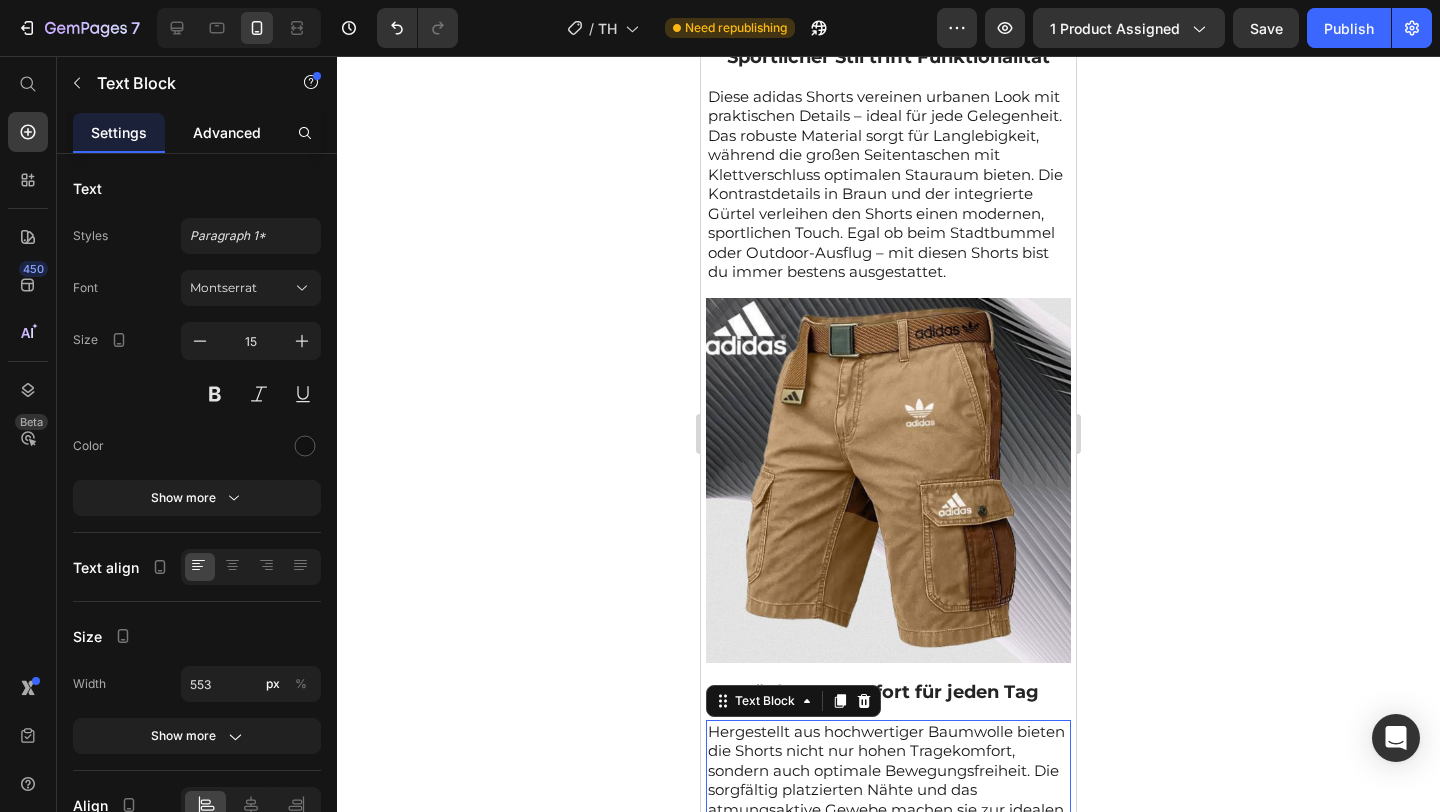 click on "Advanced" at bounding box center [227, 132] 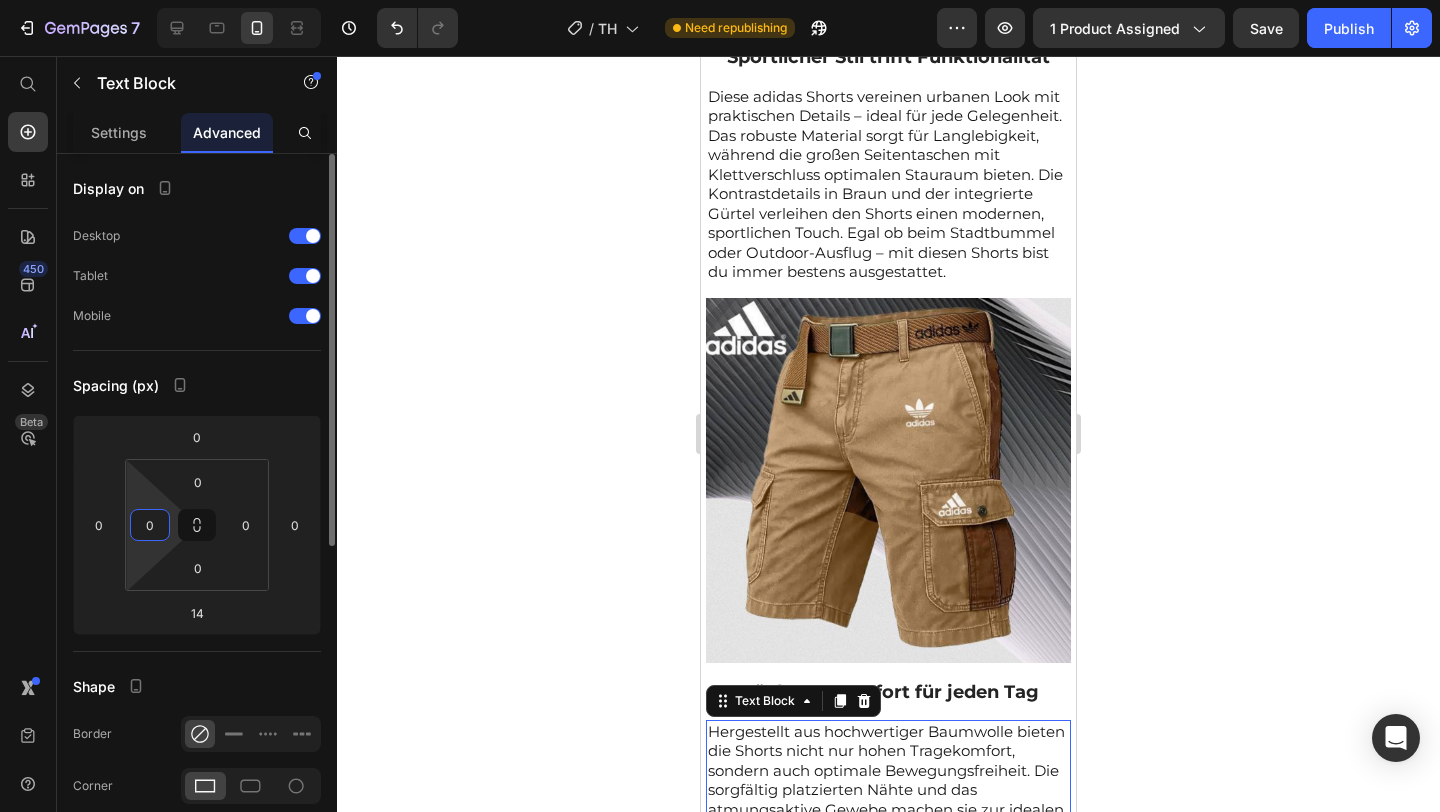 click on "0" at bounding box center [150, 525] 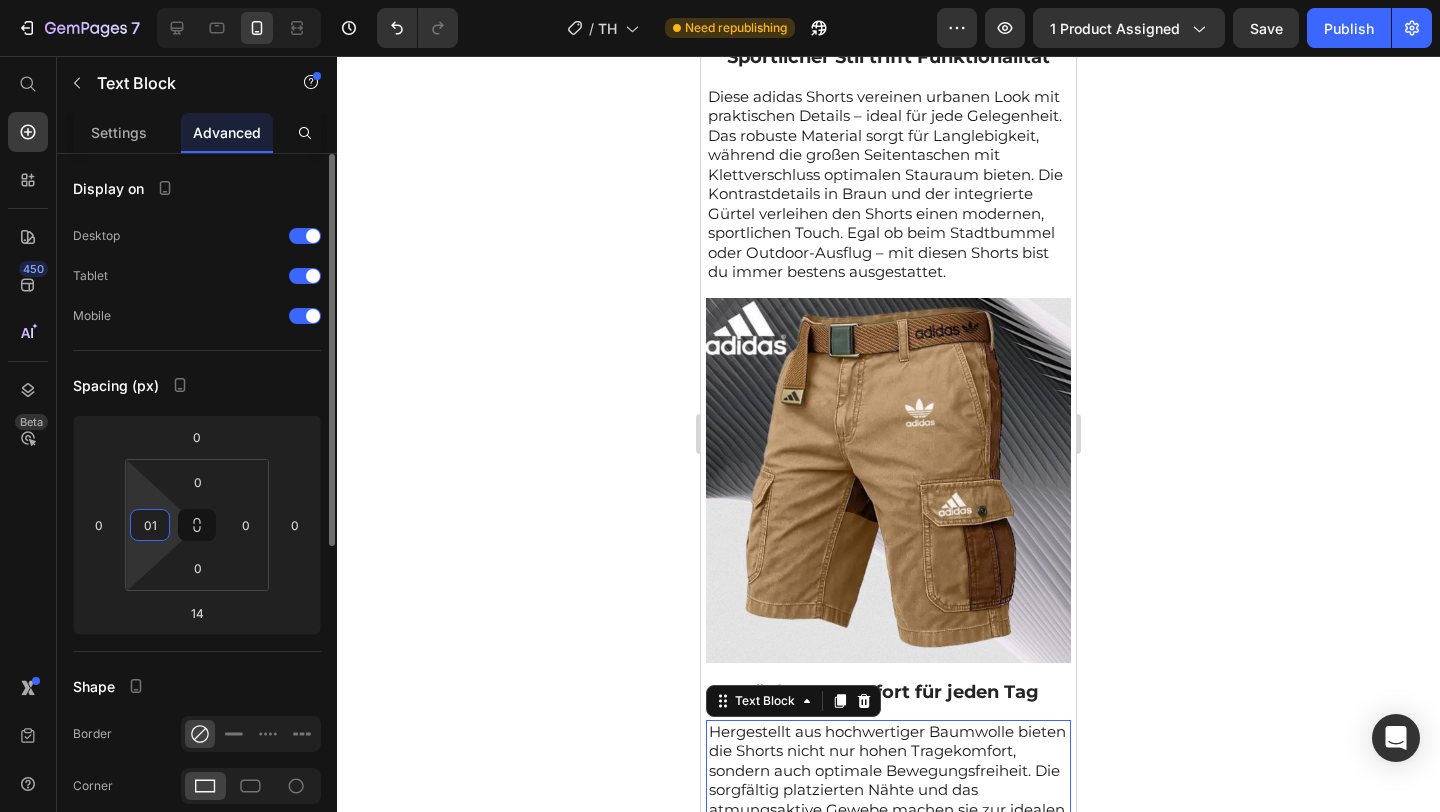 type on "0" 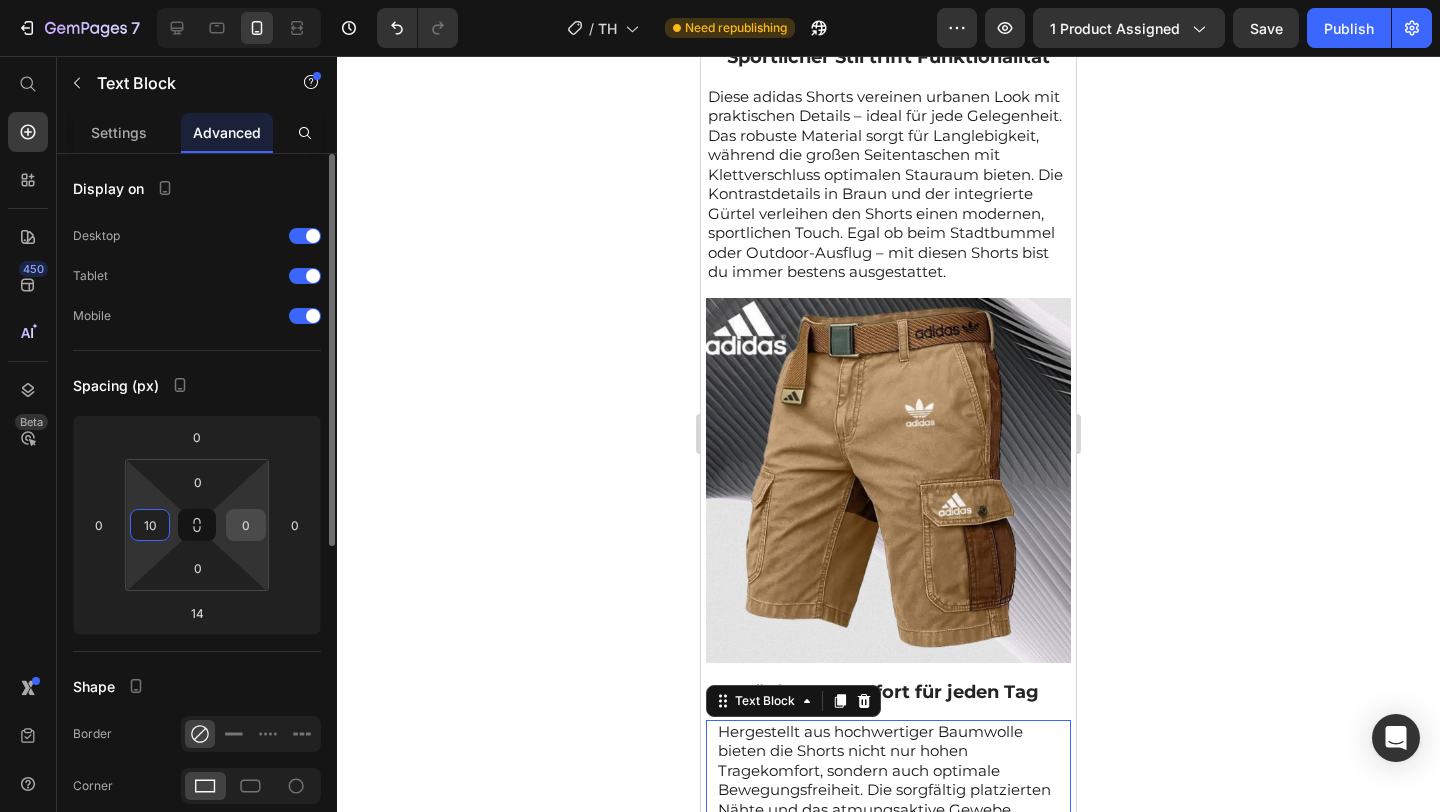 type on "10" 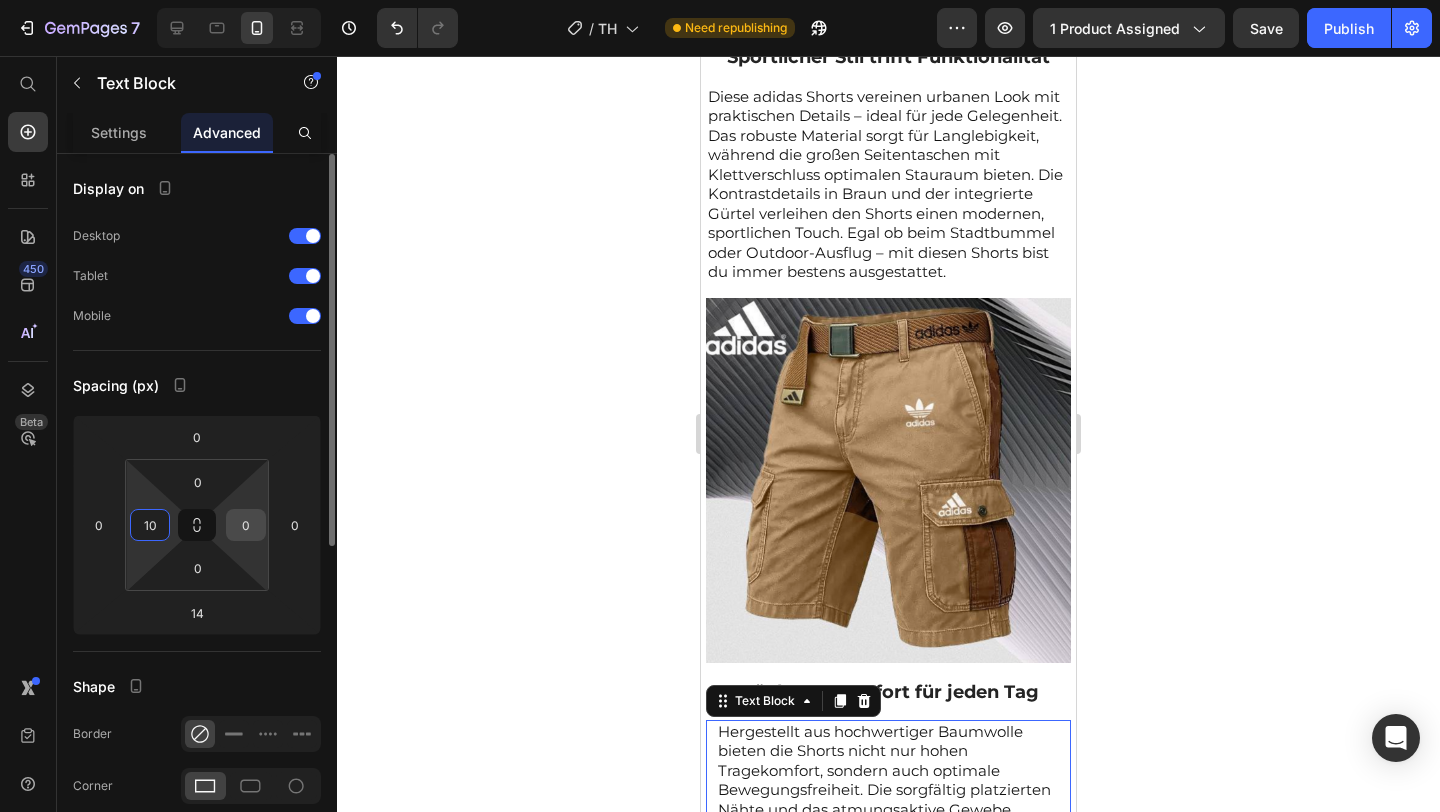 click on "0" at bounding box center (246, 525) 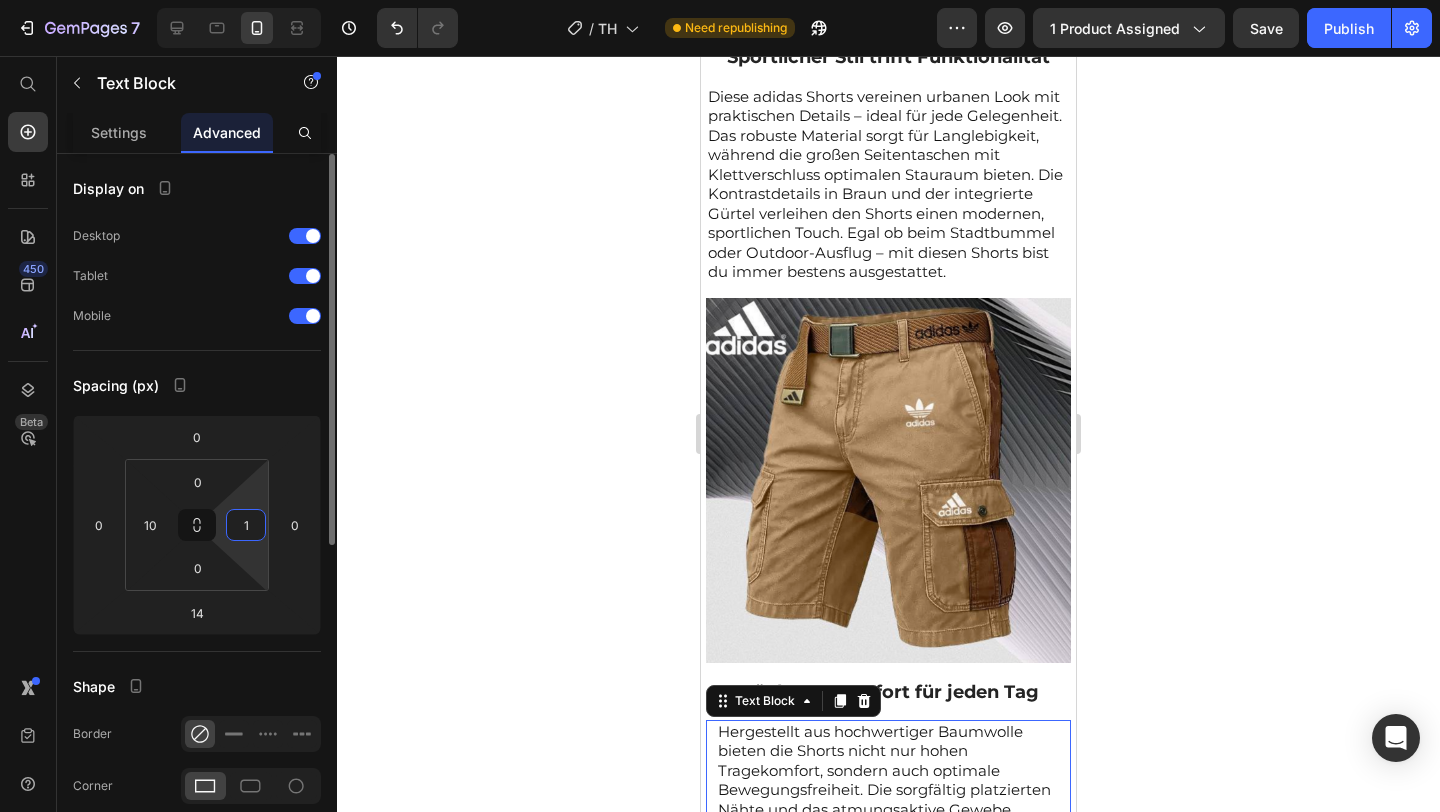 type on "10" 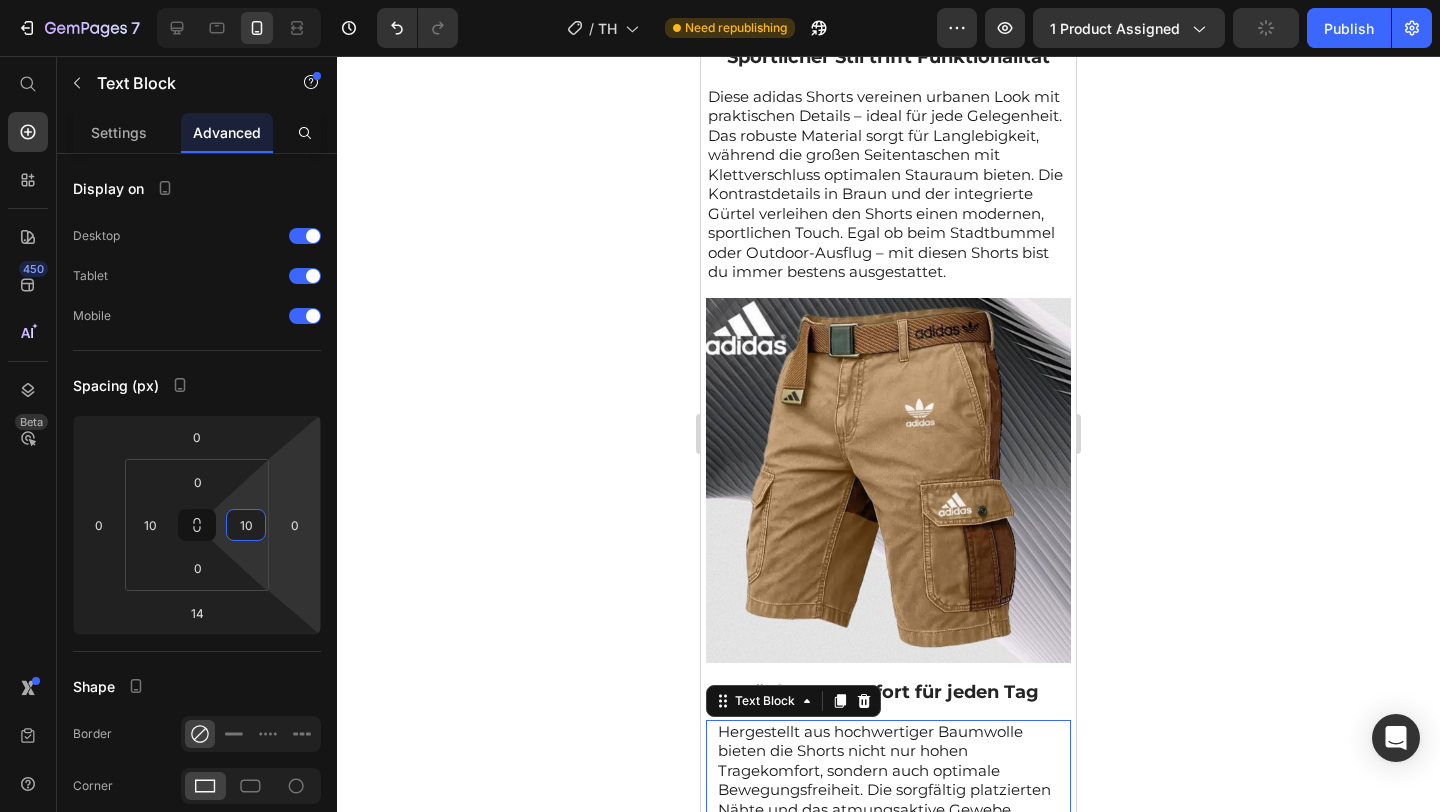 click 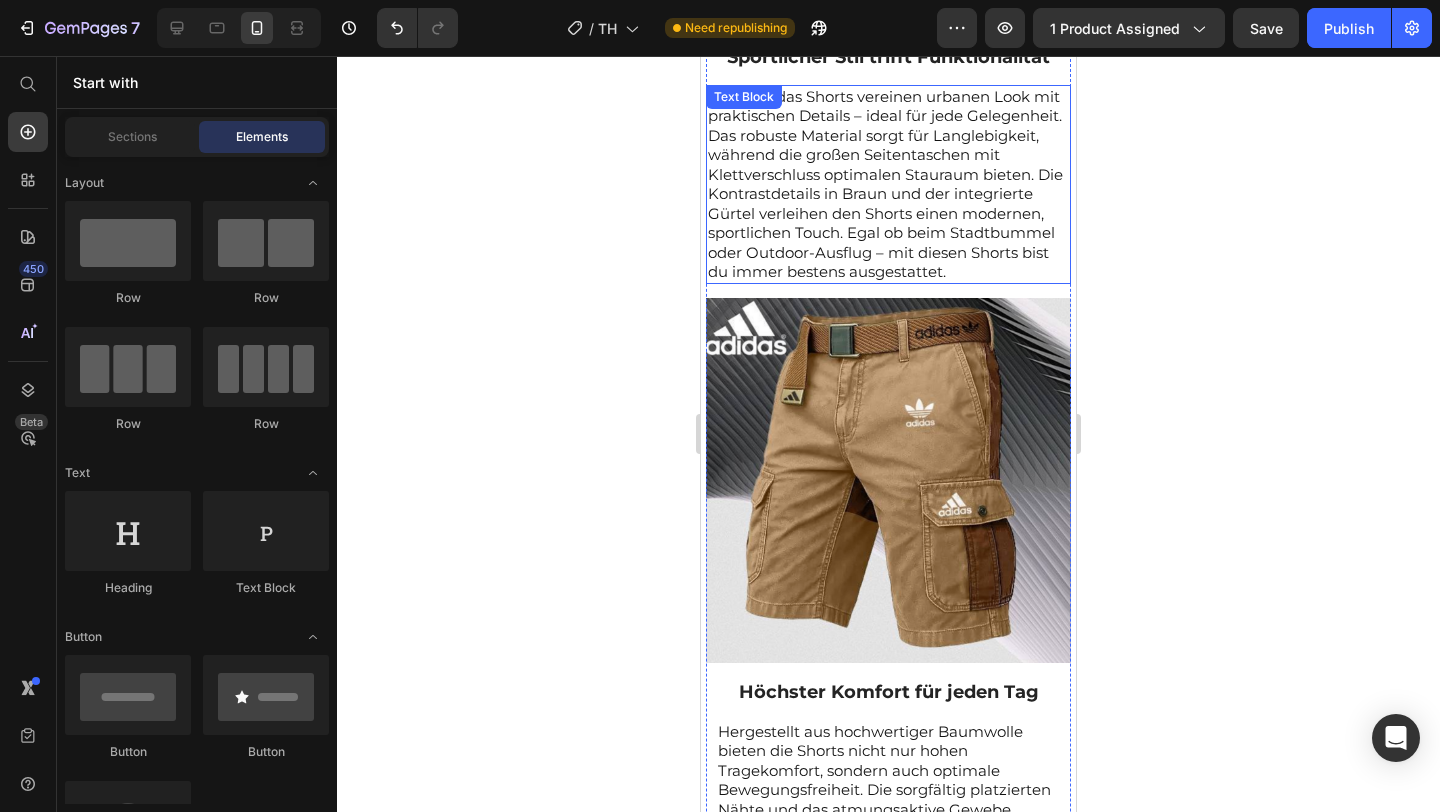 click on "Diese adidas Shorts vereinen urbanen Look mit praktischen Details – ideal für jede Gelegenheit. Das robuste Material sorgt für Langlebigkeit, während die großen Seitentaschen mit Klettverschluss optimalen Stauraum bieten. Die Kontrastdetails in Braun und der integrierte Gürtel verleihen den Shorts einen modernen, sportlichen Touch. Egal ob beim Stadtbummel oder Outdoor-Ausflug – mit diesen Shorts bist du immer bestens ausgestattet." at bounding box center [888, 184] 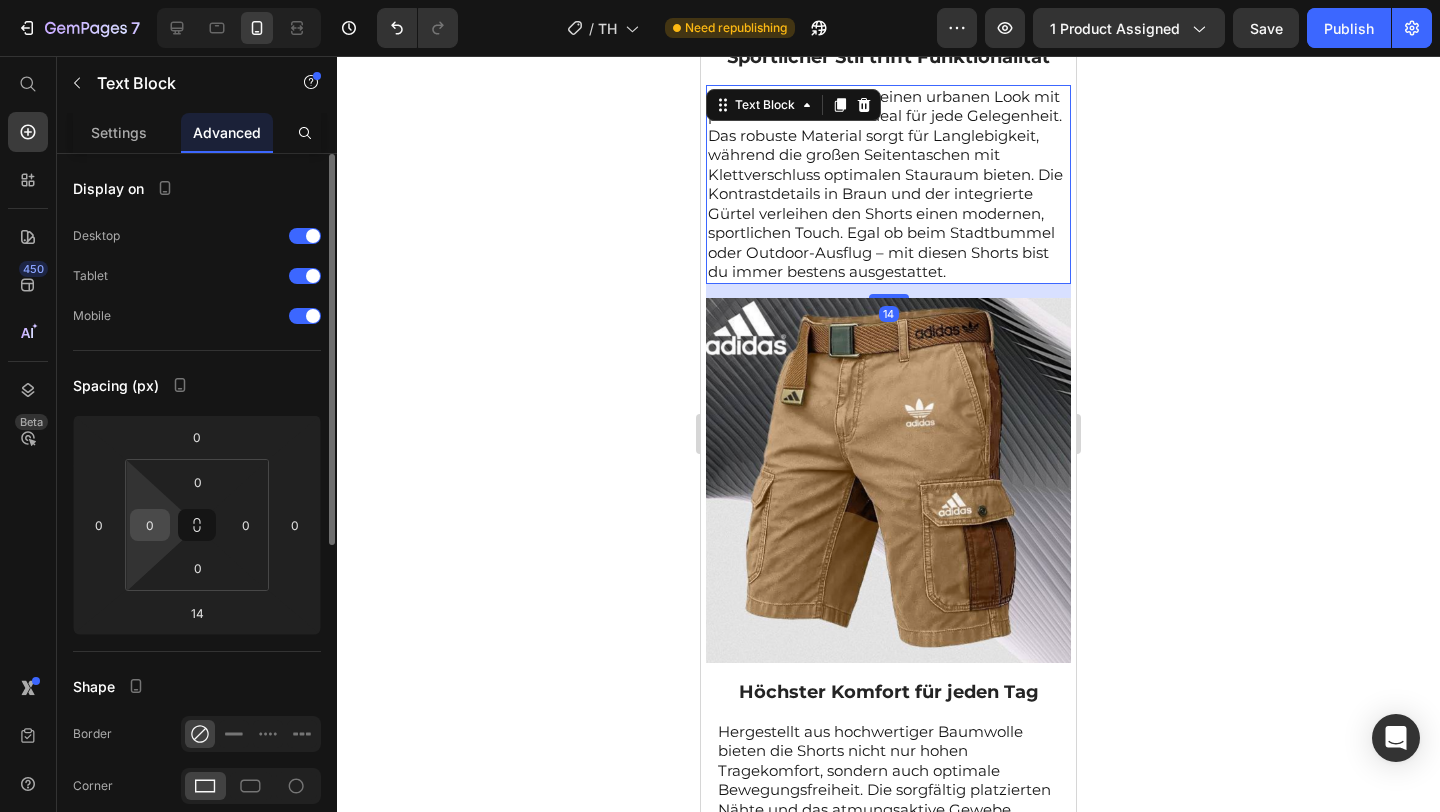 click on "0" at bounding box center [150, 525] 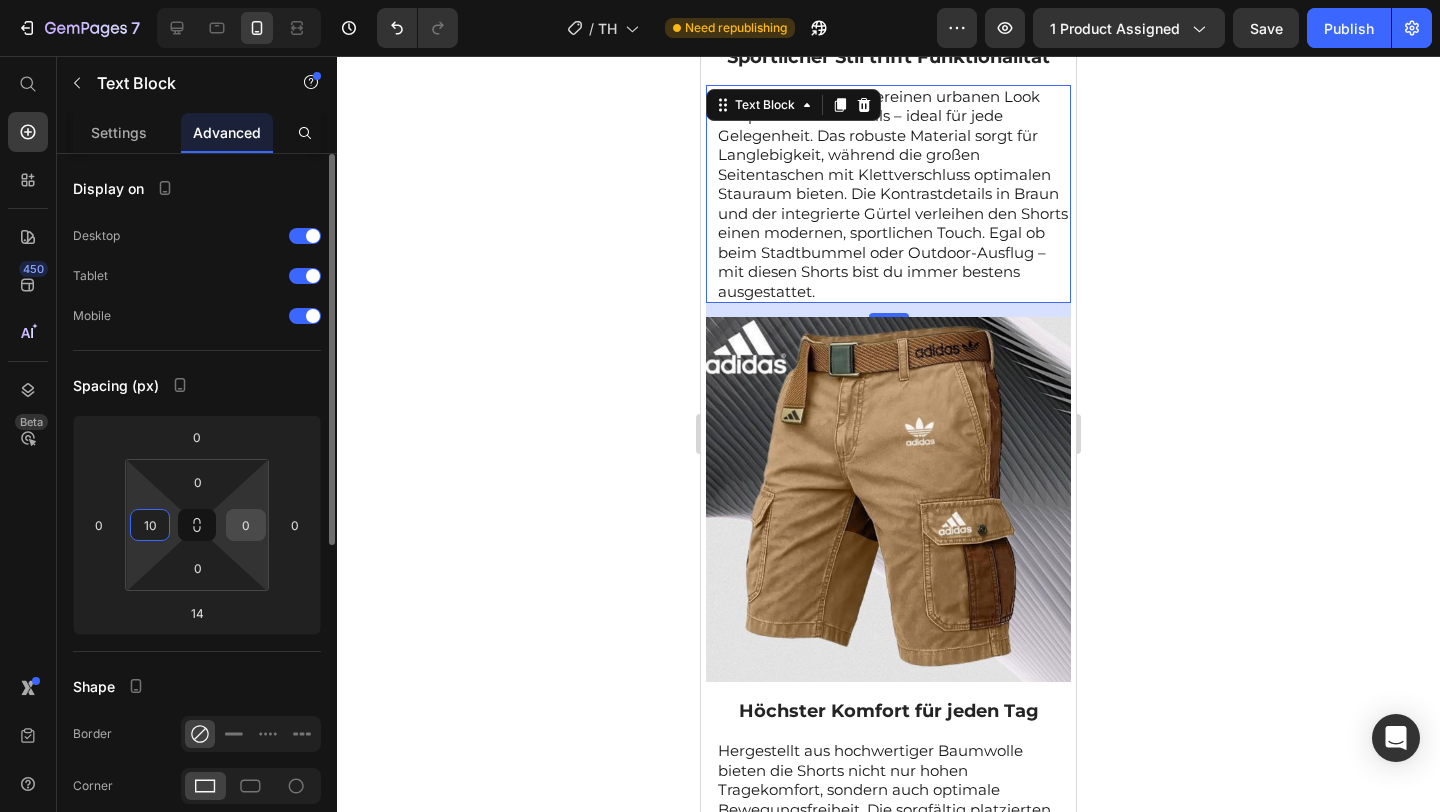 type on "10" 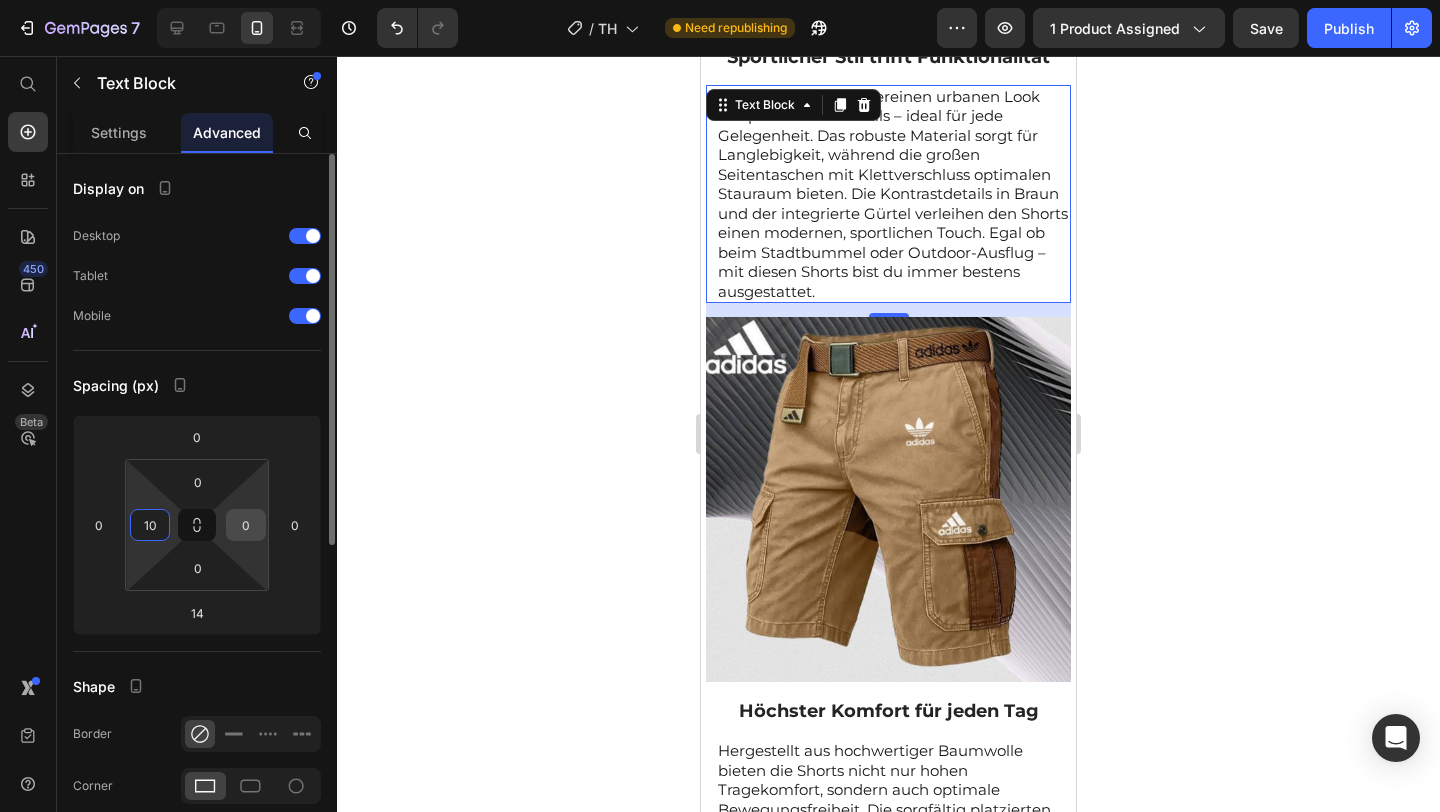 click on "0" at bounding box center [246, 525] 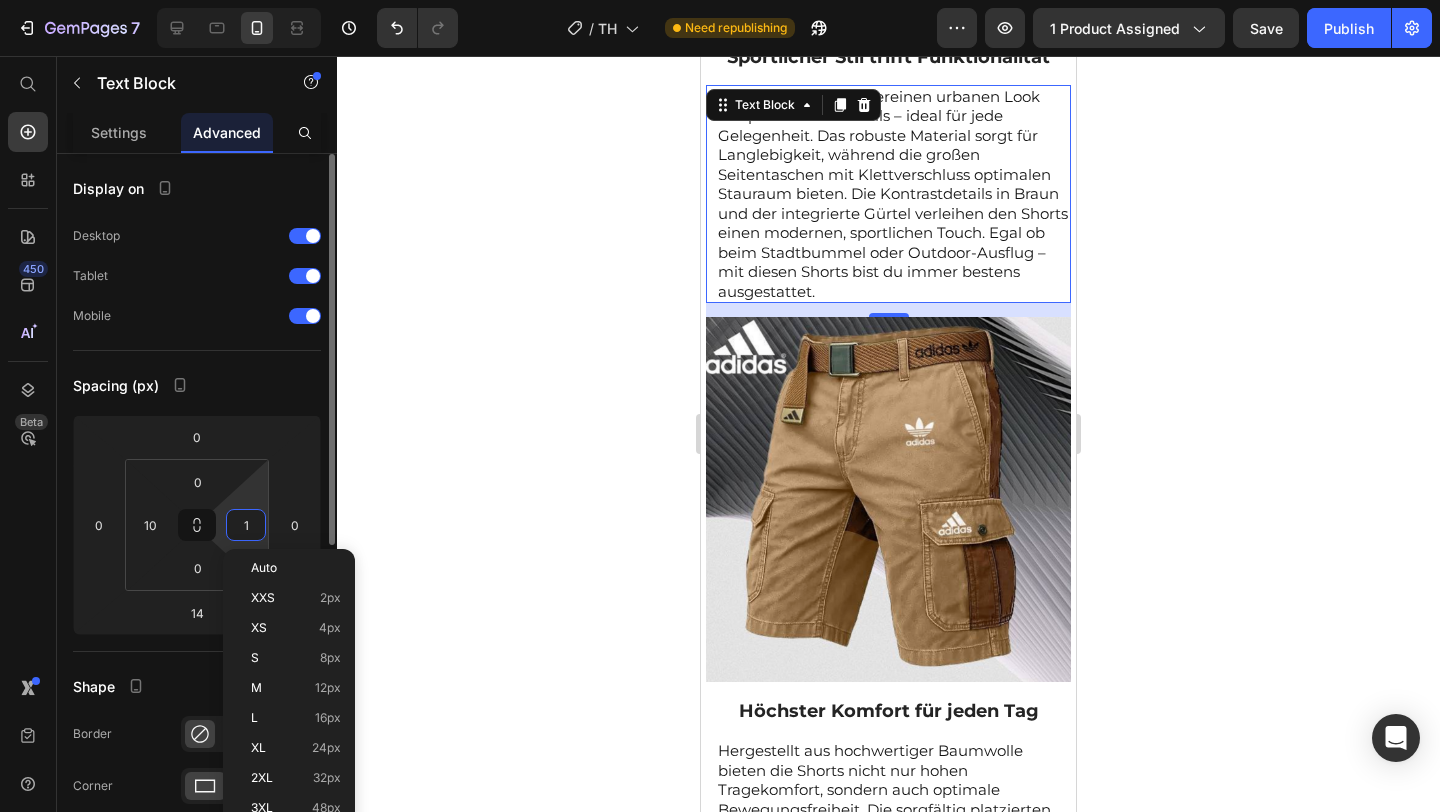 type on "10" 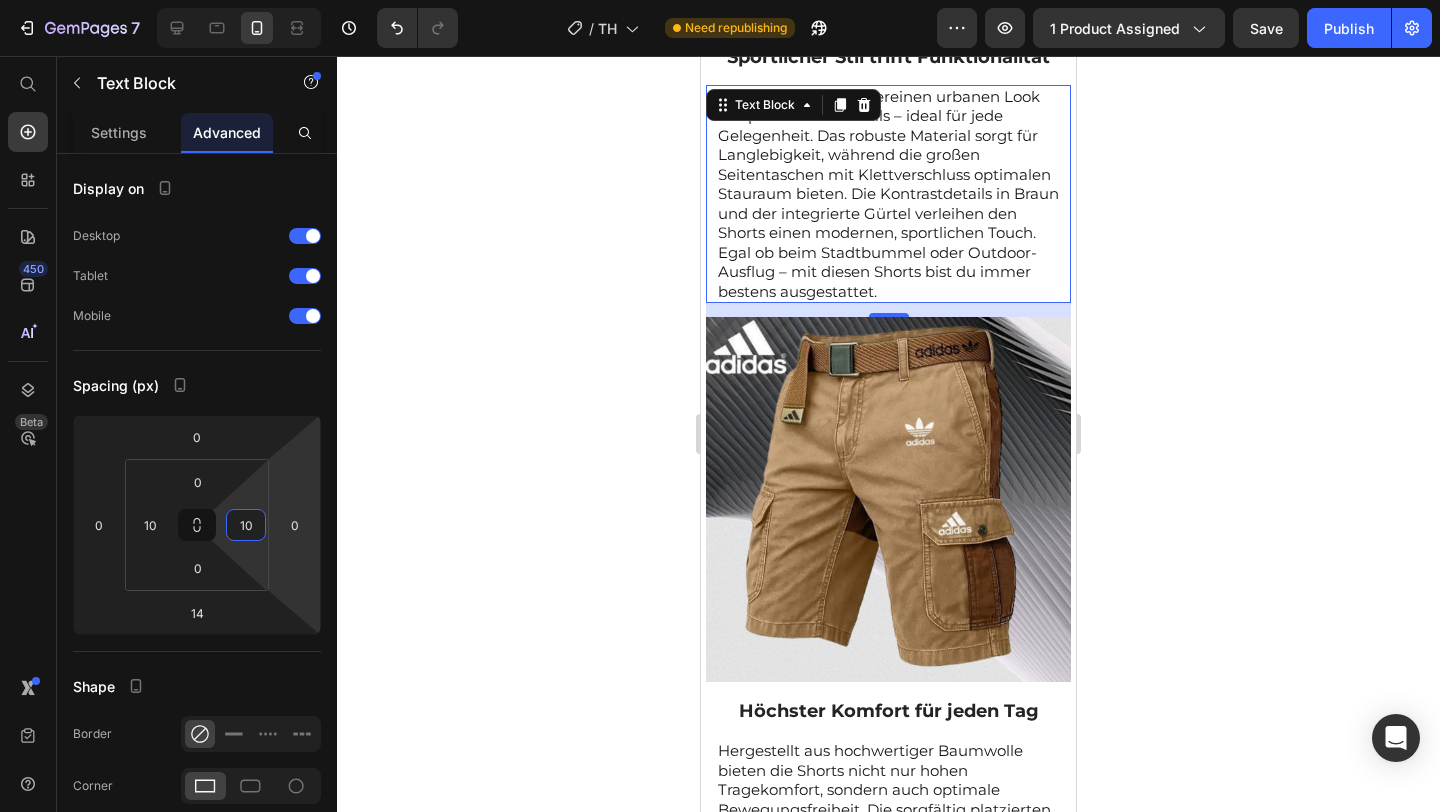 click 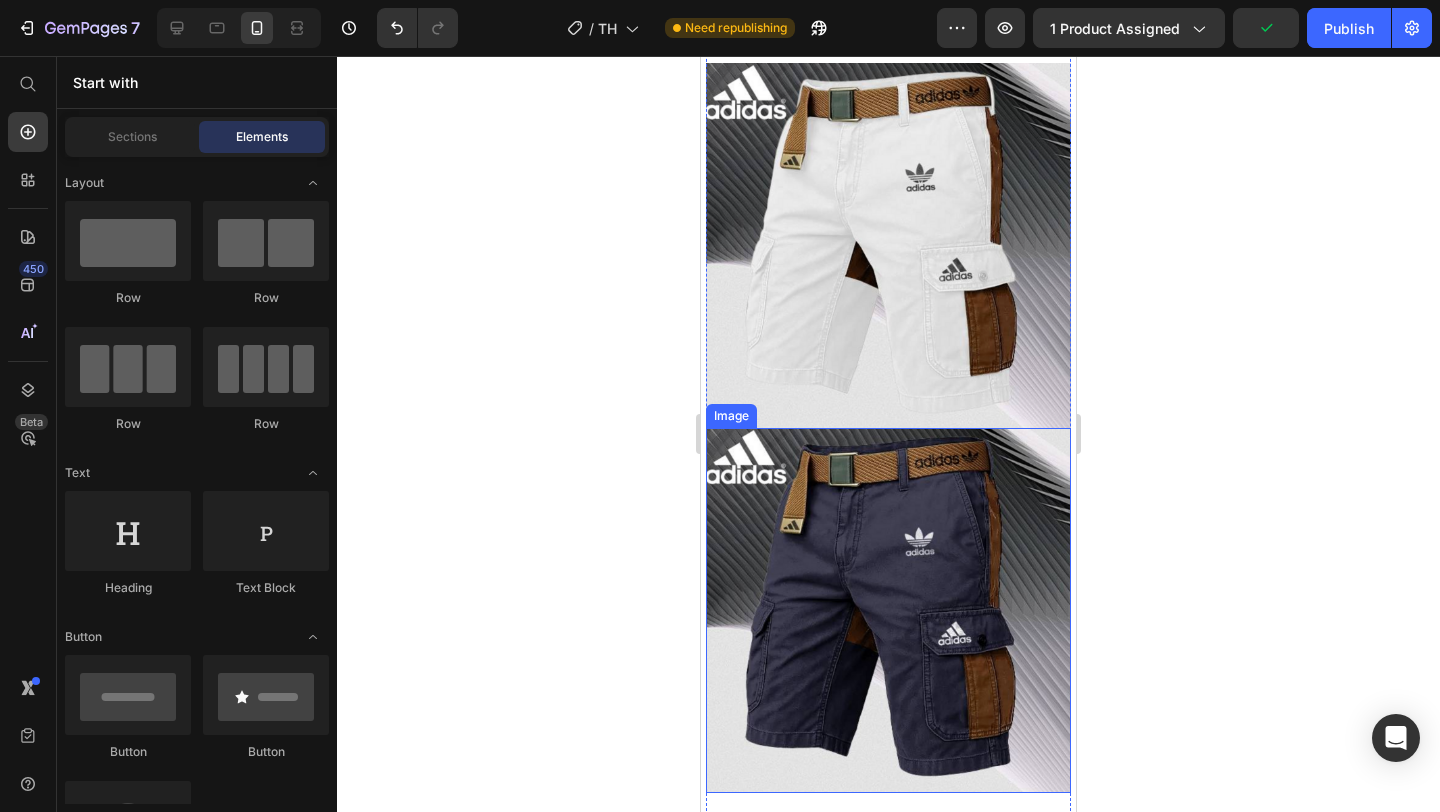 scroll, scrollTop: 2468, scrollLeft: 0, axis: vertical 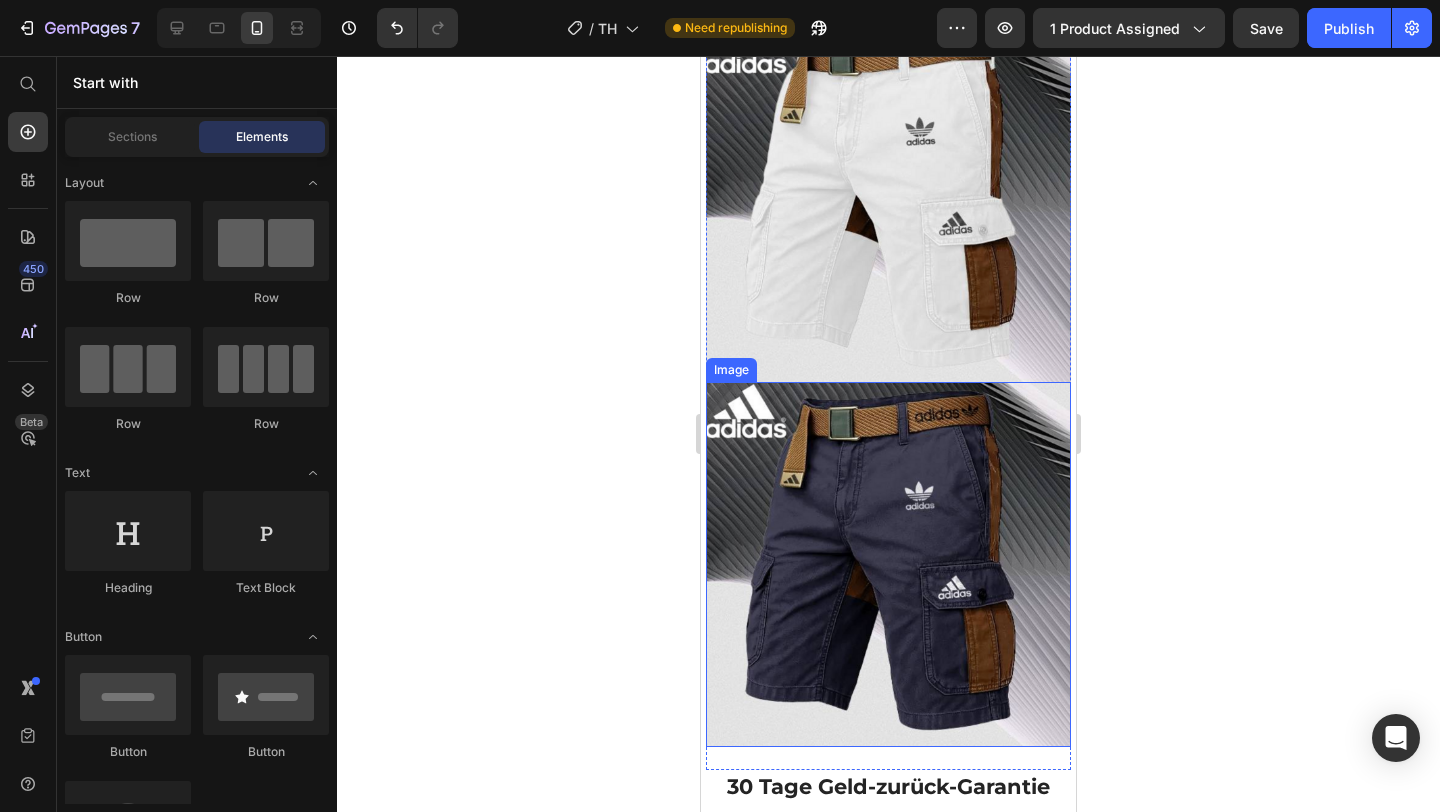 click at bounding box center (888, 564) 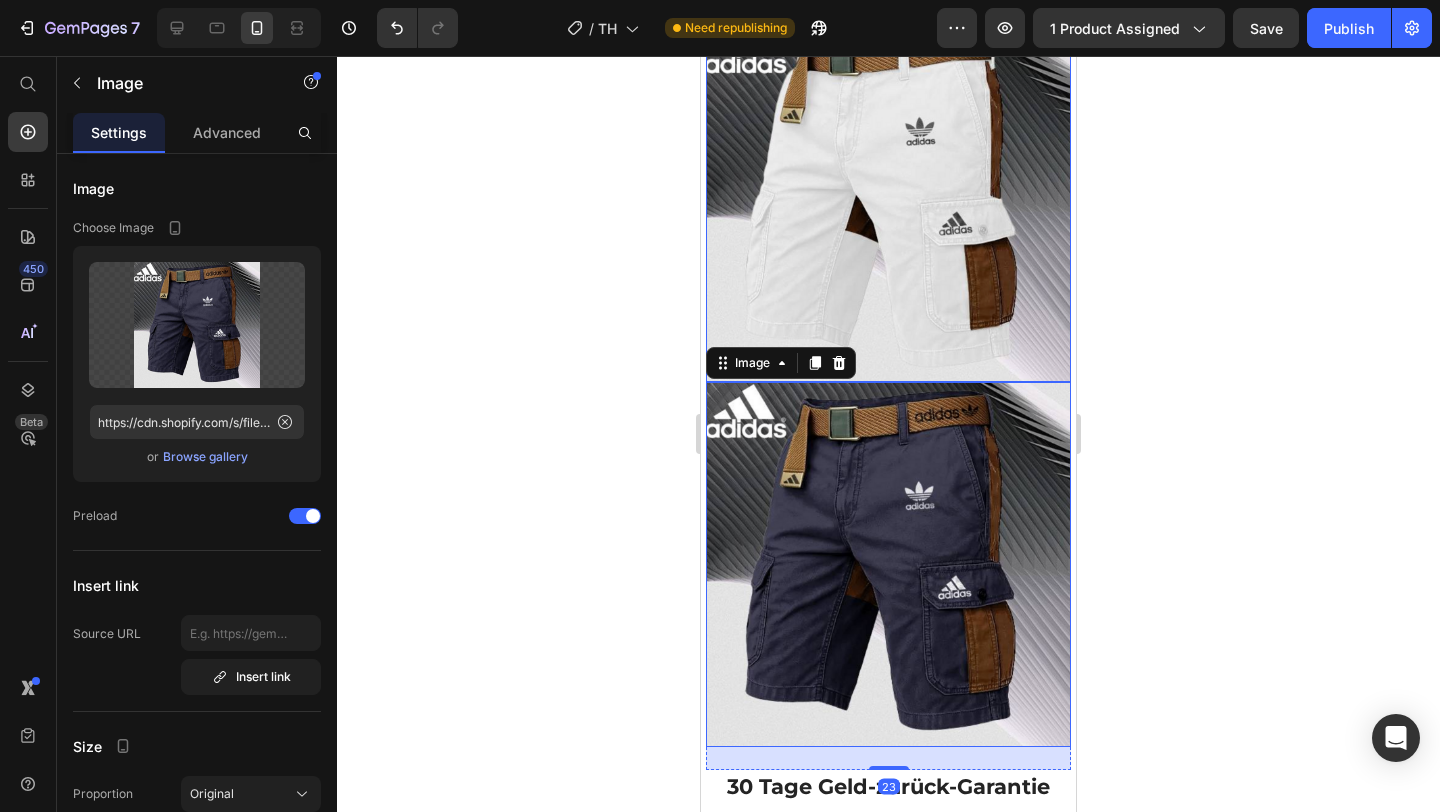 click at bounding box center (888, 199) 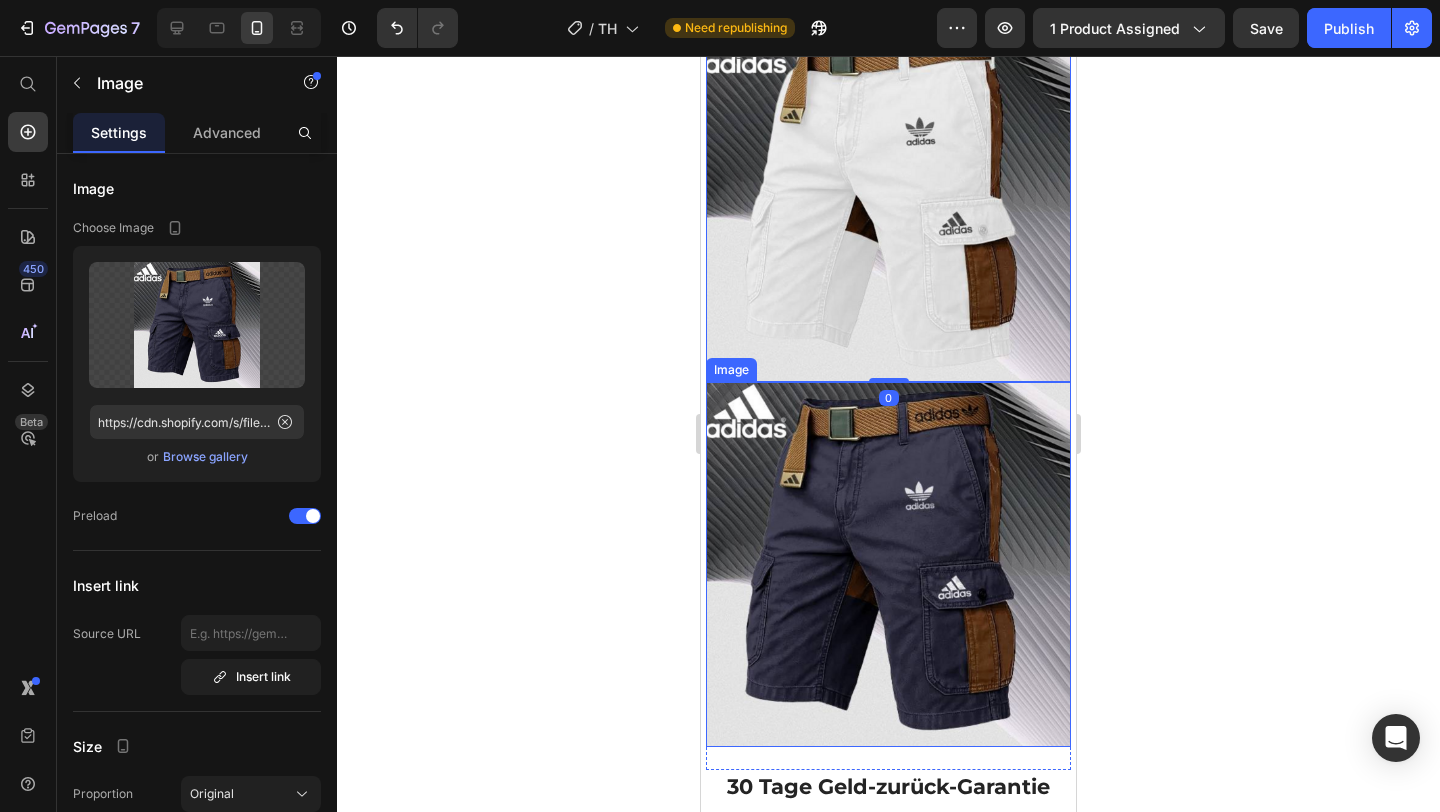 click at bounding box center [888, 564] 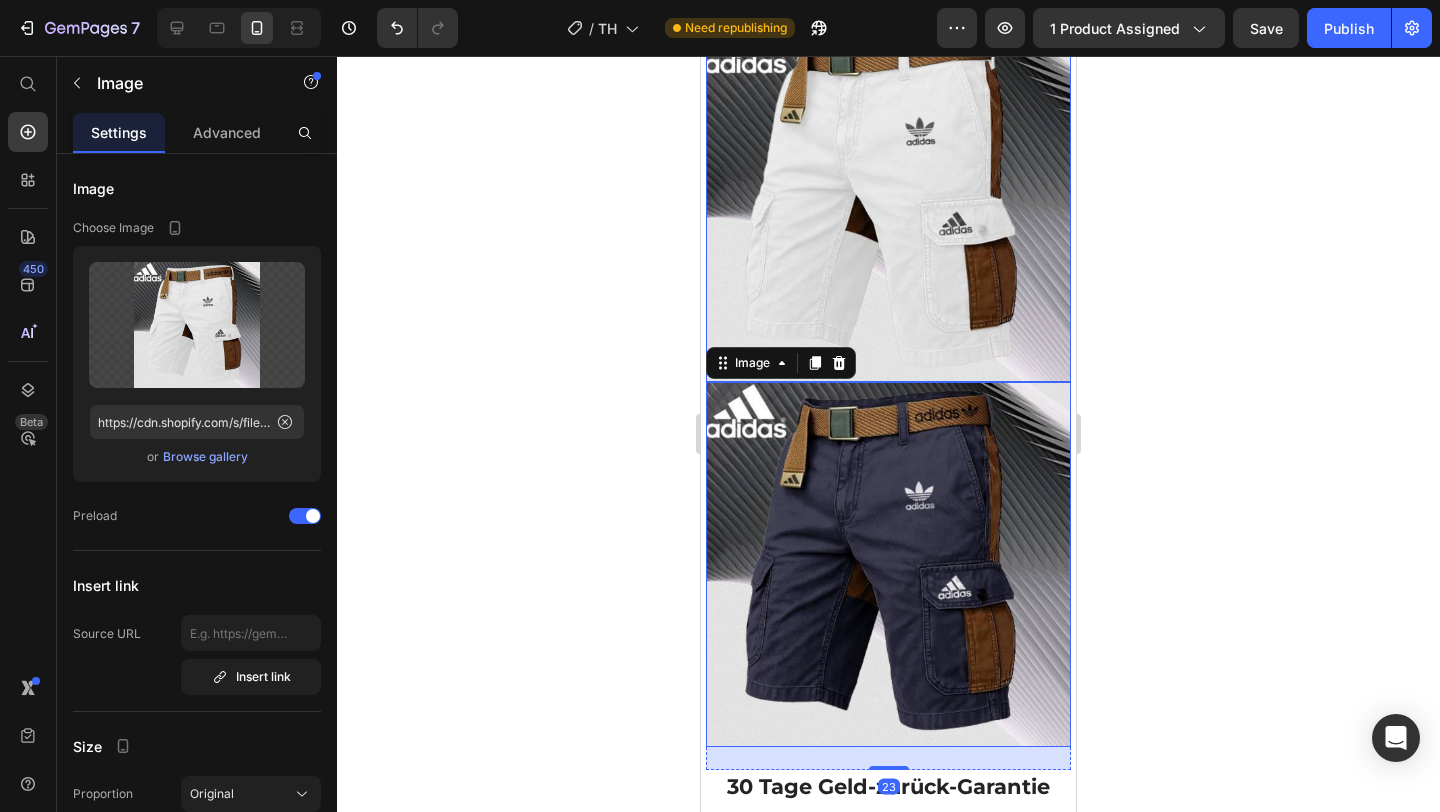 click at bounding box center [888, 199] 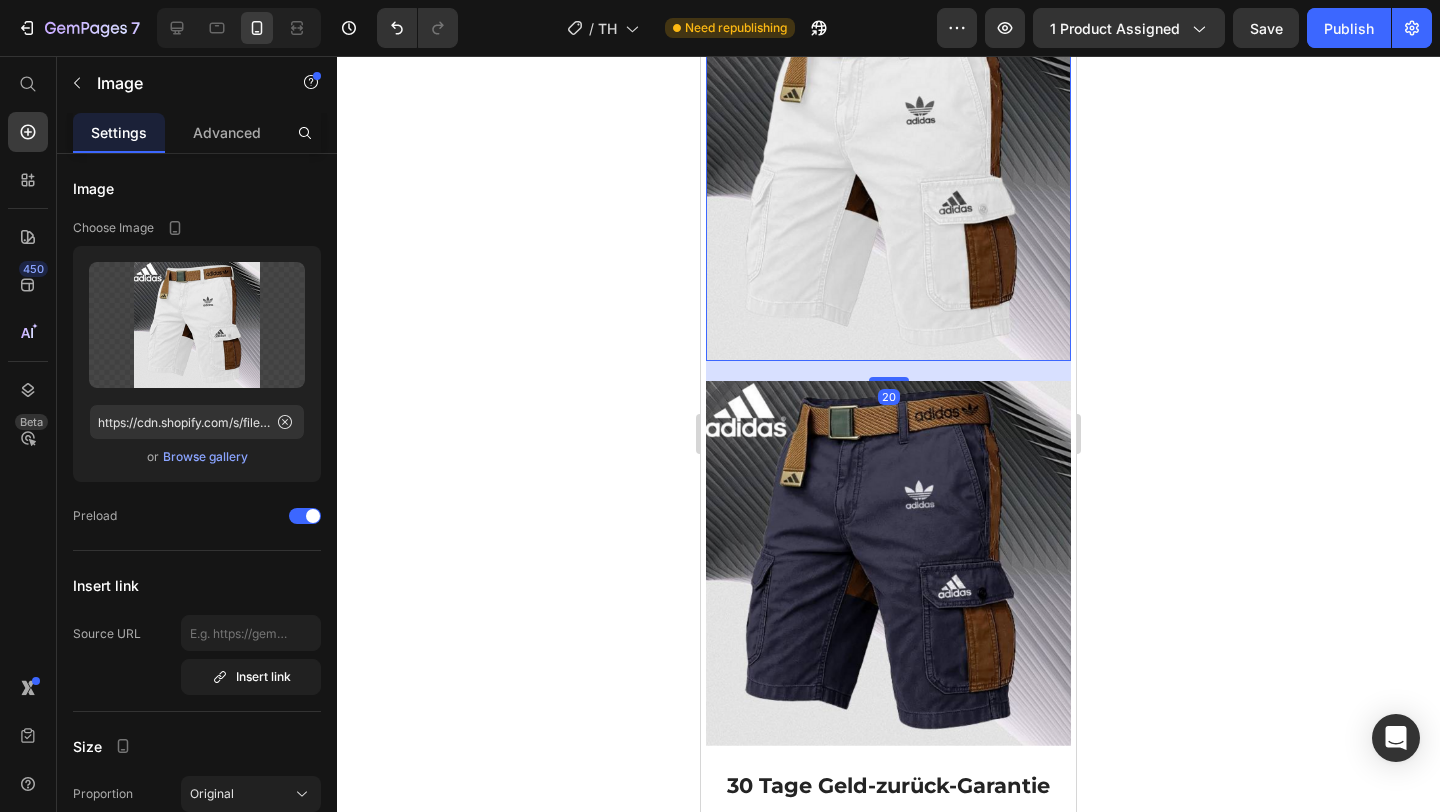 scroll, scrollTop: 2488, scrollLeft: 0, axis: vertical 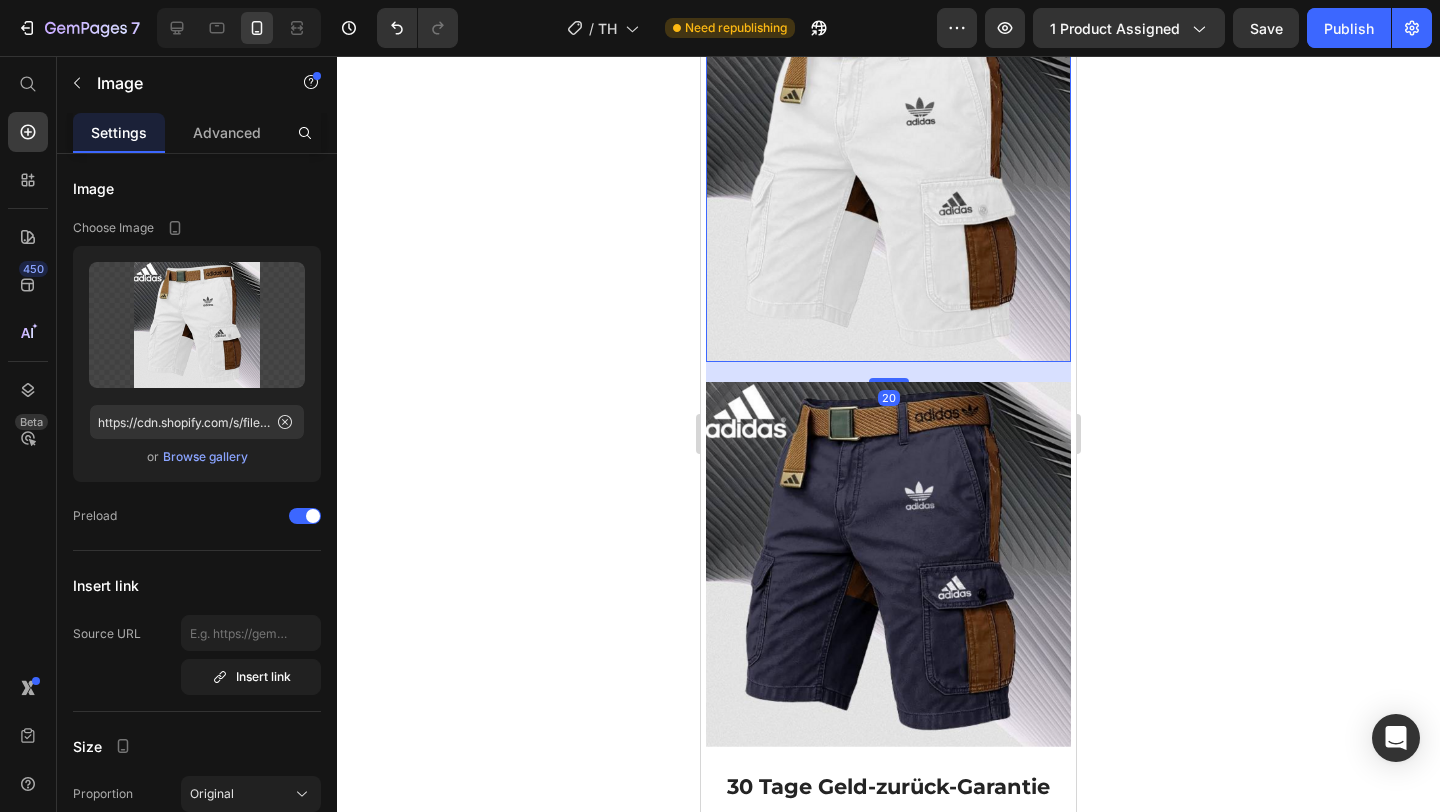 drag, startPoint x: 896, startPoint y: 378, endPoint x: 896, endPoint y: 398, distance: 20 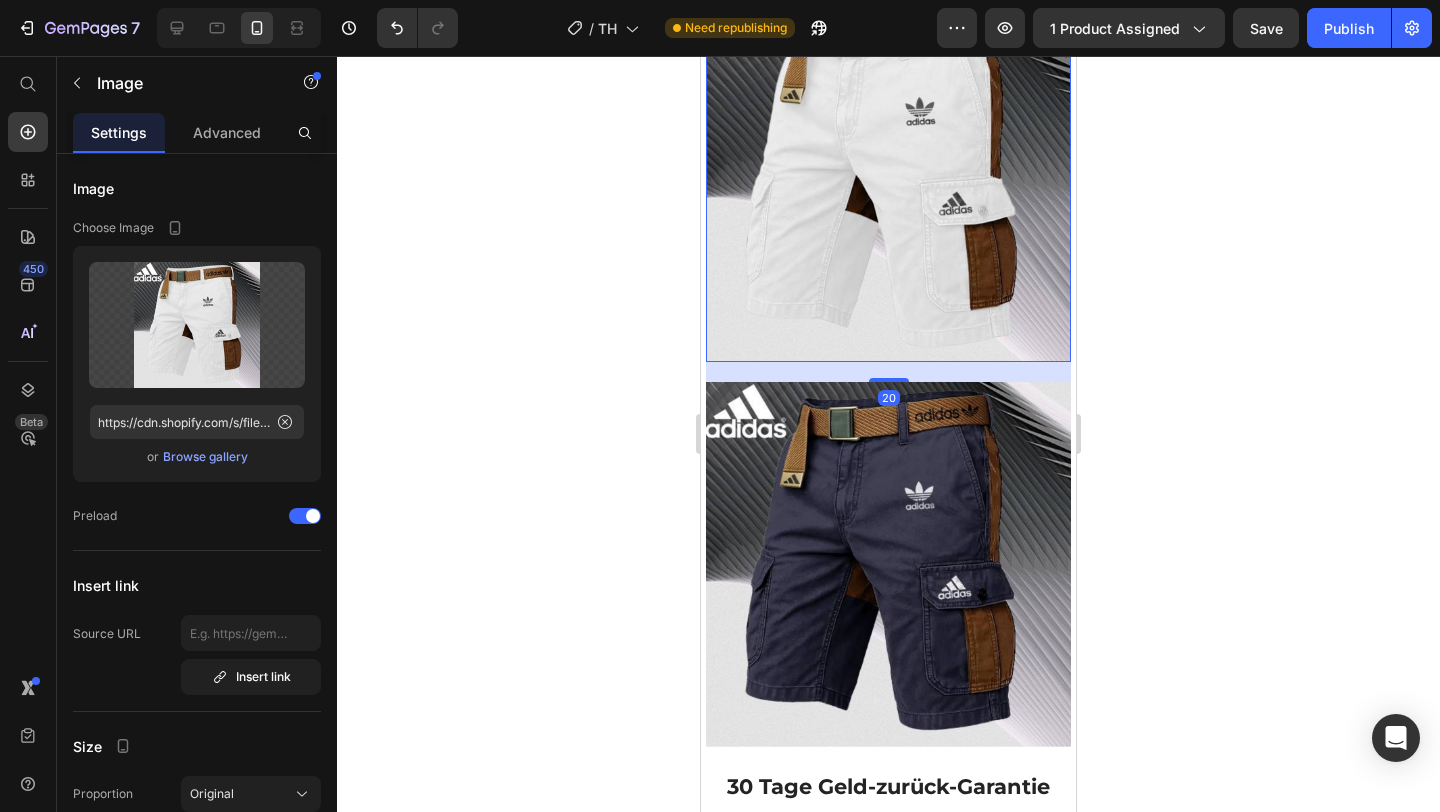 click 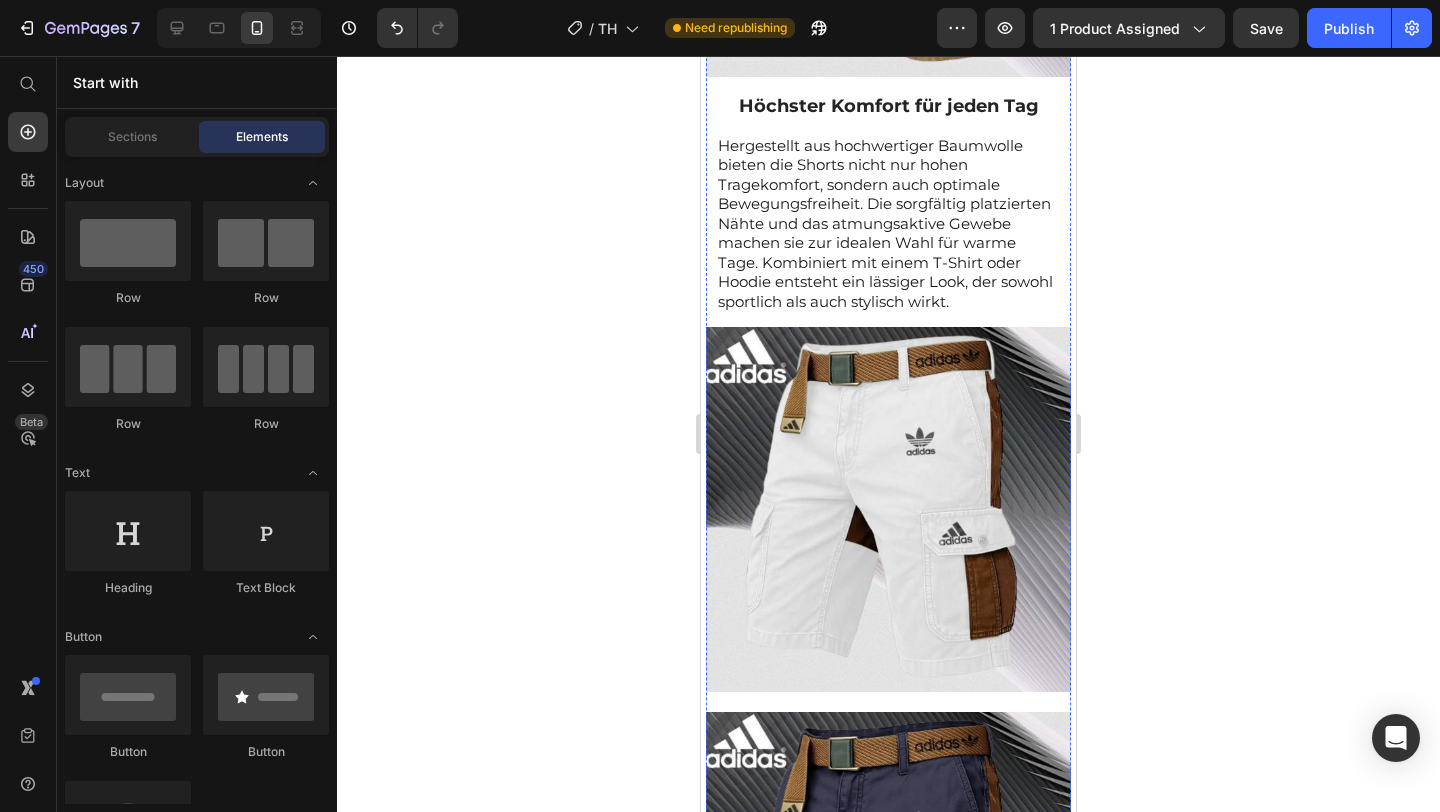 scroll, scrollTop: 2242, scrollLeft: 0, axis: vertical 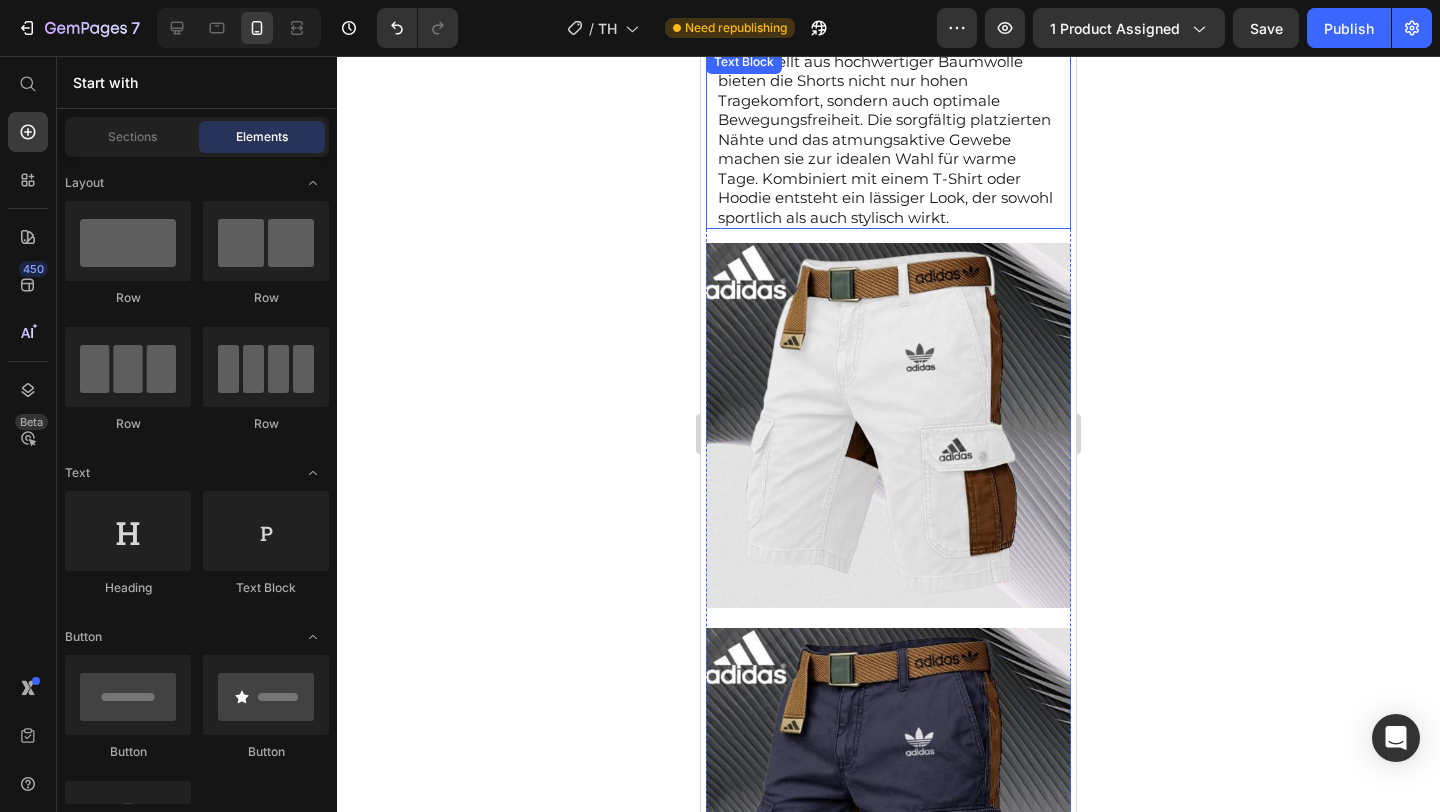click on "Hergestellt aus hochwertiger Baumwolle bieten die Shorts nicht nur hohen Tragekomfort, sondern auch optimale Bewegungsfreiheit. Die sorgfältig platzierten Nähte und das atmungsaktive Gewebe machen sie zur idealen Wahl für warme Tage. Kombiniert mit einem T-Shirt oder Hoodie entsteht ein lässiger Look, der sowohl sportlich als auch stylisch wirkt." at bounding box center (888, 140) 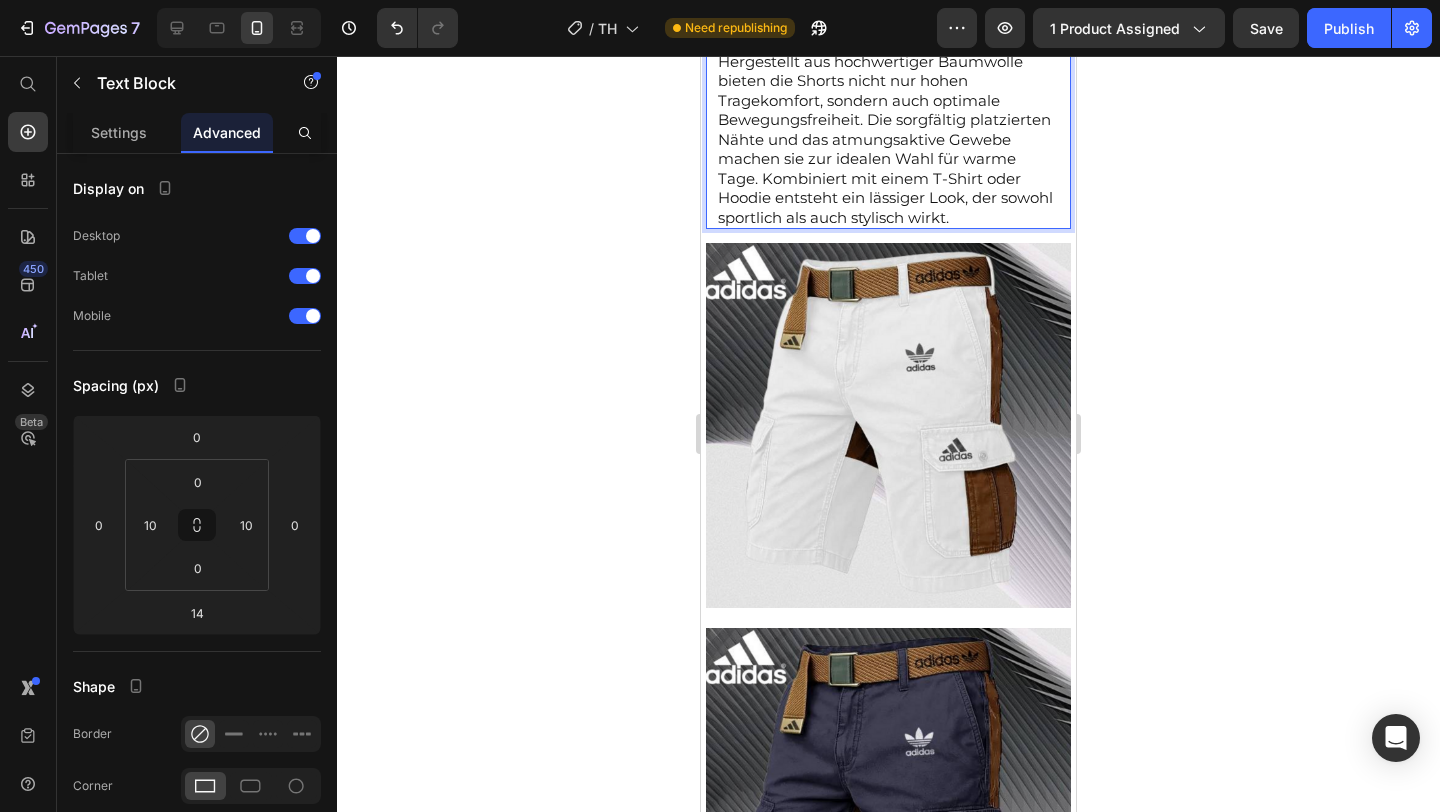 click on "Hergestellt aus hochwertiger Baumwolle bieten die Shorts nicht nur hohen Tragekomfort, sondern auch optimale Bewegungsfreiheit. Die sorgfältig platzierten Nähte und das atmungsaktive Gewebe machen sie zur idealen Wahl für warme Tage. Kombiniert mit einem T-Shirt oder Hoodie entsteht ein lässiger Look, der sowohl sportlich als auch stylisch wirkt." at bounding box center (888, 140) 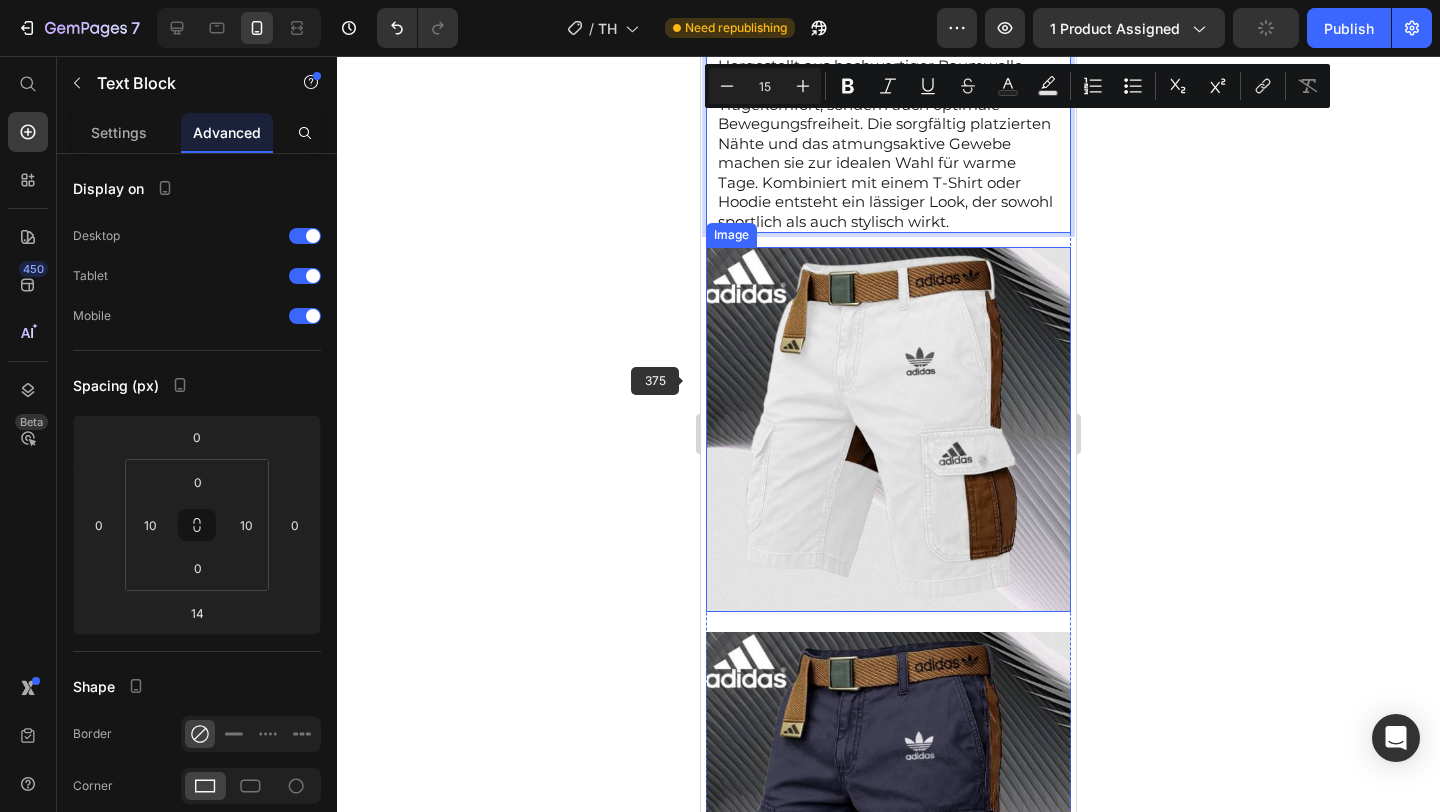 click 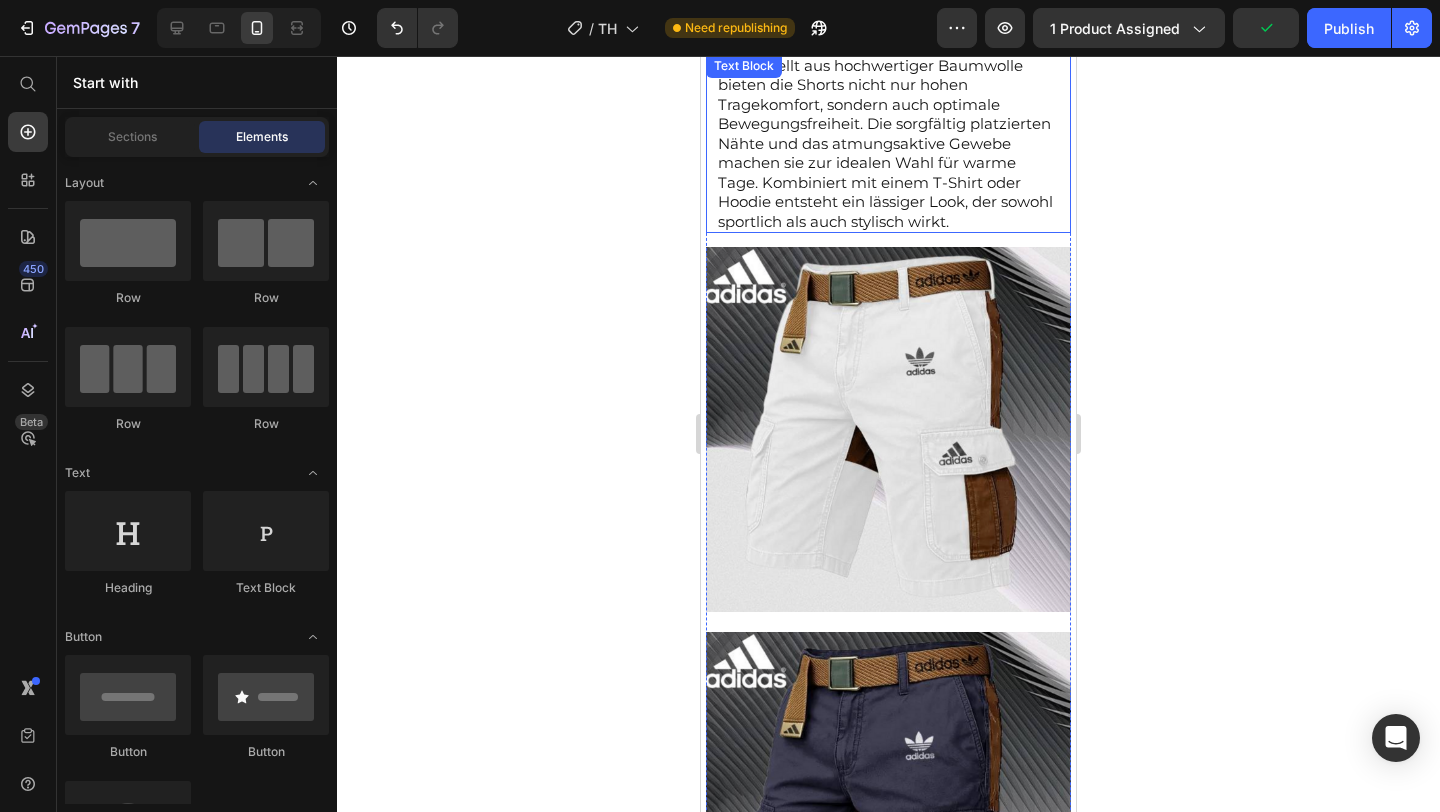 click on "Hergestellt aus hochwertiger Baumwolle bieten die Shorts nicht nur hohen Tragekomfort, sondern auch optimale Bewegungsfreiheit. Die sorgfältig platzierten Nähte und das atmungsaktive Gewebe machen sie zur idealen Wahl für warme Tage. Kombiniert mit einem T-Shirt oder Hoodie entsteht ein lässiger Look, der sowohl sportlich als auch stylisch wirkt." at bounding box center (888, 144) 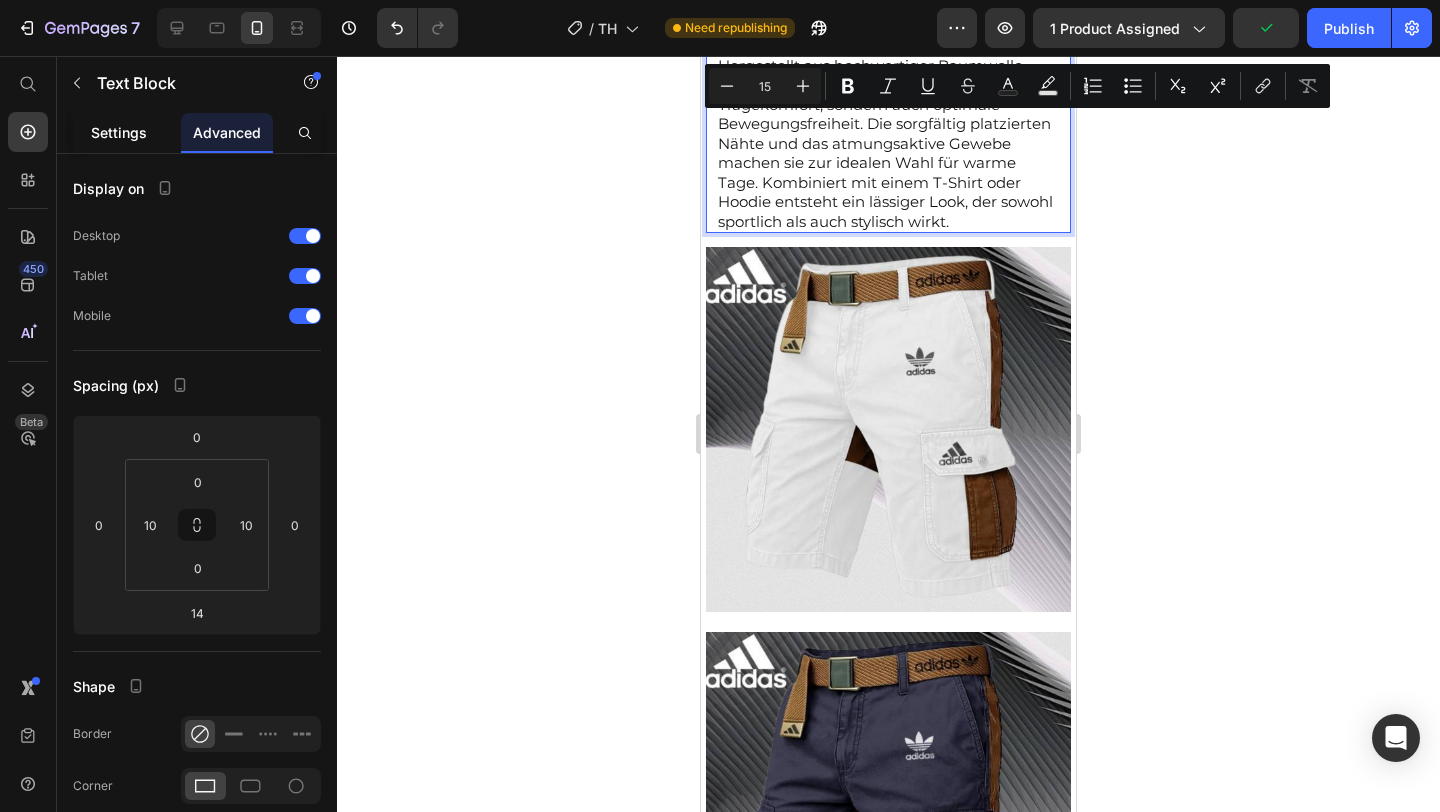 click on "Settings" 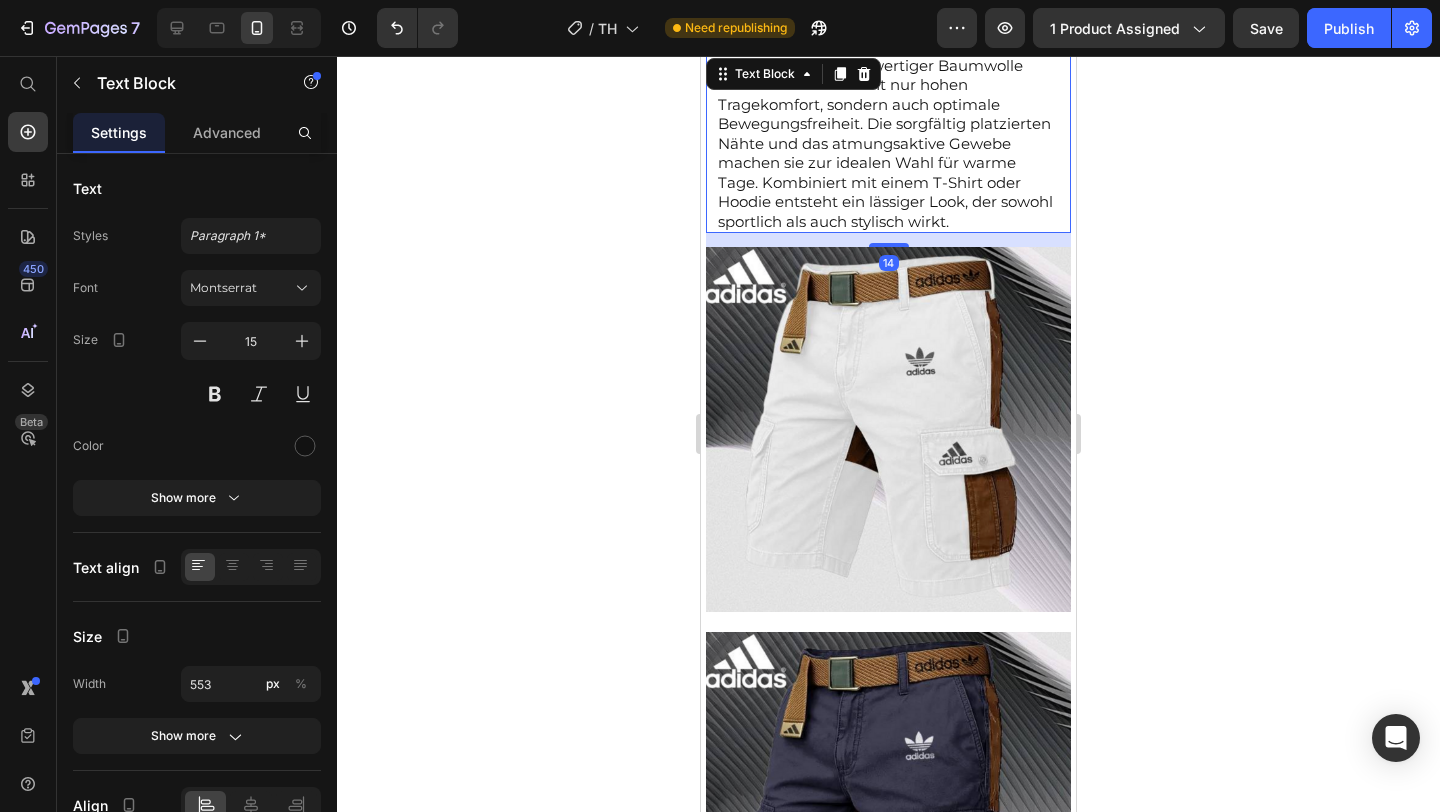 click 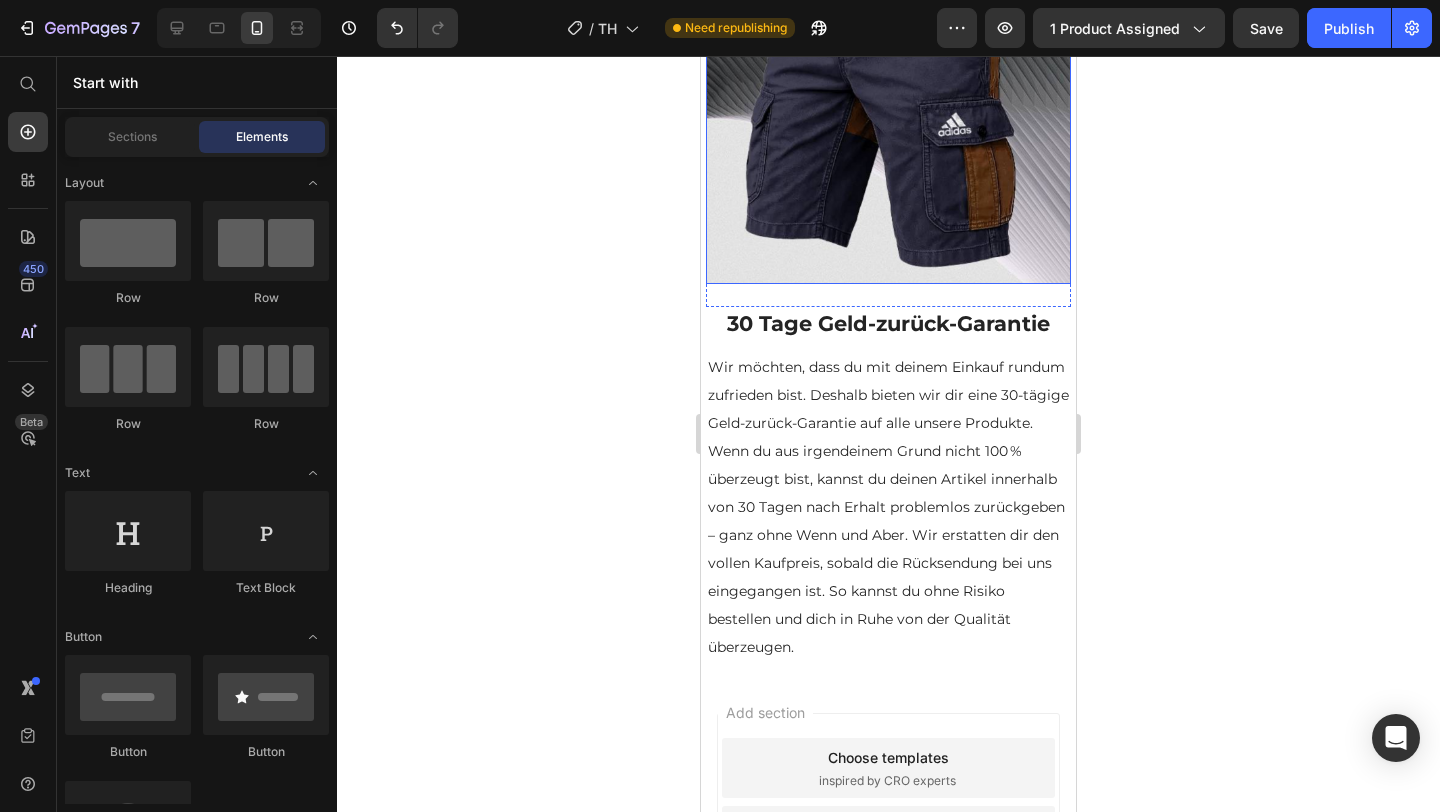 scroll, scrollTop: 2954, scrollLeft: 0, axis: vertical 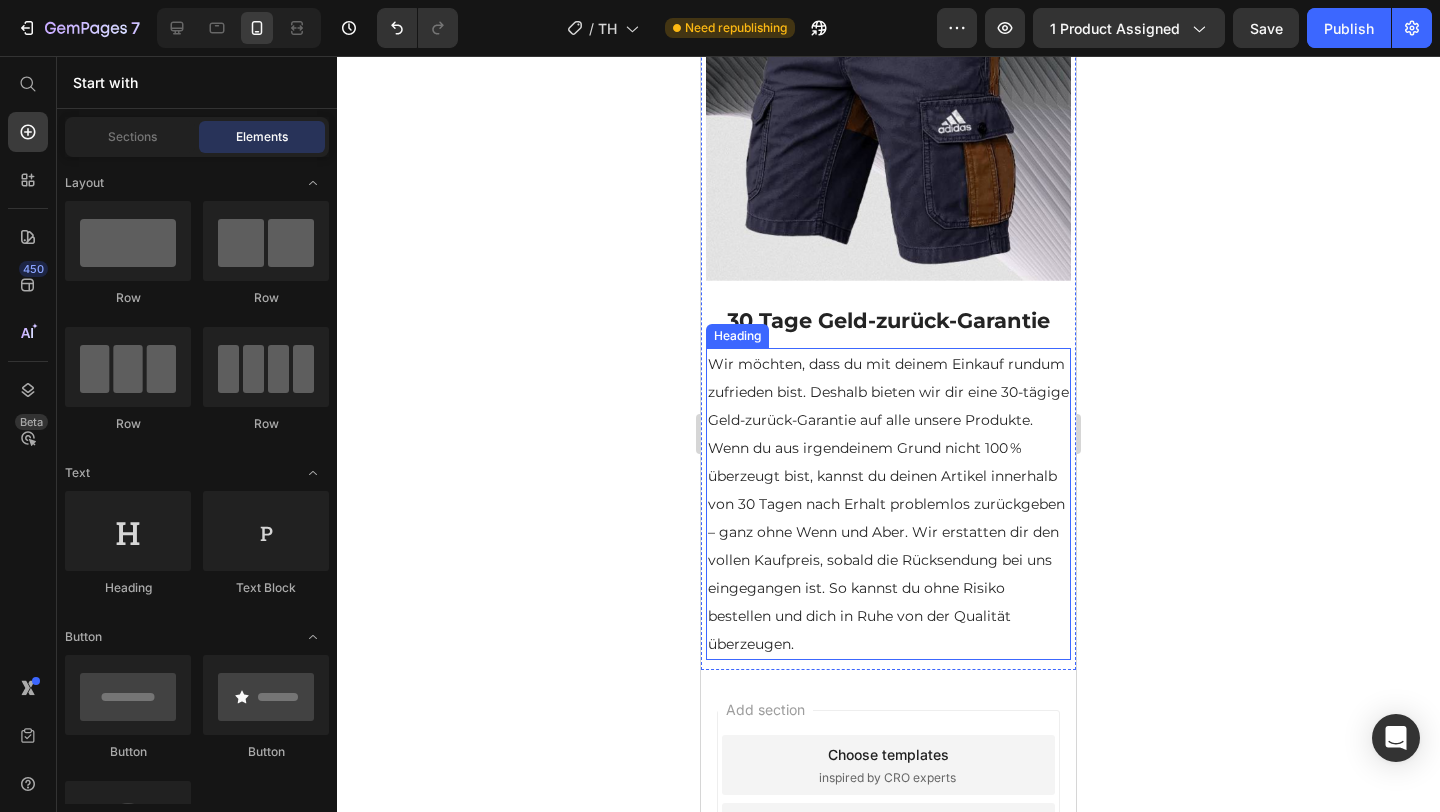 click on "Wir möchten, dass du mit deinem Einkauf rundum zufrieden bist. Deshalb bieten wir dir eine 30-tägige Geld-zurück-Garantie auf alle unsere Produkte. Wenn du aus irgendeinem Grund nicht 100 % überzeugt bist, kannst du deinen Artikel innerhalb von 30 Tagen nach Erhalt problemlos zurückgeben – ganz ohne Wenn und Aber. Wir erstatten dir den vollen Kaufpreis, sobald die Rücksendung bei uns eingegangen ist. So kannst du ohne Risiko bestellen und dich in Ruhe von der Qualität überzeugen." at bounding box center (888, 504) 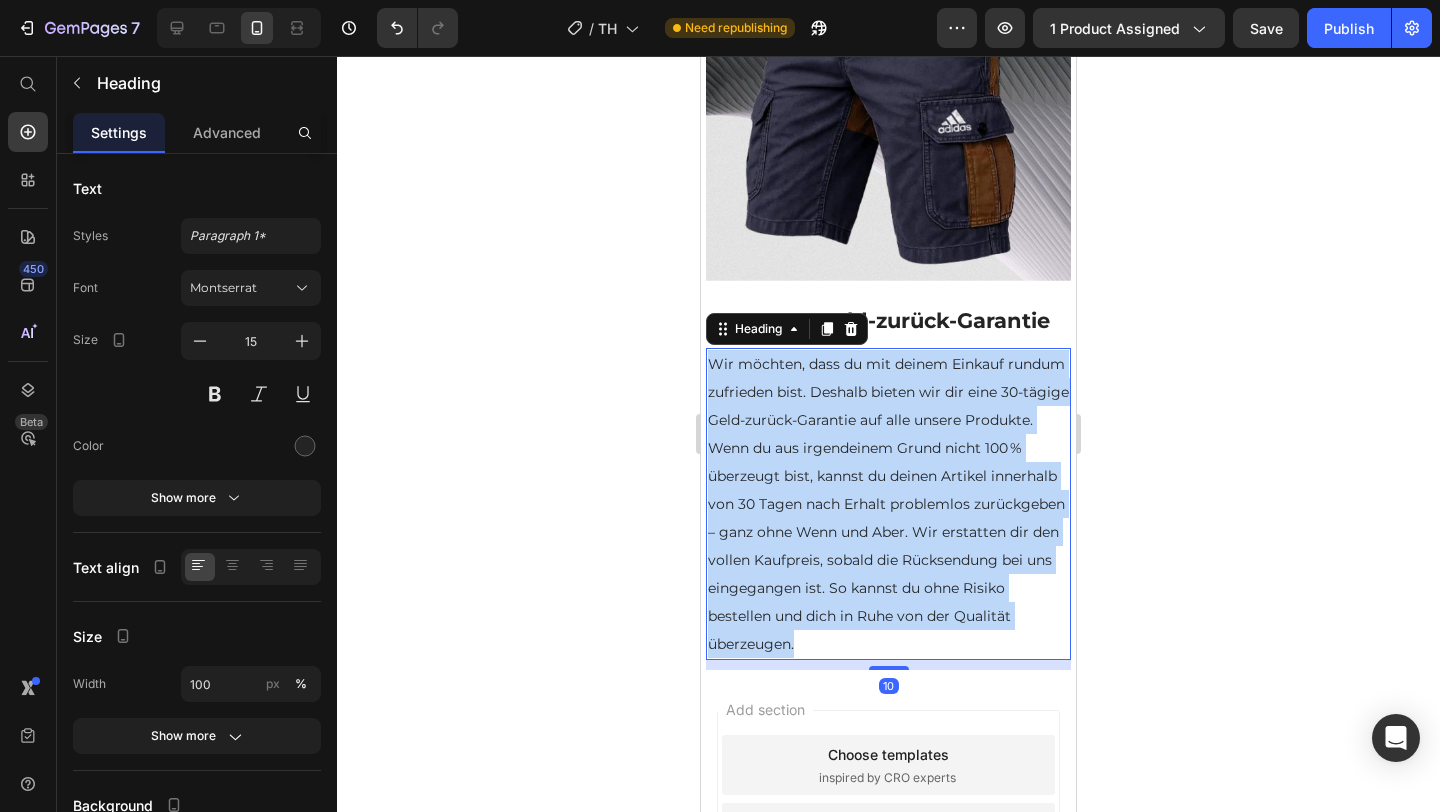 click on "Wir möchten, dass du mit deinem Einkauf rundum zufrieden bist. Deshalb bieten wir dir eine 30-tägige Geld-zurück-Garantie auf alle unsere Produkte. Wenn du aus irgendeinem Grund nicht 100 % überzeugt bist, kannst du deinen Artikel innerhalb von 30 Tagen nach Erhalt problemlos zurückgeben – ganz ohne Wenn und Aber. Wir erstatten dir den vollen Kaufpreis, sobald die Rücksendung bei uns eingegangen ist. So kannst du ohne Risiko bestellen und dich in Ruhe von der Qualität überzeugen." at bounding box center [888, 504] 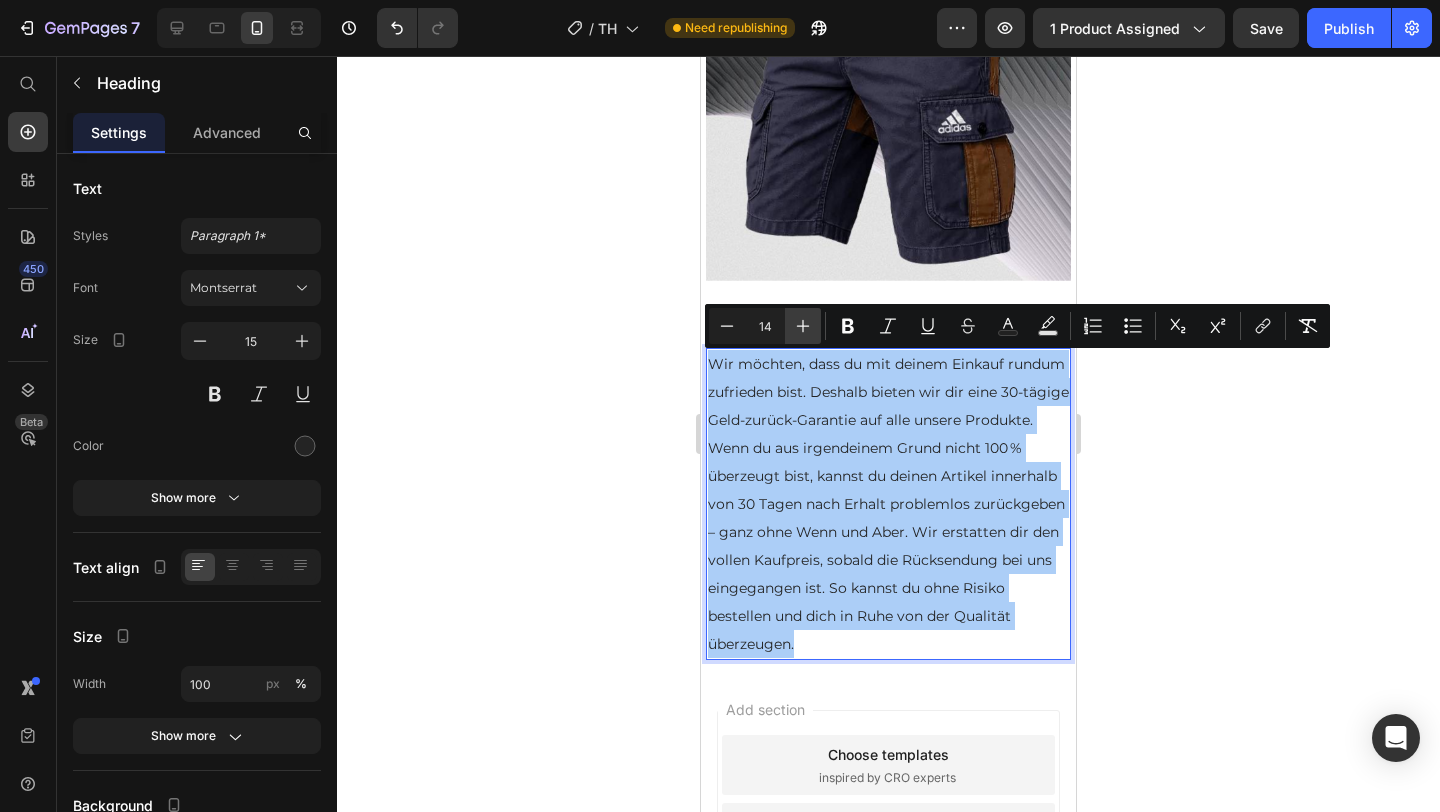 click 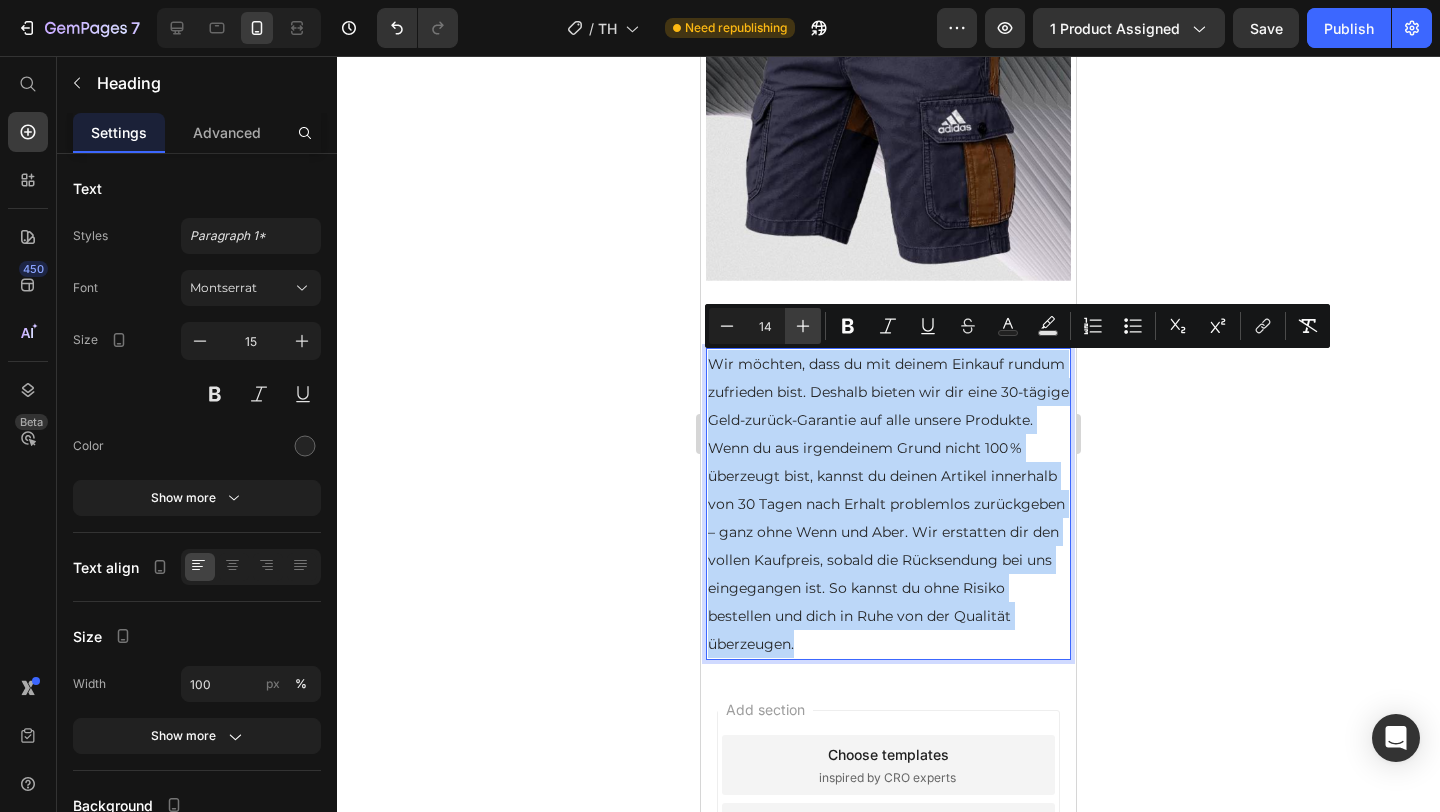 type on "15" 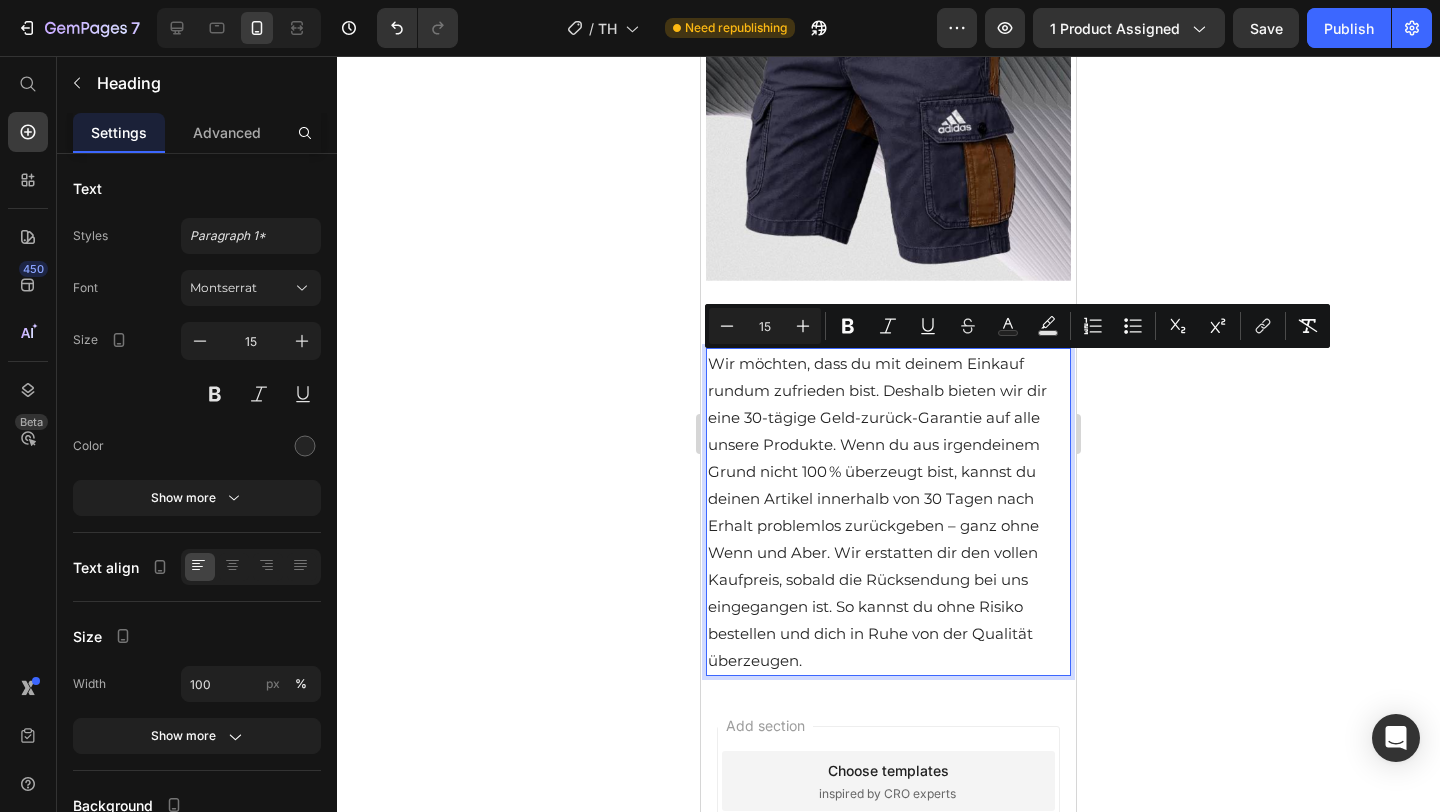 click 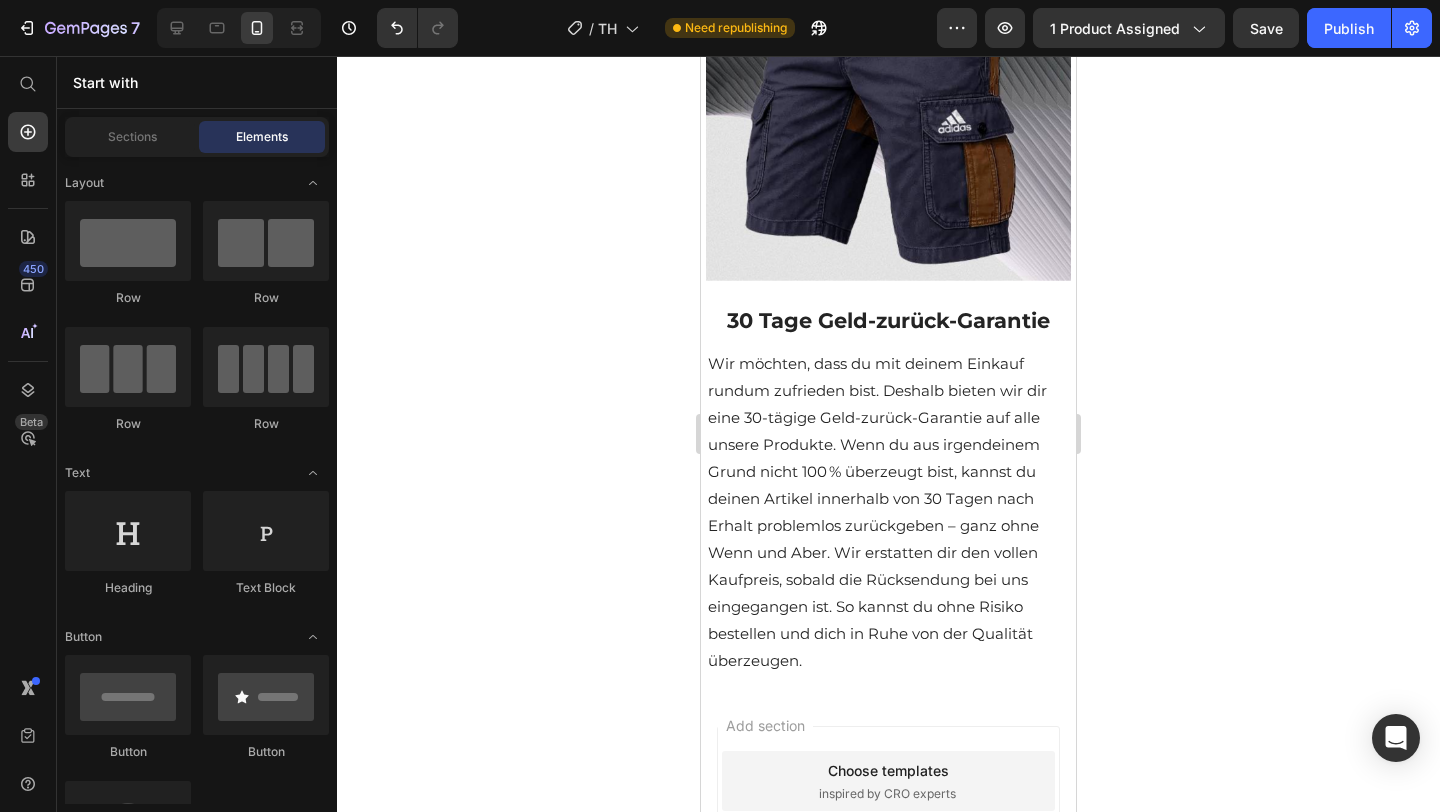 click on "Wir möchten, dass du mit deinem Einkauf rundum zufrieden bist. Deshalb bieten wir dir eine 30-tägige Geld-zurück-Garantie auf alle unsere Produkte. Wenn du aus irgendeinem Grund nicht 100 % überzeugt bist, kannst du deinen Artikel innerhalb von 30 Tagen nach Erhalt problemlos zurückgeben – ganz ohne Wenn und Aber. Wir erstatten dir den vollen Kaufpreis, sobald die Rücksendung bei uns eingegangen ist. So kannst du ohne Risiko bestellen und dich in Ruhe von der Qualität überzeugen." at bounding box center [877, 512] 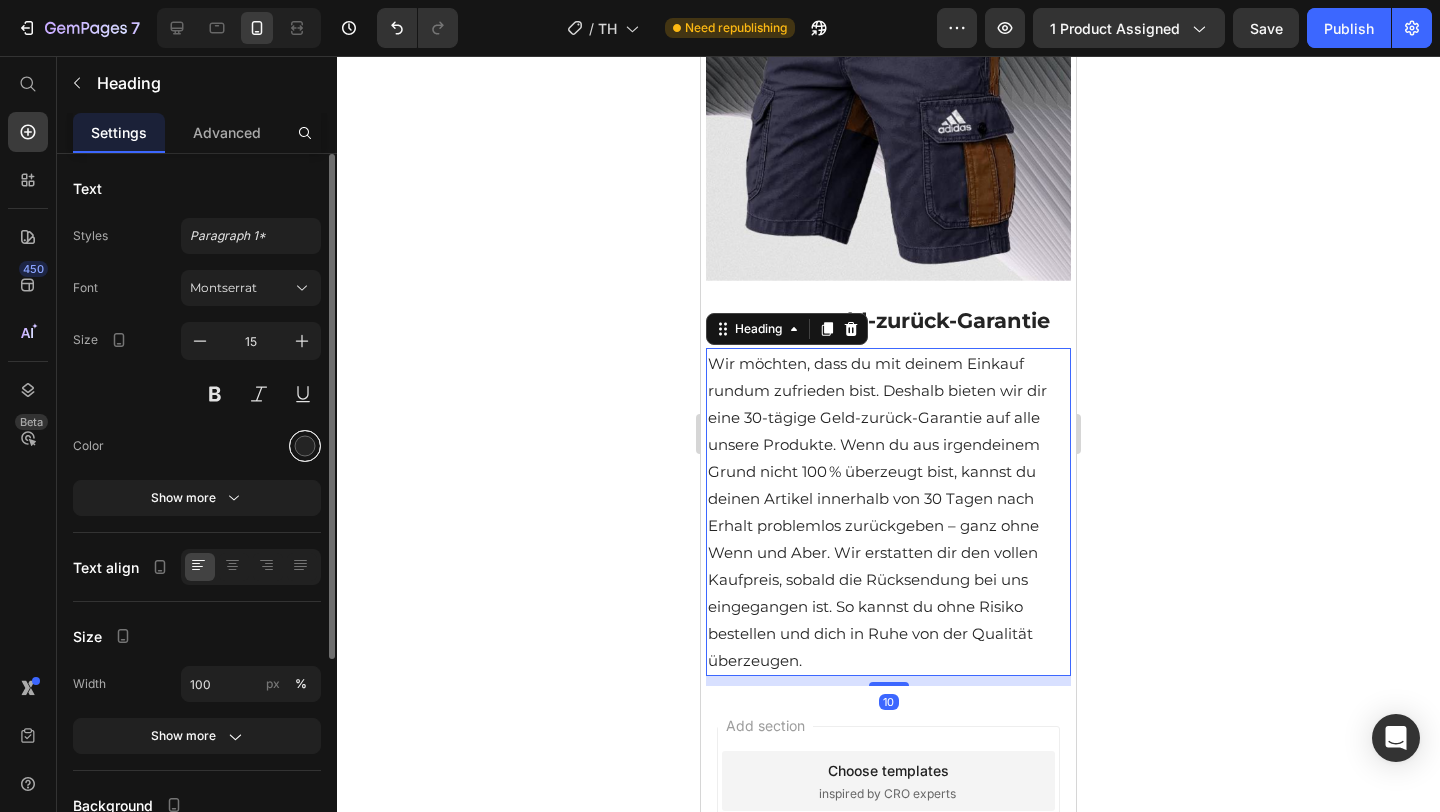 click at bounding box center (305, 446) 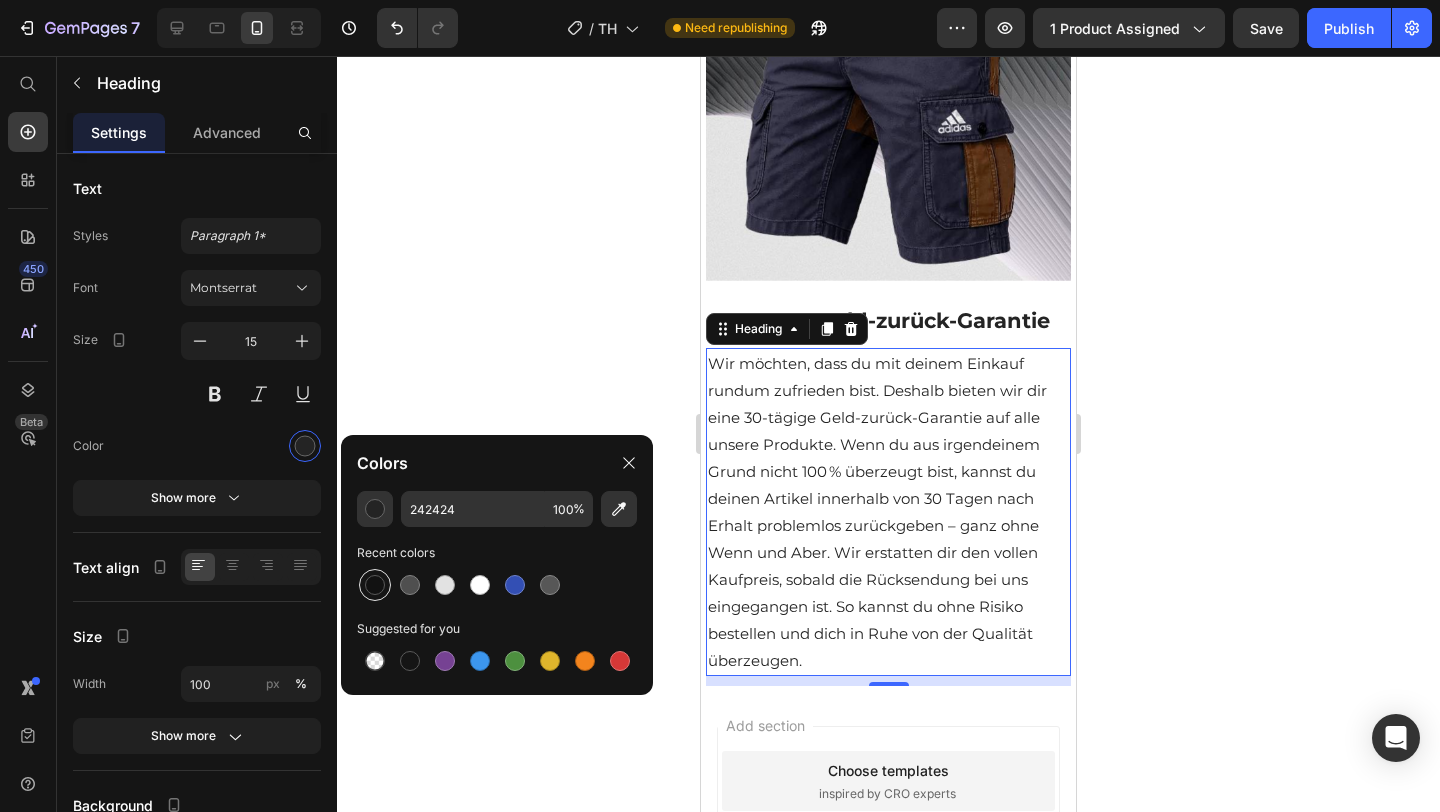 click at bounding box center [375, 585] 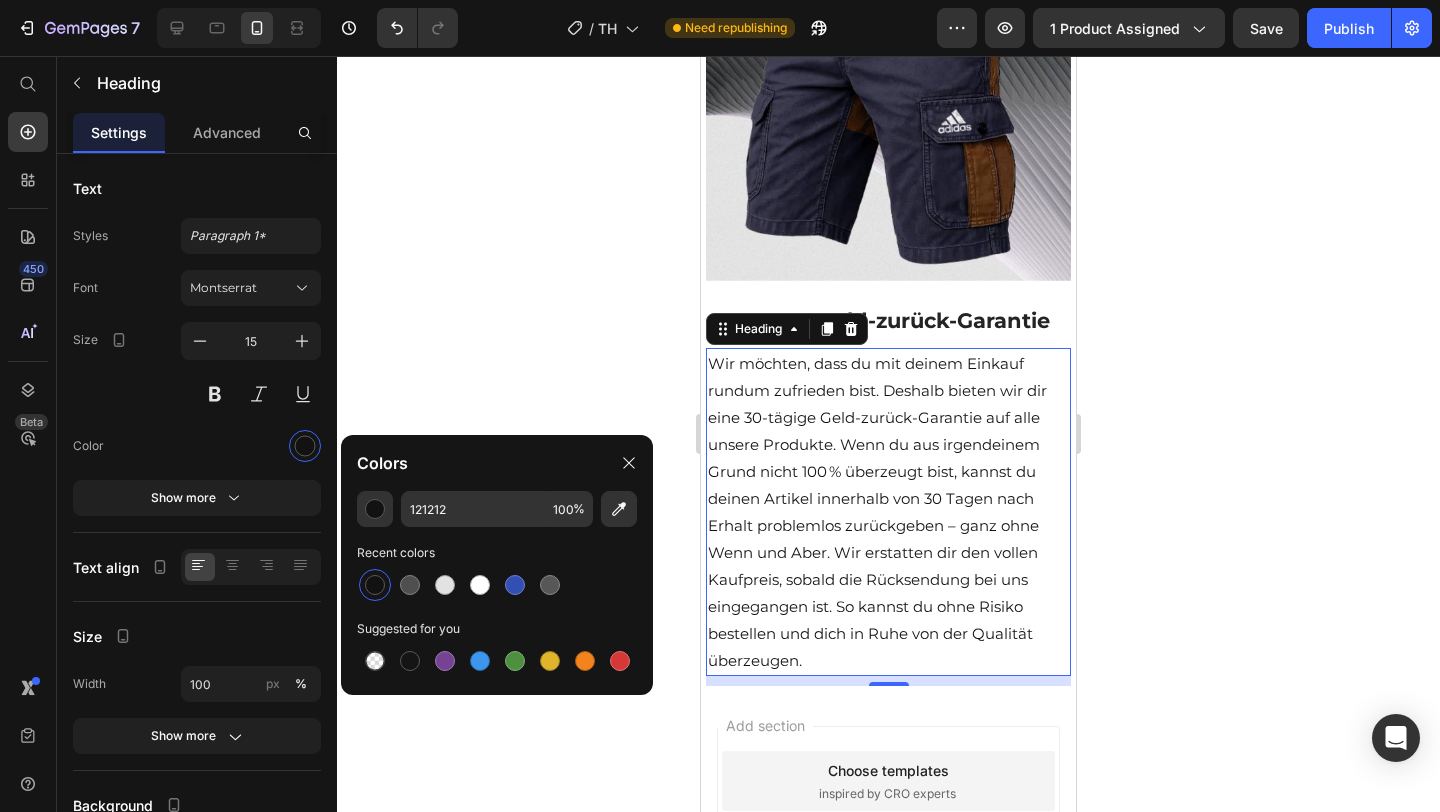click 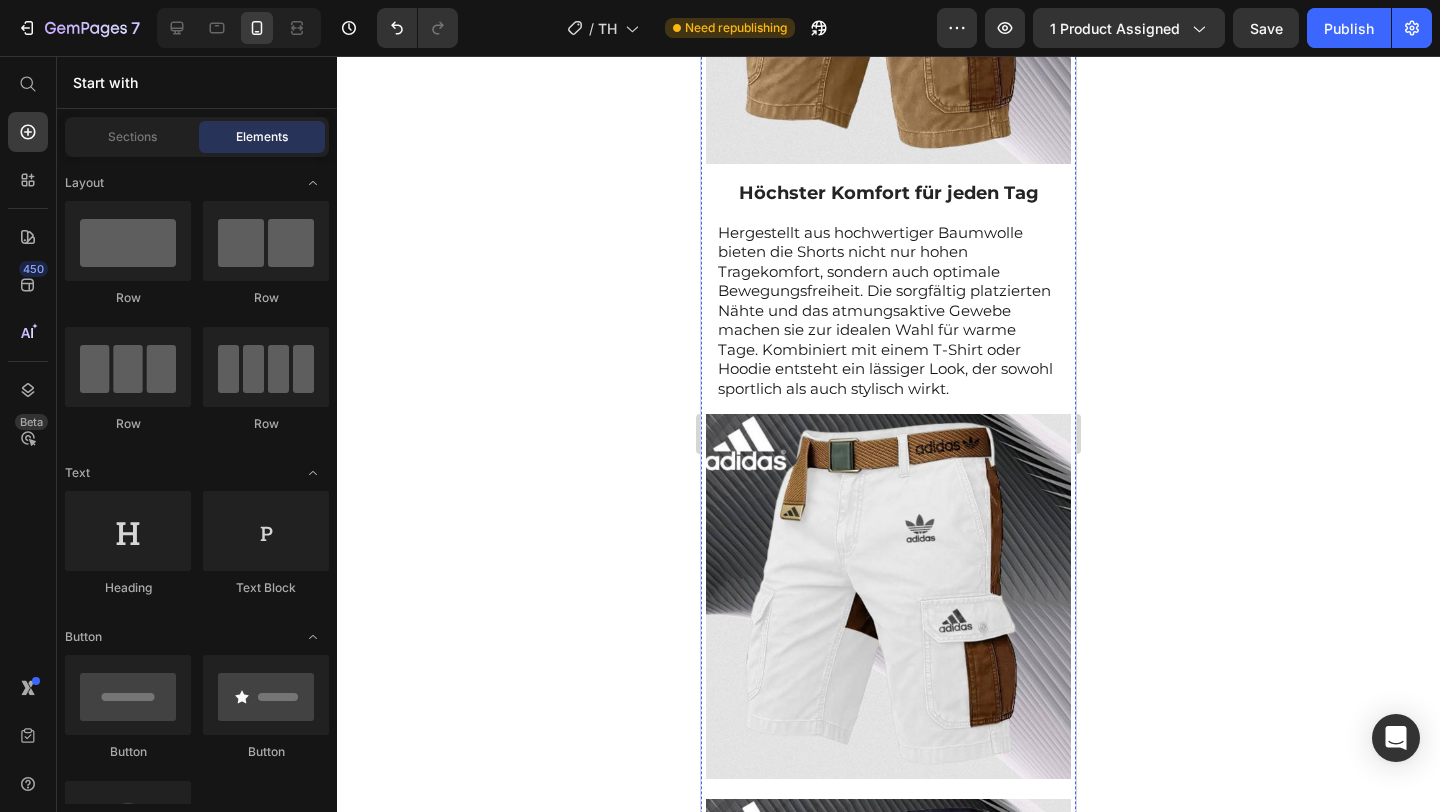 scroll, scrollTop: 2065, scrollLeft: 0, axis: vertical 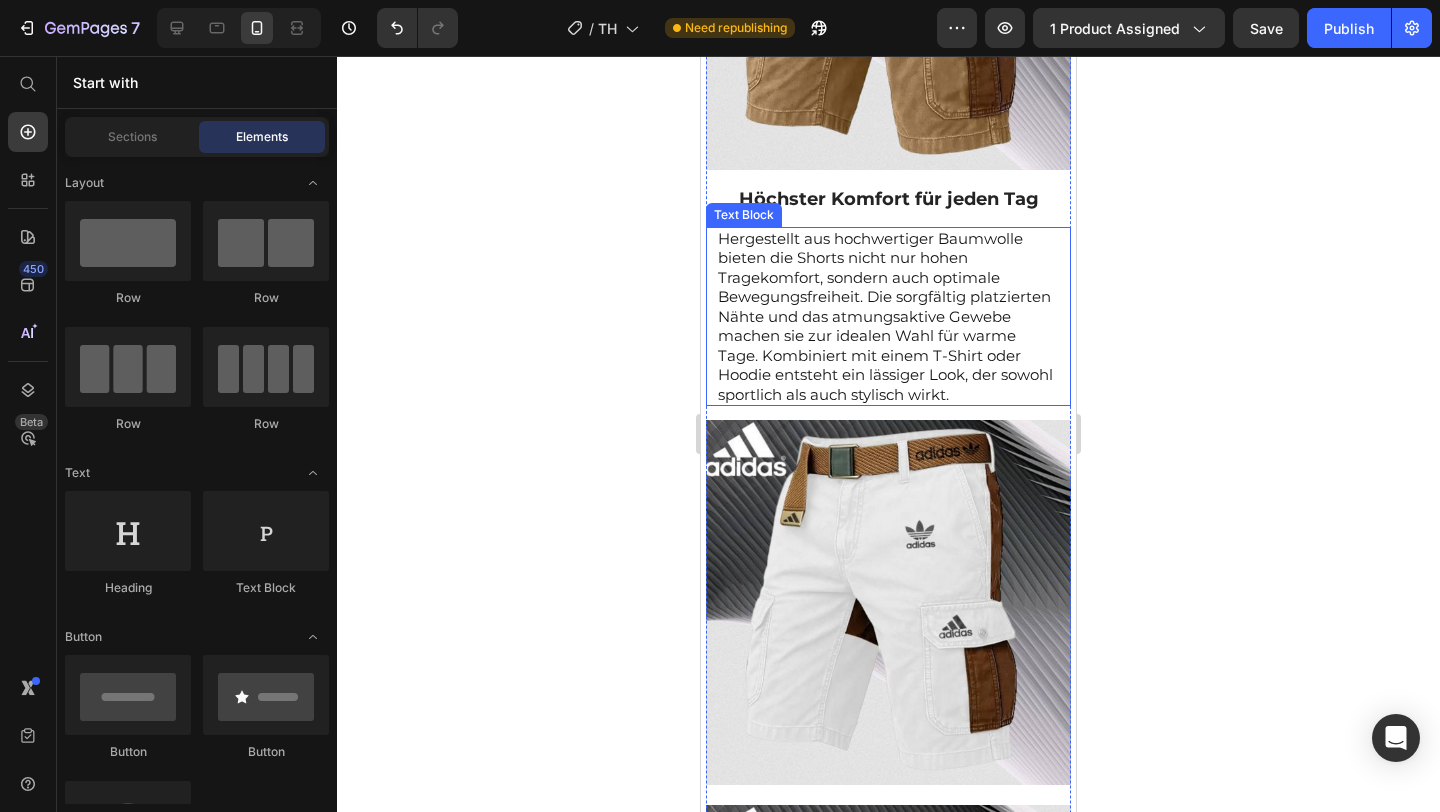 click on "Hergestellt aus hochwertiger Baumwolle bieten die Shorts nicht nur hohen Tragekomfort, sondern auch optimale Bewegungsfreiheit. Die sorgfältig platzierten Nähte und das atmungsaktive Gewebe machen sie zur idealen Wahl für warme Tage. Kombiniert mit einem T-Shirt oder Hoodie entsteht ein lässiger Look, der sowohl sportlich als auch stylisch wirkt." at bounding box center (888, 317) 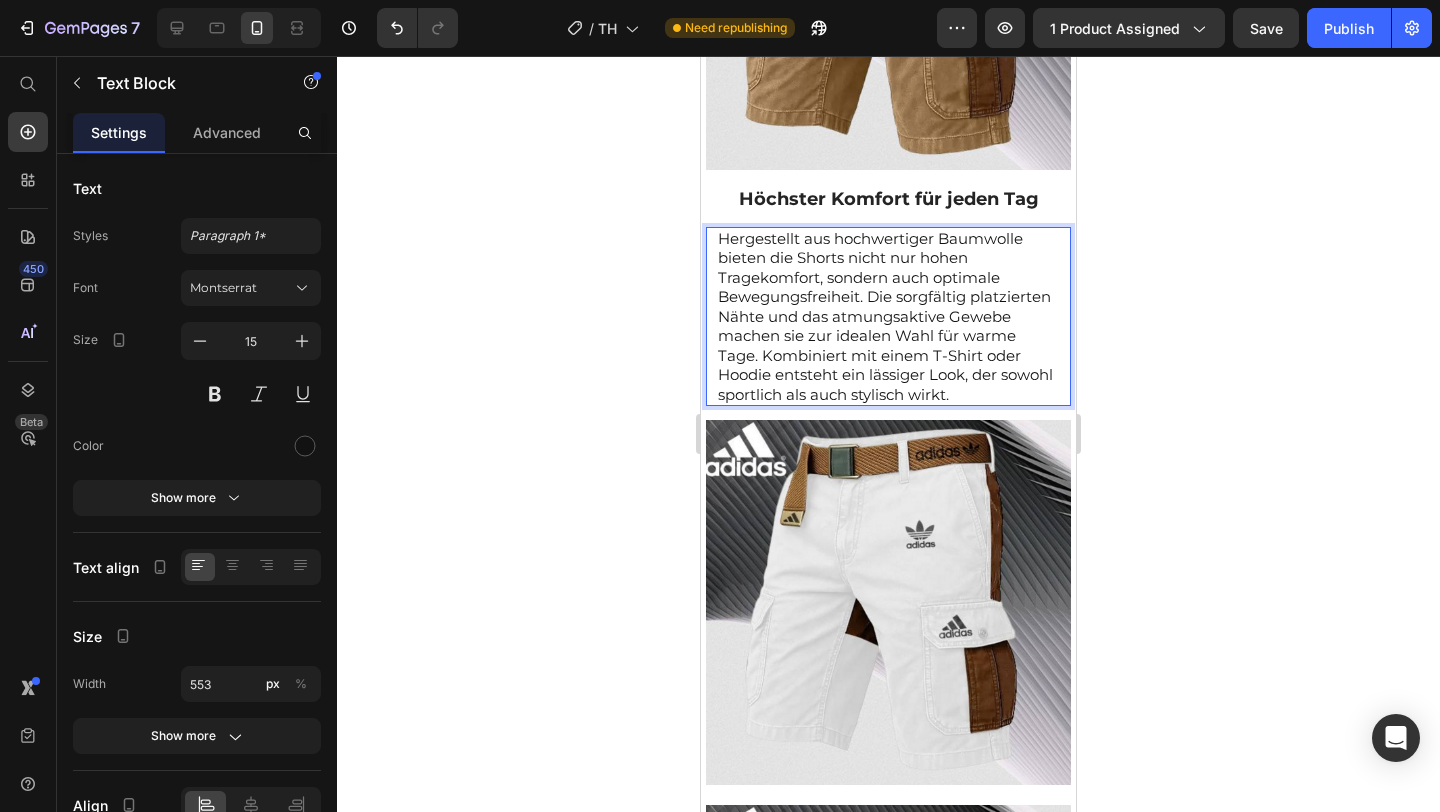 click on "Hergestellt aus hochwertiger Baumwolle bieten die Shorts nicht nur hohen Tragekomfort, sondern auch optimale Bewegungsfreiheit. Die sorgfältig platzierten Nähte und das atmungsaktive Gewebe machen sie zur idealen Wahl für warme Tage. Kombiniert mit einem T-Shirt oder Hoodie entsteht ein lässiger Look, der sowohl sportlich als auch stylisch wirkt." at bounding box center (888, 317) 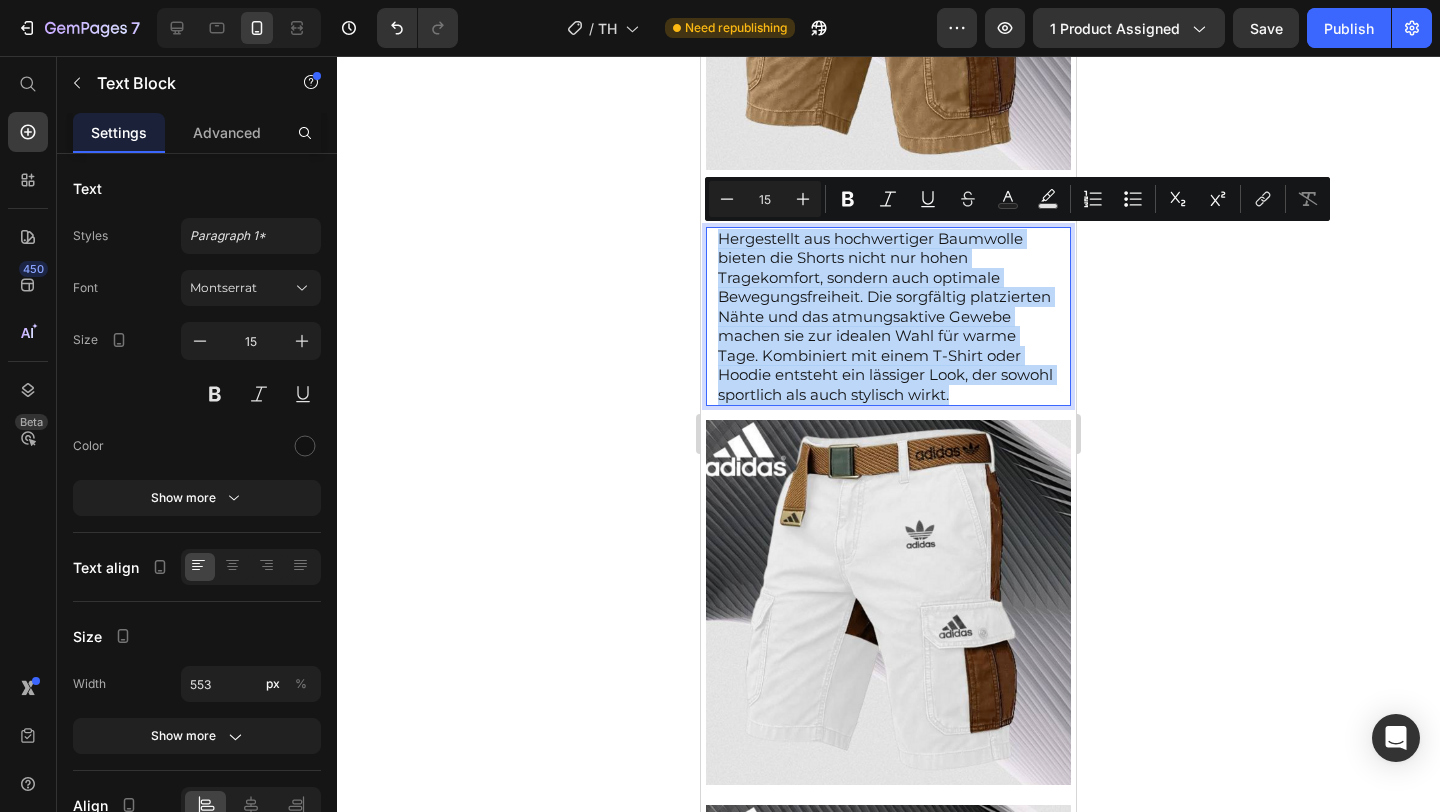 click on "Hergestellt aus hochwertiger Baumwolle bieten die Shorts nicht nur hohen Tragekomfort, sondern auch optimale Bewegungsfreiheit. Die sorgfältig platzierten Nähte und das atmungsaktive Gewebe machen sie zur idealen Wahl für warme Tage. Kombiniert mit einem T-Shirt oder Hoodie entsteht ein lässiger Look, der sowohl sportlich als auch stylisch wirkt." at bounding box center (888, 317) 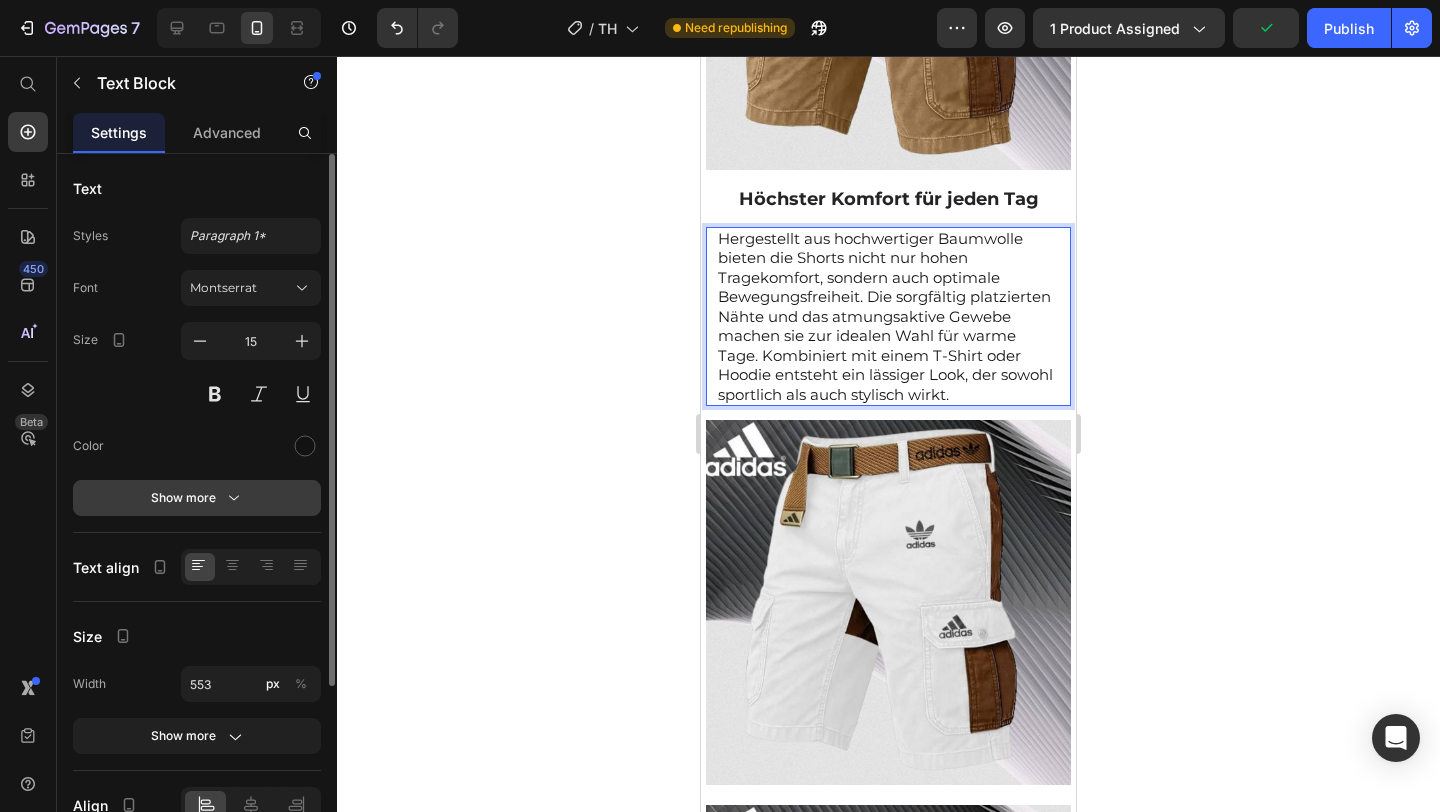 click on "Show more" at bounding box center (197, 498) 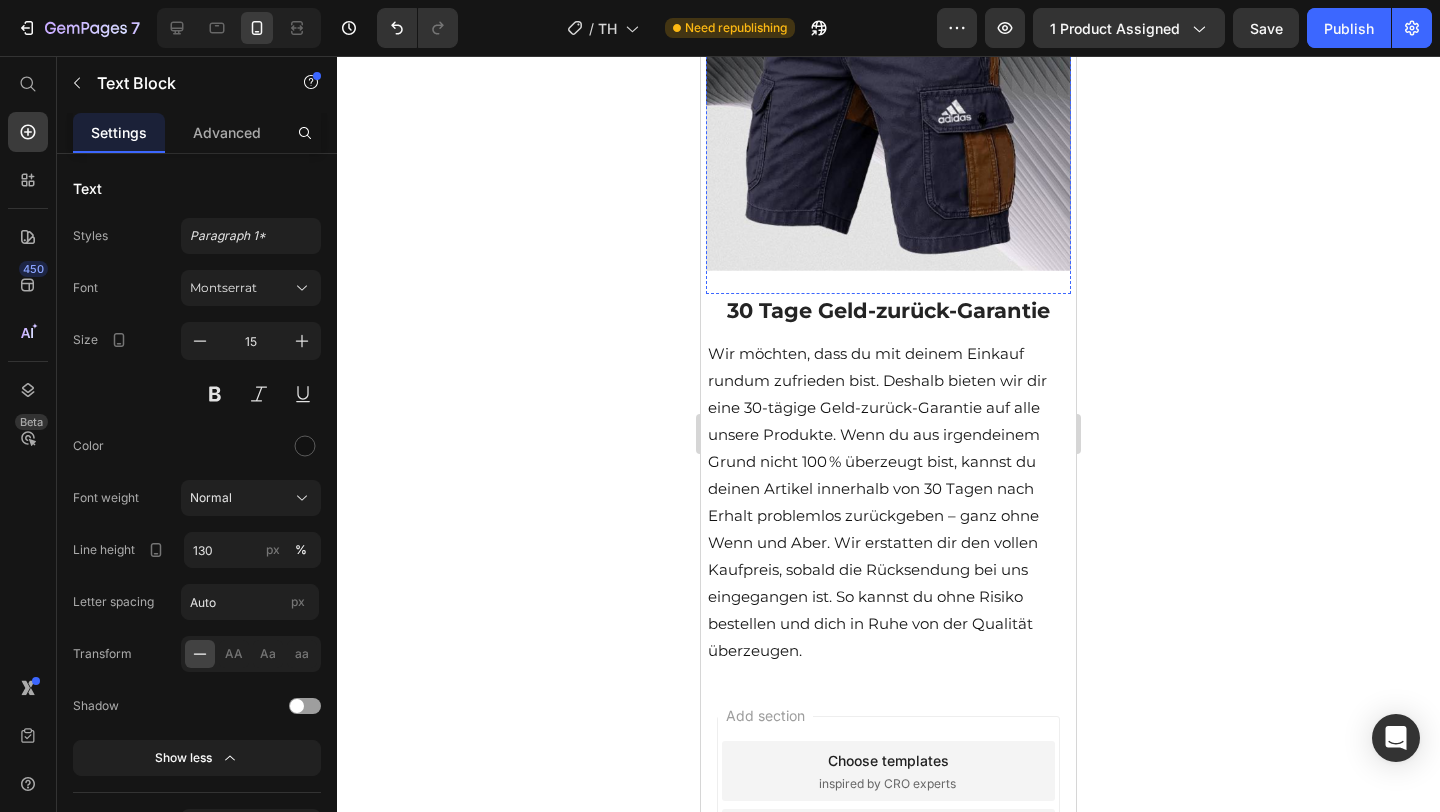 scroll, scrollTop: 2982, scrollLeft: 0, axis: vertical 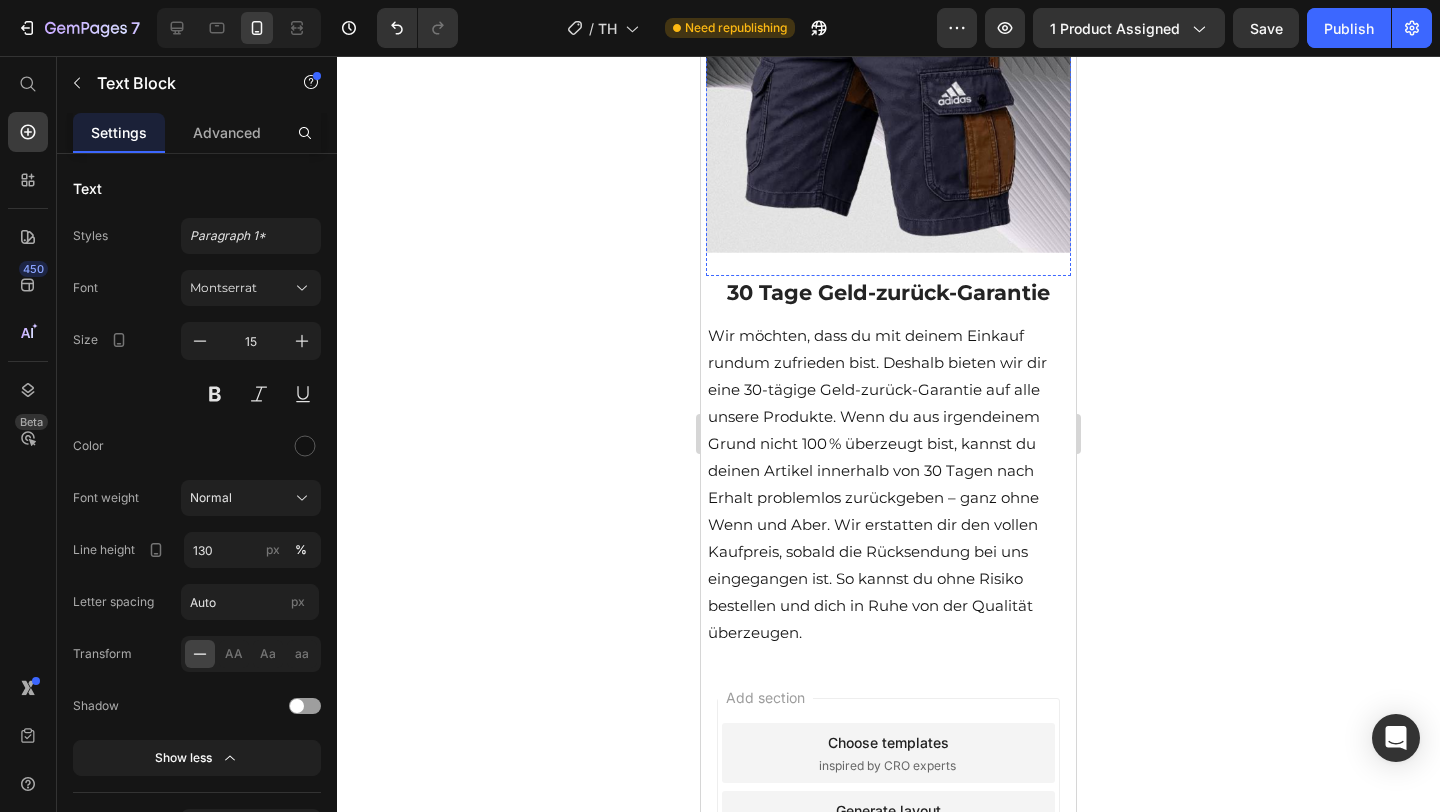 click on "Wir möchten, dass du mit deinem Einkauf rundum zufrieden bist. Deshalb bieten wir dir eine 30-tägige Geld-zurück-Garantie auf alle unsere Produkte. Wenn du aus irgendeinem Grund nicht 100 % überzeugt bist, kannst du deinen Artikel innerhalb von 30 Tagen nach Erhalt problemlos zurückgeben – ganz ohne Wenn und Aber. Wir erstatten dir den vollen Kaufpreis, sobald die Rücksendung bei uns eingegangen ist. So kannst du ohne Risiko bestellen und dich in Ruhe von der Qualität überzeugen." at bounding box center (877, 484) 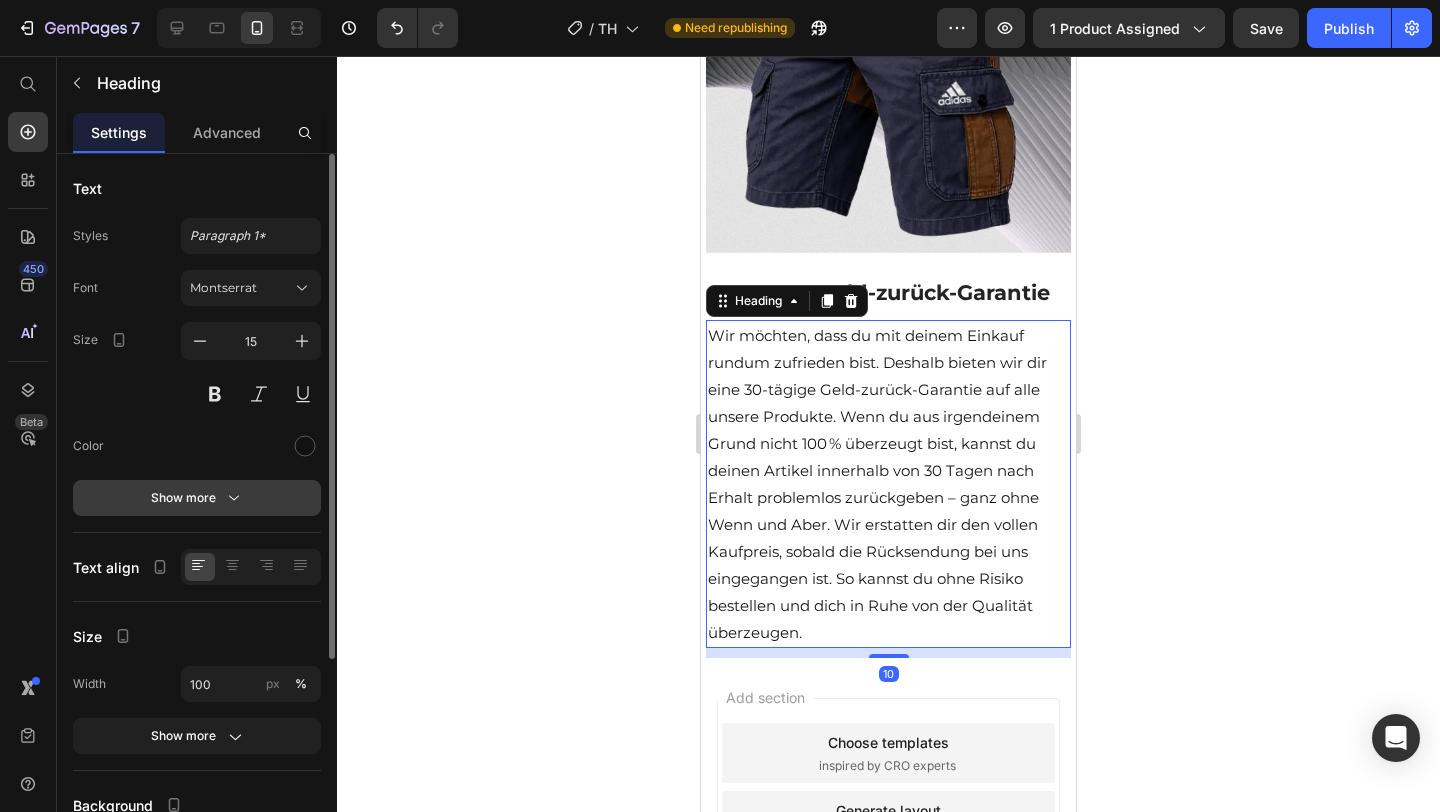 click on "Show more" at bounding box center (197, 498) 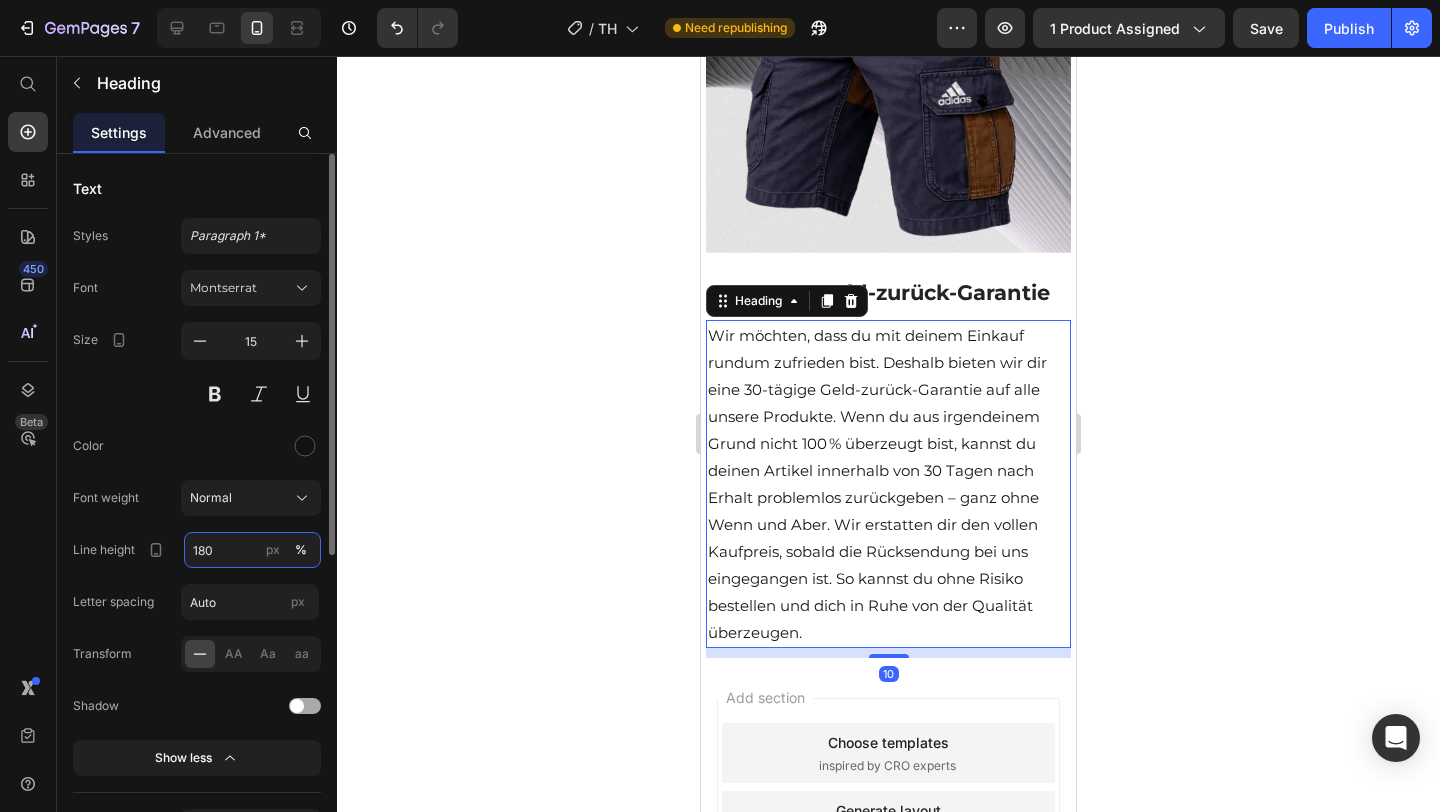 click on "180" at bounding box center [252, 550] 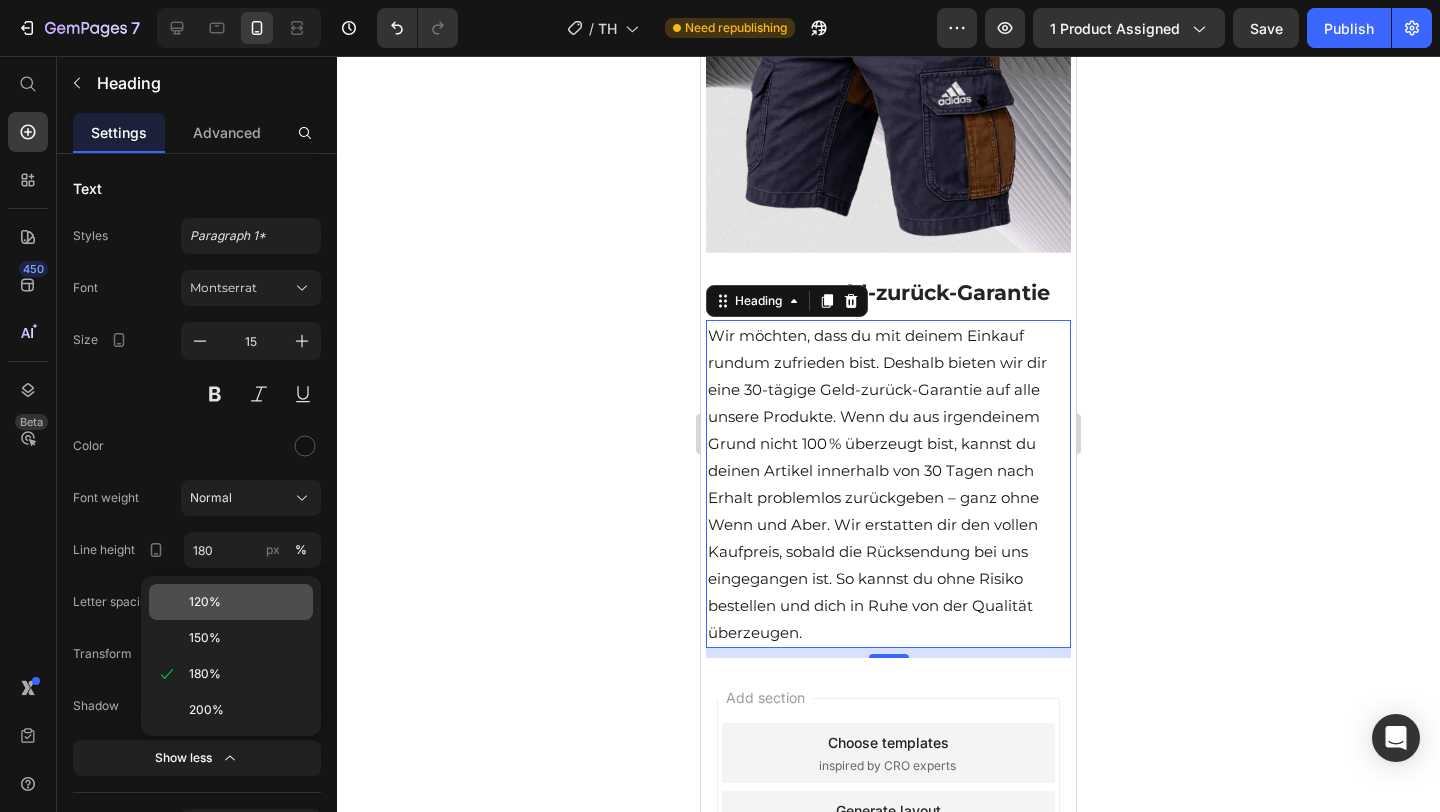 click on "120%" 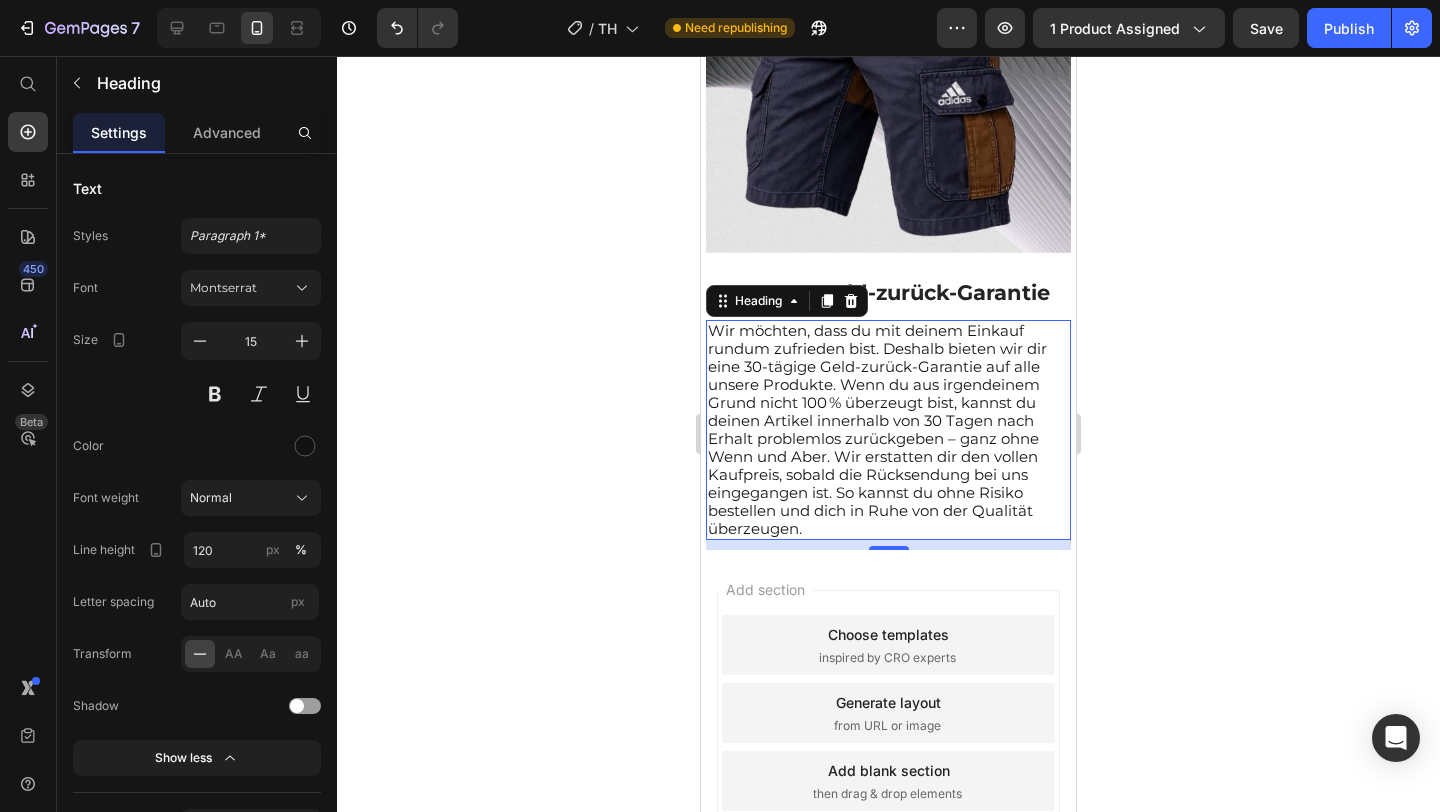 click 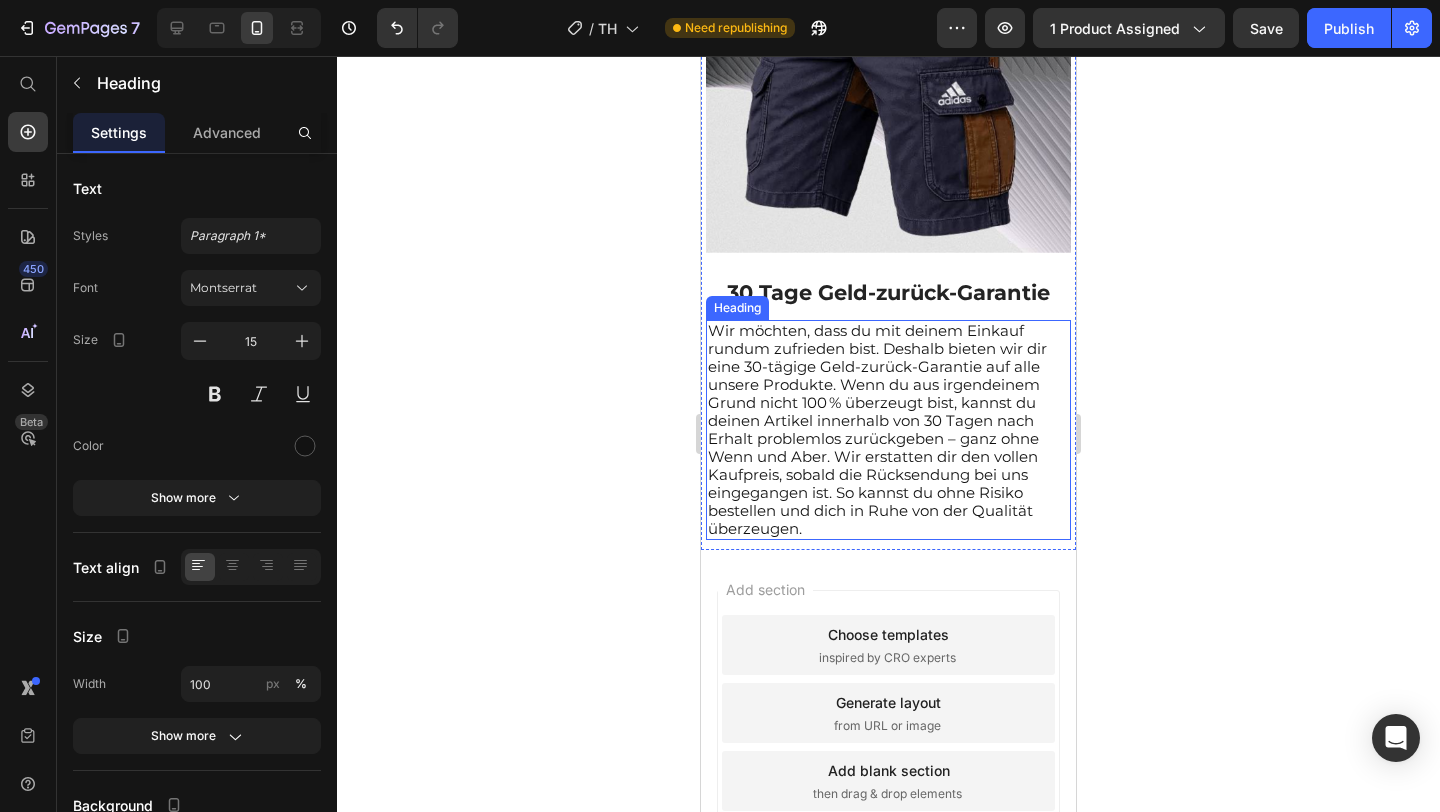 click on "Wir möchten, dass du mit deinem Einkauf rundum zufrieden bist. Deshalb bieten wir dir eine 30-tägige Geld-zurück-Garantie auf alle unsere Produkte. Wenn du aus irgendeinem Grund nicht 100 % überzeugt bist, kannst du deinen Artikel innerhalb von 30 Tagen nach Erhalt problemlos zurückgeben – ganz ohne Wenn und Aber. Wir erstatten dir den vollen Kaufpreis, sobald die Rücksendung bei uns eingegangen ist. So kannst du ohne Risiko bestellen und dich in Ruhe von der Qualität überzeugen." at bounding box center (877, 429) 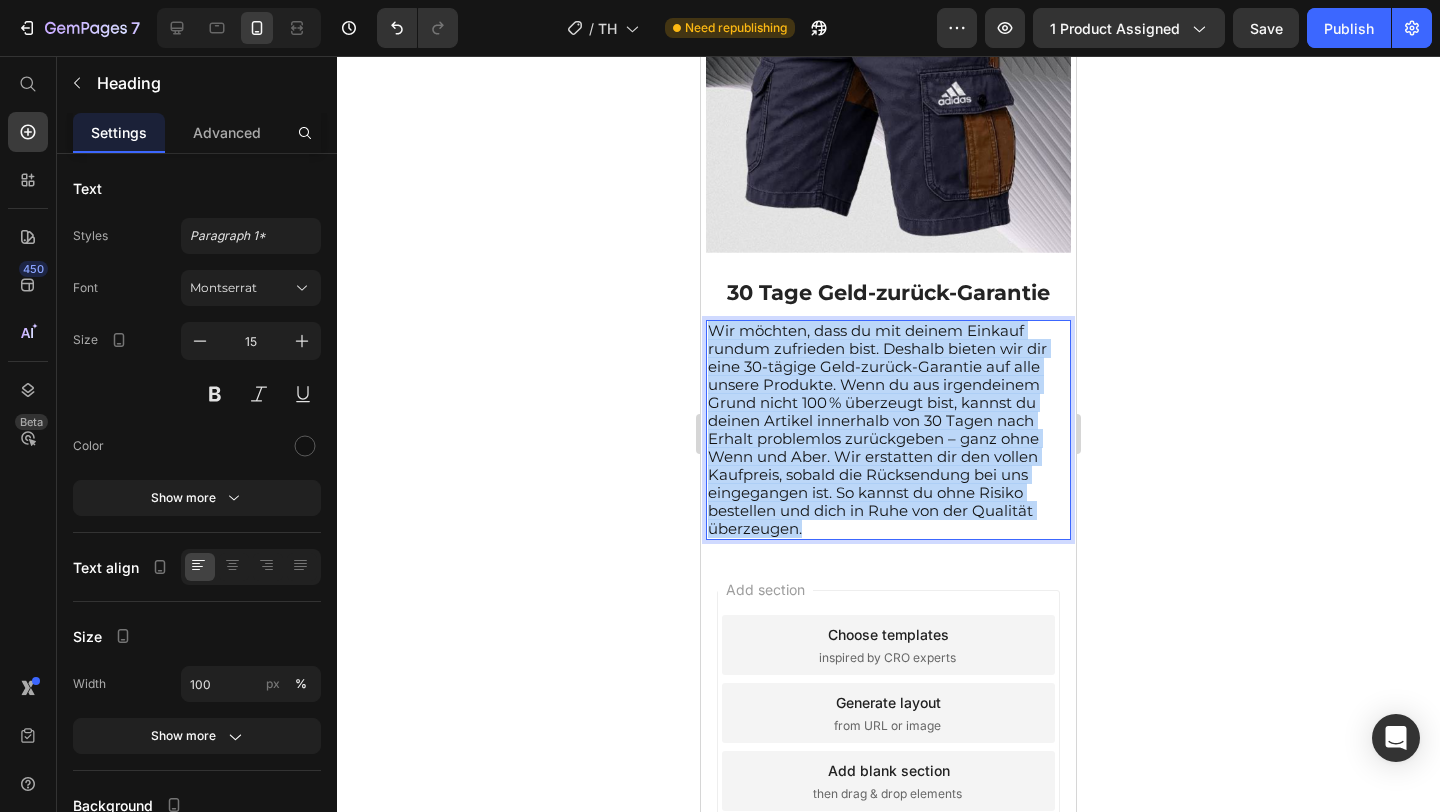 click on "Wir möchten, dass du mit deinem Einkauf rundum zufrieden bist. Deshalb bieten wir dir eine 30-tägige Geld-zurück-Garantie auf alle unsere Produkte. Wenn du aus irgendeinem Grund nicht 100 % überzeugt bist, kannst du deinen Artikel innerhalb von 30 Tagen nach Erhalt problemlos zurückgeben – ganz ohne Wenn und Aber. Wir erstatten dir den vollen Kaufpreis, sobald die Rücksendung bei uns eingegangen ist. So kannst du ohne Risiko bestellen und dich in Ruhe von der Qualität überzeugen." at bounding box center [877, 429] 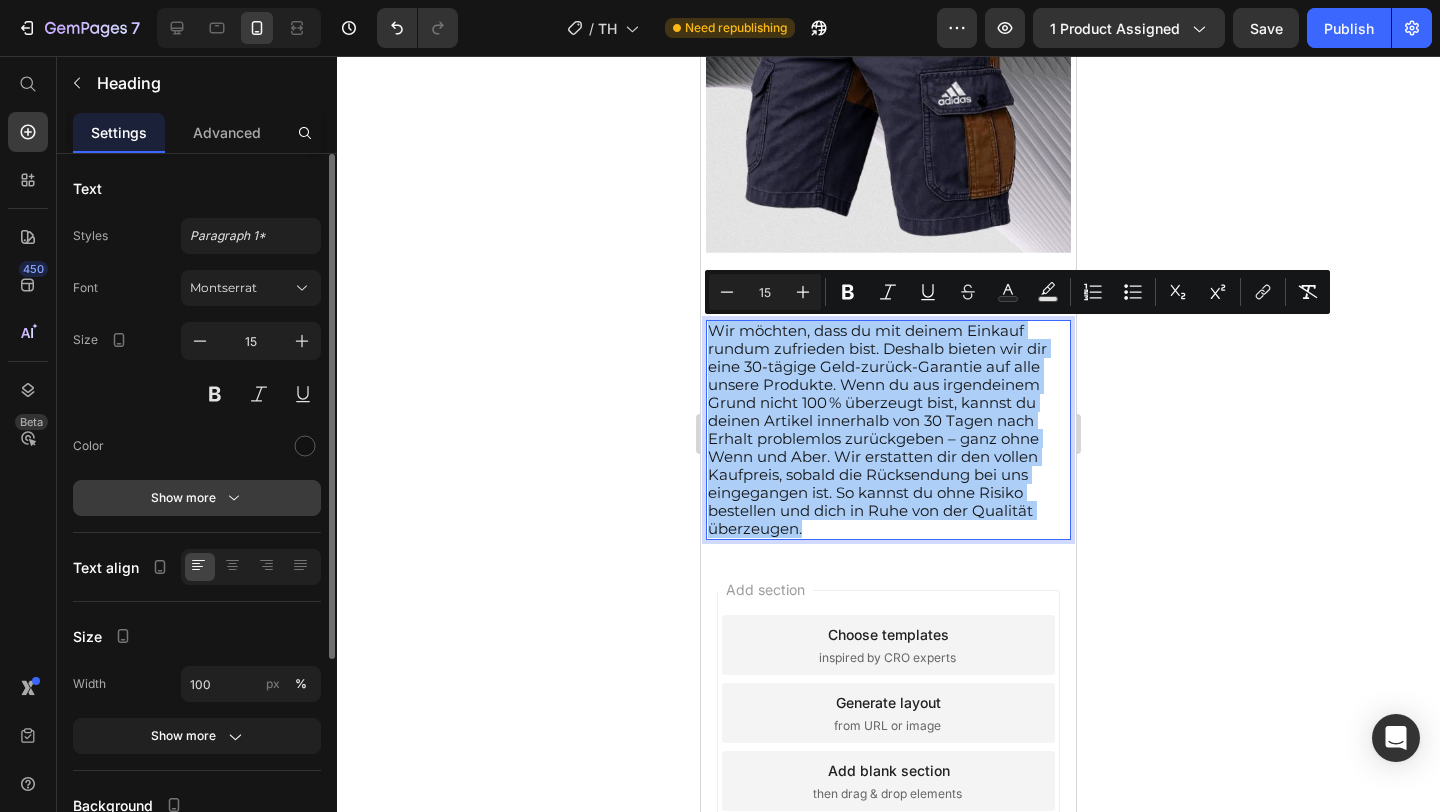 click on "Show more" at bounding box center (197, 498) 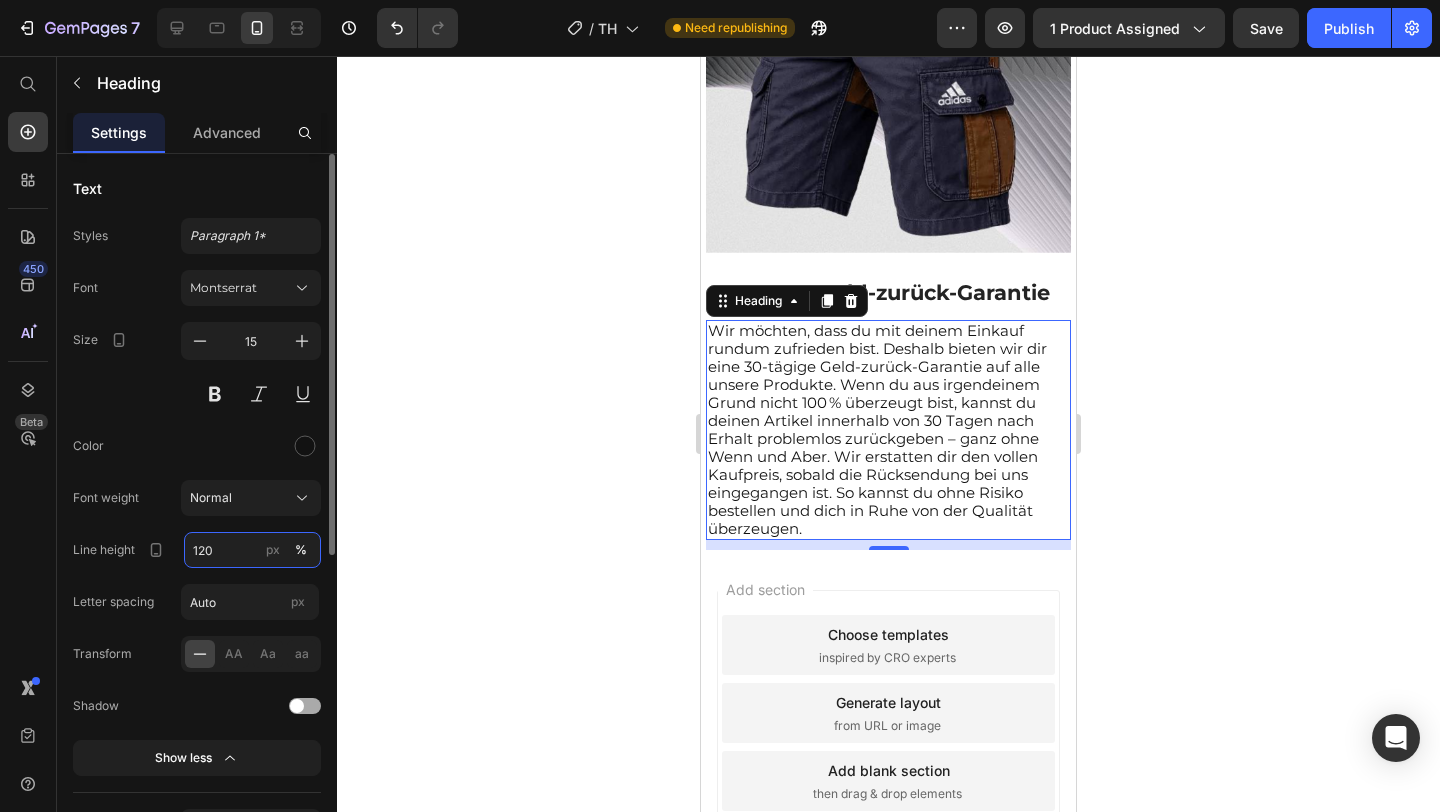 click on "120" at bounding box center [252, 550] 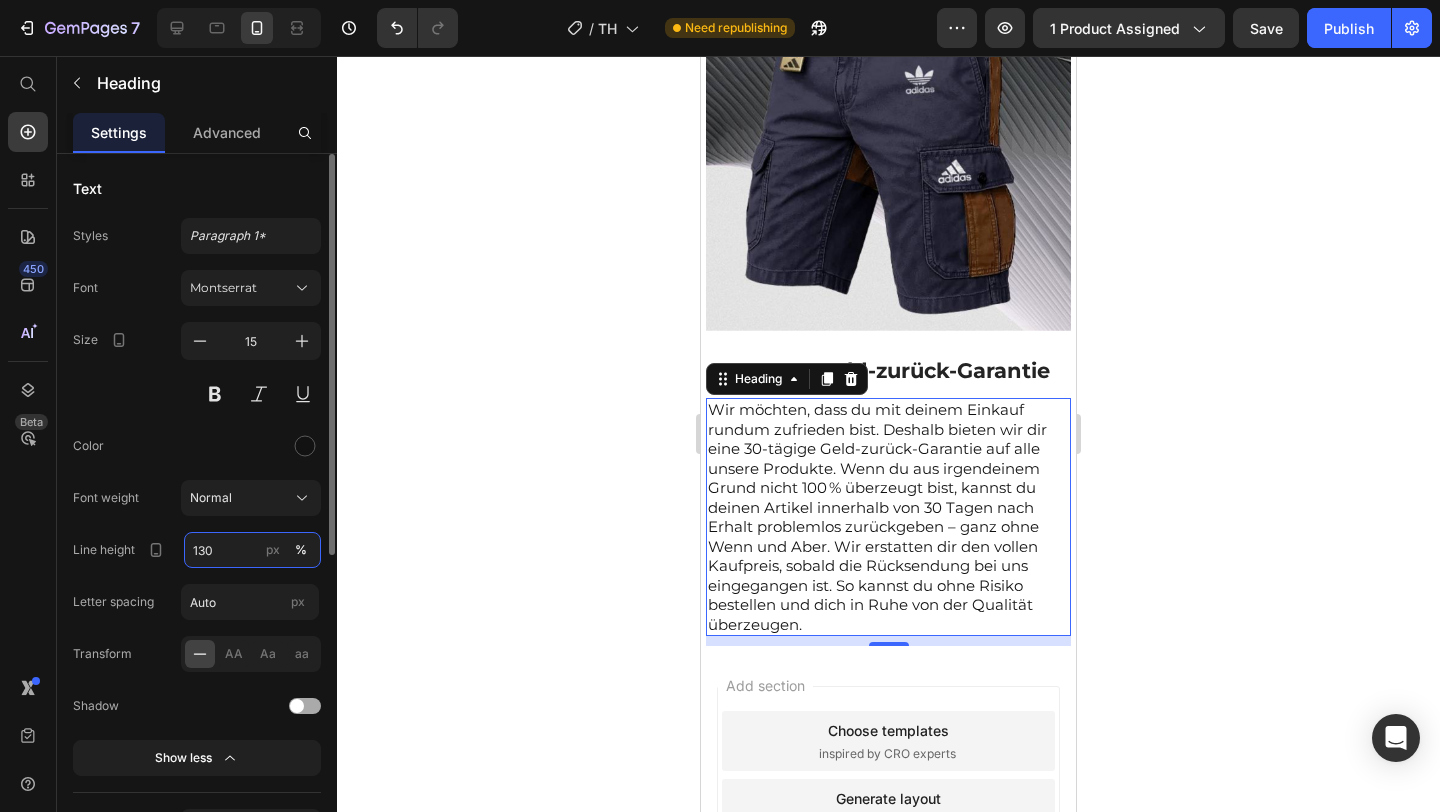scroll, scrollTop: 2982, scrollLeft: 0, axis: vertical 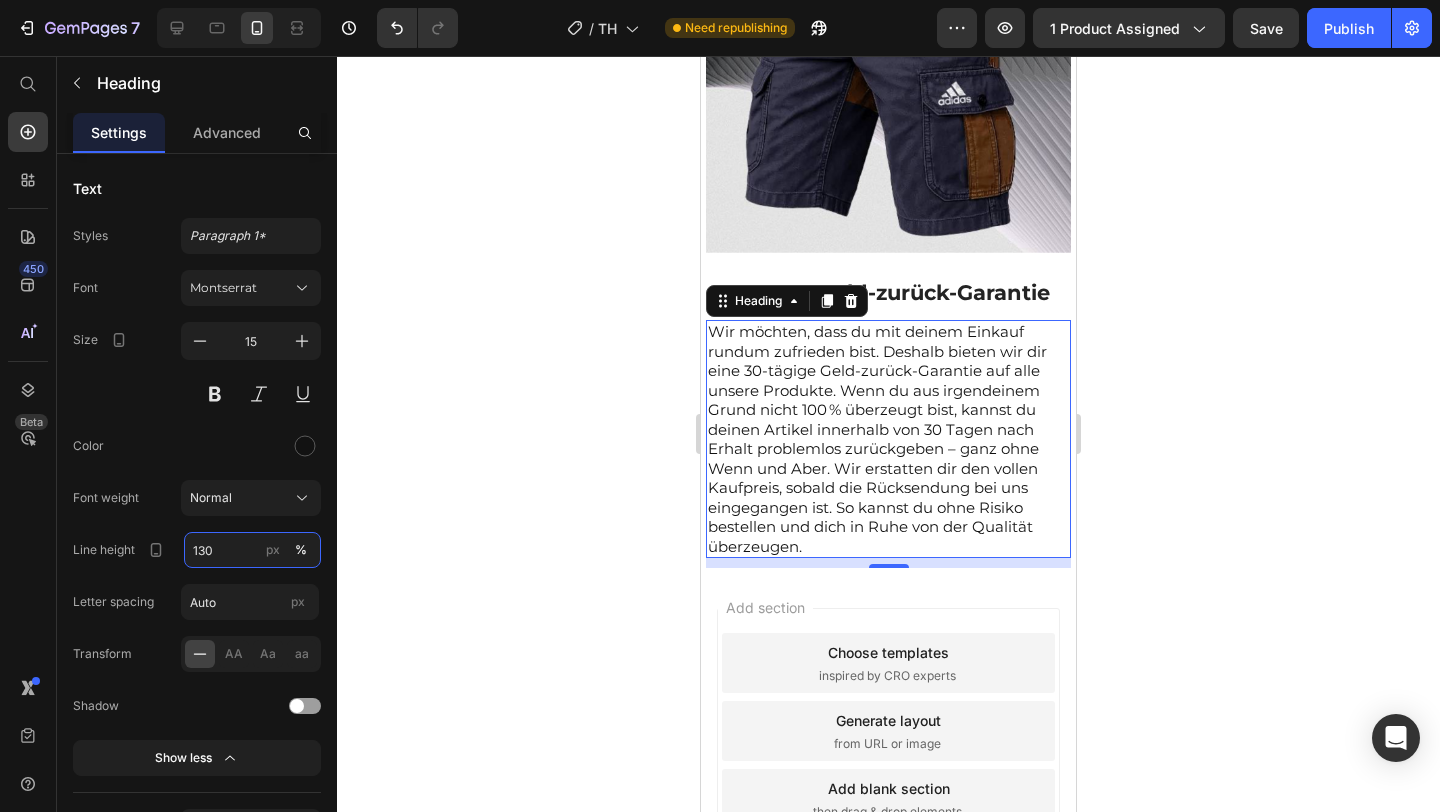 type on "130" 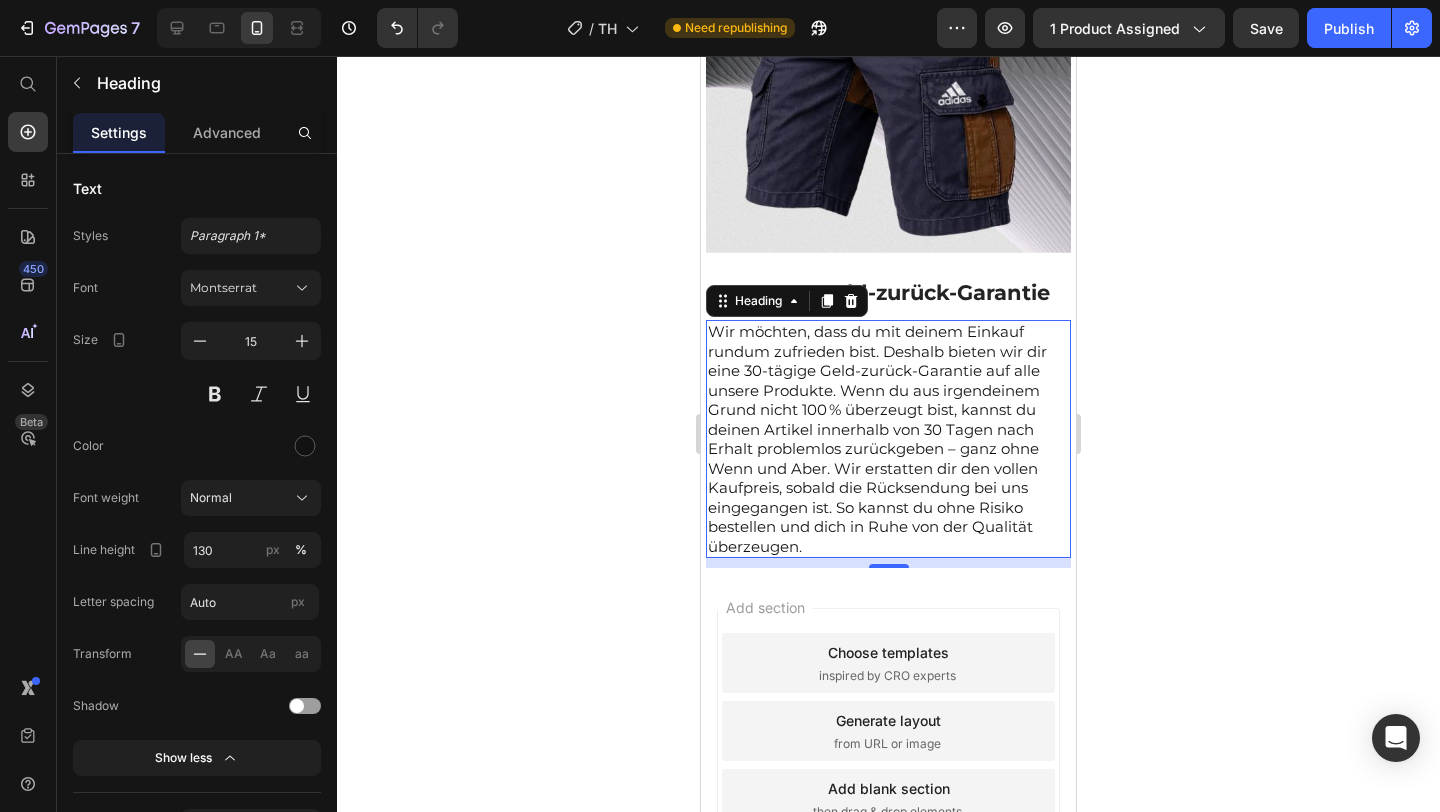 click 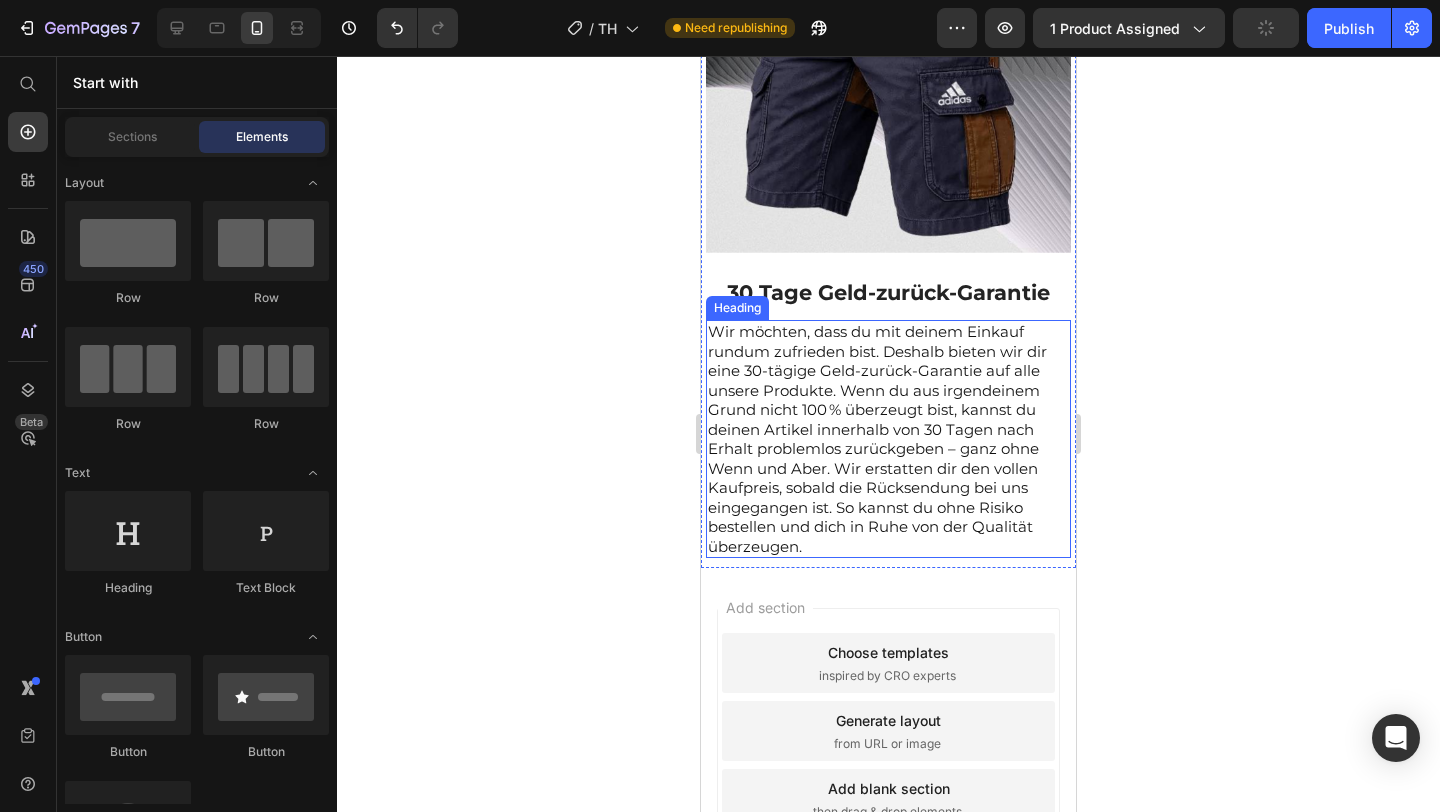 click on "Wir möchten, dass du mit deinem Einkauf rundum zufrieden bist. Deshalb bieten wir dir eine 30-tägige Geld-zurück-Garantie auf alle unsere Produkte. Wenn du aus irgendeinem Grund nicht 100 % überzeugt bist, kannst du deinen Artikel innerhalb von 30 Tagen nach Erhalt problemlos zurückgeben – ganz ohne Wenn und Aber. Wir erstatten dir den vollen Kaufpreis, sobald die Rücksendung bei uns eingegangen ist. So kannst du ohne Risiko bestellen und dich in Ruhe von der Qualität überzeugen." at bounding box center [877, 439] 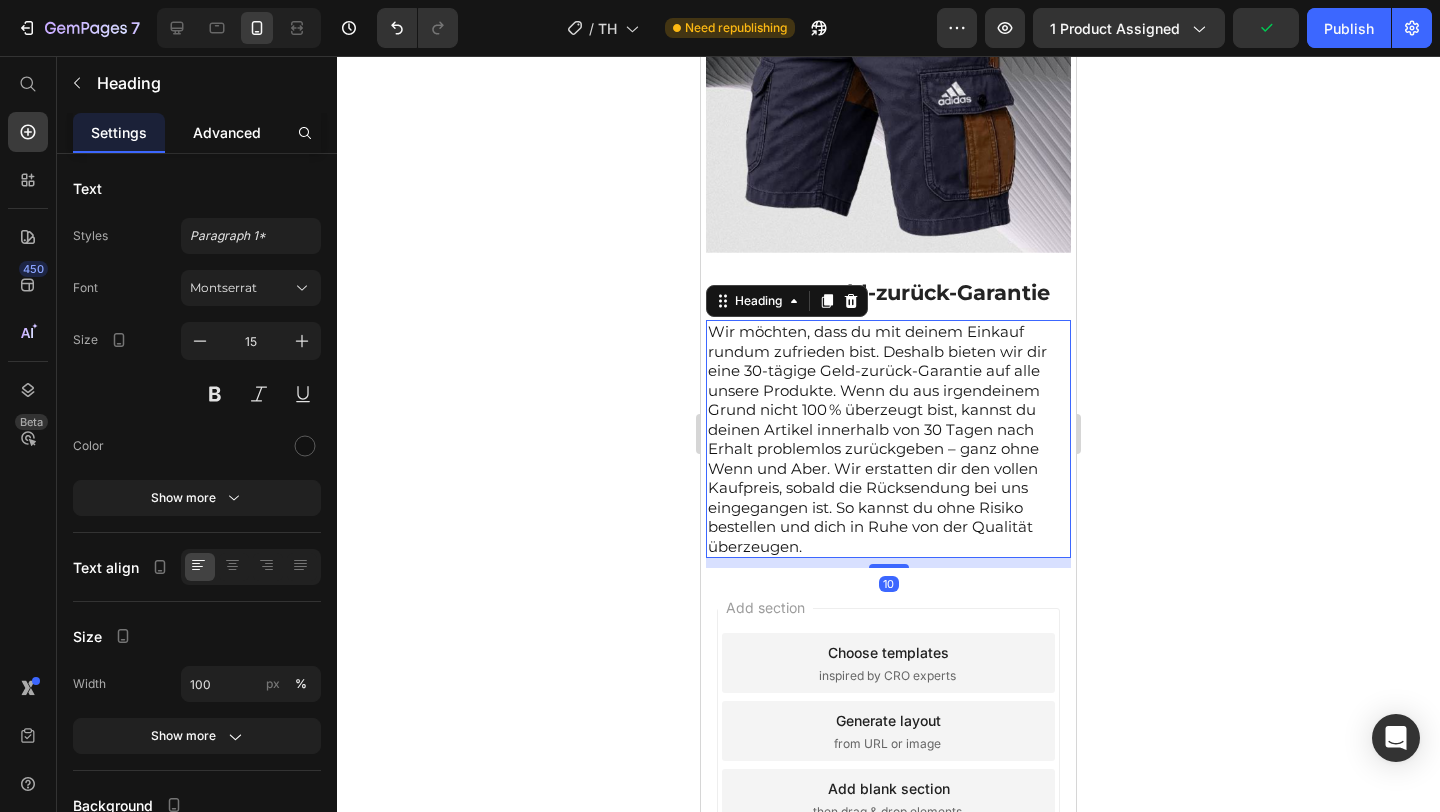 click on "Advanced" at bounding box center (227, 132) 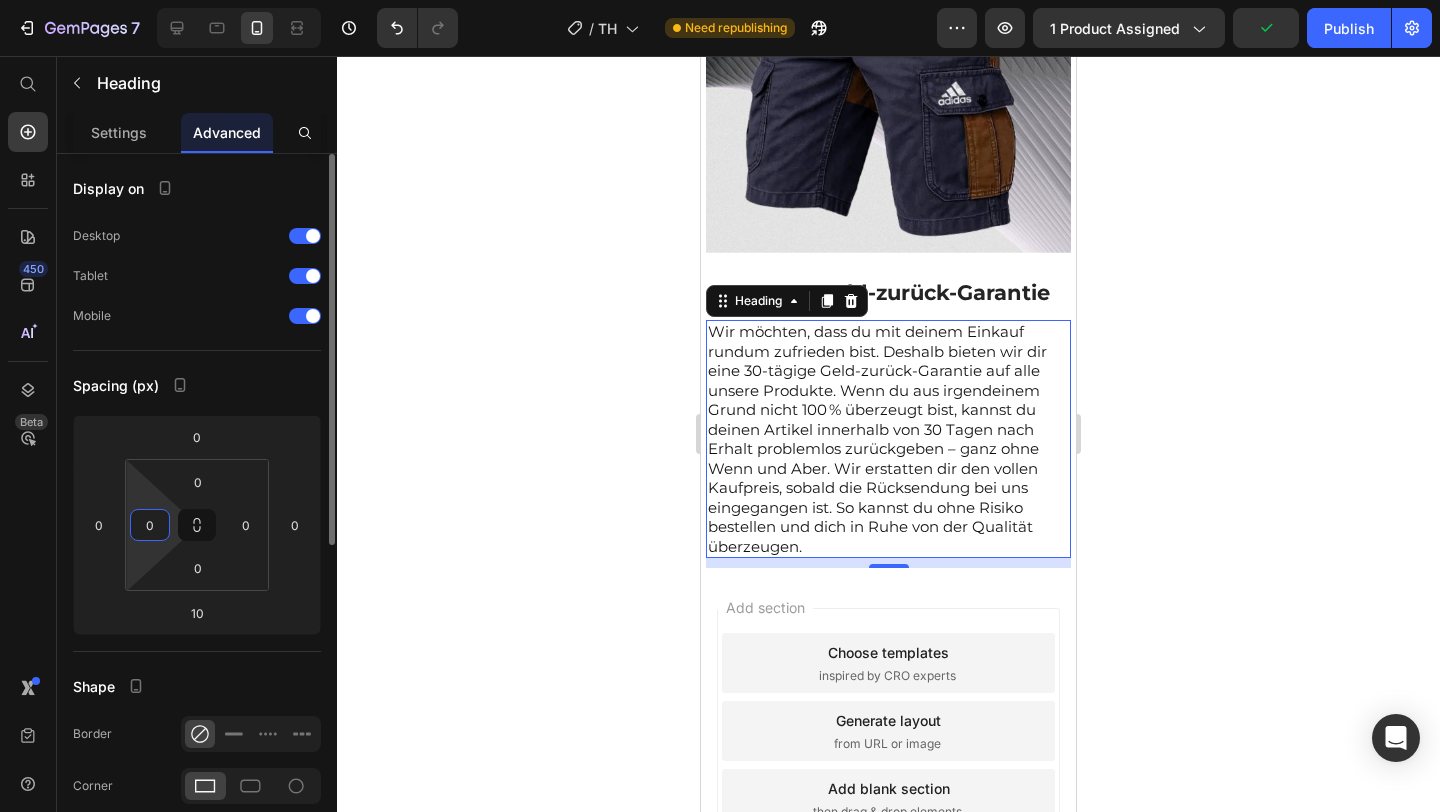 click on "0" at bounding box center (150, 525) 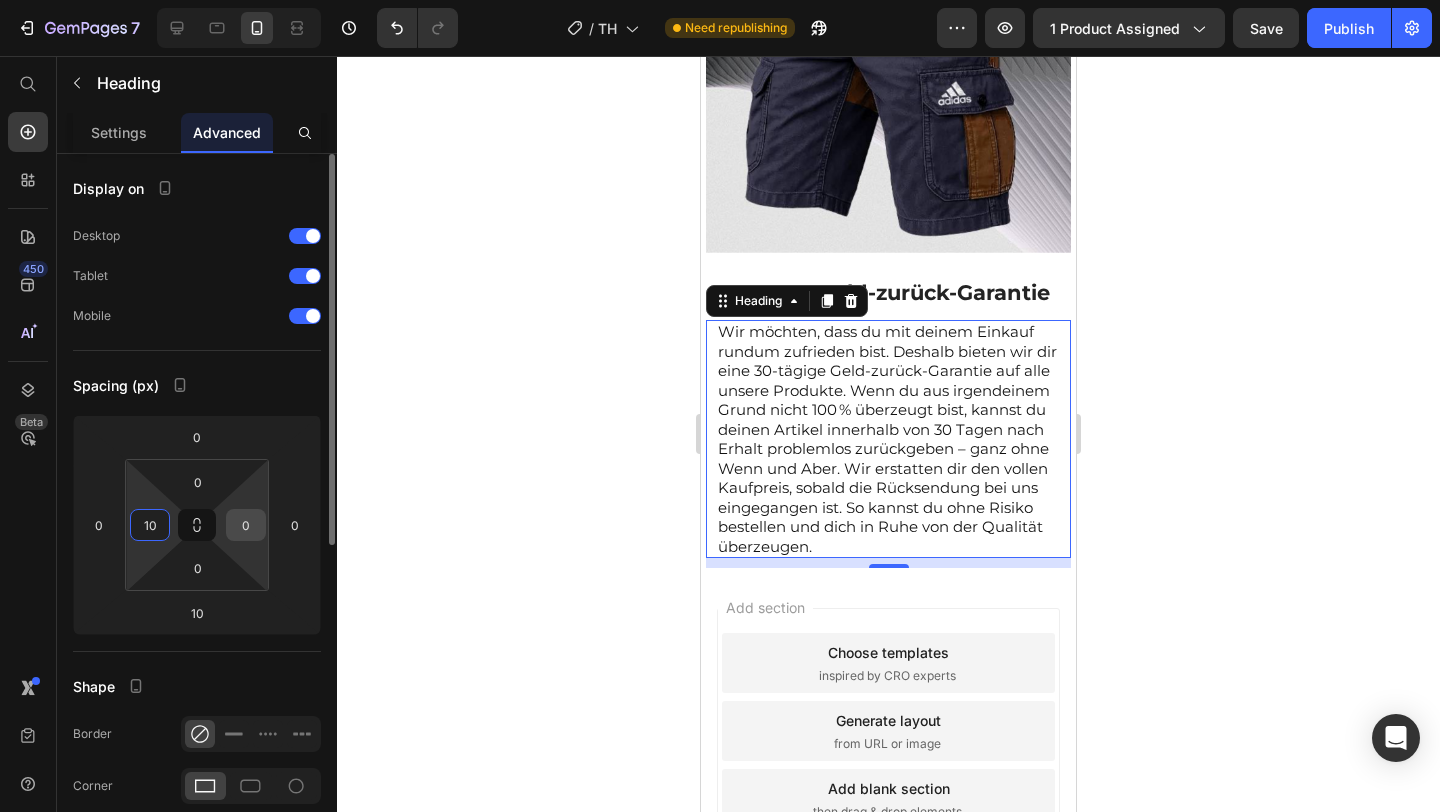 type on "10" 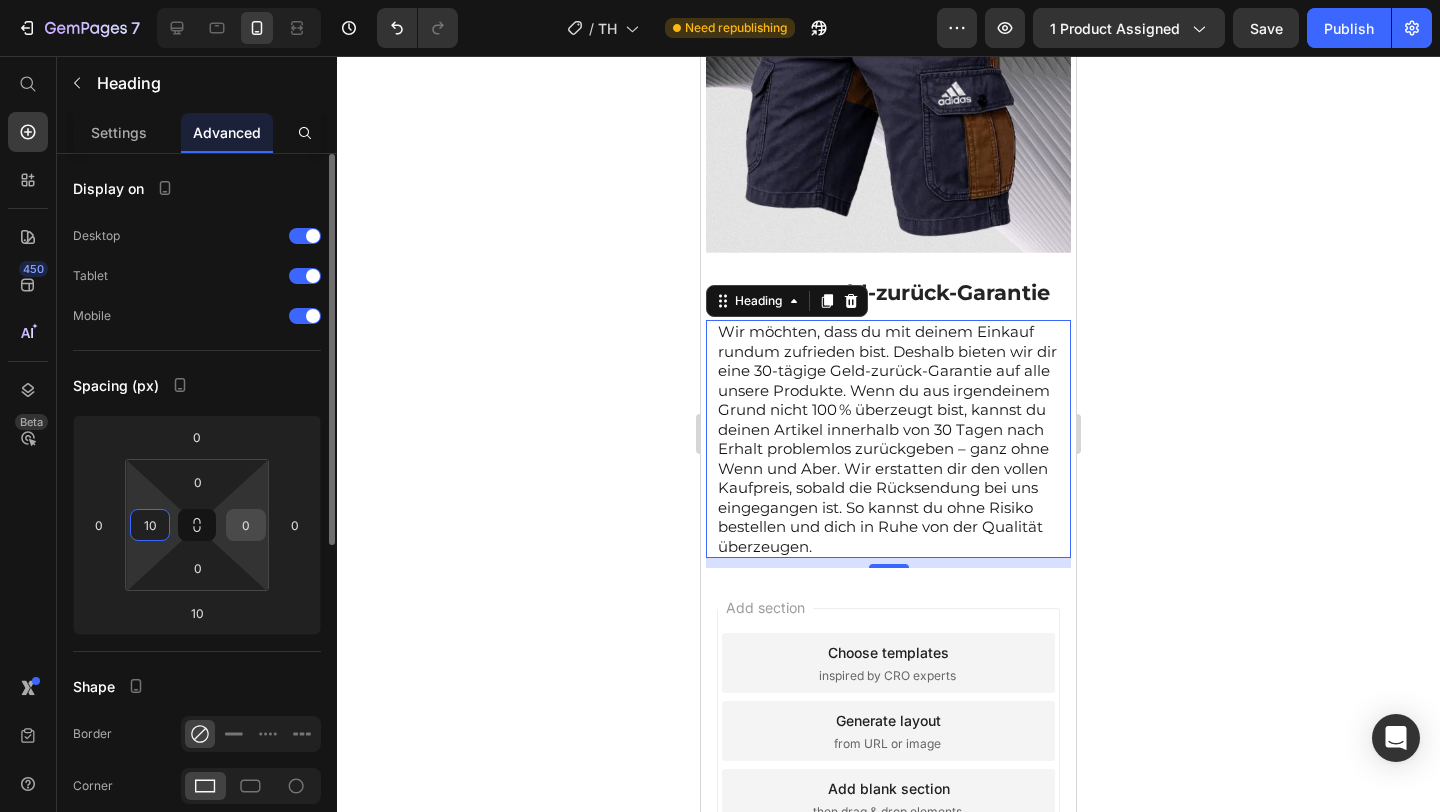 click on "0" at bounding box center (246, 525) 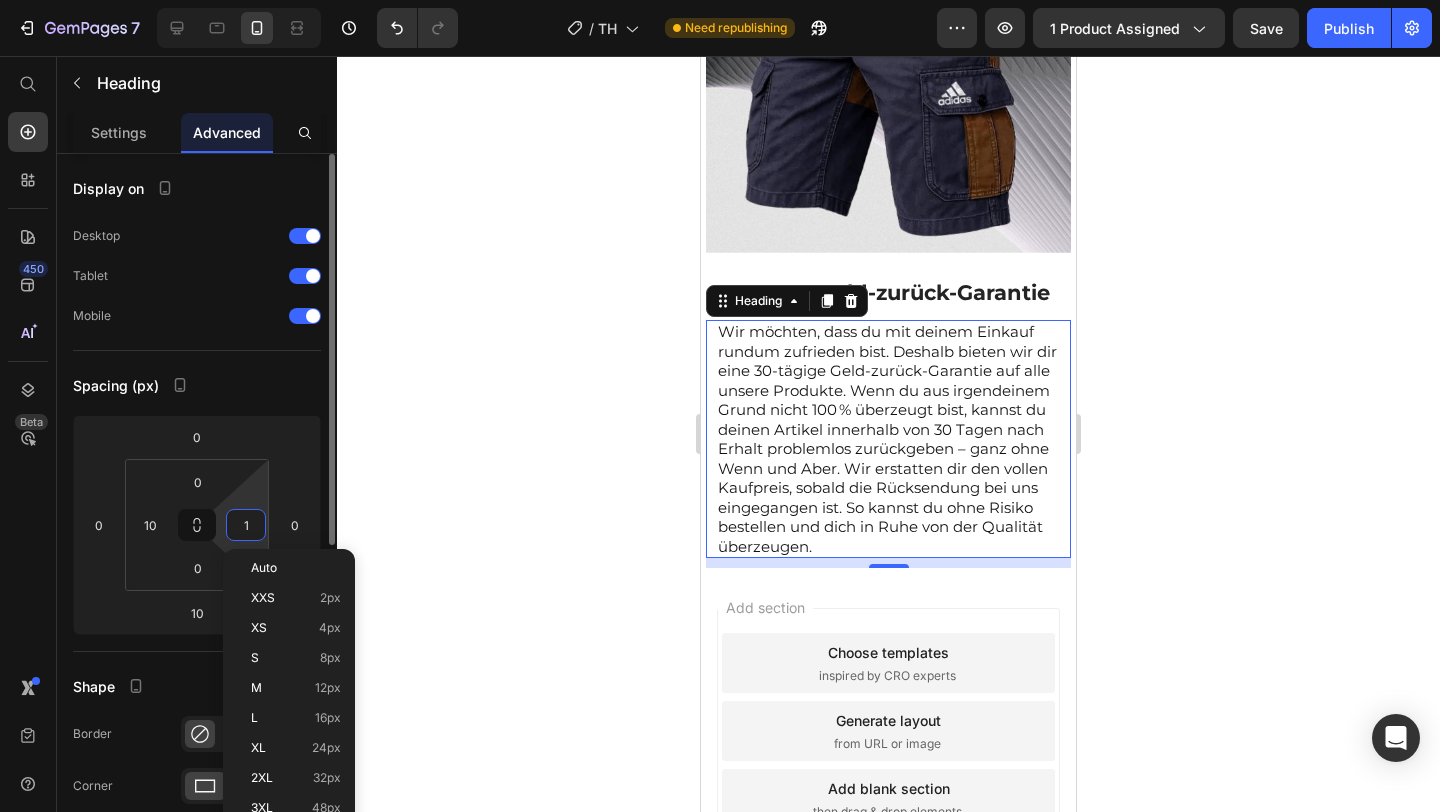 type on "10" 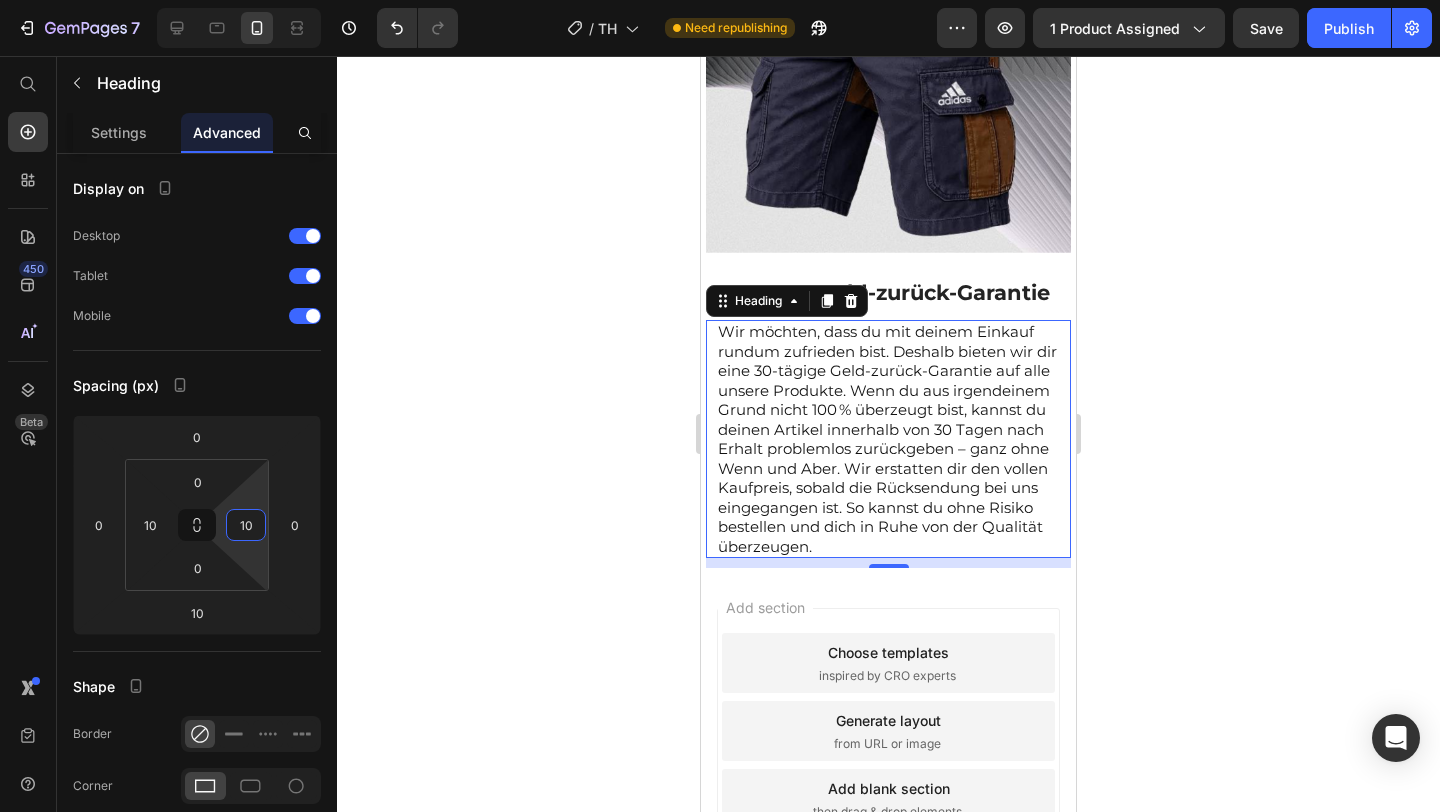 click 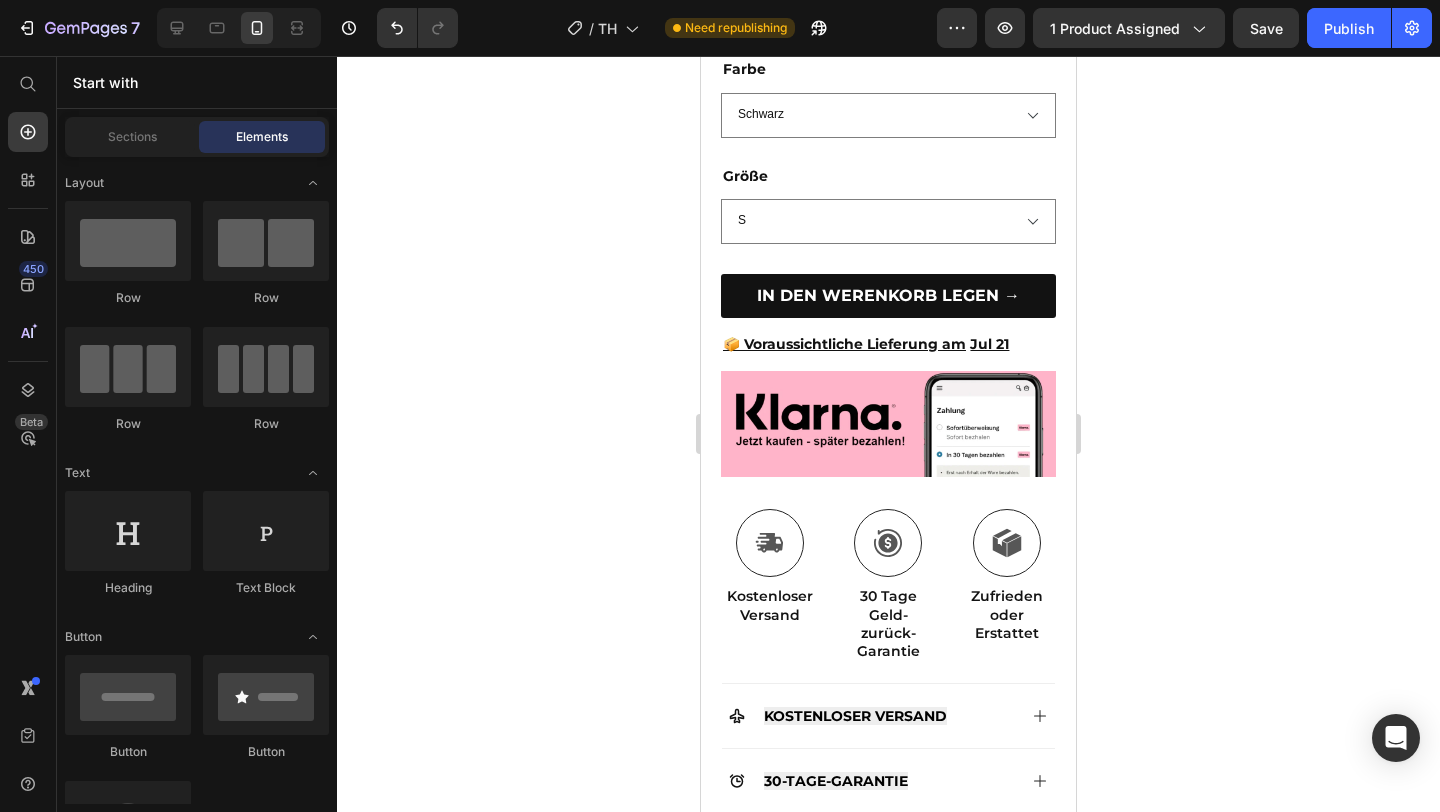 scroll, scrollTop: 0, scrollLeft: 0, axis: both 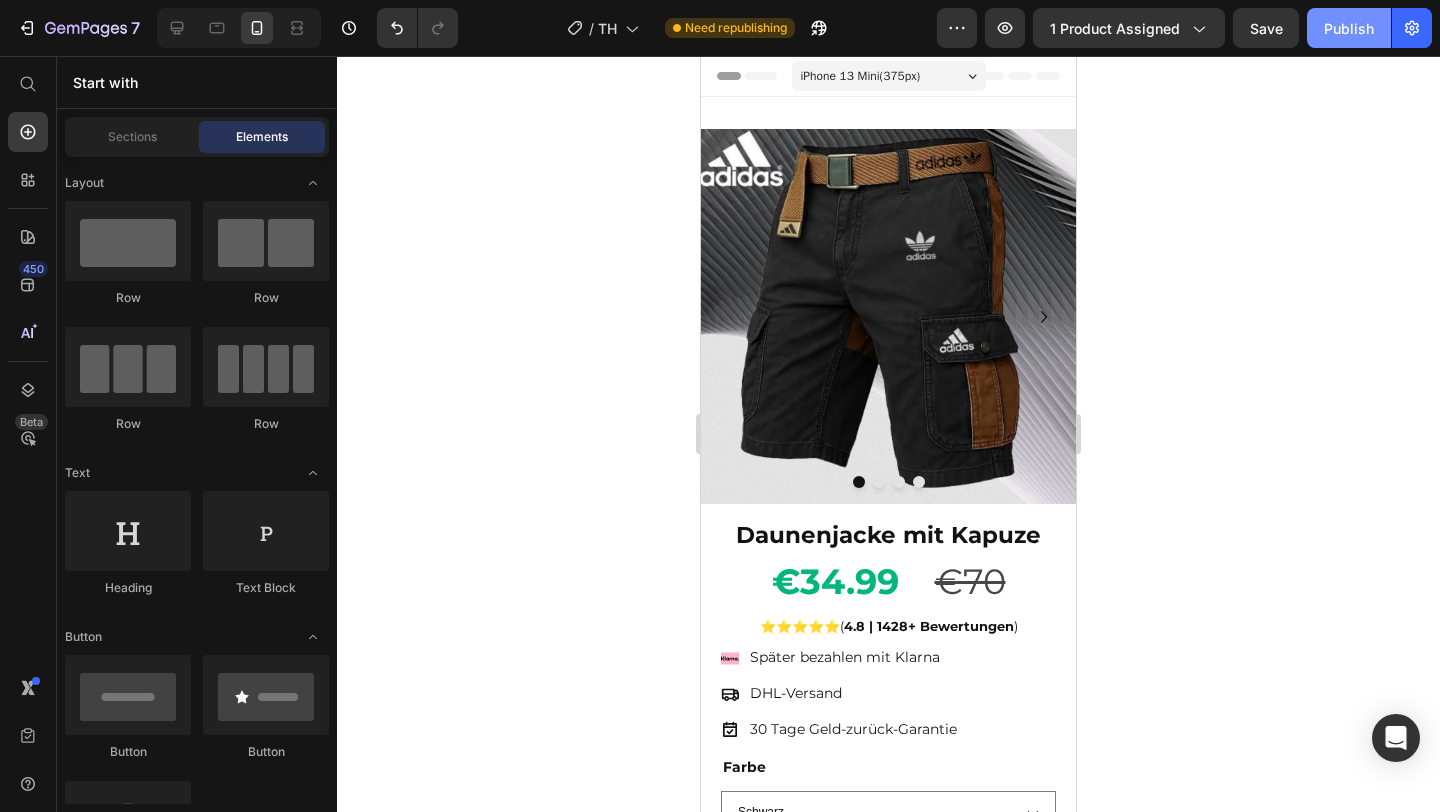 click on "Publish" at bounding box center (1349, 28) 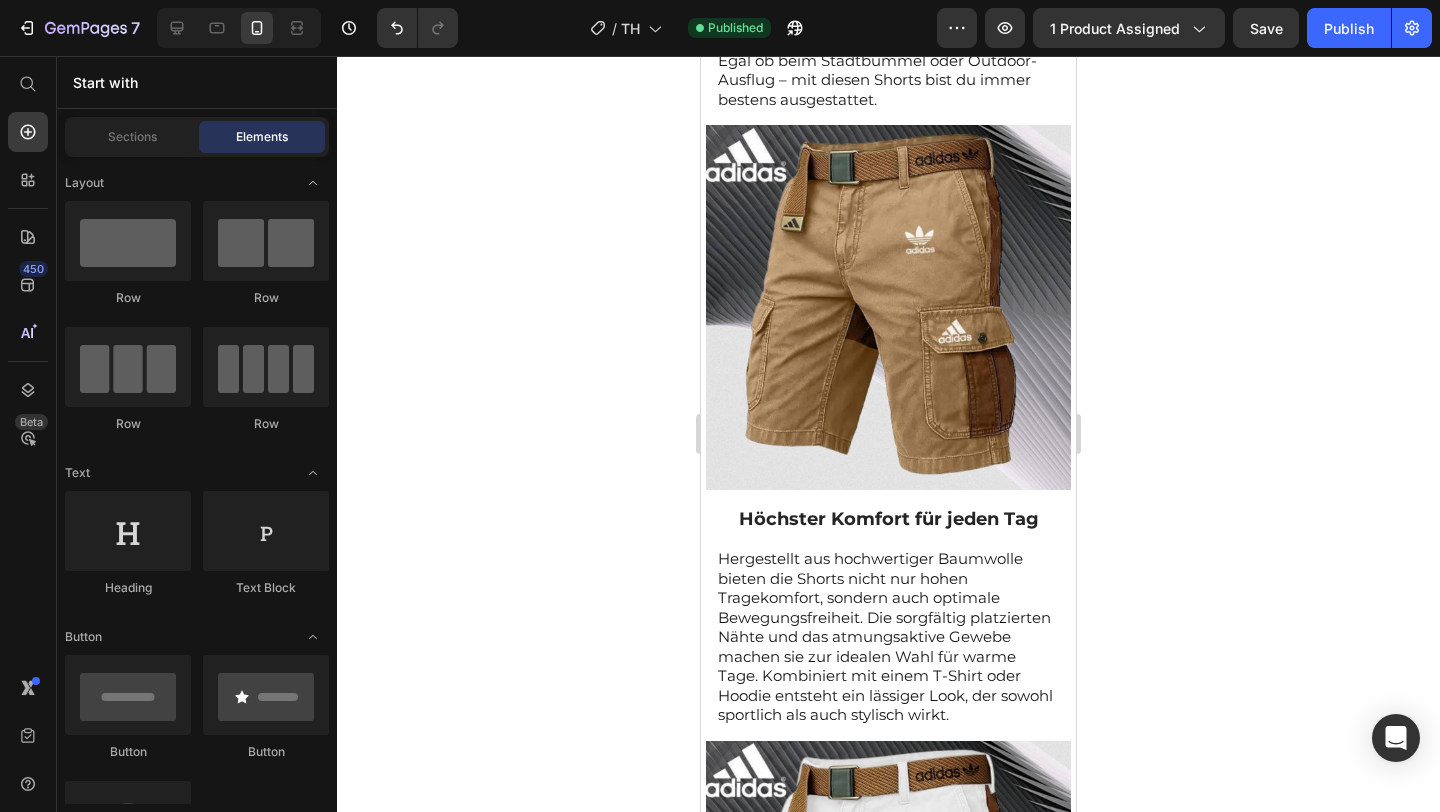 scroll, scrollTop: 0, scrollLeft: 0, axis: both 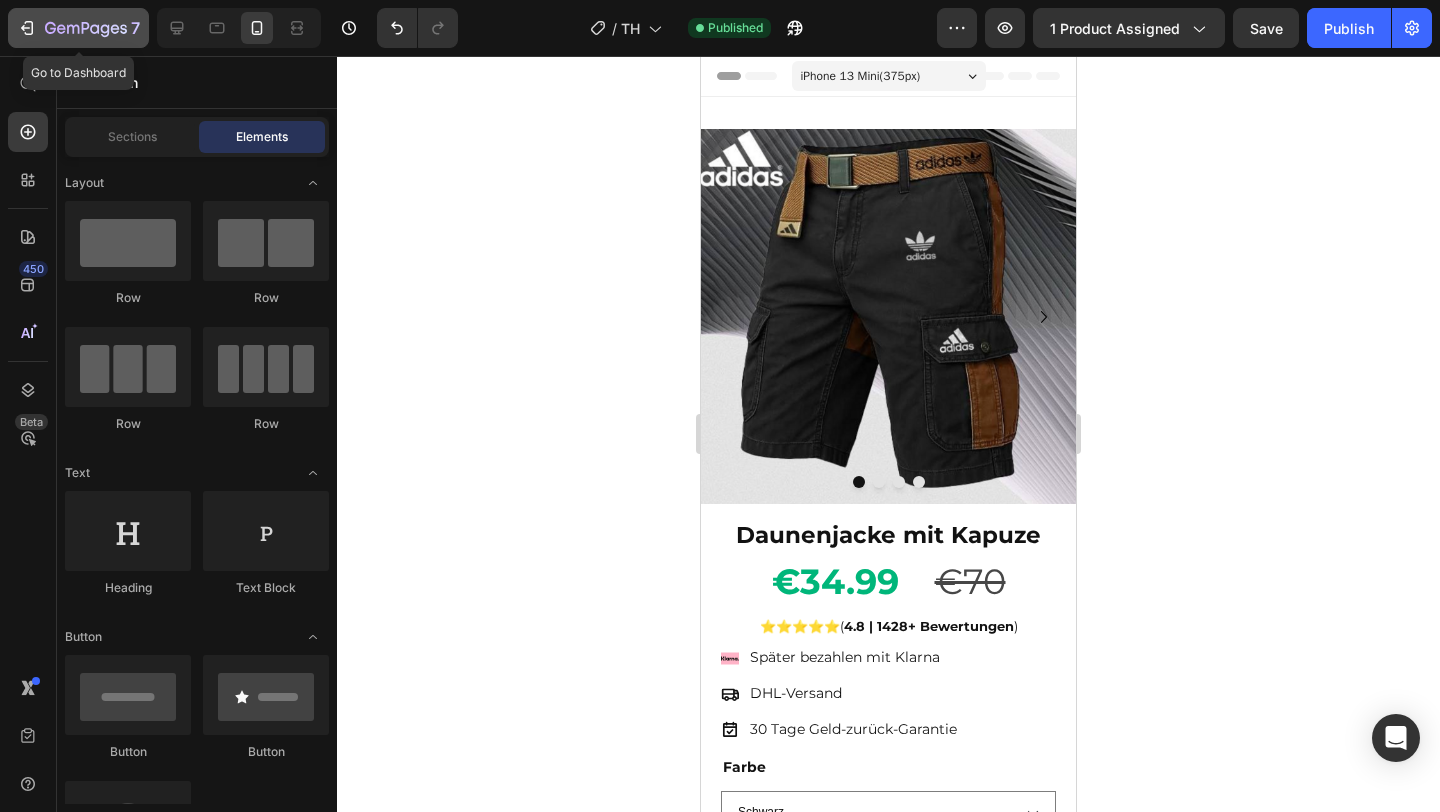 click 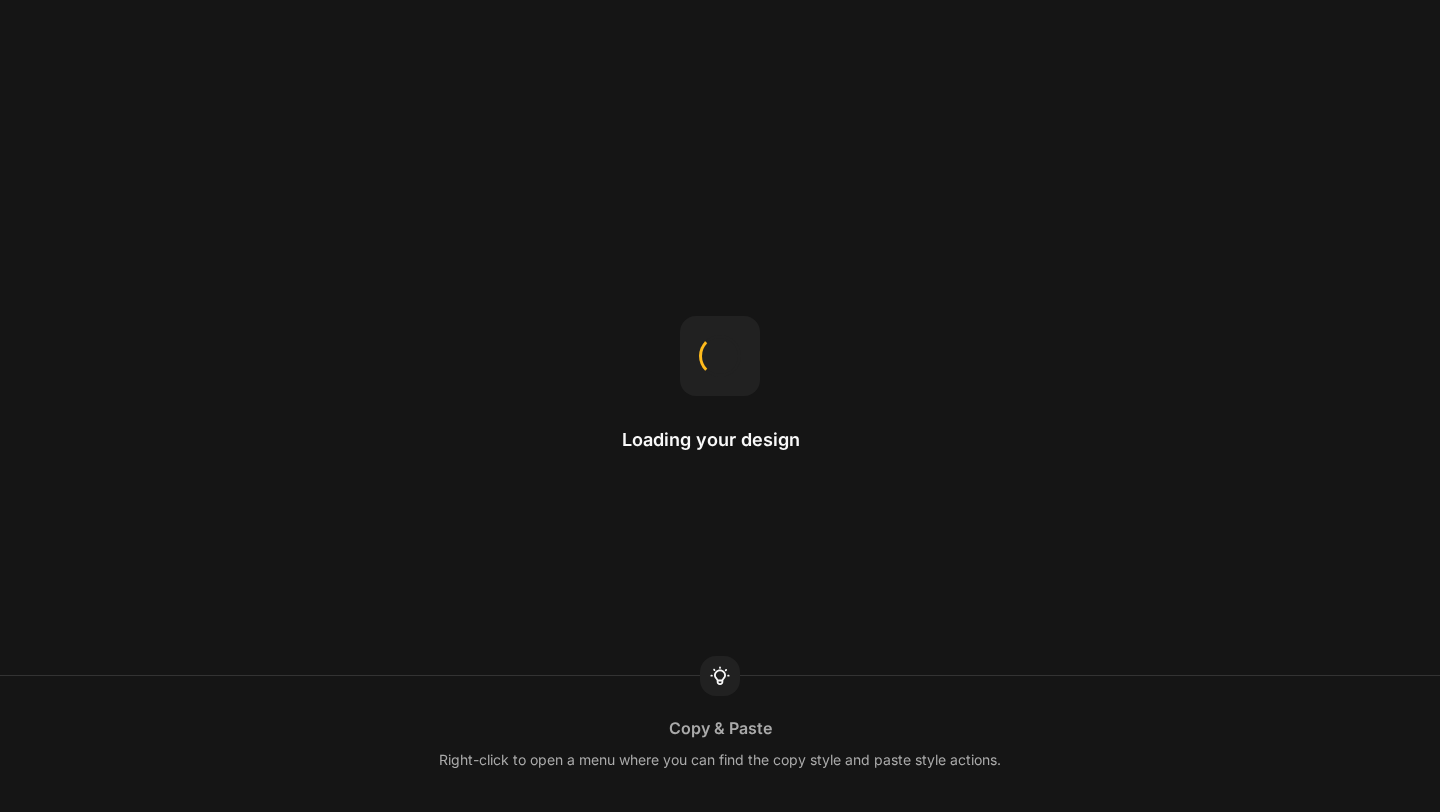 scroll, scrollTop: 0, scrollLeft: 0, axis: both 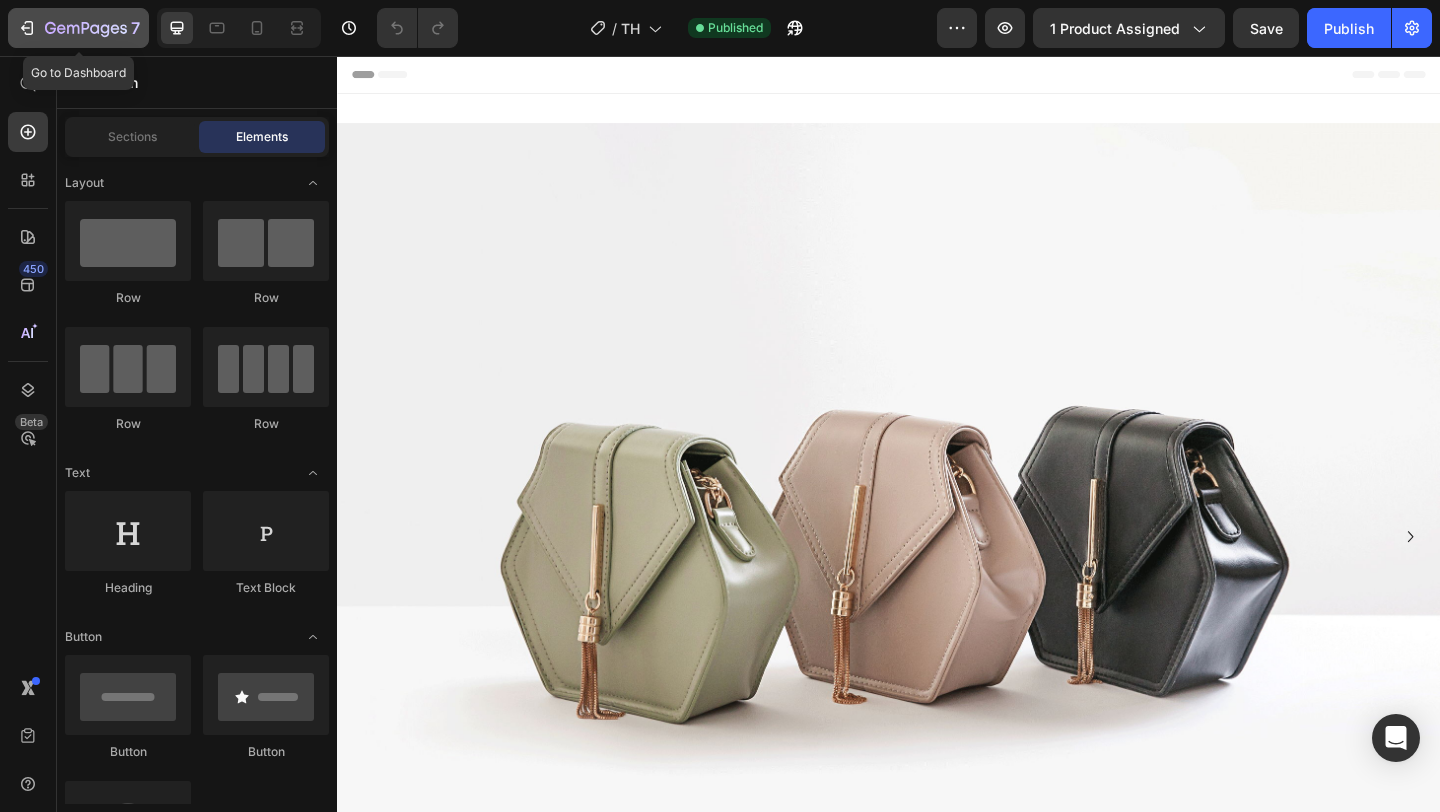 click 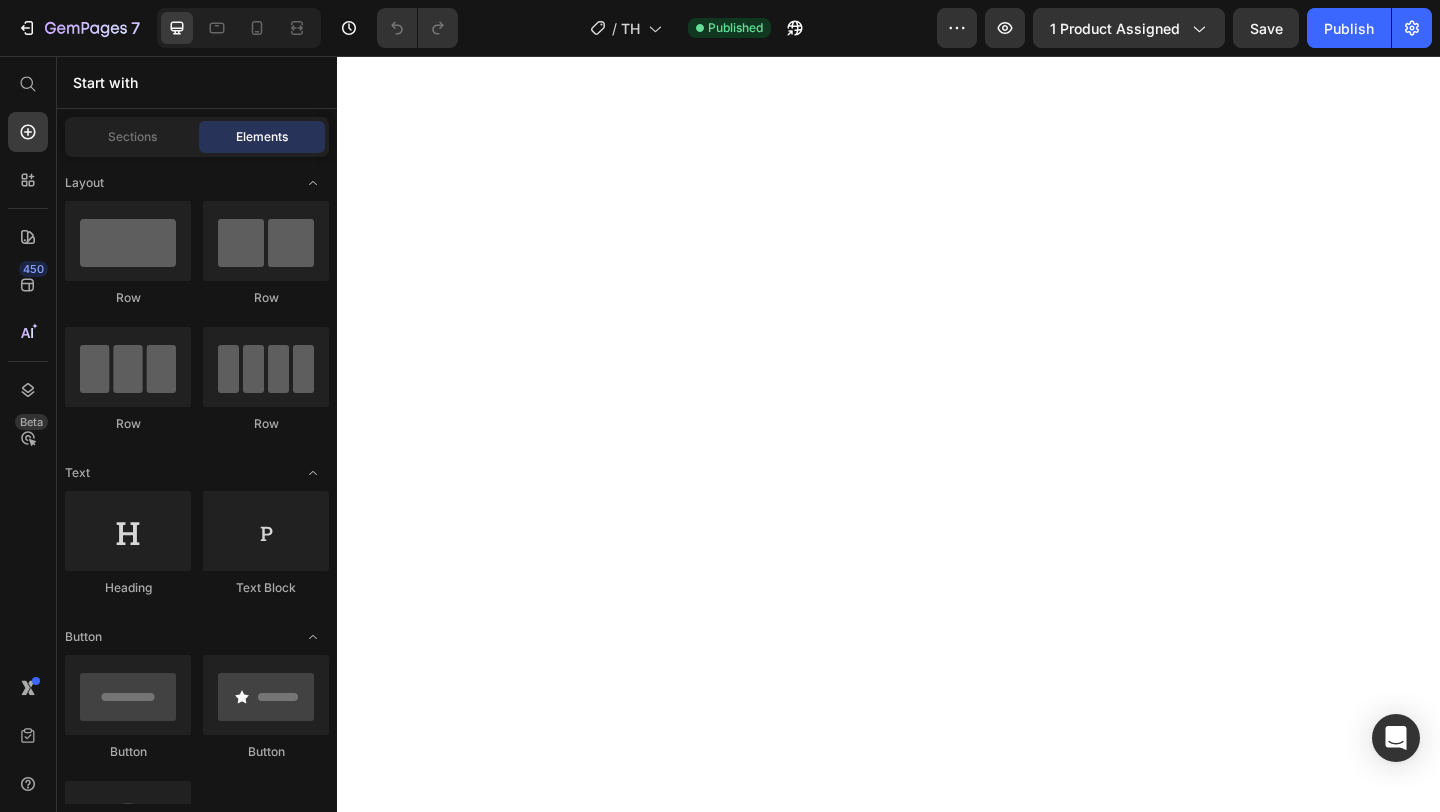 scroll, scrollTop: 0, scrollLeft: 0, axis: both 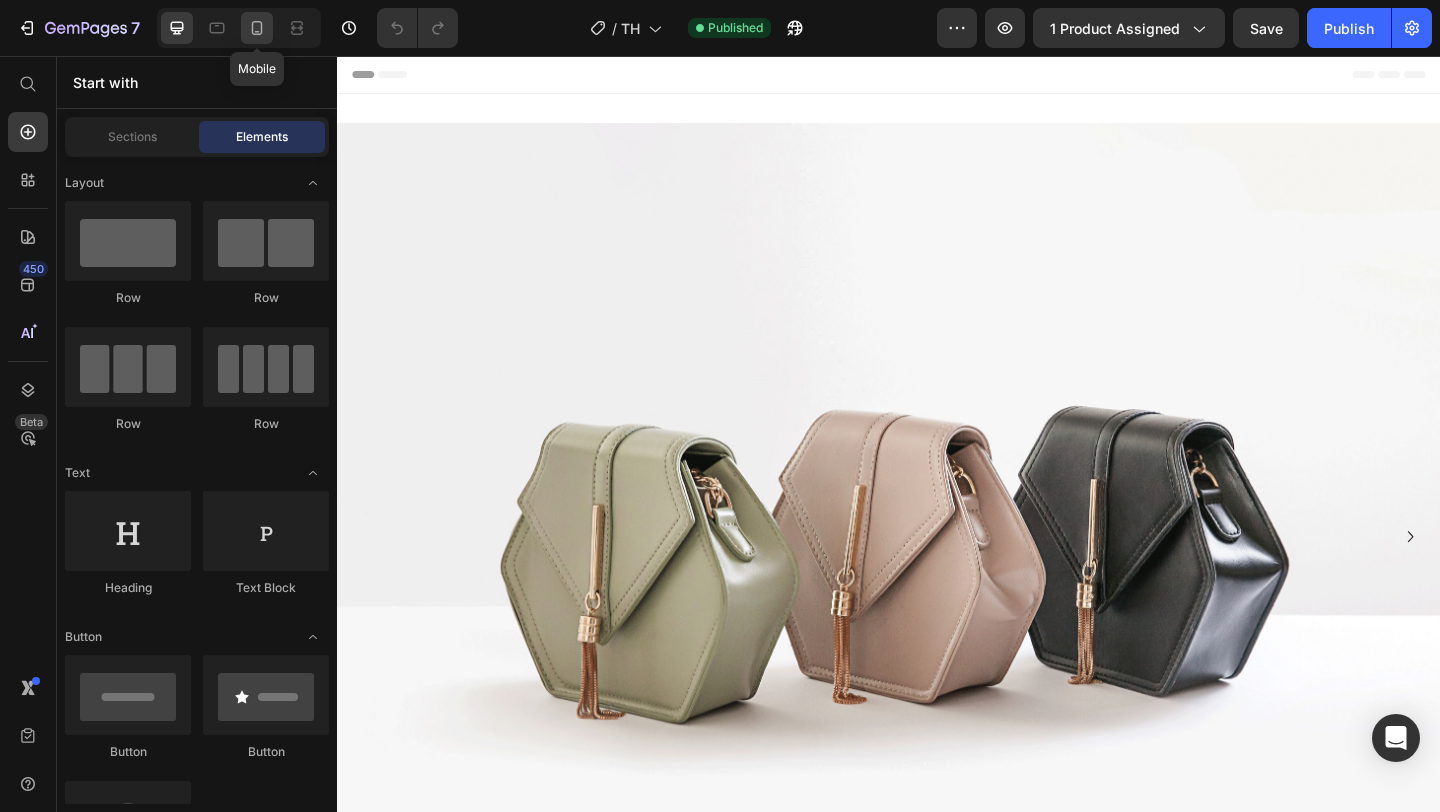 click 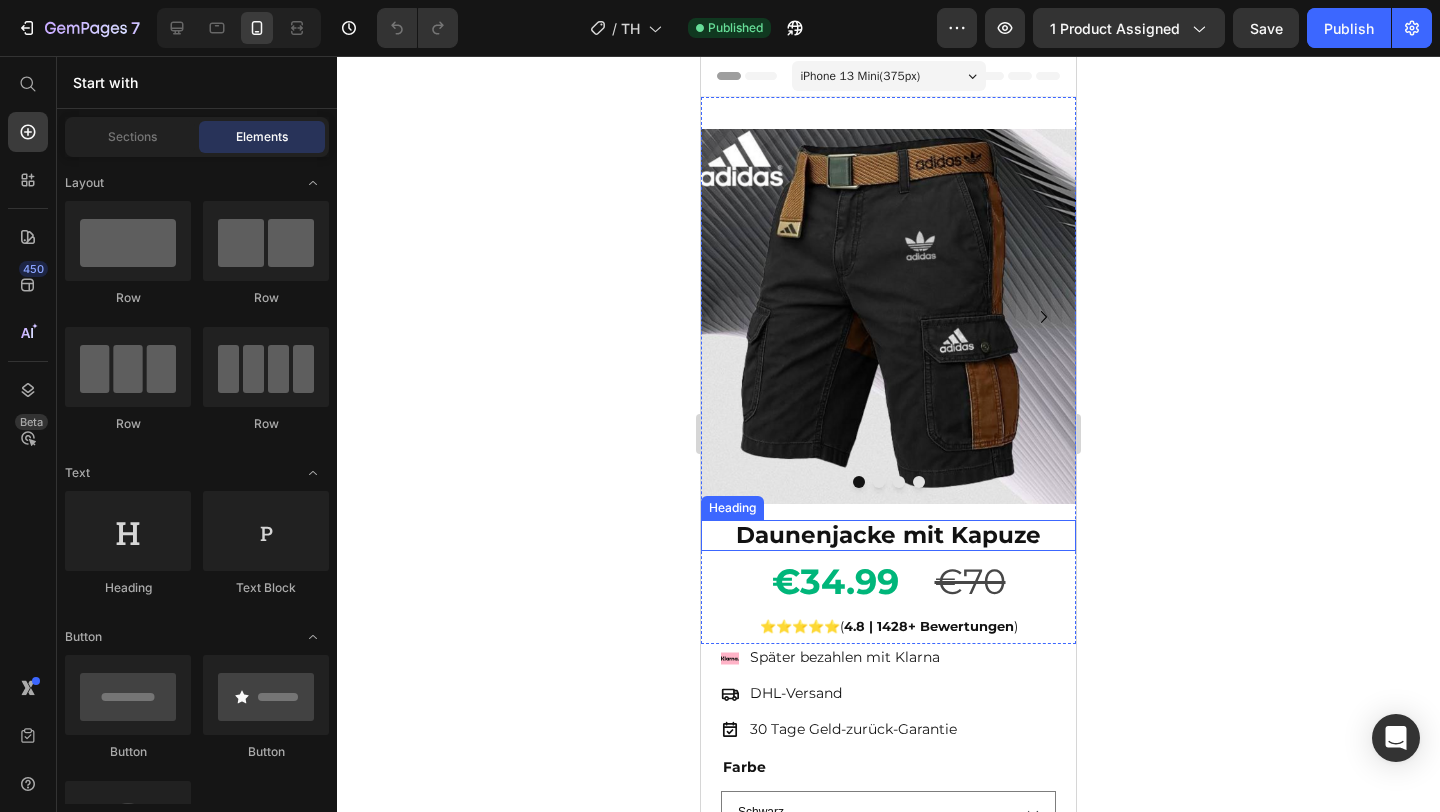 click on "Daunenjacke mit Kapuze" at bounding box center [888, 535] 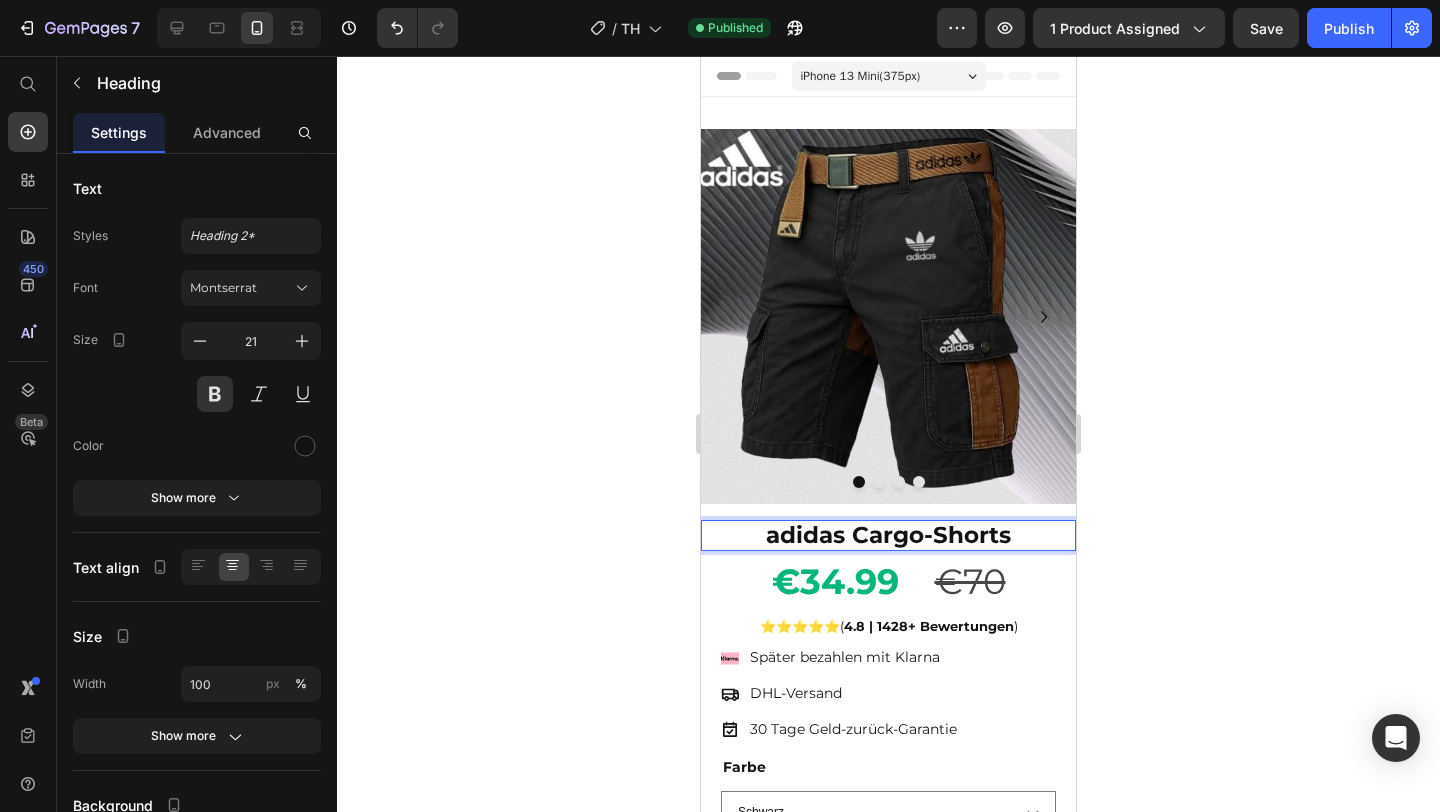 click on "adidas Cargo-Shorts" at bounding box center [888, 535] 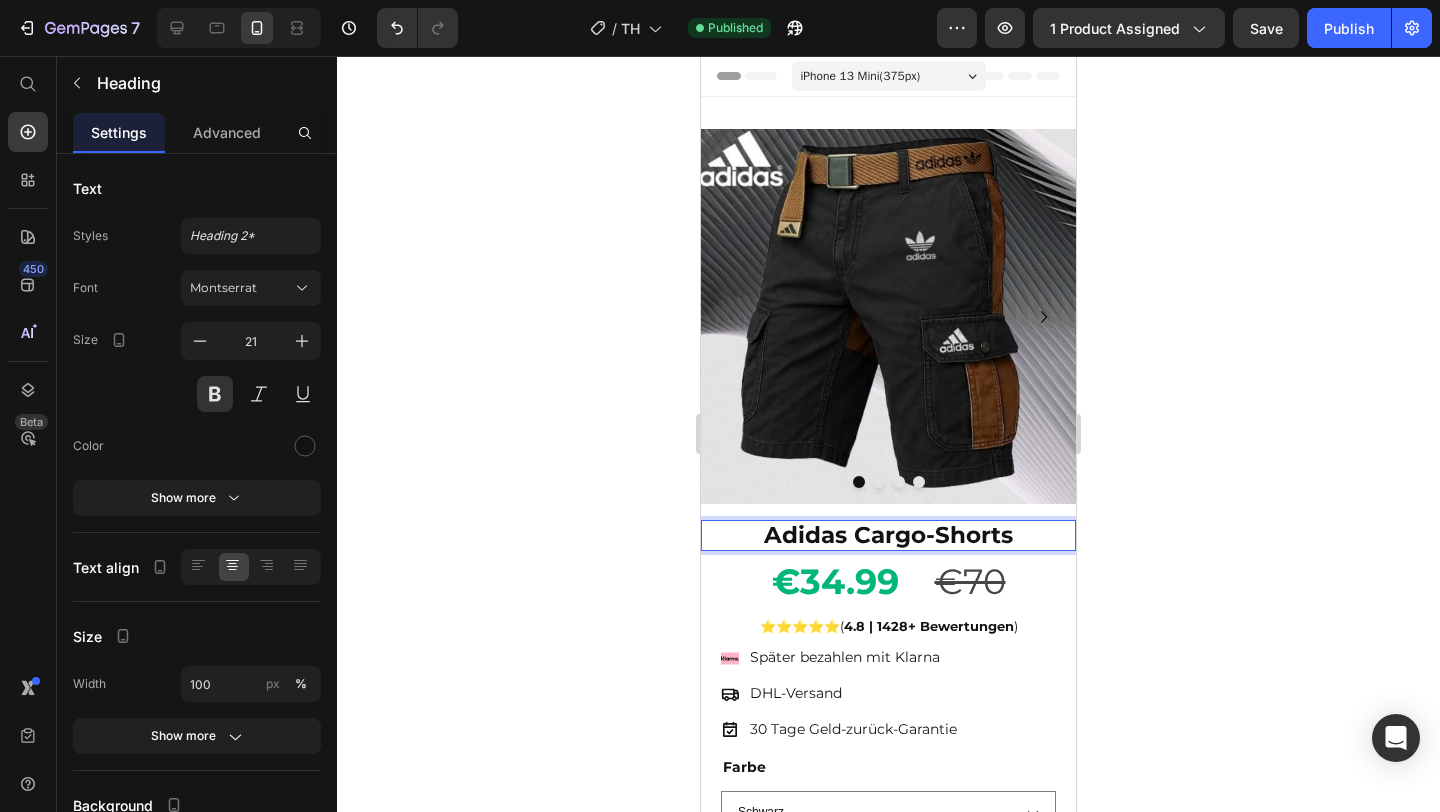 click on "Adidas Cargo-Shorts" at bounding box center [888, 535] 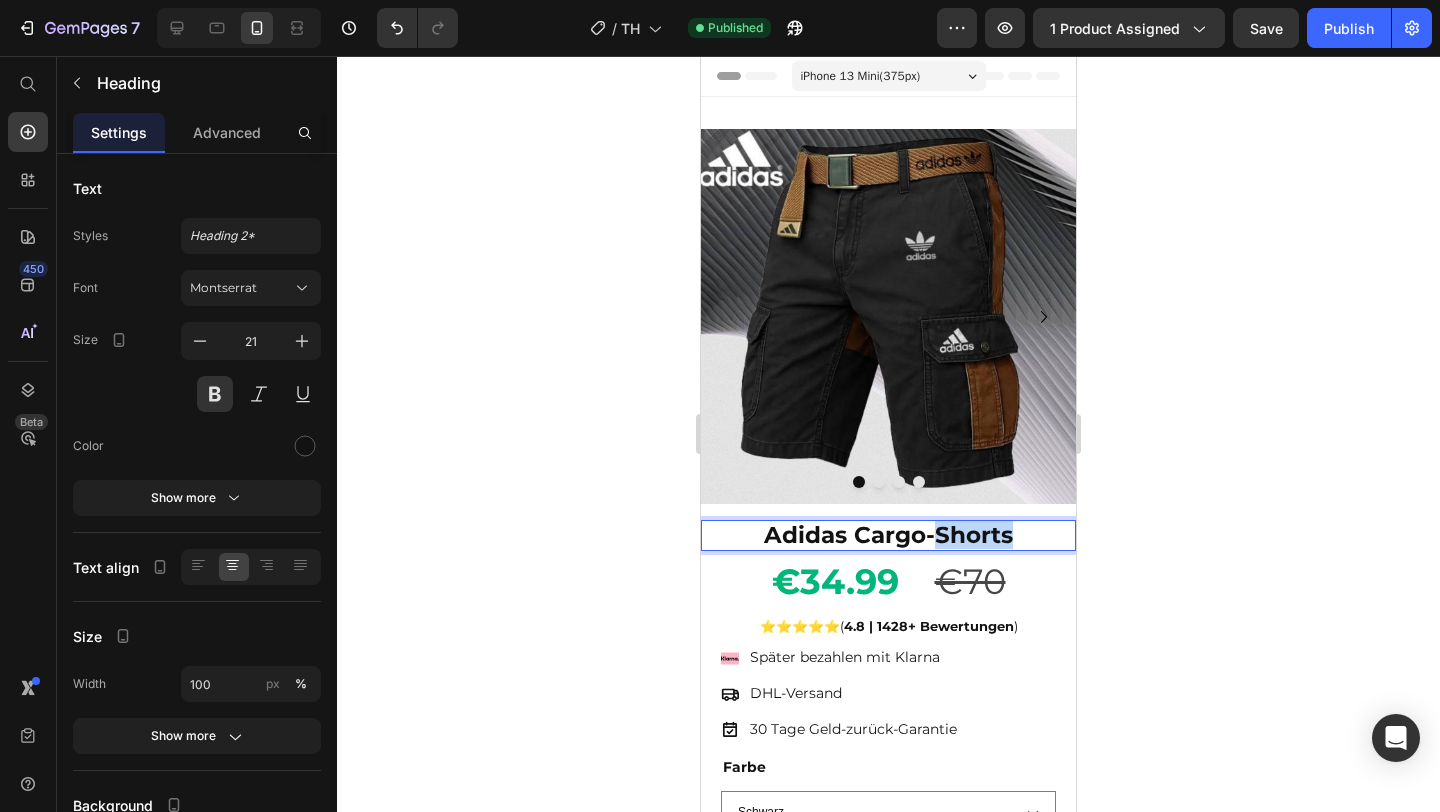 click on "Adidas Cargo-Shorts" at bounding box center (888, 535) 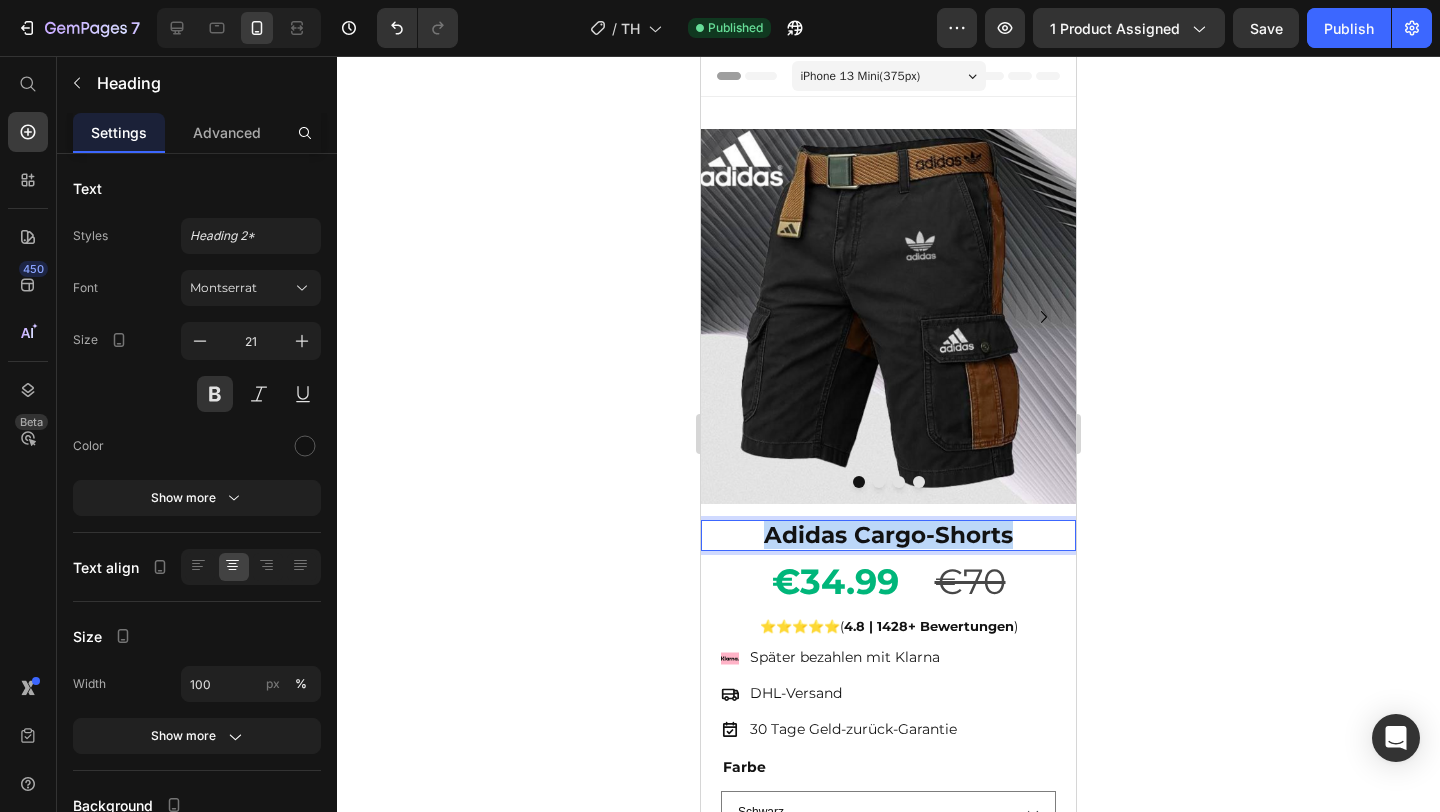 click on "Adidas Cargo-Shorts" at bounding box center (888, 535) 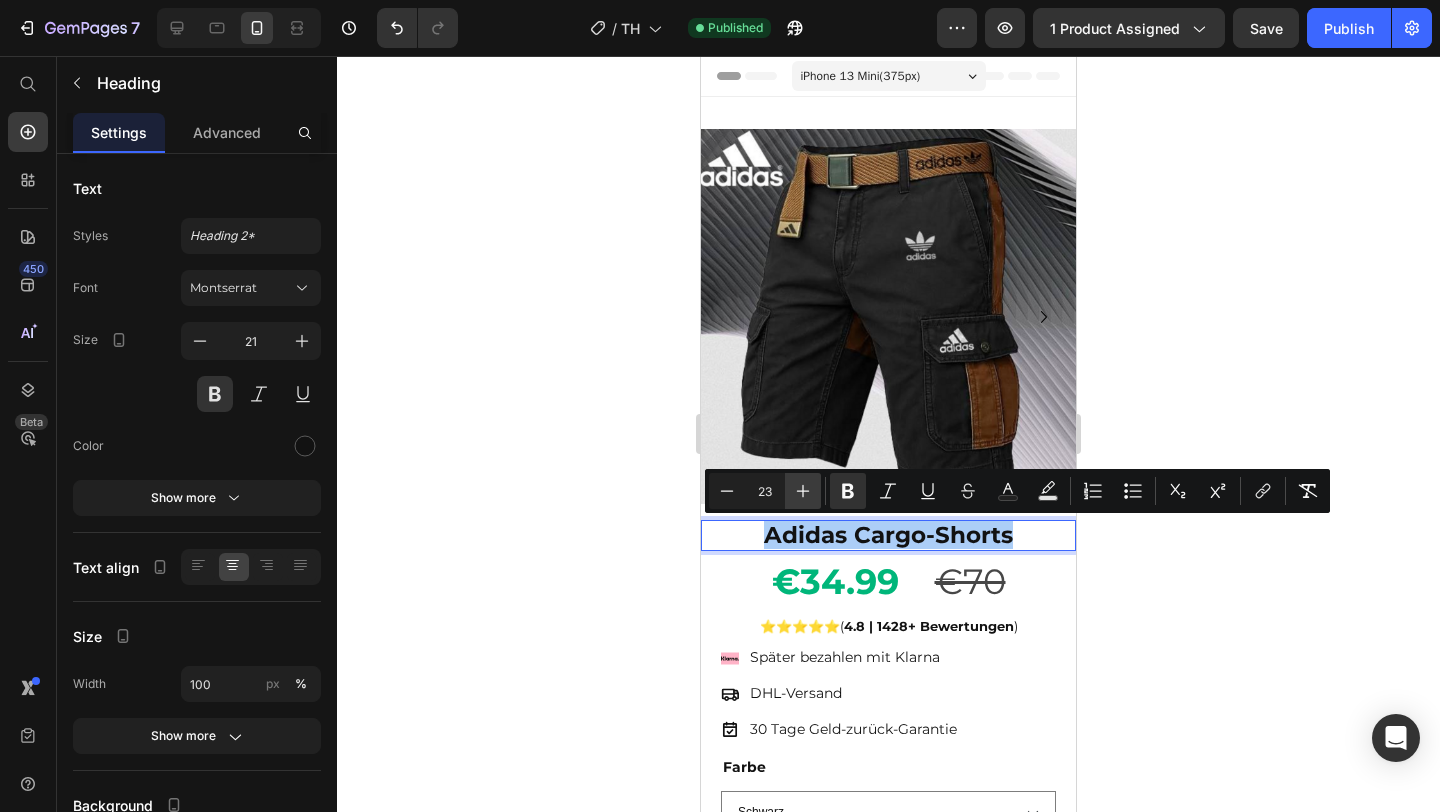 click 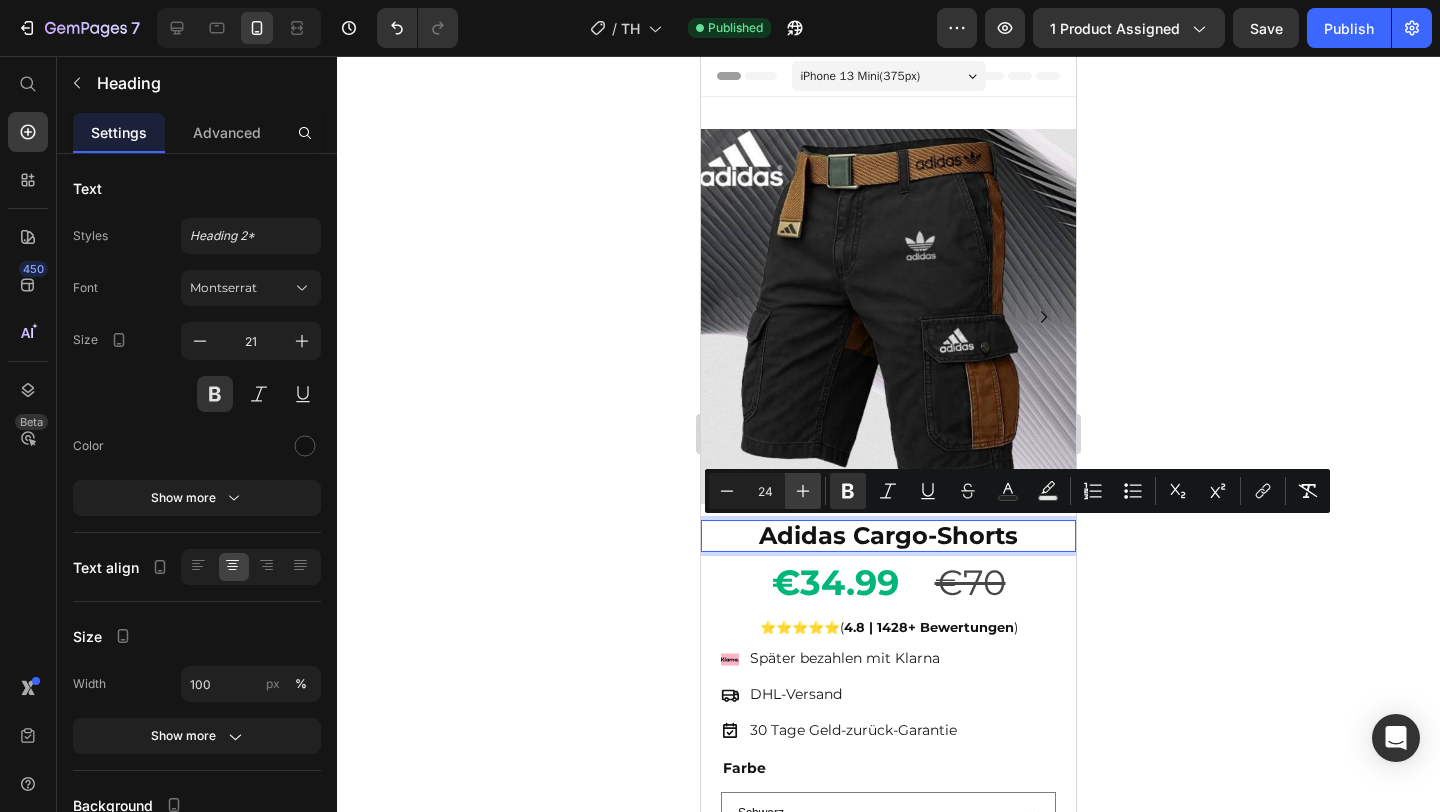 click 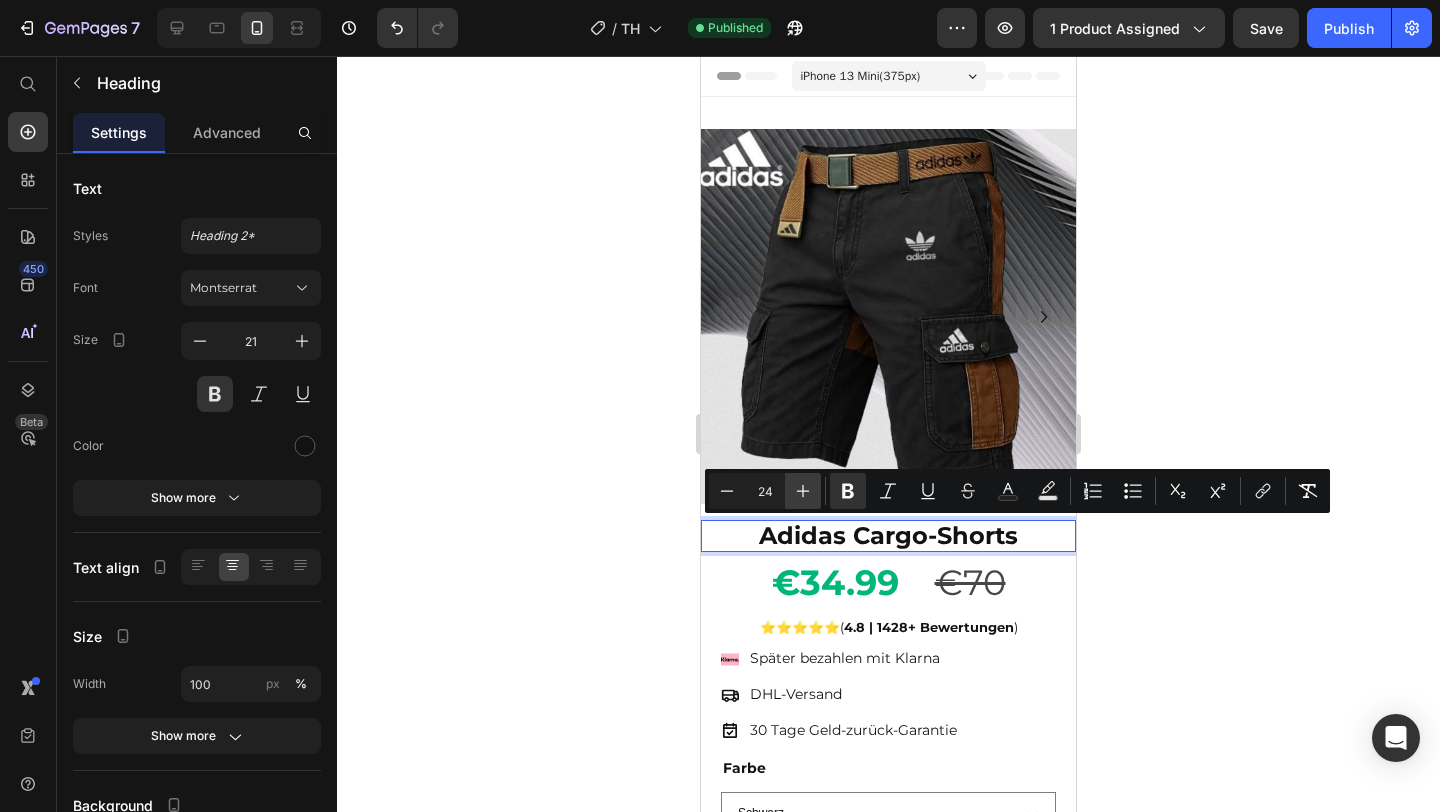 type on "25" 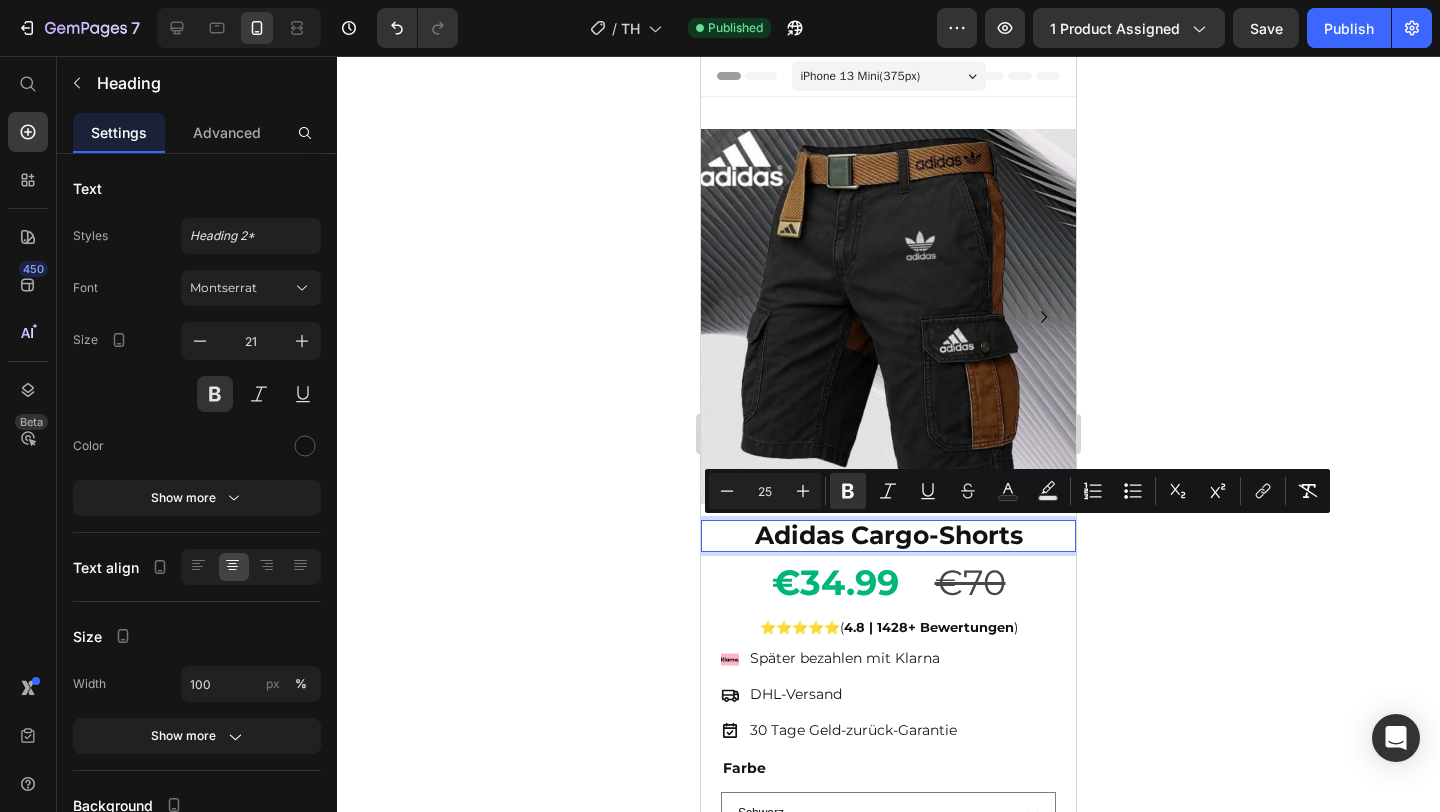click 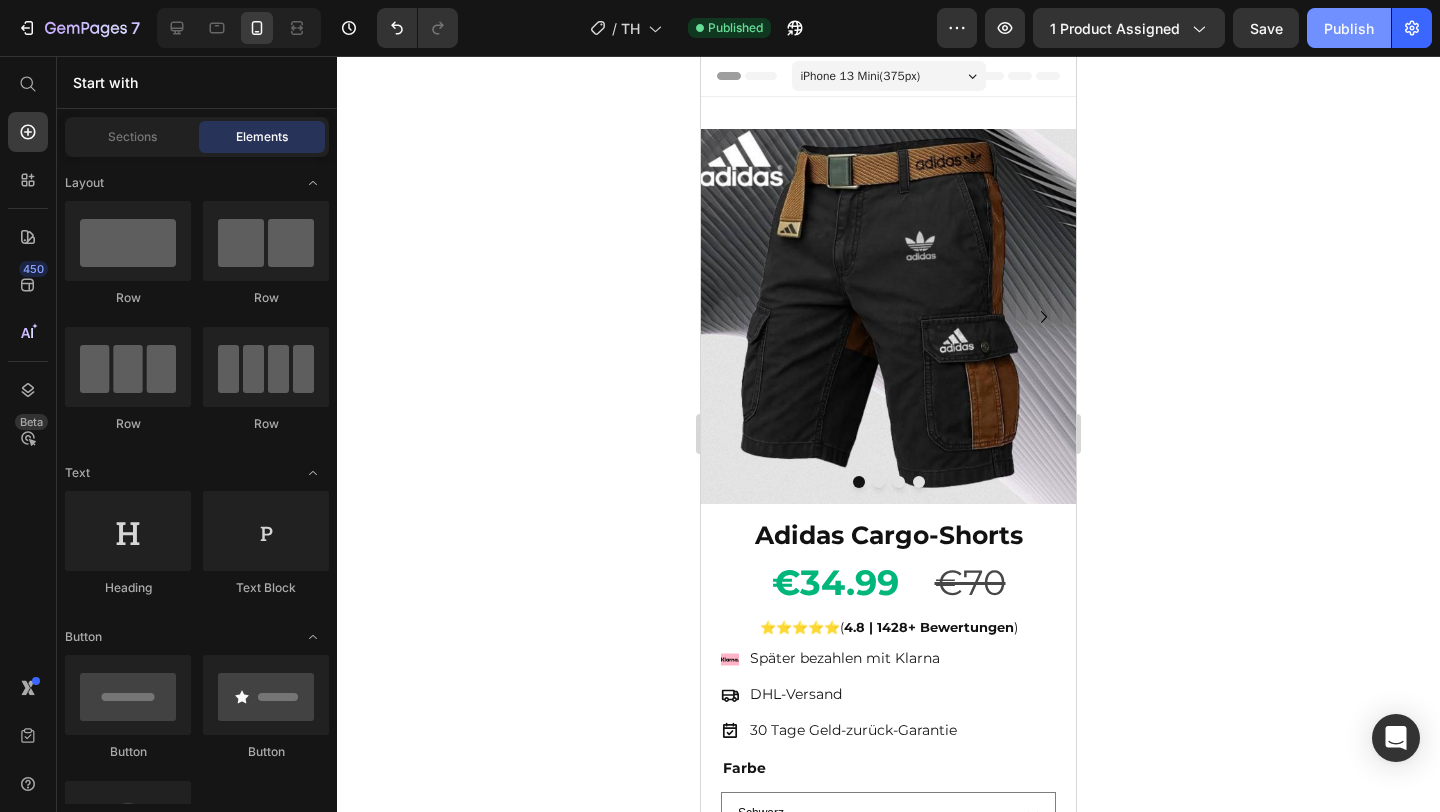 click on "Publish" at bounding box center (1349, 28) 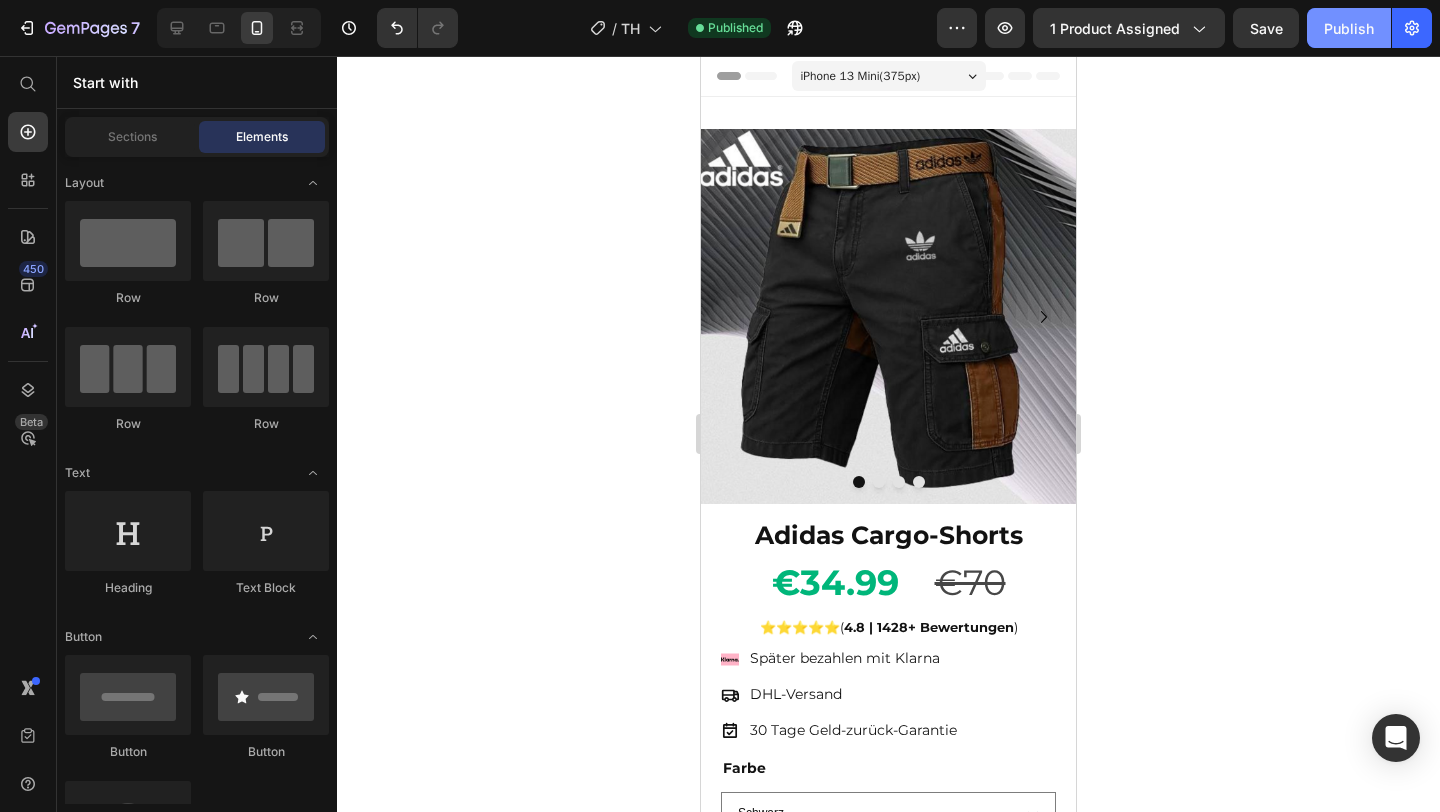 click on "Publish" 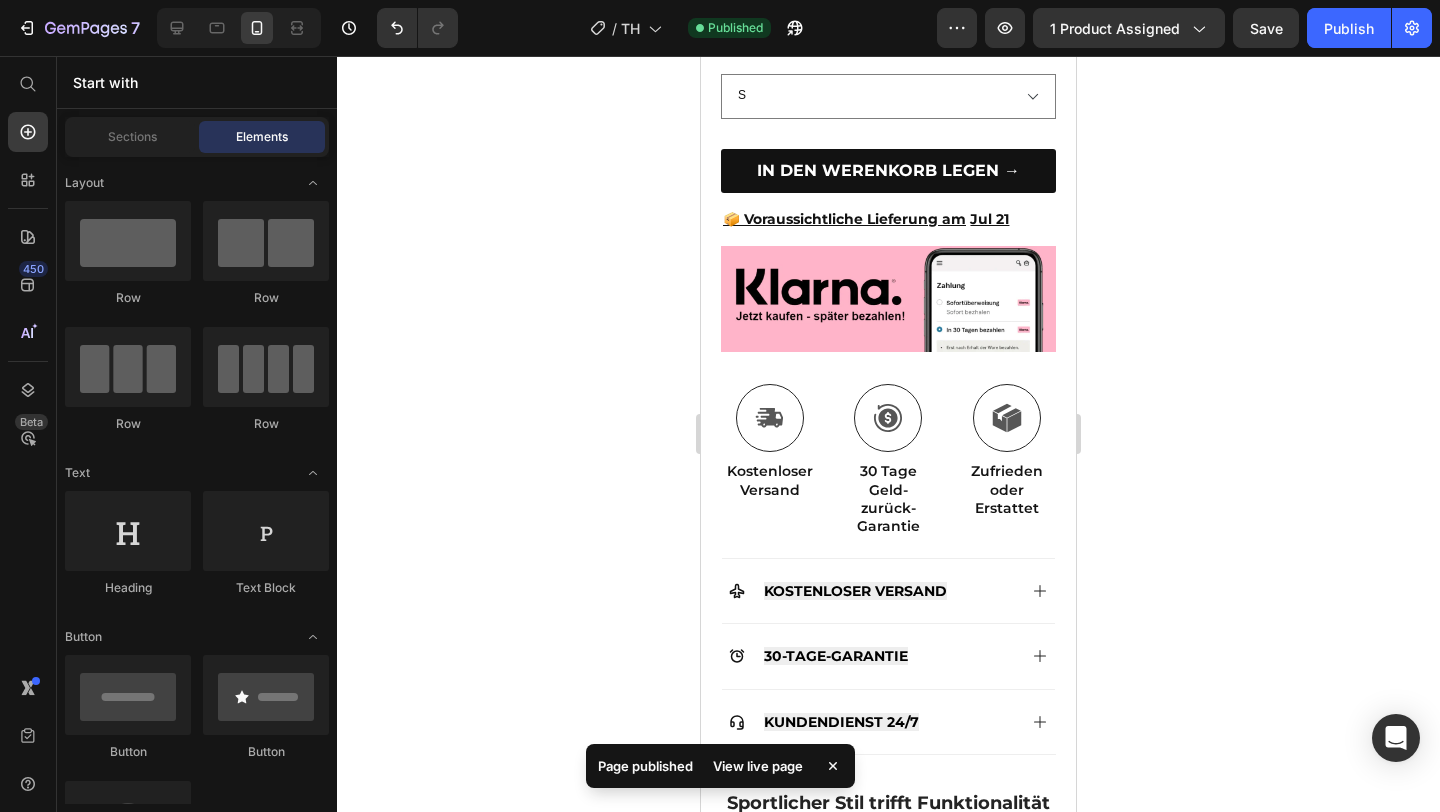 scroll, scrollTop: 0, scrollLeft: 0, axis: both 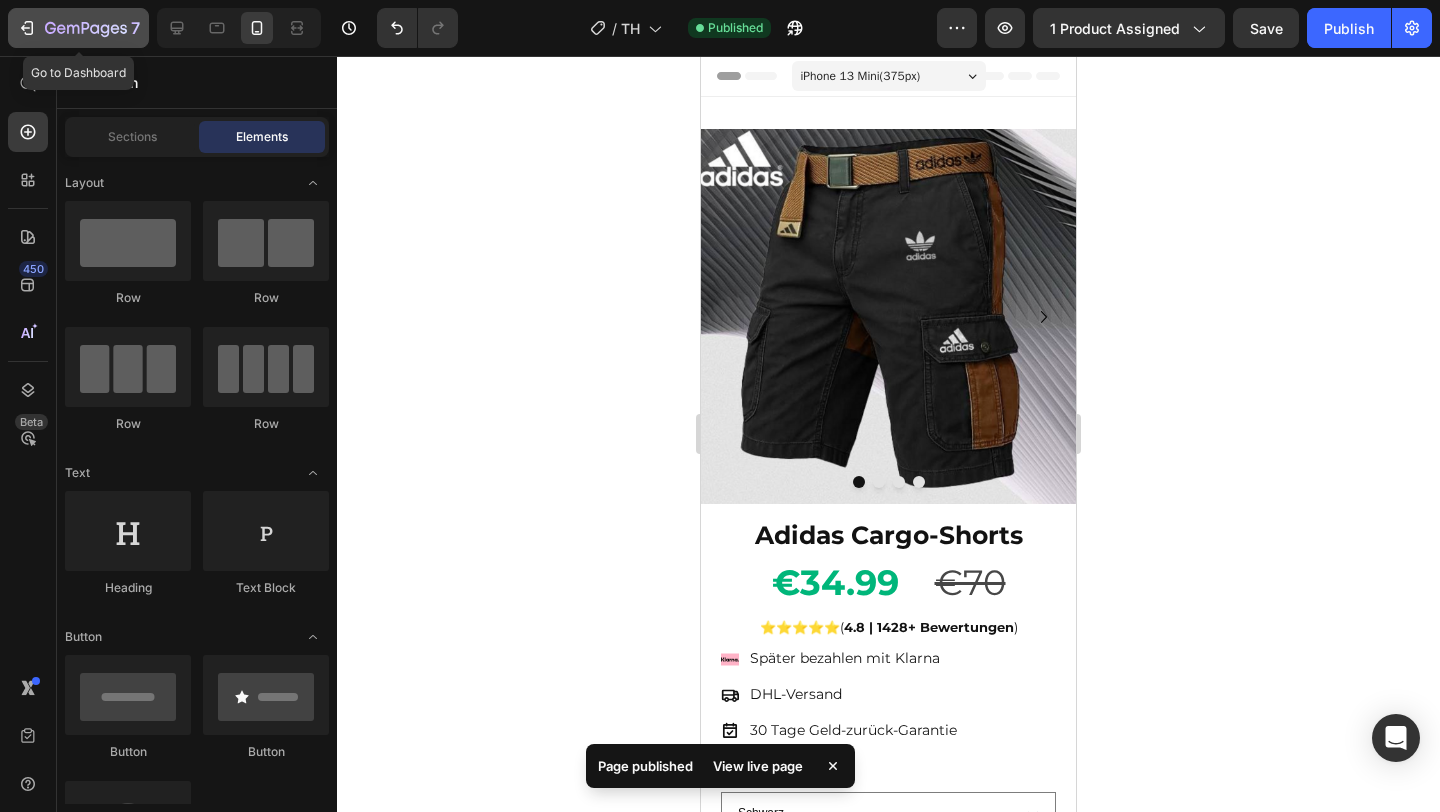 click 